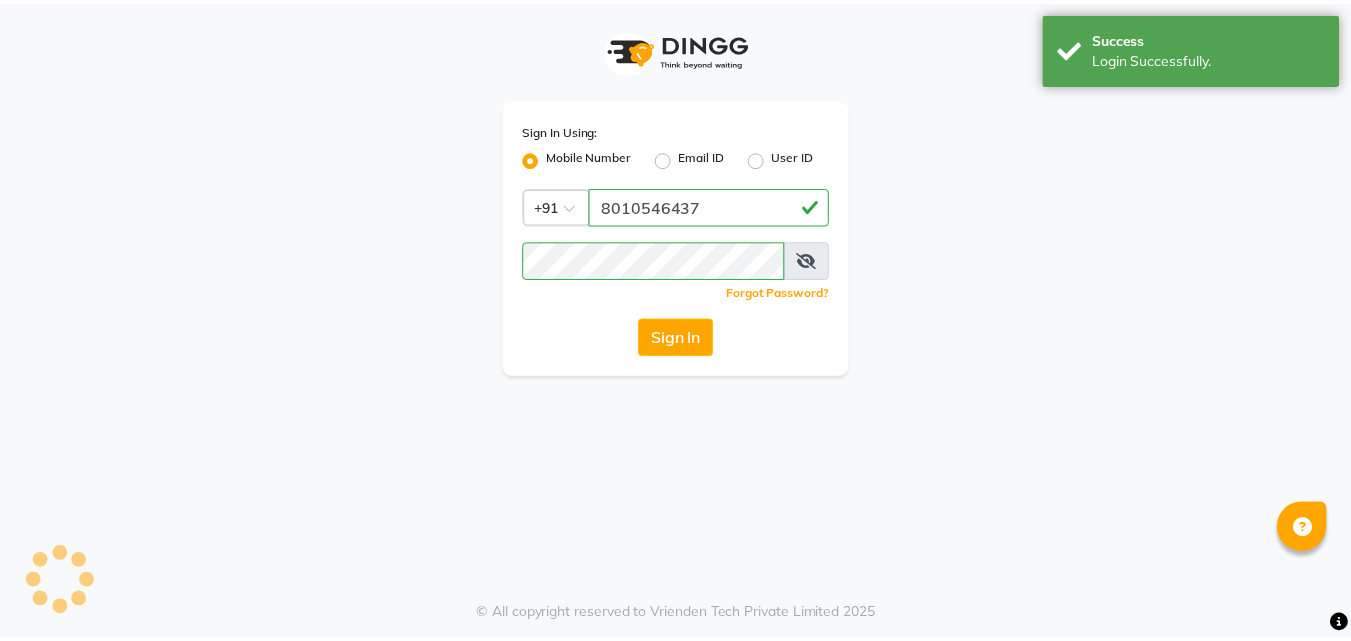 scroll, scrollTop: 0, scrollLeft: 0, axis: both 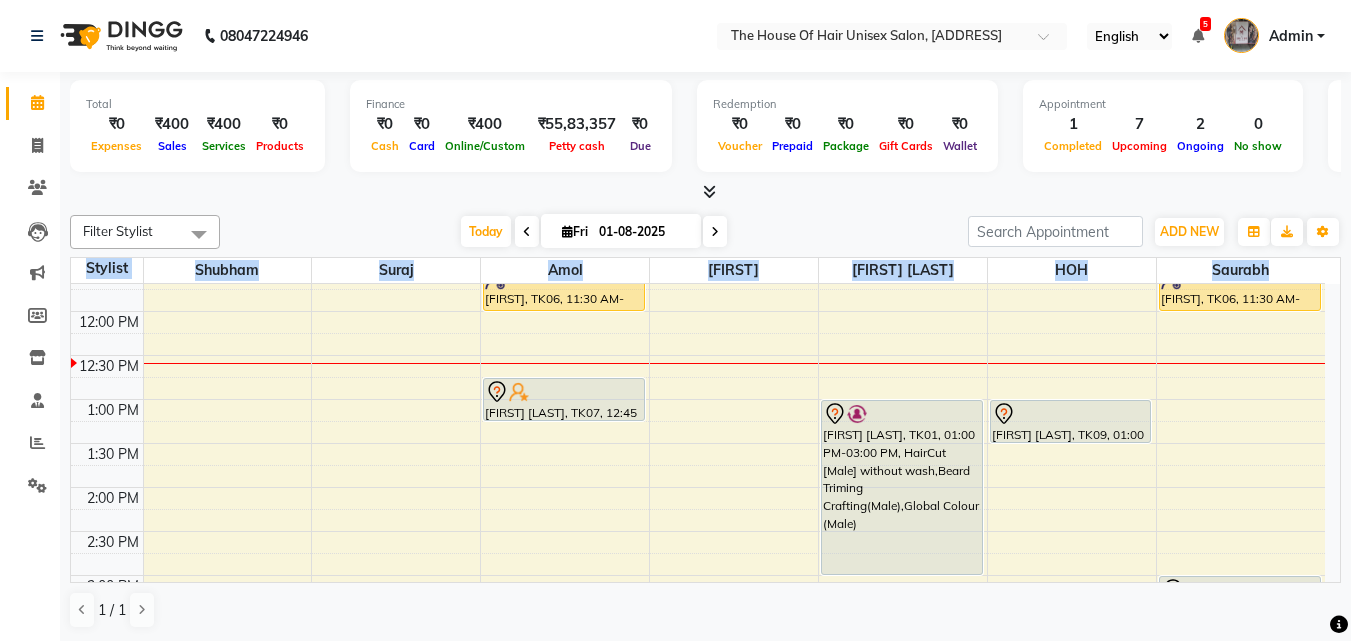 drag, startPoint x: 1342, startPoint y: 402, endPoint x: 1340, endPoint y: 323, distance: 79.025314 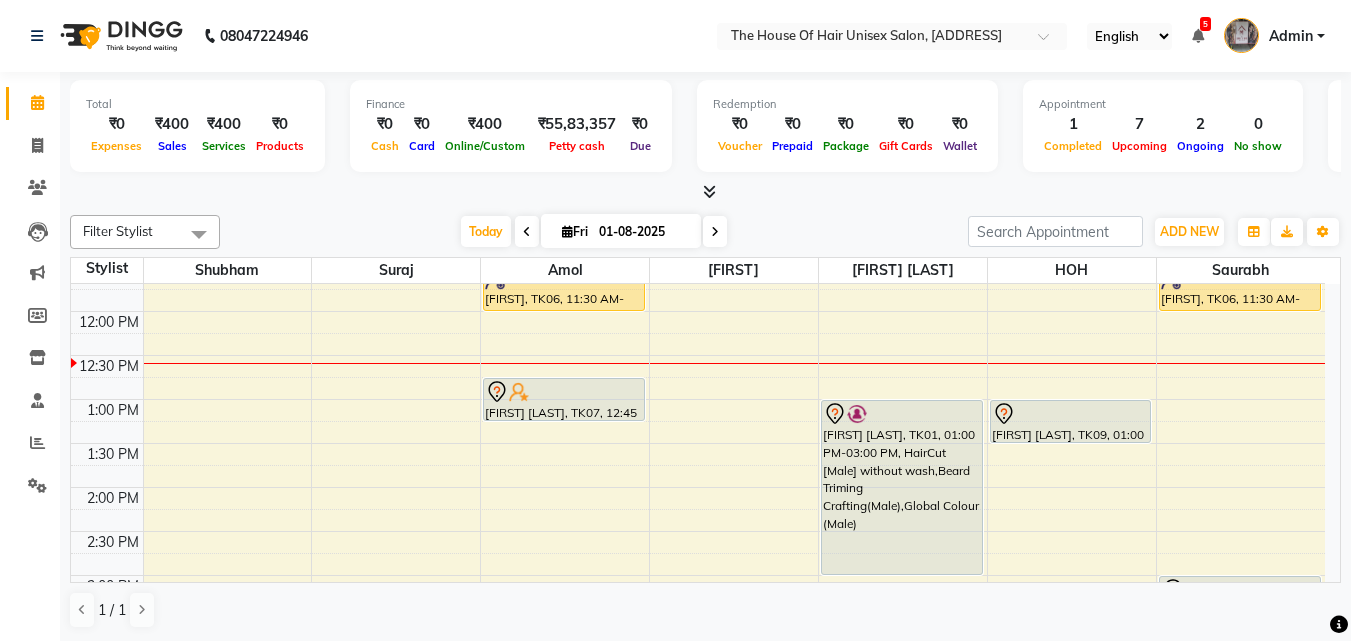 click at bounding box center (705, 192) 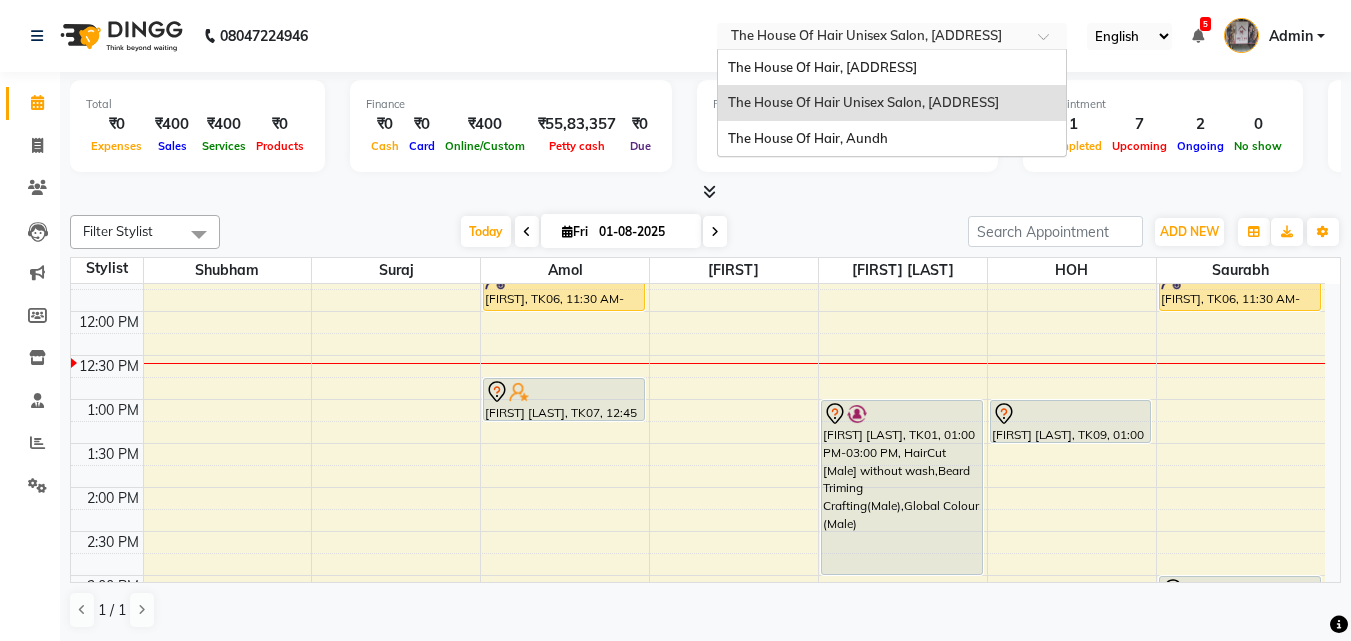 click at bounding box center (872, 38) 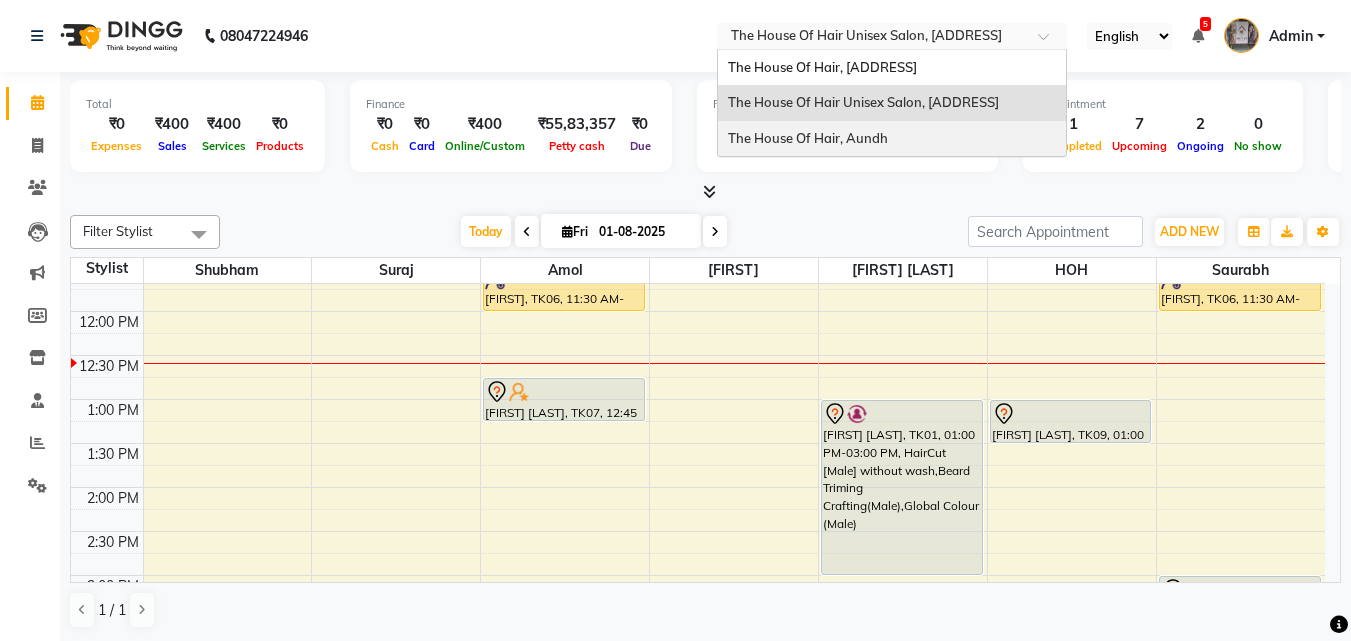 click on "The House Of Hair, Aundh" at bounding box center (892, 139) 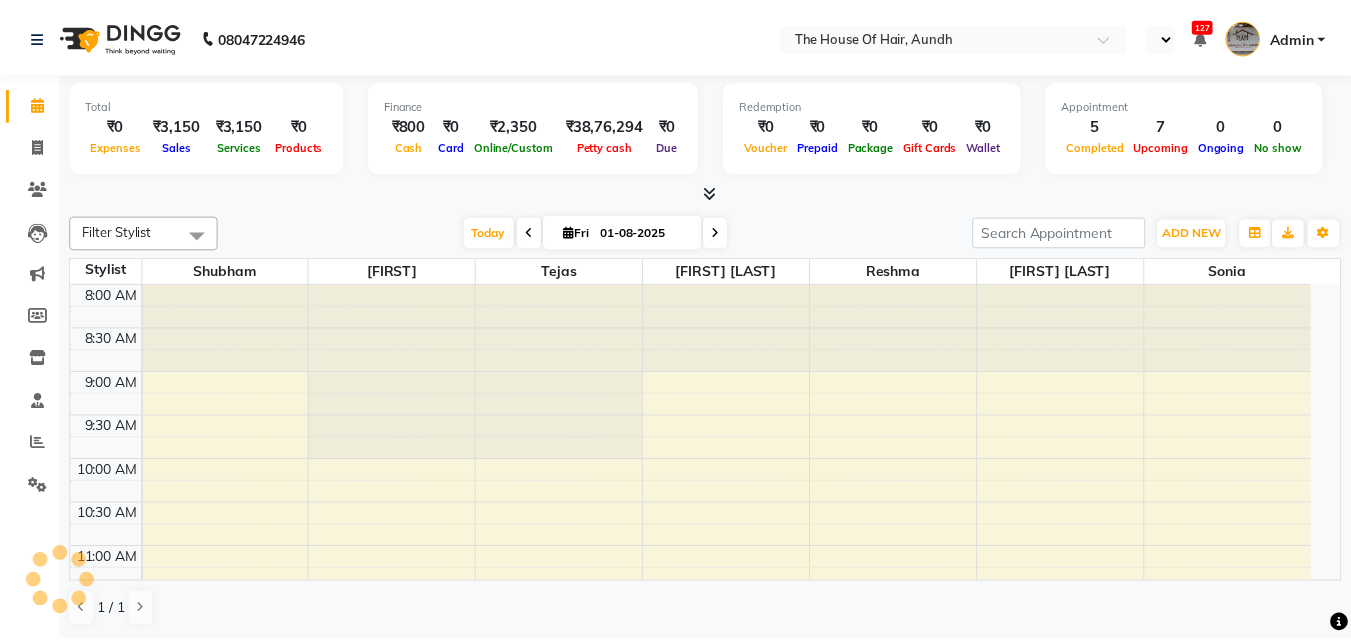 scroll, scrollTop: 0, scrollLeft: 0, axis: both 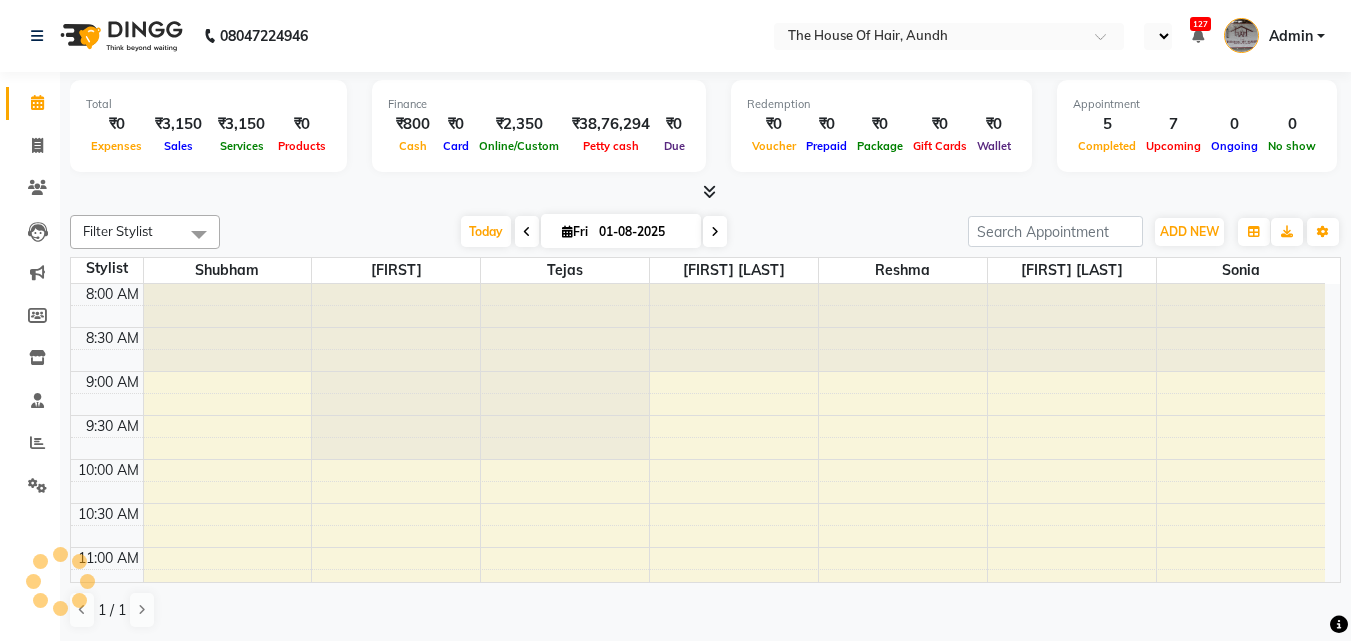 select on "en" 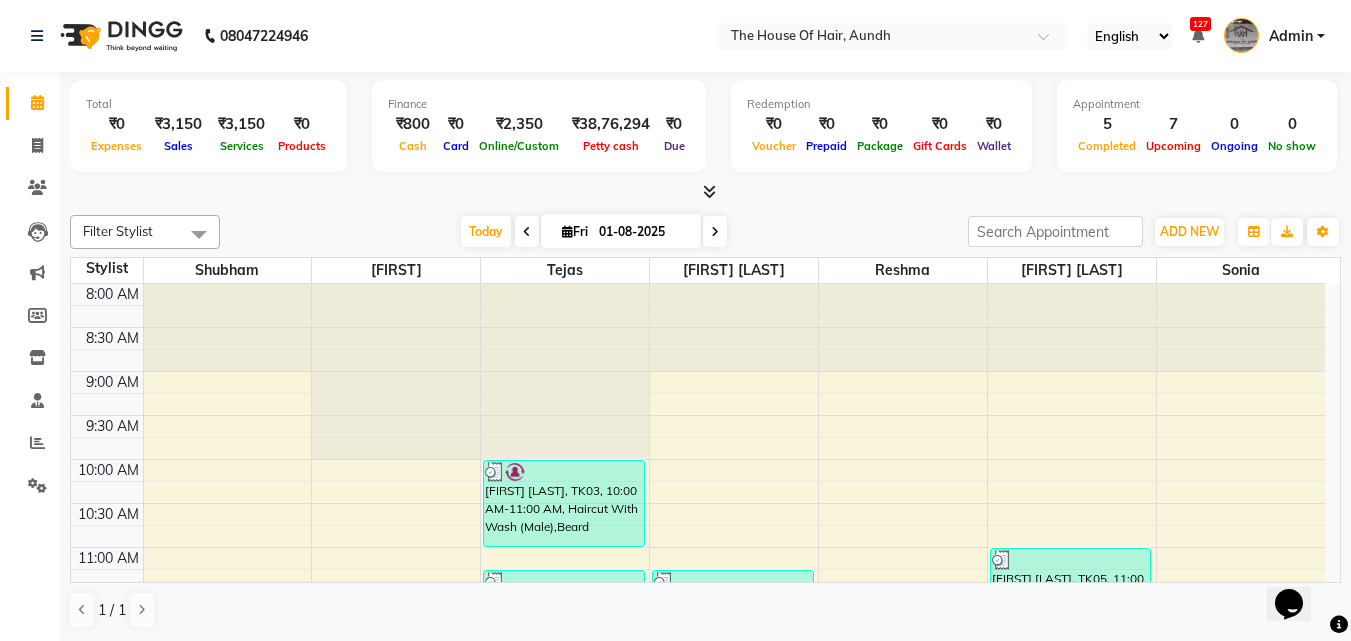 scroll, scrollTop: 0, scrollLeft: 0, axis: both 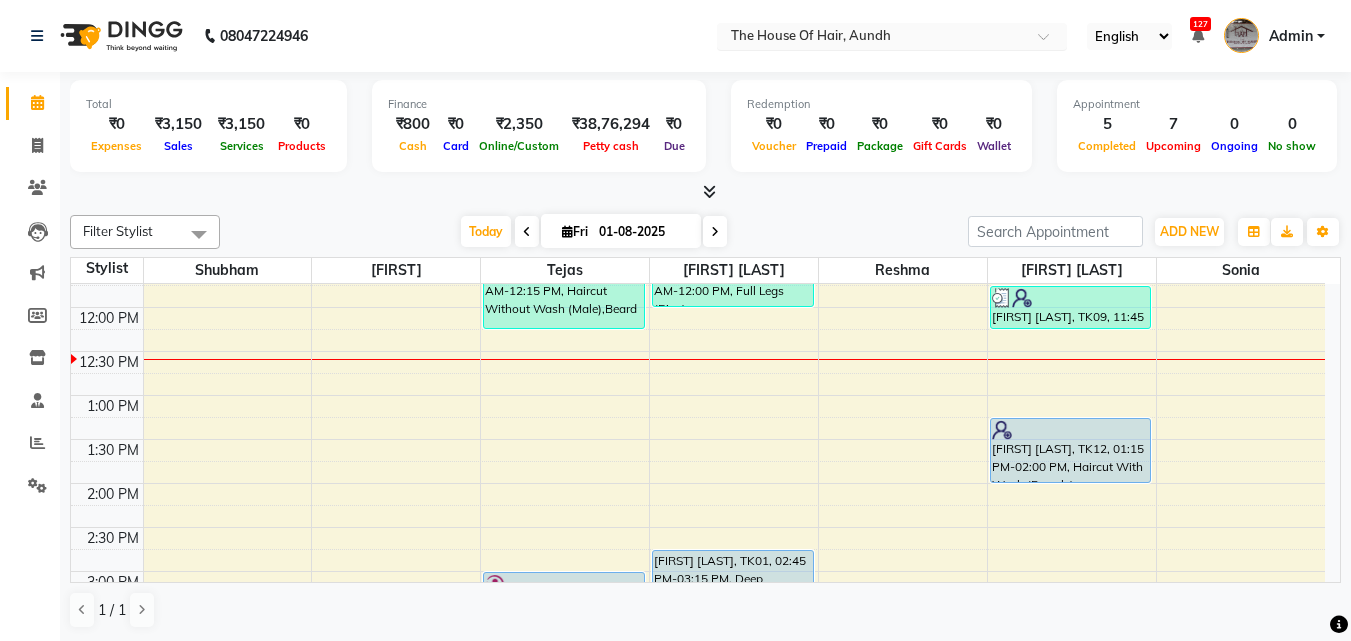 click on "Select Location × The House Of Hair, Aundh" at bounding box center [892, 36] 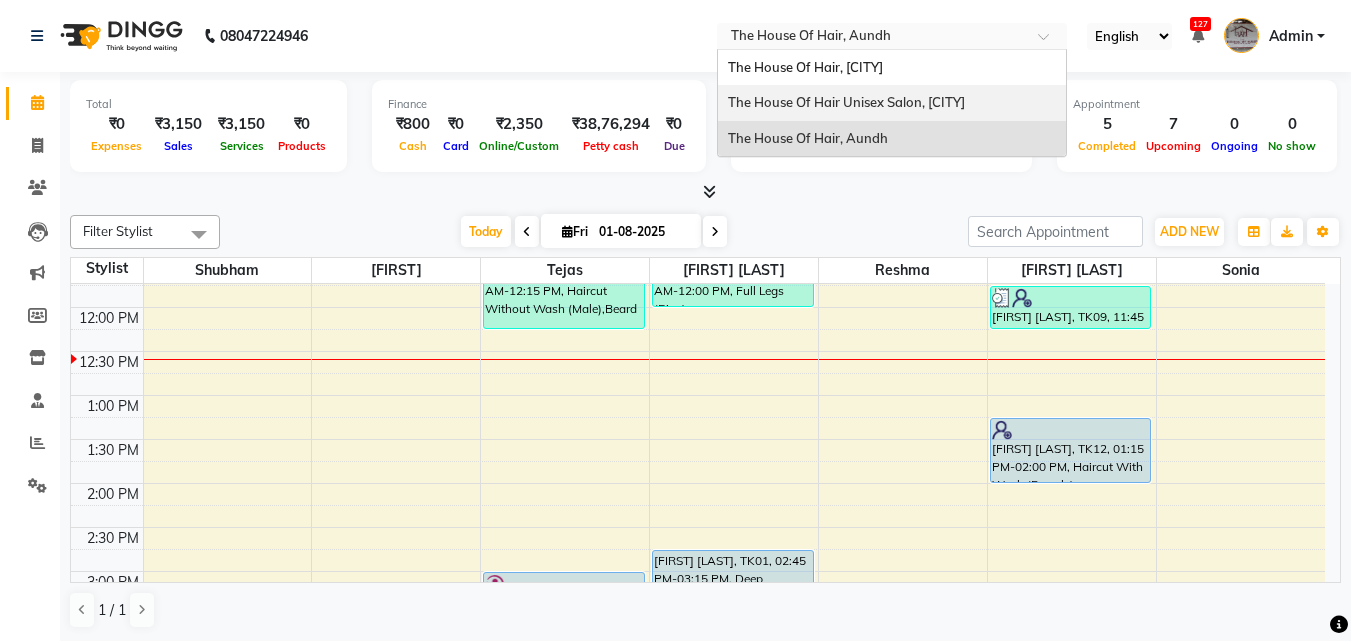 click on "The House Of Hair Unisex Salon, [AREA]" at bounding box center (846, 102) 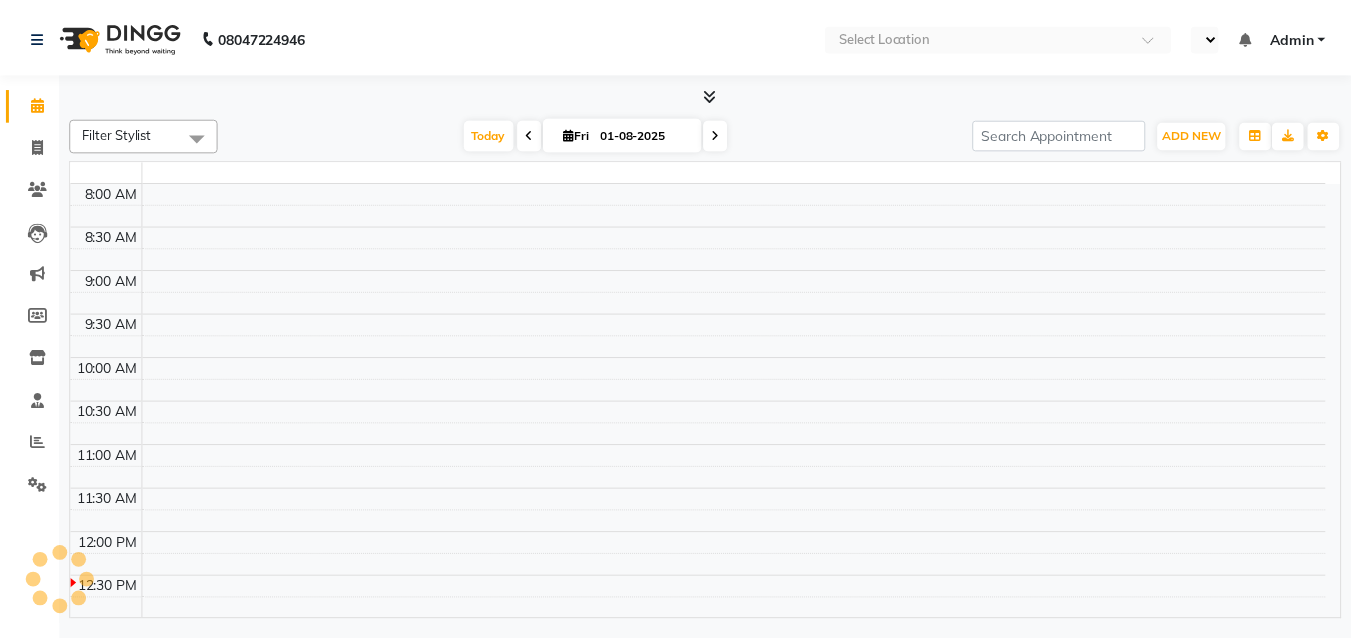 scroll, scrollTop: 0, scrollLeft: 0, axis: both 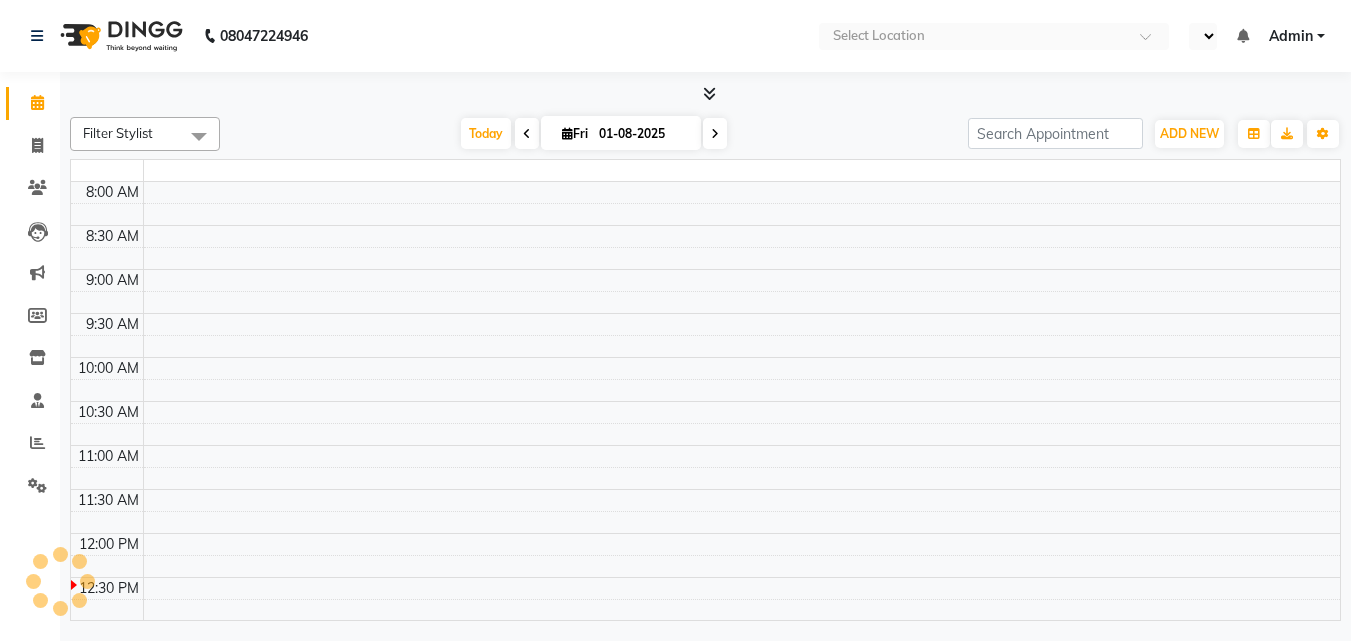 select on "en" 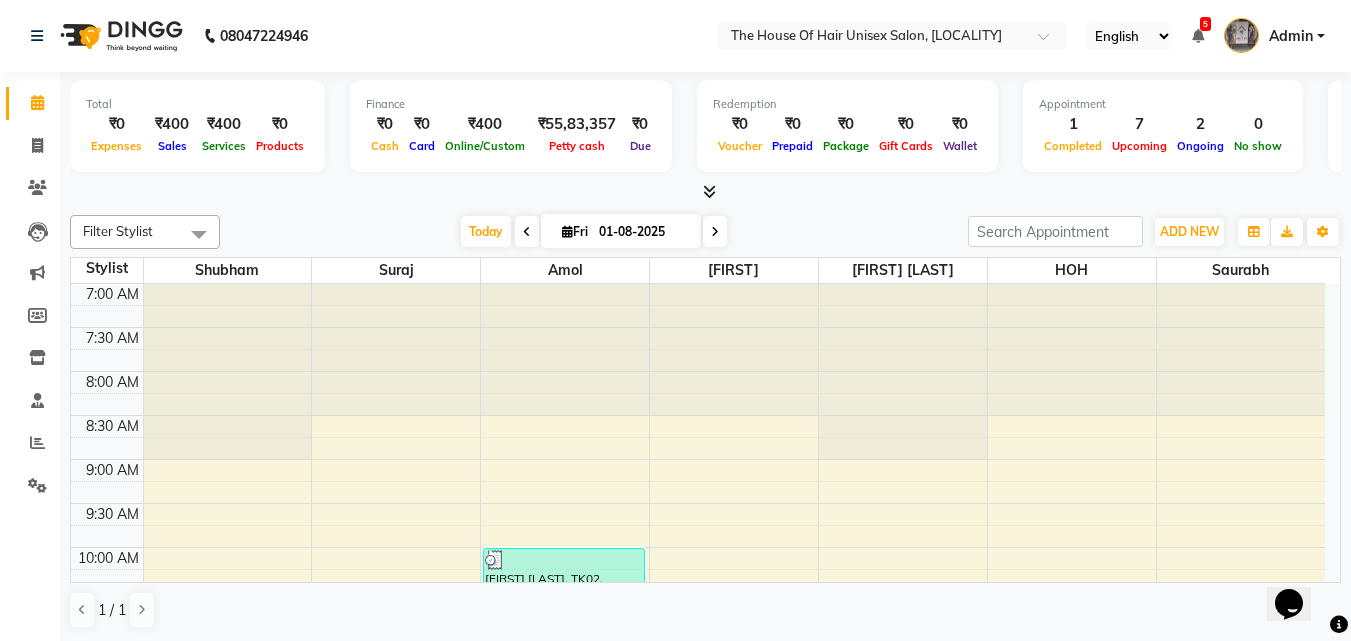 scroll, scrollTop: 0, scrollLeft: 0, axis: both 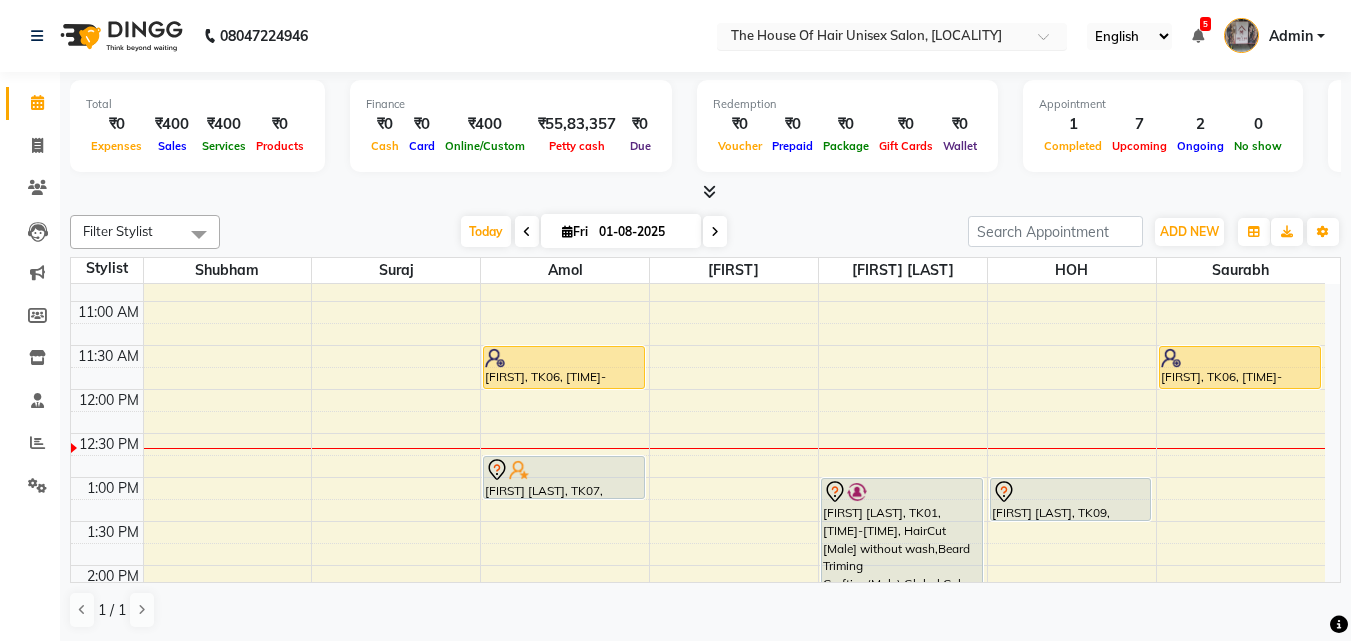 click at bounding box center (872, 38) 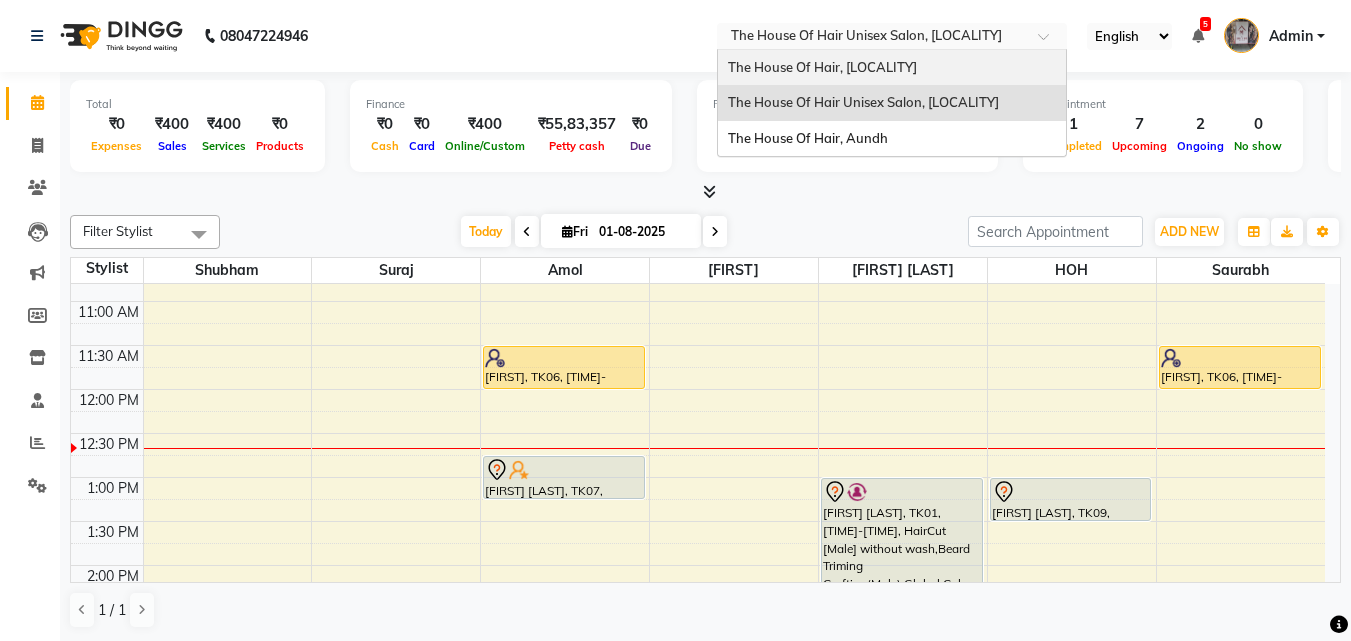 click on "The House Of Hair, [ADDRESS]" at bounding box center [822, 67] 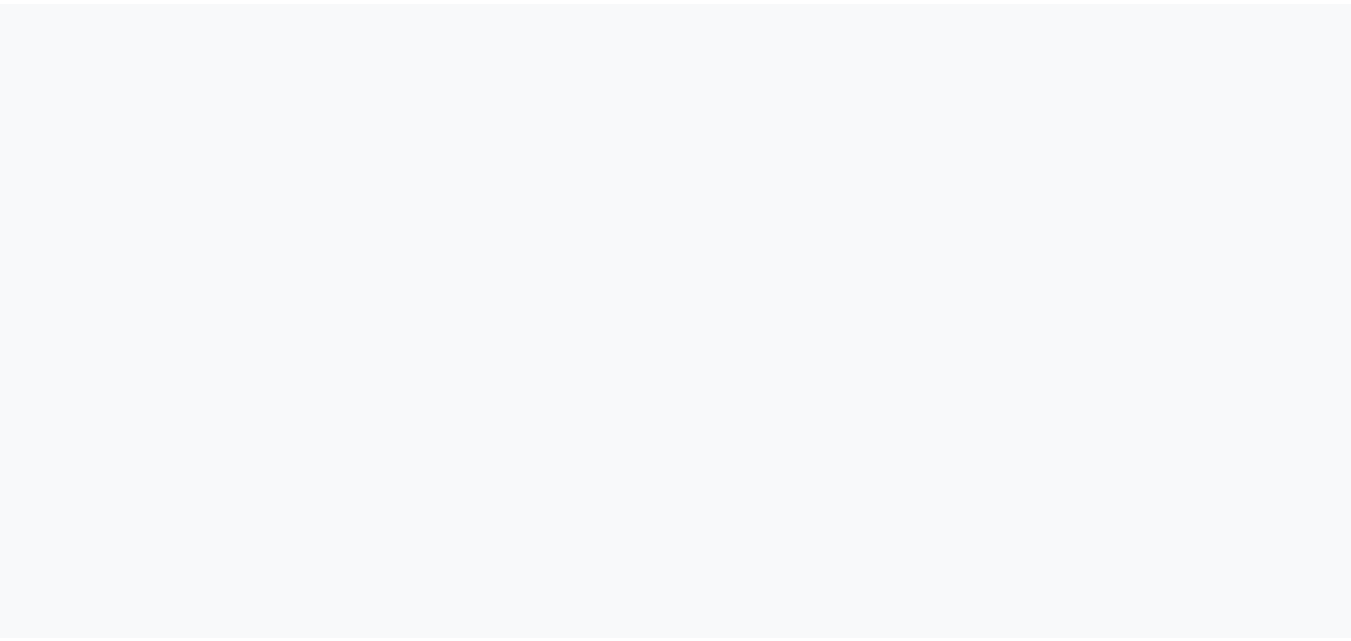 scroll, scrollTop: 0, scrollLeft: 0, axis: both 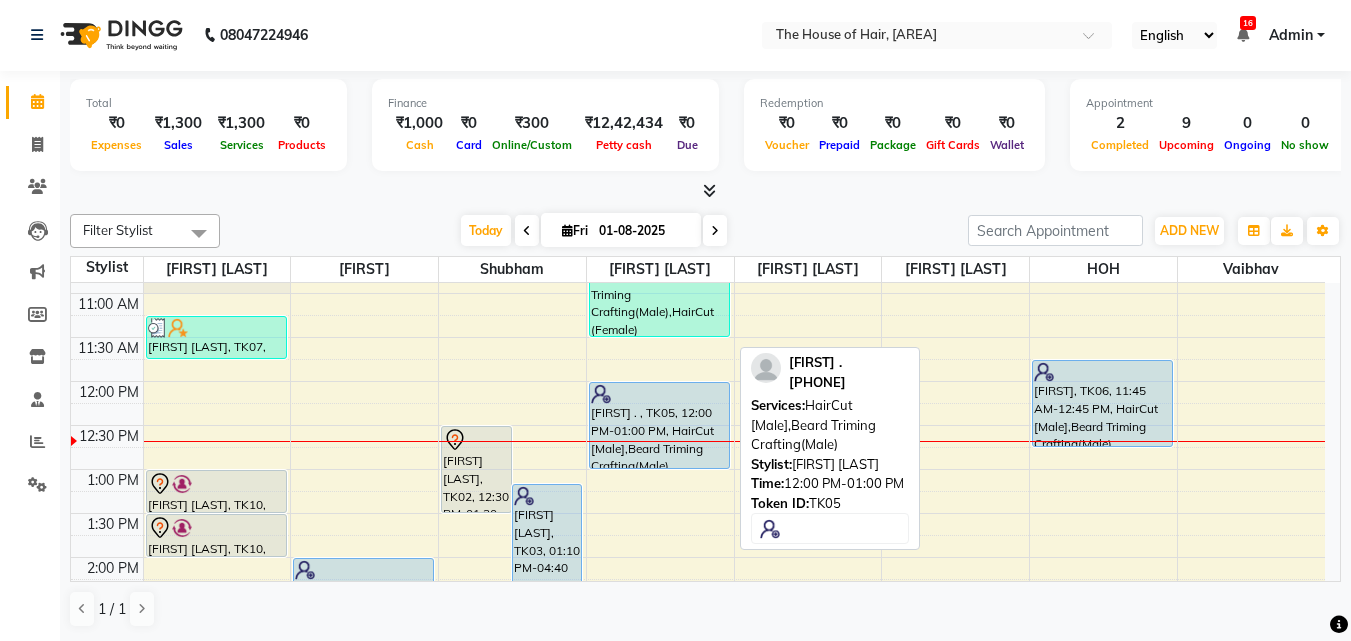 click on "[FIRST] . , TK05, 12:00 PM-01:00 PM, HairCut  [Male],Beard Triming Crafting(Male)" at bounding box center (659, 425) 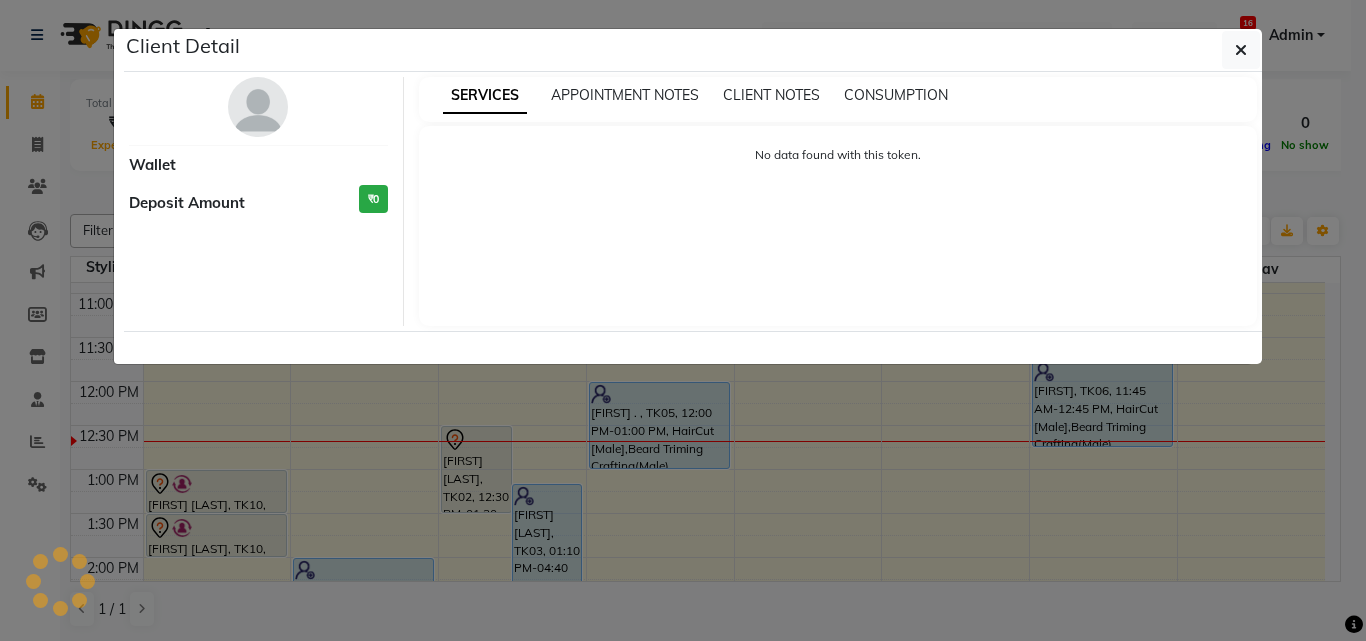 select on "5" 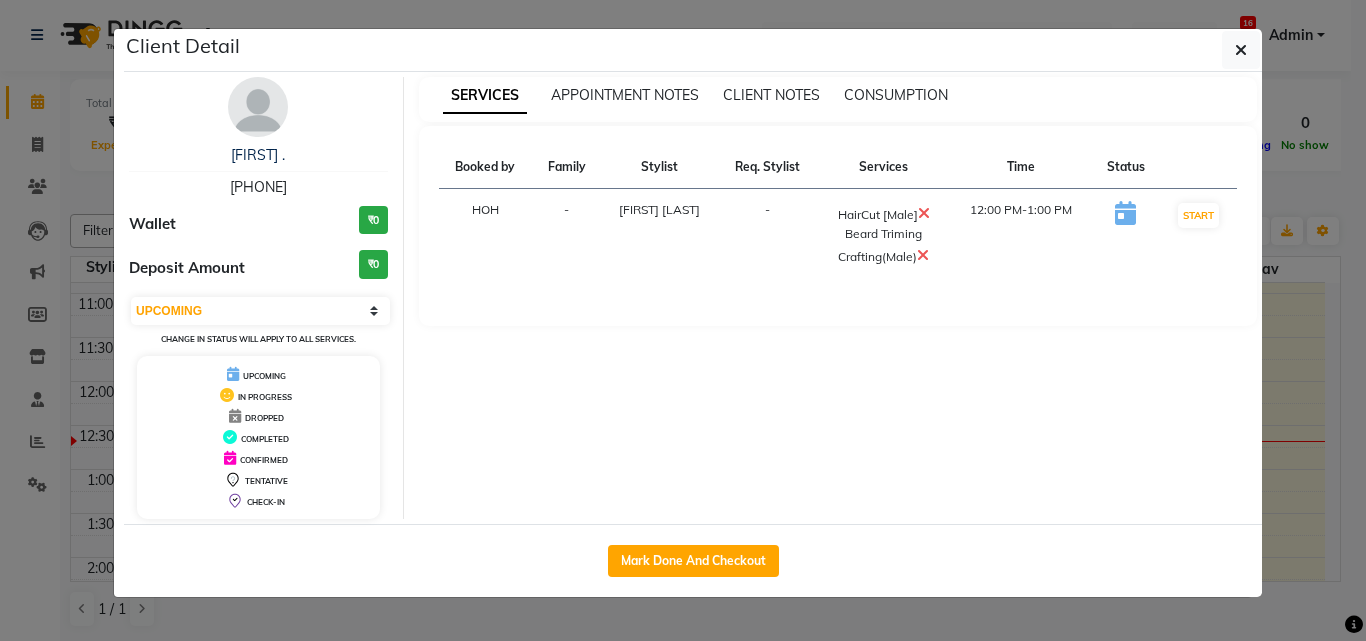 click on "Mark Done And Checkout" 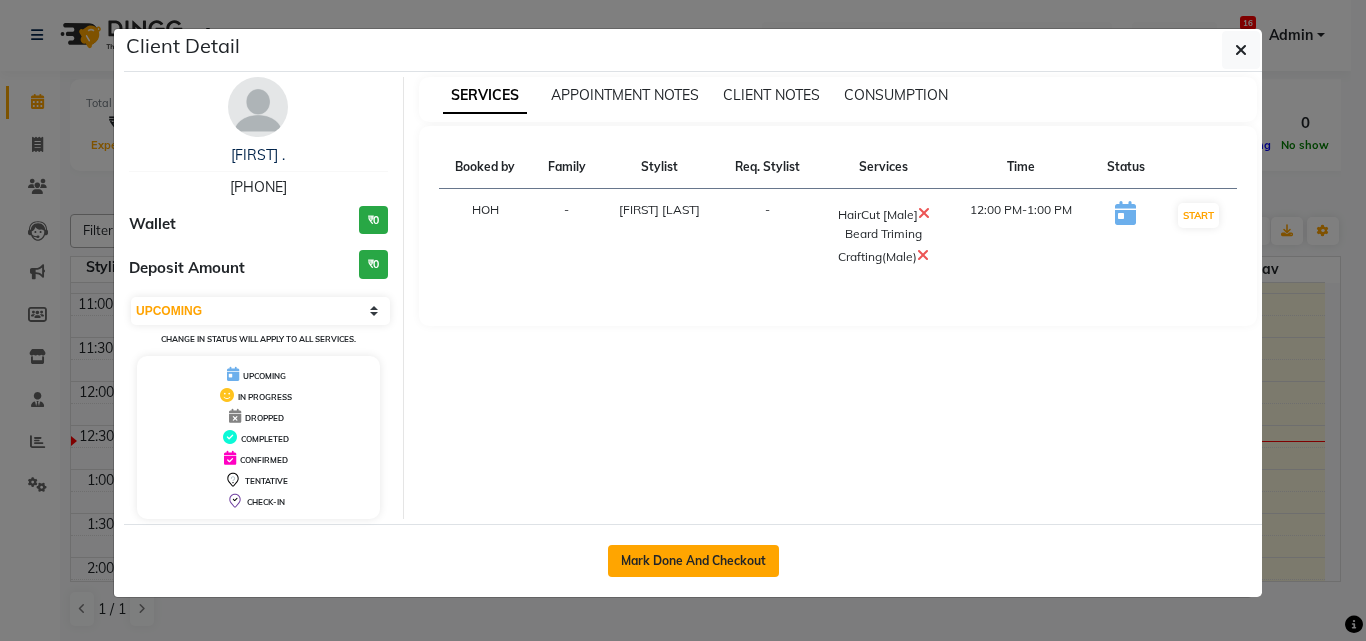 click on "Mark Done And Checkout" 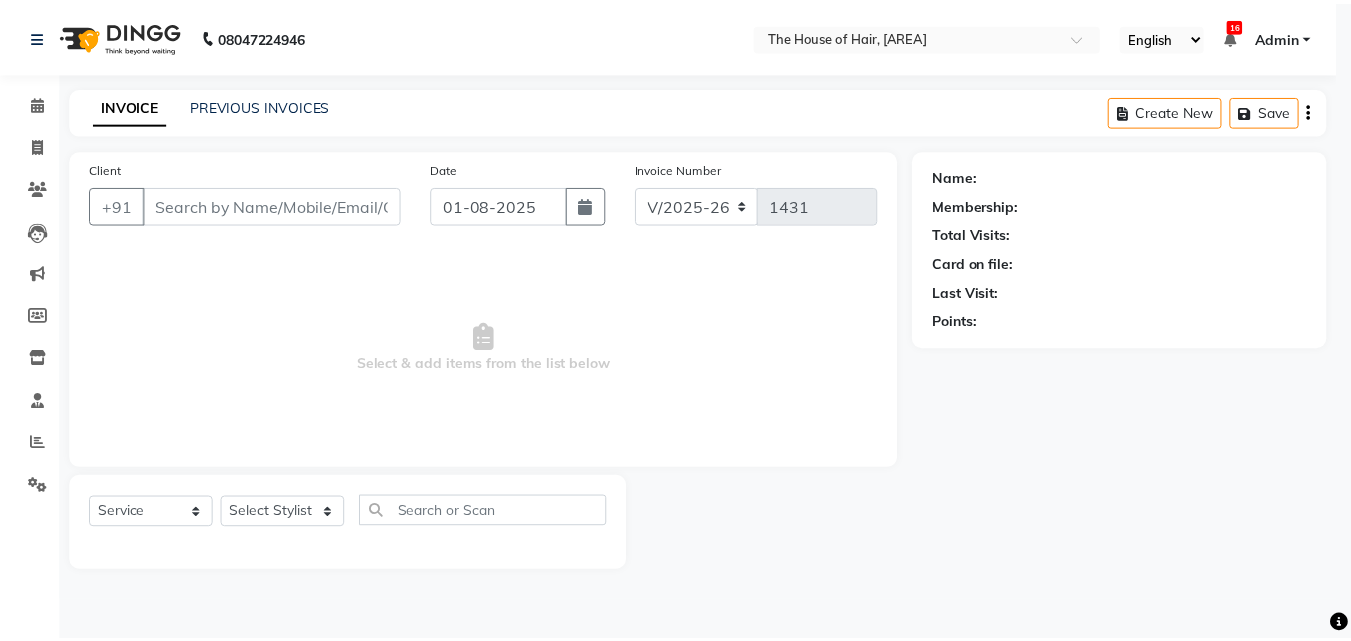scroll, scrollTop: 0, scrollLeft: 0, axis: both 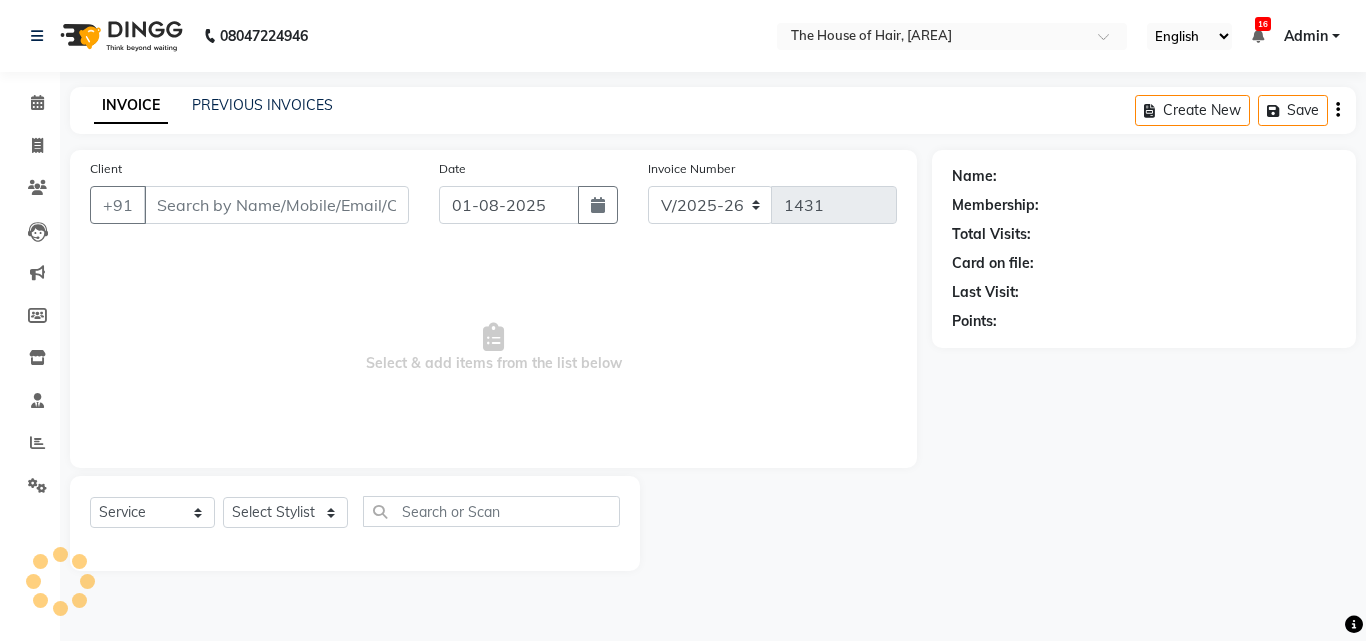 type on "7066669245" 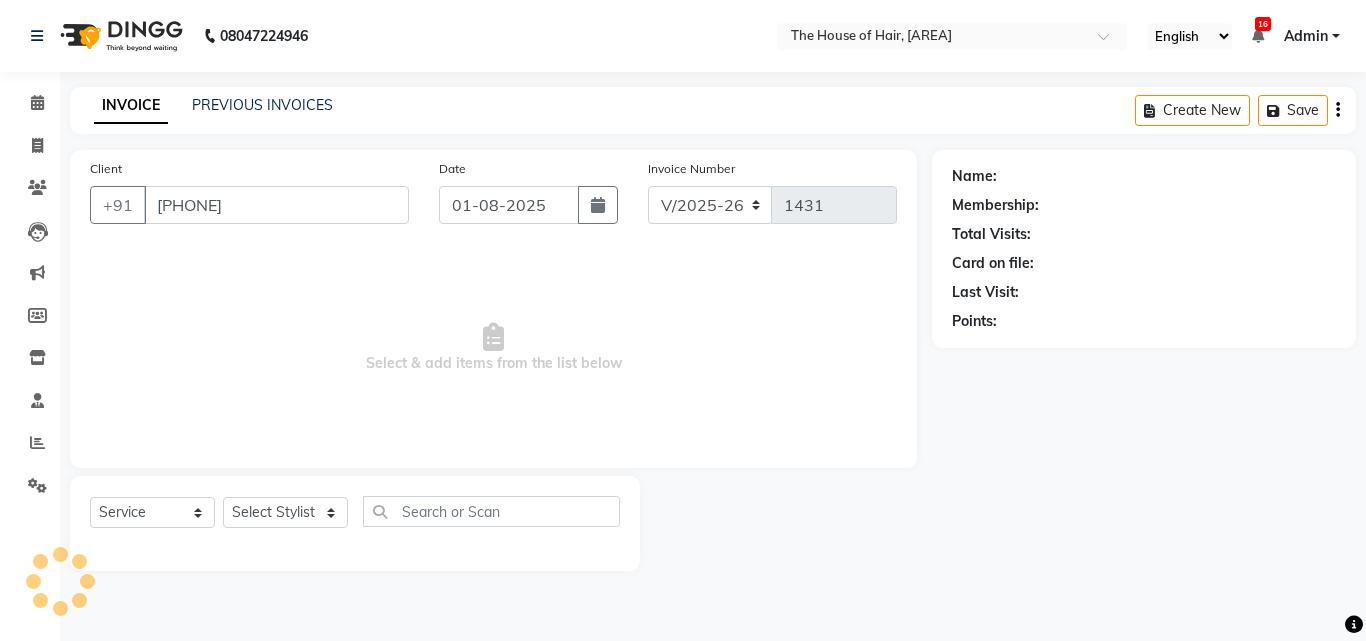 select on "57808" 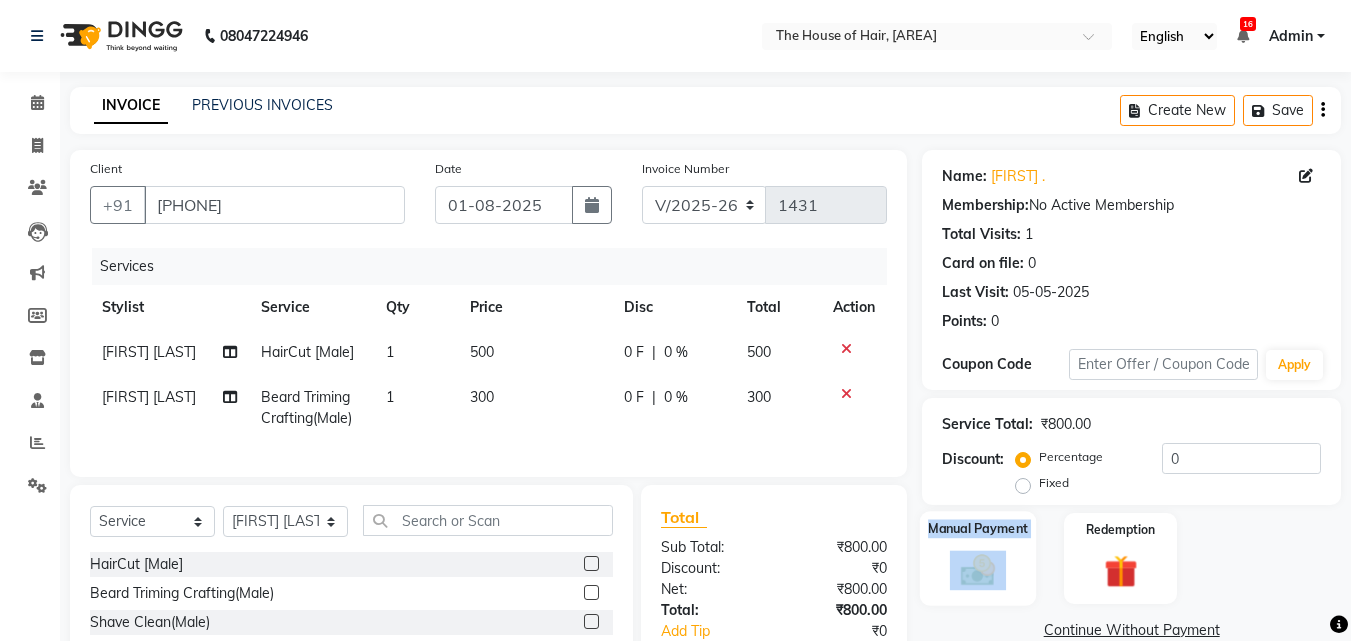 drag, startPoint x: 919, startPoint y: 555, endPoint x: 995, endPoint y: 576, distance: 78.84795 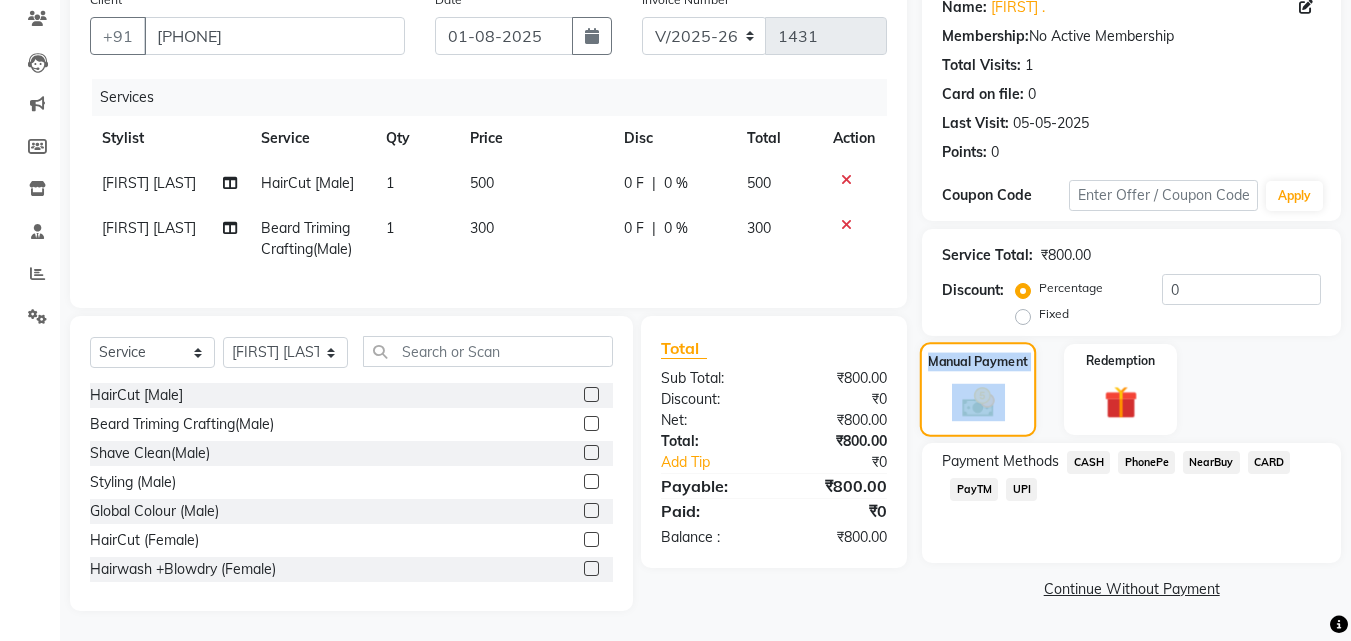 scroll, scrollTop: 184, scrollLeft: 0, axis: vertical 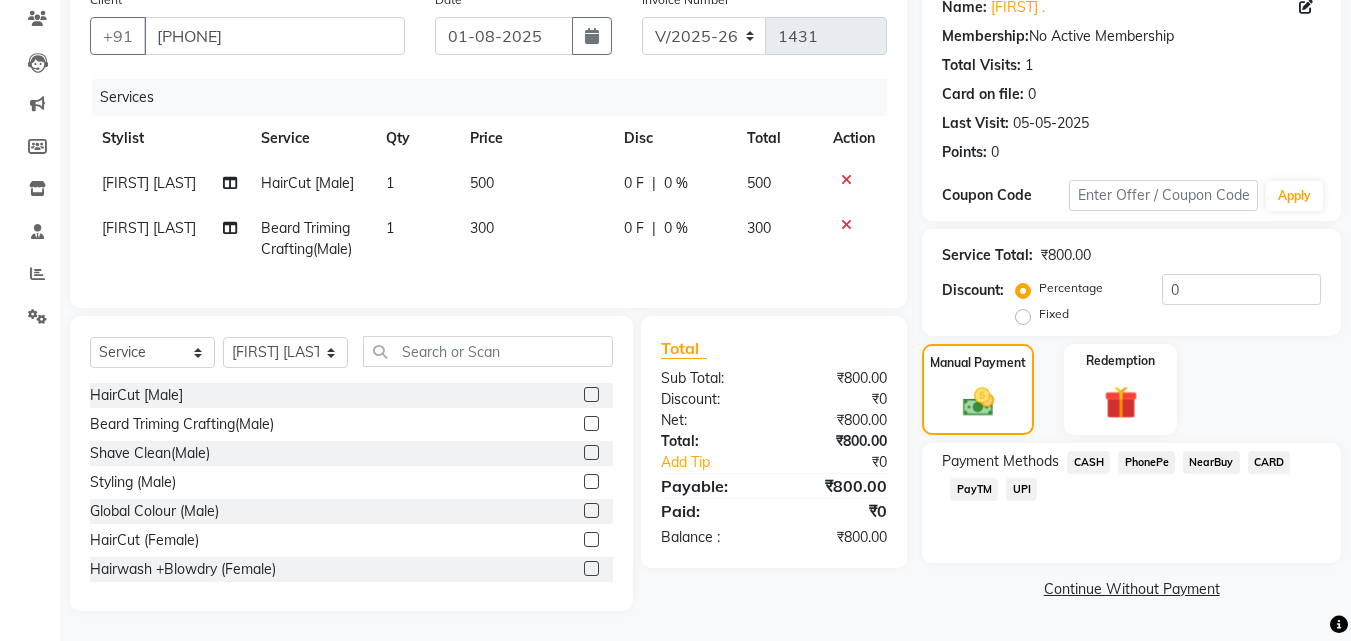 click on "UPI" 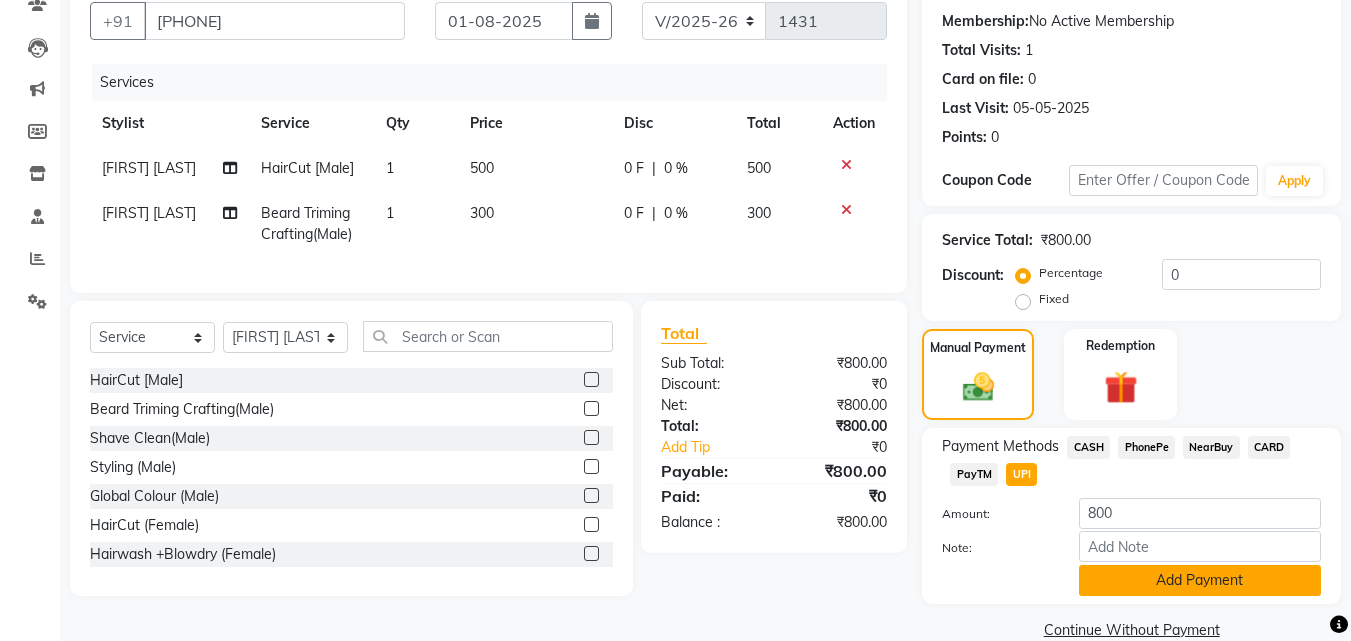 click on "Add Payment" 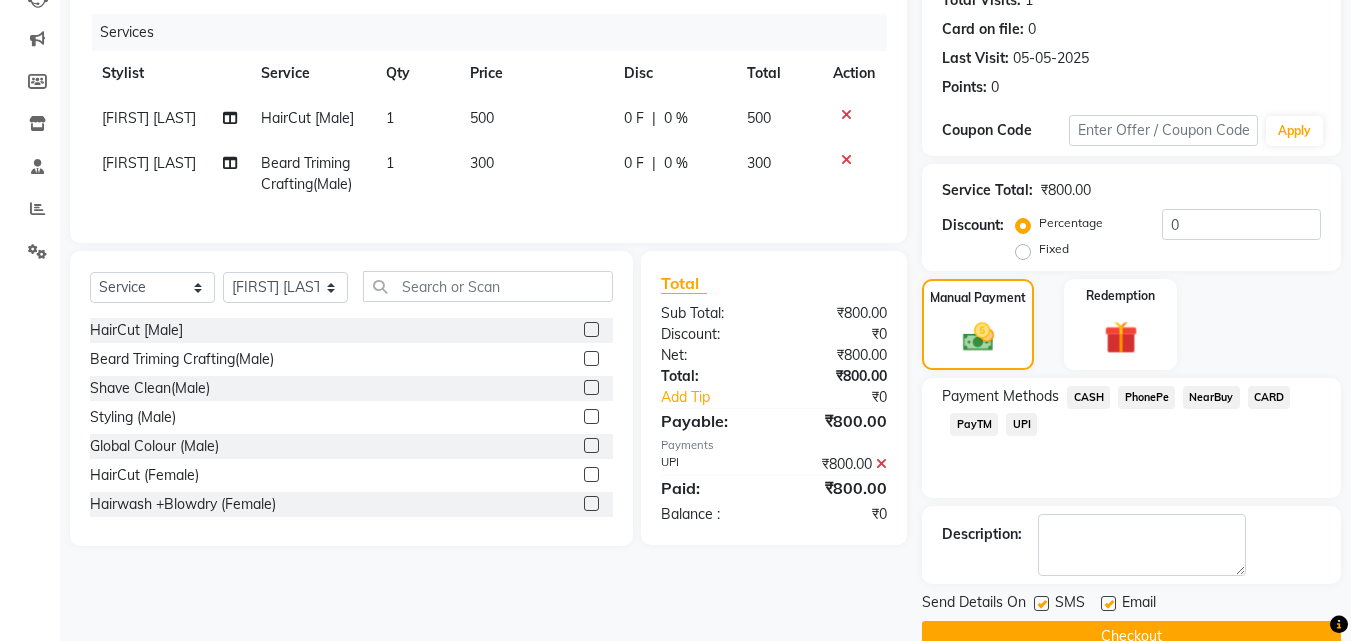 scroll, scrollTop: 275, scrollLeft: 0, axis: vertical 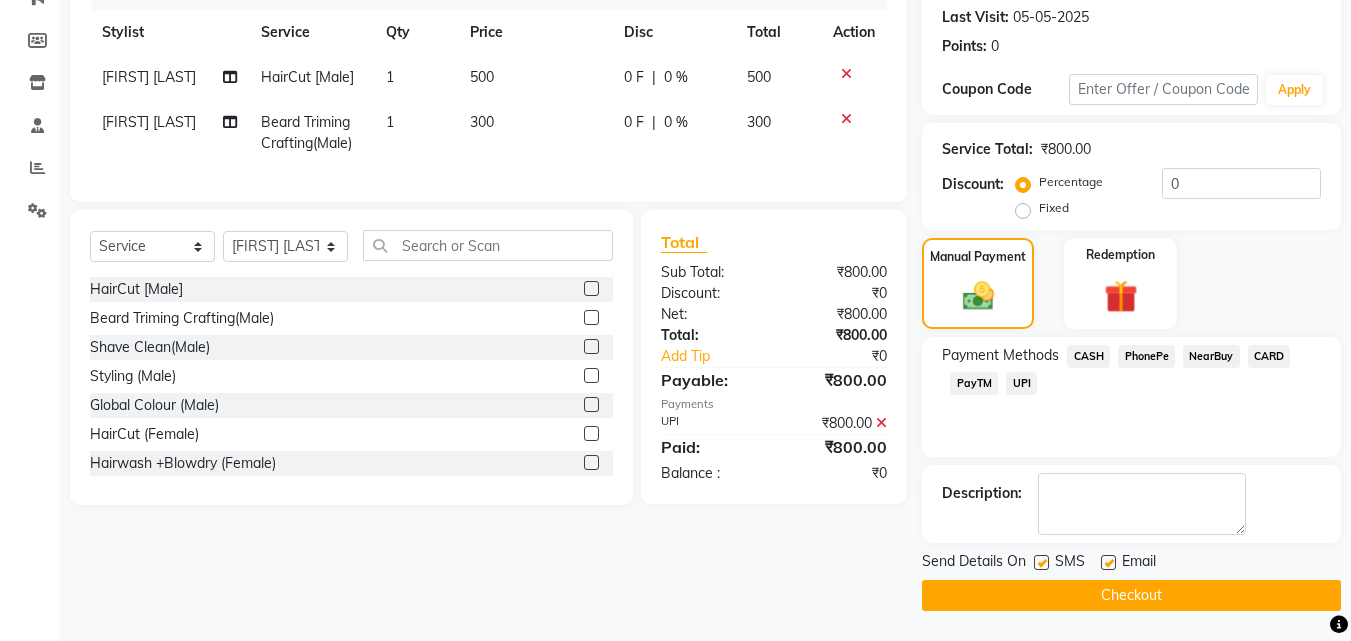 click on "Checkout" 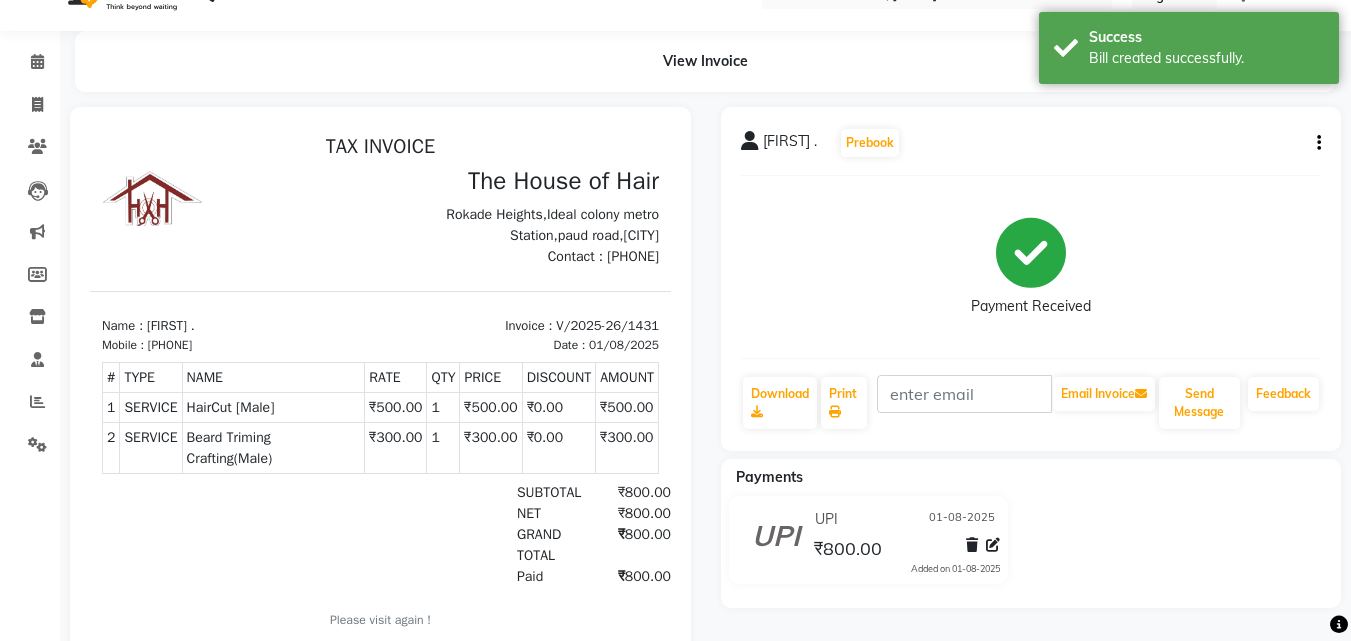 scroll, scrollTop: 0, scrollLeft: 0, axis: both 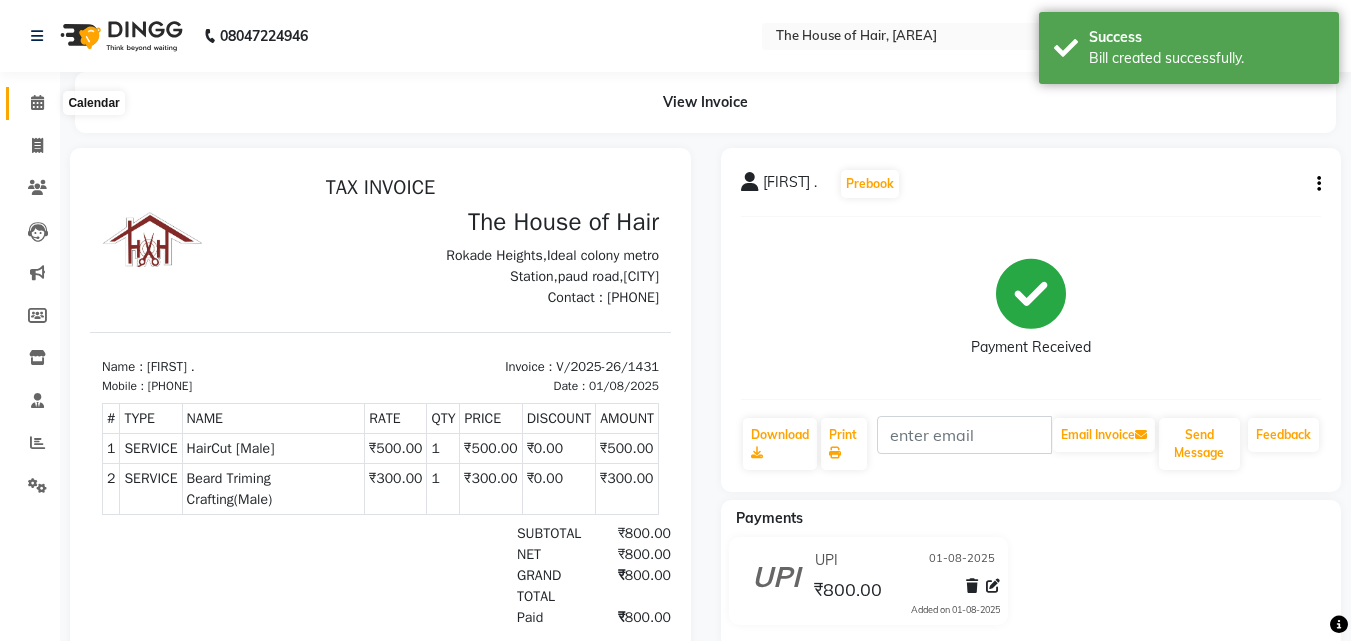 click 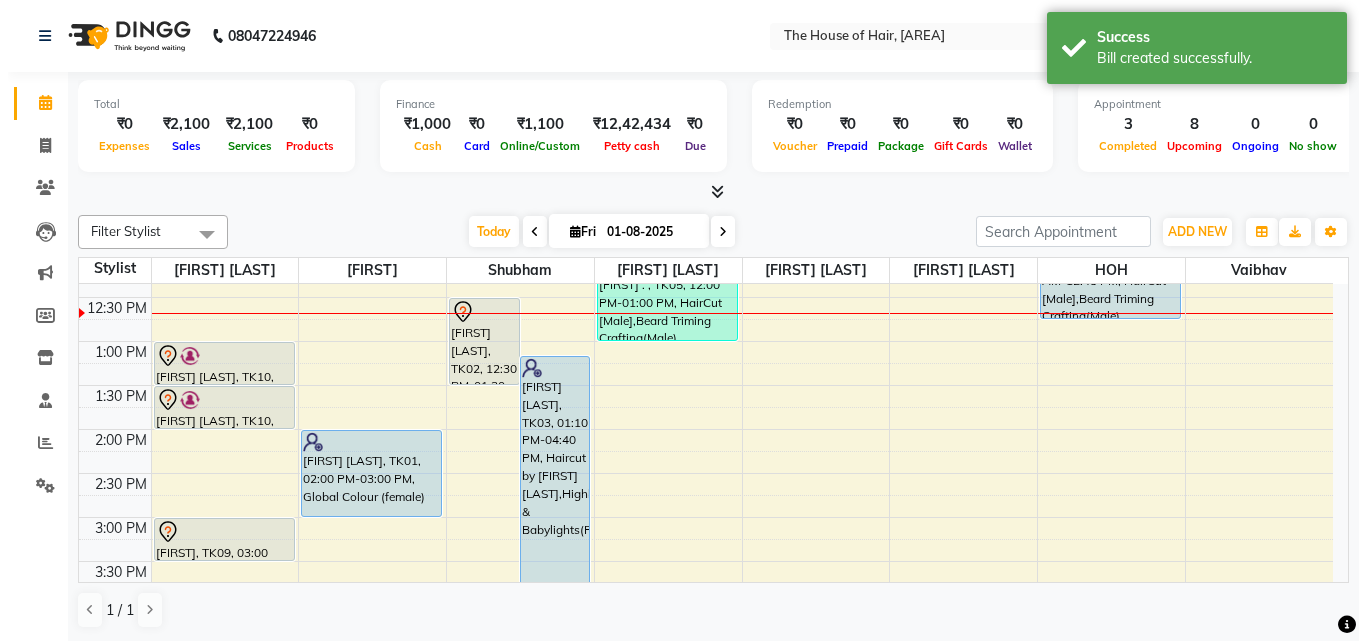 scroll, scrollTop: 381, scrollLeft: 0, axis: vertical 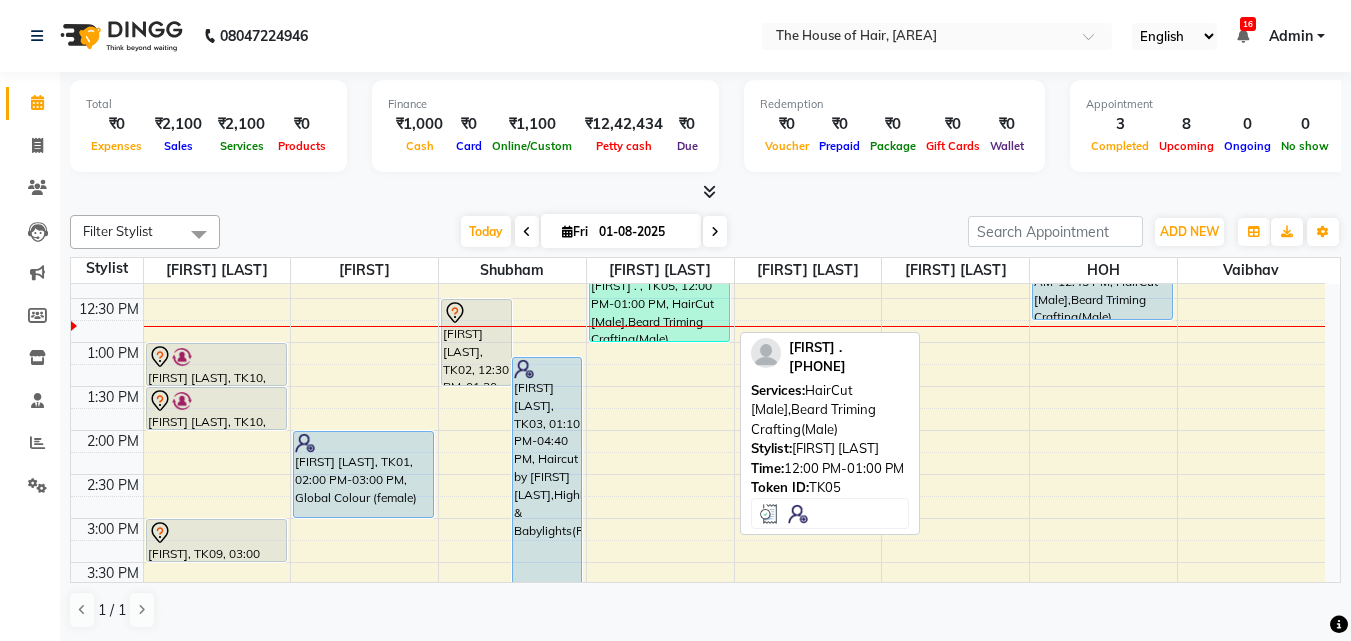 click on "SARVESH ., TK05, 12:00 PM-01:00 PM, HairCut  [Male],Beard Triming Crafting(Male)" at bounding box center (659, 298) 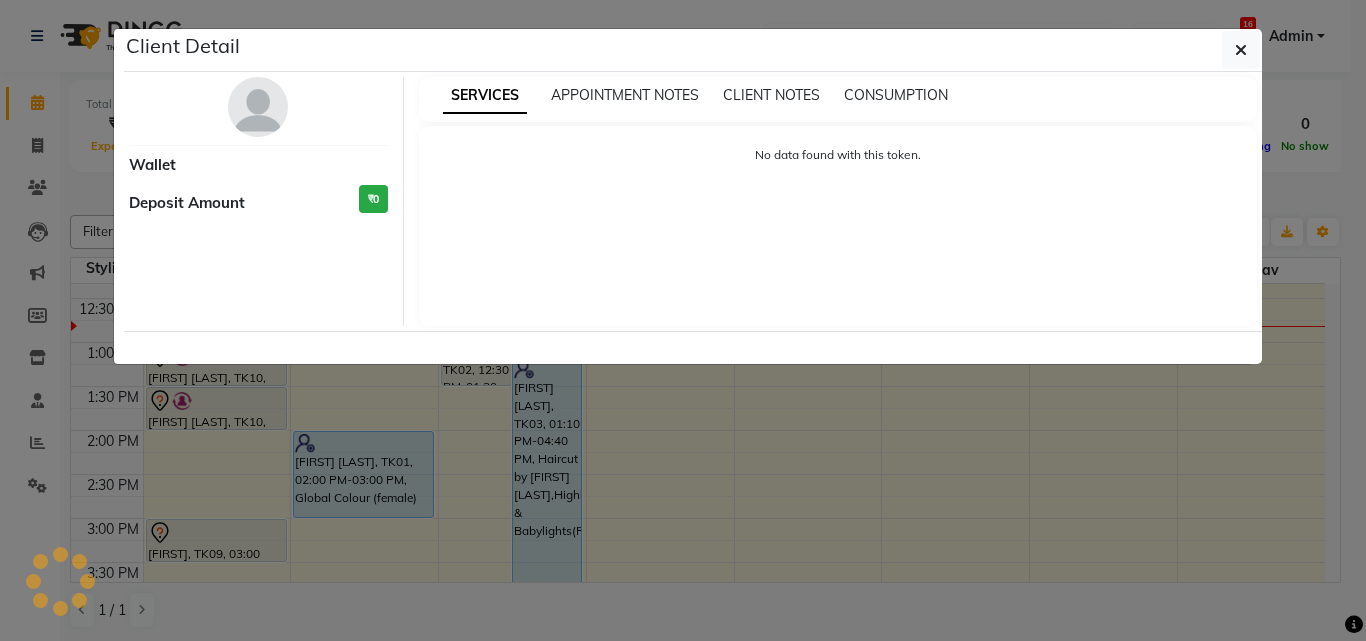 select on "3" 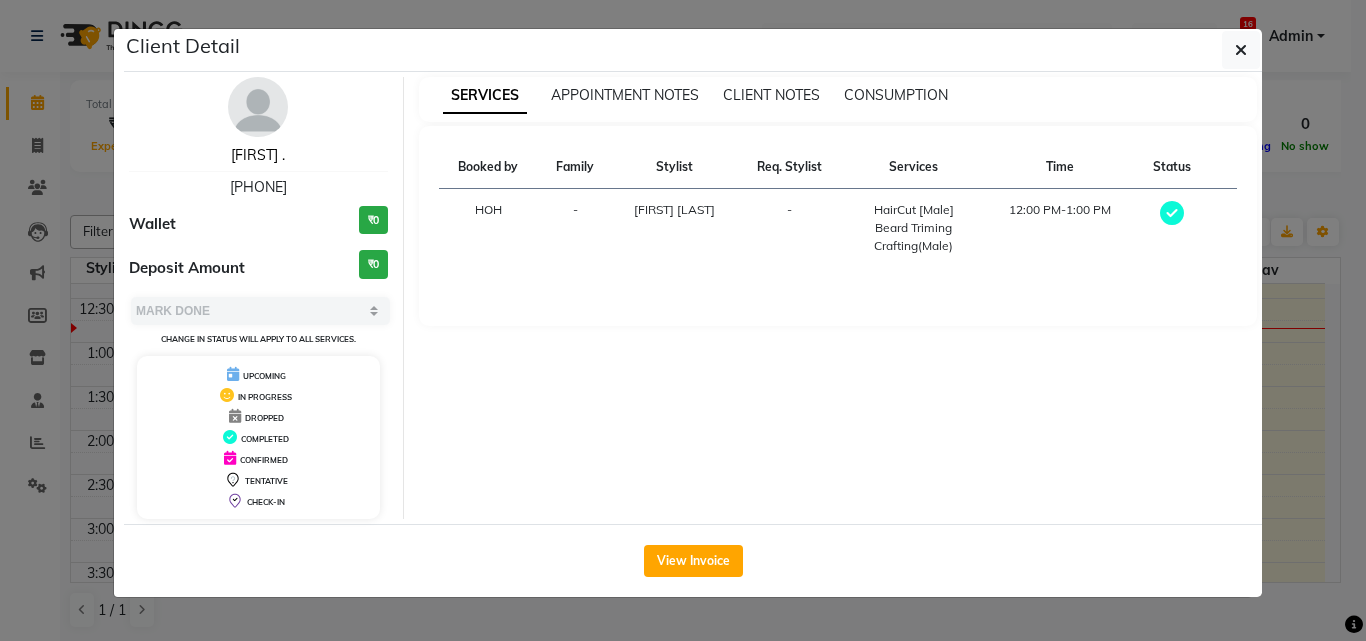 click on "SARVESH ." at bounding box center (258, 155) 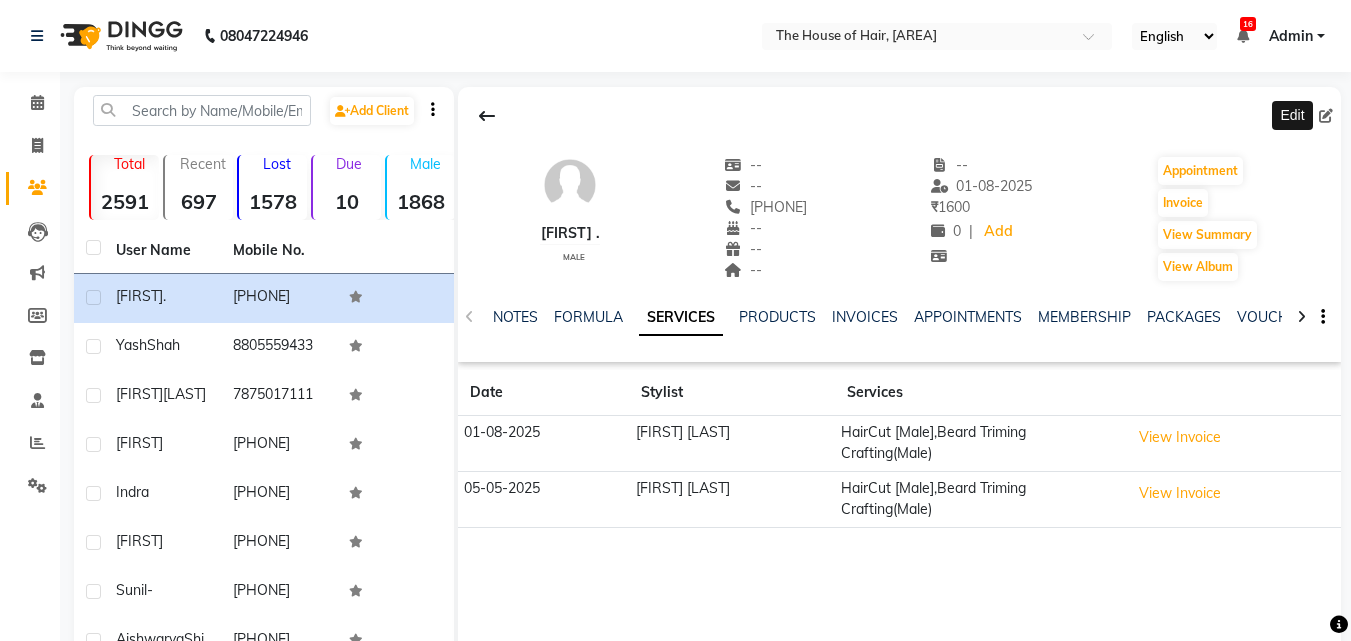 click 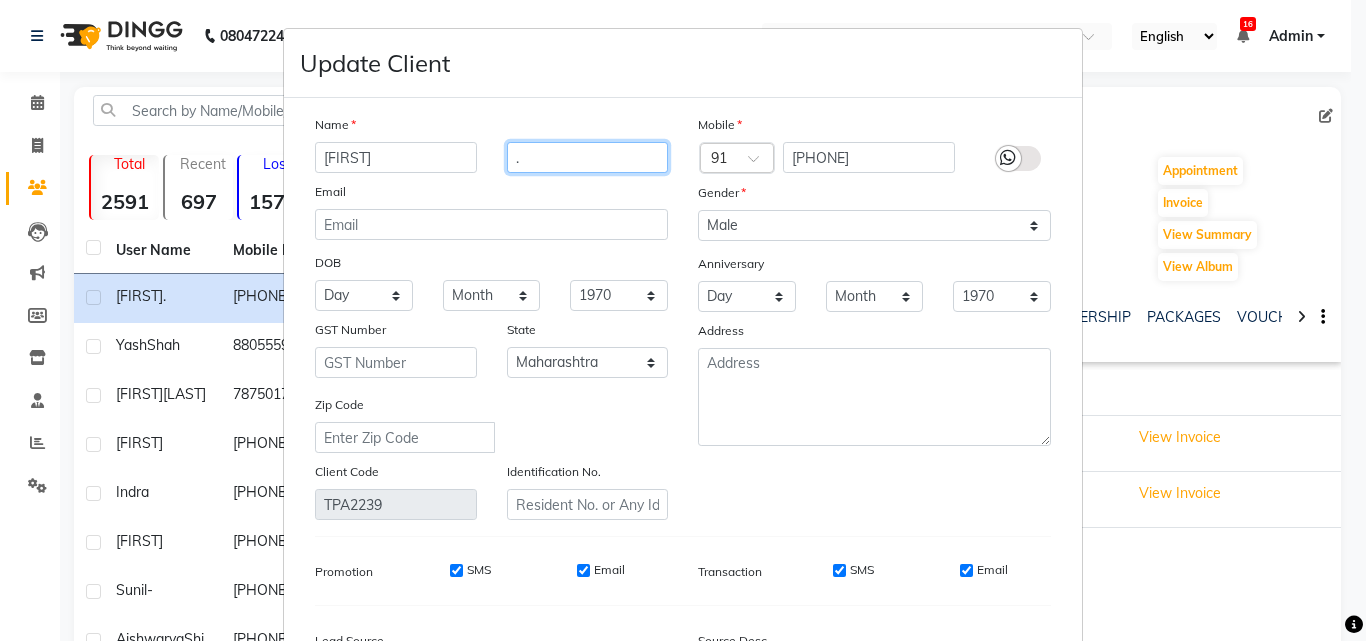 click on "." at bounding box center (588, 157) 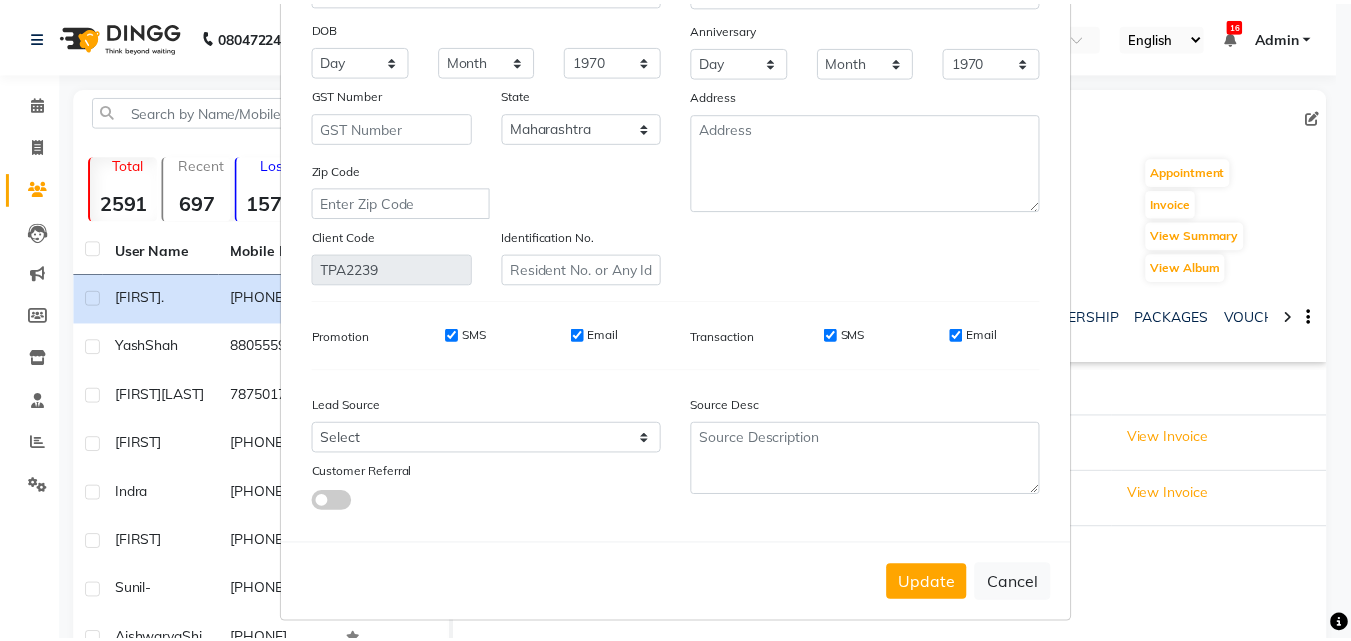 scroll, scrollTop: 246, scrollLeft: 0, axis: vertical 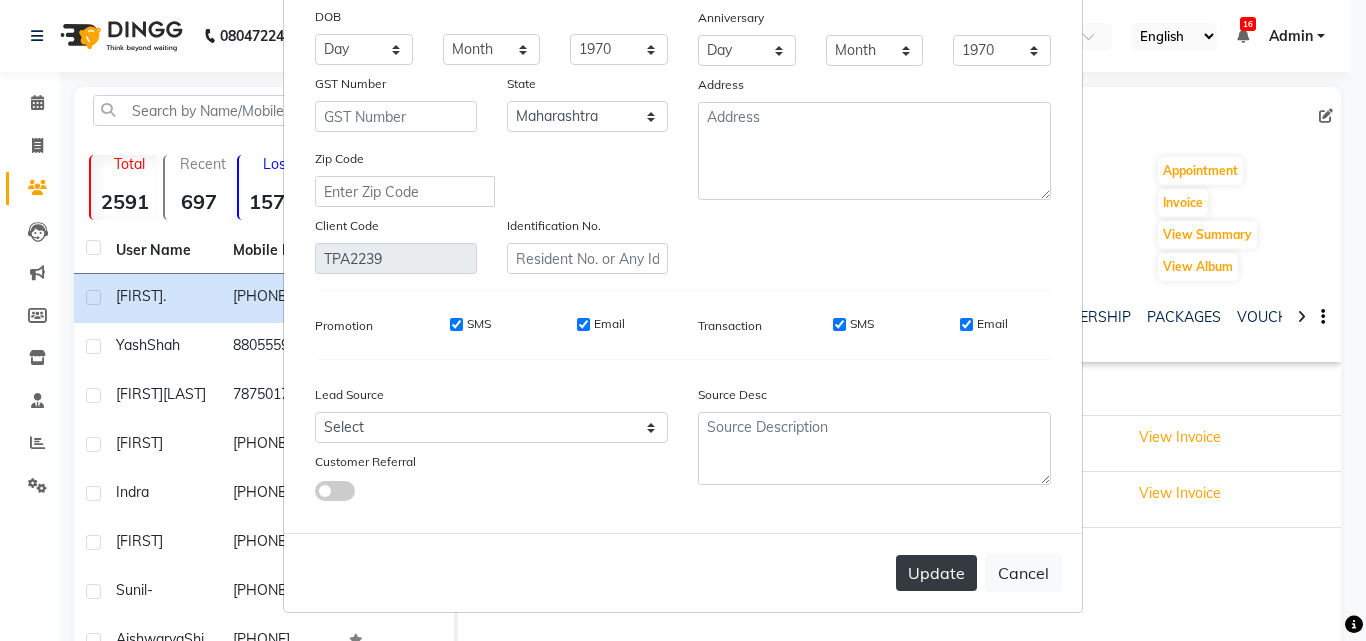 type on "HABIB" 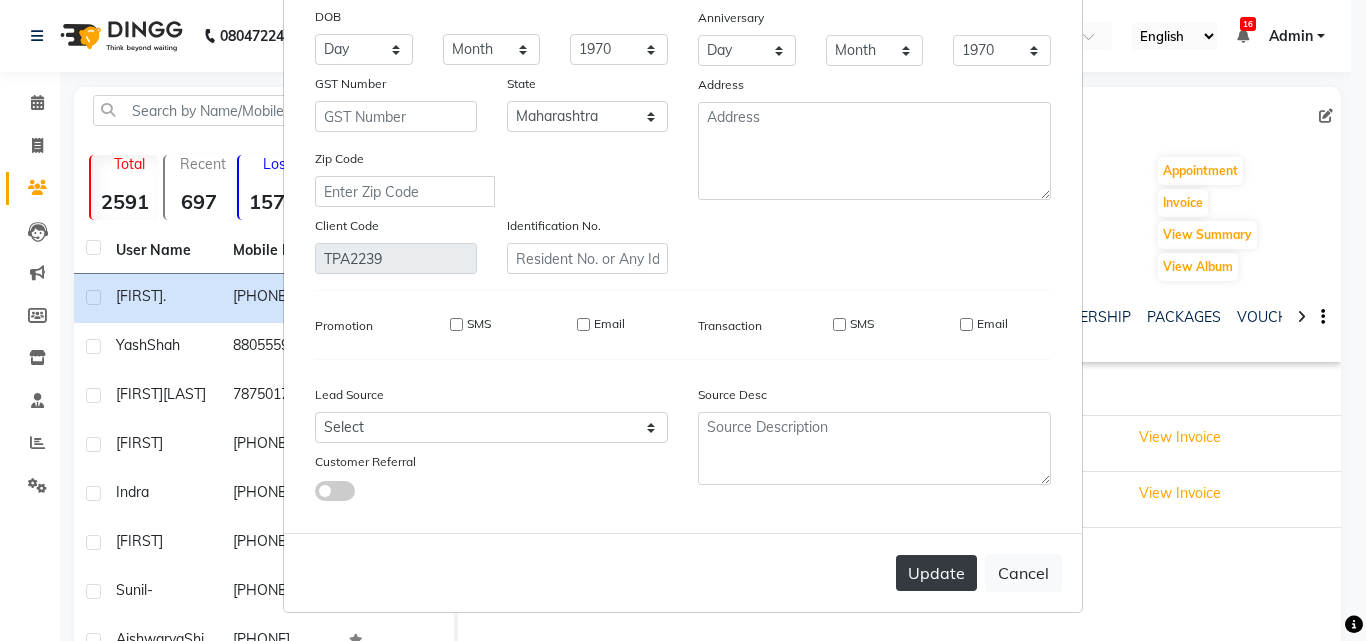 type 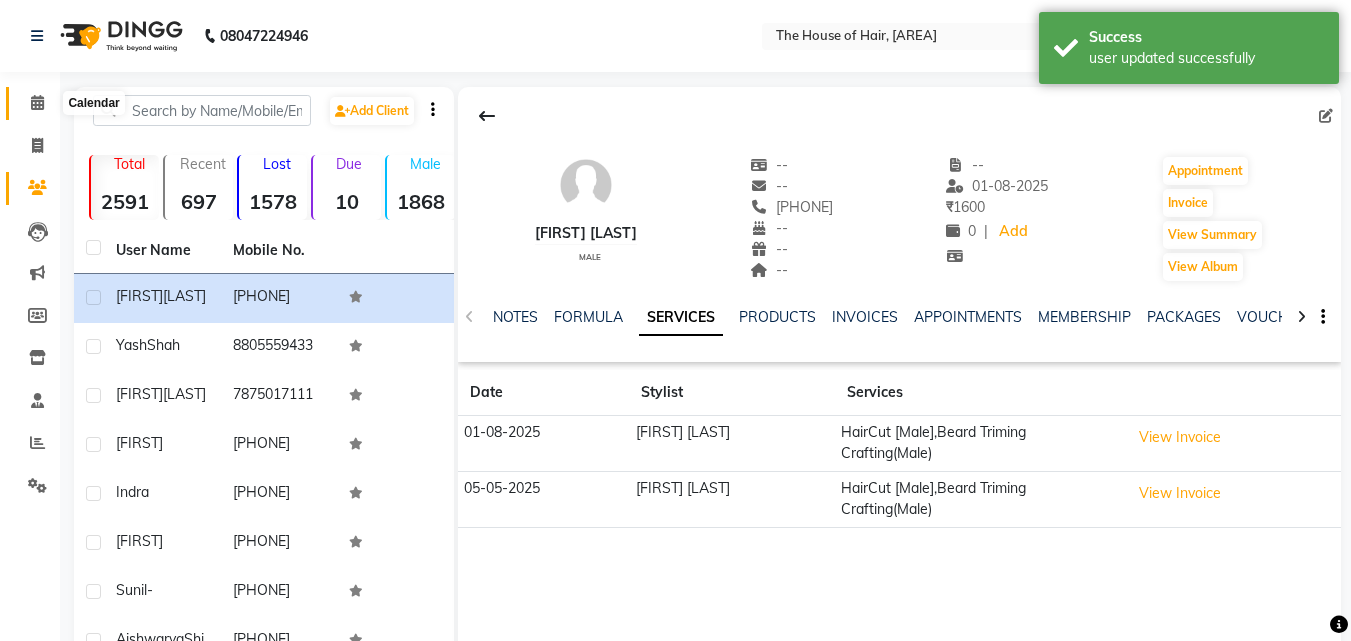 click 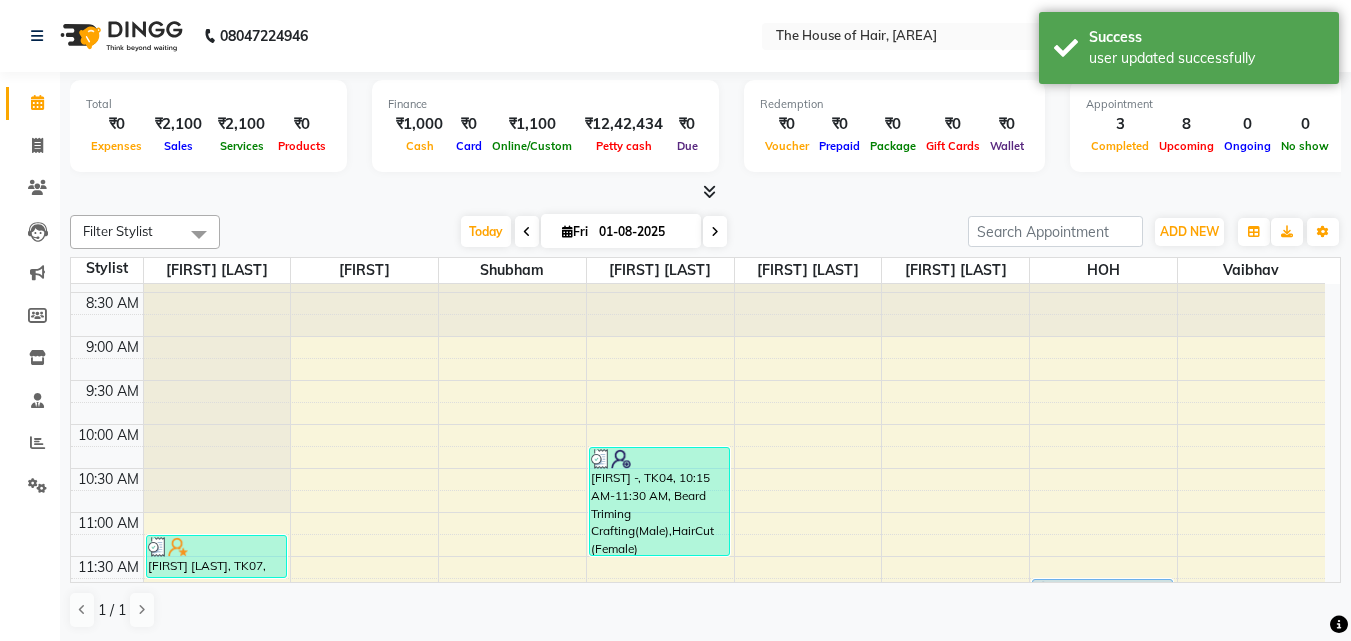 scroll, scrollTop: 43, scrollLeft: 0, axis: vertical 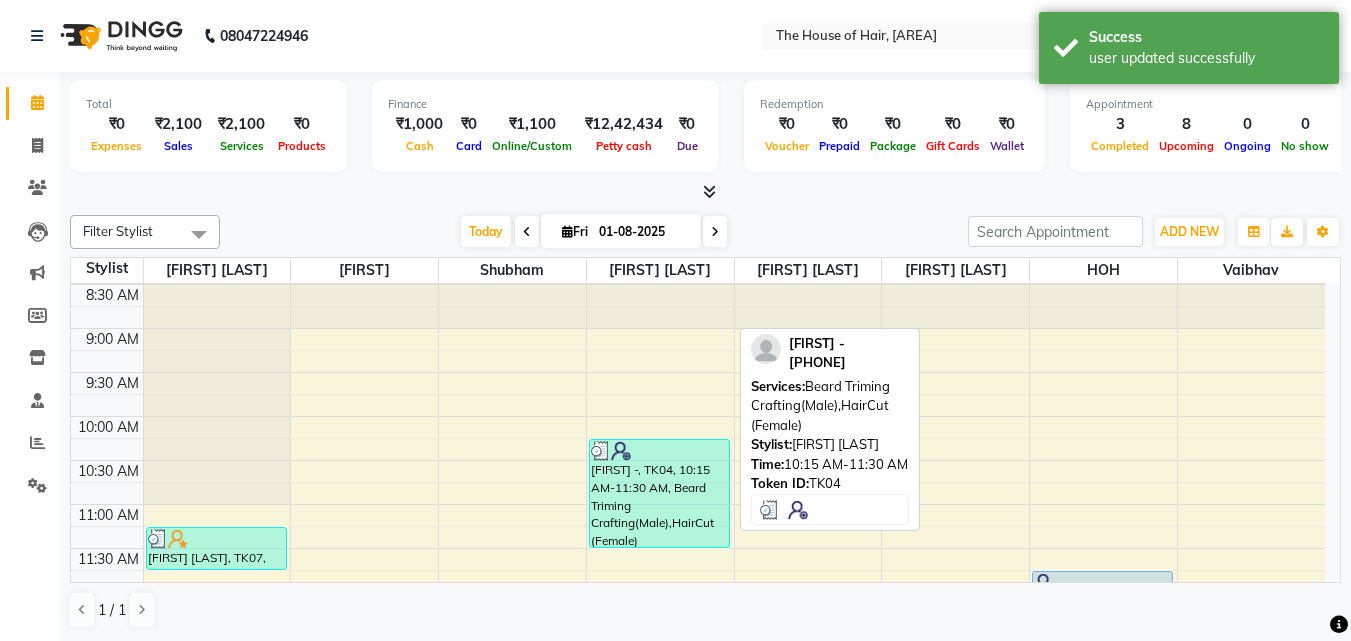 click on "[FIRST] -, TK04, 10:15 AM-11:30 AM, Beard Triming Crafting(Male),HairCut (Female)" at bounding box center [659, 493] 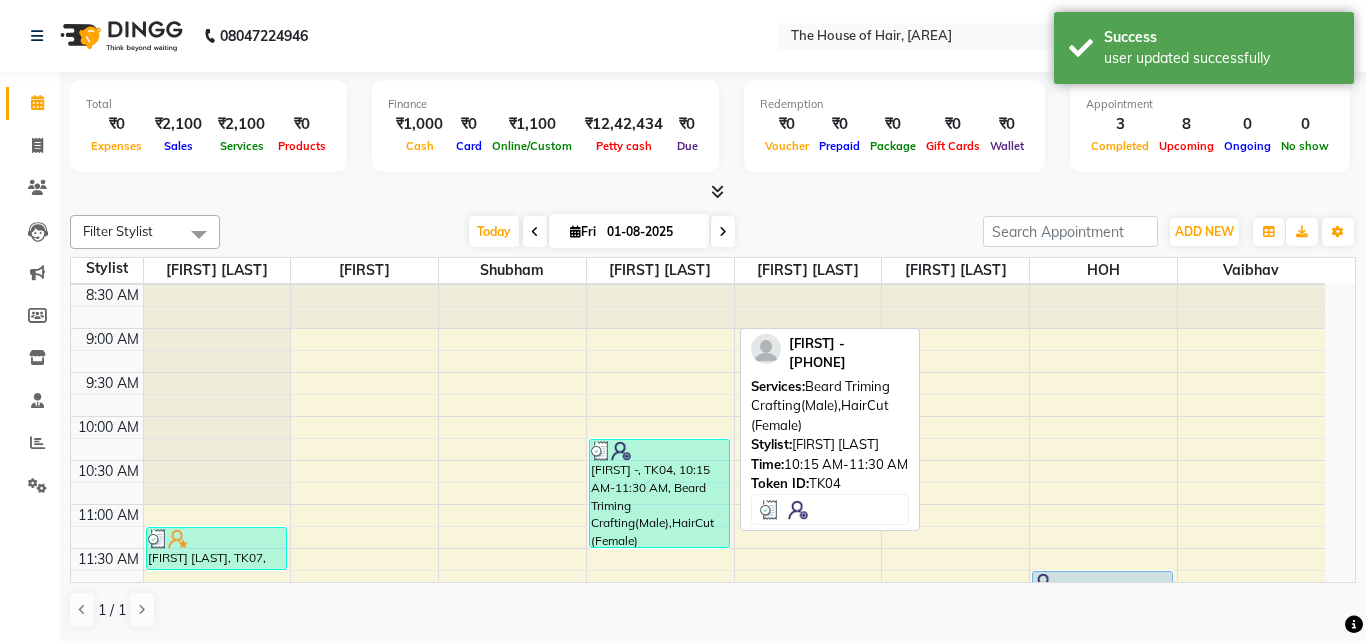 select on "3" 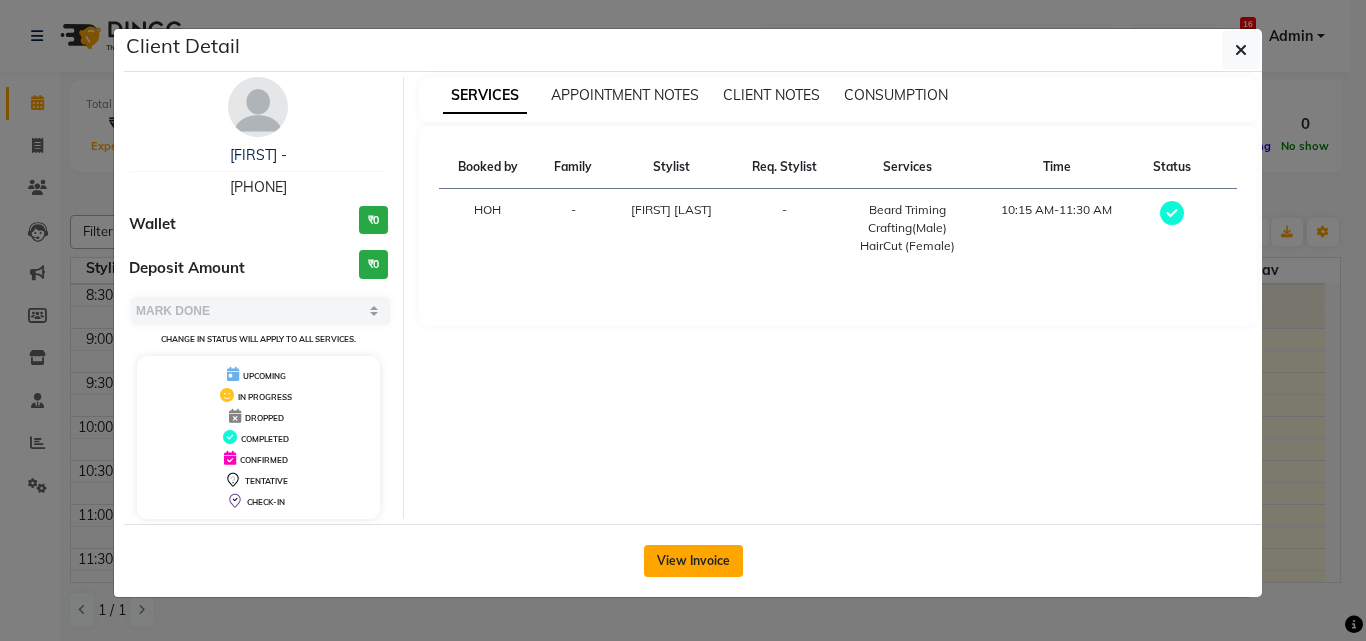 click on "View Invoice" 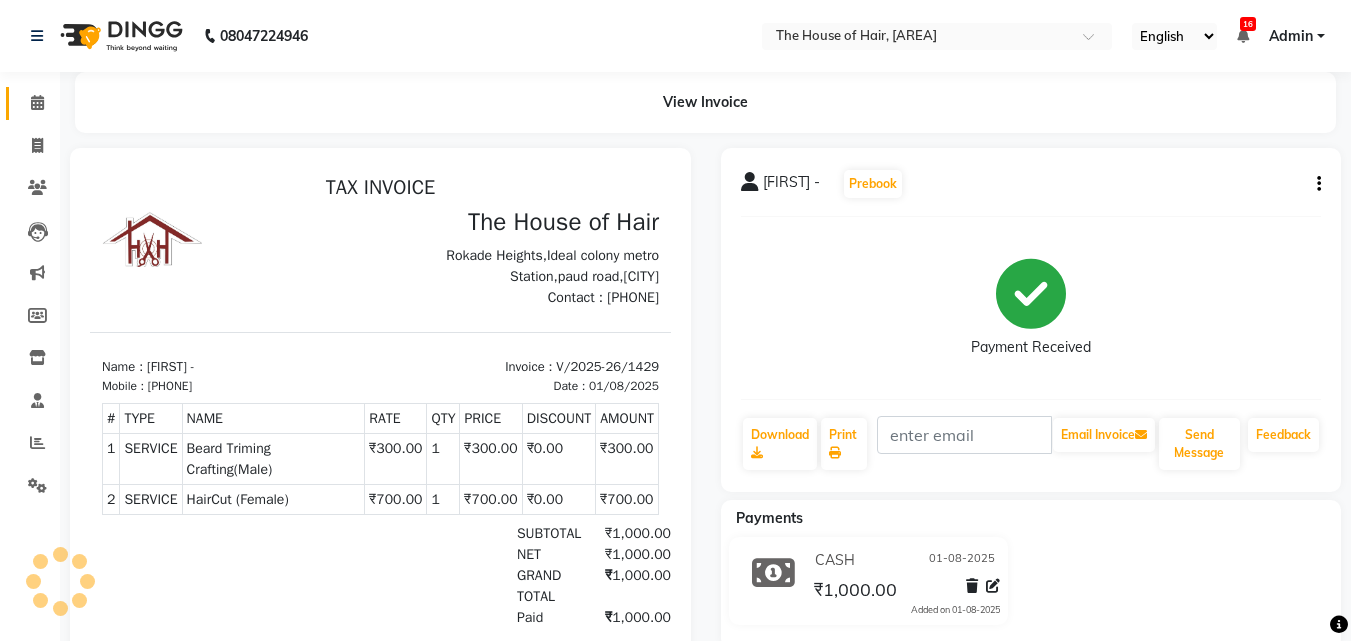 scroll, scrollTop: 0, scrollLeft: 0, axis: both 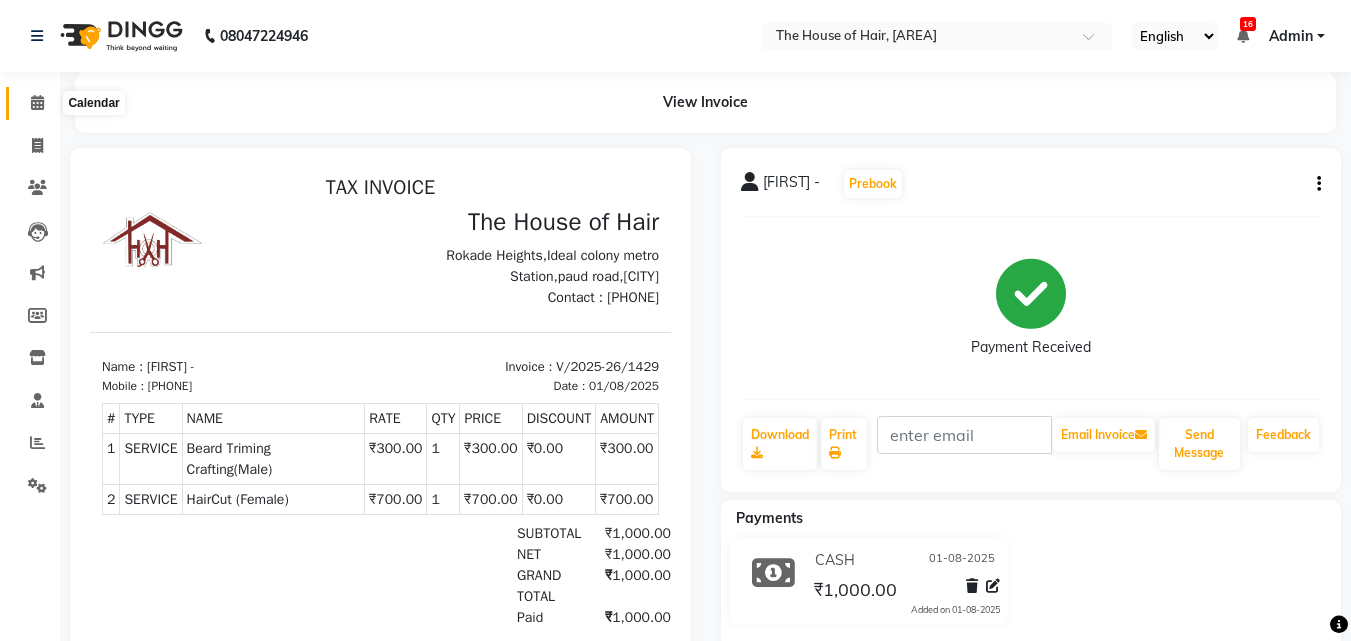 click 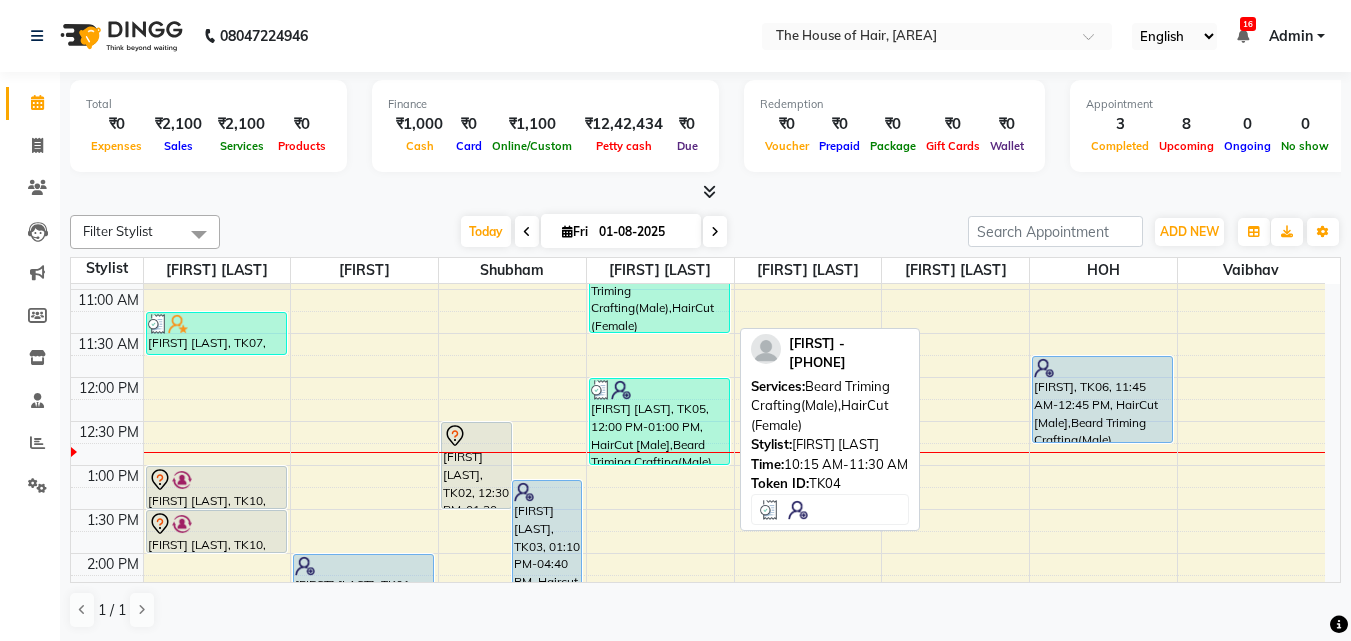 scroll, scrollTop: 256, scrollLeft: 0, axis: vertical 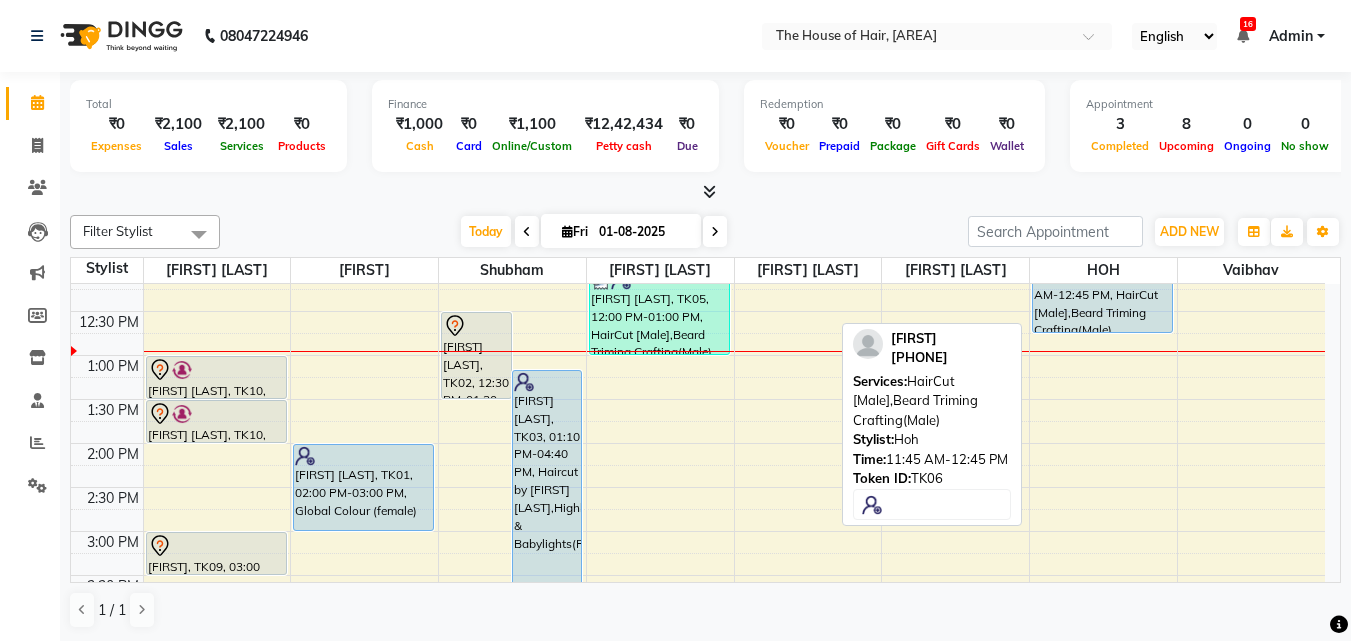 click on "mohnish, TK06, 11:45 AM-12:45 PM, HairCut  [Male],Beard Triming Crafting(Male)" at bounding box center (1102, 289) 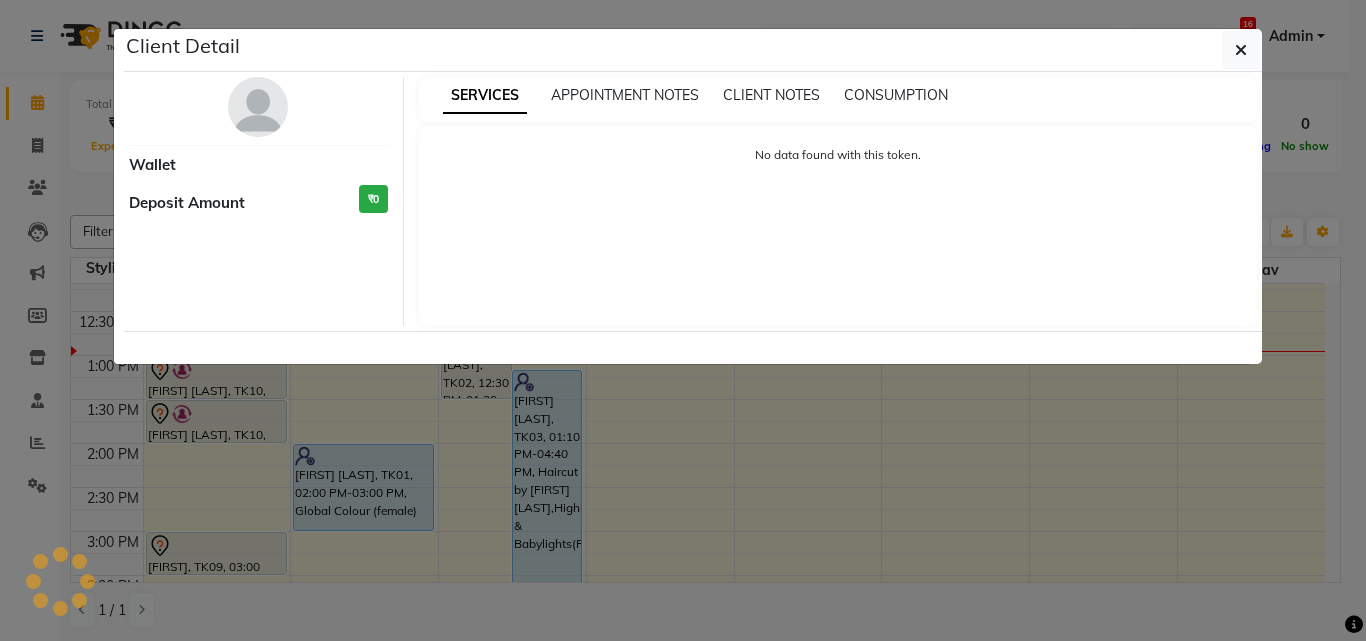 select on "5" 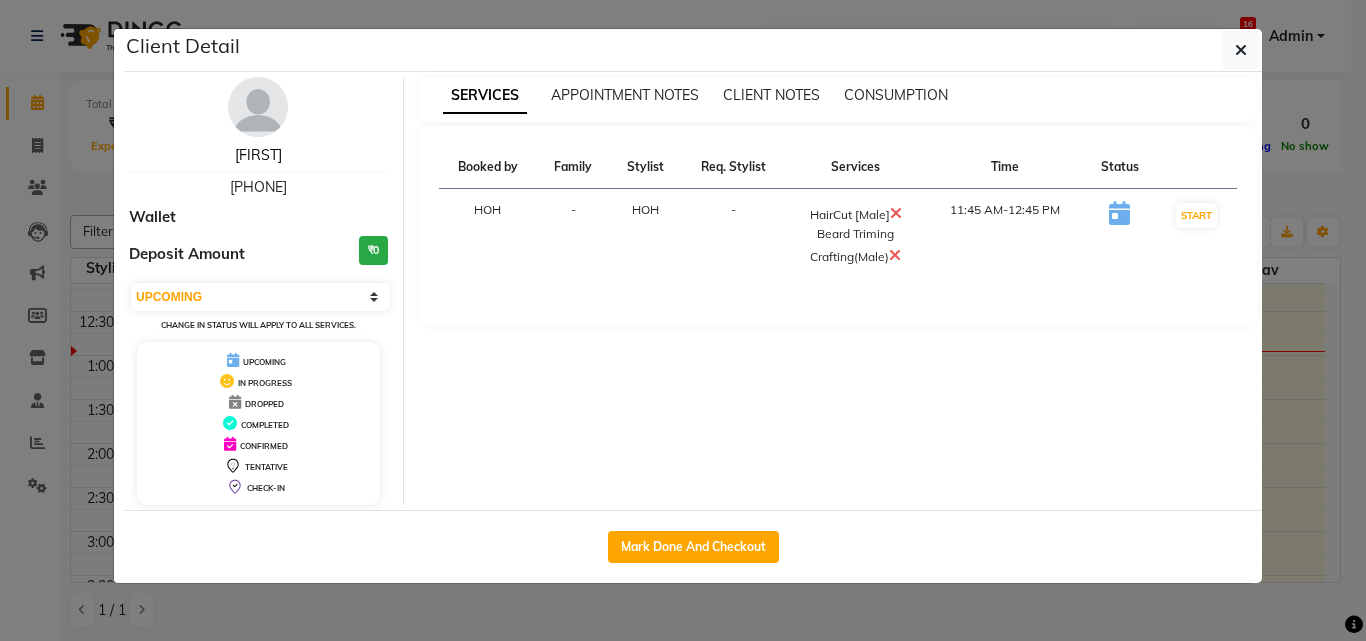 click on "mohnish" at bounding box center [258, 155] 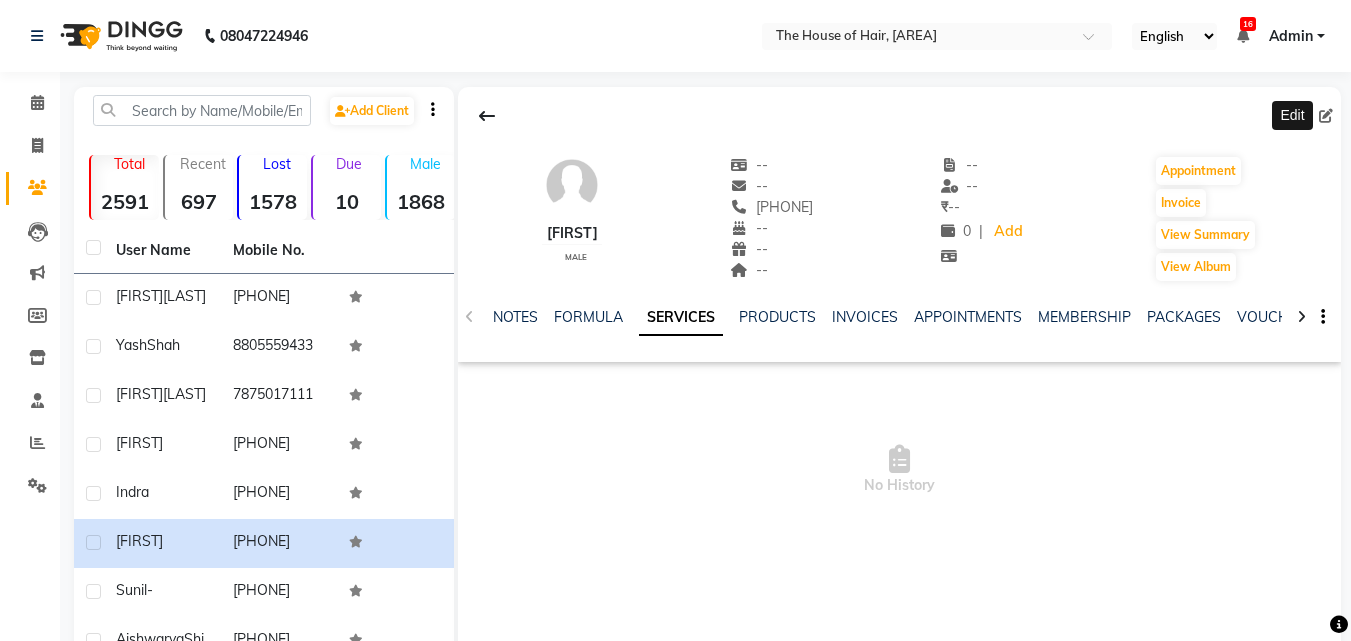 click 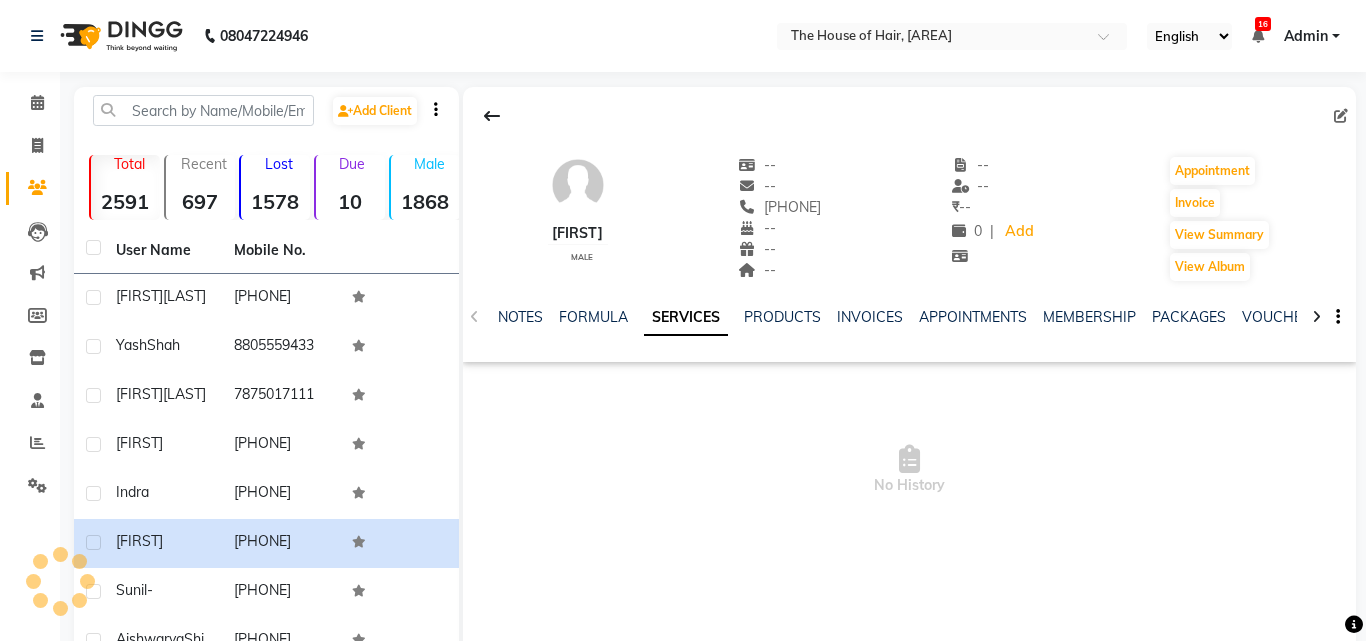 select on "22" 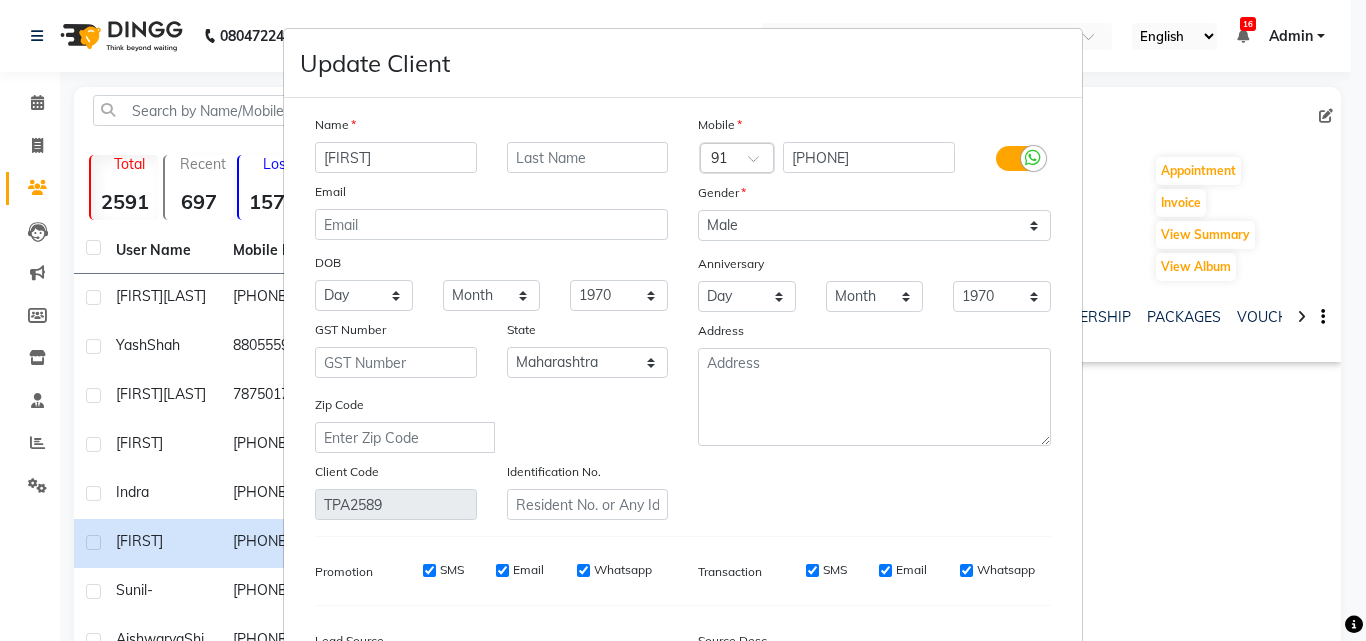 click on "mohnish" at bounding box center [396, 157] 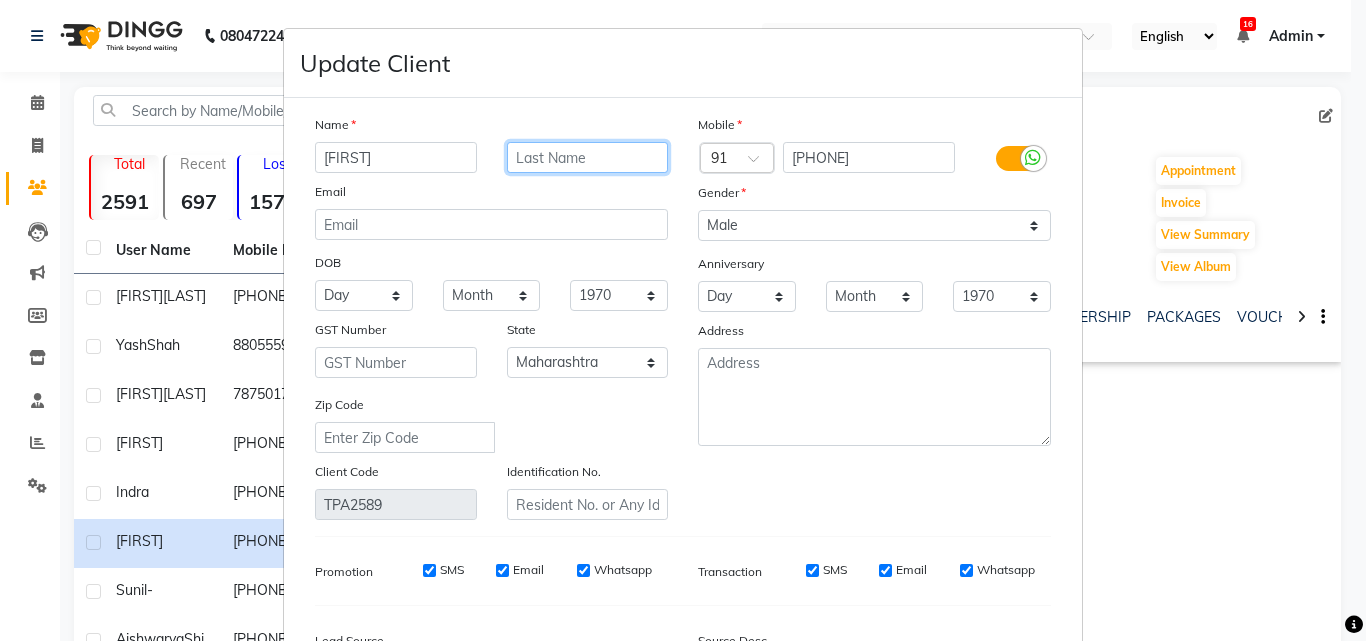 click at bounding box center [588, 157] 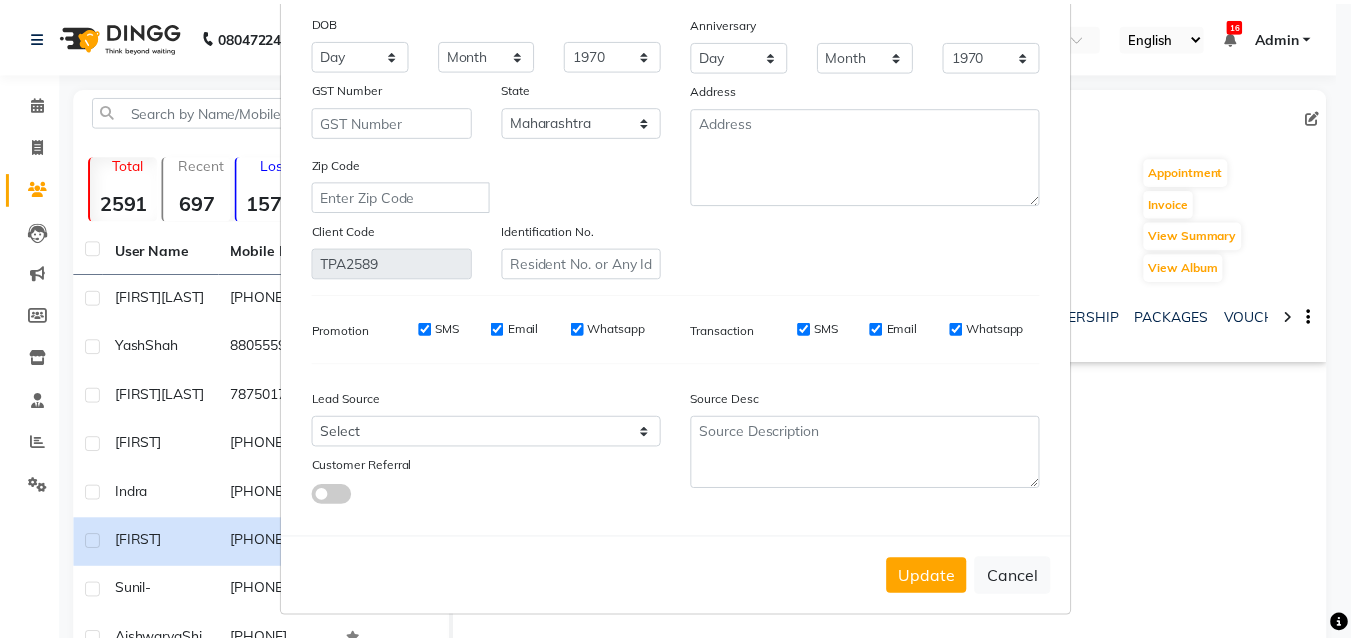 scroll, scrollTop: 246, scrollLeft: 0, axis: vertical 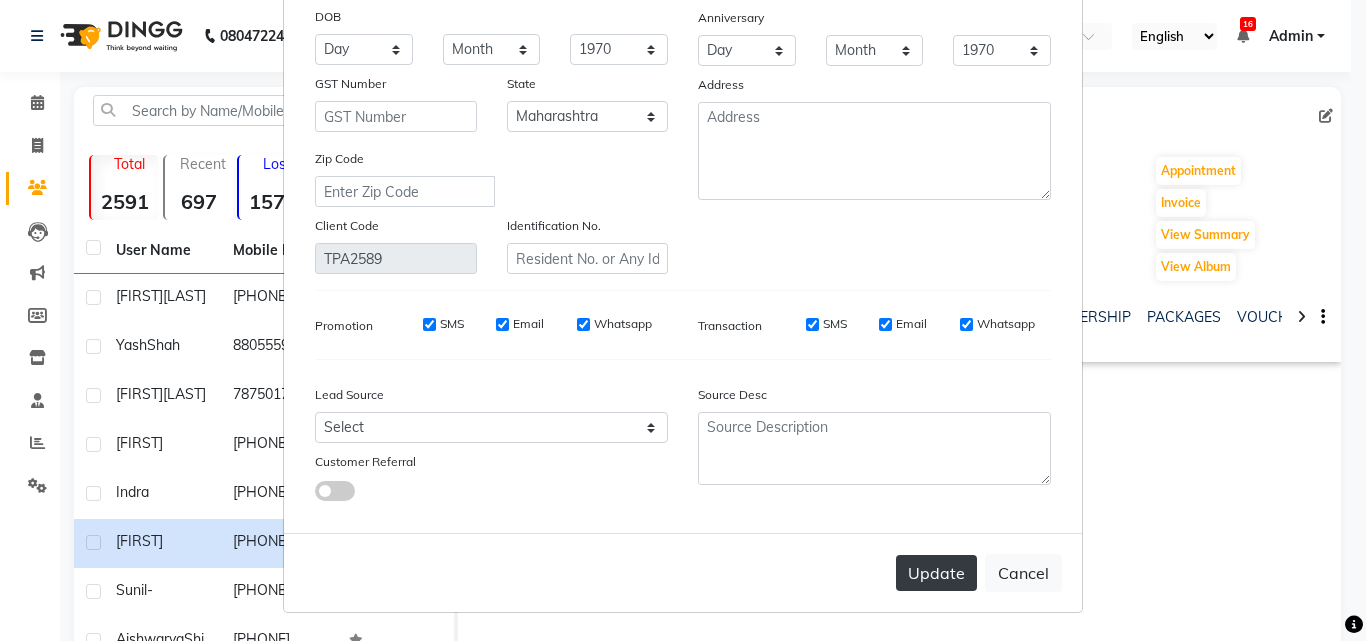 type on "Shah" 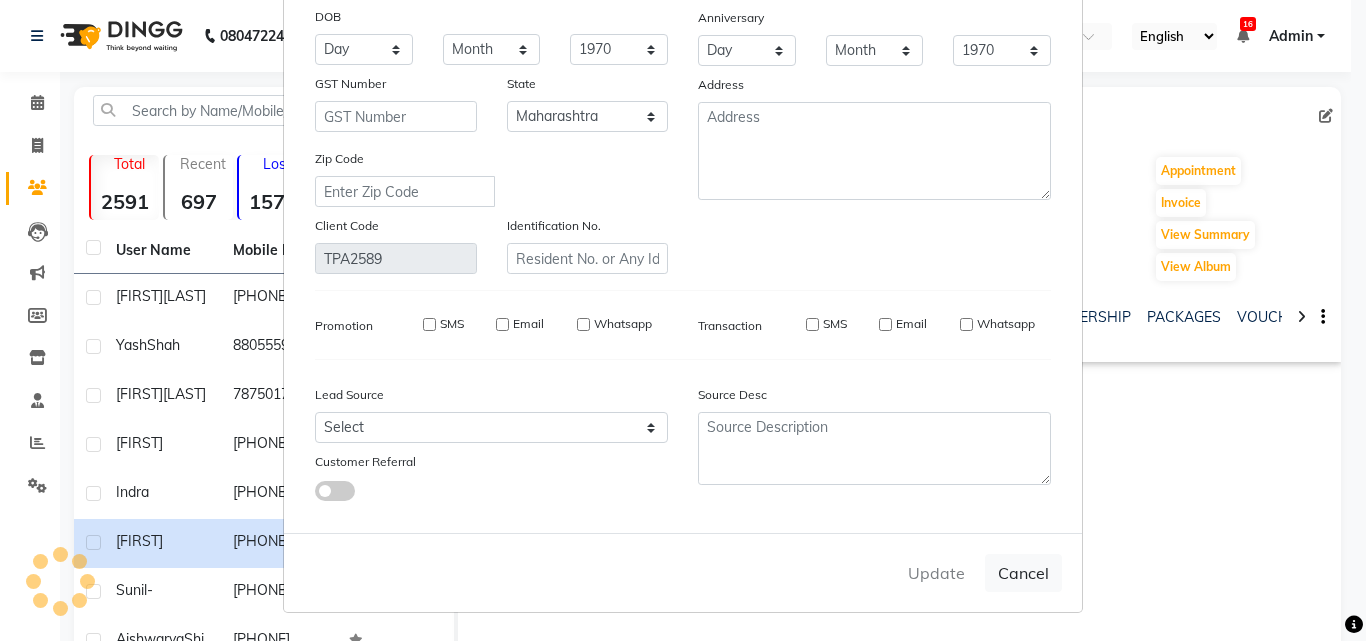 type 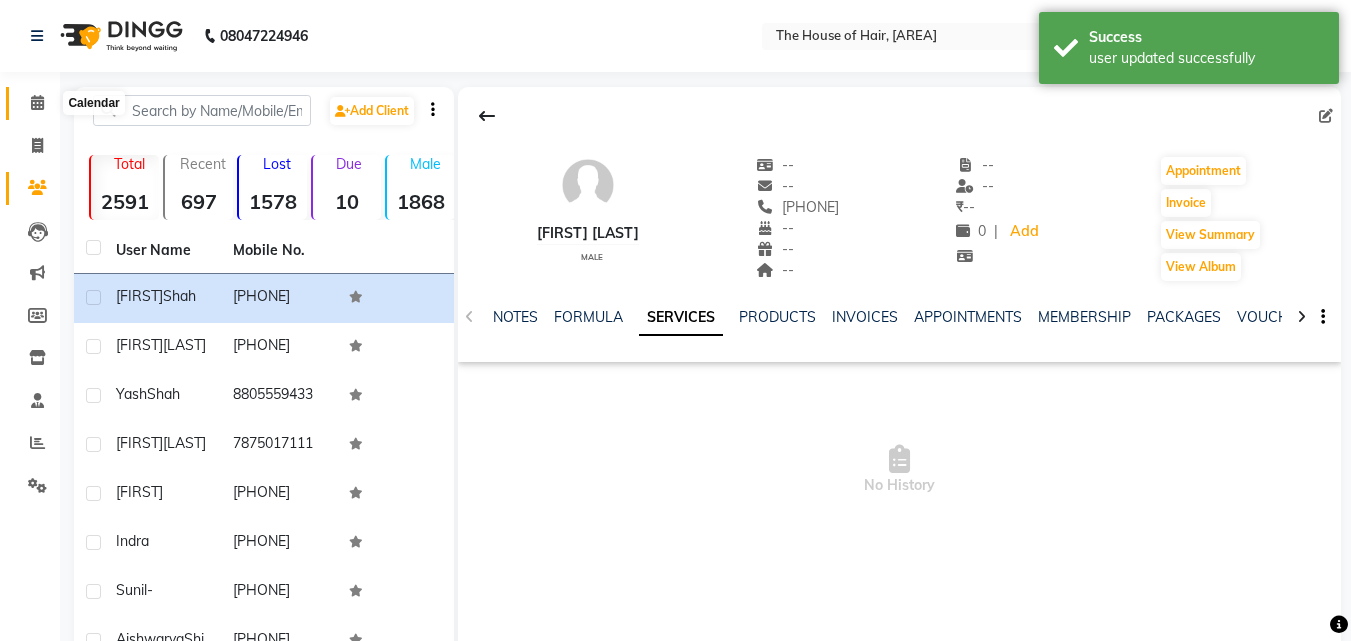 click 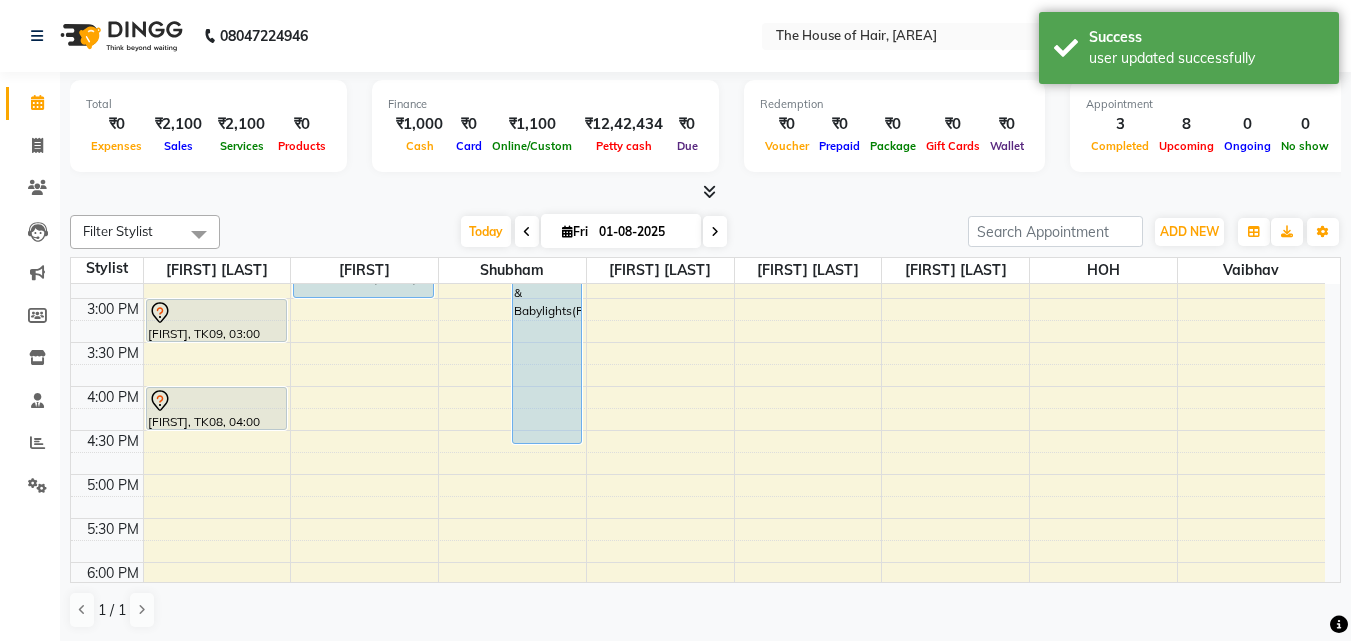 scroll, scrollTop: 603, scrollLeft: 0, axis: vertical 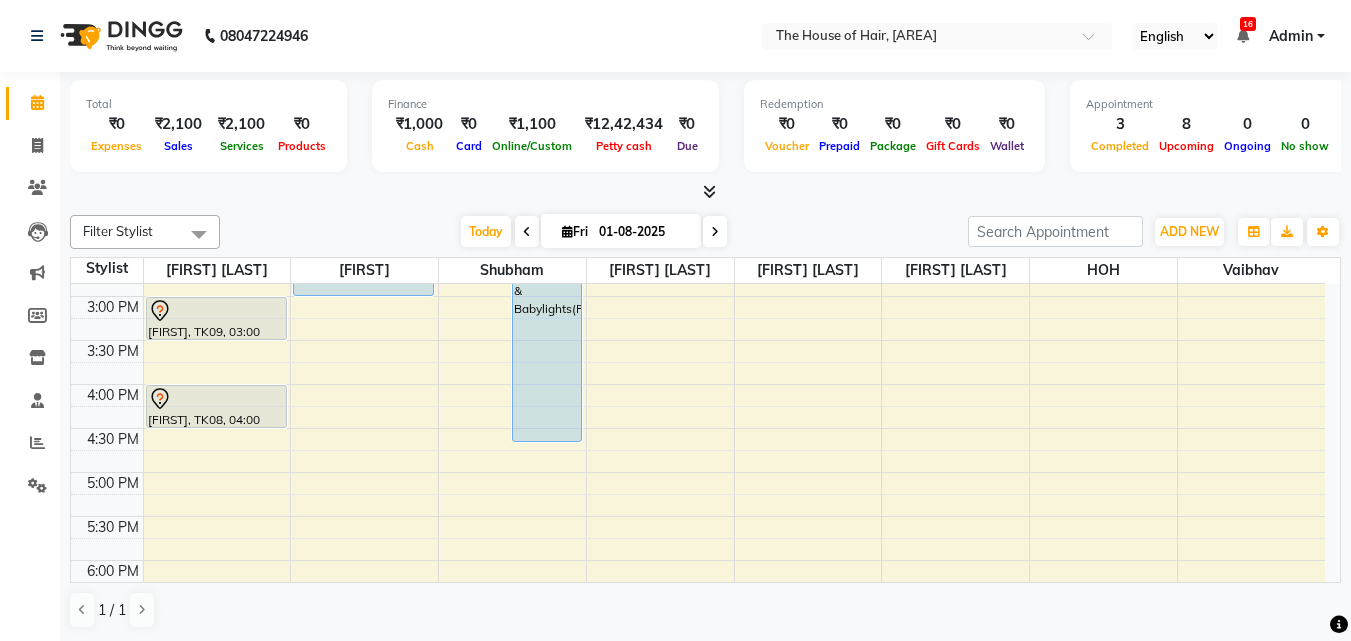 click on "8:00 AM 8:30 AM 9:00 AM 9:30 AM 10:00 AM 10:30 AM 11:00 AM 11:30 AM 12:00 PM 12:30 PM 1:00 PM 1:30 PM 2:00 PM 2:30 PM 3:00 PM 3:30 PM 4:00 PM 4:30 PM 5:00 PM 5:30 PM 6:00 PM 6:30 PM 7:00 PM 7:30 PM 8:00 PM 8:30 PM 9:00 PM 9:30 PM     PRANIT SHILIMKAR, TK07, 11:15 AM-11:45 AM, Beard Triming Crafting(Male)             Yash Shah, TK10, 01:00 PM-01:30 PM, HairCut  [Male]             Yash Shah, TK10, 01:30 PM-02:00 PM, Beard Triming Crafting(Male)             Aapurva, TK09, 03:00 PM-03:30 PM, HairCut  [Male]             Indra, TK08, 04:00 PM-04:30 PM, HairCut  [Male]     Sayali Jagtap, TK01, 02:00 PM-03:00 PM, Global Colour (female)             Mahesh Ravat, TK02, 12:30 PM-01:30 PM, Beard Triming Crafting(Male),Haircut by Shubham (Male)     Manali Desai, TK03, 01:10 PM-04:40 PM, Haircut by Shubham (Female),Highlights & Babylights(Female)     sunil -, TK04, 10:15 AM-11:30 AM, Beard Triming Crafting(Male),HairCut (Female)     SARVESH HABIB, TK05, 12:00 PM-01:00 PM, HairCut  [Male],Beard Triming Crafting(Male)" at bounding box center (698, 296) 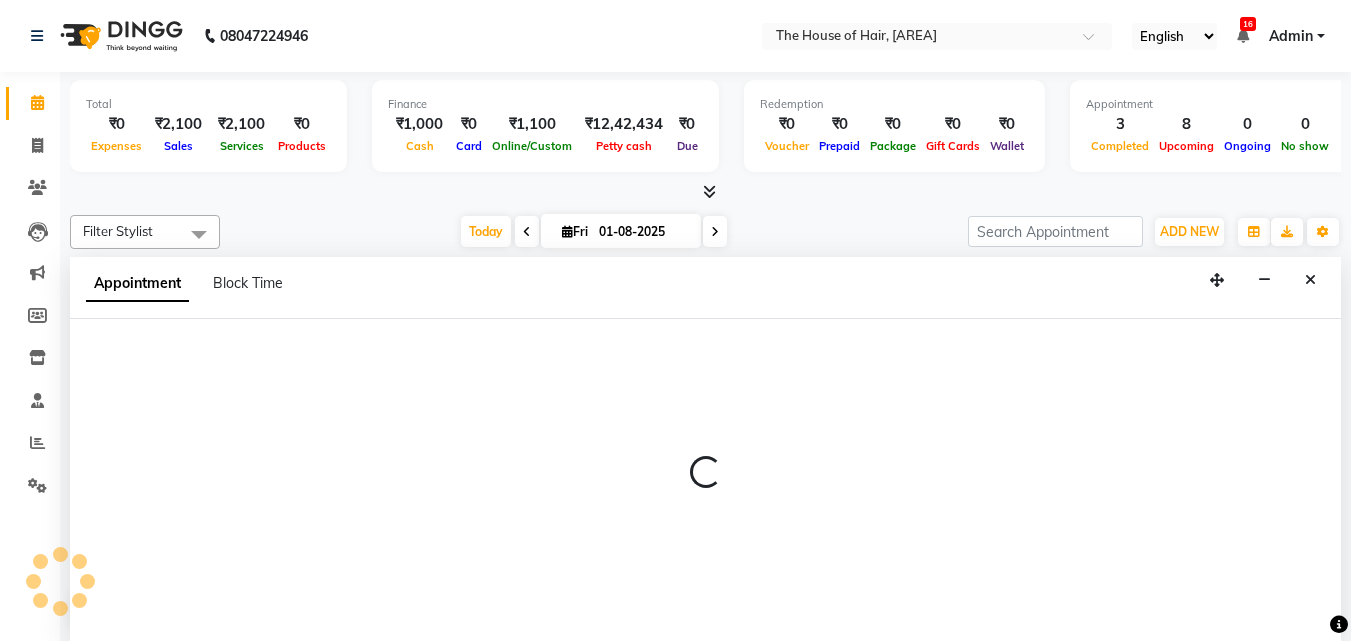 click on "Appointment Block Time" at bounding box center (705, 288) 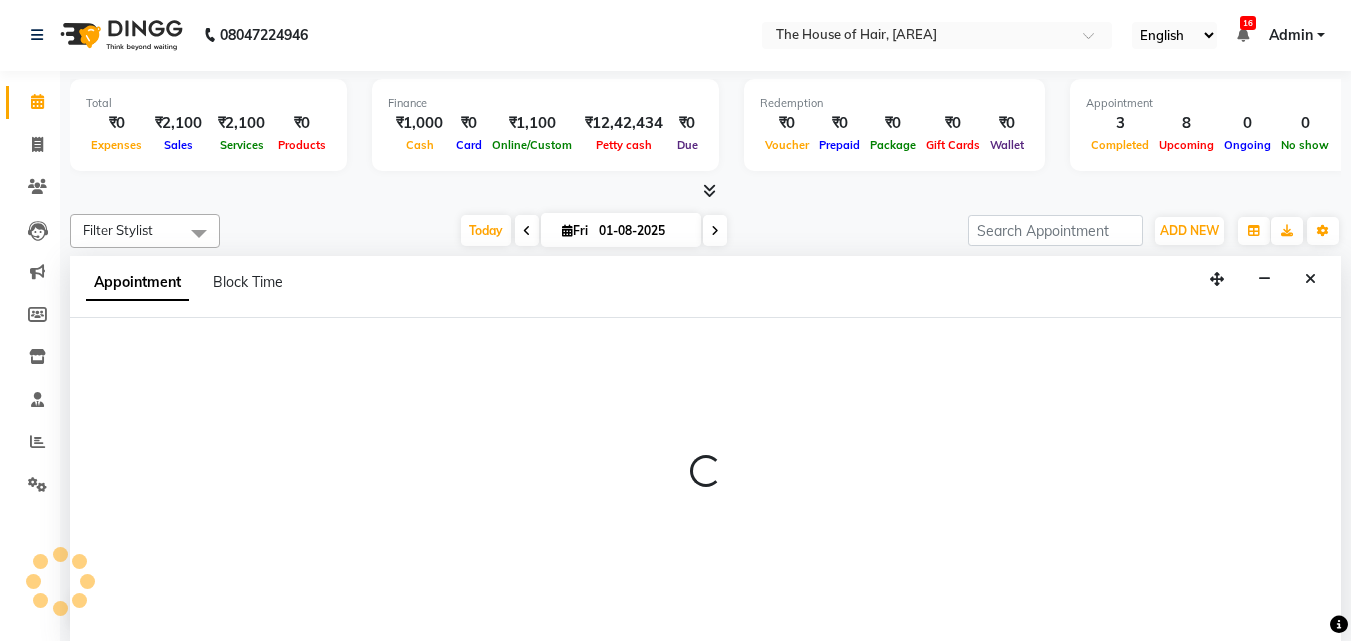 click on "Appointment Block Time" at bounding box center [705, 287] 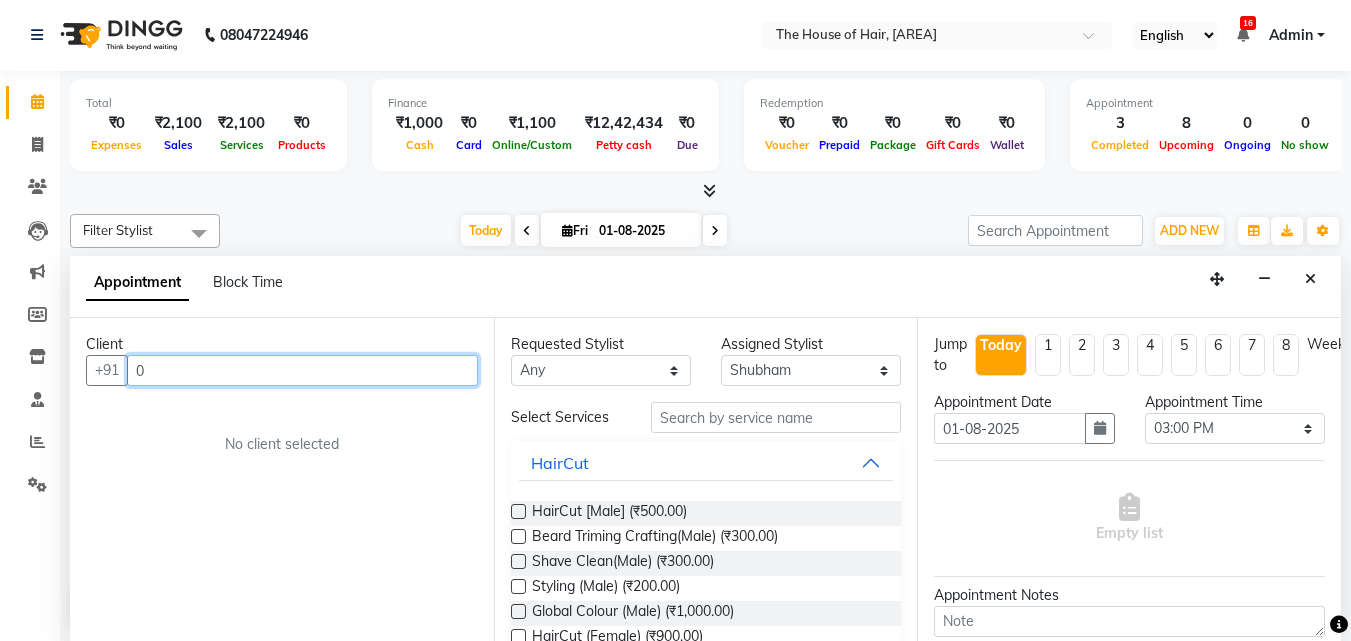 type on "0" 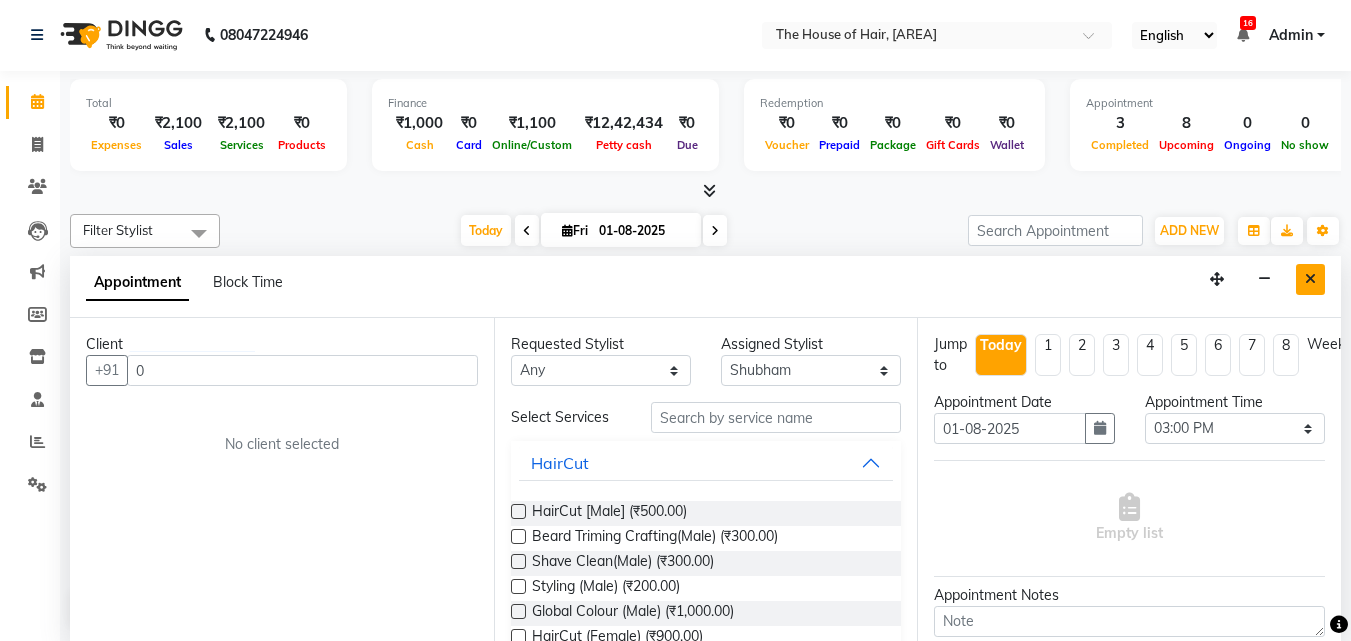 click at bounding box center [1310, 279] 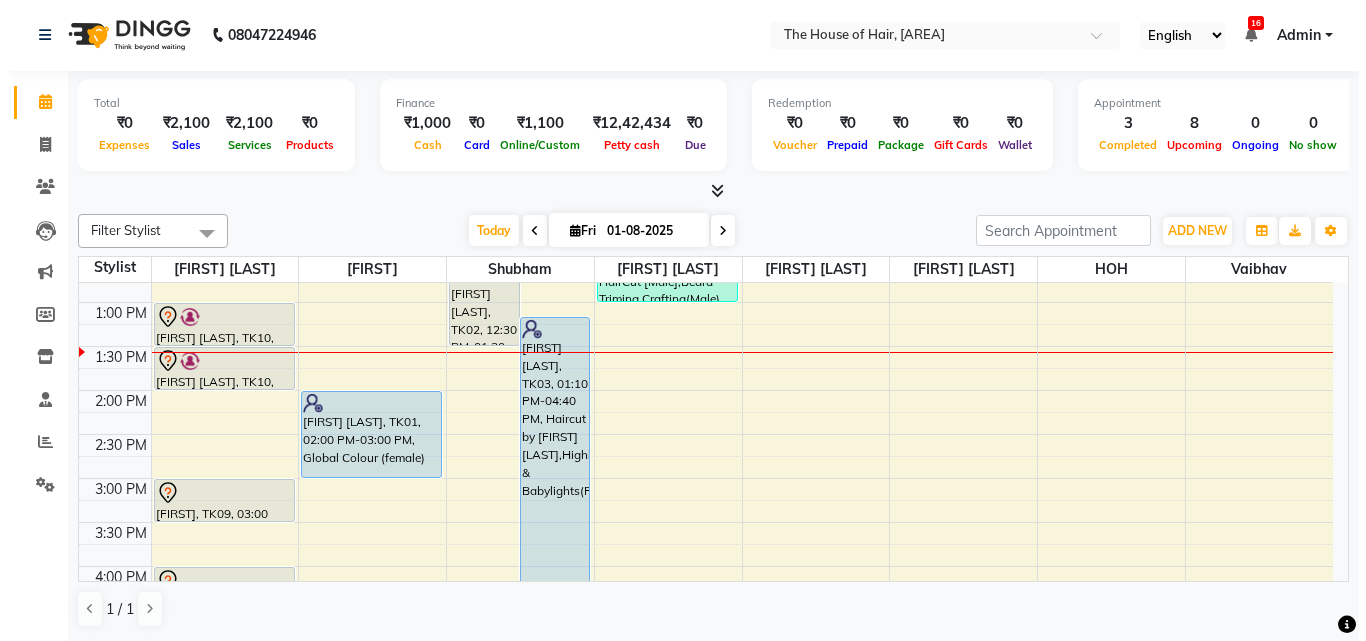 scroll, scrollTop: 414, scrollLeft: 0, axis: vertical 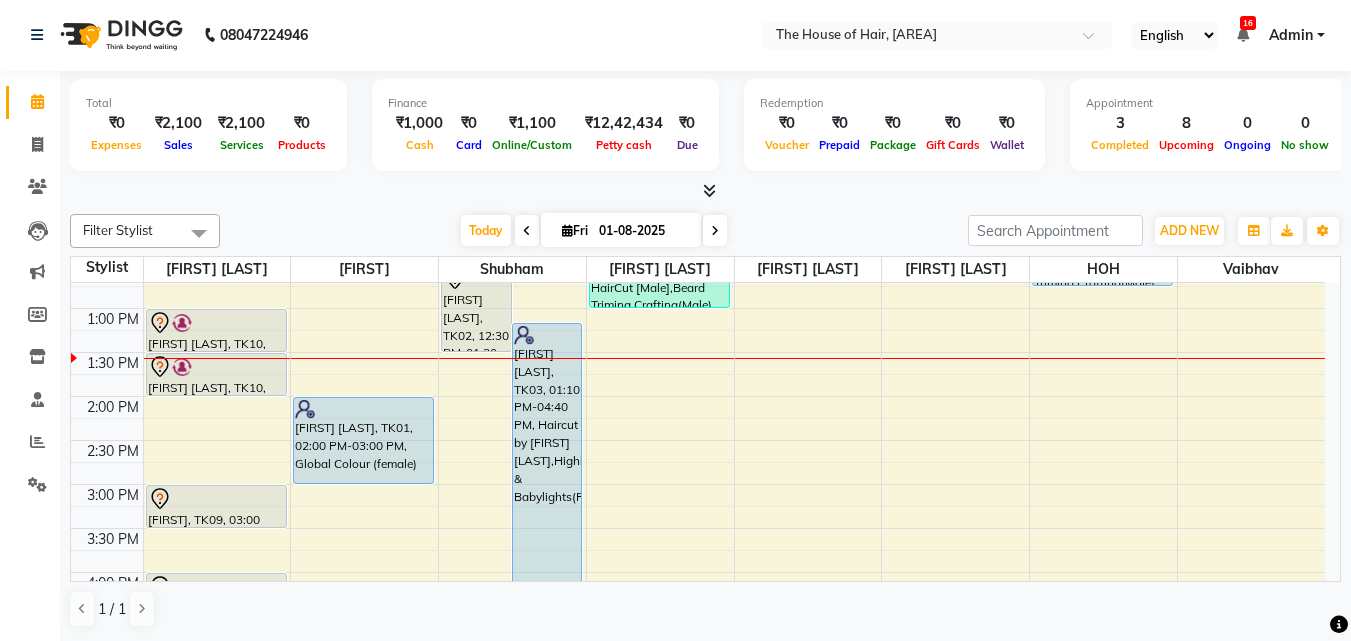 click on "8:00 AM 8:30 AM 9:00 AM 9:30 AM 10:00 AM 10:30 AM 11:00 AM 11:30 AM 12:00 PM 12:30 PM 1:00 PM 1:30 PM 2:00 PM 2:30 PM 3:00 PM 3:30 PM 4:00 PM 4:30 PM 5:00 PM 5:30 PM 6:00 PM 6:30 PM 7:00 PM 7:30 PM 8:00 PM 8:30 PM 9:00 PM 9:30 PM     PRANIT SHILIMKAR, TK07, 11:15 AM-11:45 AM, Beard Triming Crafting(Male)             Yash Shah, TK10, 01:00 PM-01:30 PM, HairCut  [Male]             Yash Shah, TK10, 01:30 PM-02:00 PM, Beard Triming Crafting(Male)             Aapurva, TK09, 03:00 PM-03:30 PM, HairCut  [Male]             Indra, TK08, 04:00 PM-04:30 PM, HairCut  [Male]     Sayali Jagtap, TK01, 02:00 PM-03:00 PM, Global Colour (female)             Mahesh Ravat, TK02, 12:30 PM-01:30 PM, Beard Triming Crafting(Male),Haircut by Shubham (Male)     Manali Desai, TK03, 01:10 PM-04:40 PM, Haircut by Shubham (Female),Highlights & Babylights(Female)     sunil -, TK04, 10:15 AM-11:30 AM, Beard Triming Crafting(Male),HairCut (Female)     SARVESH HABIB, TK05, 12:00 PM-01:00 PM, HairCut  [Male],Beard Triming Crafting(Male)" at bounding box center [698, 484] 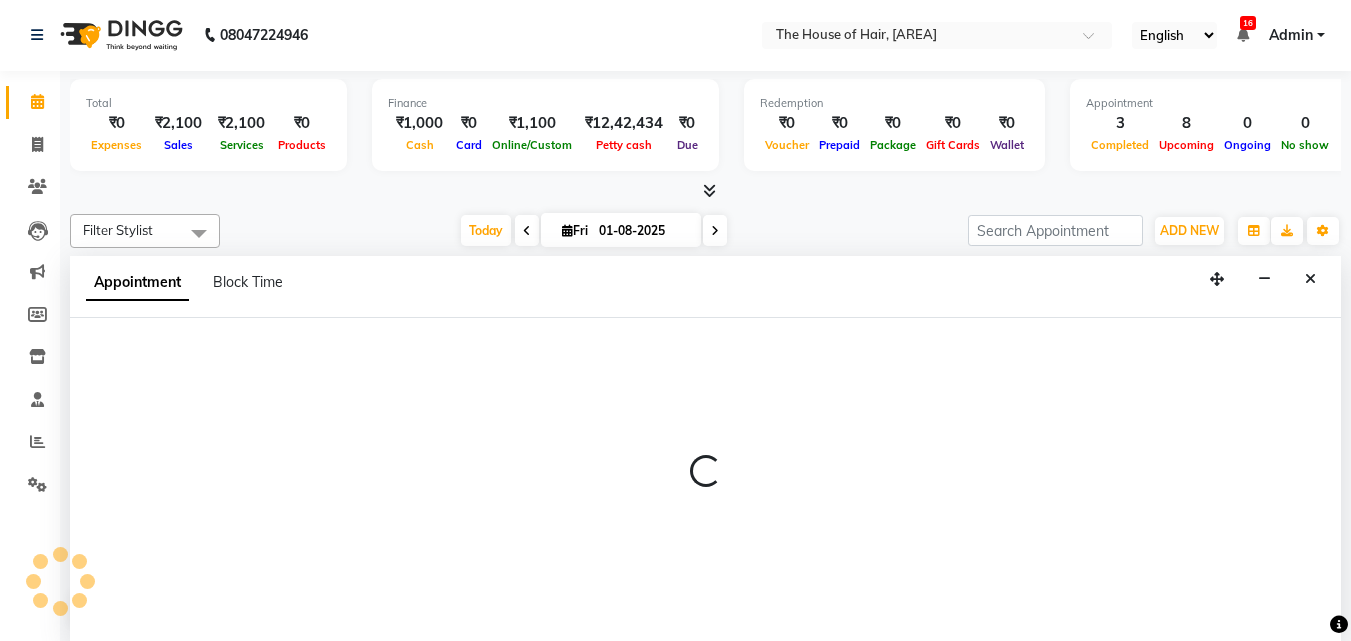 select on "80392" 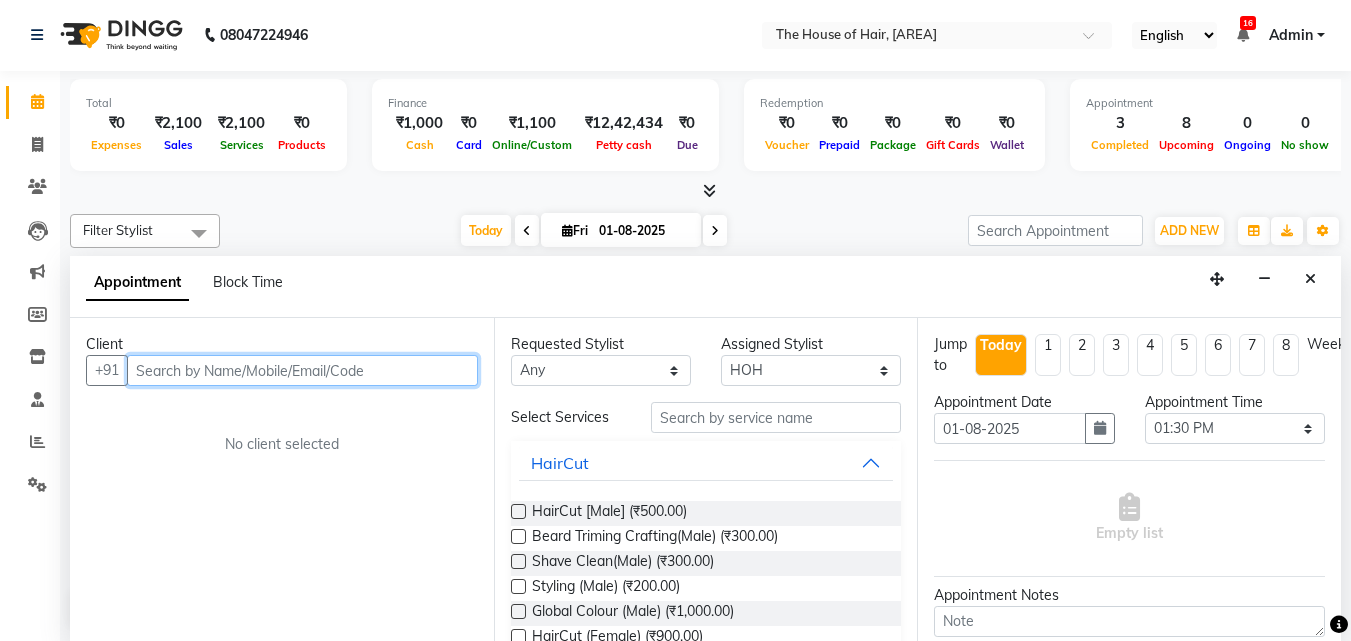 click at bounding box center (302, 370) 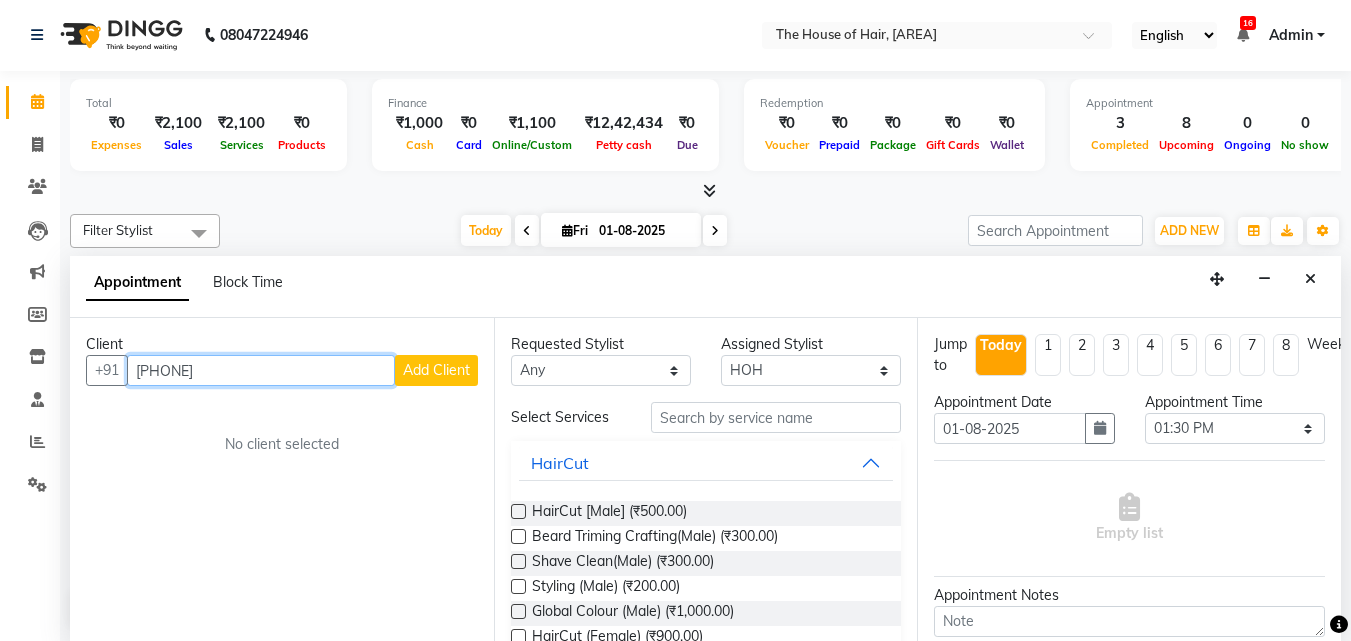 type on "8657096327" 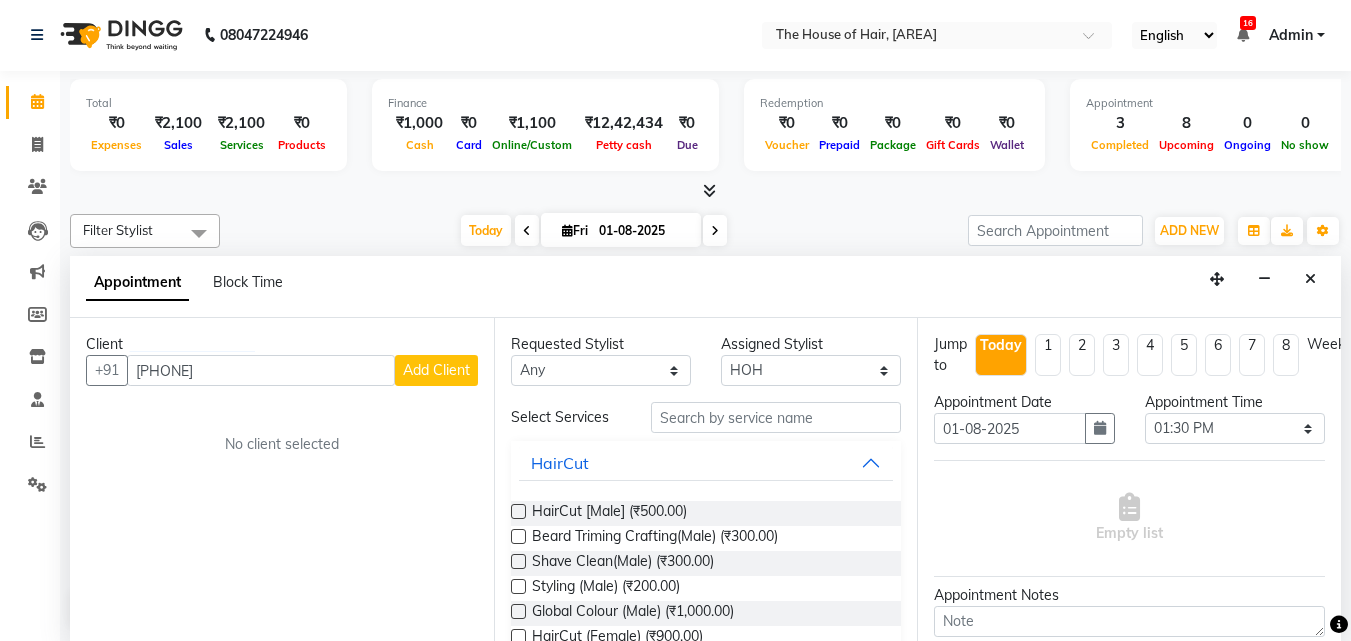 click on "Add Client" at bounding box center (436, 370) 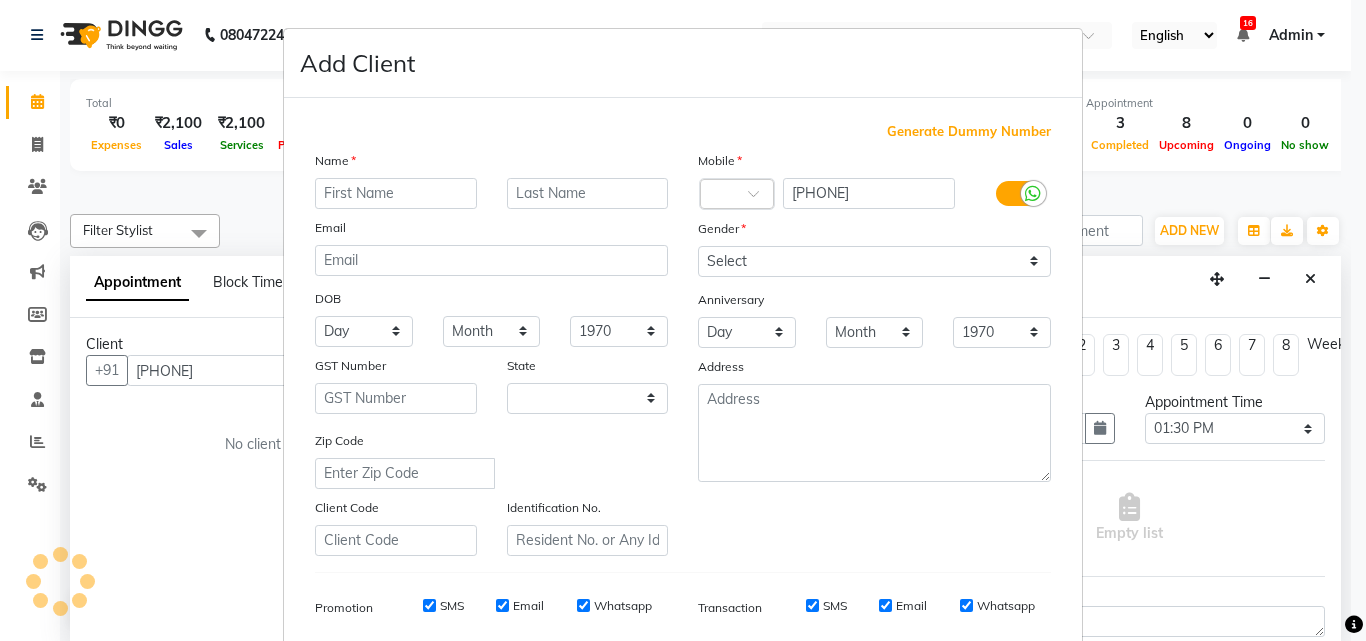select on "22" 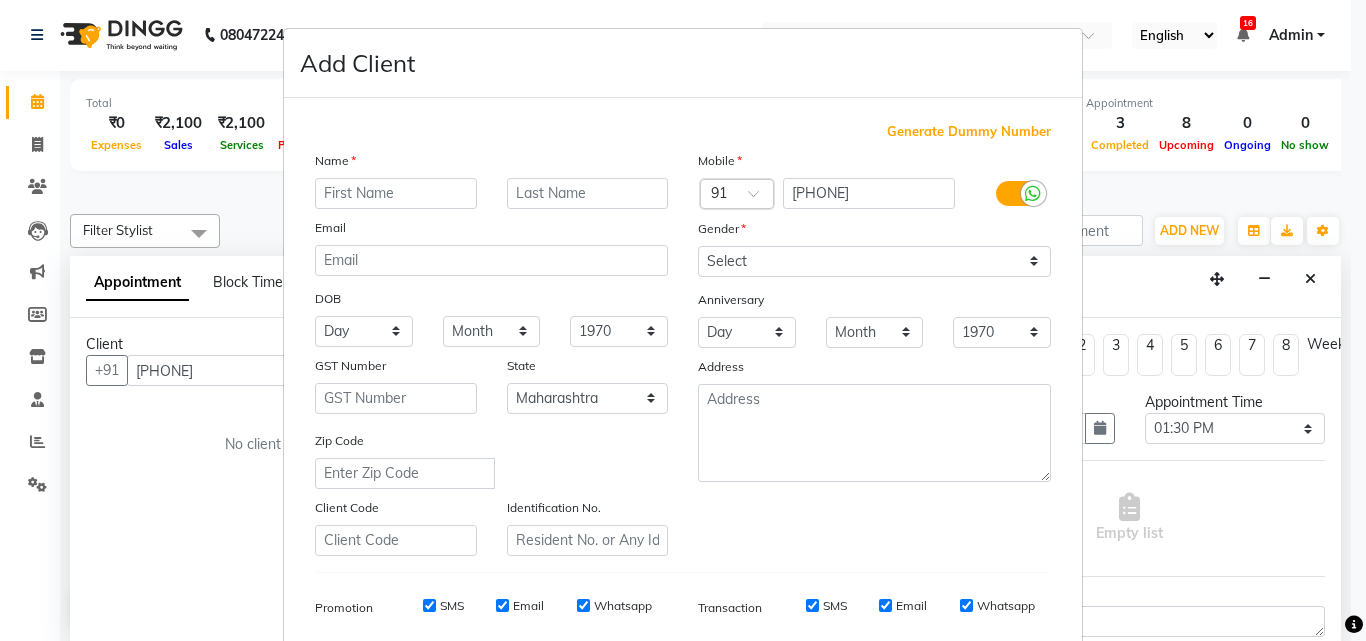 click at bounding box center (396, 193) 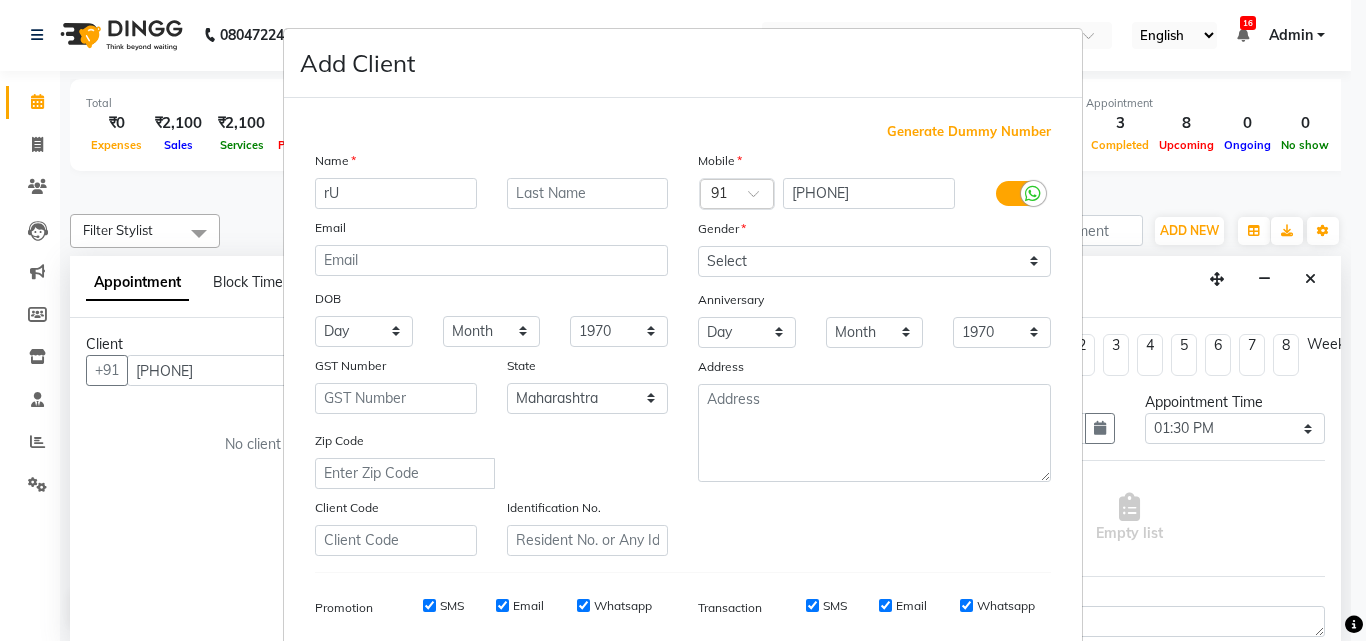 type on "r" 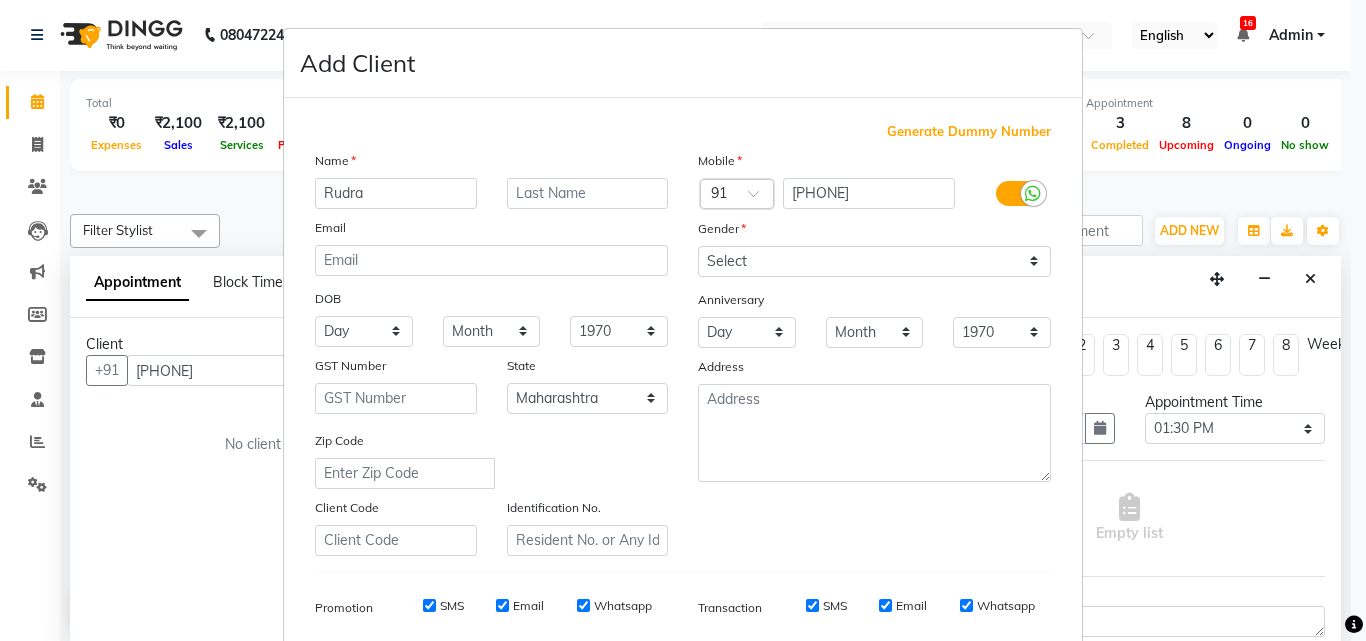 type on "Rudra" 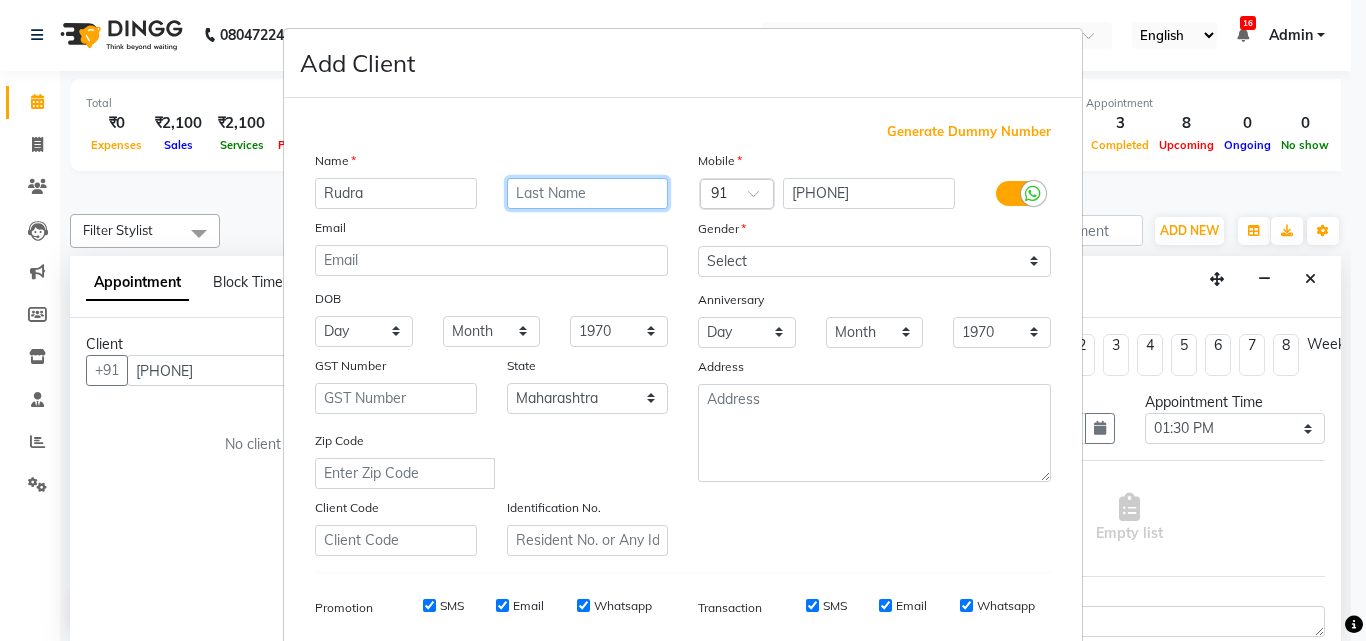 click at bounding box center [588, 193] 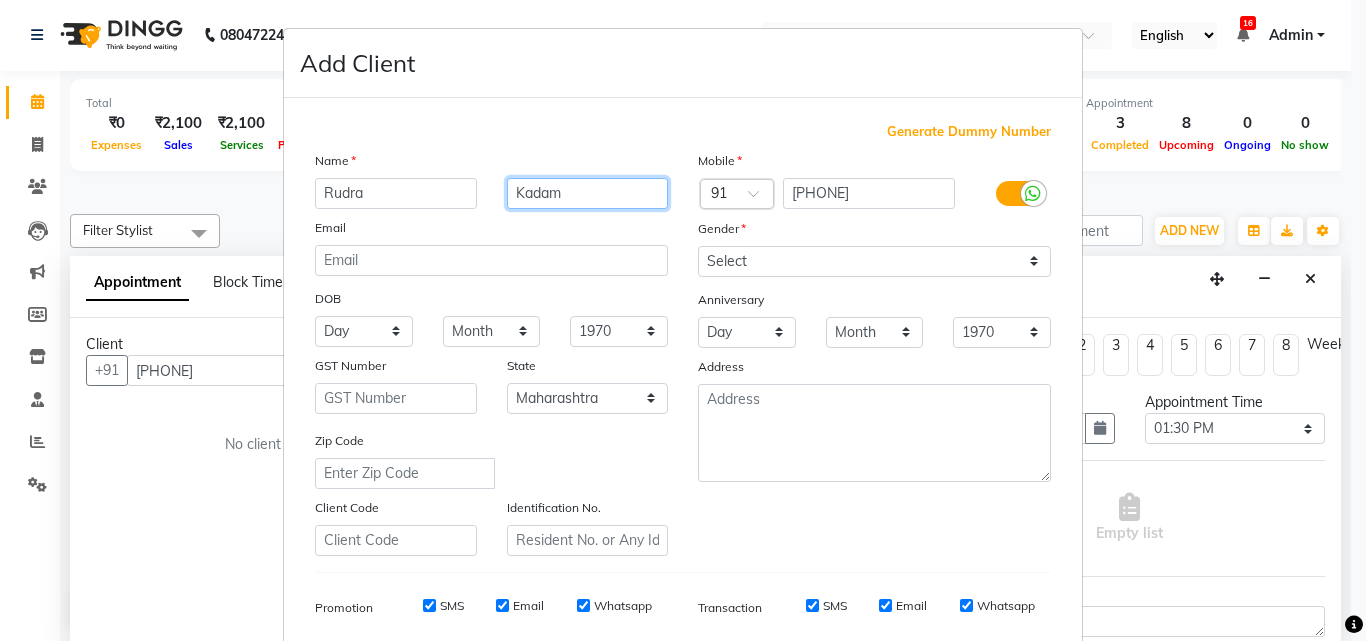 type on "Kadam" 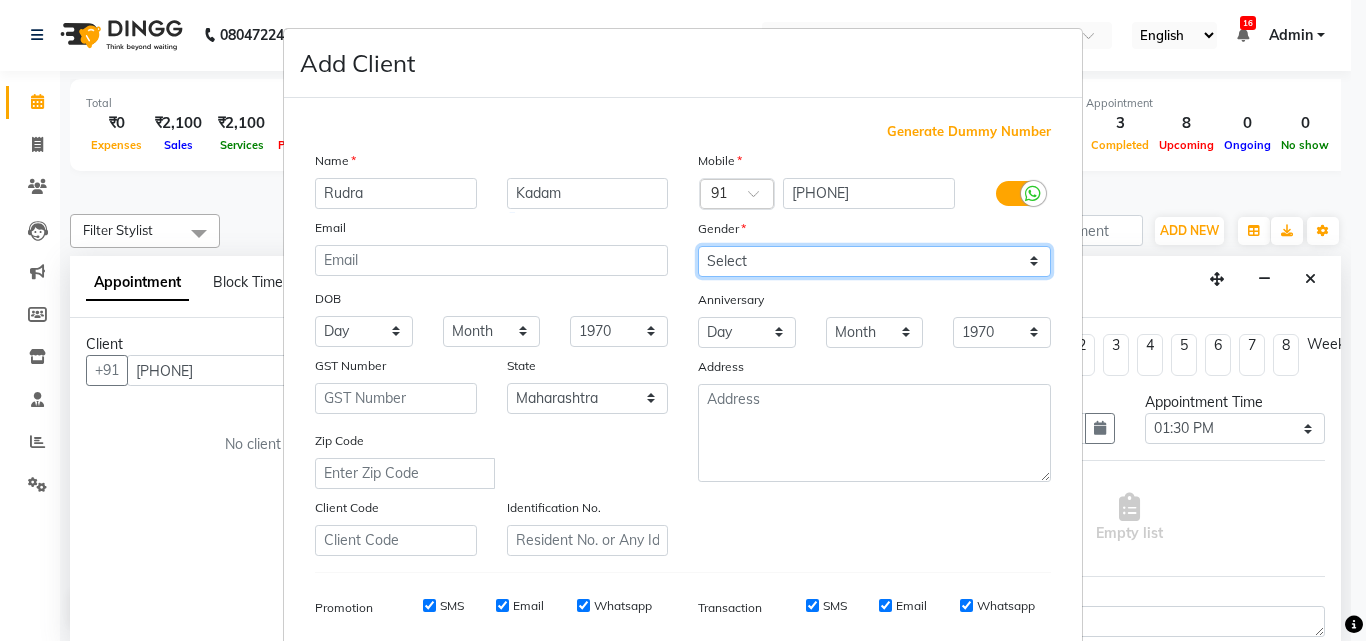 click on "Select Male Female Other Prefer Not To Say" at bounding box center (874, 261) 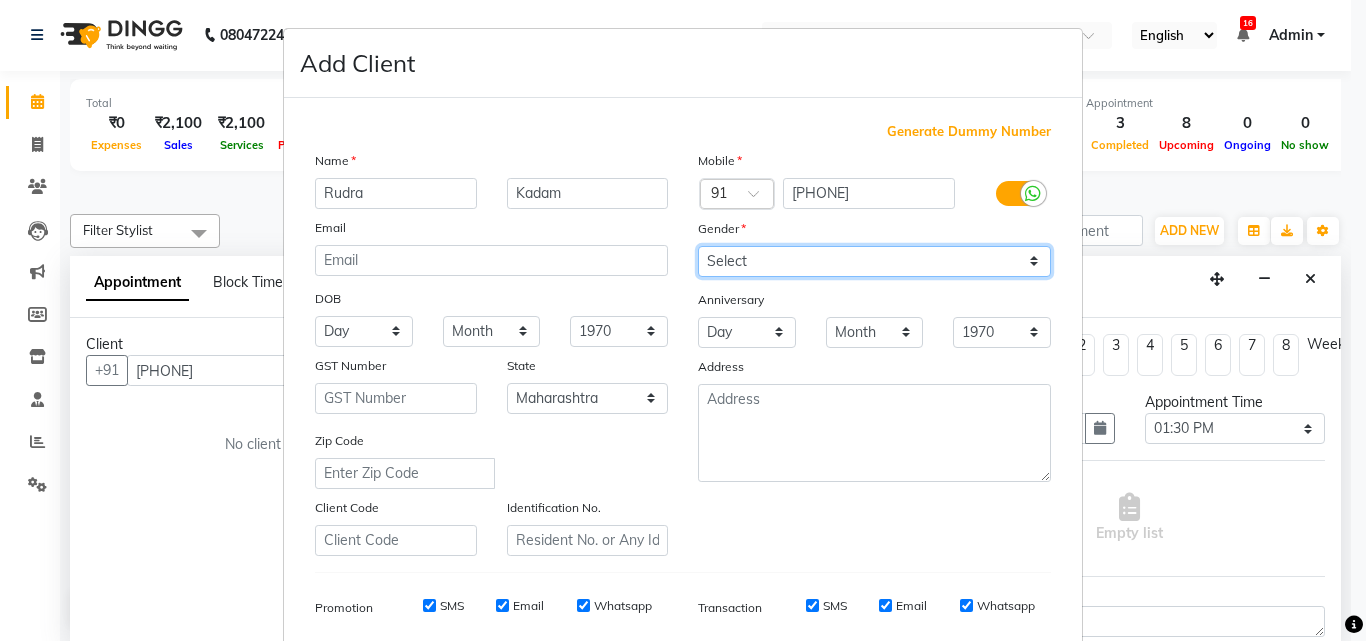 select on "male" 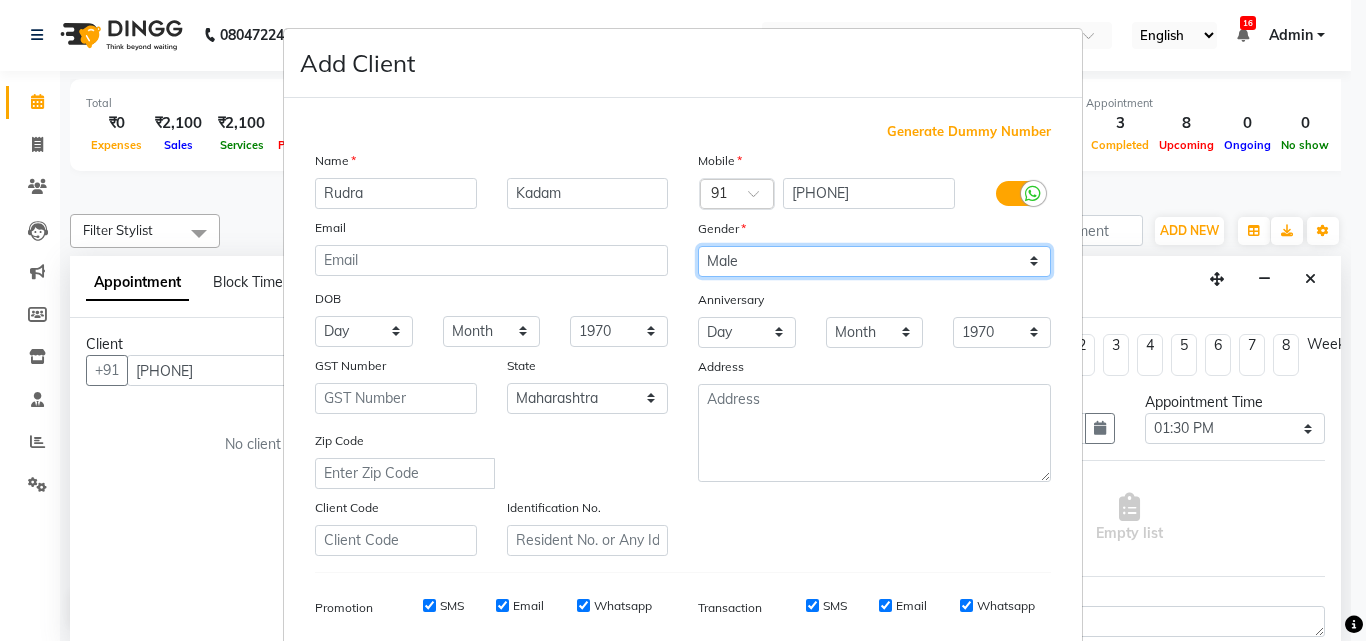 click on "Select Male Female Other Prefer Not To Say" at bounding box center [874, 261] 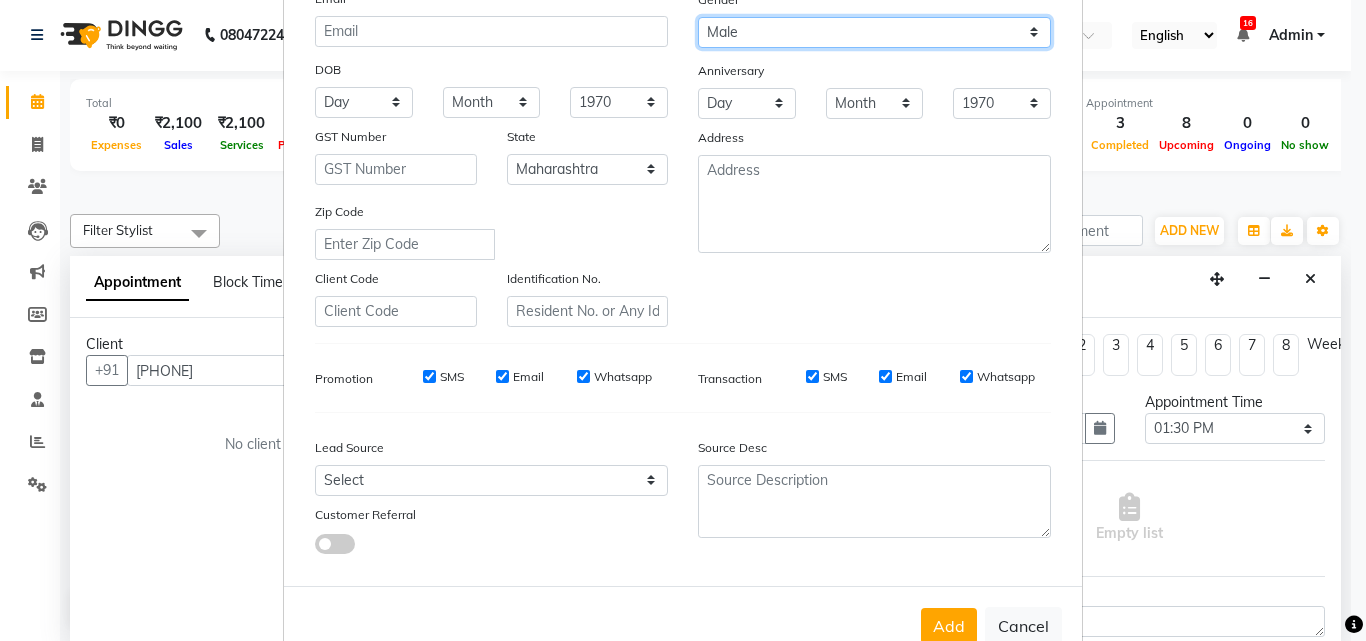 scroll, scrollTop: 282, scrollLeft: 0, axis: vertical 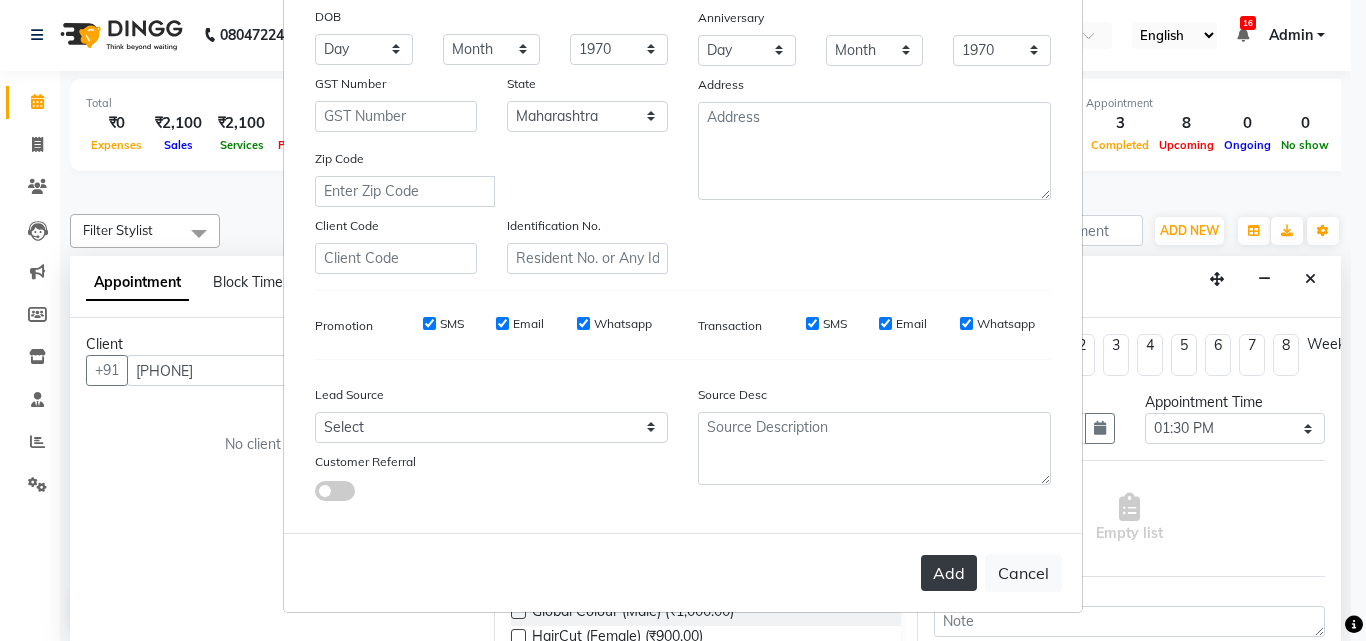 click on "Add" at bounding box center (949, 573) 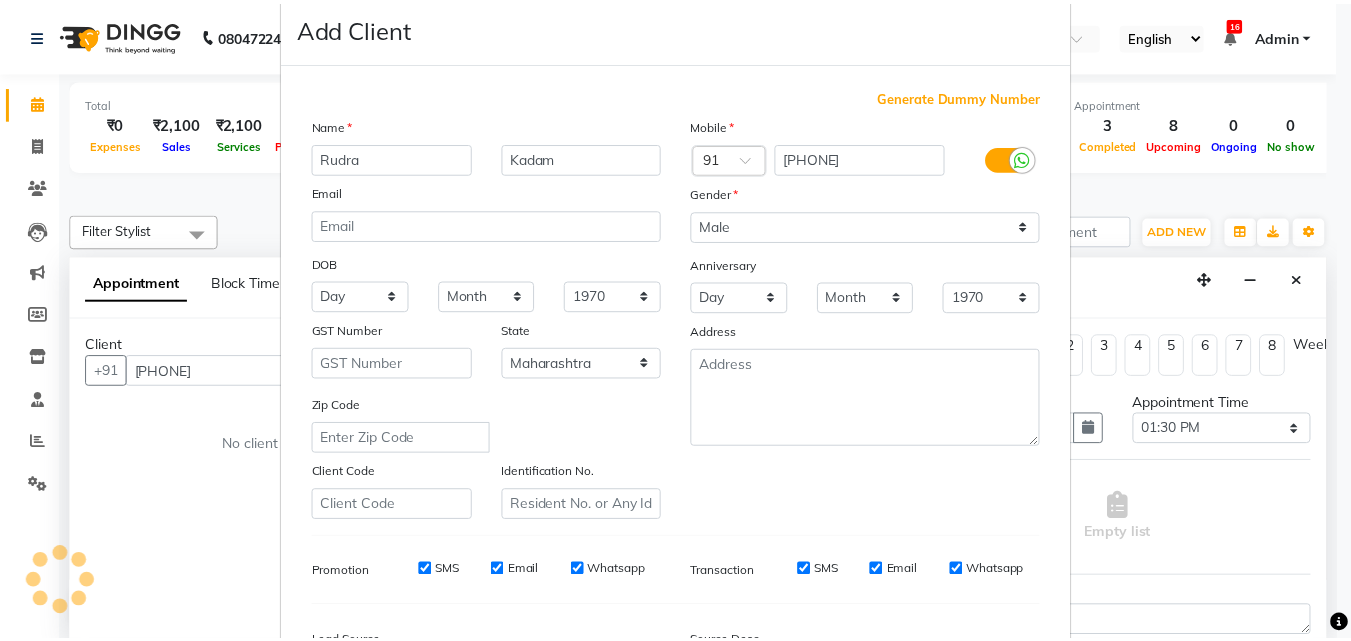 scroll, scrollTop: 29, scrollLeft: 0, axis: vertical 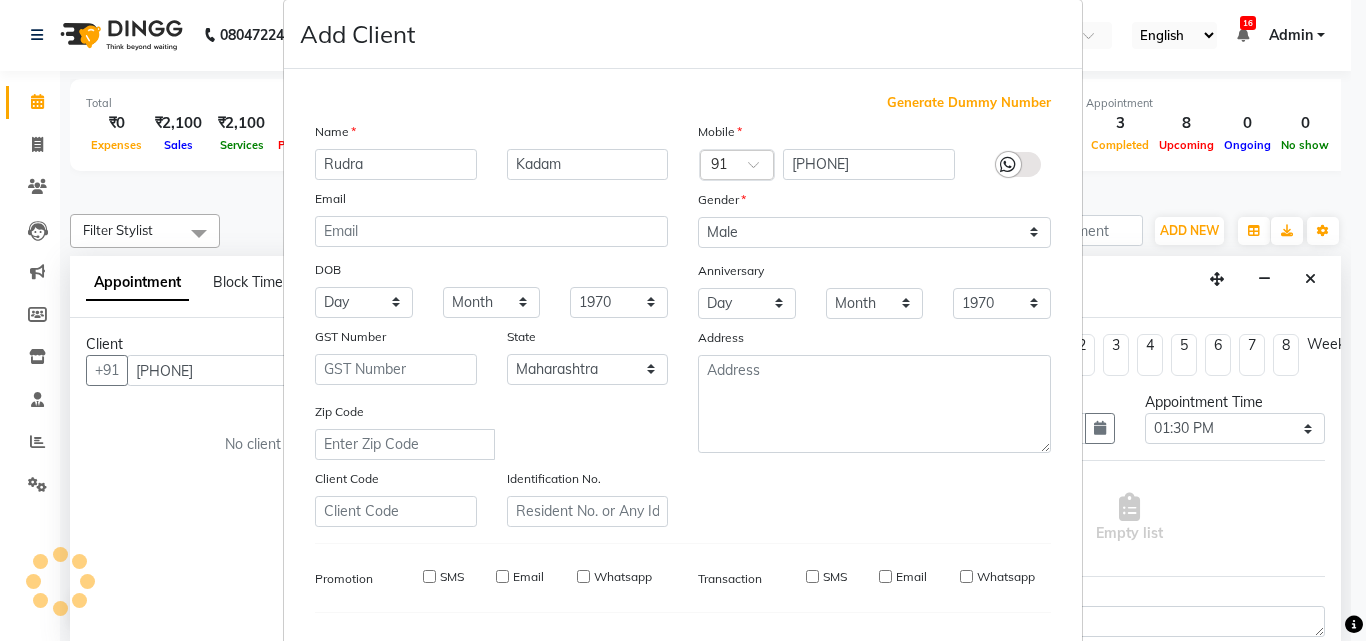 type 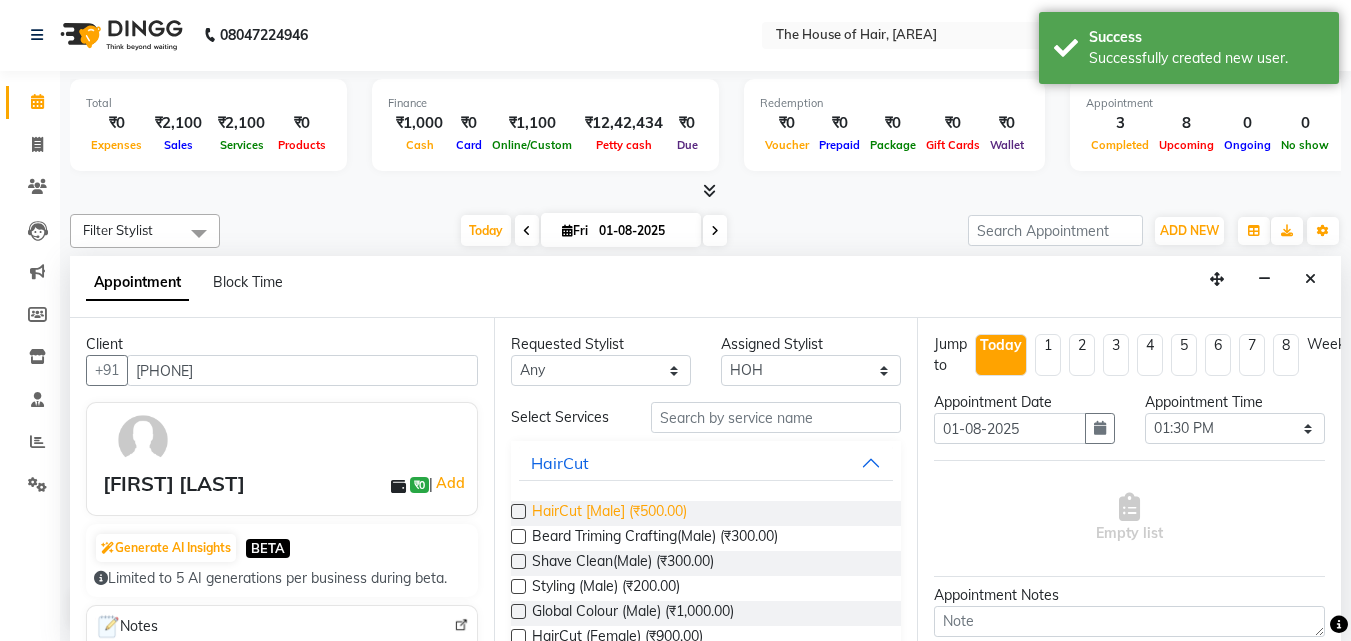 click on "HairCut  [Male] (₹500.00)" at bounding box center (609, 513) 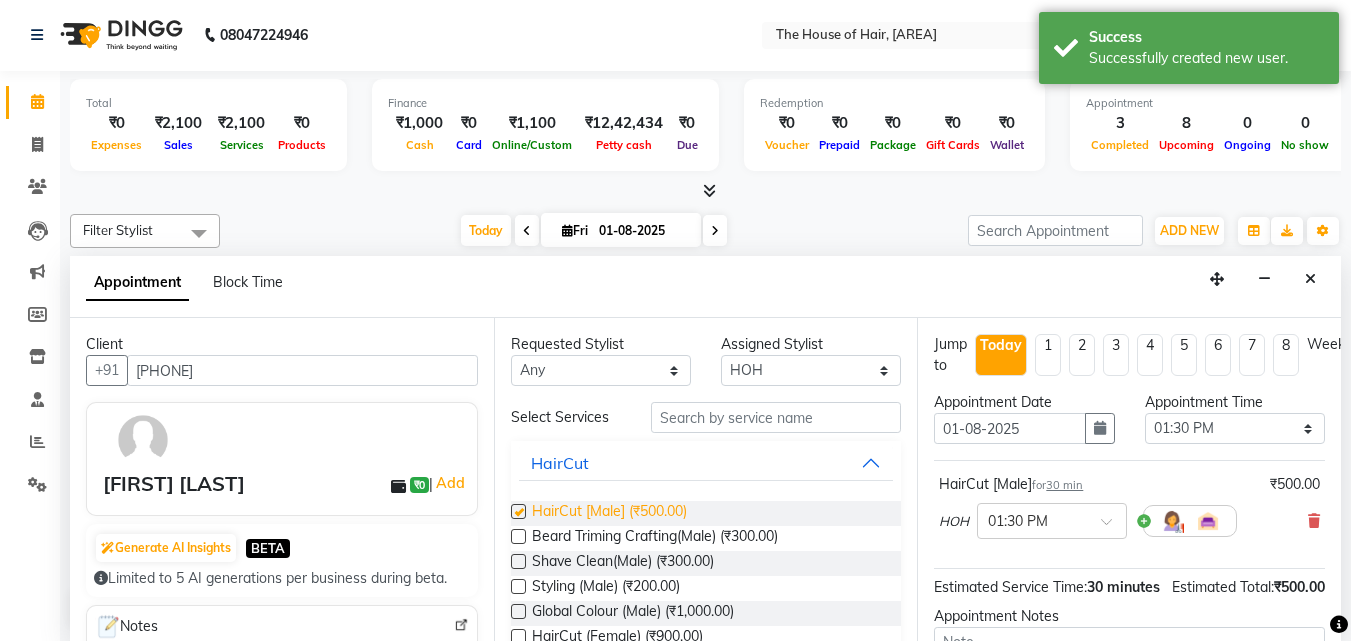 checkbox on "false" 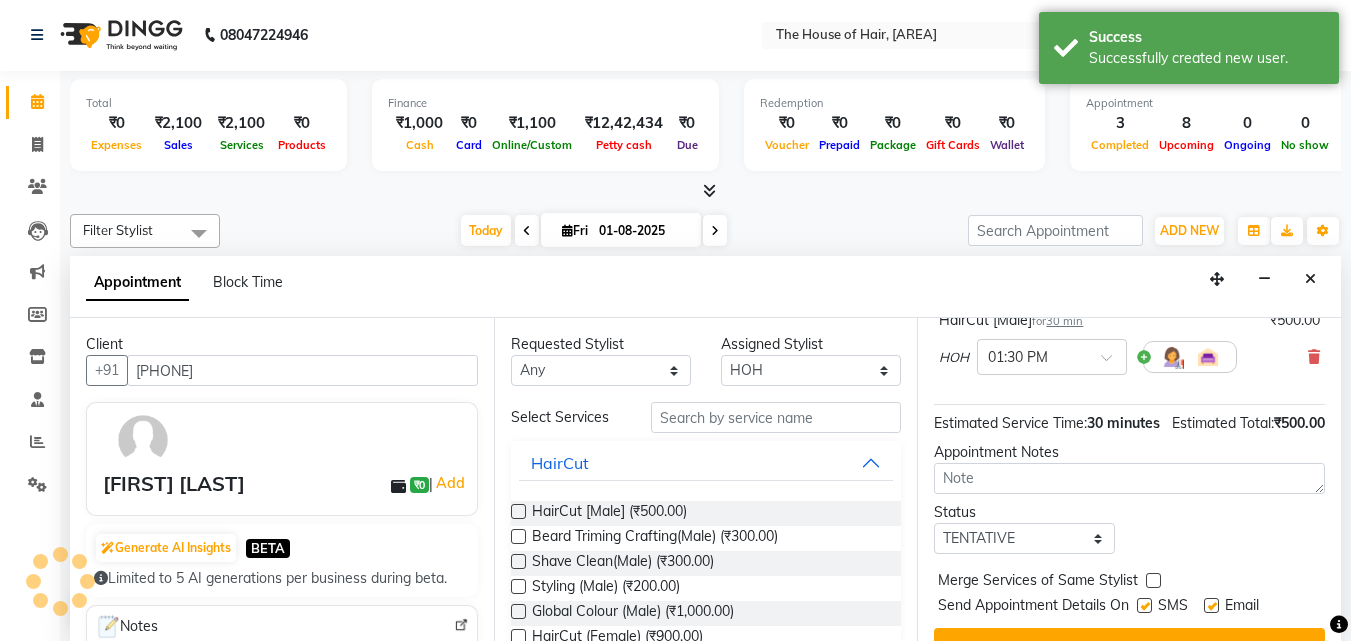 scroll, scrollTop: 239, scrollLeft: 0, axis: vertical 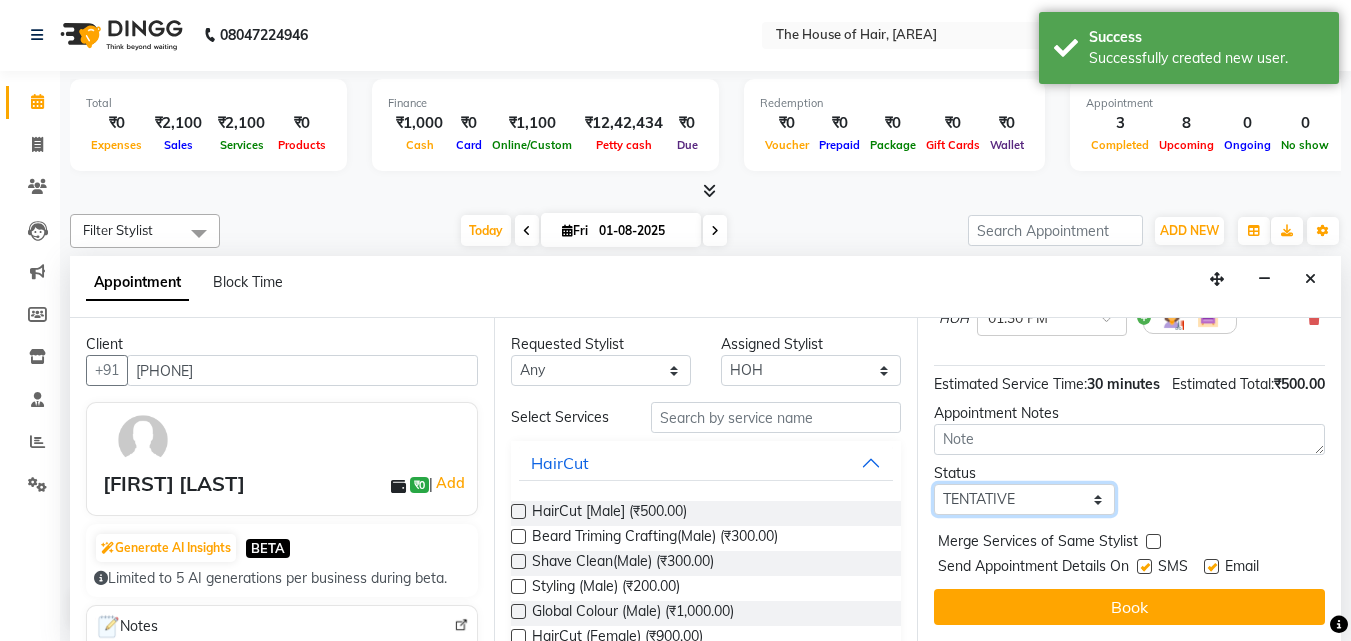 click on "Select TENTATIVE CONFIRM CHECK-IN UPCOMING" at bounding box center (1024, 499) 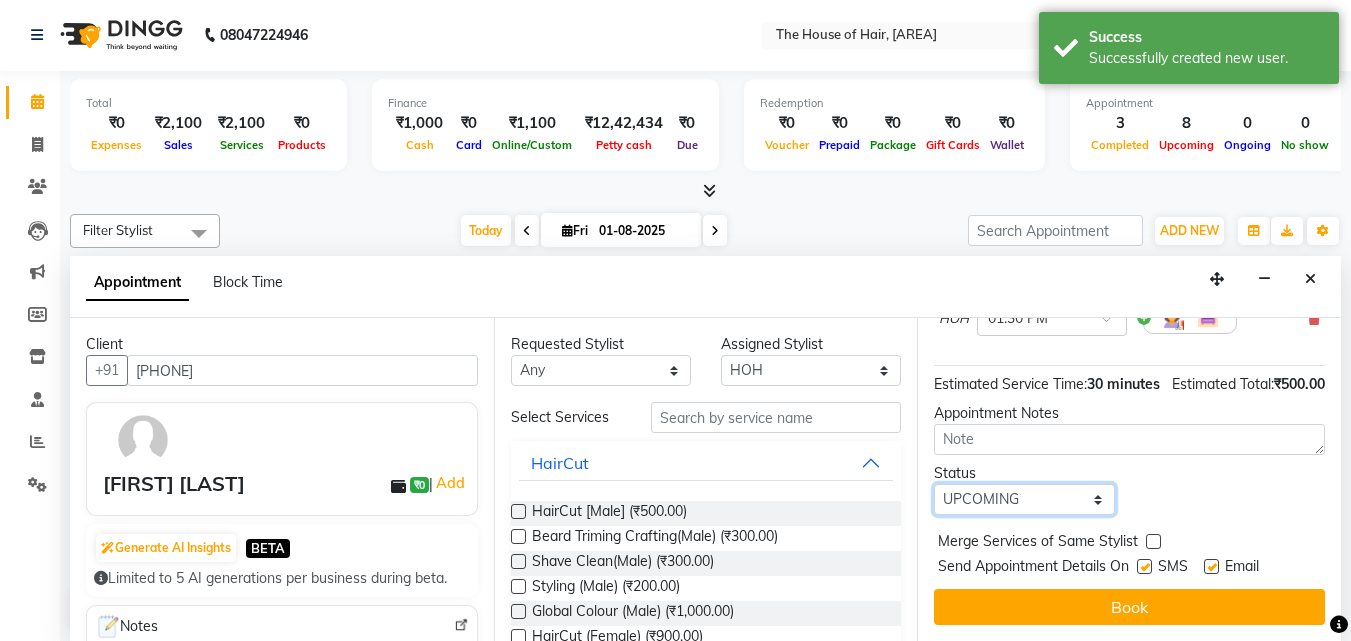 click on "Select TENTATIVE CONFIRM CHECK-IN UPCOMING" at bounding box center (1024, 499) 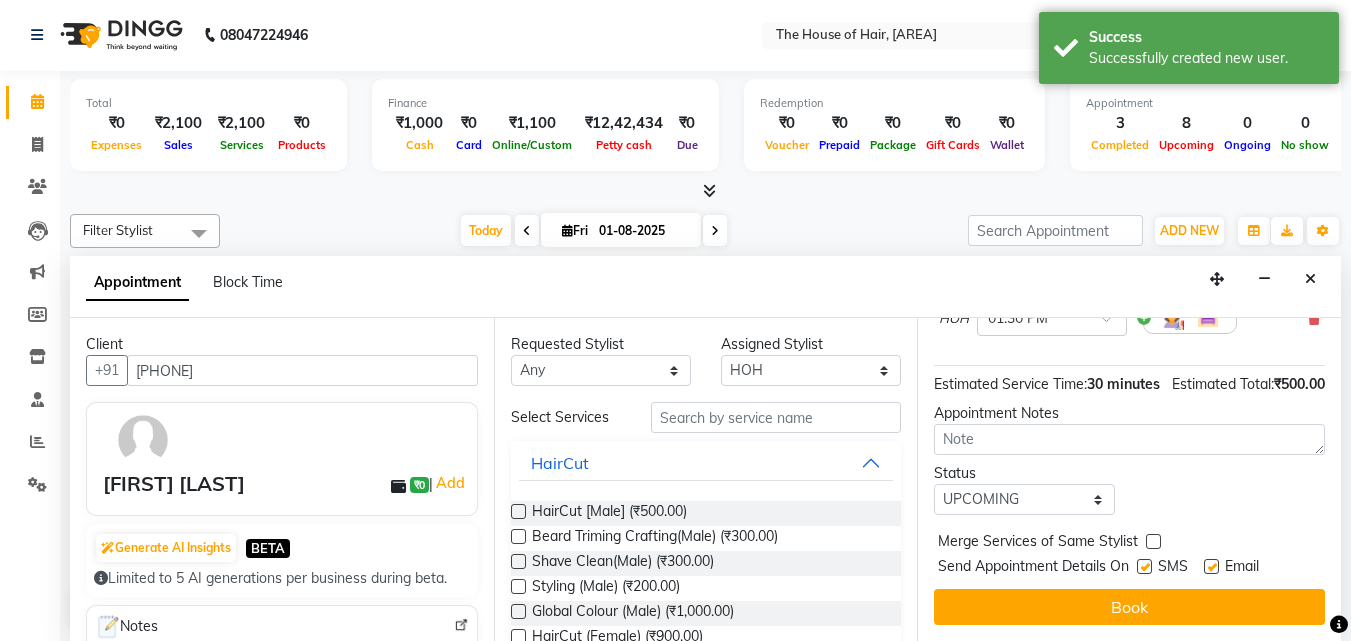 click at bounding box center (1153, 541) 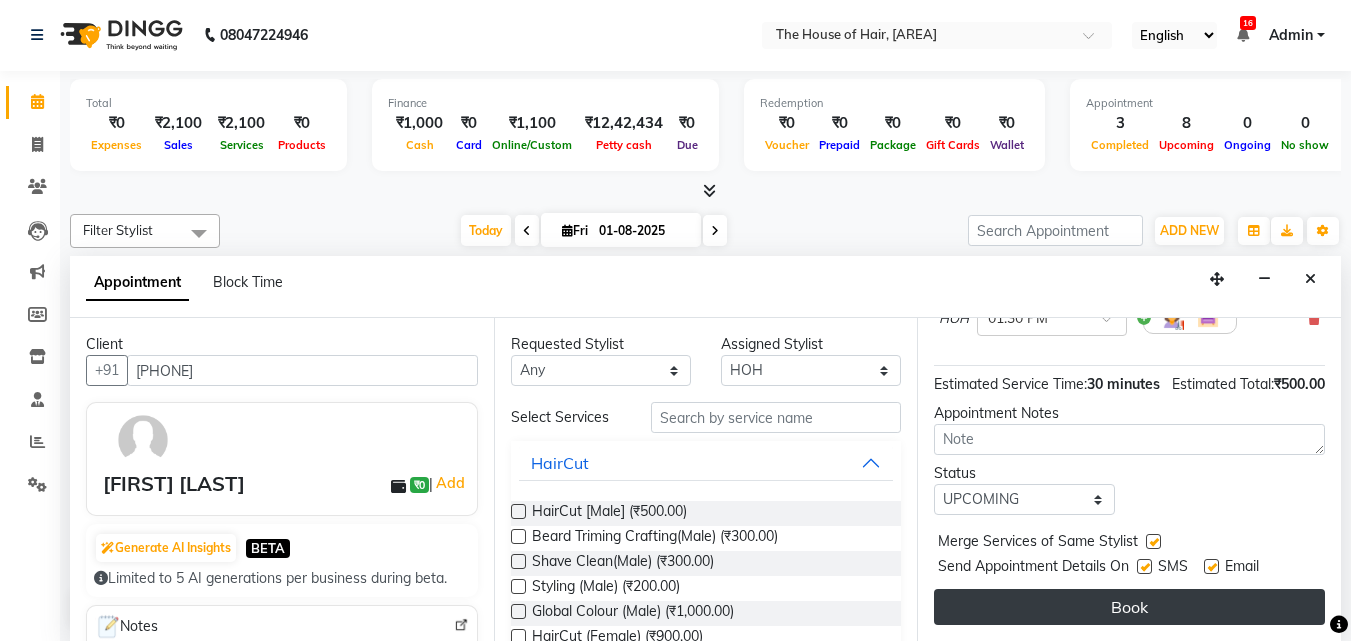 click on "Book" at bounding box center (1129, 607) 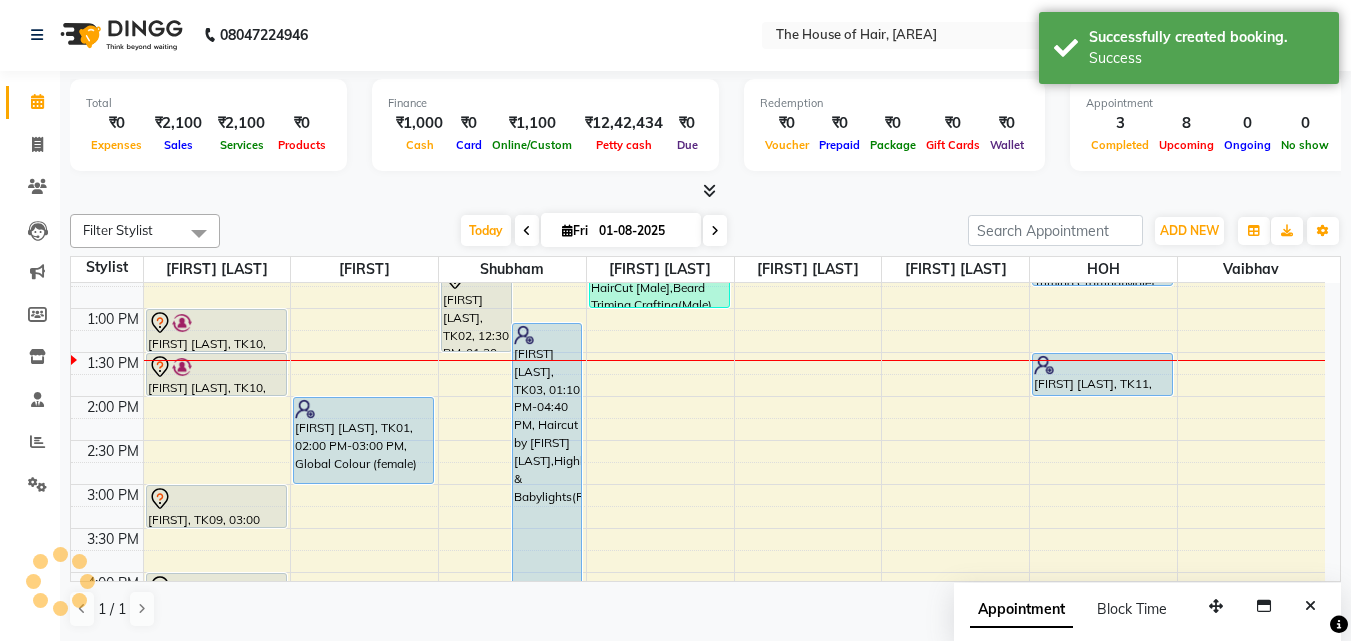 scroll, scrollTop: 0, scrollLeft: 0, axis: both 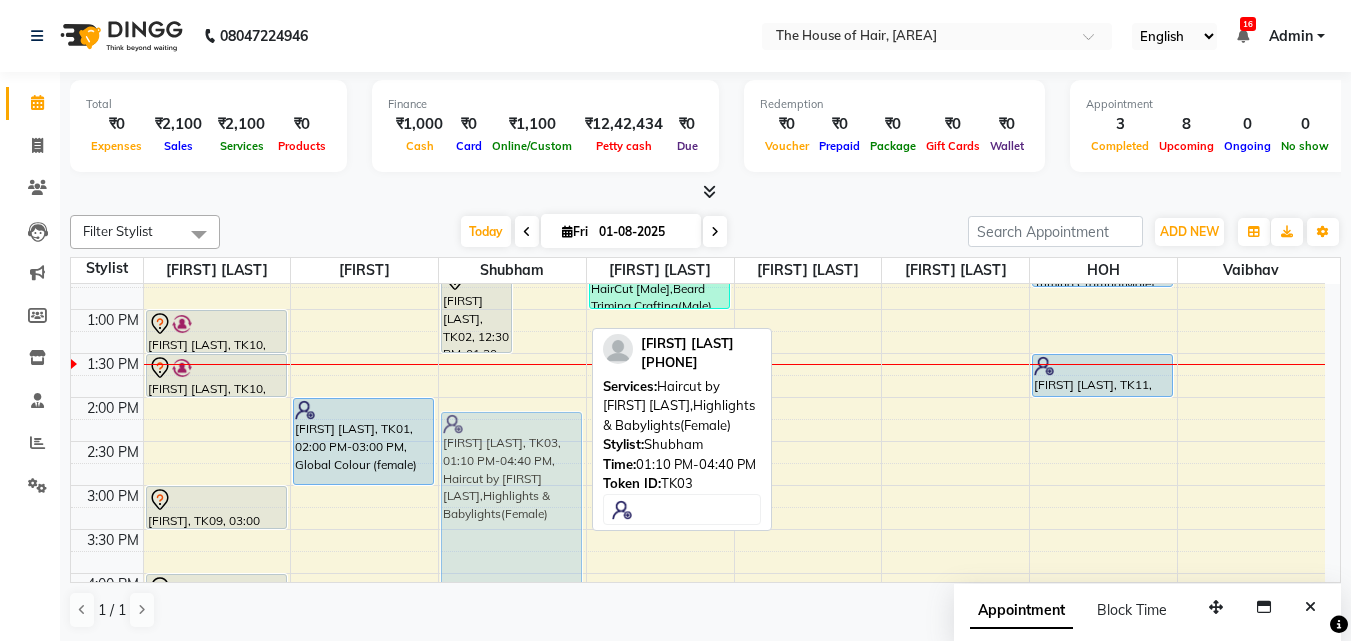 drag, startPoint x: 525, startPoint y: 367, endPoint x: 528, endPoint y: 463, distance: 96.04687 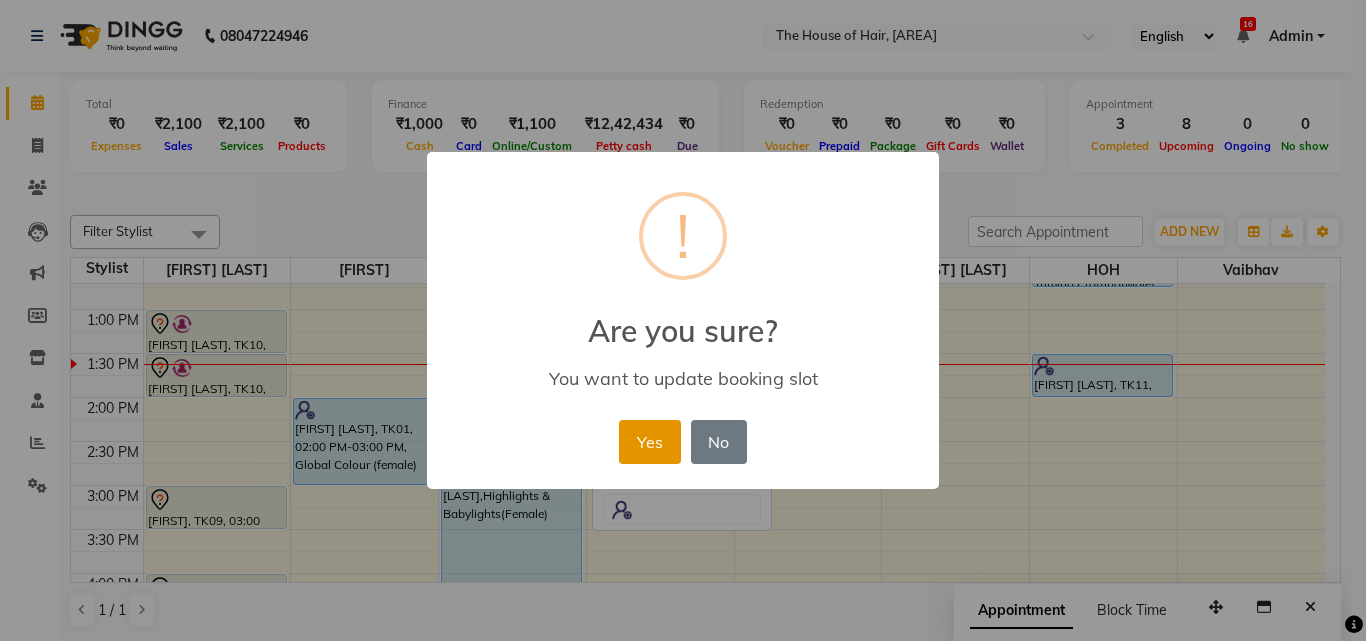 click on "Yes" at bounding box center [649, 442] 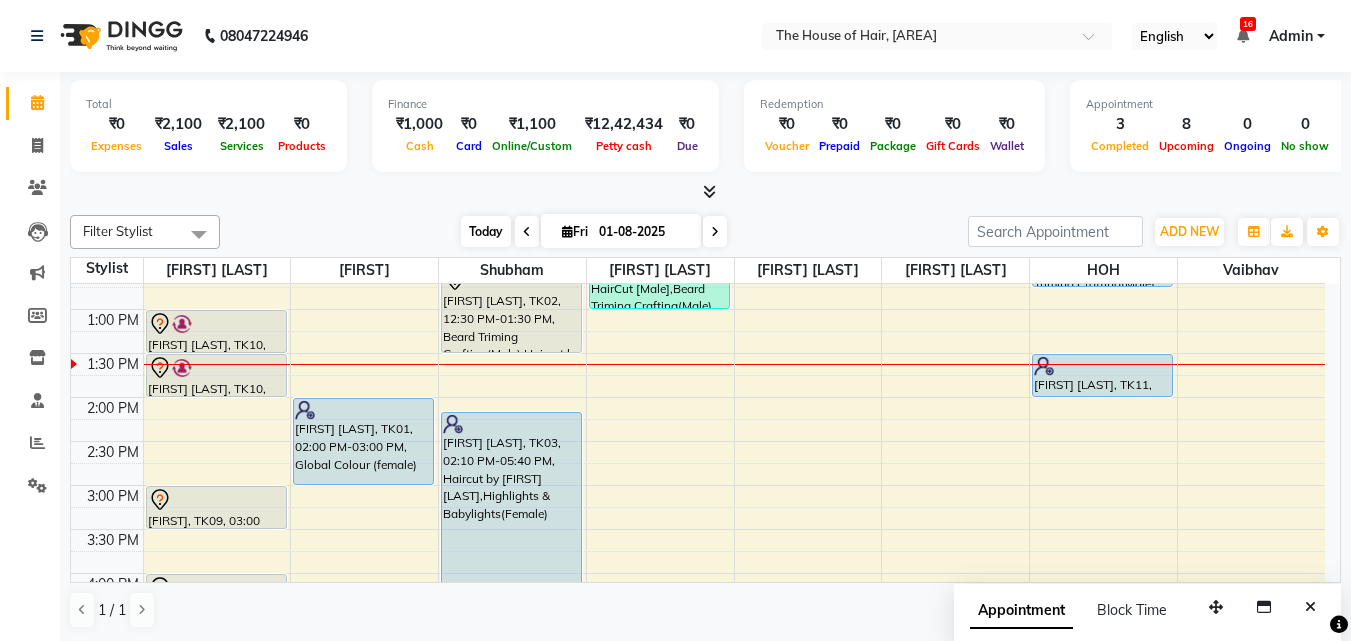 click on "Today" at bounding box center [486, 231] 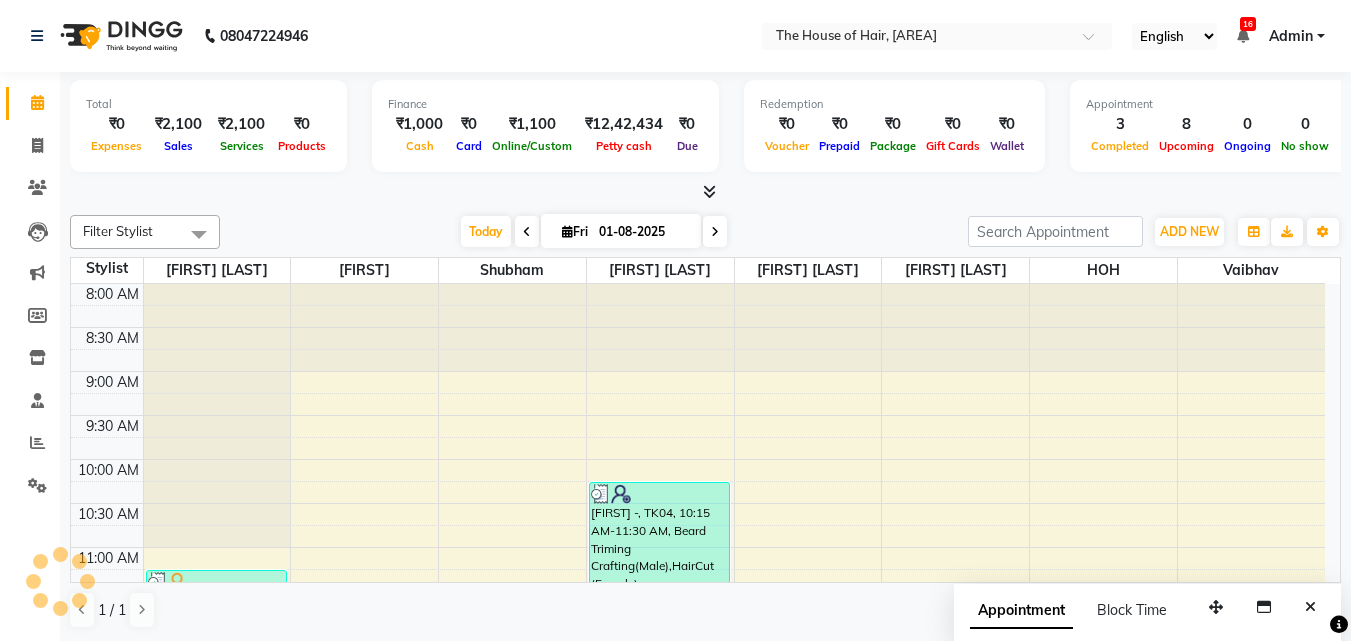 scroll, scrollTop: 441, scrollLeft: 0, axis: vertical 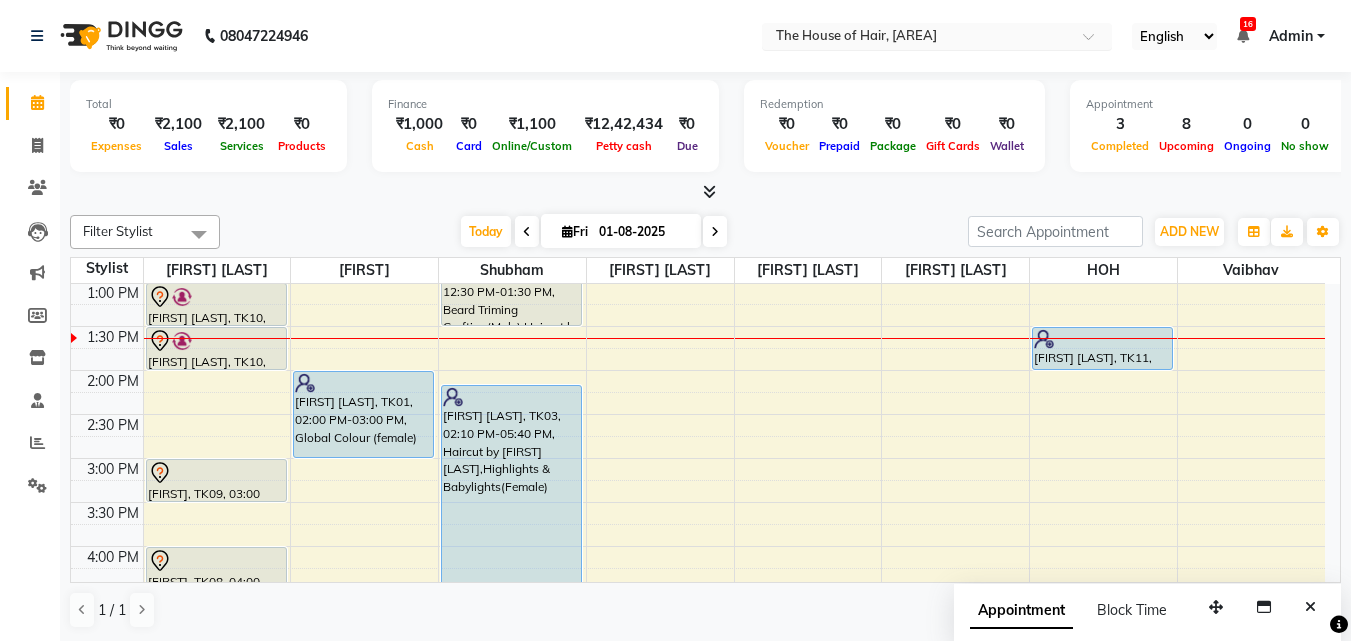 click at bounding box center [917, 38] 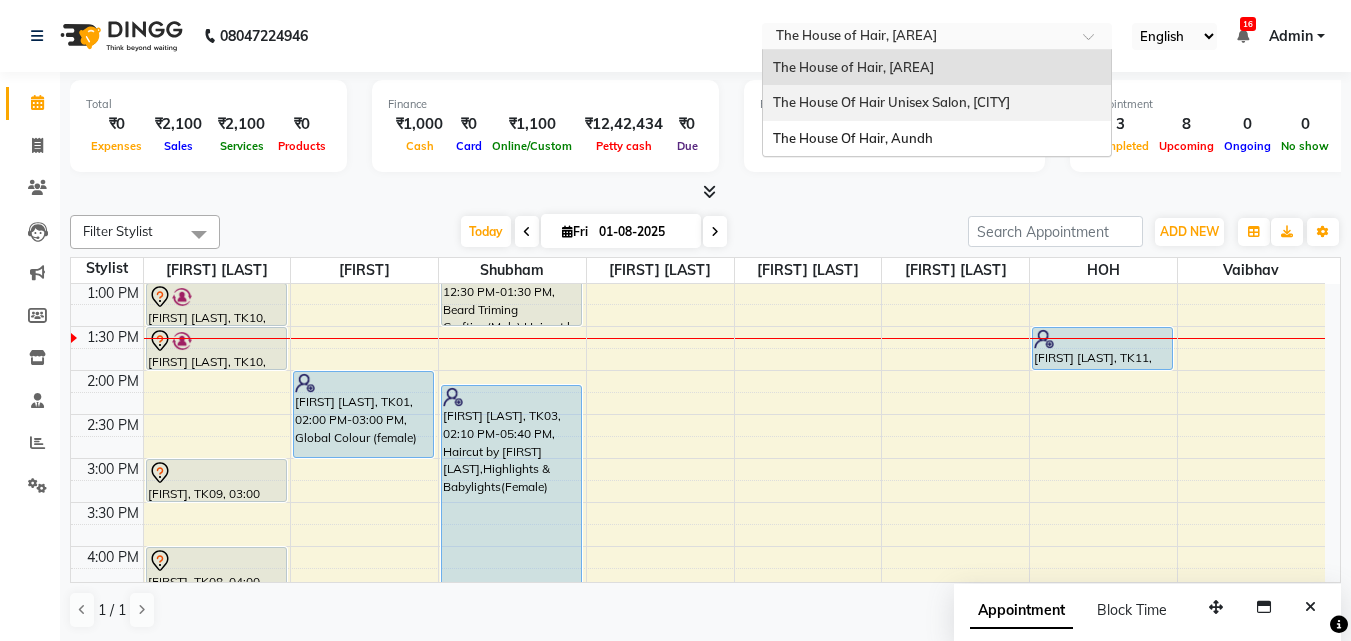 click on "The House Of Hair Unisex Salon, Karve Nagar" at bounding box center (891, 102) 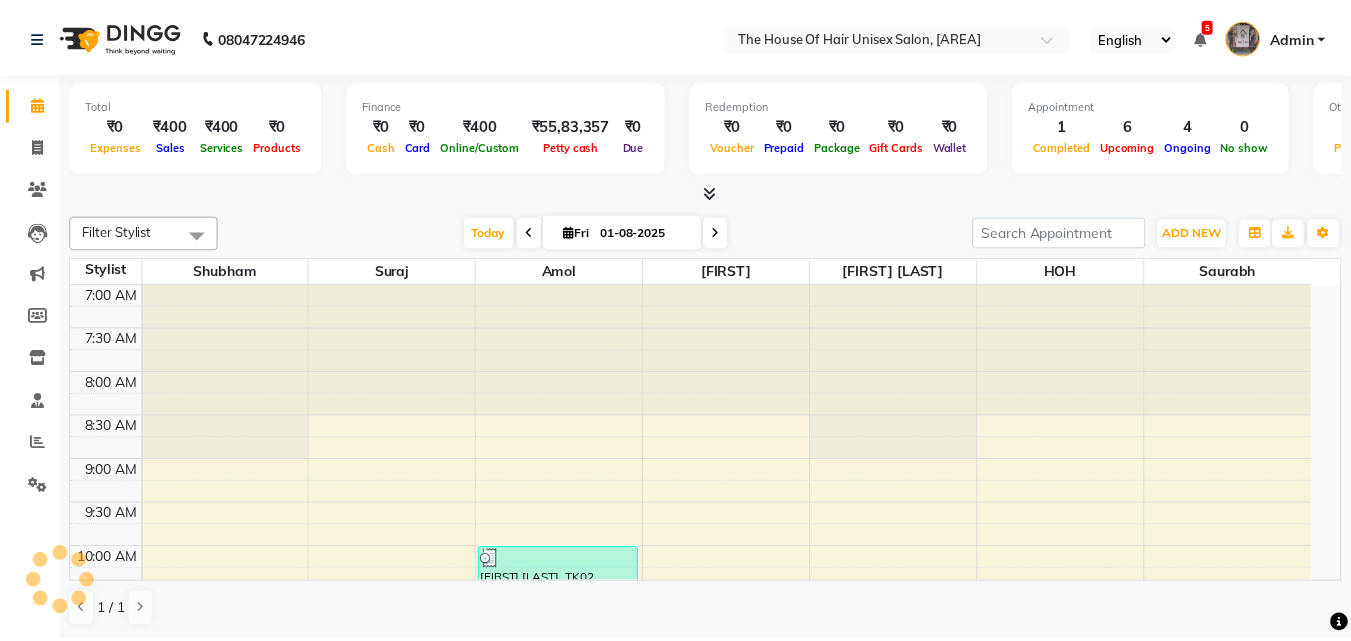 scroll, scrollTop: 0, scrollLeft: 0, axis: both 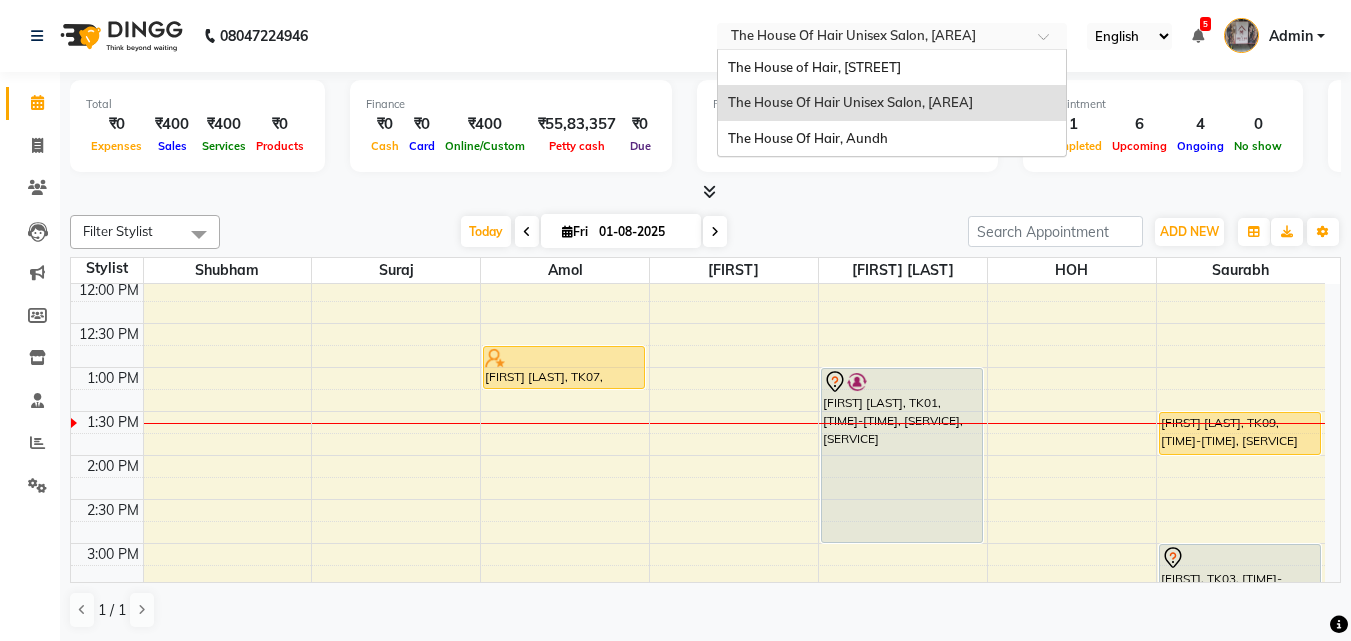 click at bounding box center [872, 38] 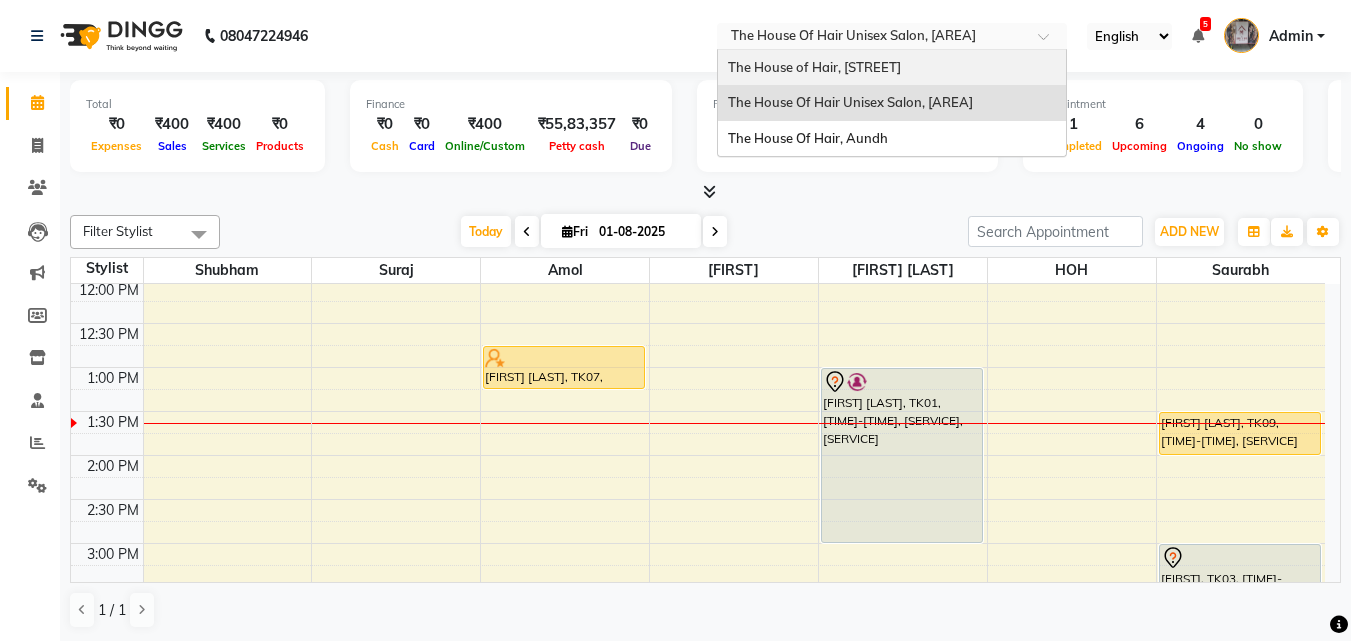 click on "The House of Hair, [STREET]" at bounding box center (814, 67) 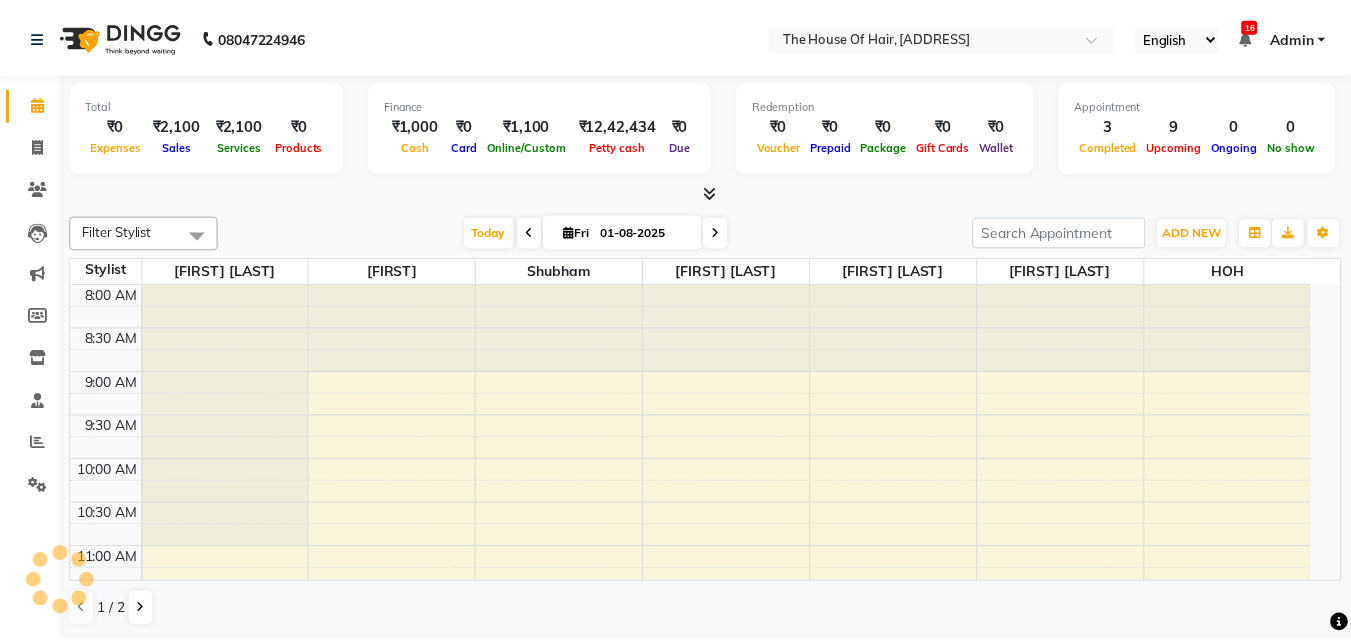scroll, scrollTop: 0, scrollLeft: 0, axis: both 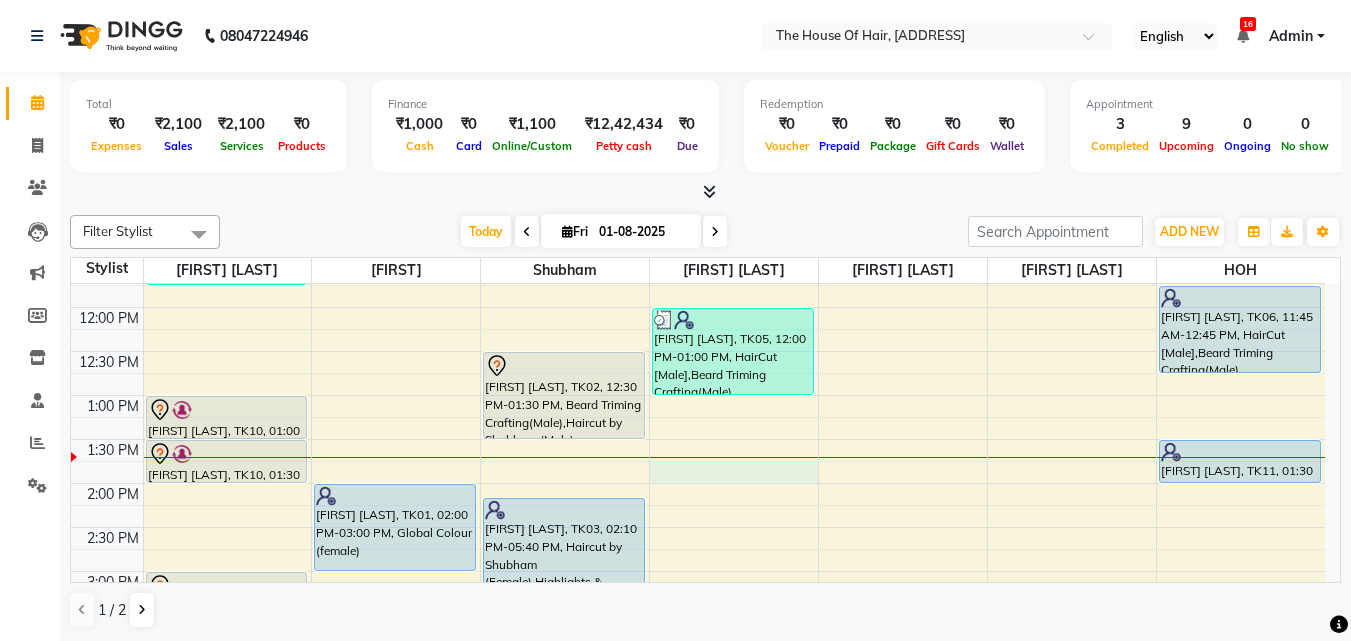 click on "8:00 AM 8:30 AM 9:00 AM 9:30 AM 10:00 AM 10:30 AM 11:00 AM 11:30 AM 12:00 PM 12:30 PM 1:00 PM 1:30 PM 2:00 PM 2:30 PM 3:00 PM 3:30 PM 4:00 PM 4:30 PM 5:00 PM 5:30 PM 6:00 PM 6:30 PM 7:00 PM 7:30 PM 8:00 PM 8:30 PM 9:00 PM 9:30 PM     PRANIT SHILIMKAR, TK07, 11:15 AM-11:45 AM, Beard Triming Crafting(Male)             Yash Shah, TK10, 01:00 PM-01:30 PM, HairCut  [Male]             Yash Shah, TK10, 01:30 PM-02:00 PM, Beard Triming Crafting(Male)             Aapurva, TK09, 03:00 PM-03:30 PM, HairCut  [Male]             Indra, TK08, 04:00 PM-04:30 PM, HairCut  [Male]     Sayali Jagtap, TK01, 02:00 PM-03:00 PM, Global Colour (female)             Mahesh Ravat, TK02, 12:30 PM-01:30 PM, Beard Triming Crafting(Male),Haircut by Shubham (Male)     Manali Desai, TK03, 02:10 PM-05:40 PM, Haircut by Shubham (Female),Highlights & Babylights(Female)     sunil -, TK04, 10:15 AM-11:30 AM, Beard Triming Crafting(Male),HairCut (Female)     SARVESH HABIB, TK05, 12:00 PM-01:00 PM, HairCut  [Male],Beard Triming Crafting(Male)" at bounding box center [698, 571] 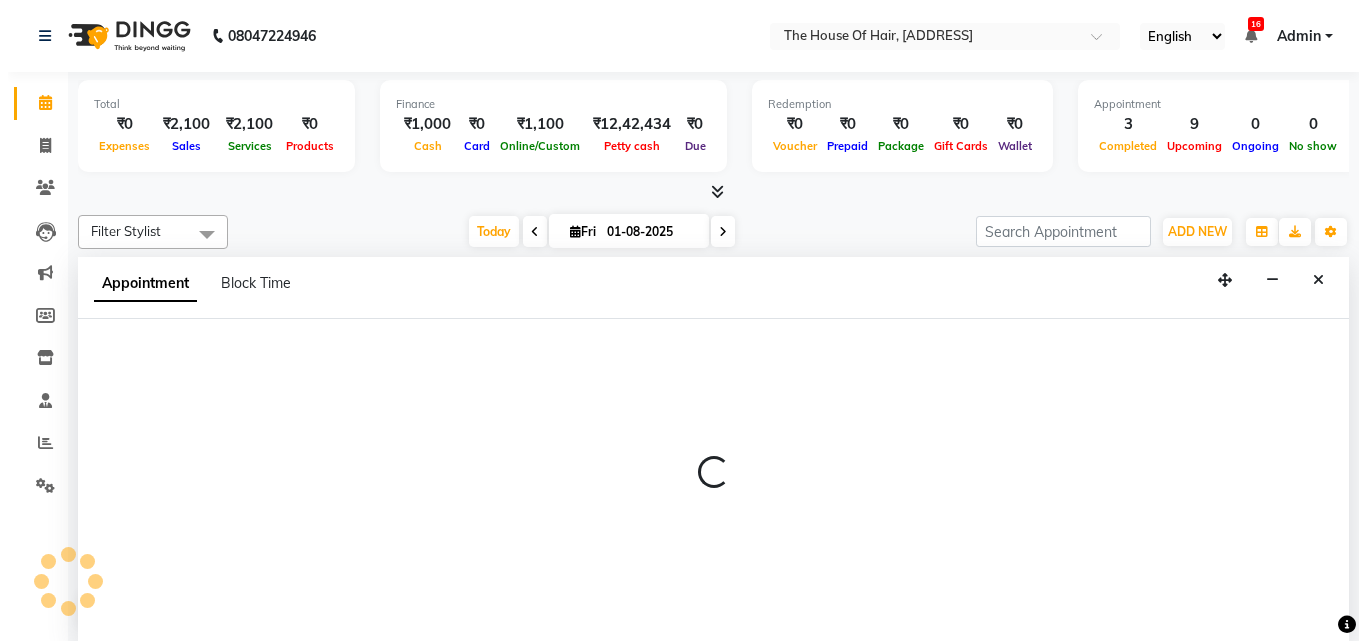 scroll, scrollTop: 1, scrollLeft: 0, axis: vertical 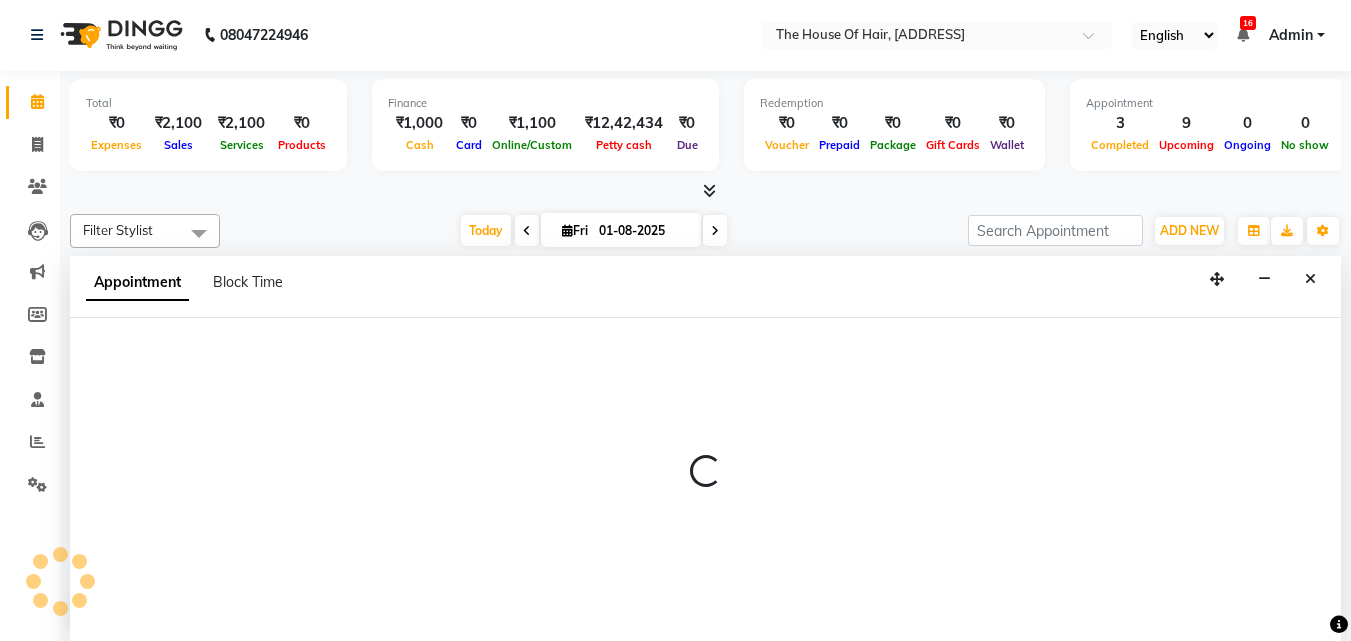 select on "57808" 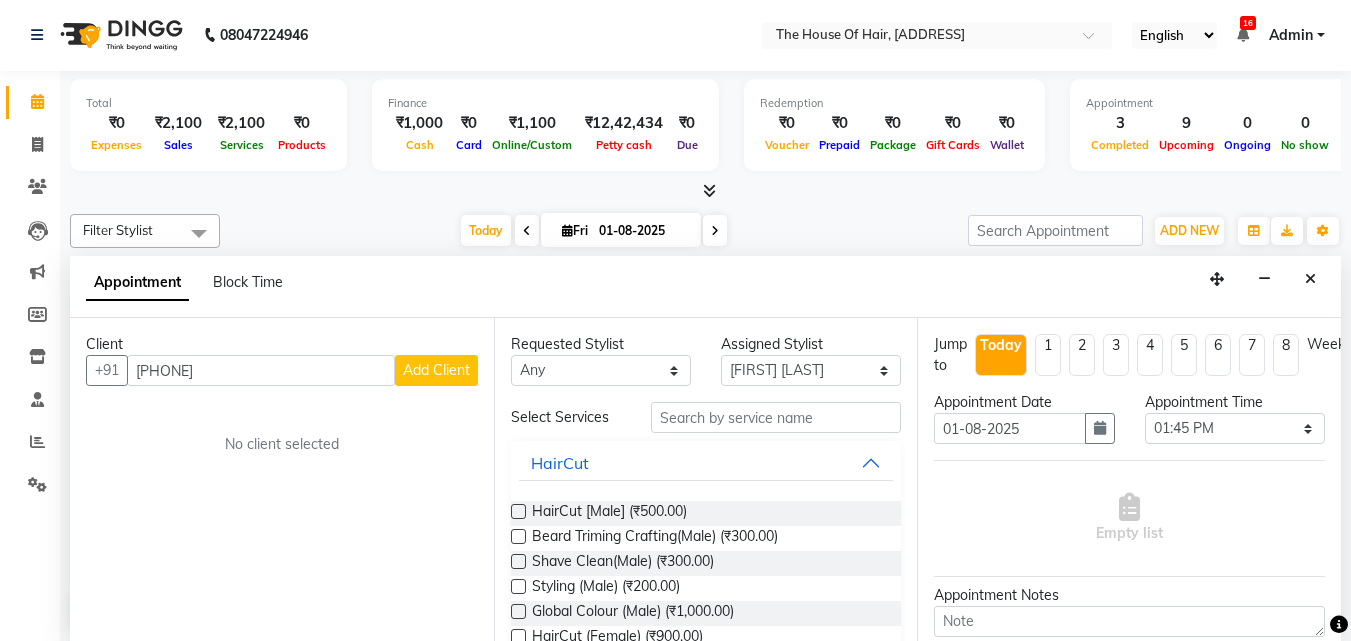 type on "9975004710" 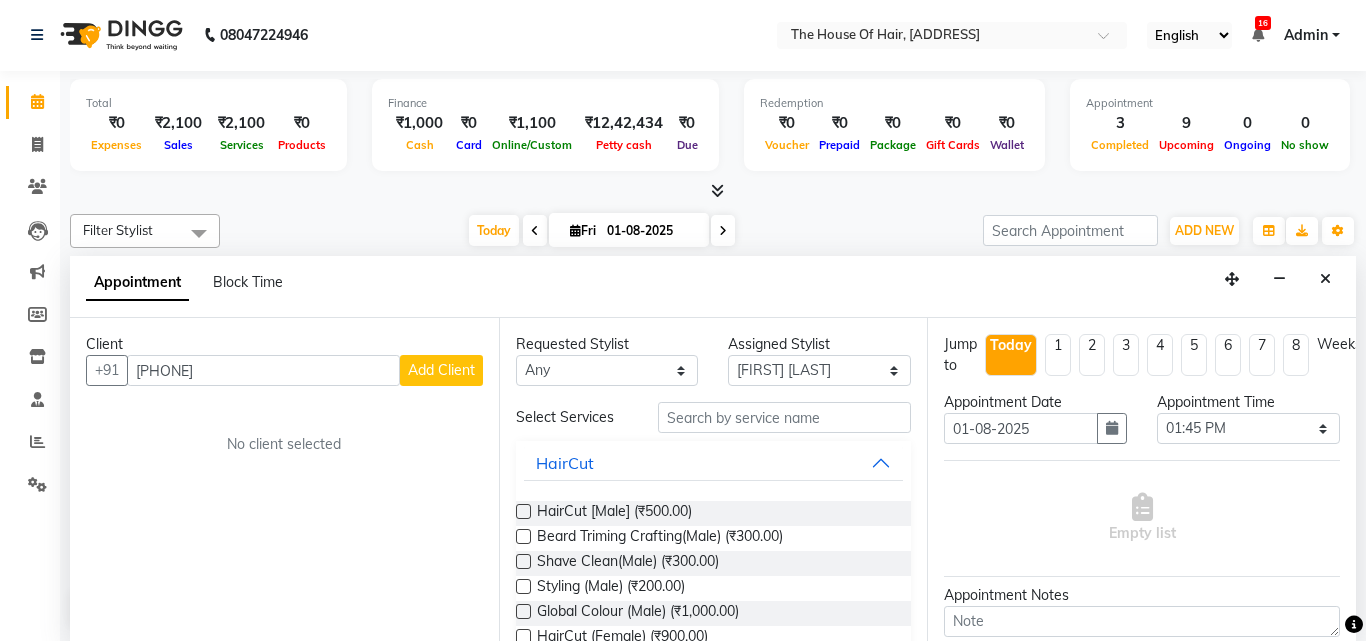 select on "22" 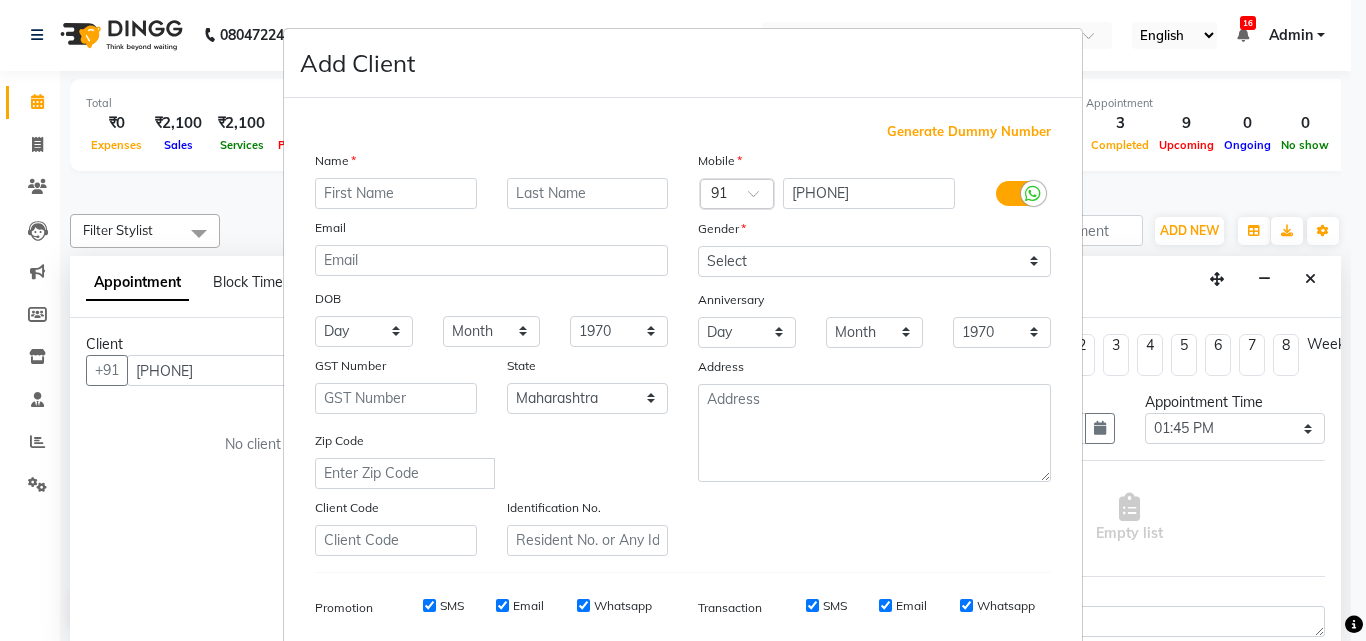 click at bounding box center [396, 193] 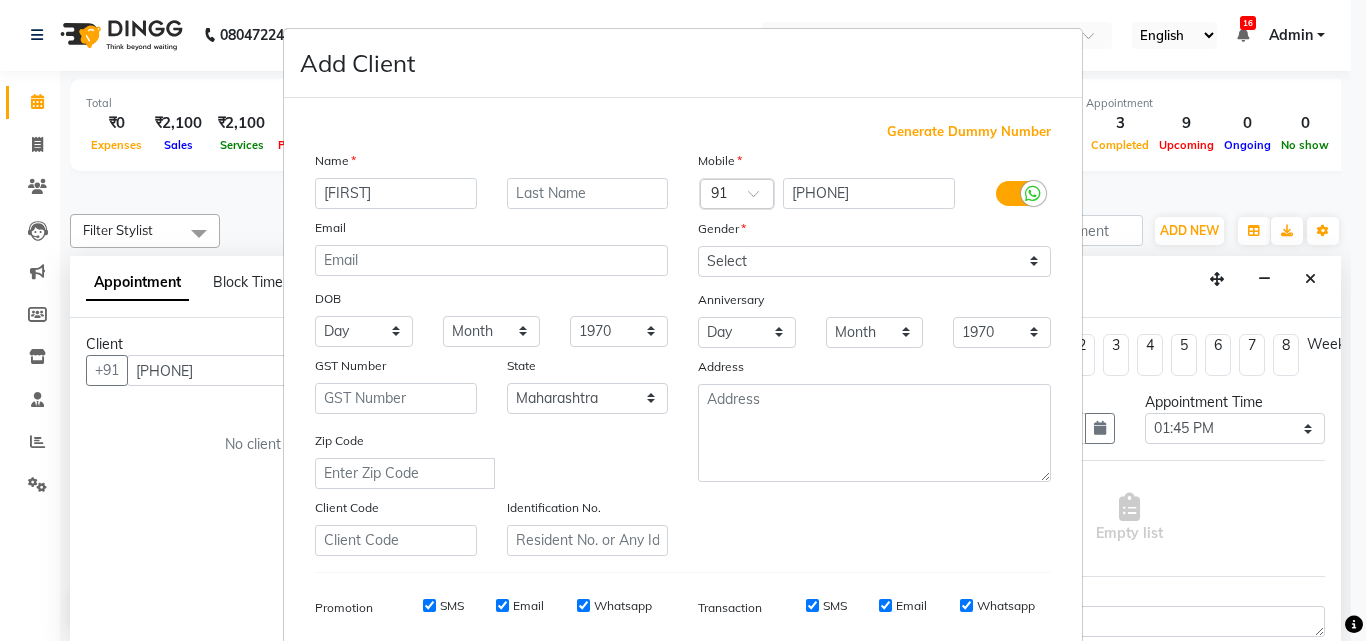 type on "Ruchita" 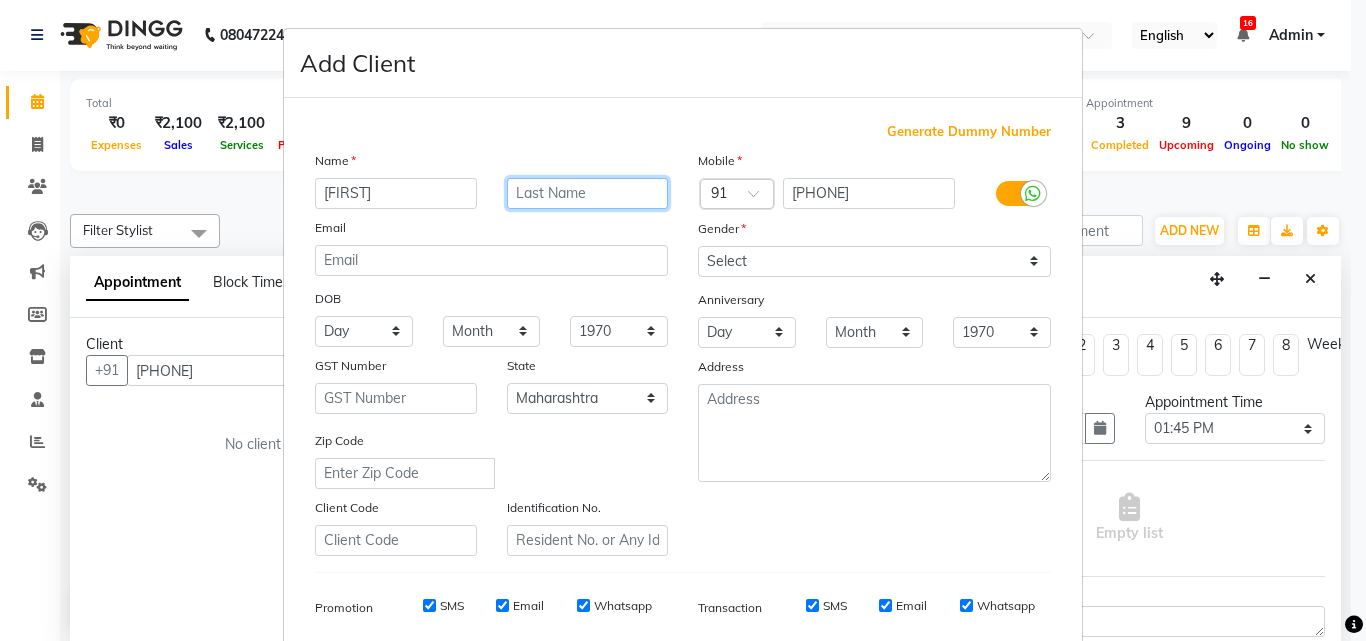click at bounding box center [588, 193] 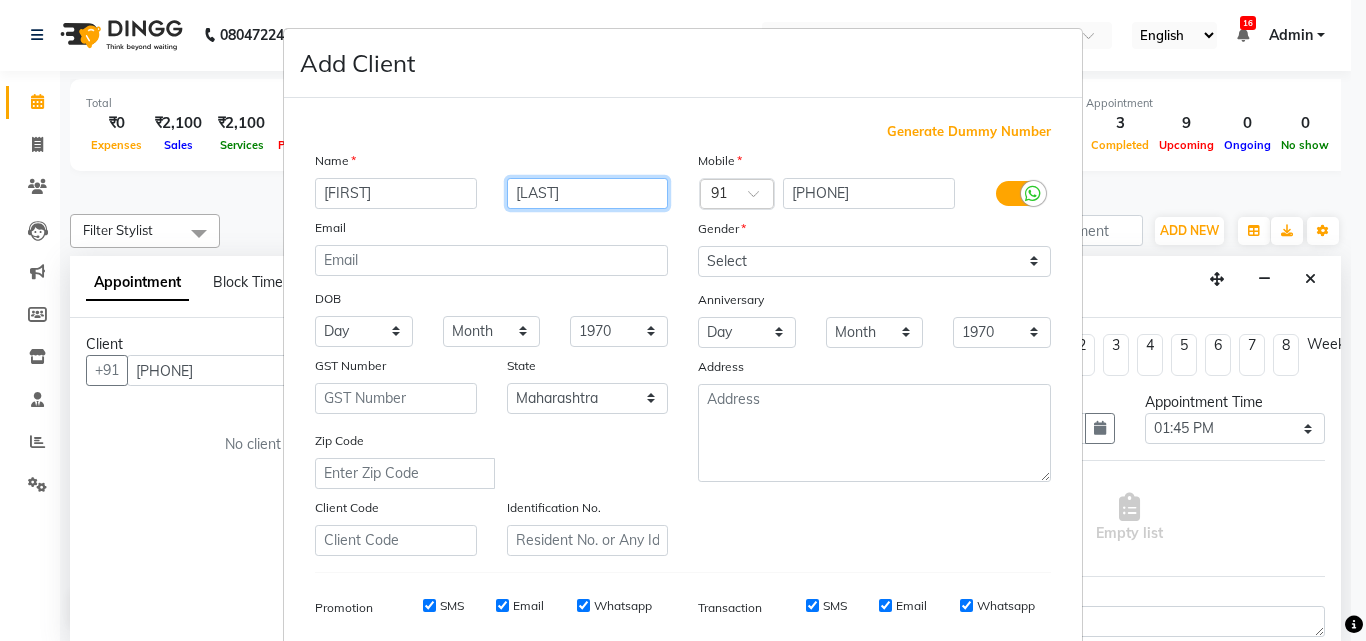 type on "Sardeshpande" 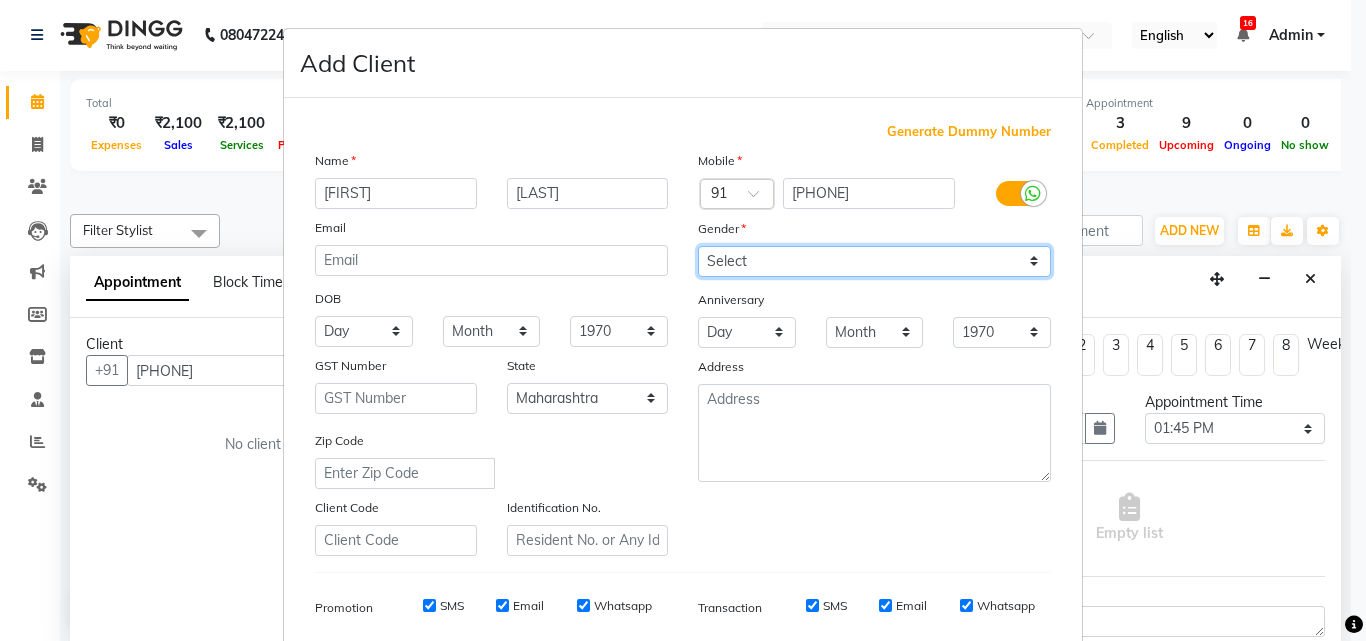 click on "Select Male Female Other Prefer Not To Say" at bounding box center [874, 261] 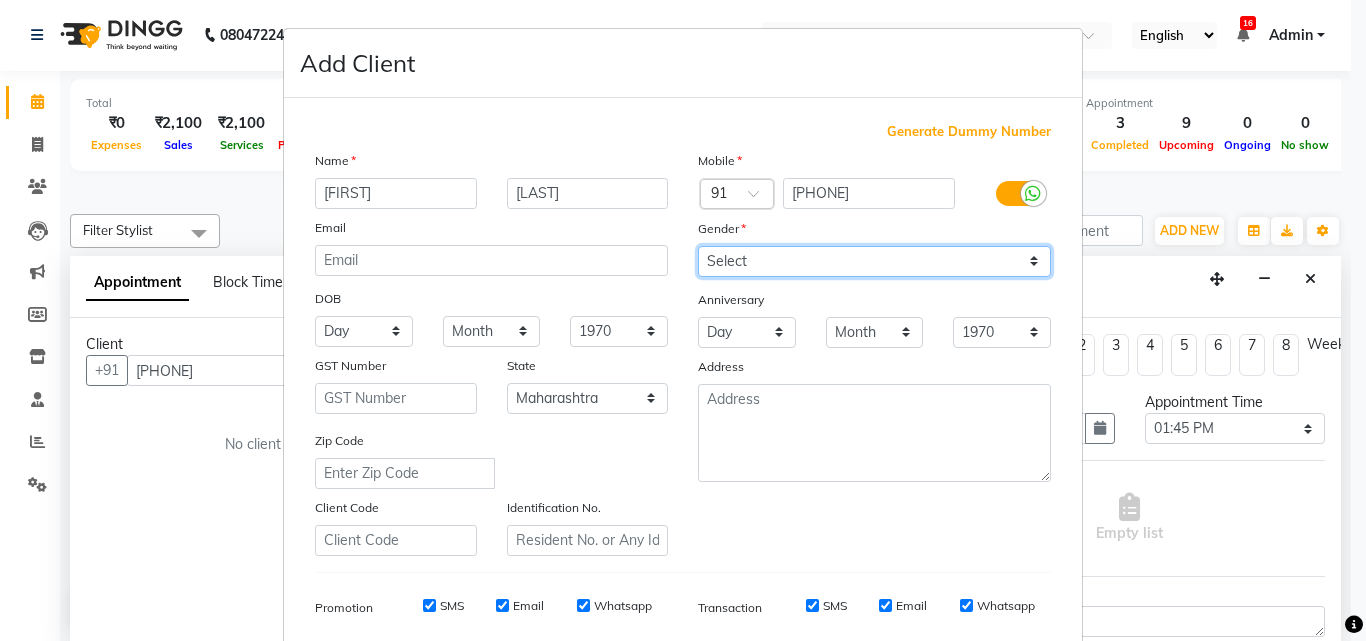 select on "female" 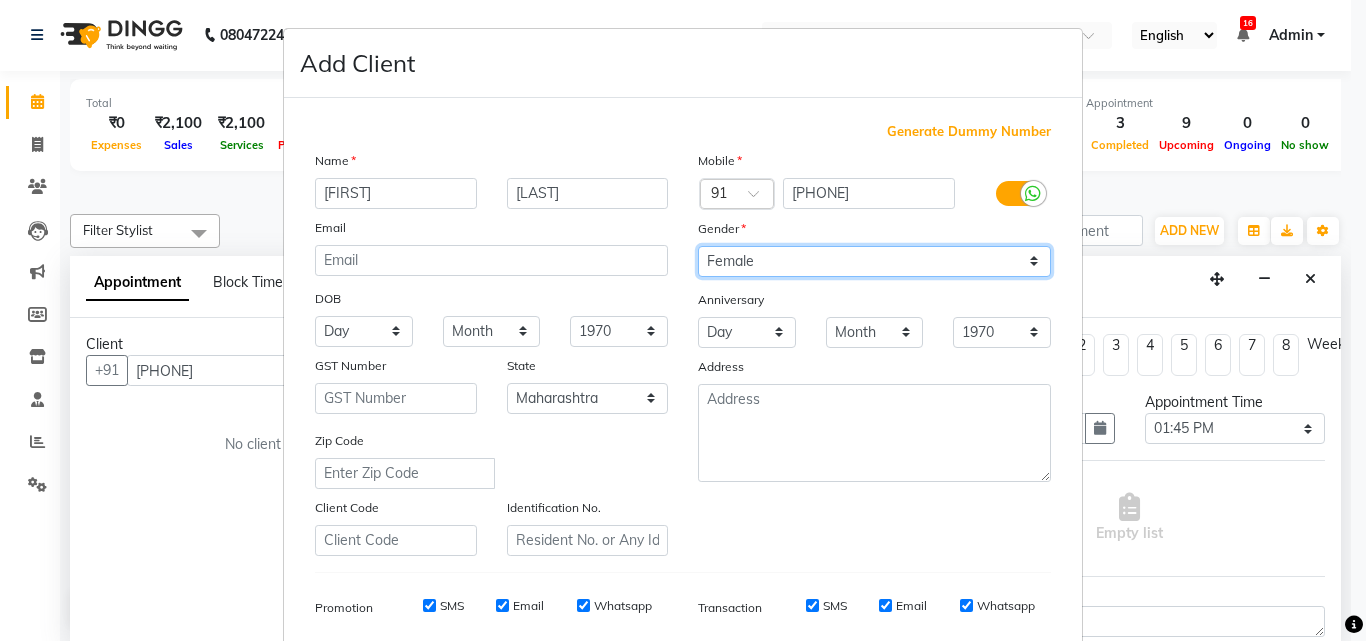 click on "Select Male Female Other Prefer Not To Say" at bounding box center [874, 261] 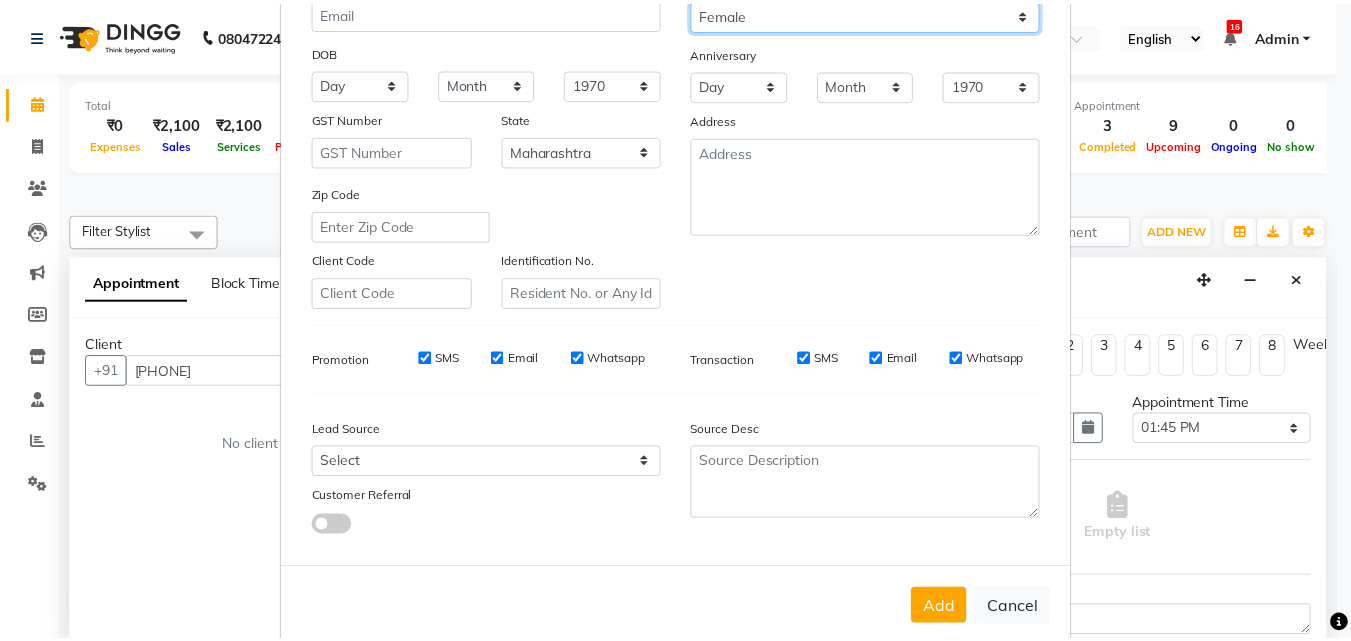 scroll, scrollTop: 271, scrollLeft: 0, axis: vertical 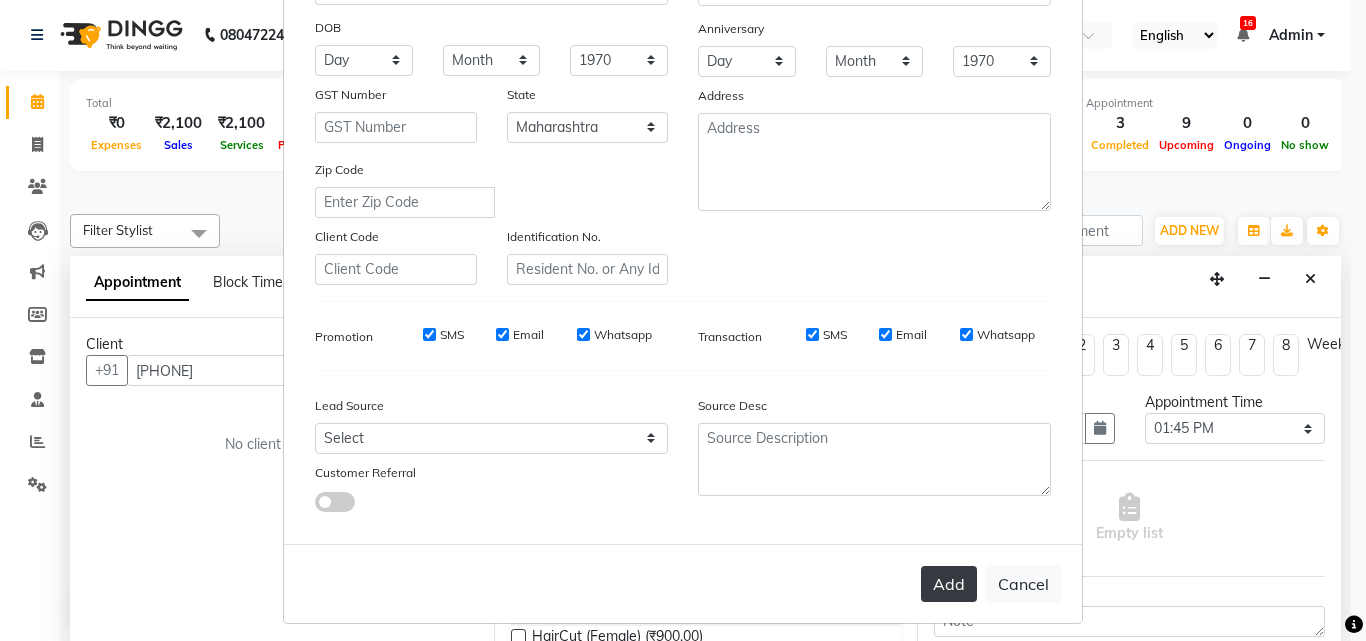 click on "Add" at bounding box center [949, 584] 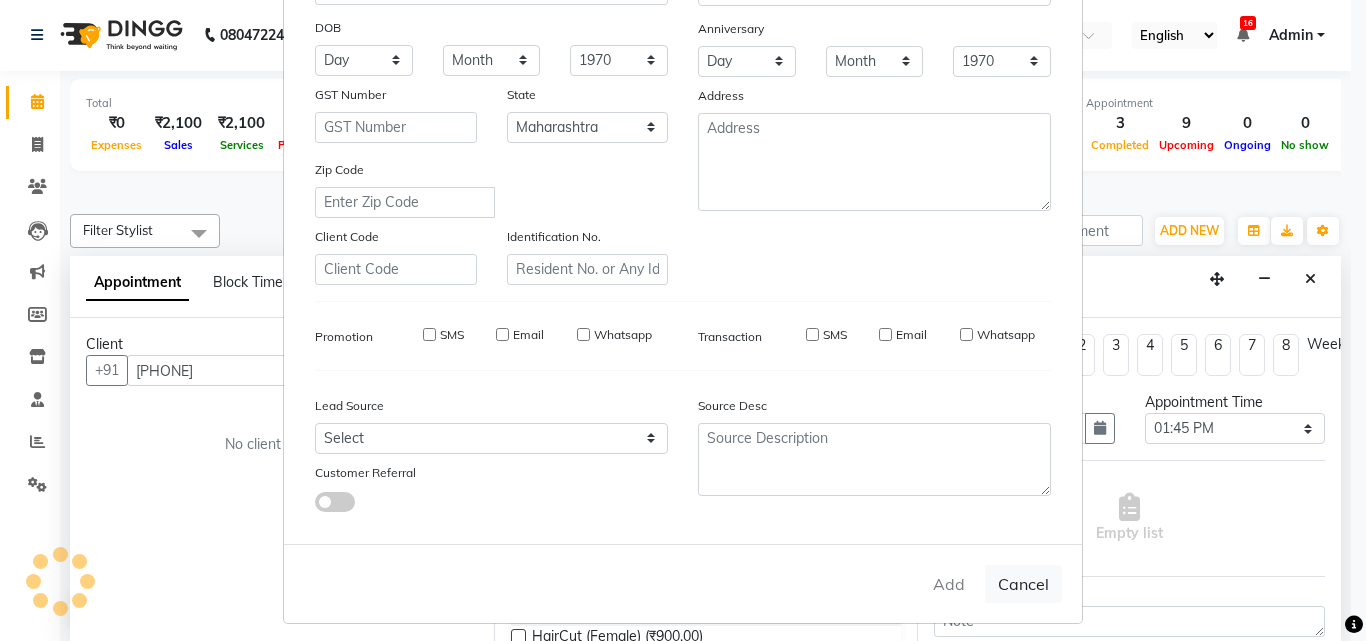 type 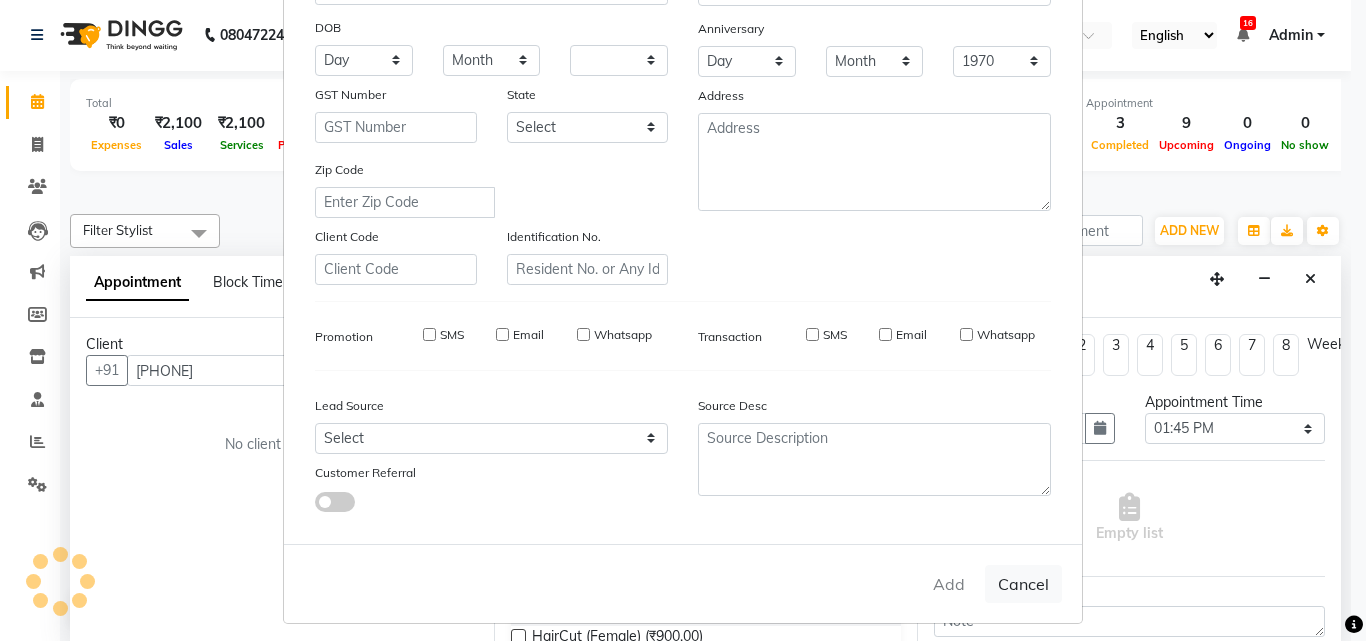 select 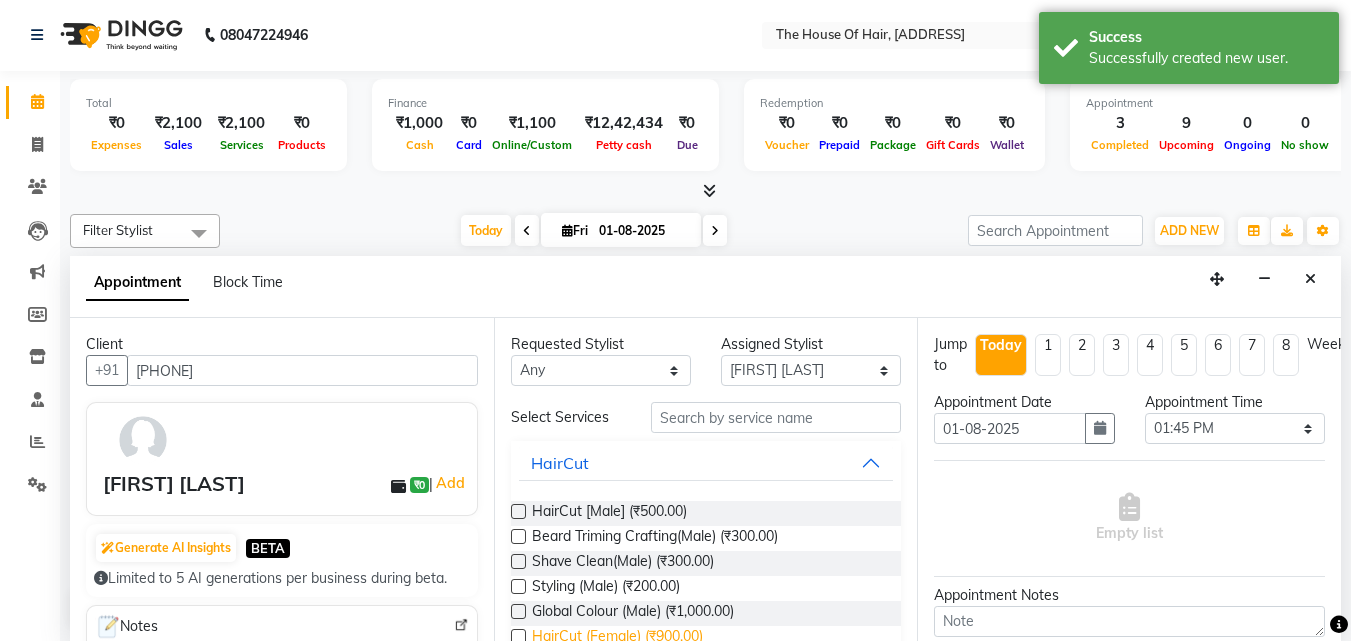 click on "HairCut (Female) (₹900.00)" at bounding box center [617, 638] 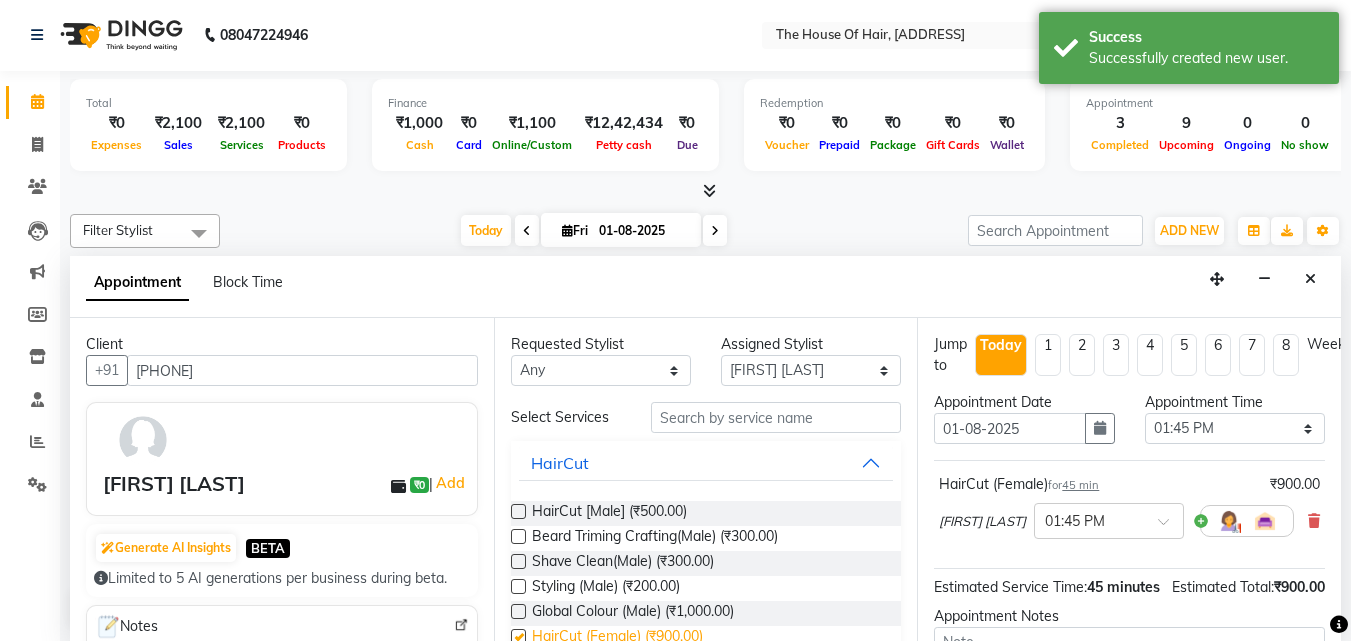 checkbox on "false" 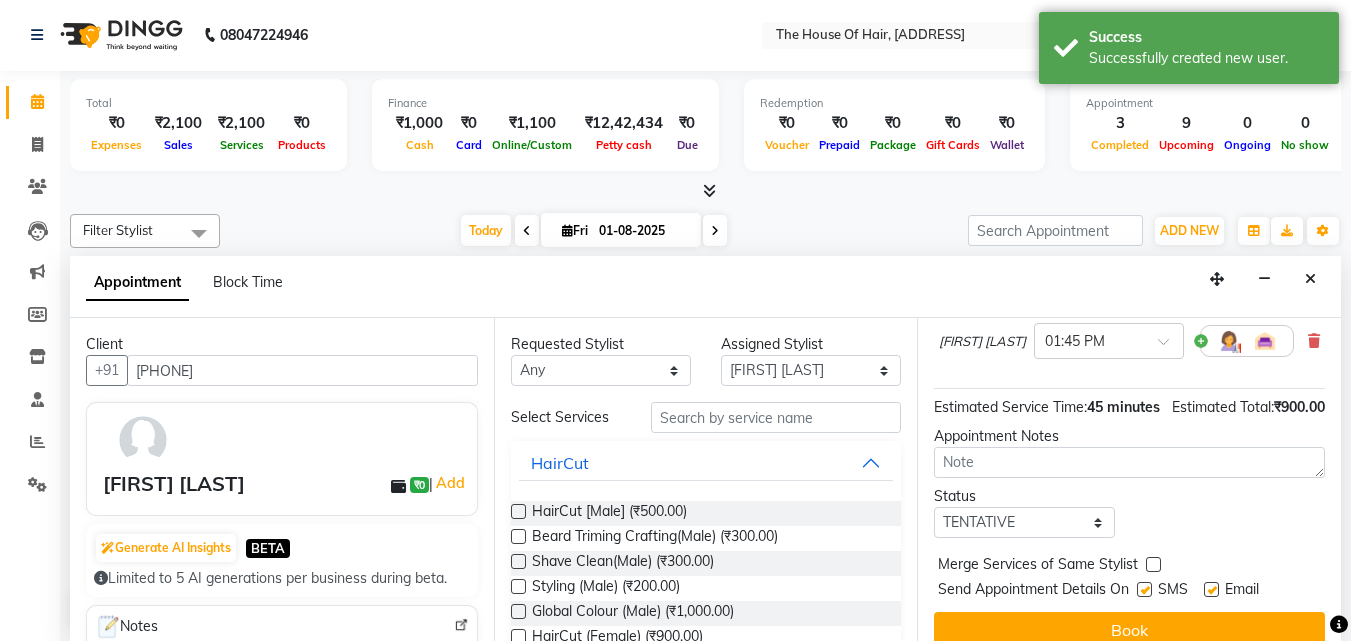 scroll, scrollTop: 239, scrollLeft: 0, axis: vertical 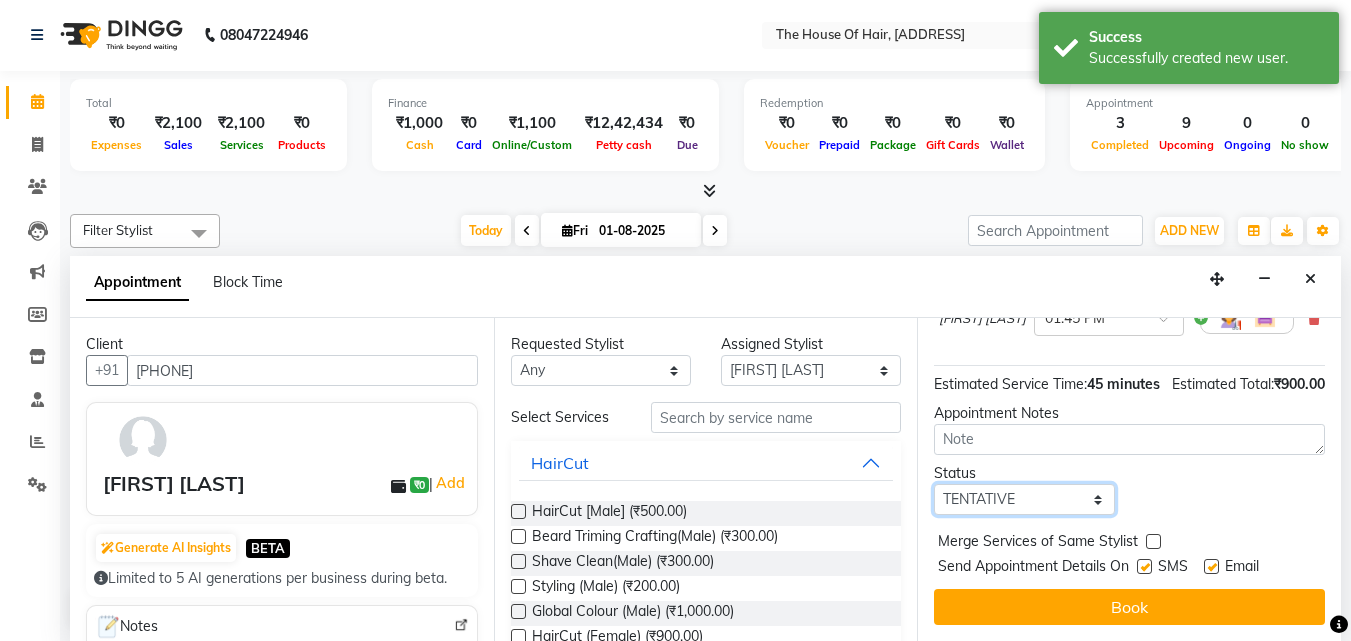 click on "Select TENTATIVE CONFIRM CHECK-IN UPCOMING" at bounding box center (1024, 499) 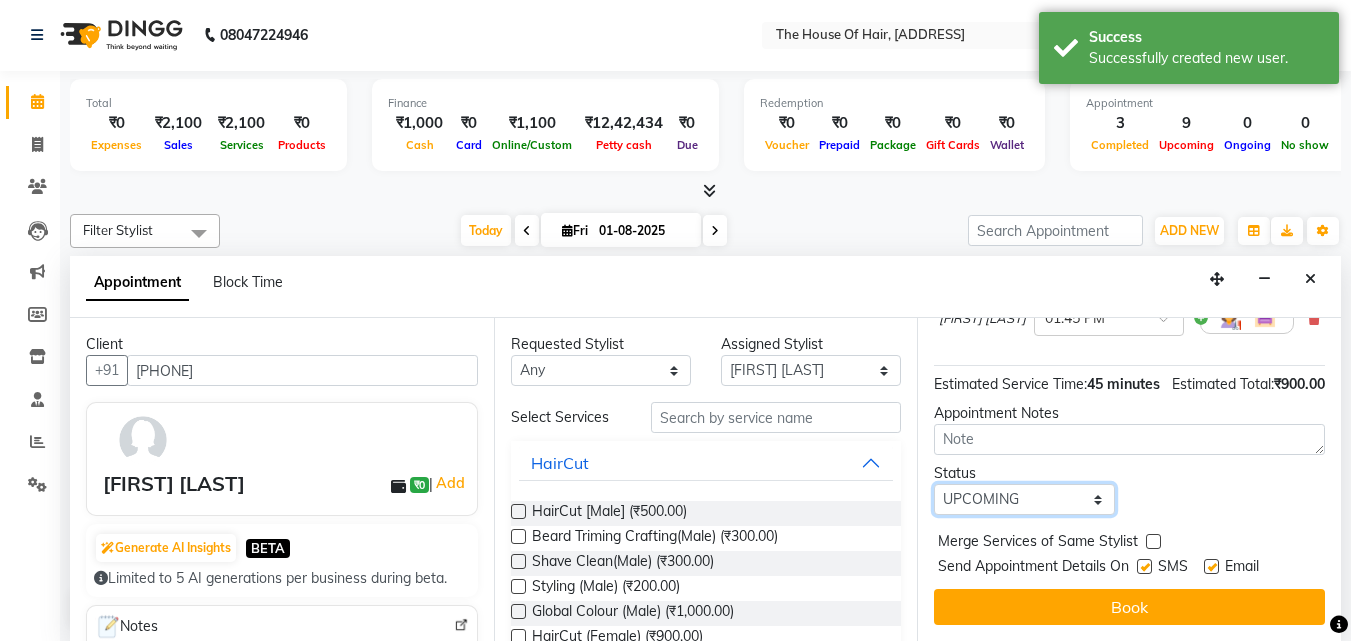 click on "Select TENTATIVE CONFIRM CHECK-IN UPCOMING" at bounding box center (1024, 499) 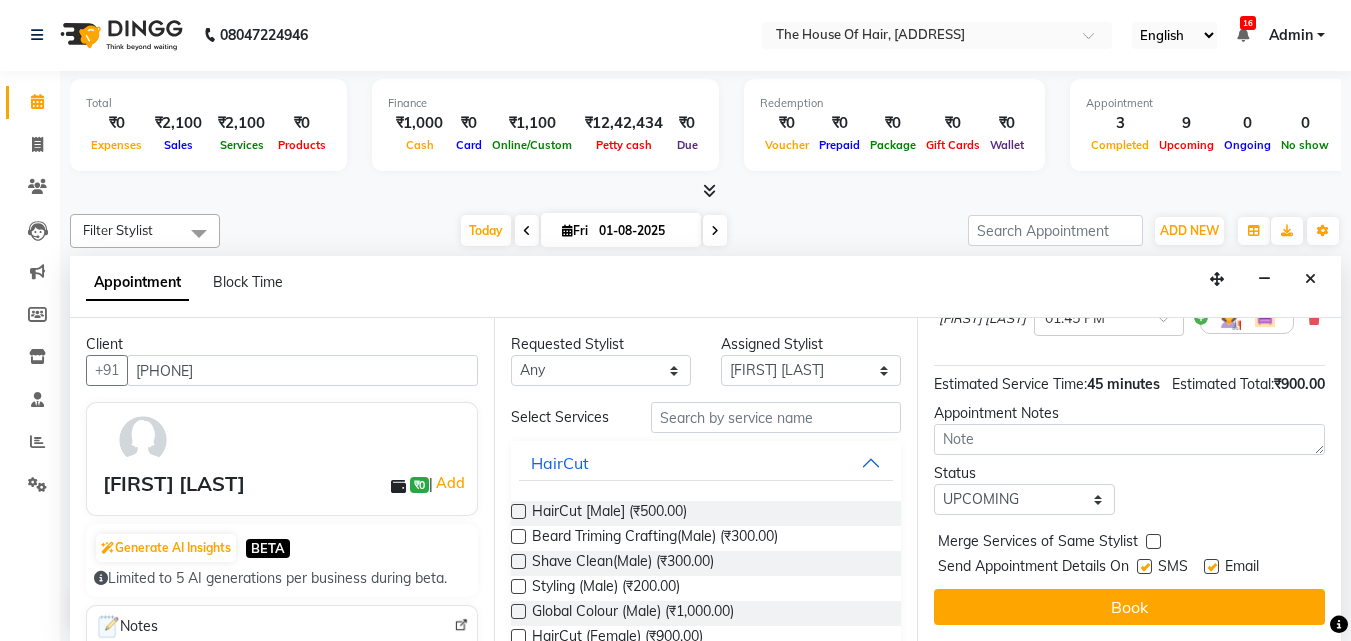 click at bounding box center (1153, 541) 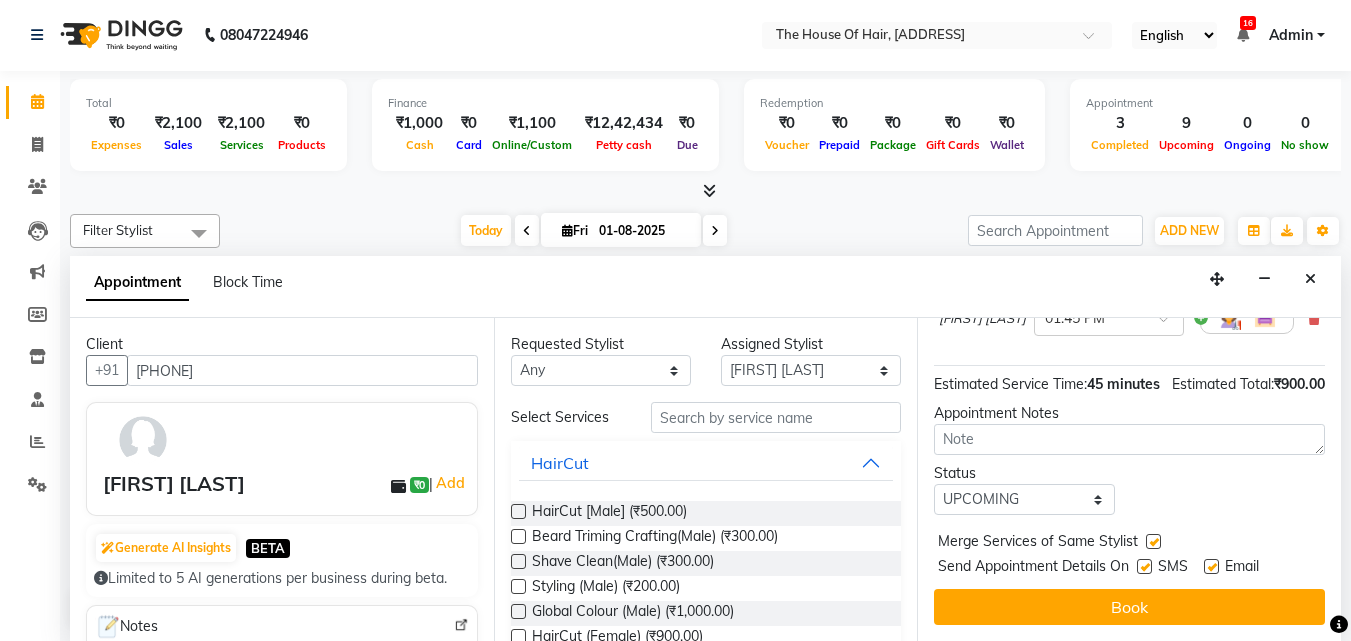 click at bounding box center [1153, 541] 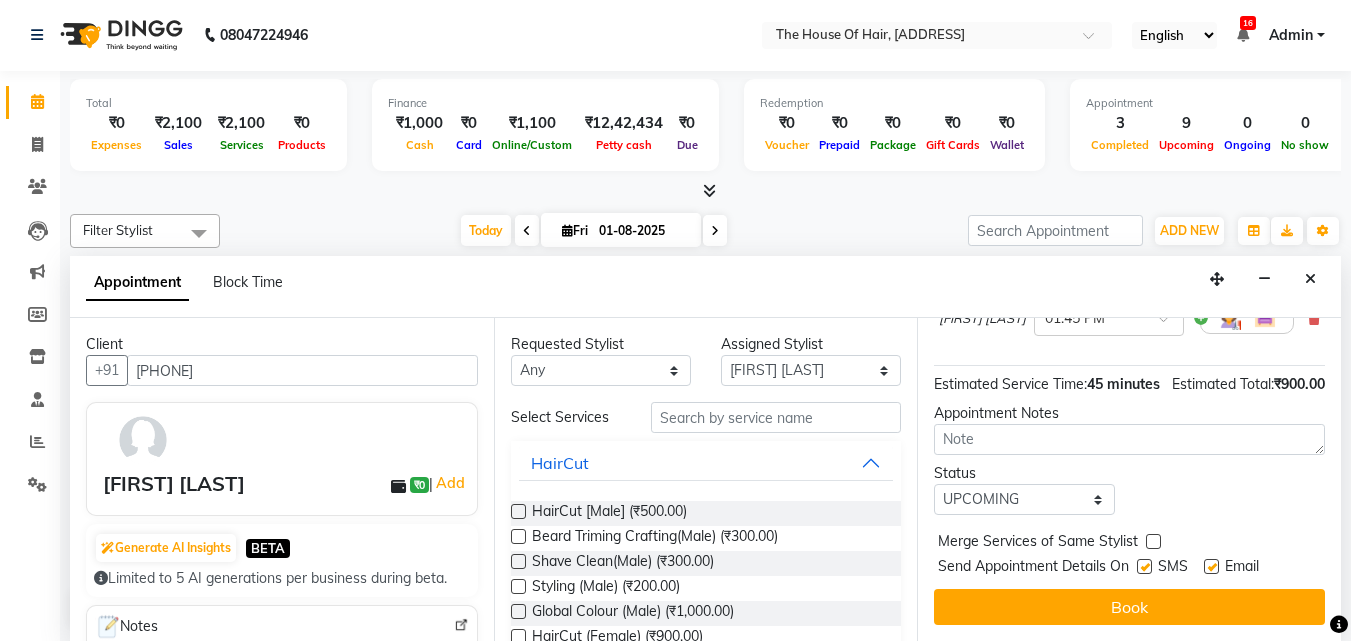click at bounding box center [1153, 541] 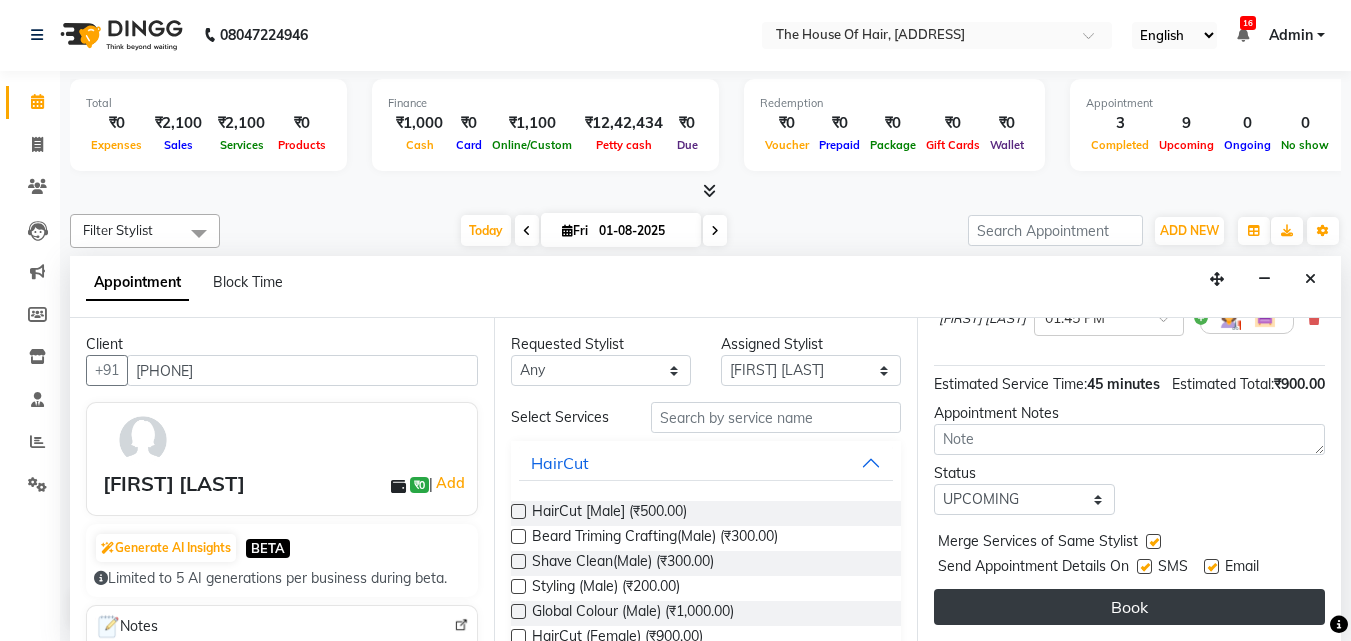 click on "Book" at bounding box center [1129, 607] 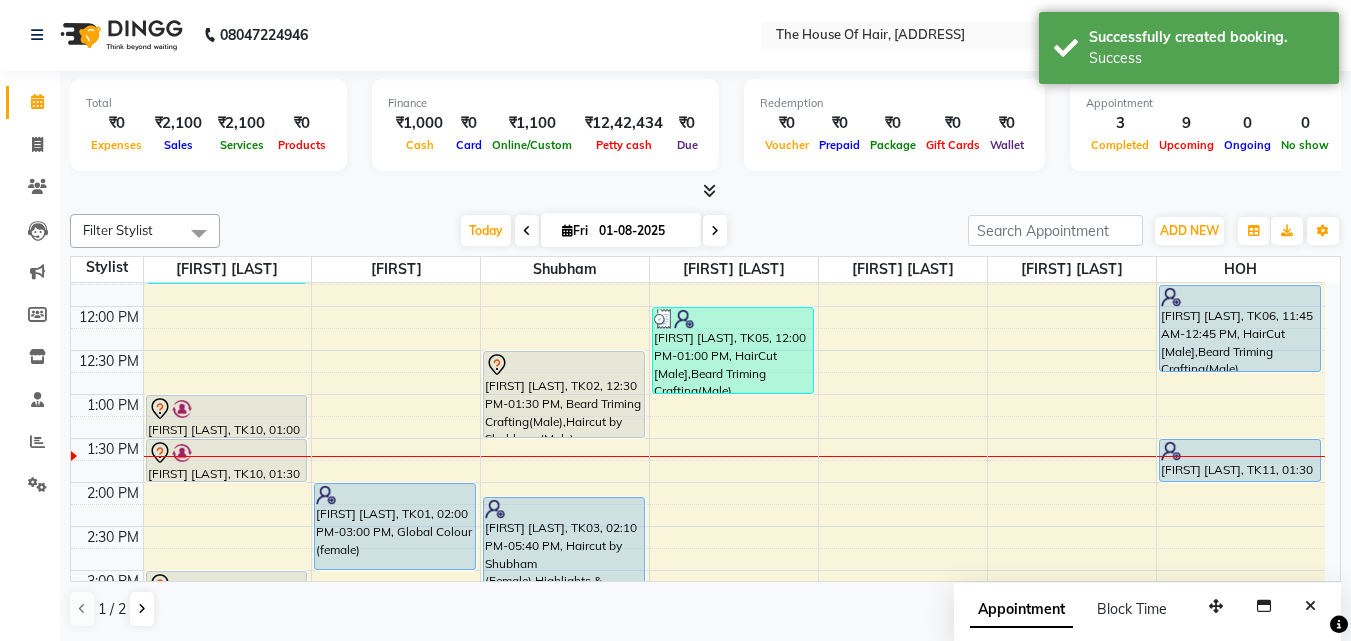 scroll, scrollTop: 0, scrollLeft: 0, axis: both 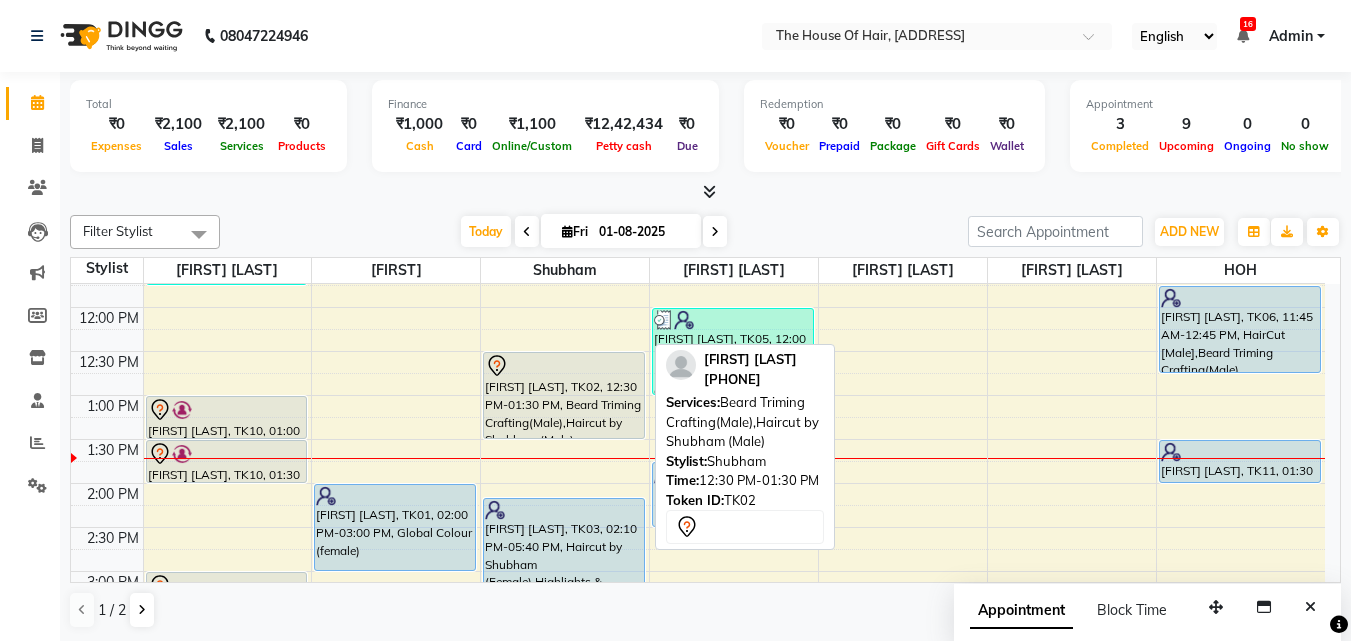 click on "[FIRST] [LAST], TK02, 12:30 PM-01:30 PM, Beard Triming Crafting(Male),Haircut by Shubham (Male)" at bounding box center (564, 395) 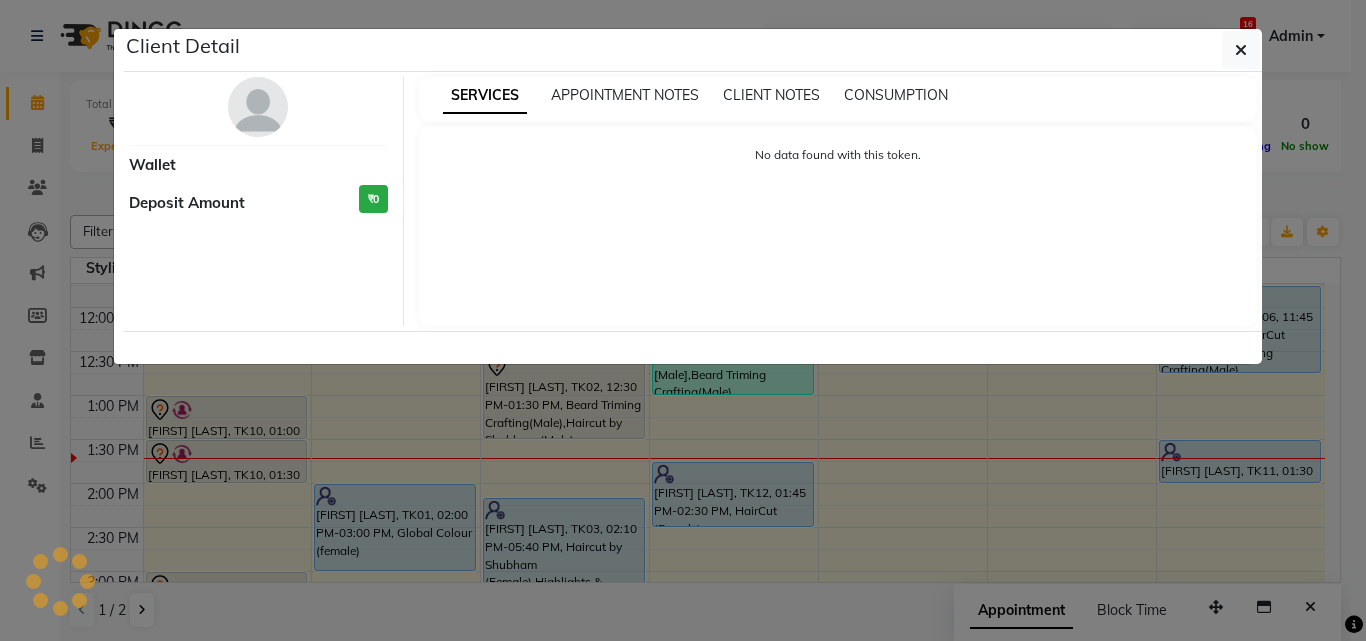 select on "7" 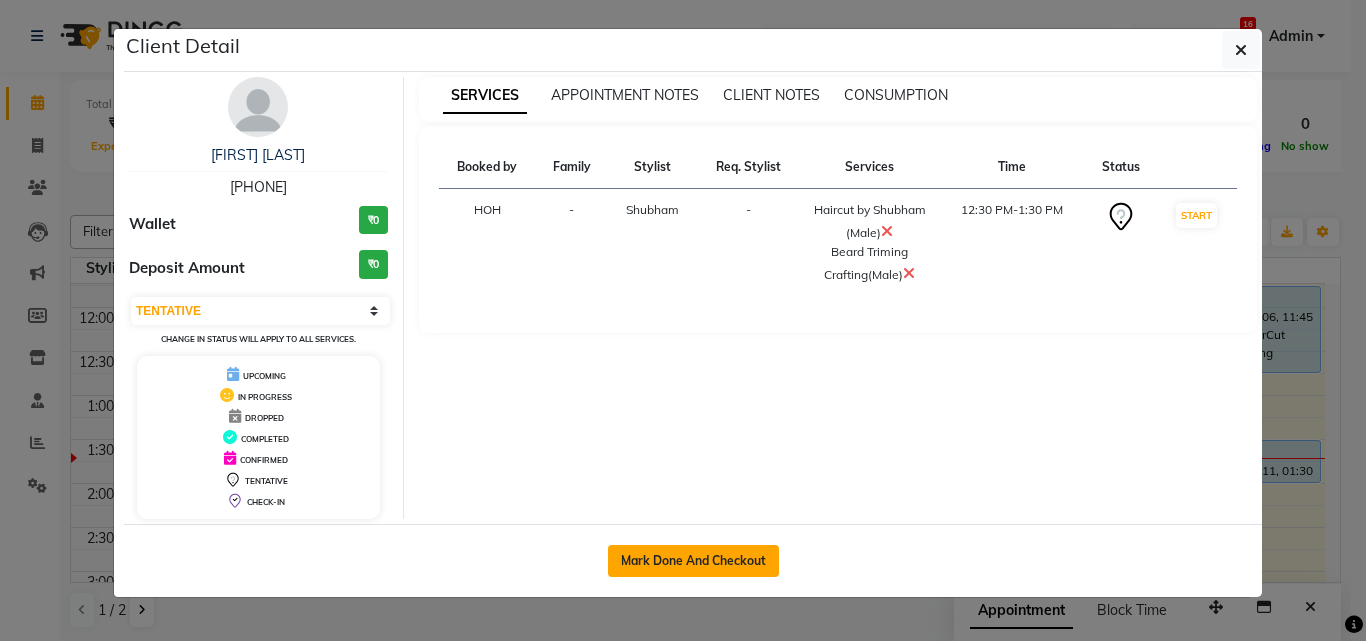 click on "Mark Done And Checkout" 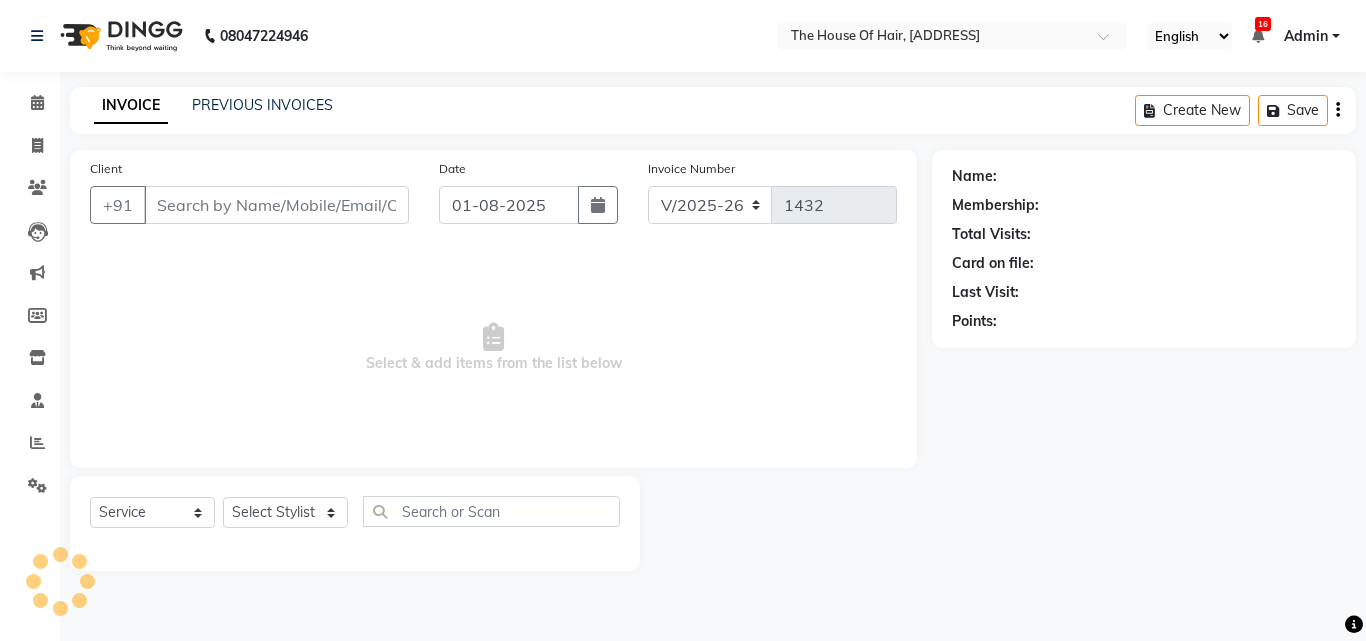 type on "9881466275" 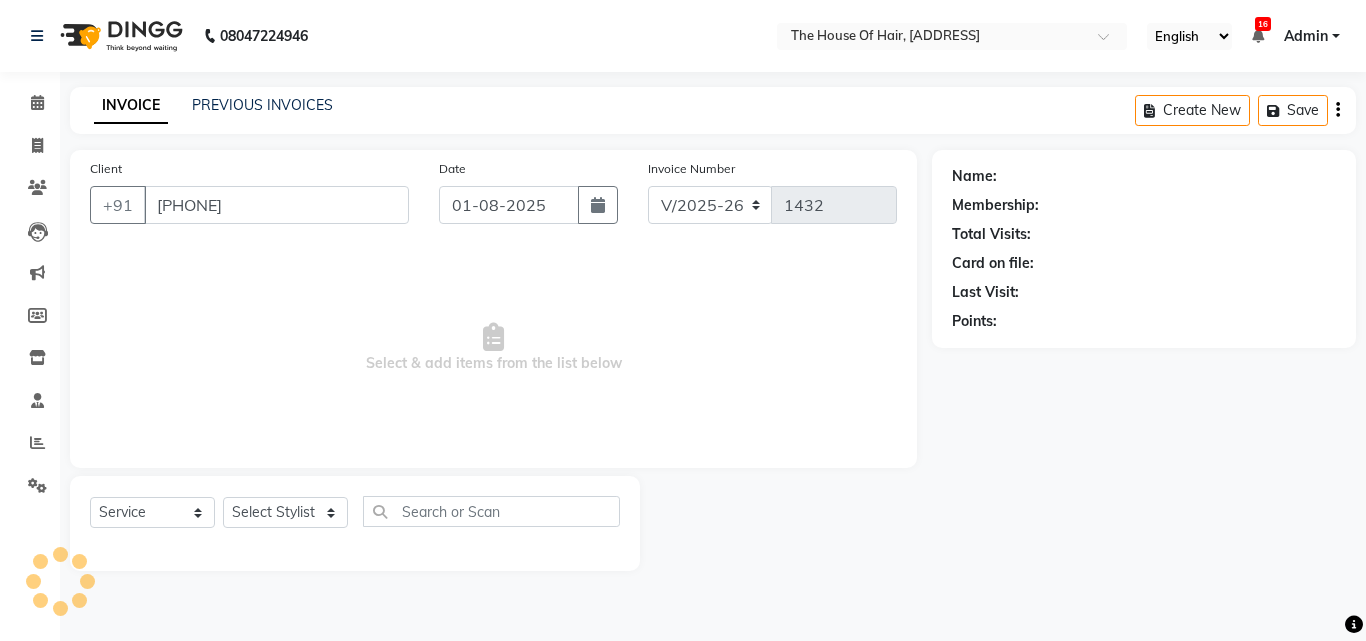 select on "42824" 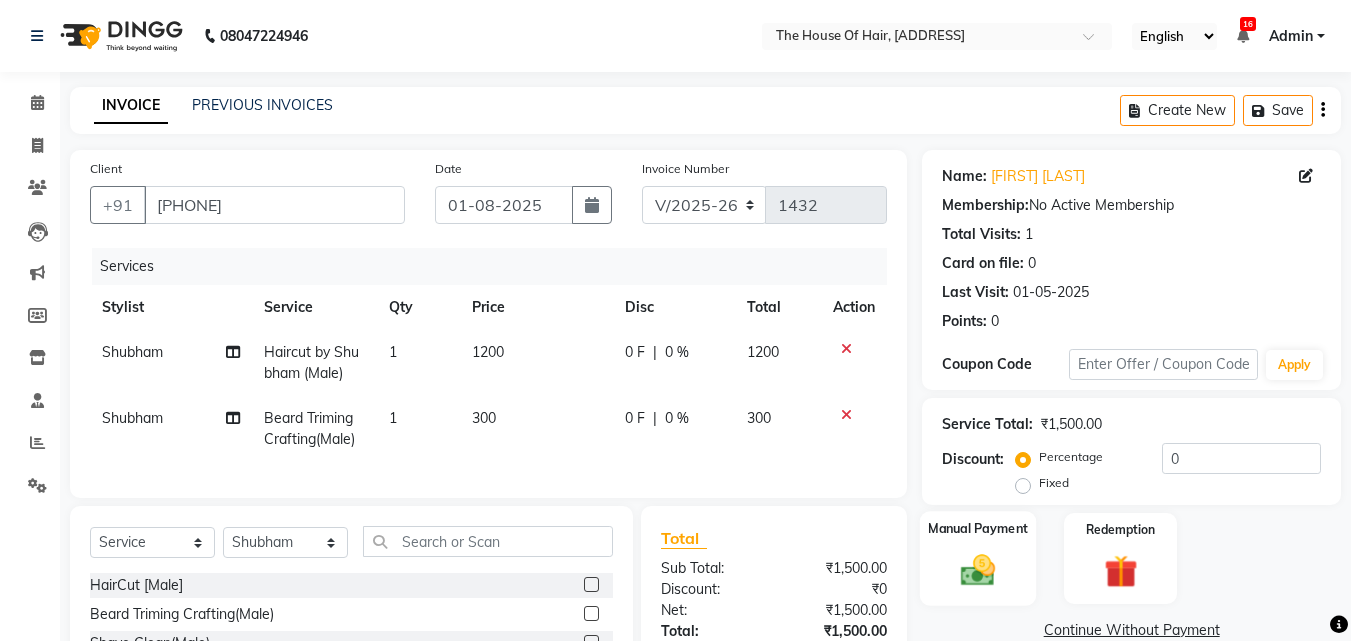 click 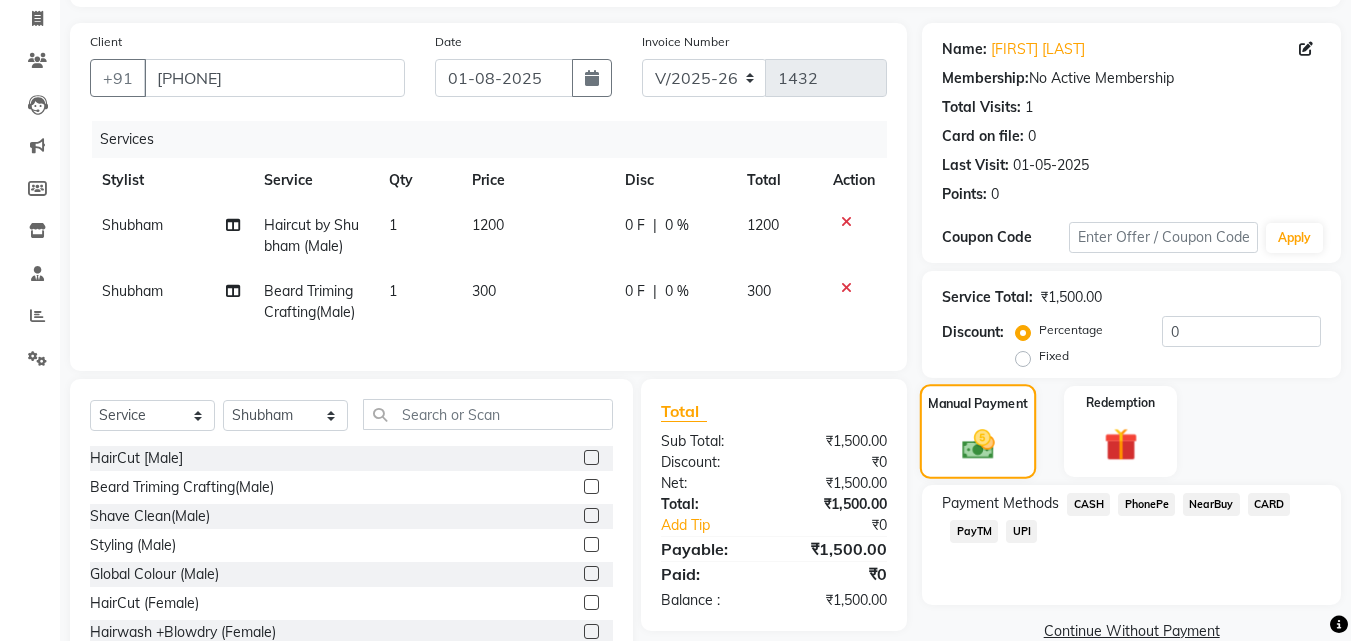 scroll, scrollTop: 128, scrollLeft: 0, axis: vertical 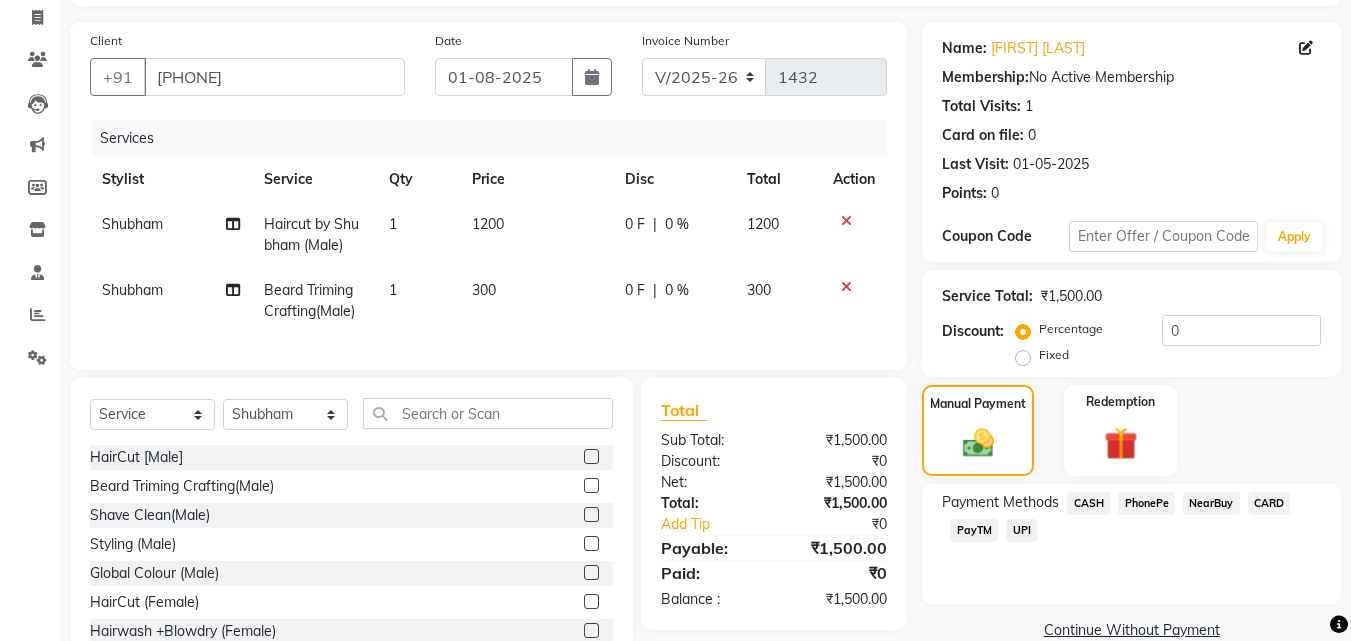 click on "UPI" 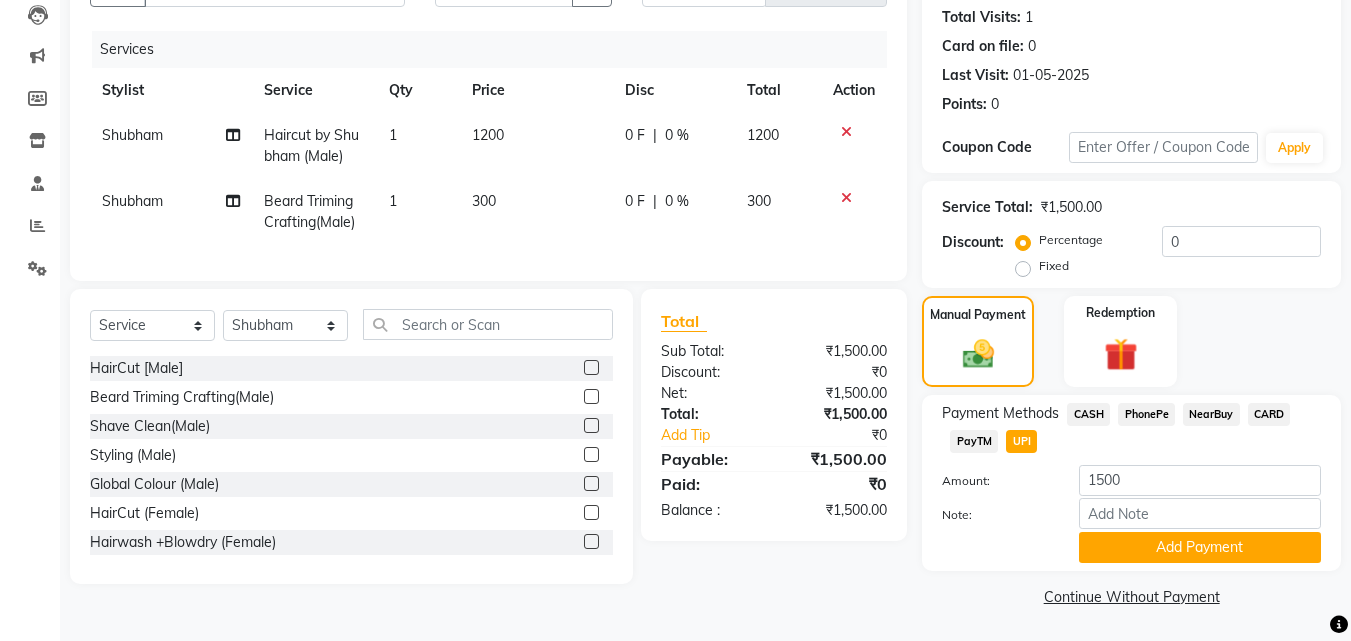 scroll, scrollTop: 218, scrollLeft: 0, axis: vertical 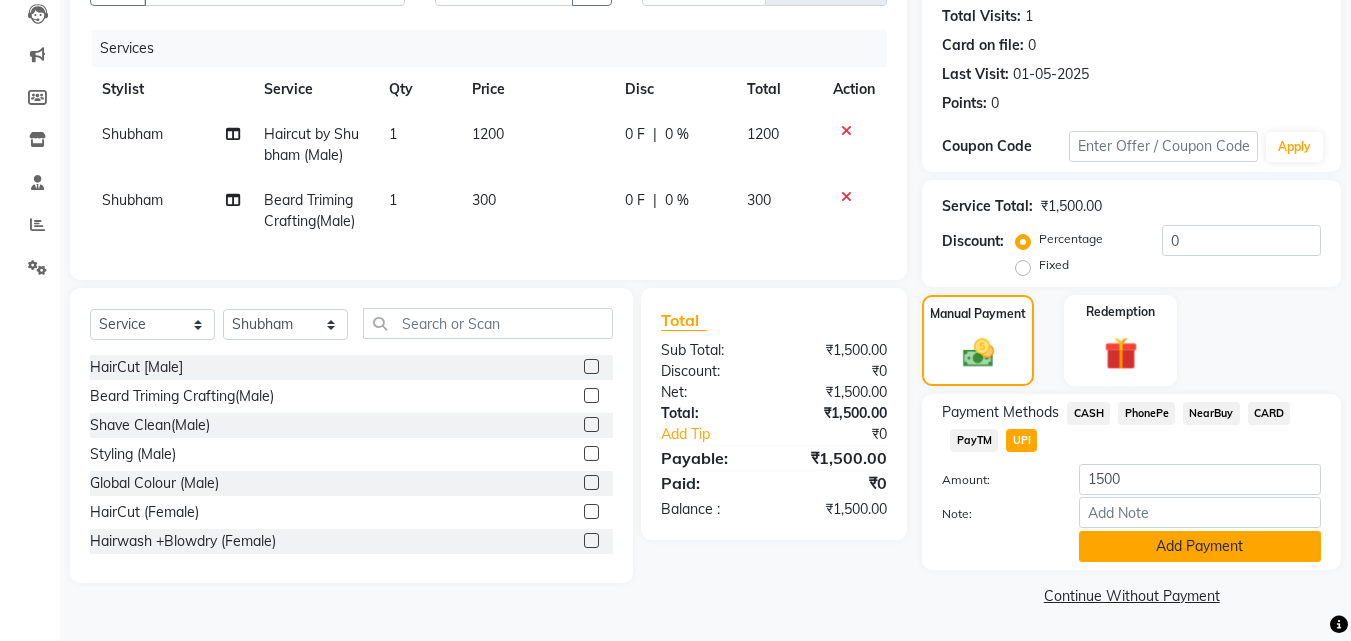 click on "Add Payment" 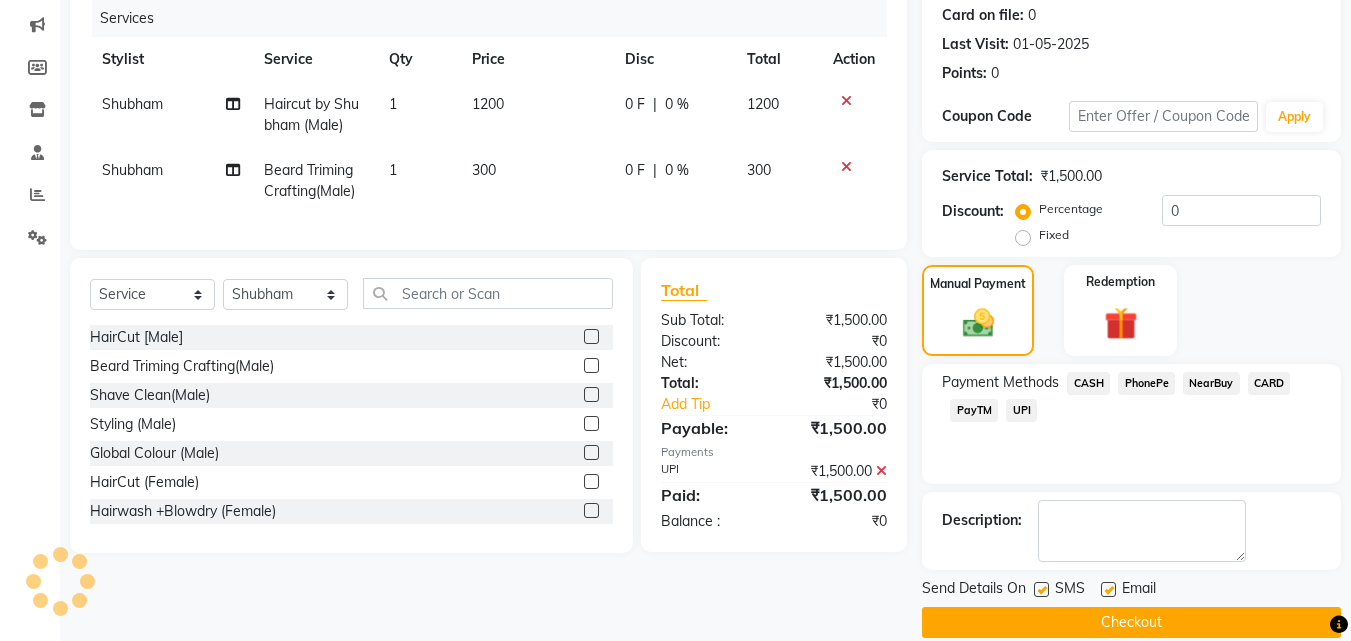 scroll, scrollTop: 275, scrollLeft: 0, axis: vertical 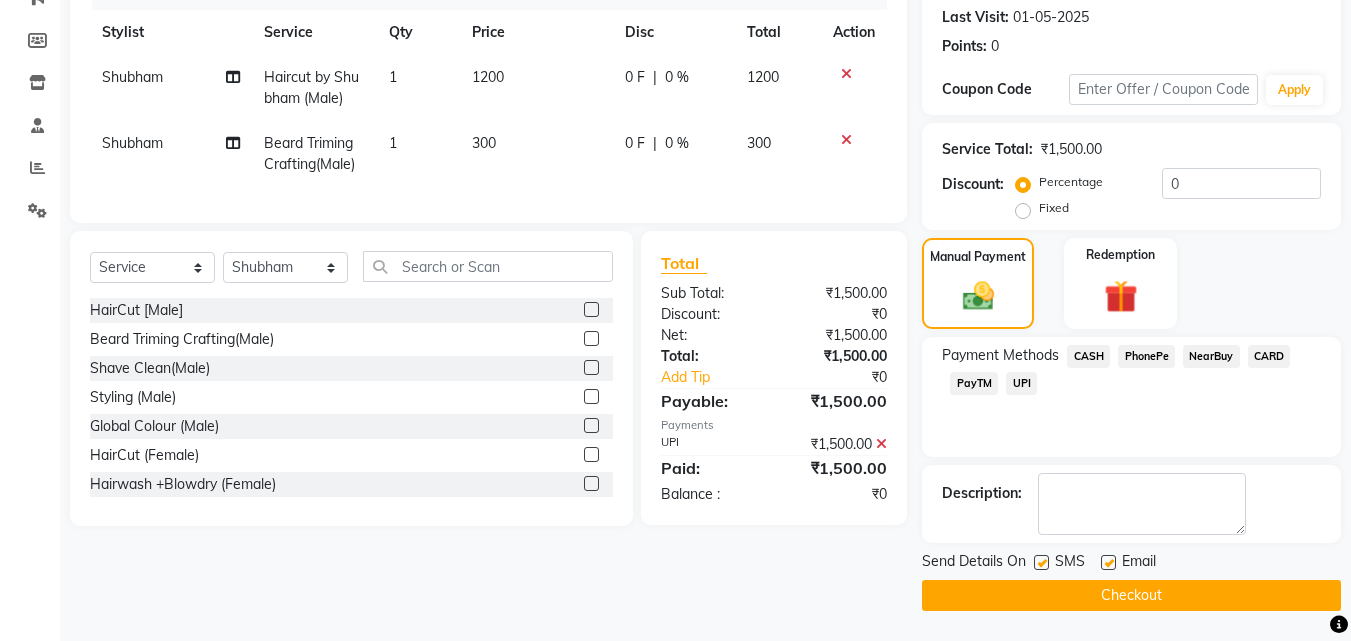 click on "Checkout" 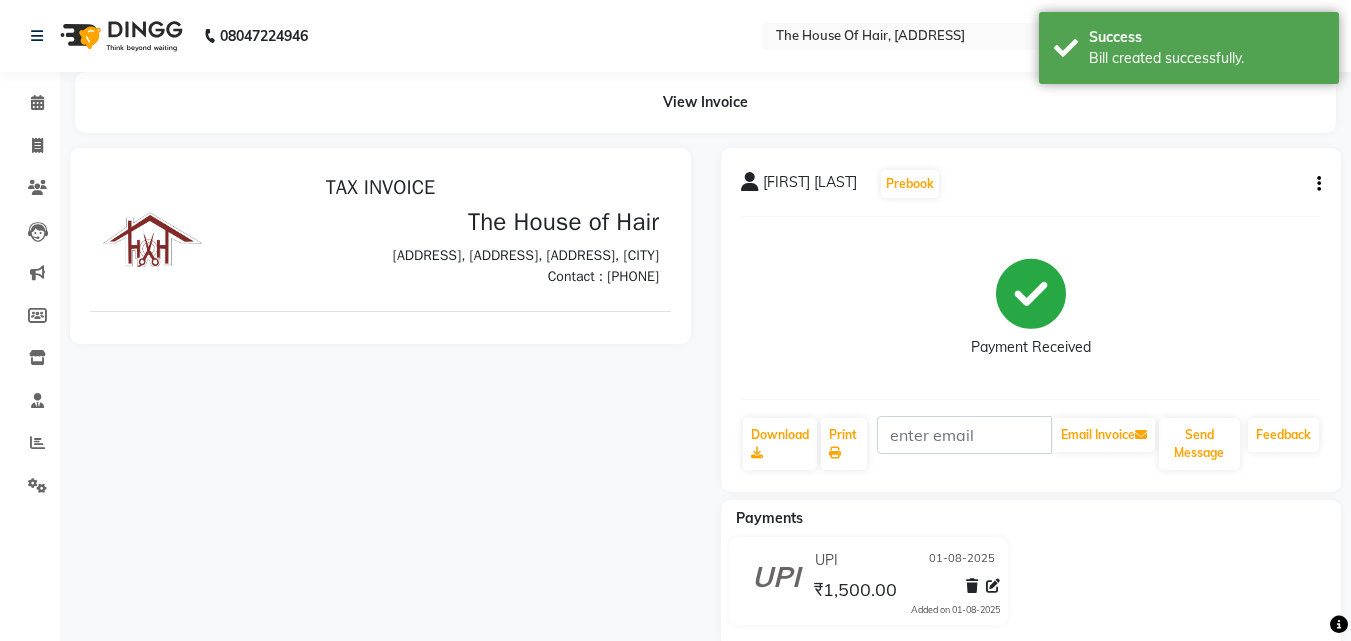 scroll, scrollTop: 0, scrollLeft: 0, axis: both 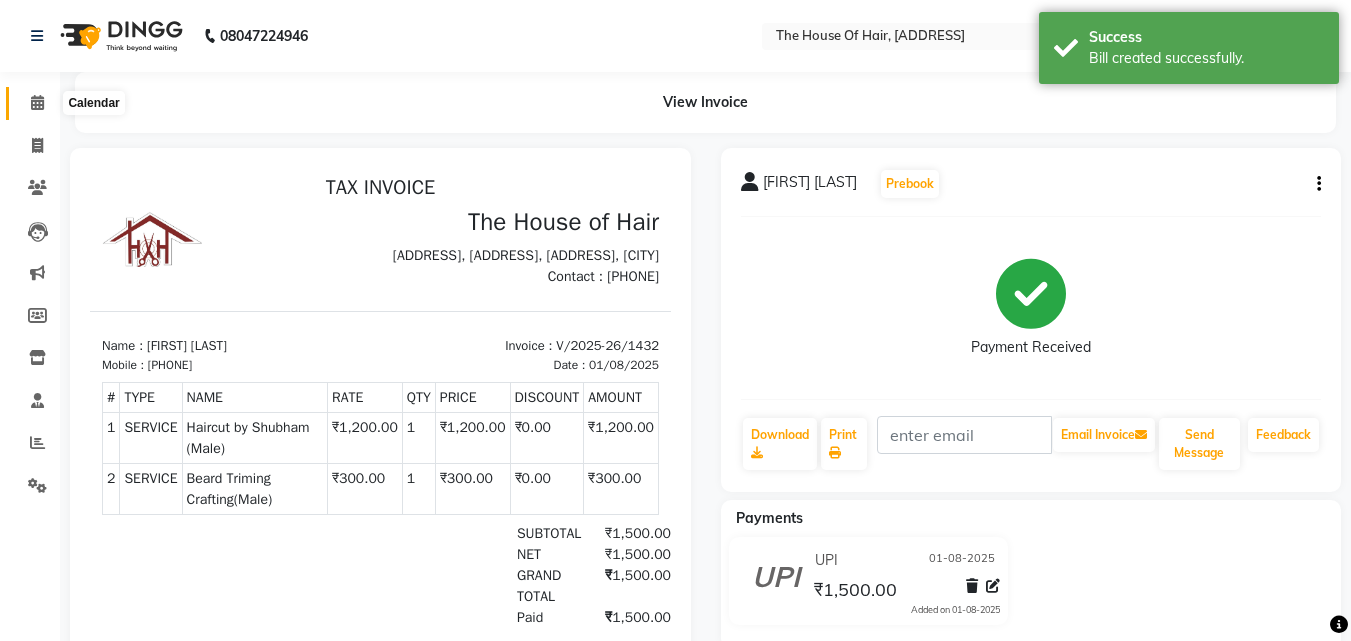 click 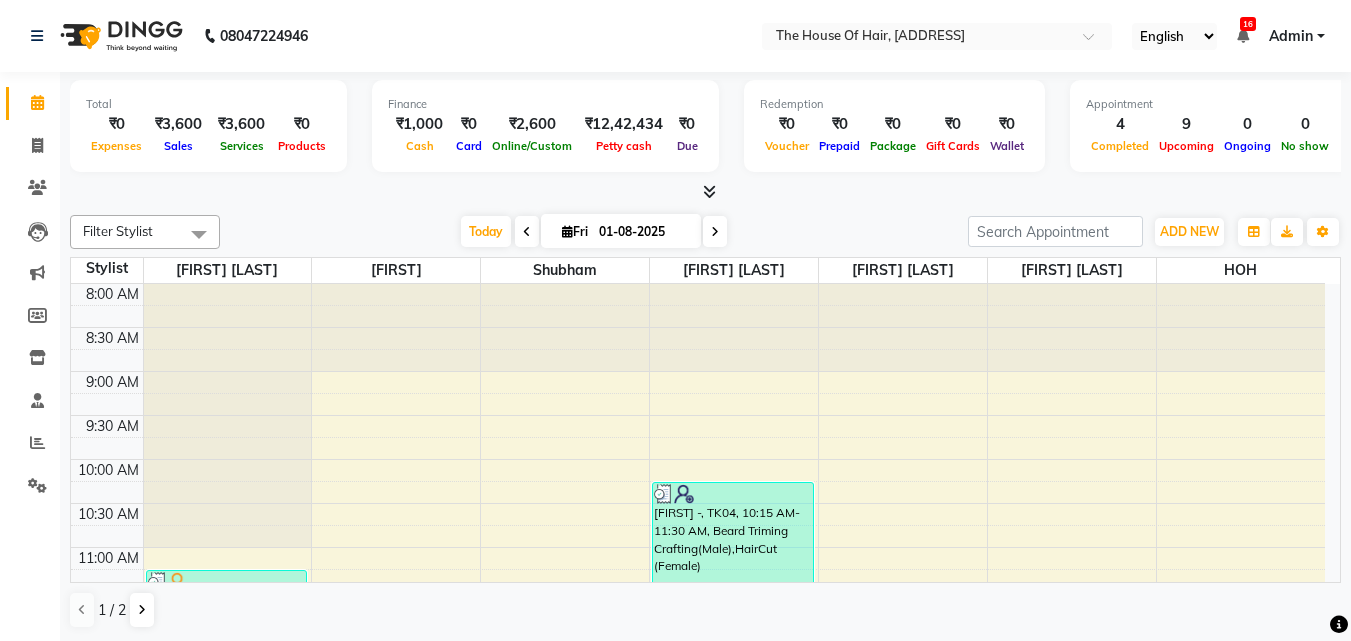 click on "Today  Fri 01-08-2025" at bounding box center [594, 232] 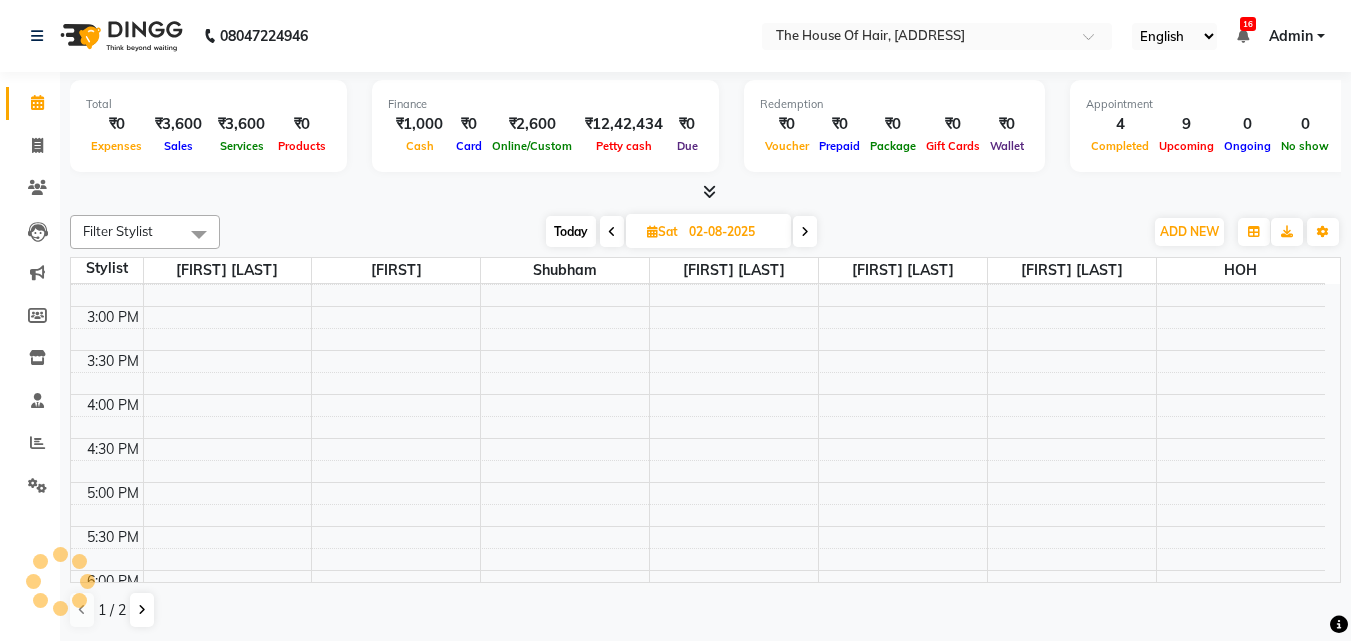 scroll, scrollTop: 659, scrollLeft: 0, axis: vertical 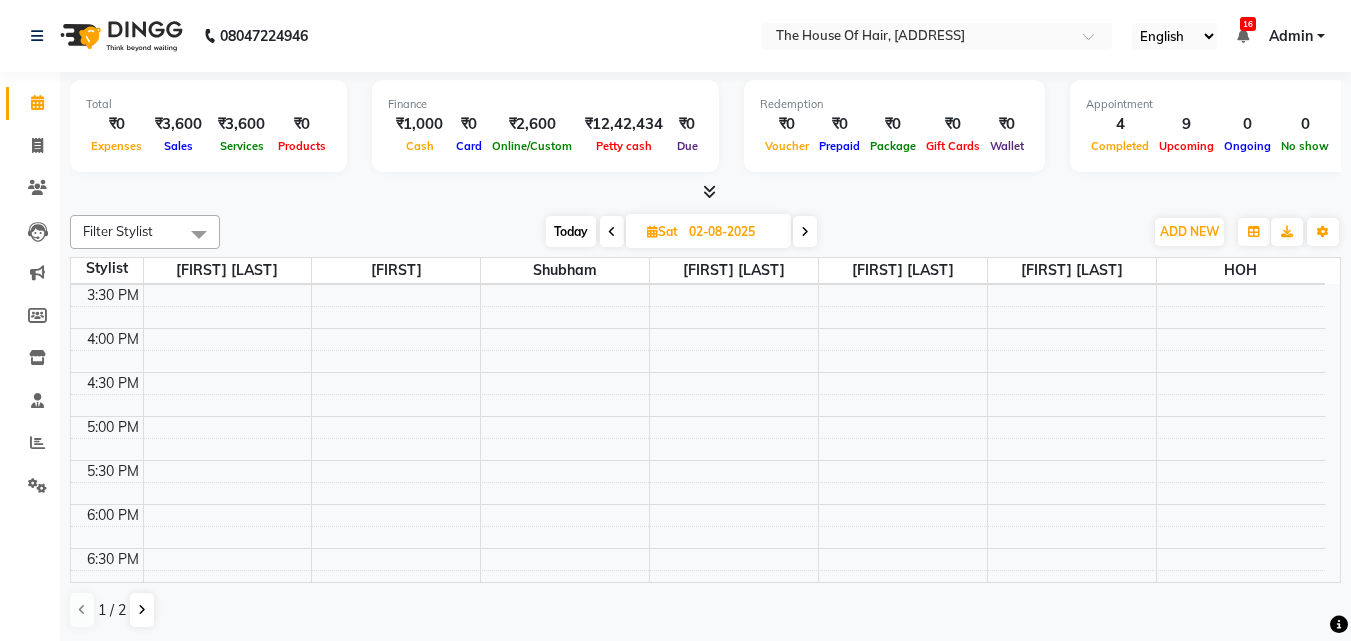 click at bounding box center (612, 231) 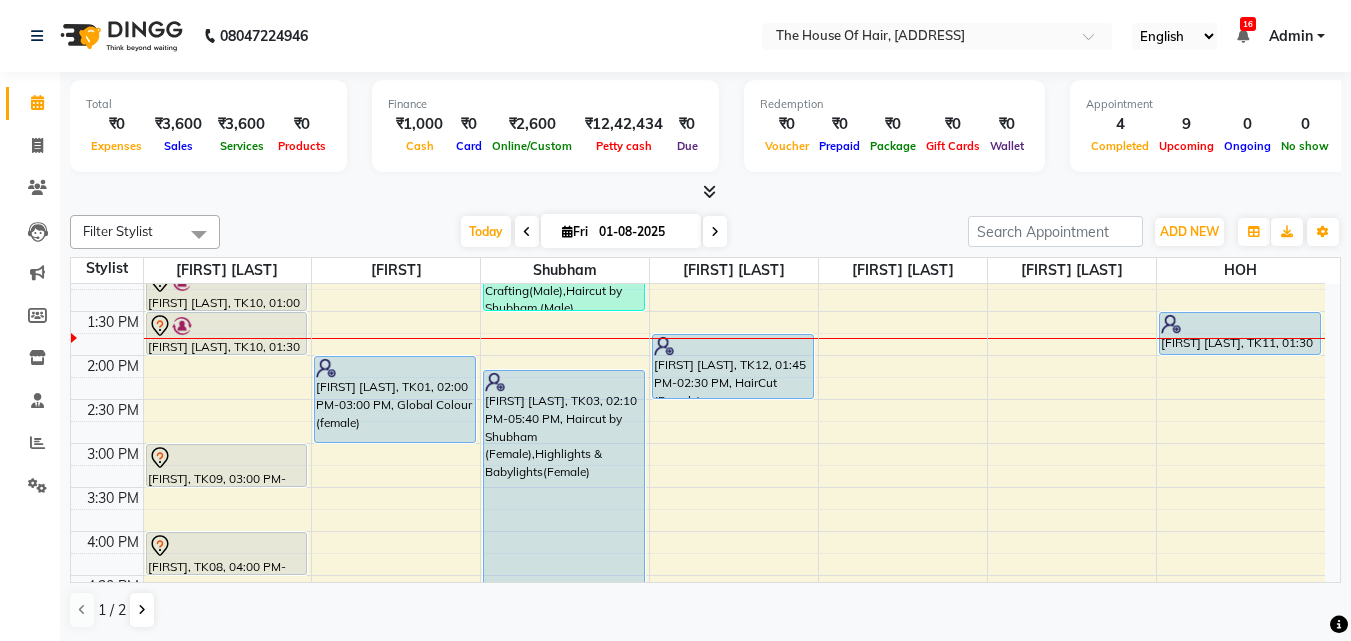 scroll, scrollTop: 468, scrollLeft: 0, axis: vertical 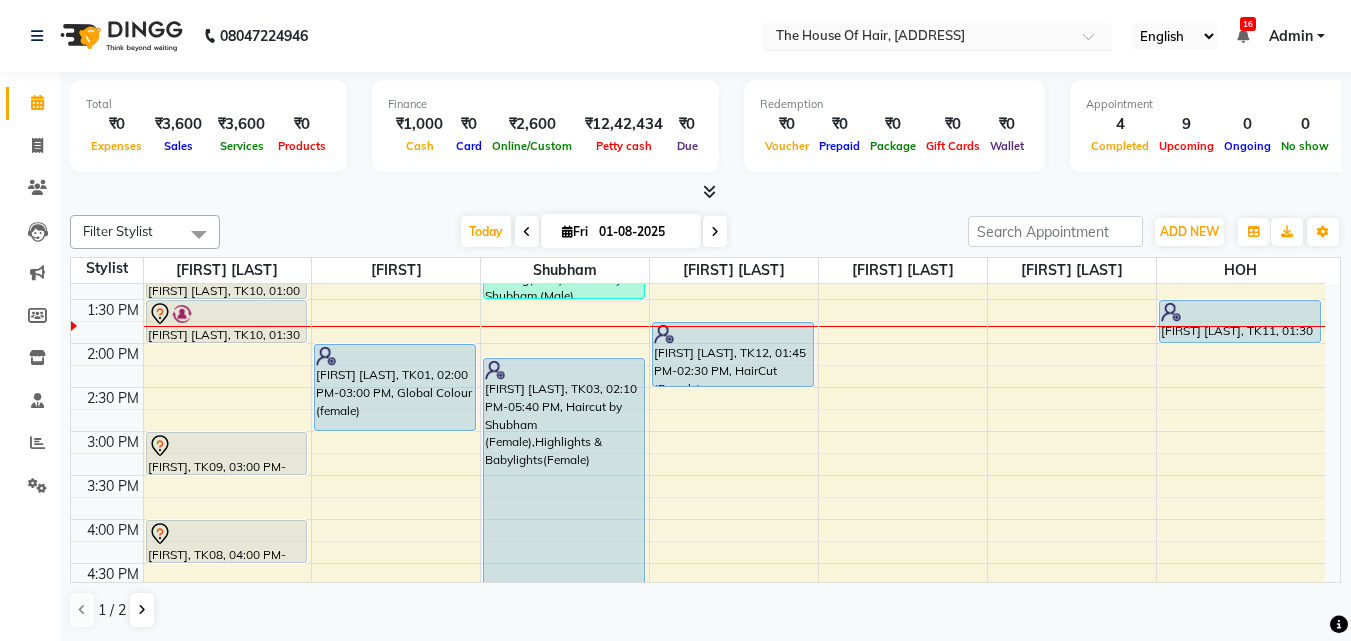 click at bounding box center (917, 38) 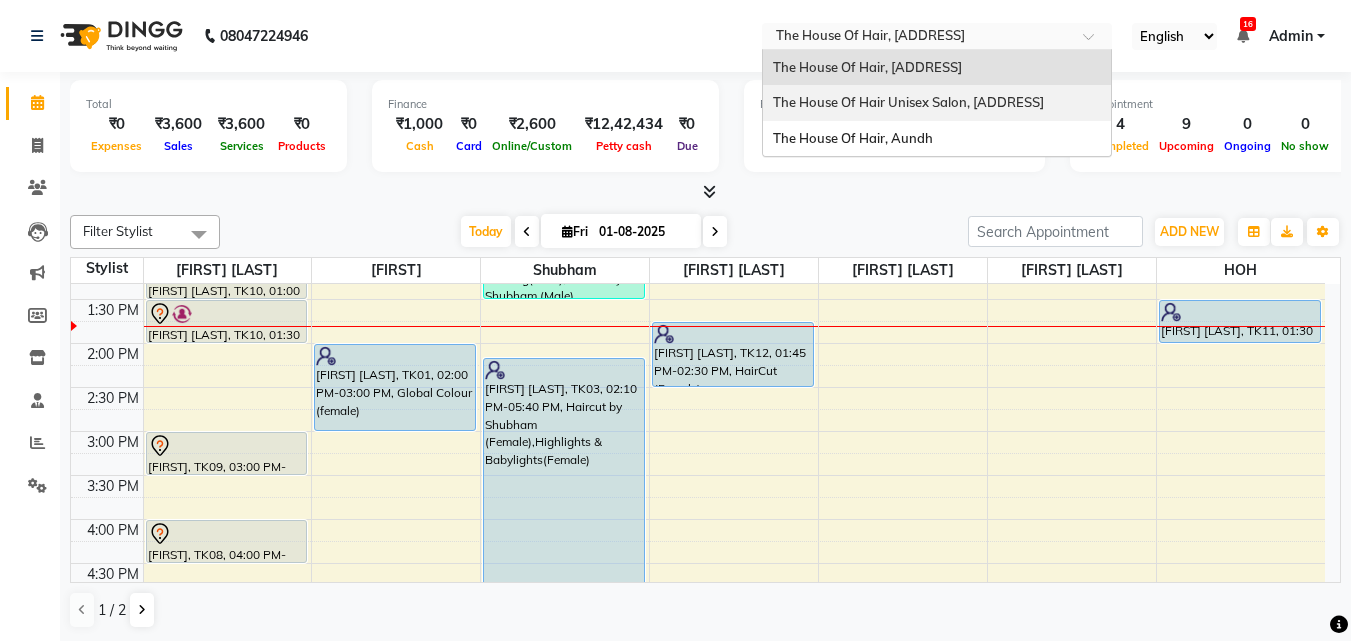 click on "The House Of Hair Unisex Salon, Karve Nagar" at bounding box center [937, 103] 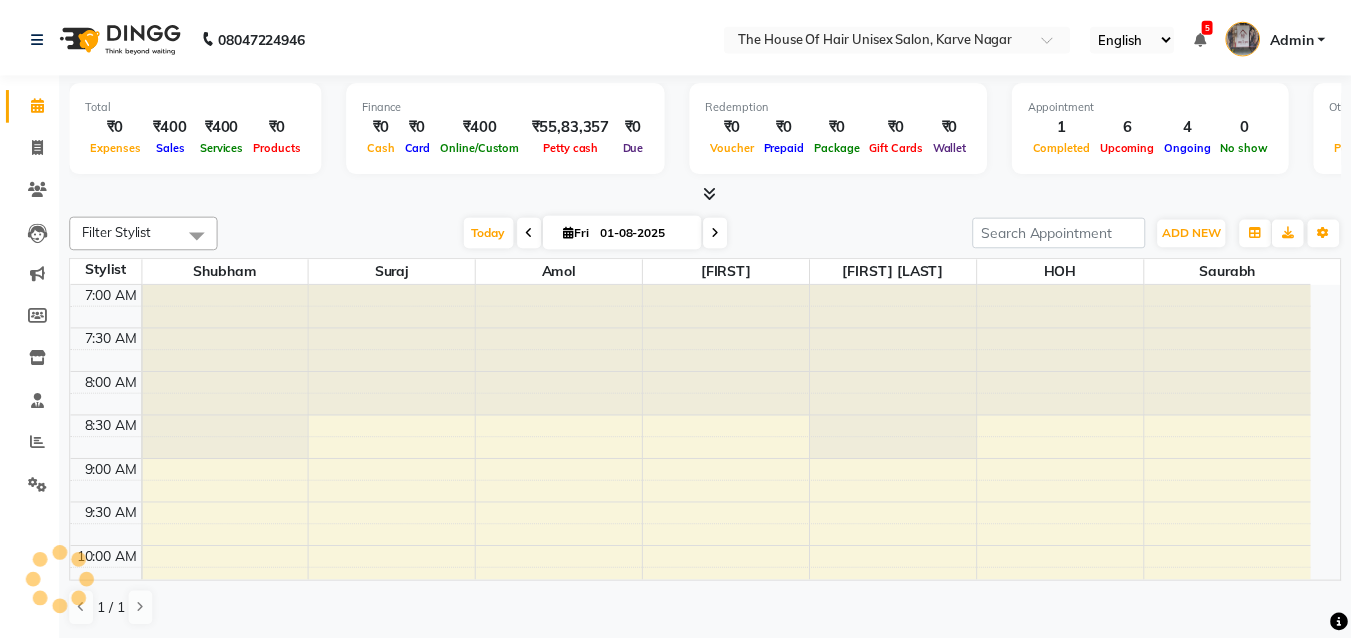 scroll, scrollTop: 0, scrollLeft: 0, axis: both 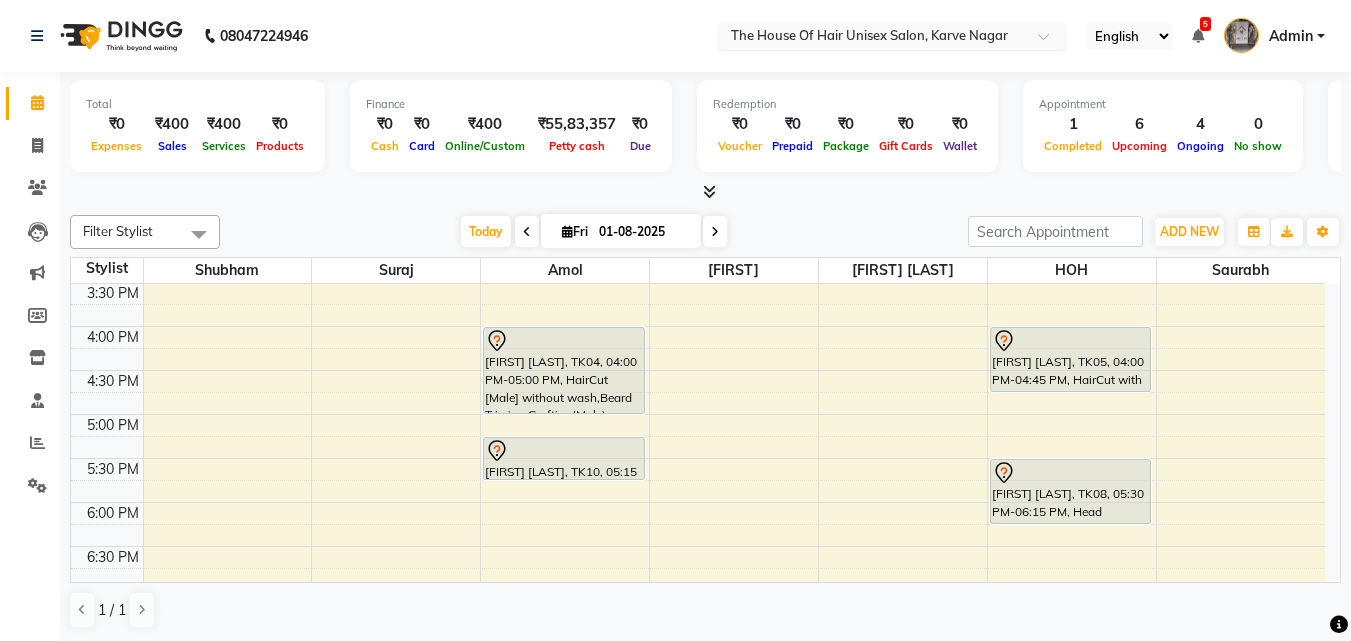 click at bounding box center (872, 38) 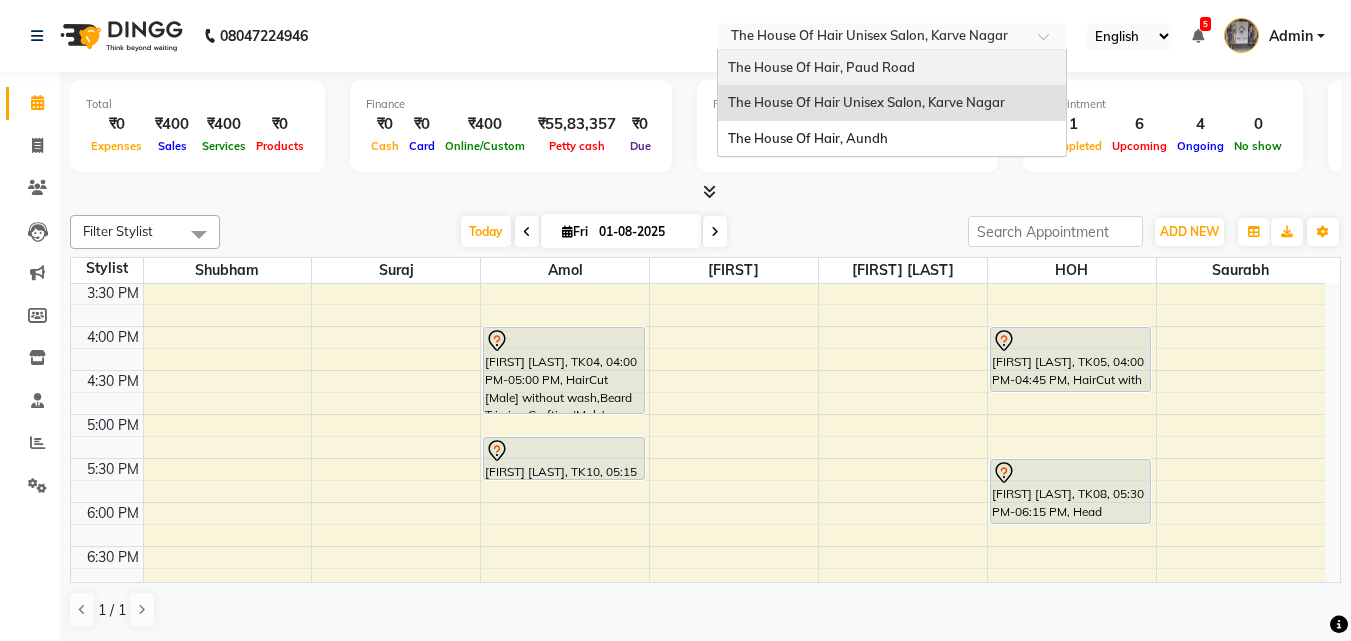 click on "The House Of Hair, Paud Road" at bounding box center [892, 68] 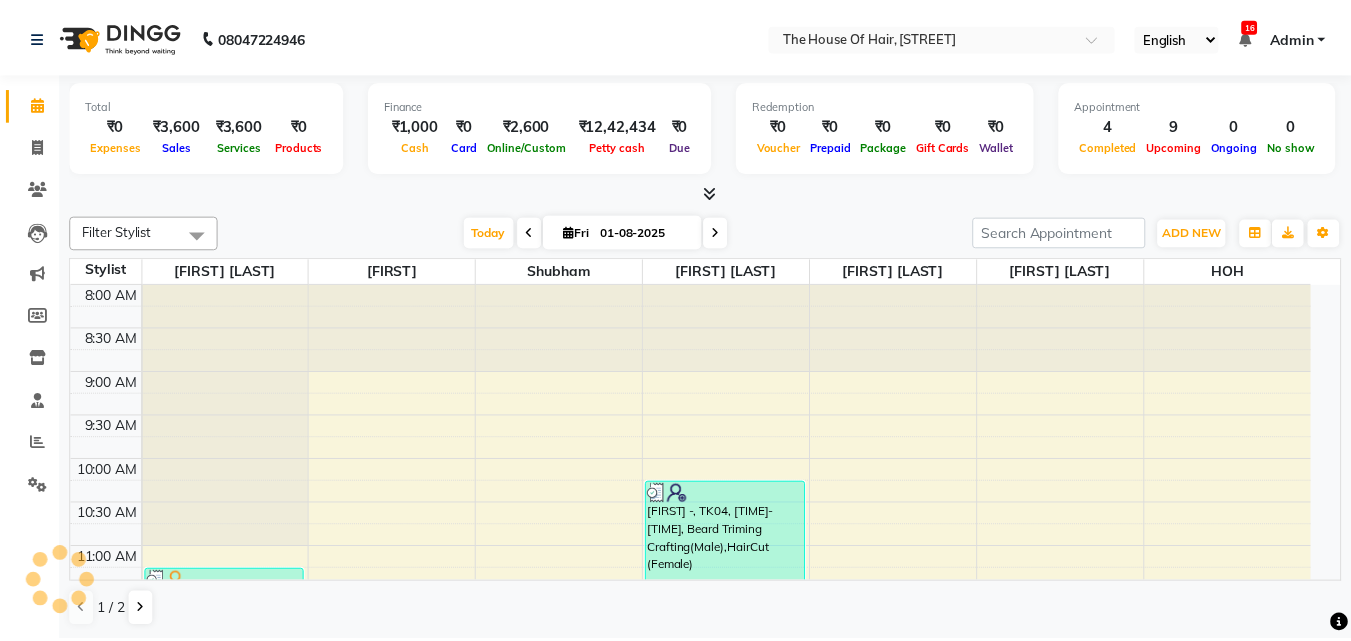 scroll, scrollTop: 0, scrollLeft: 0, axis: both 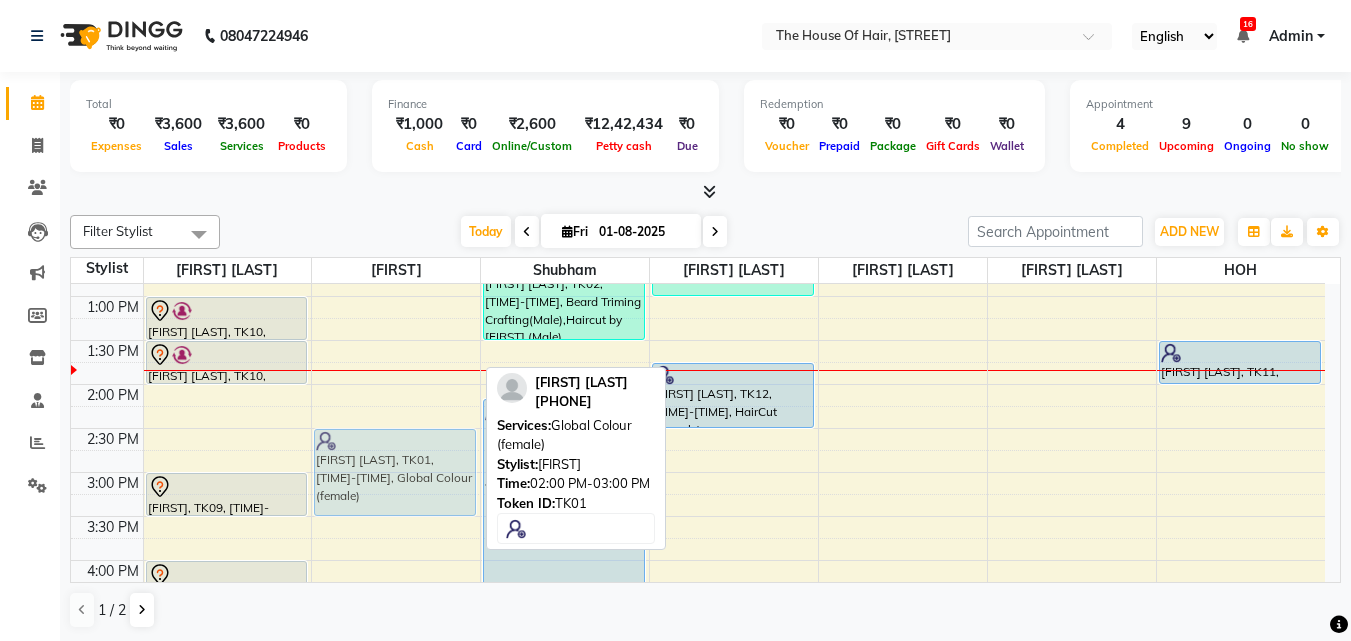 drag, startPoint x: 399, startPoint y: 412, endPoint x: 412, endPoint y: 452, distance: 42.059483 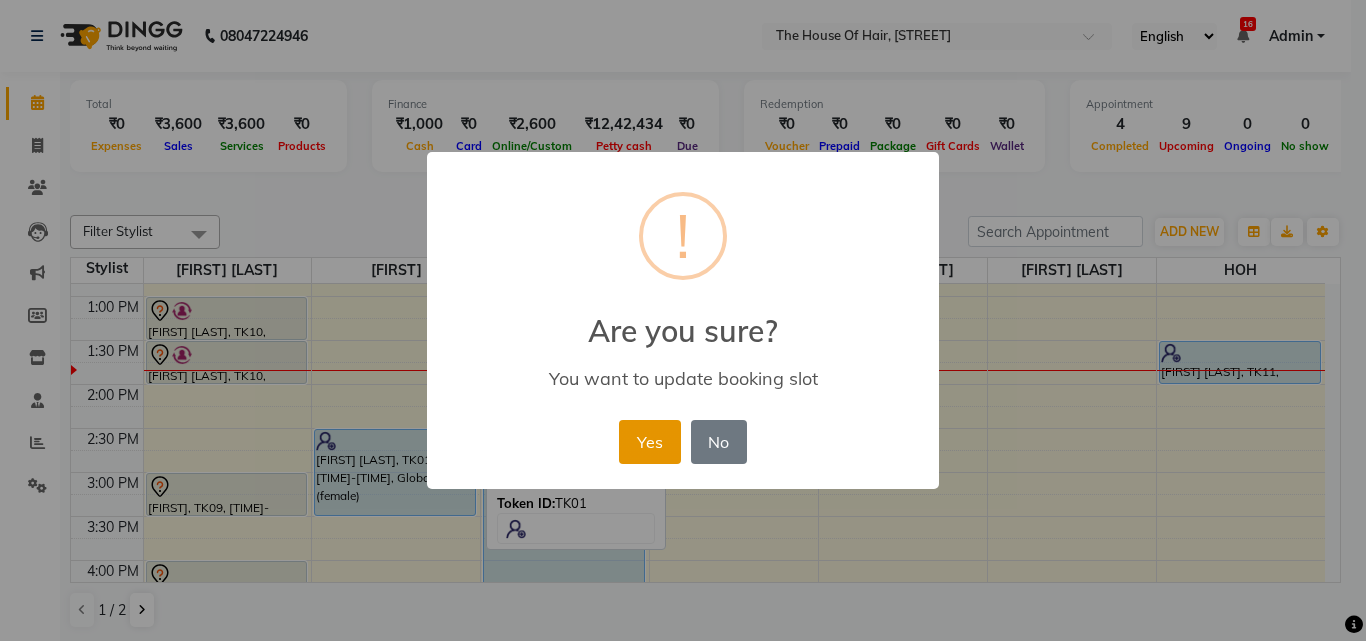 click on "Yes" at bounding box center [649, 442] 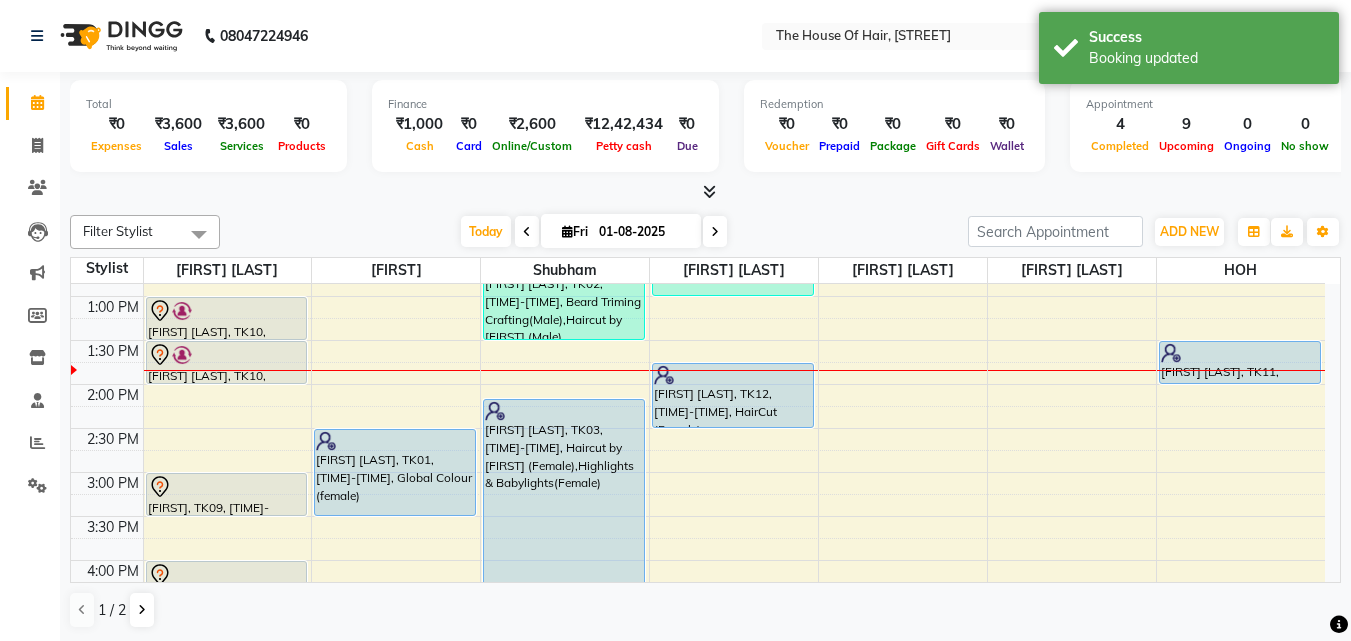 click at bounding box center (715, 232) 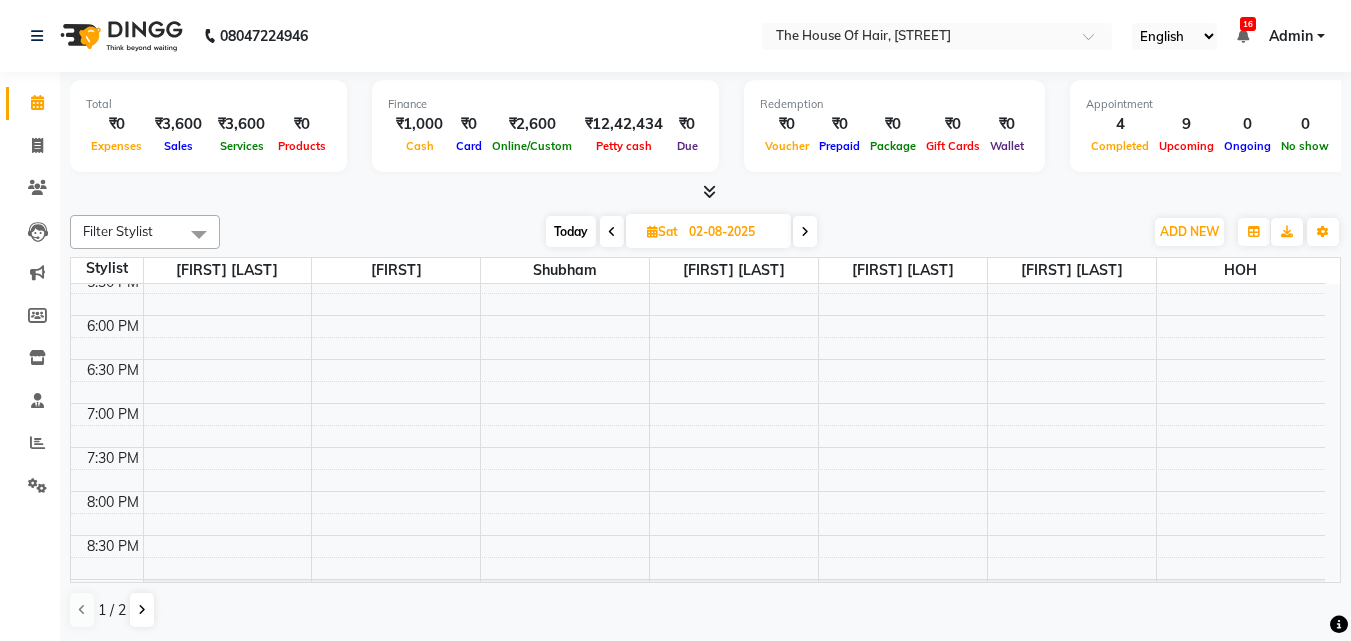 scroll, scrollTop: 869, scrollLeft: 0, axis: vertical 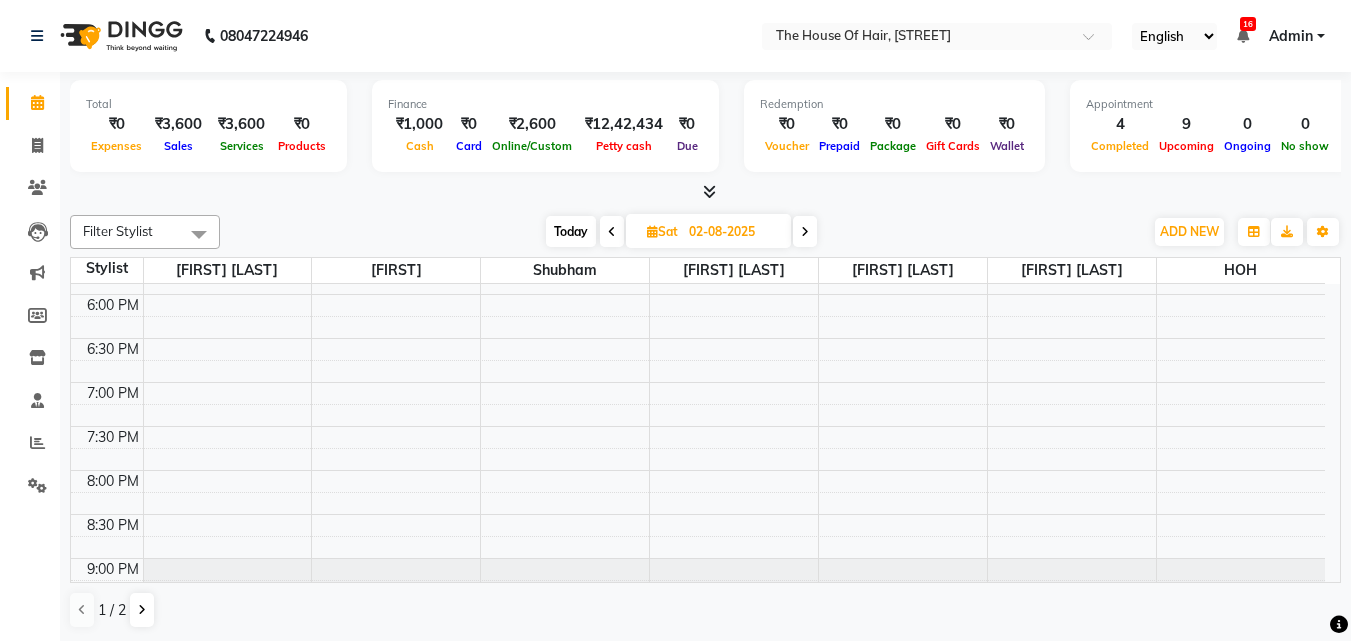 click on "Today" at bounding box center (571, 231) 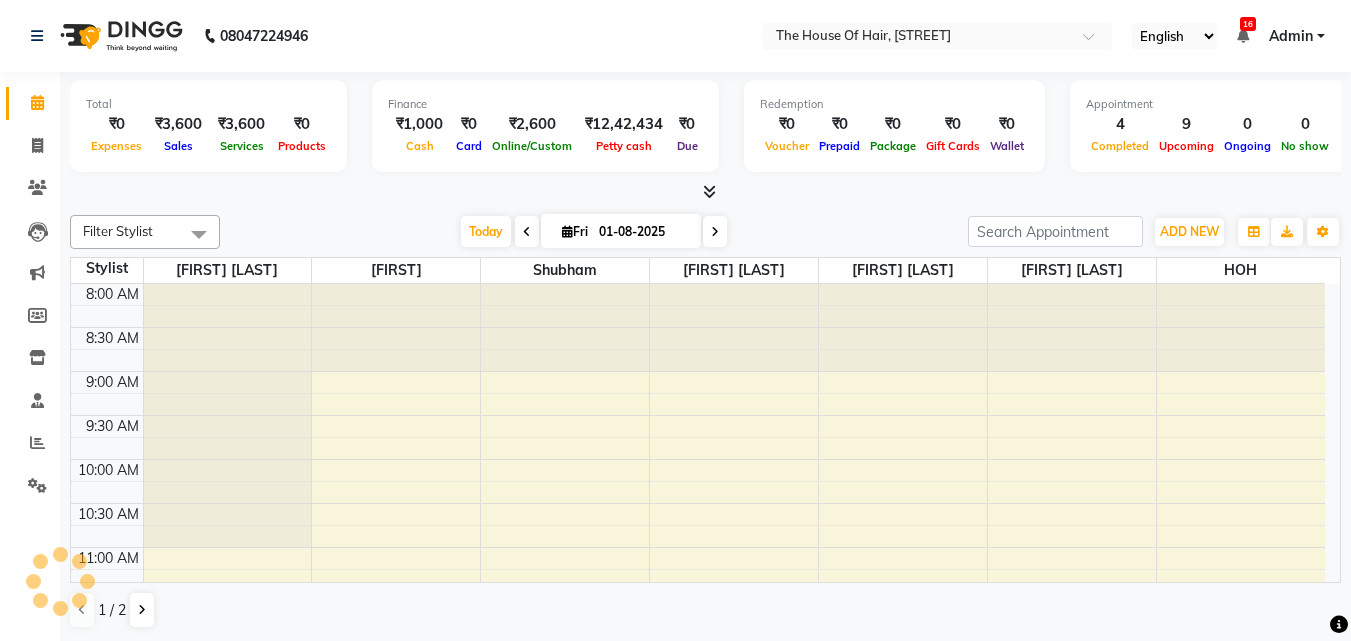 scroll, scrollTop: 441, scrollLeft: 0, axis: vertical 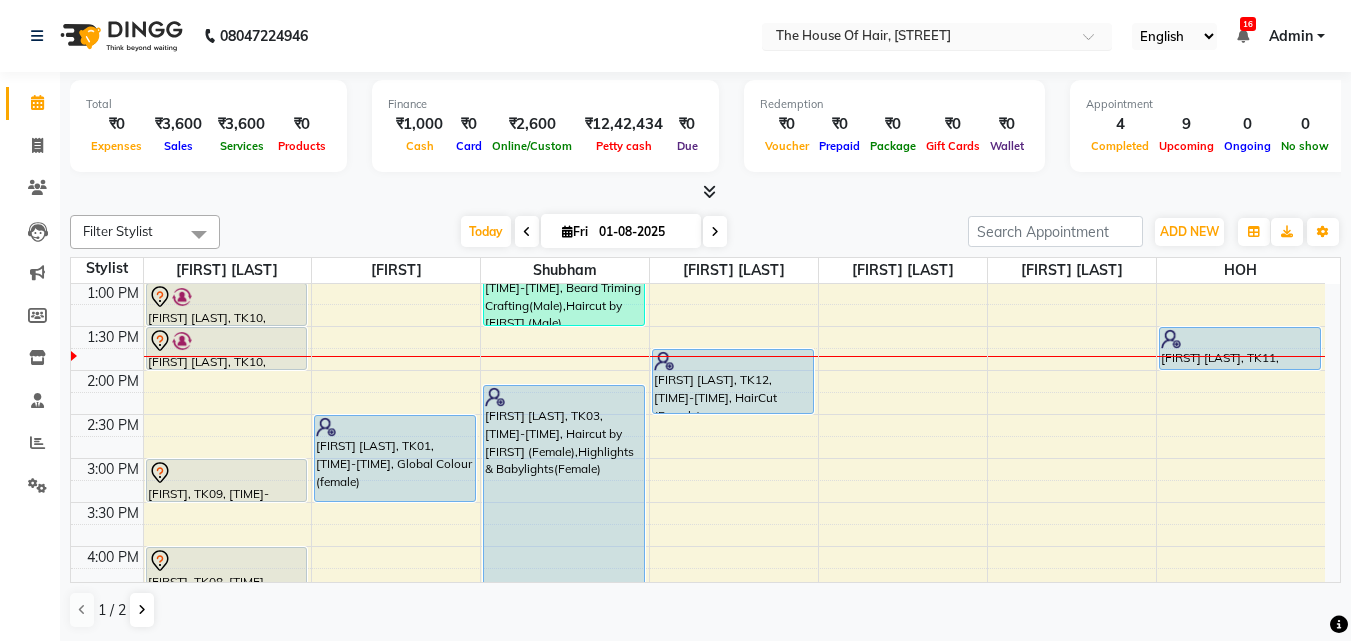 click at bounding box center [917, 38] 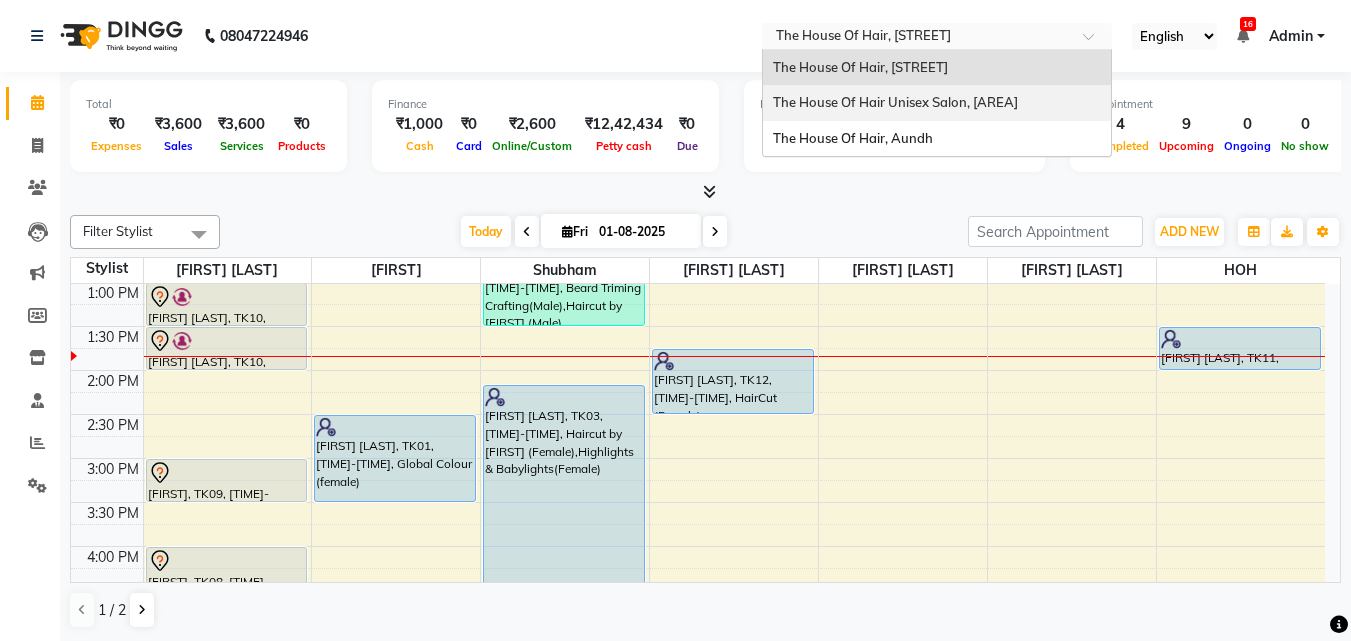 click on "The House Of Hair Unisex Salon, Karve Nagar" at bounding box center [937, 103] 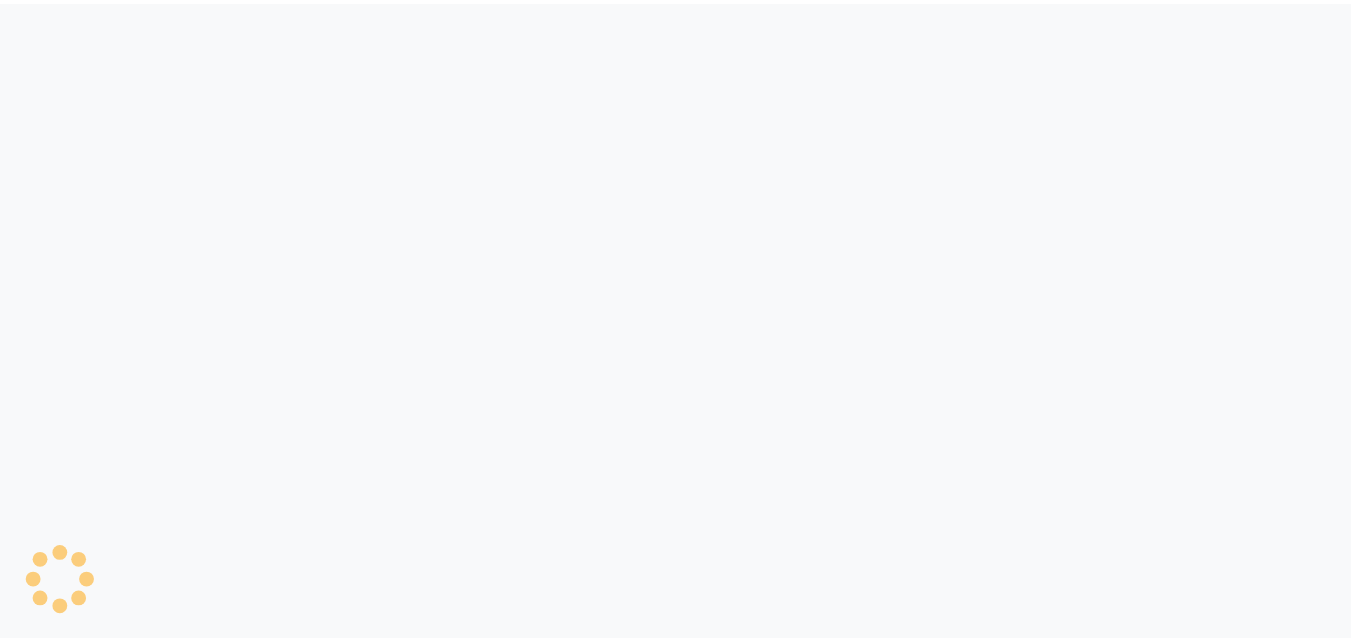 scroll, scrollTop: 0, scrollLeft: 0, axis: both 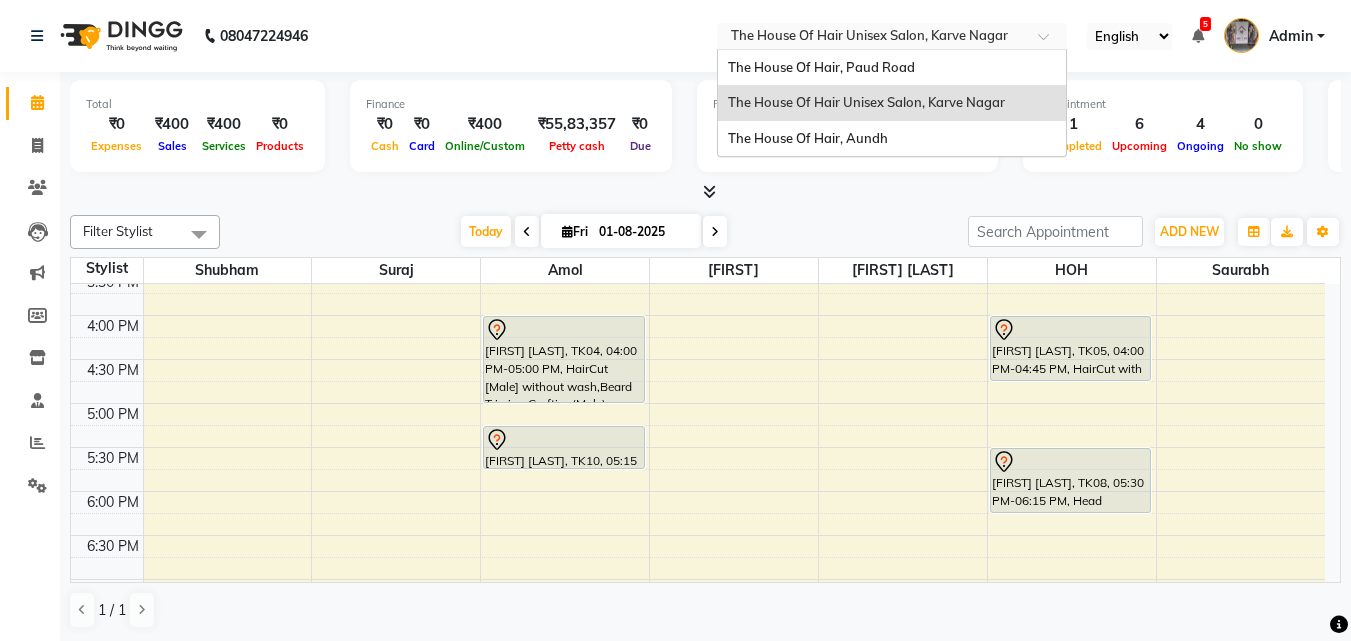 click at bounding box center [872, 38] 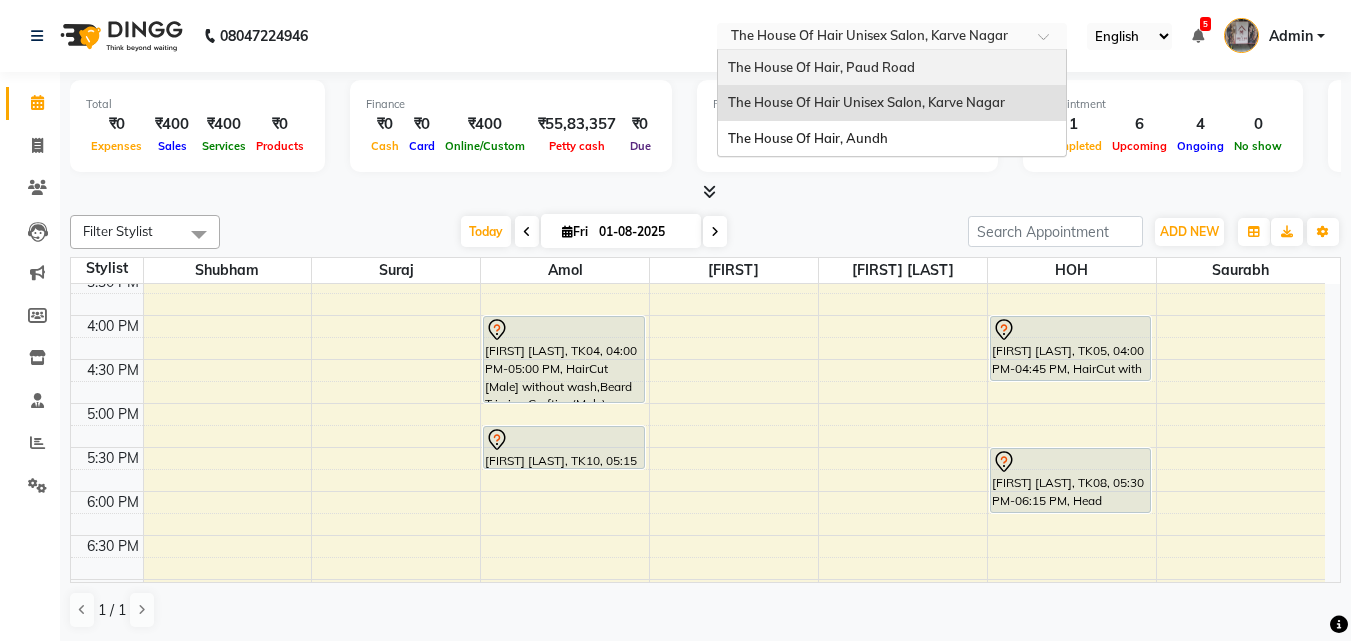 click on "The House Of Hair, Paud Road" at bounding box center (821, 67) 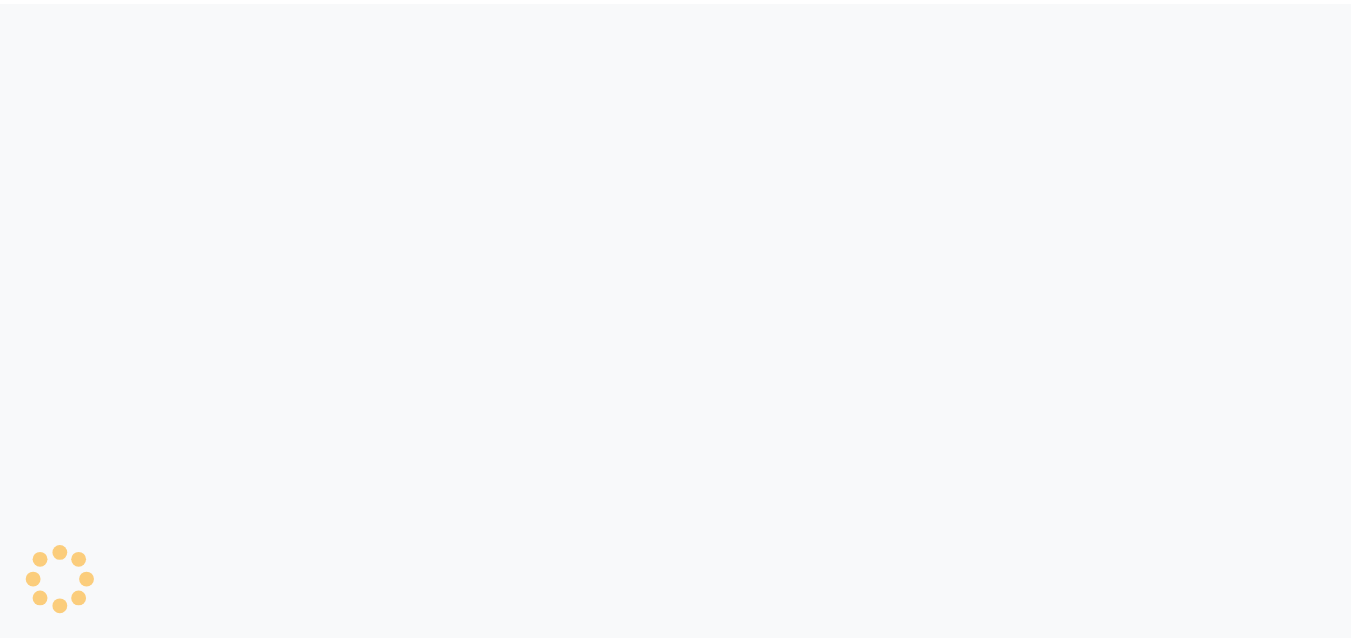 scroll, scrollTop: 0, scrollLeft: 0, axis: both 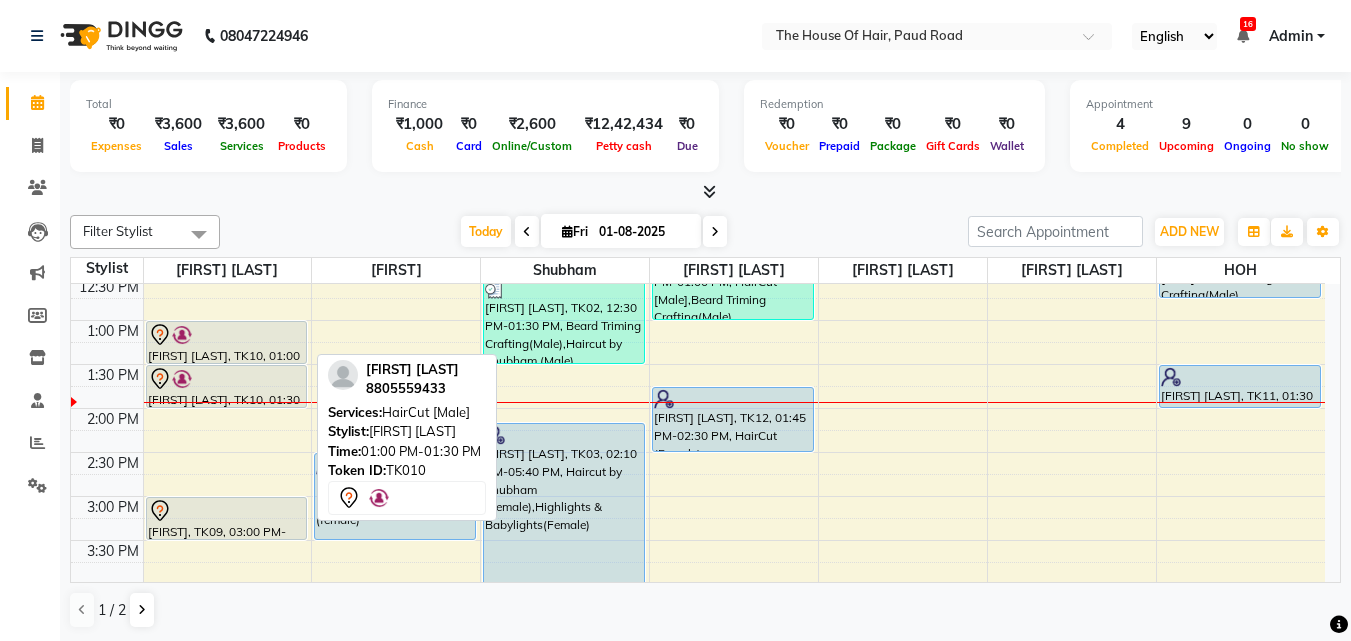click at bounding box center [227, 335] 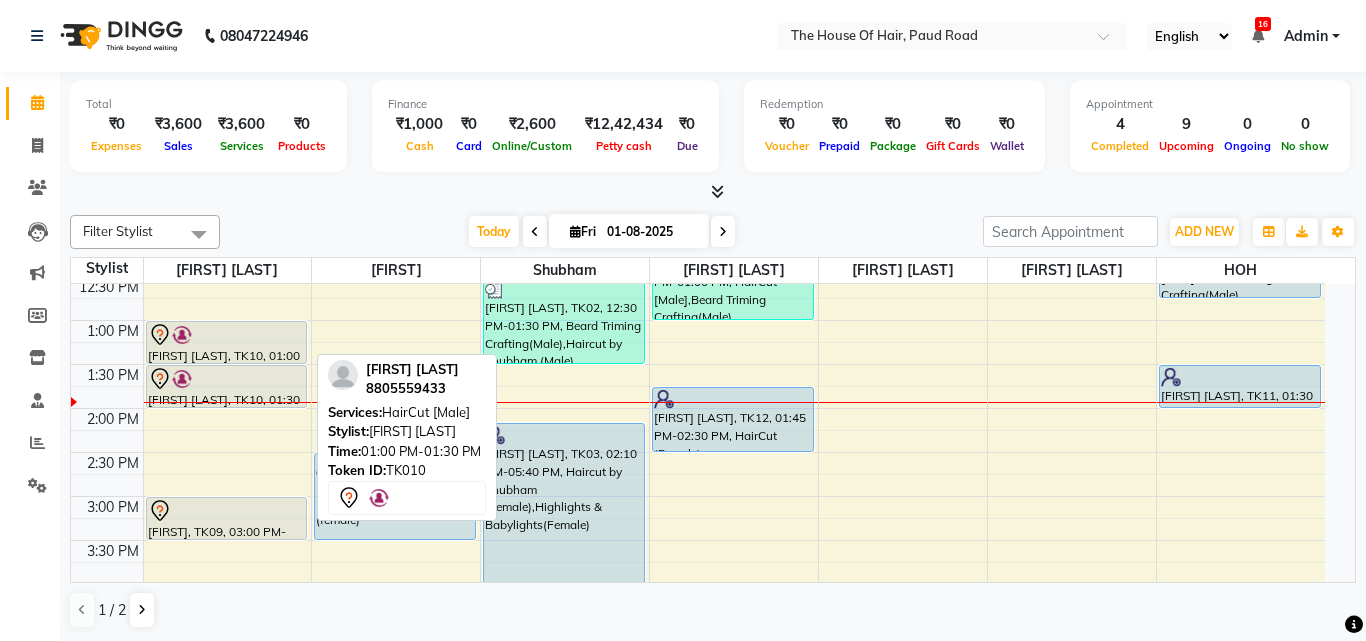 select on "7" 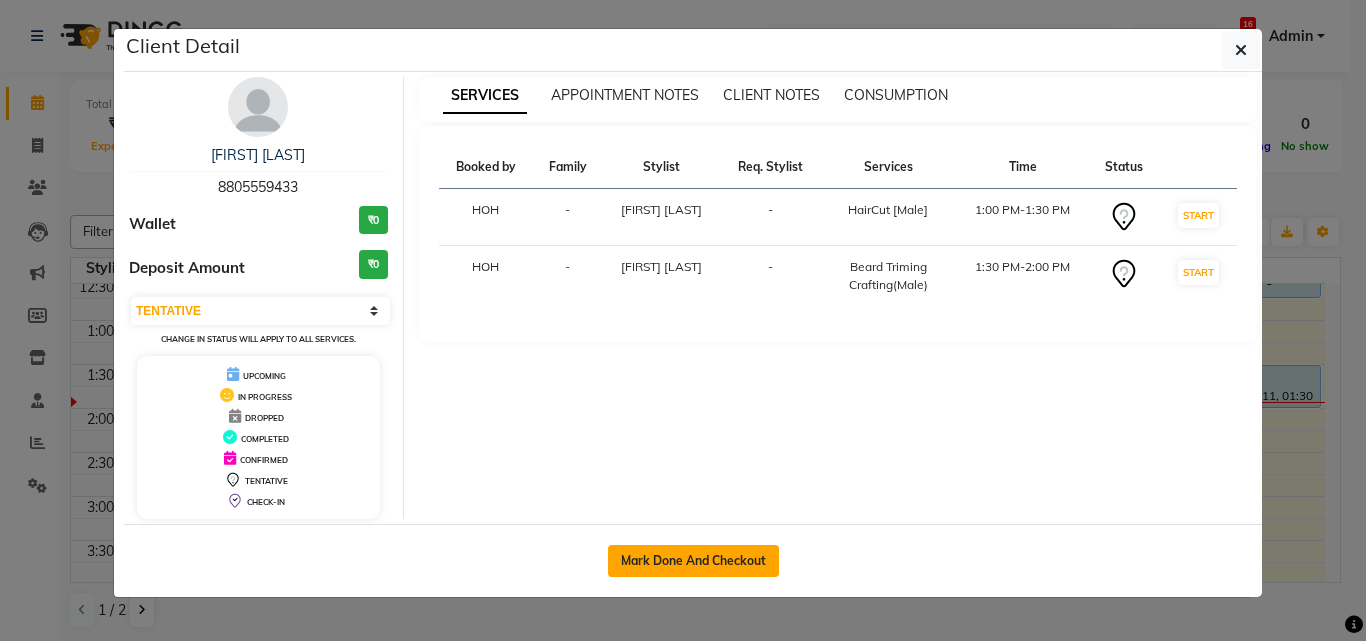 click on "Mark Done And Checkout" 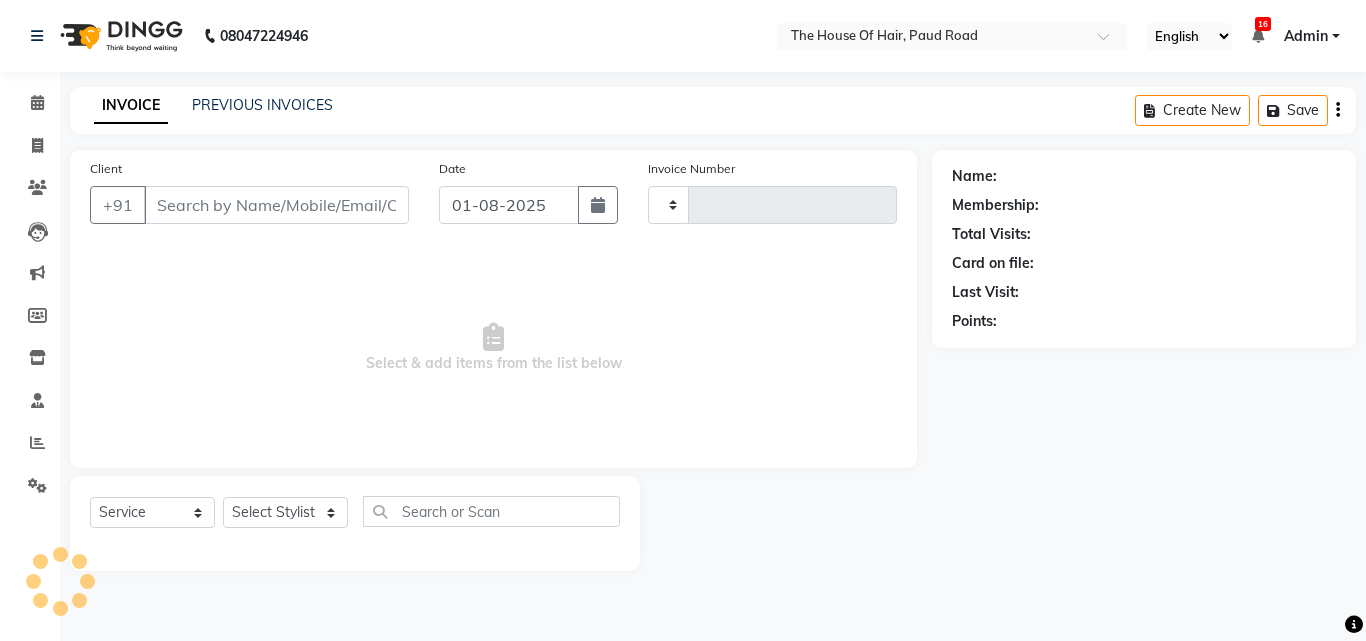 type on "1433" 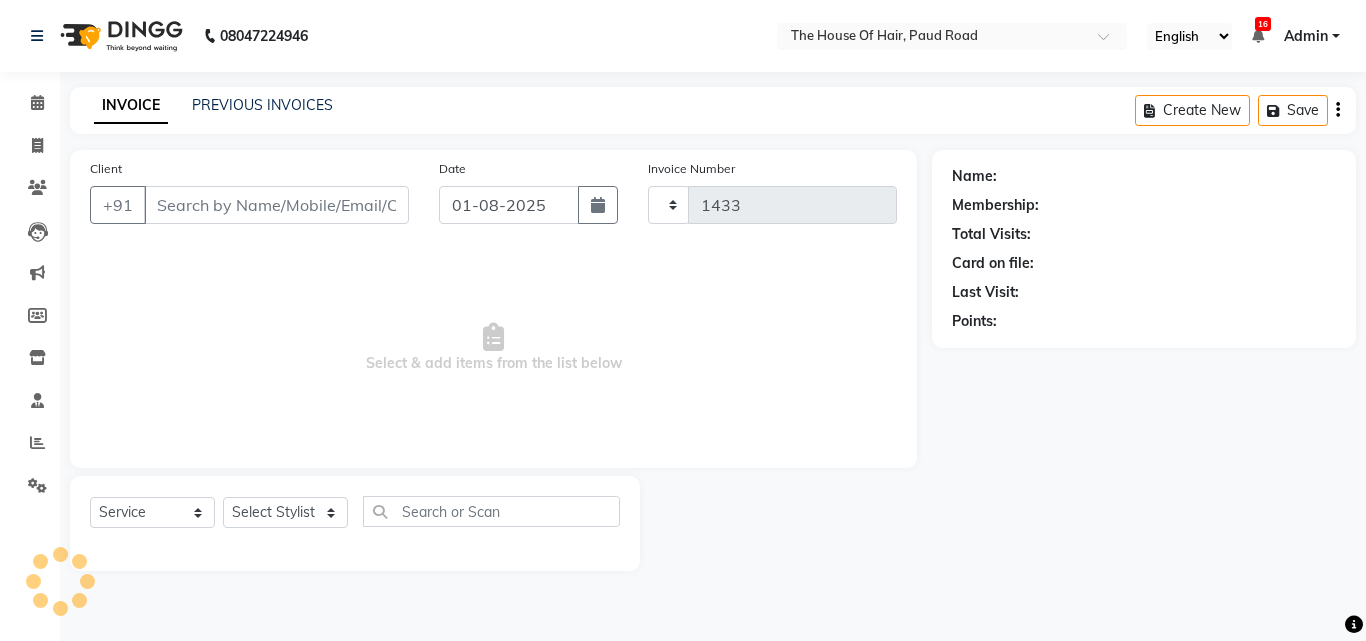 select on "5992" 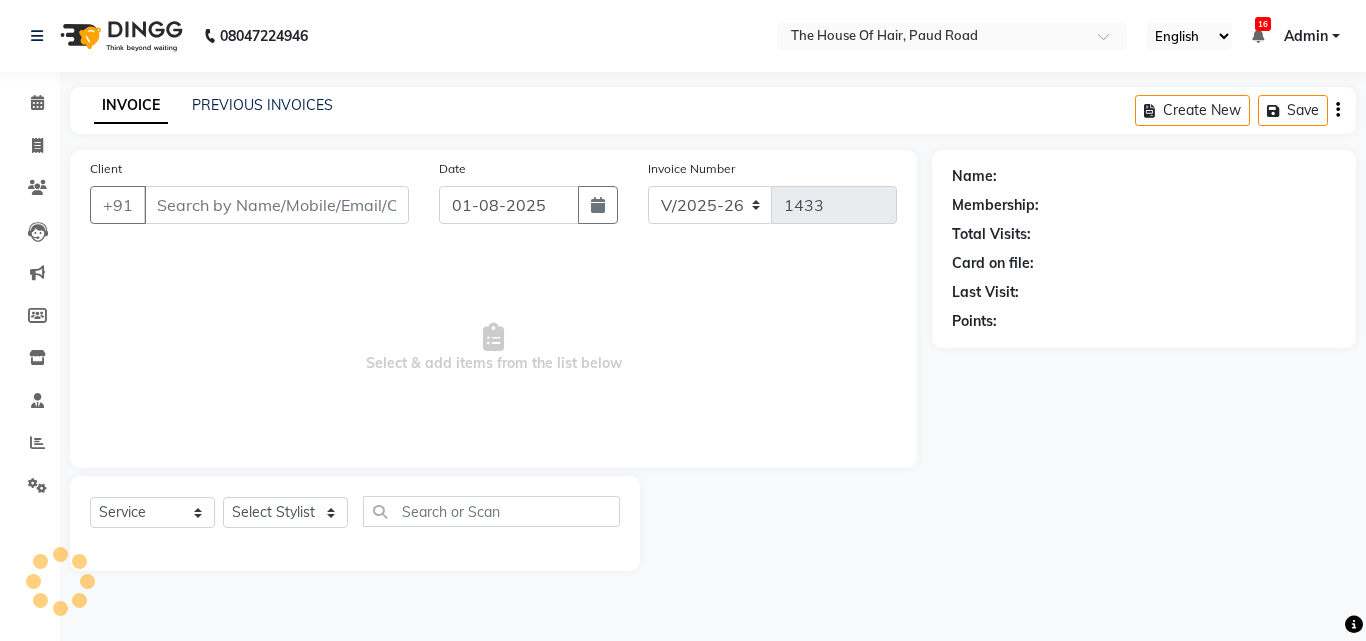 type on "8805559433" 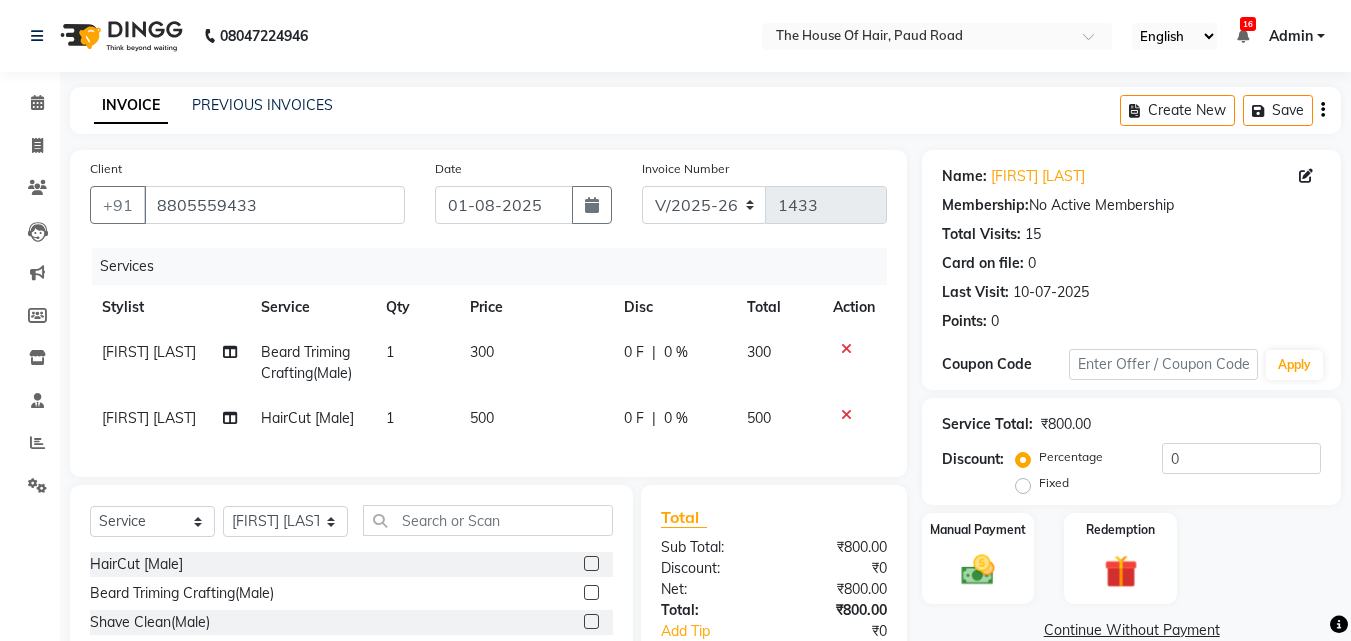click on "300" 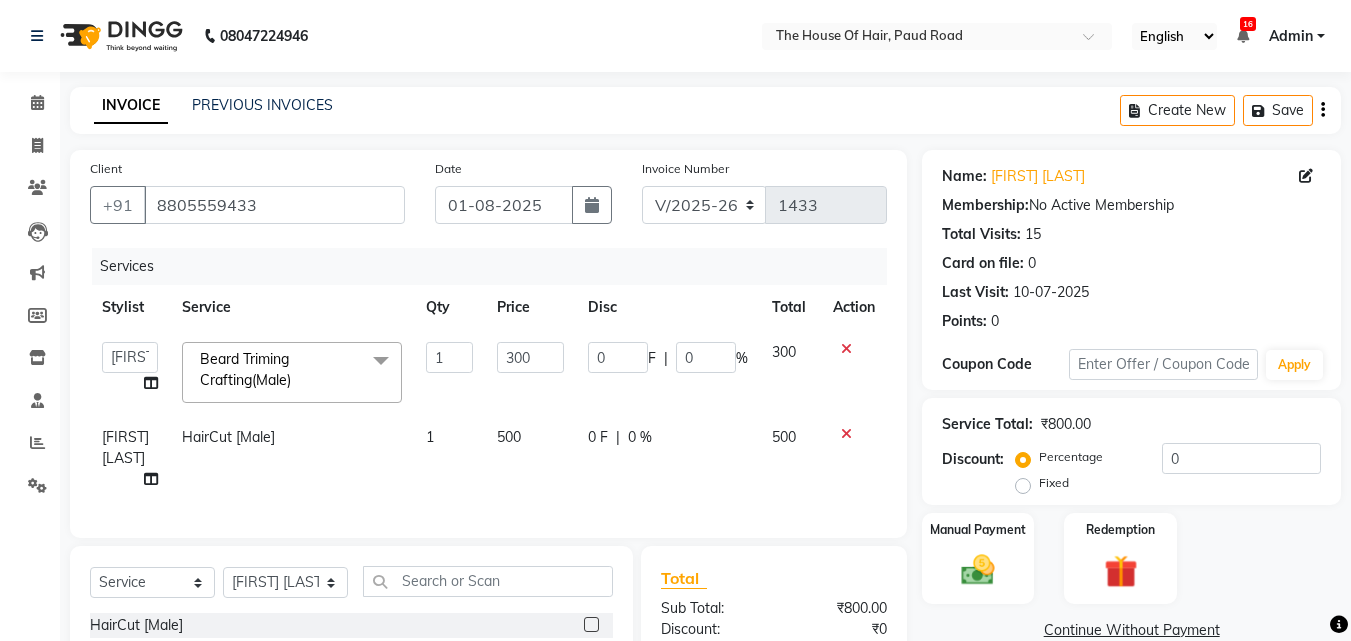 click on "500" 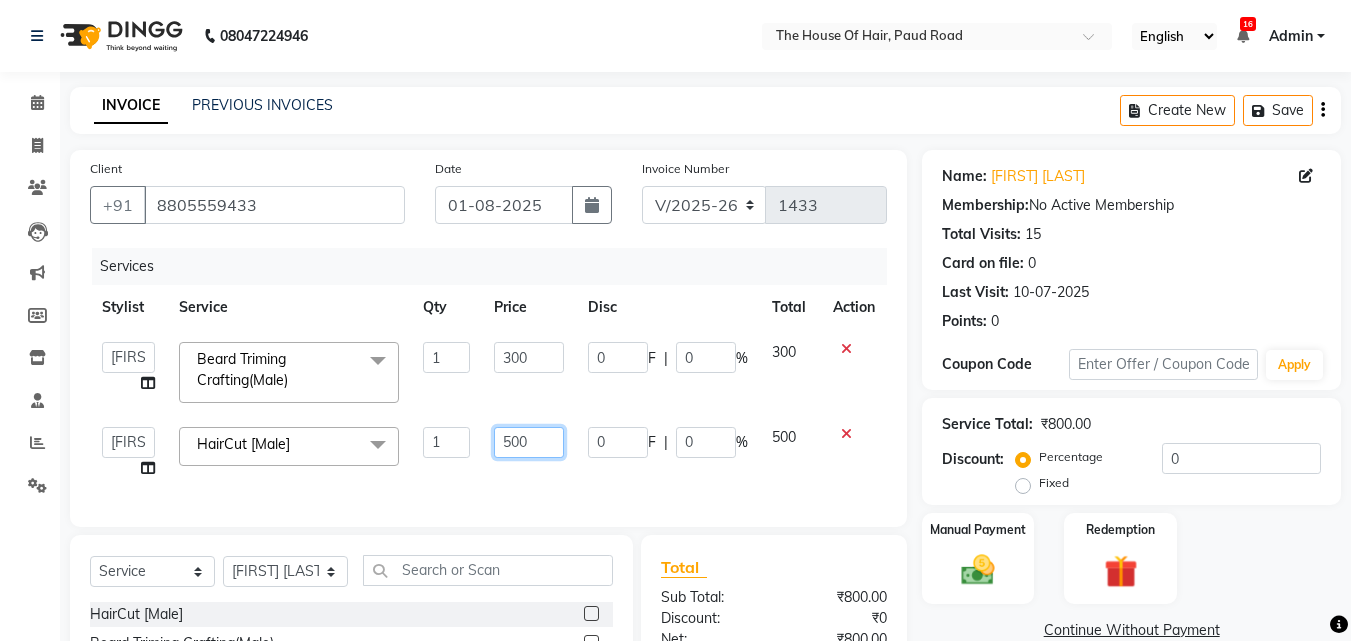 click on "500" 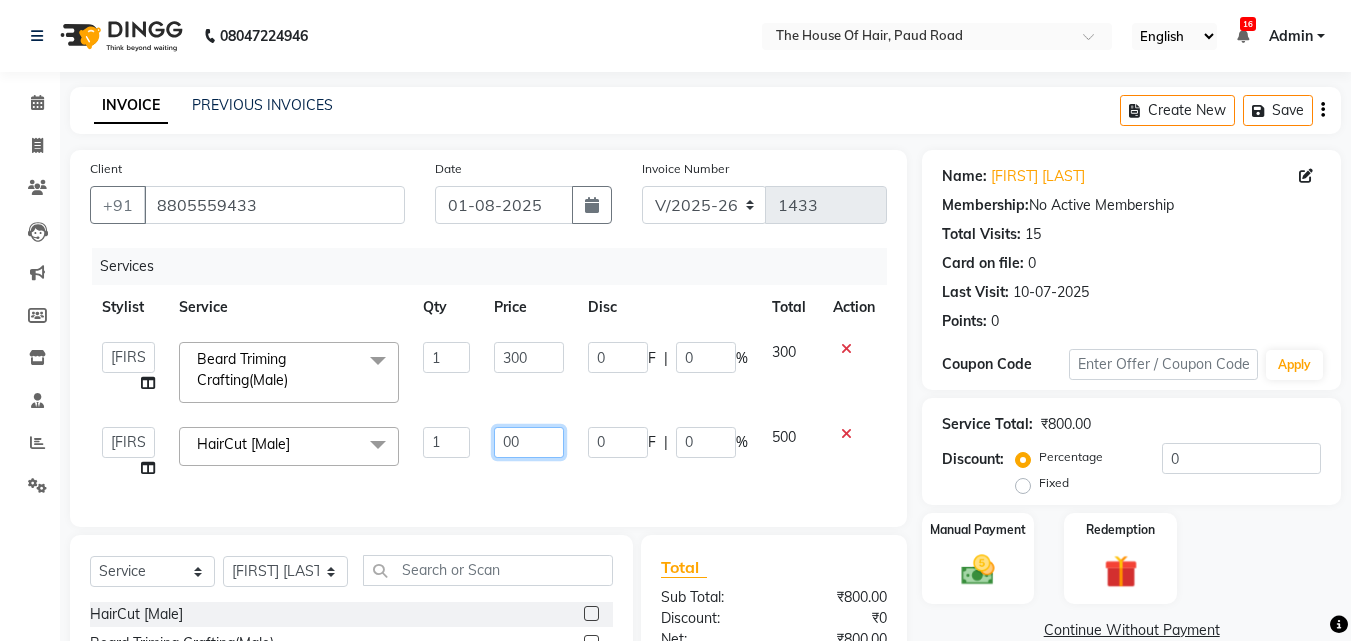 type on "600" 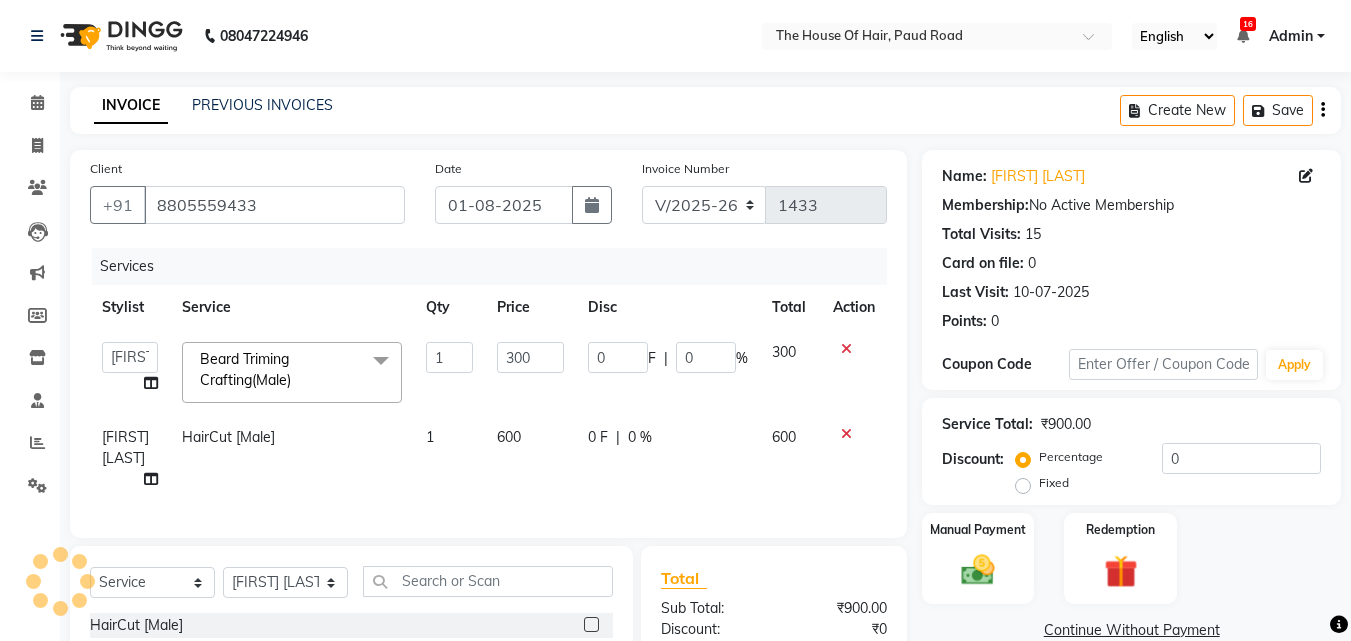 click on "Manual Payment Redemption" 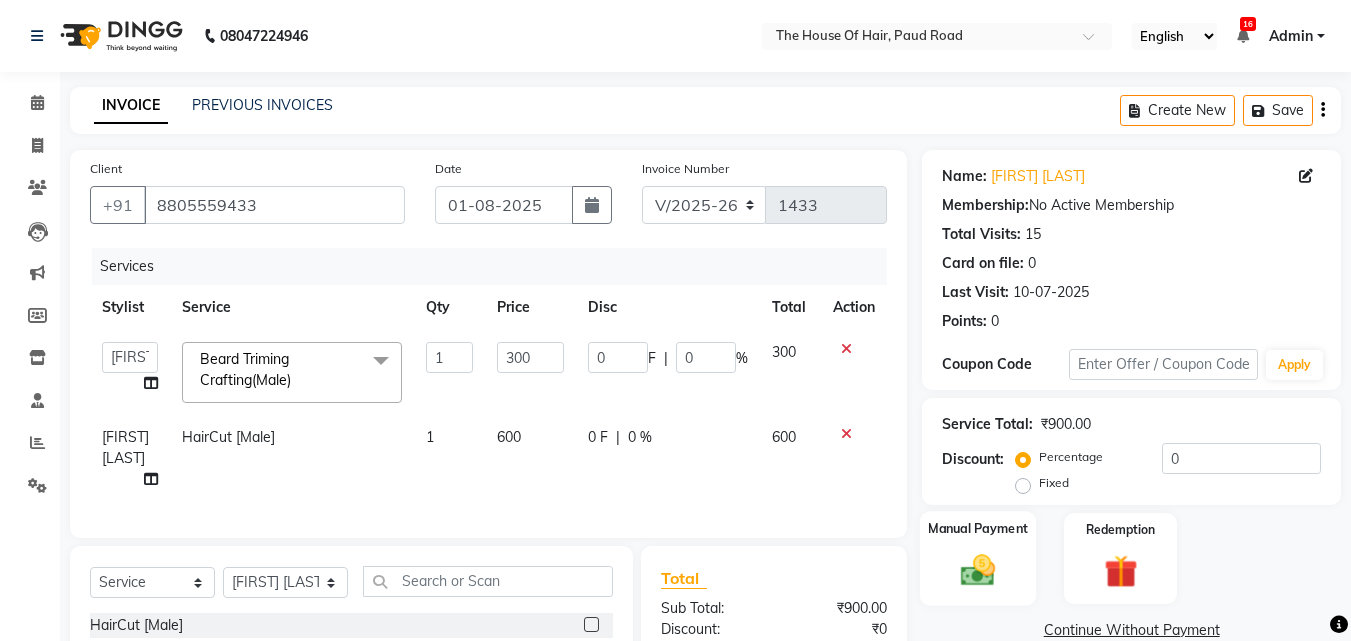 click 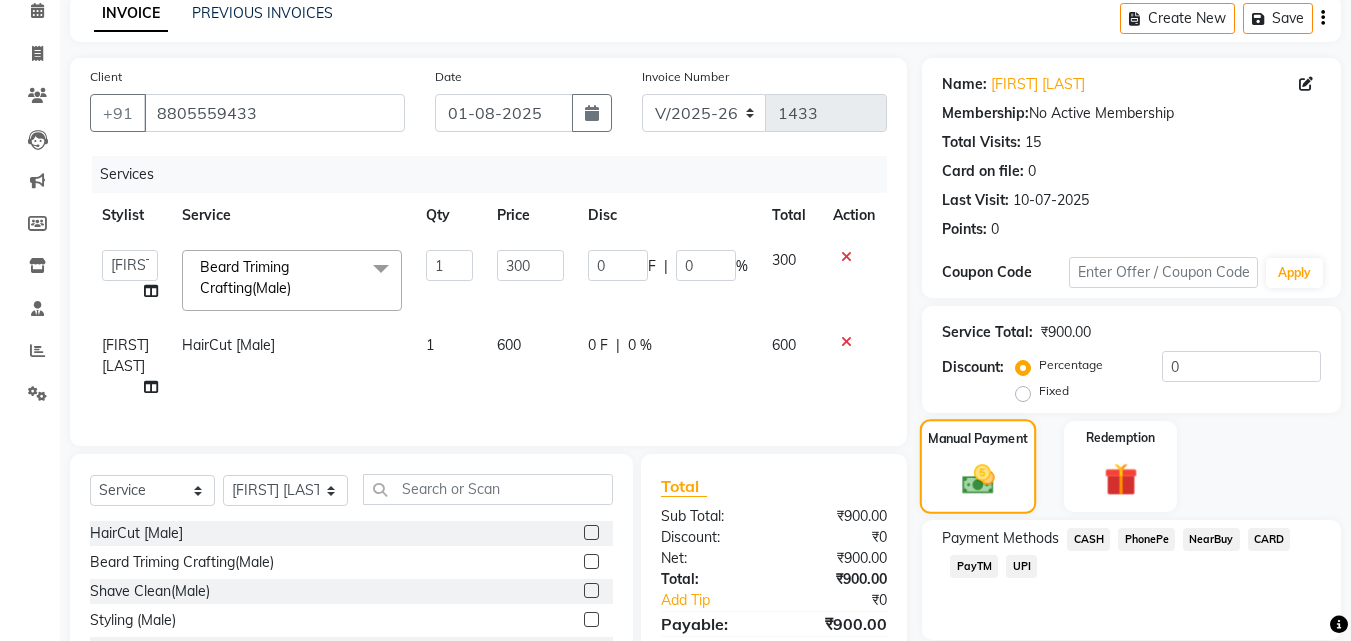 scroll, scrollTop: 125, scrollLeft: 0, axis: vertical 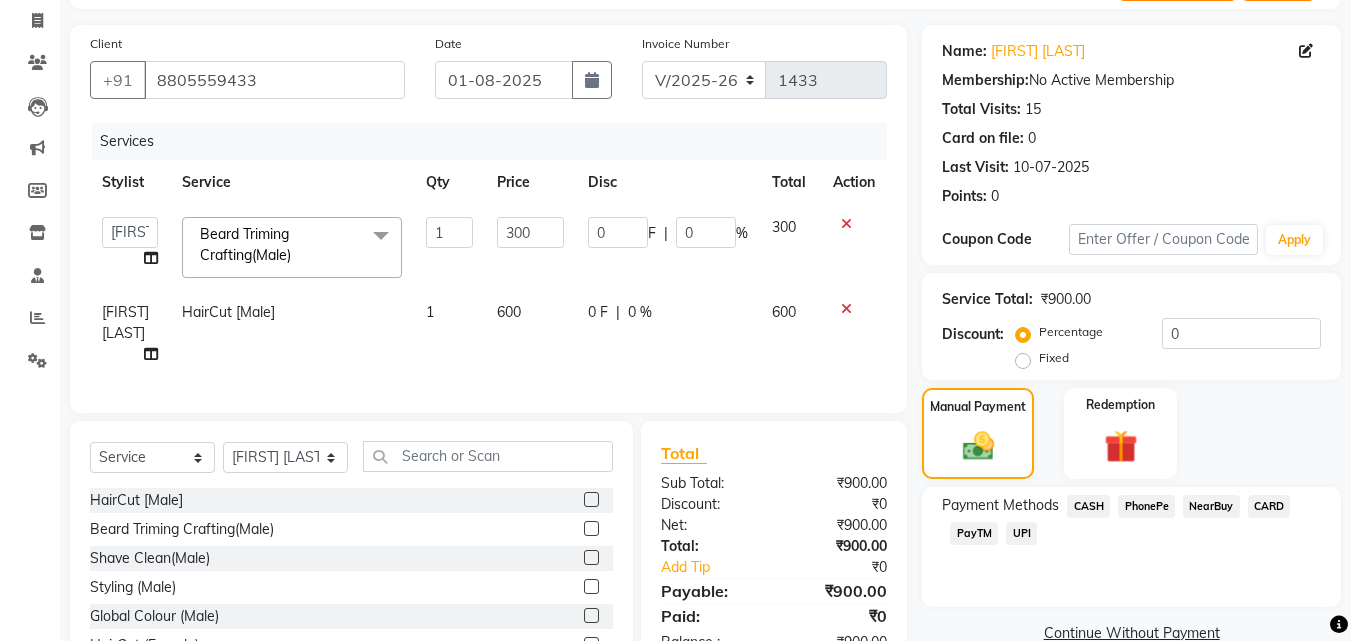 click on "CASH" 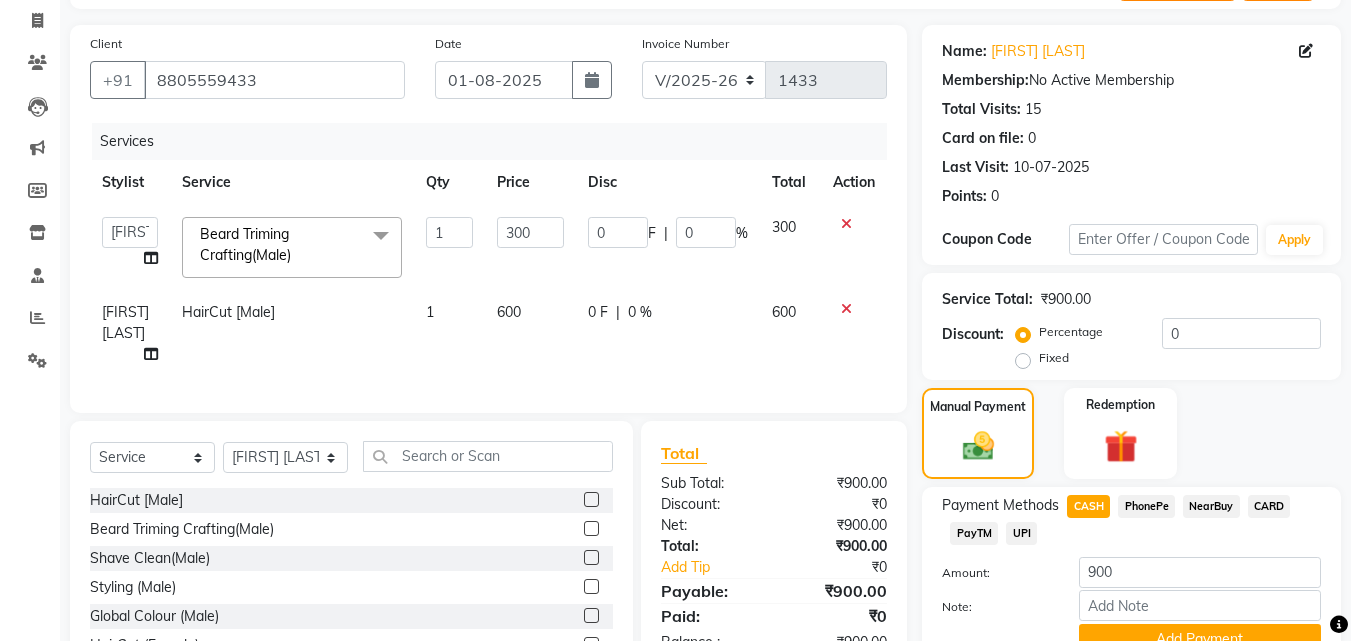 scroll, scrollTop: 245, scrollLeft: 0, axis: vertical 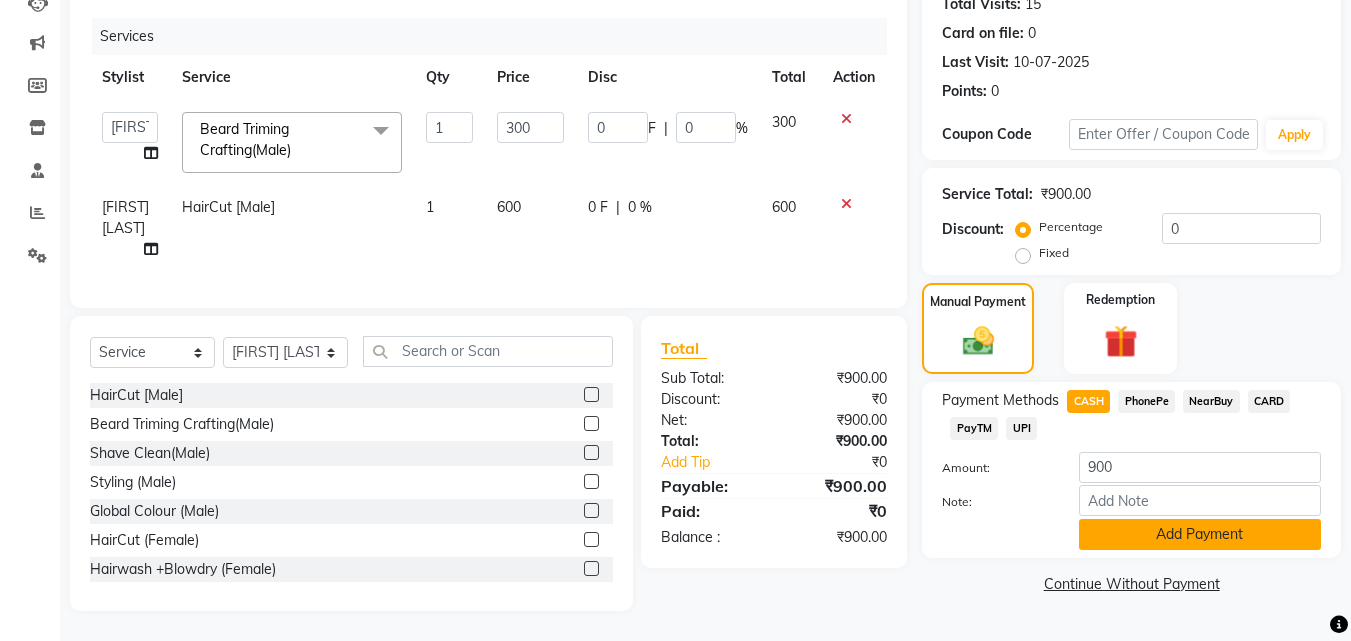 click on "Add Payment" 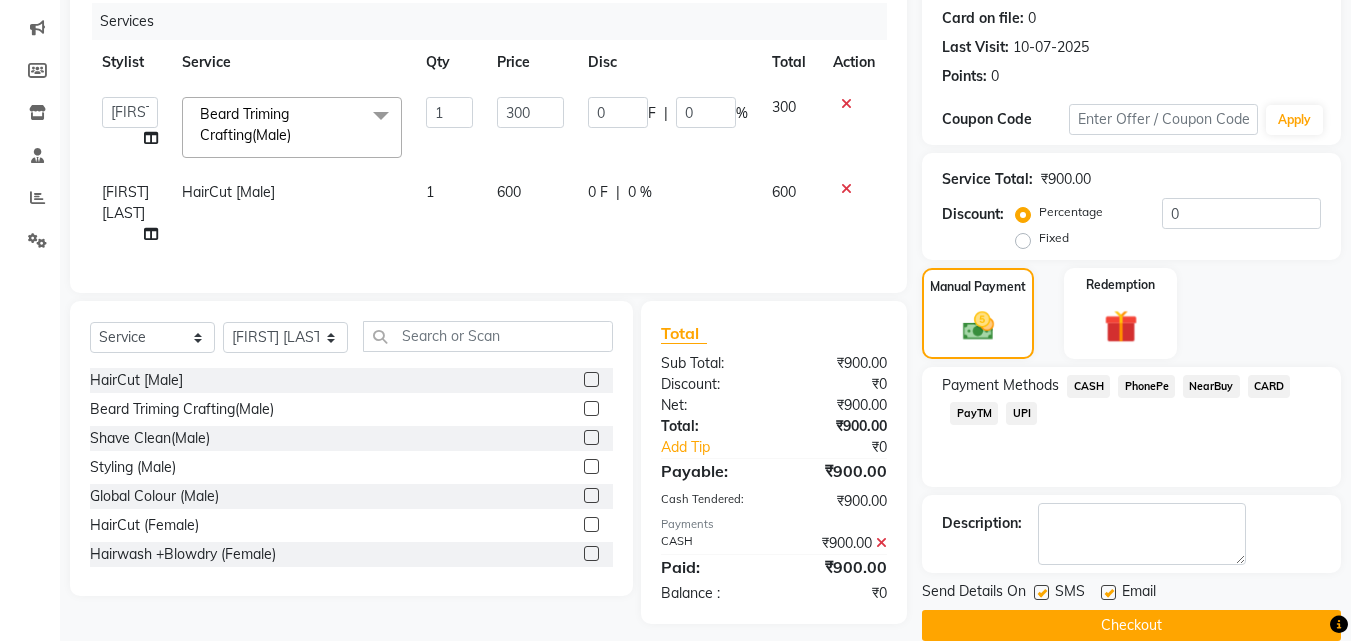 scroll, scrollTop: 275, scrollLeft: 0, axis: vertical 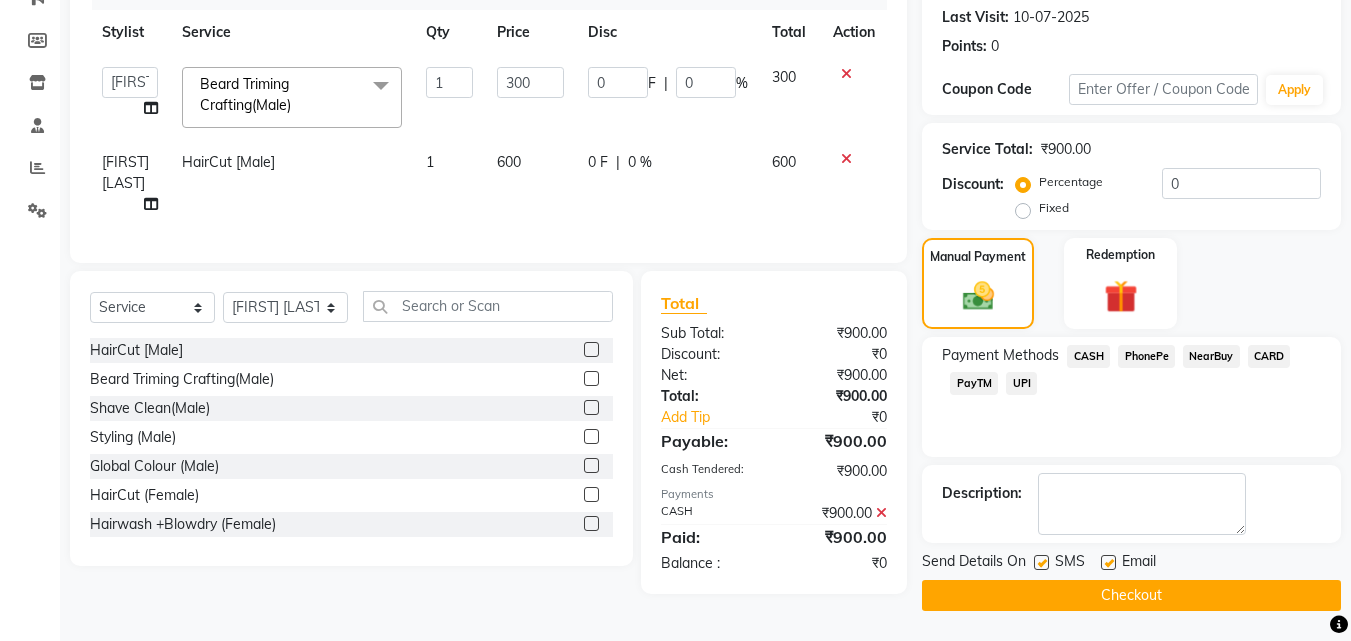 click on "Checkout" 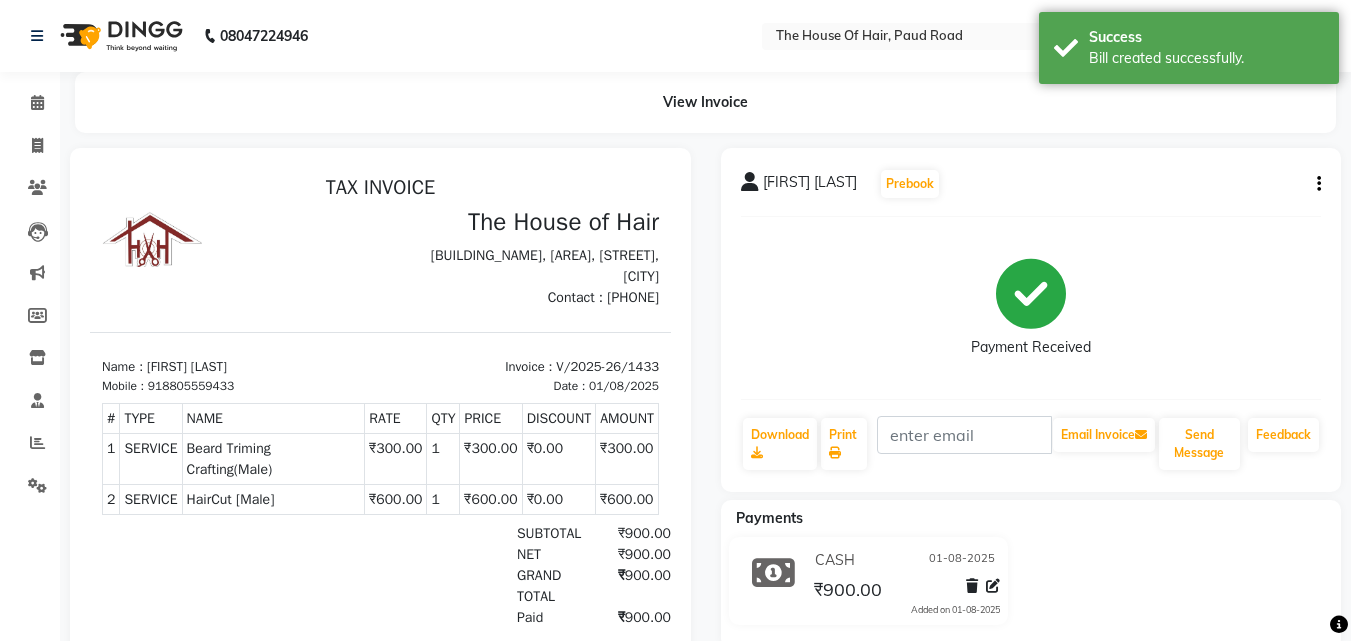 scroll, scrollTop: 0, scrollLeft: 0, axis: both 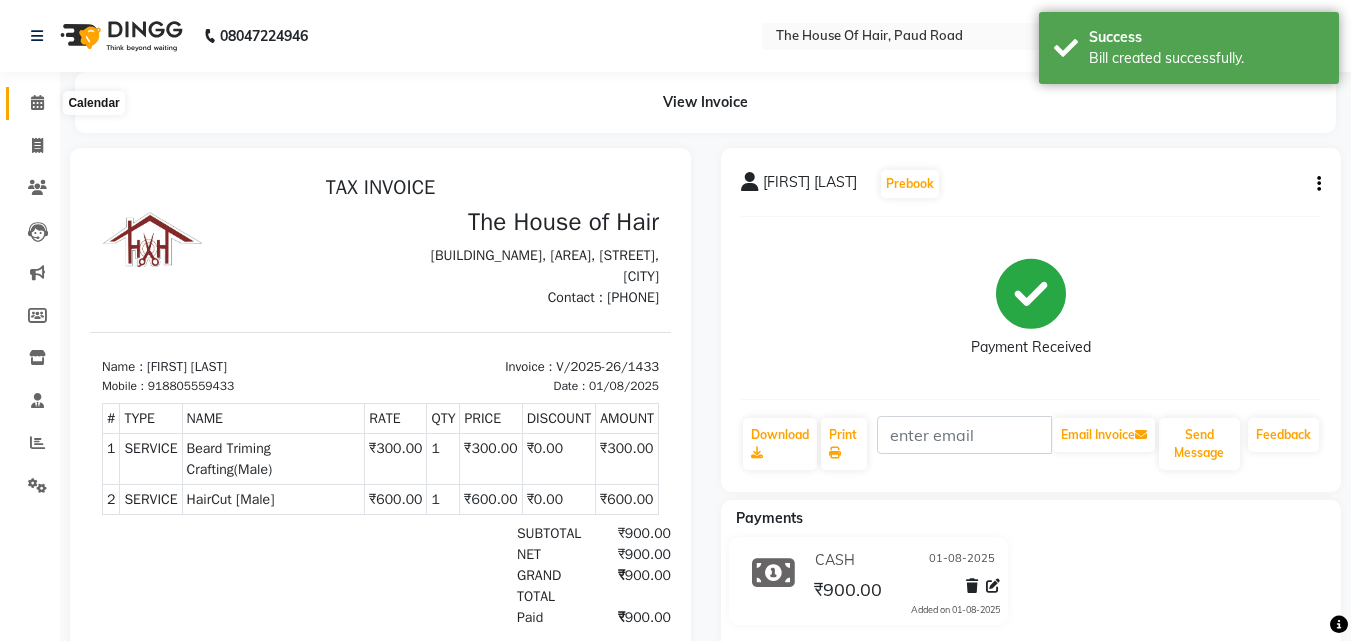 click 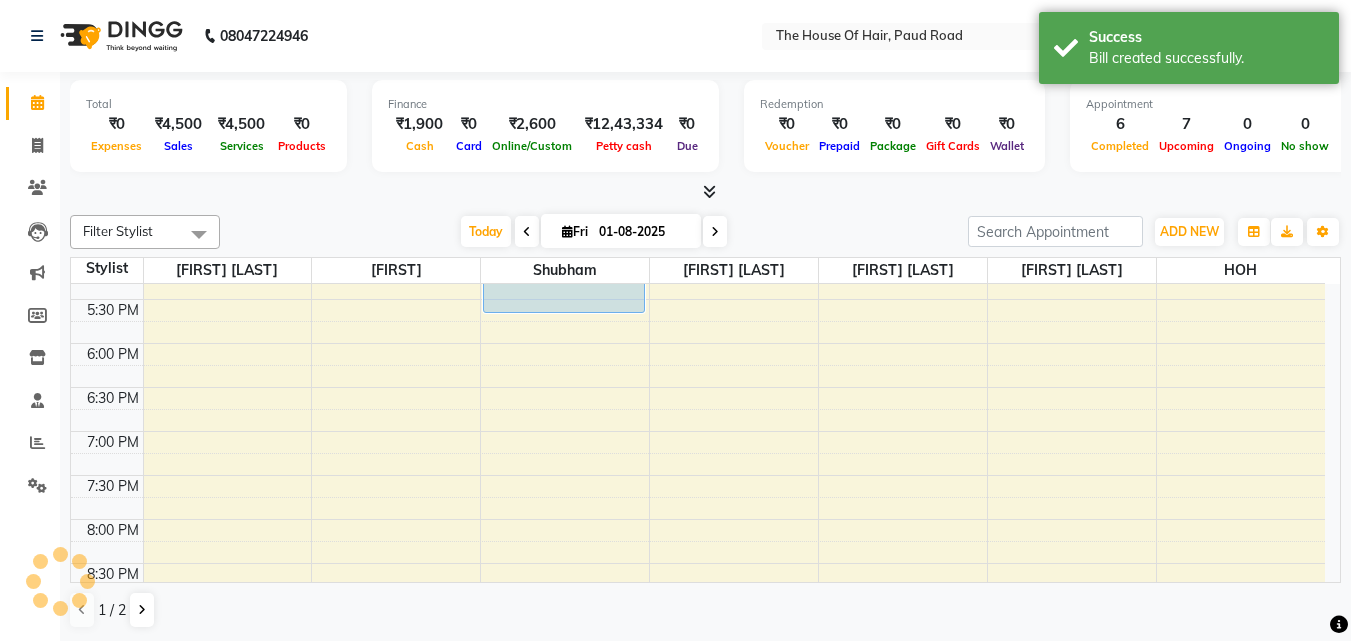 scroll, scrollTop: 933, scrollLeft: 0, axis: vertical 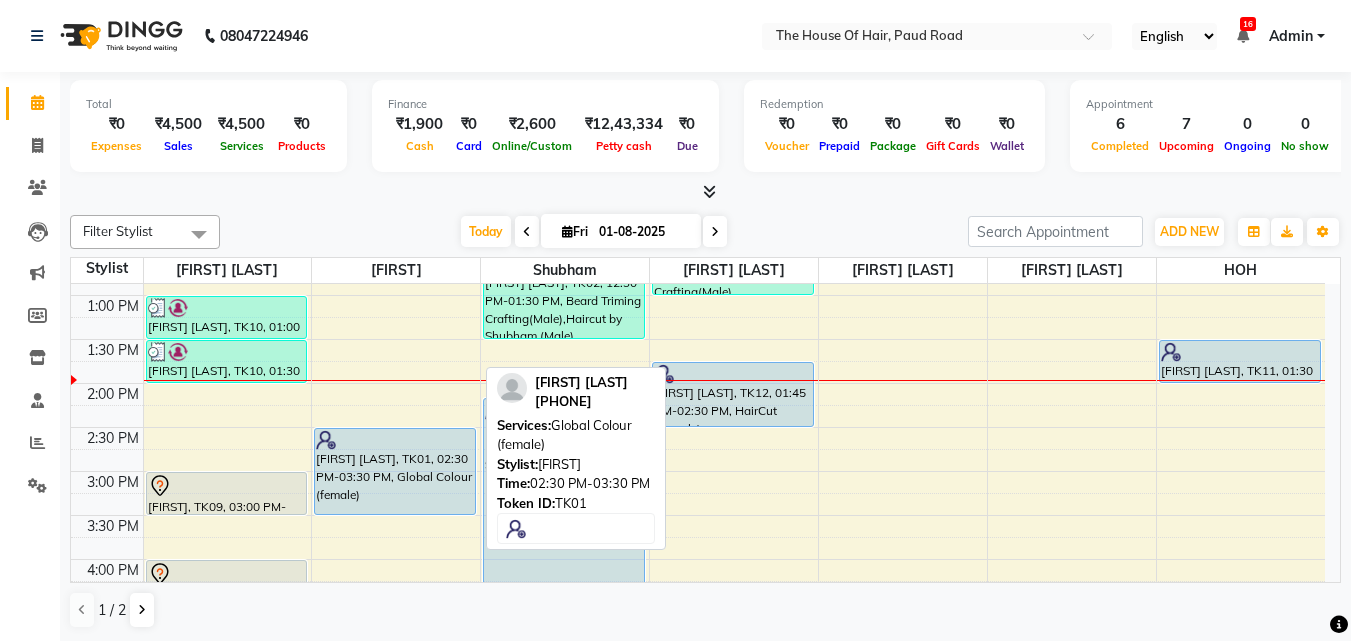 click on "[FIRST] [LAST], TK01, 02:30 PM-03:30 PM, Global Colour (female)" at bounding box center [396, 471] 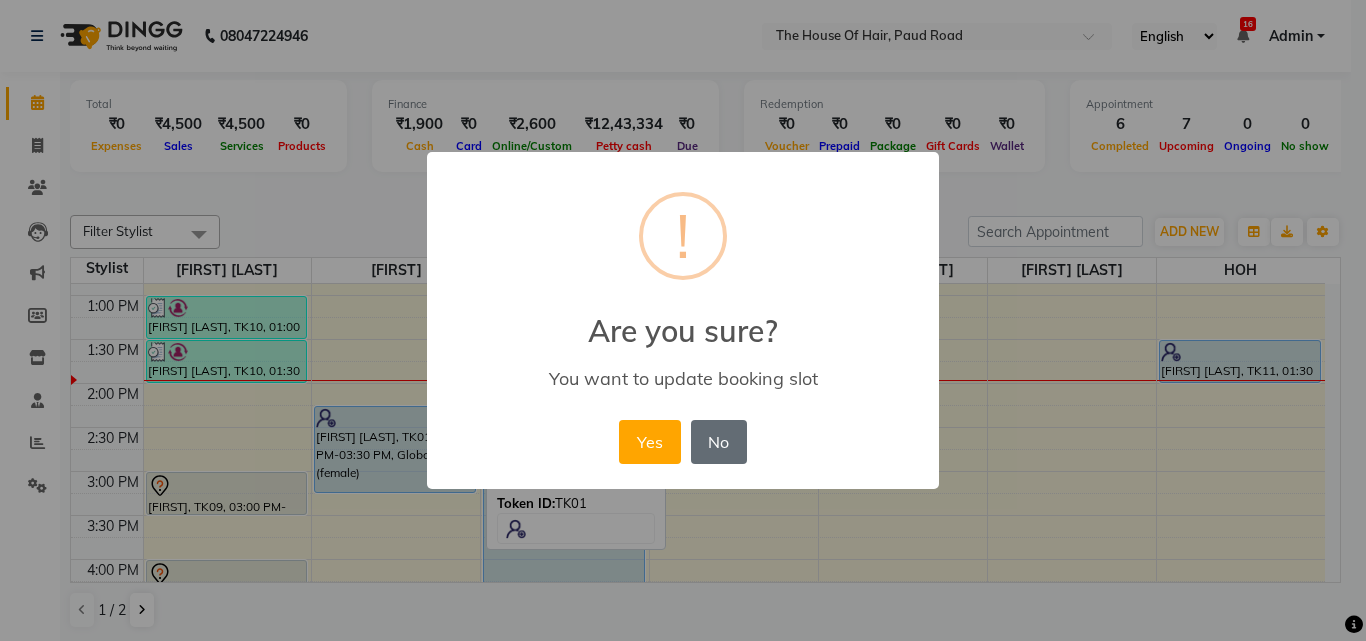 click on "No" at bounding box center (719, 442) 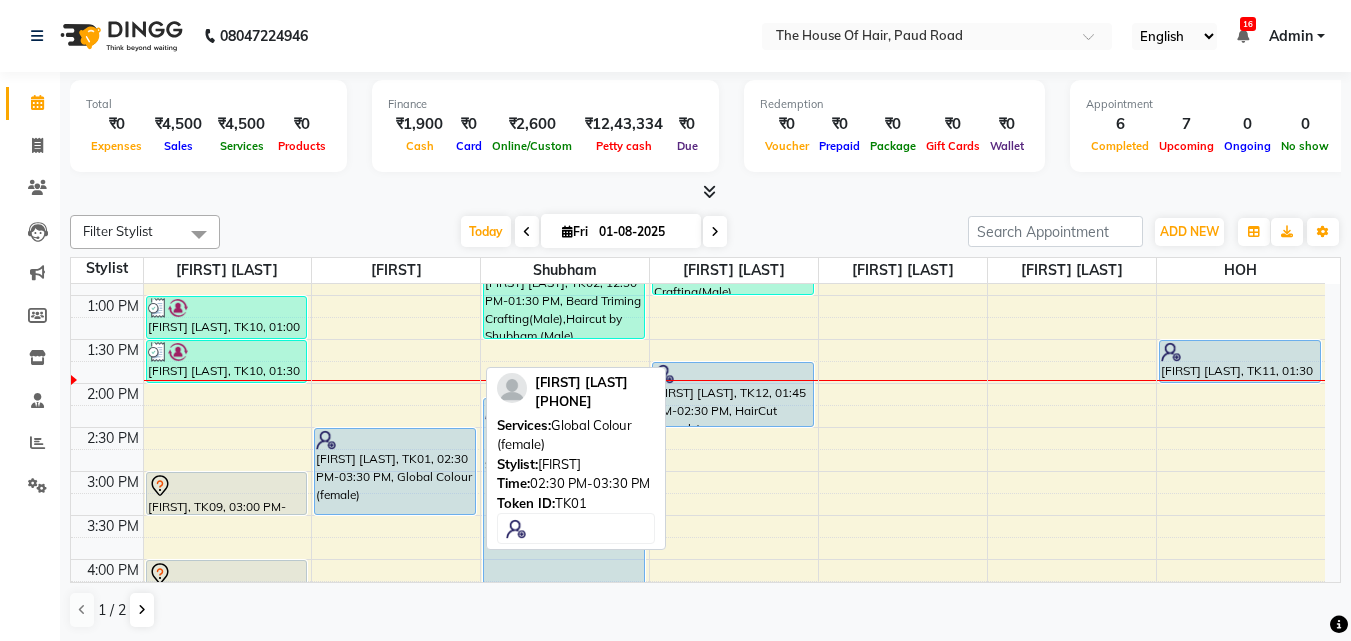 click on "[FIRST] [LAST], TK01, 02:30 PM-03:30 PM, Global Colour (female)" at bounding box center (395, 471) 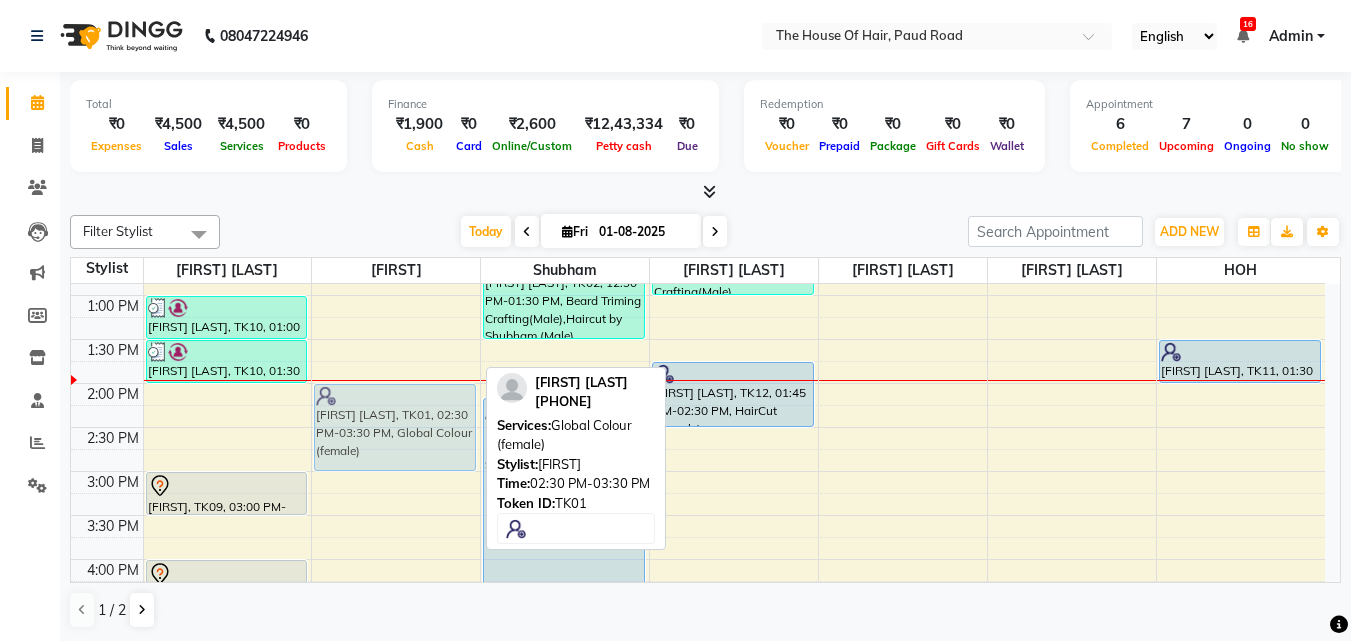 drag, startPoint x: 381, startPoint y: 442, endPoint x: 379, endPoint y: 395, distance: 47.042534 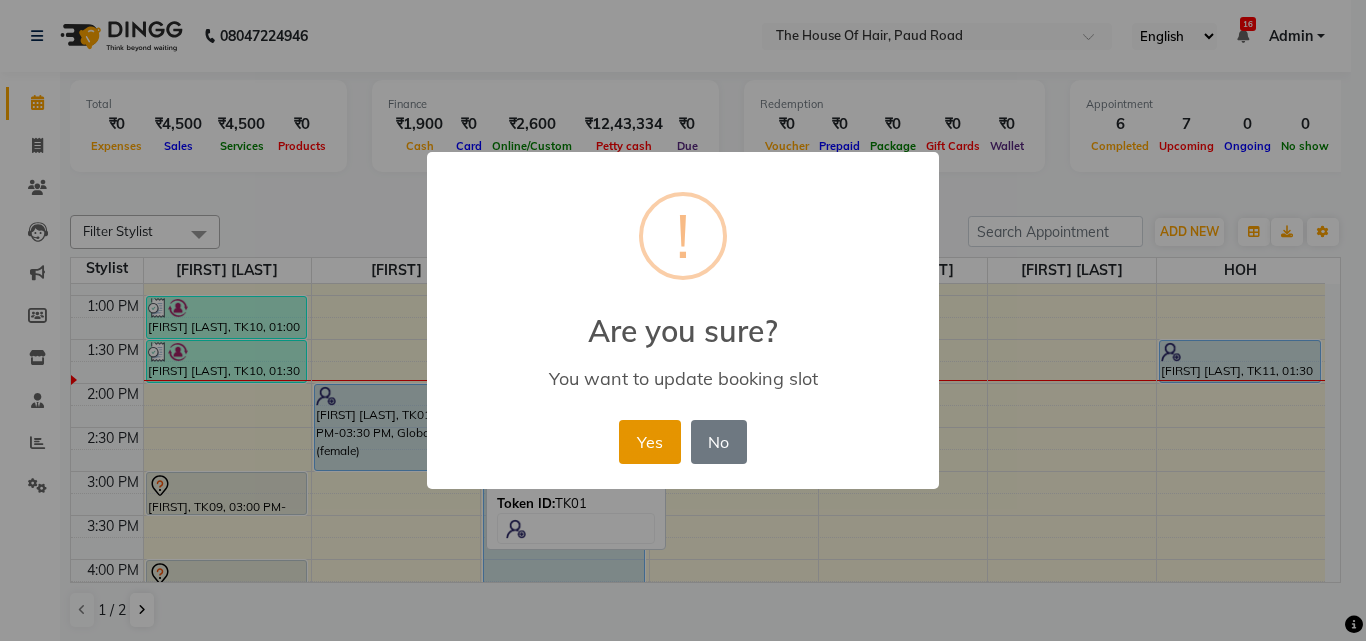 click on "Yes" at bounding box center [649, 442] 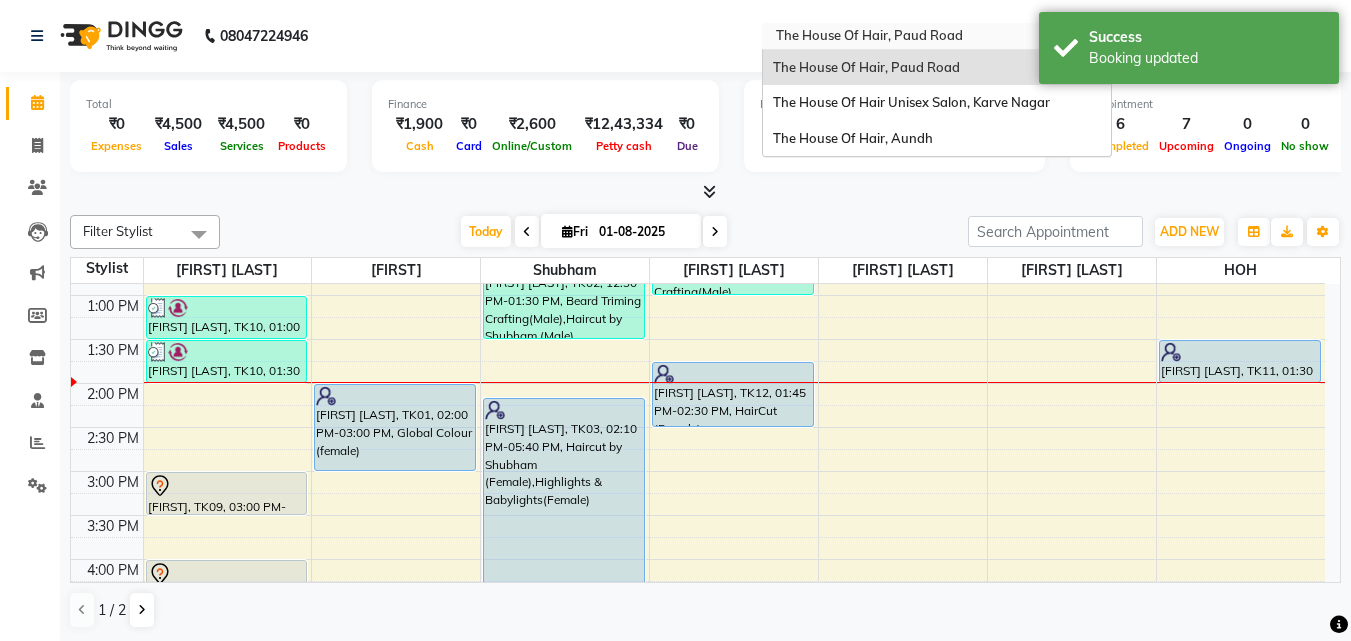 click at bounding box center [917, 38] 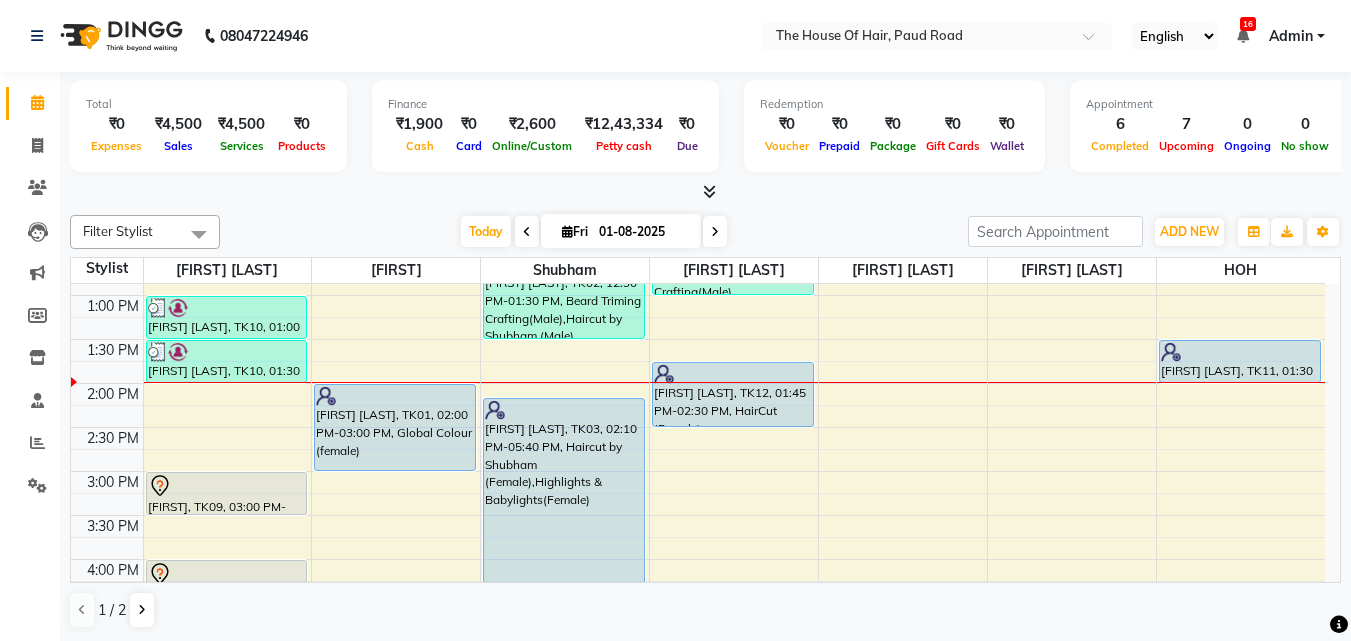 click on "Redemption  ₹0 Voucher ₹0 Prepaid ₹0 Package ₹0  Gift Cards ₹0  Wallet" at bounding box center (894, 126) 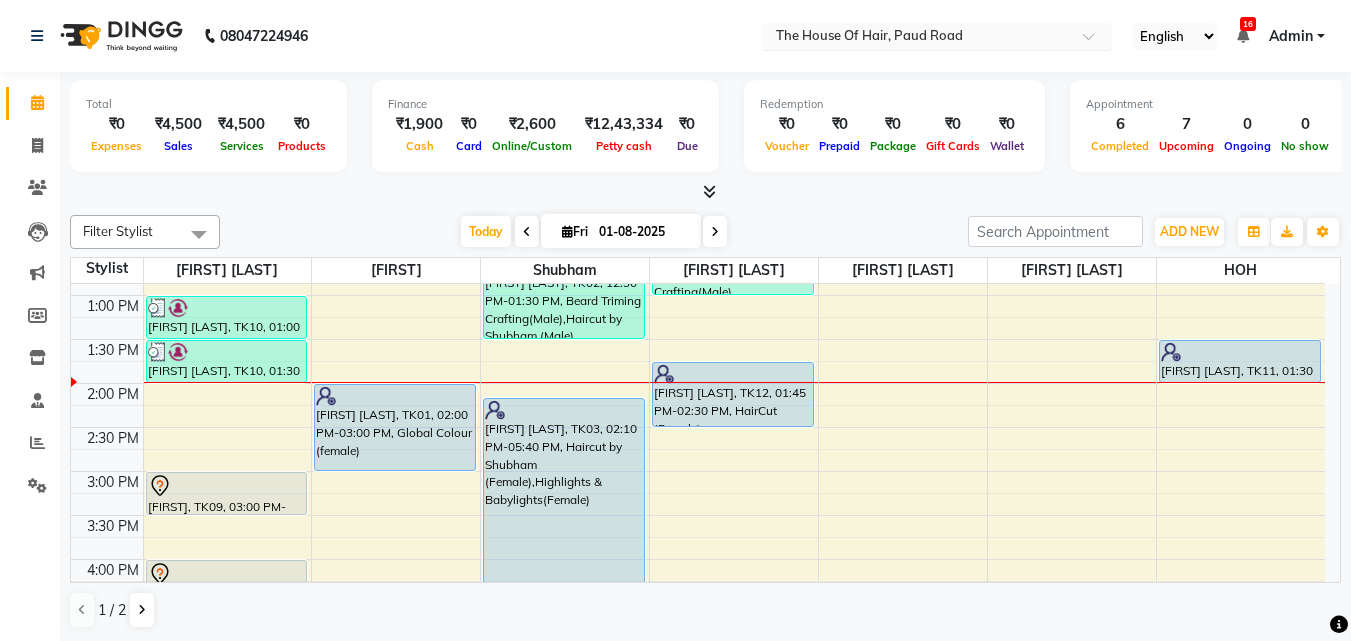 click at bounding box center (917, 38) 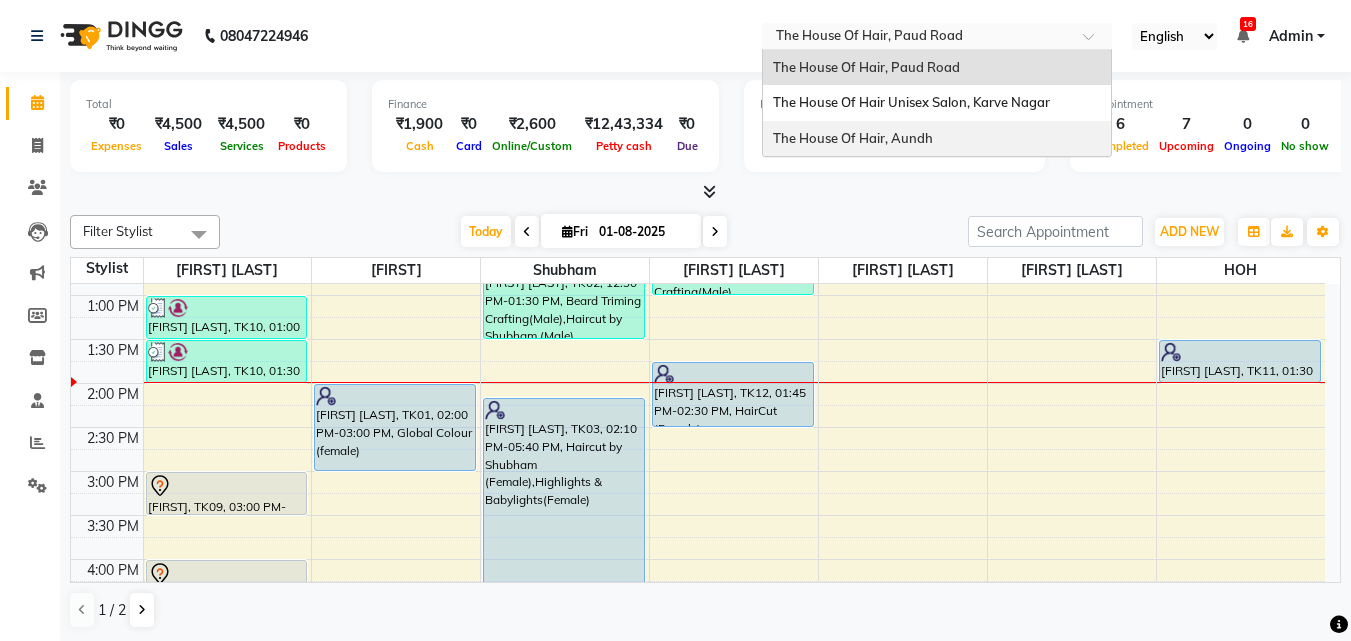 click on "The House Of Hair, Aundh" at bounding box center (853, 138) 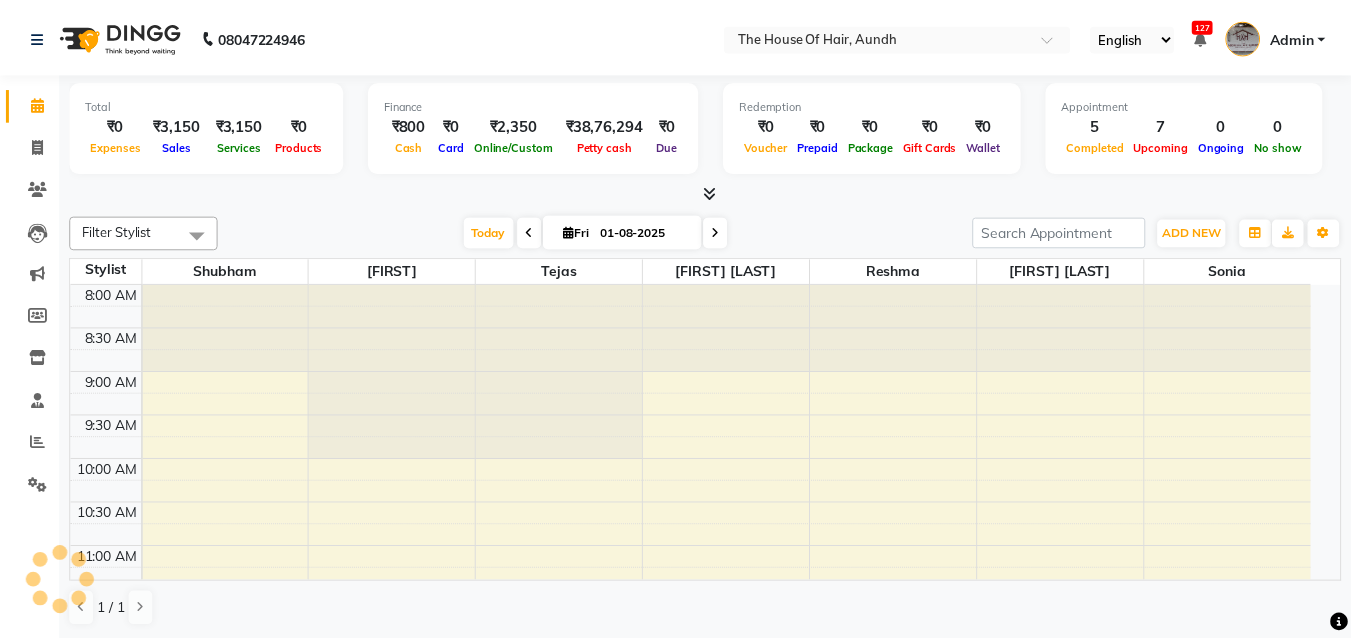 scroll, scrollTop: 0, scrollLeft: 0, axis: both 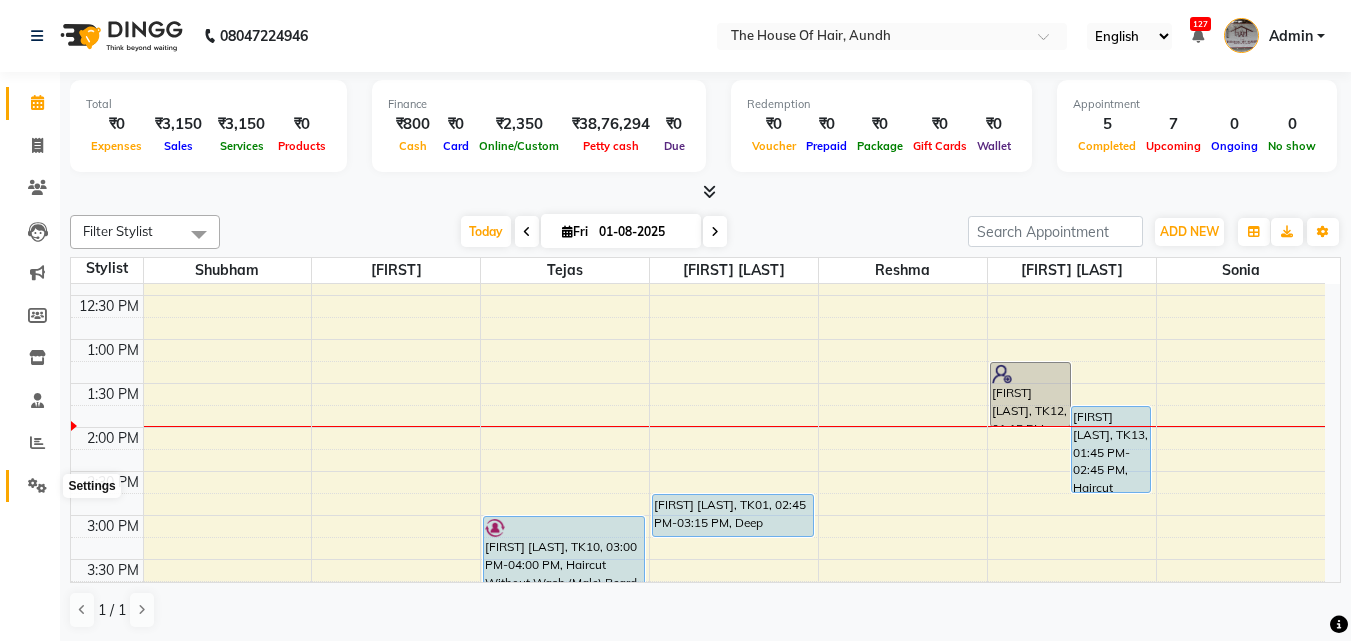 click 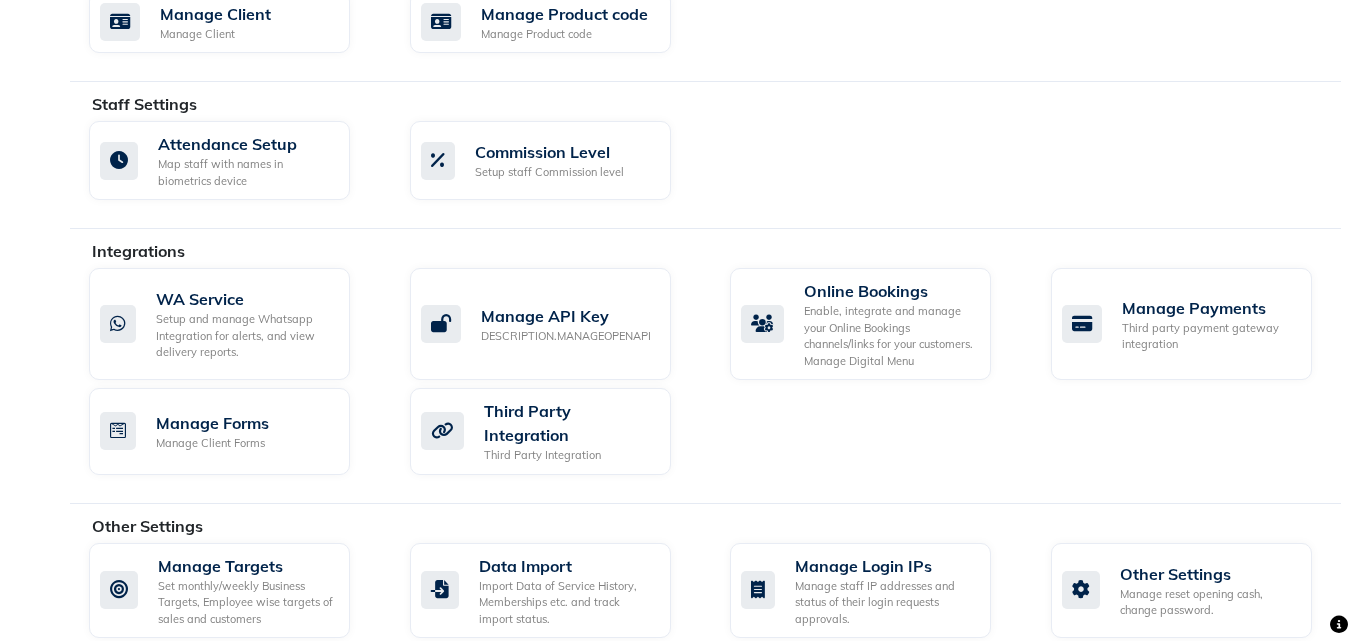 scroll, scrollTop: 1052, scrollLeft: 0, axis: vertical 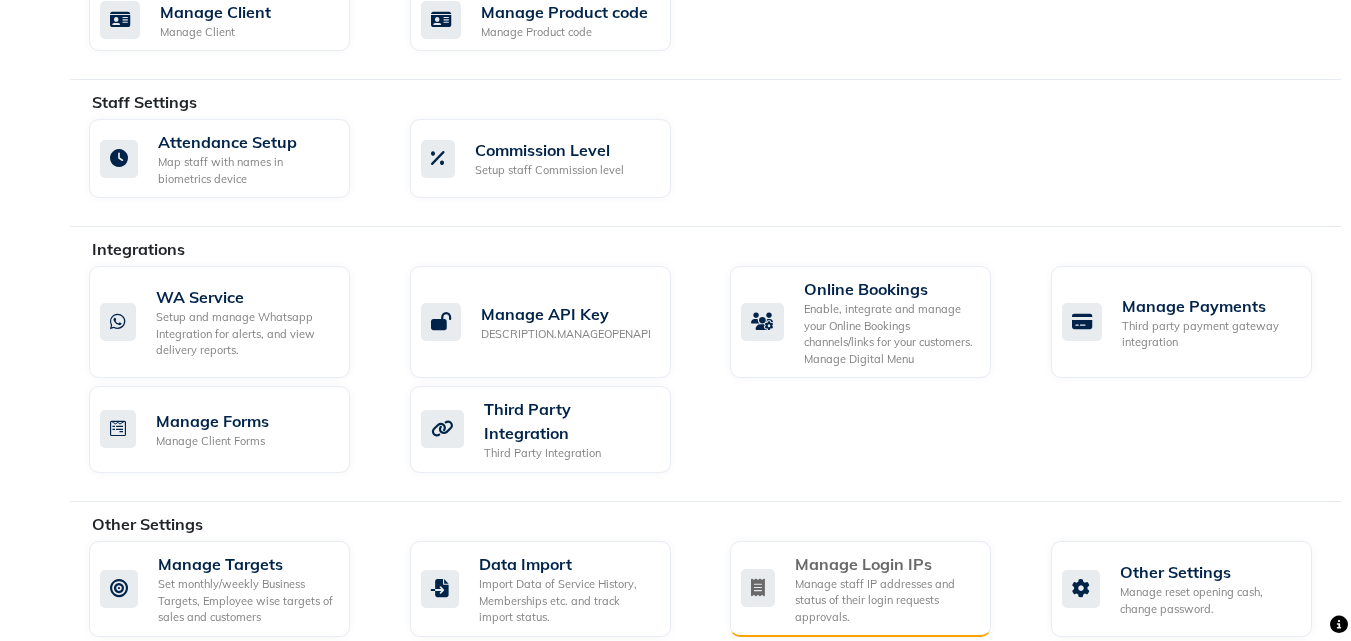 click on "Manage Login IPs" 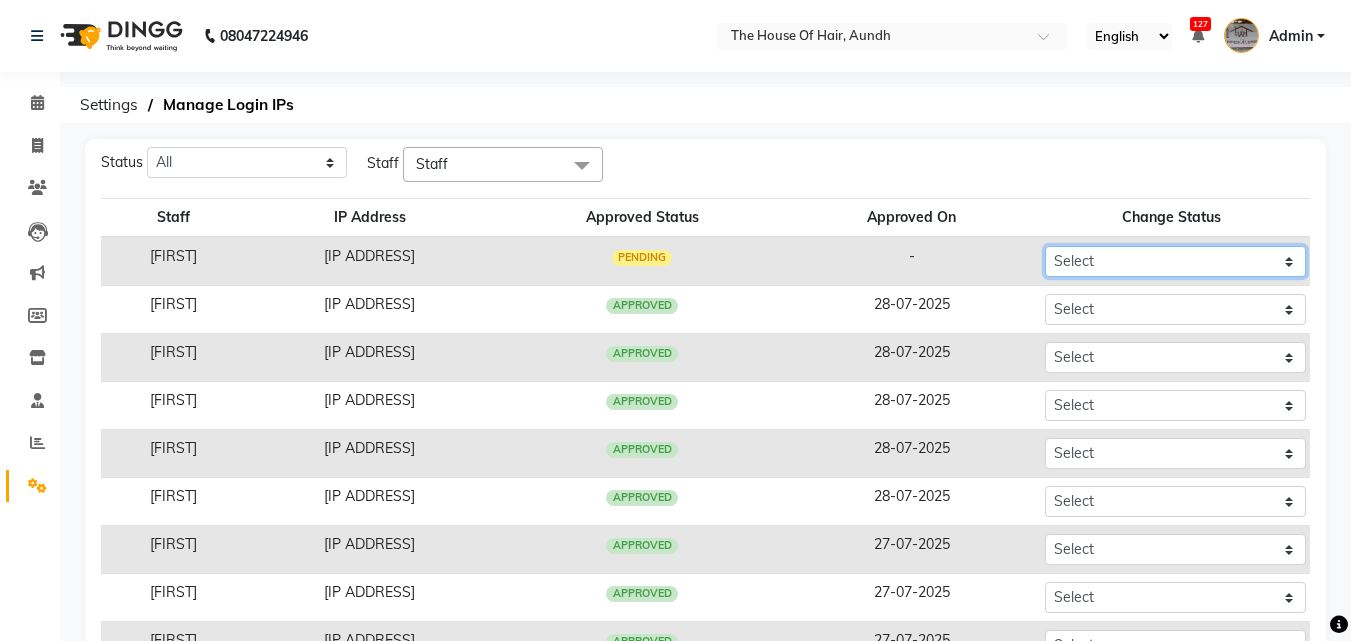 click on "Select Approved Rejected" 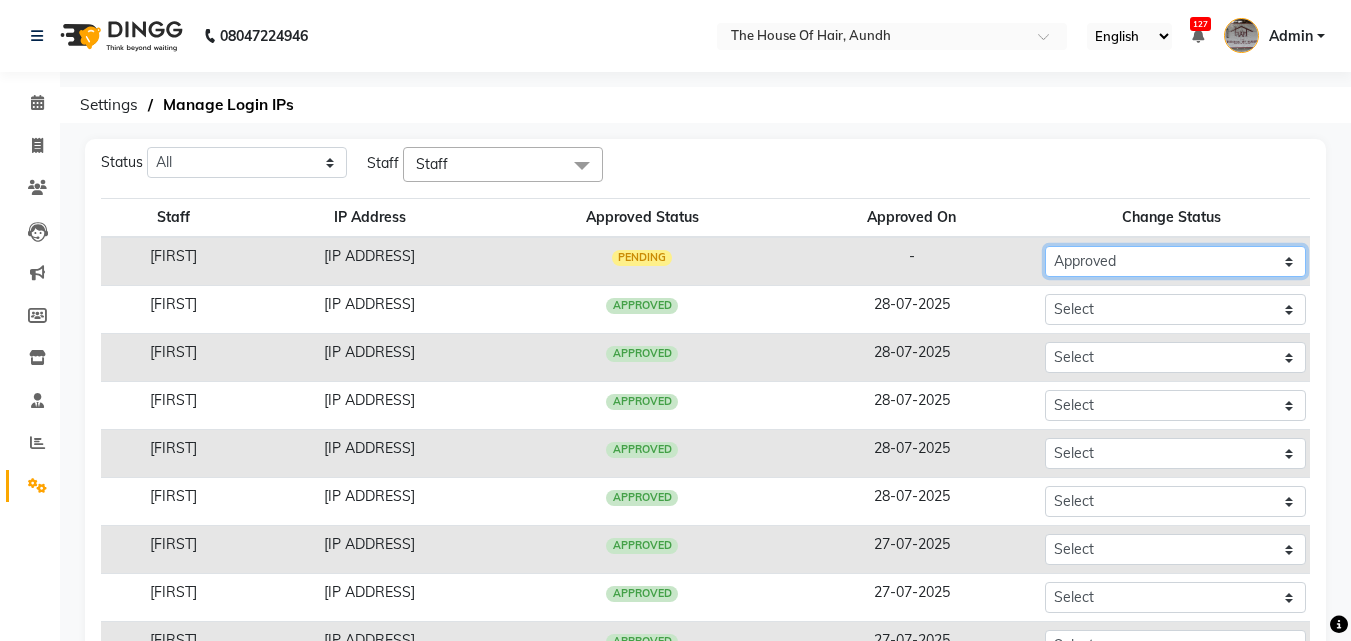 click on "Select Approved Rejected" 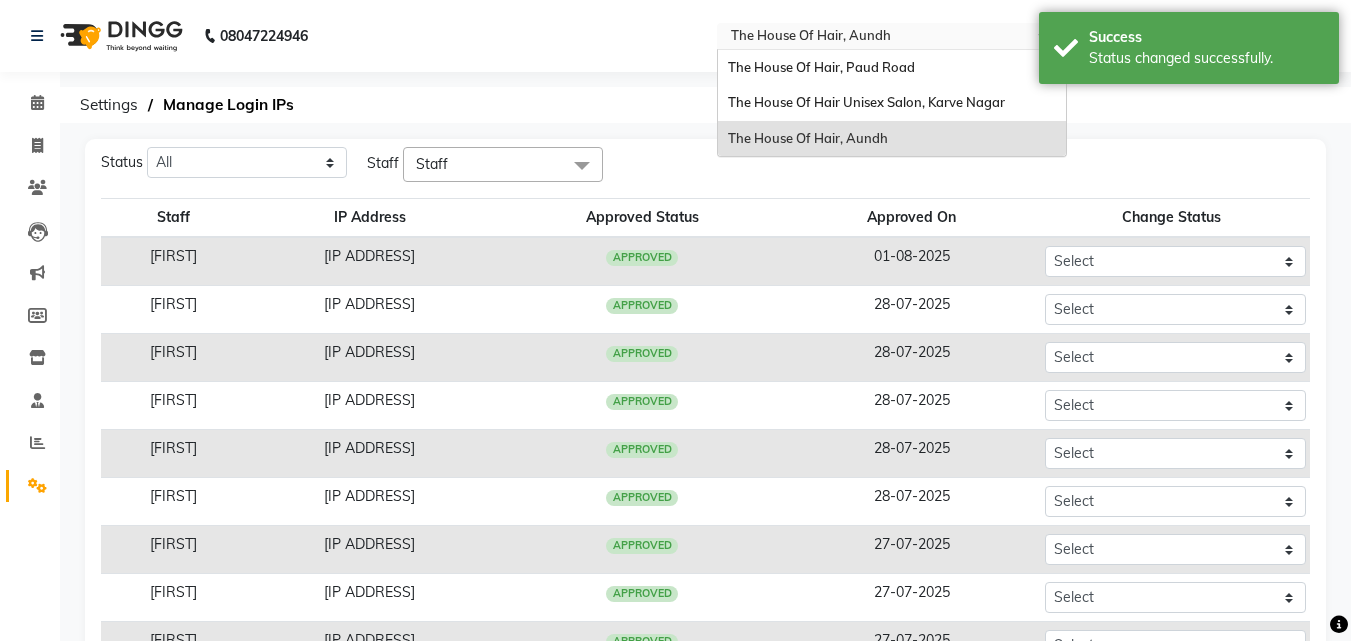 click at bounding box center (872, 38) 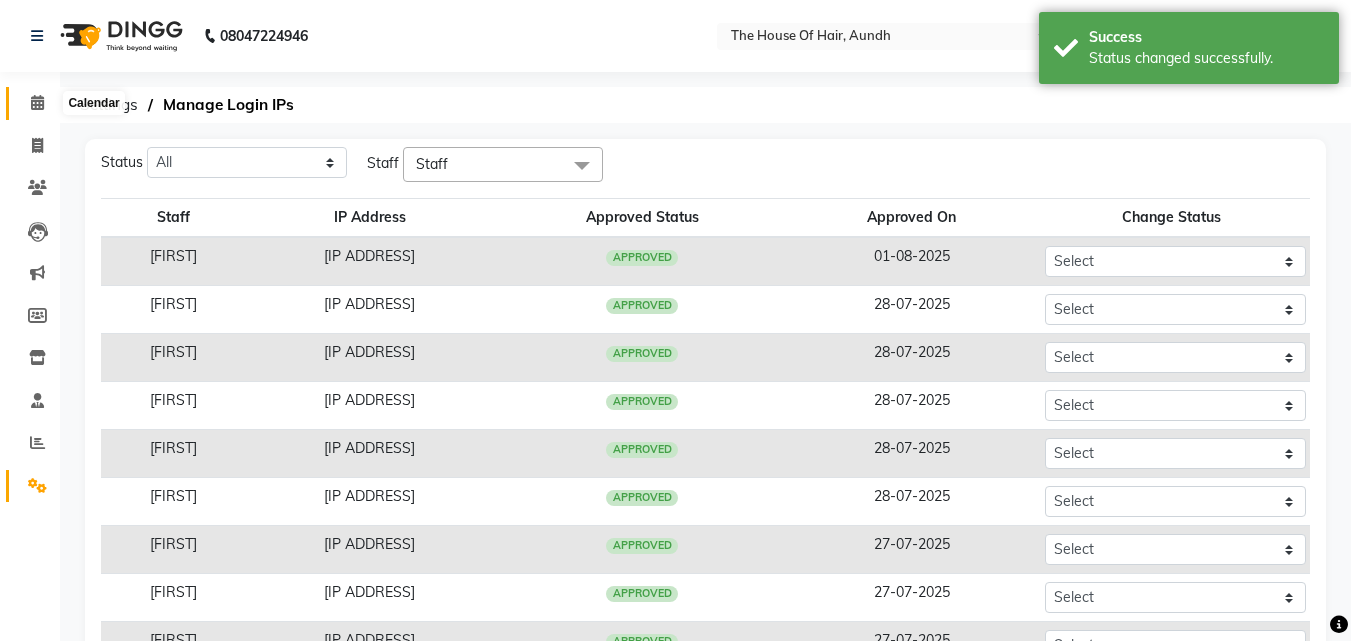 click 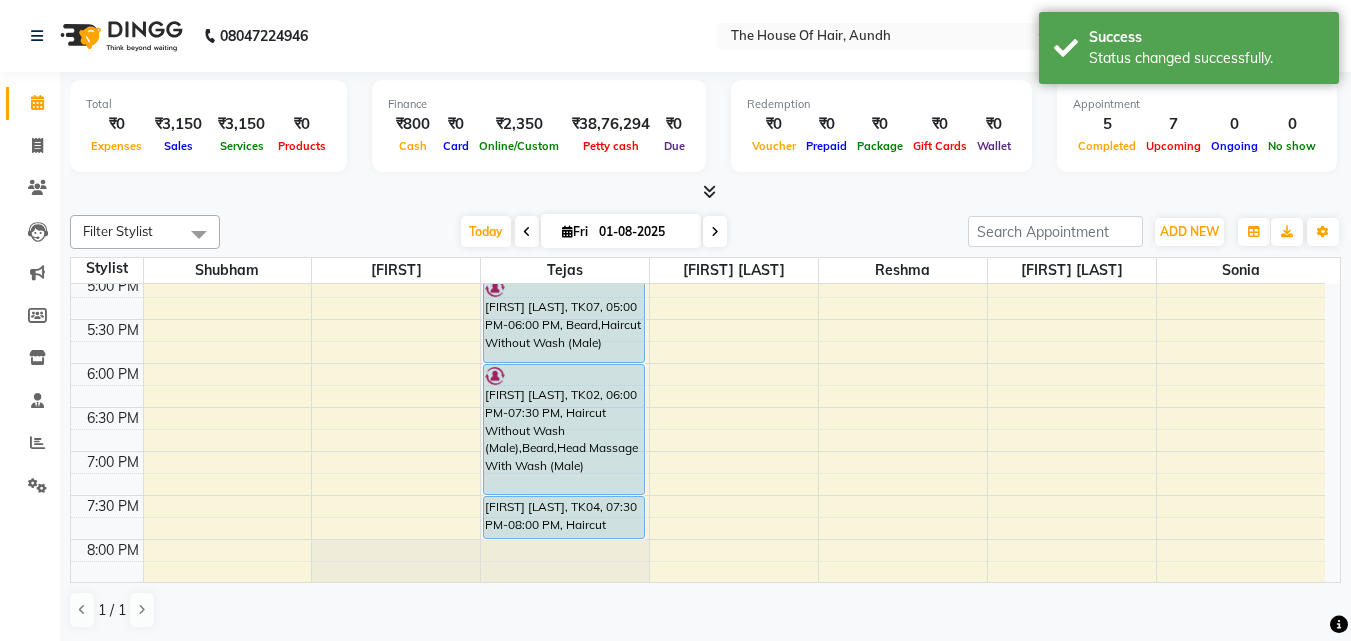 scroll, scrollTop: 799, scrollLeft: 0, axis: vertical 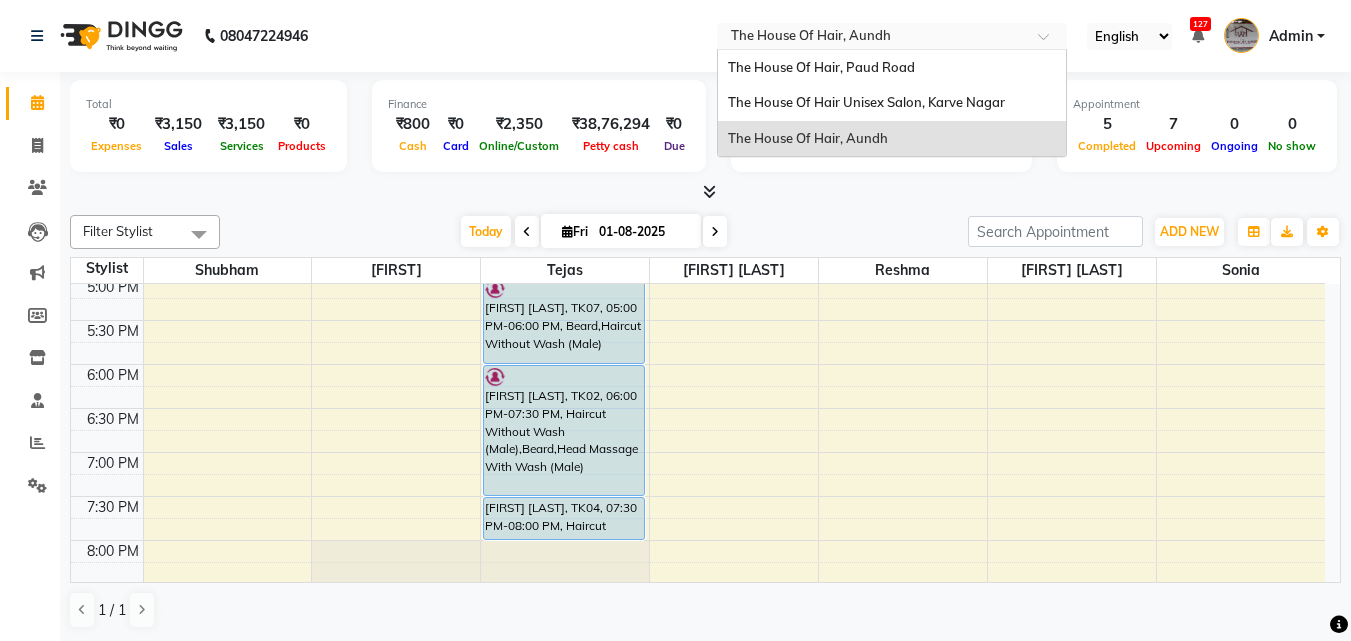 click at bounding box center [872, 38] 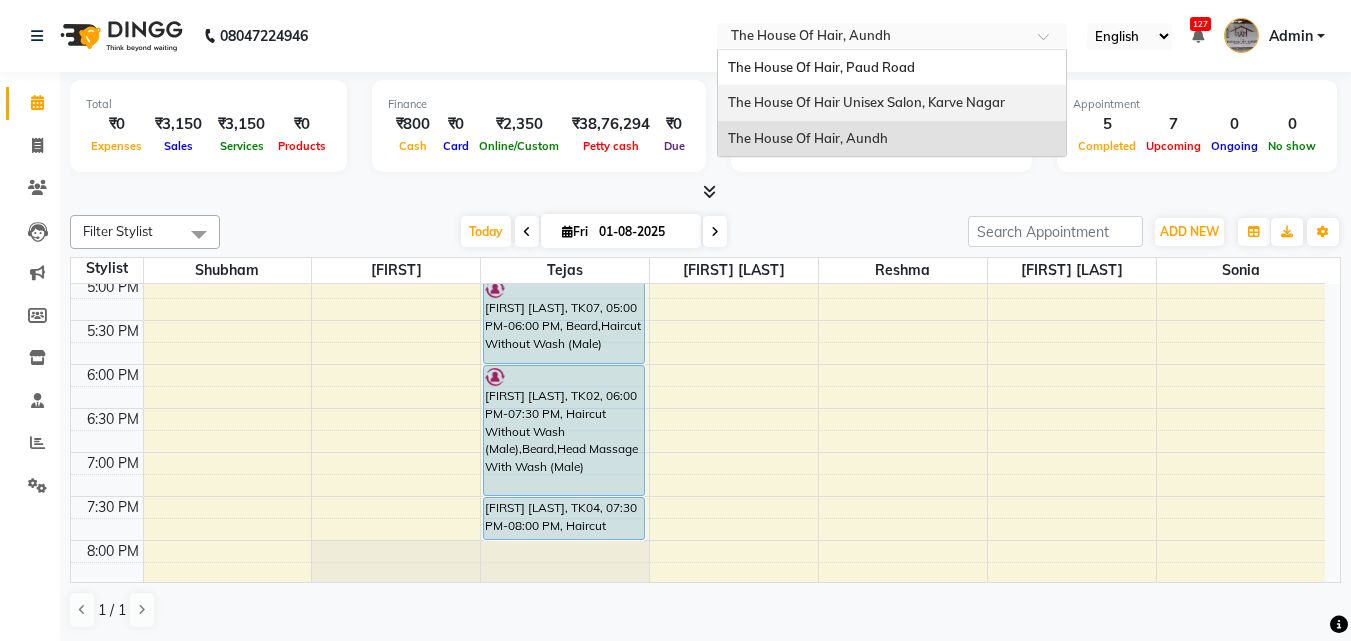 click on "The House Of Hair Unisex Salon, Karve Nagar" at bounding box center (866, 102) 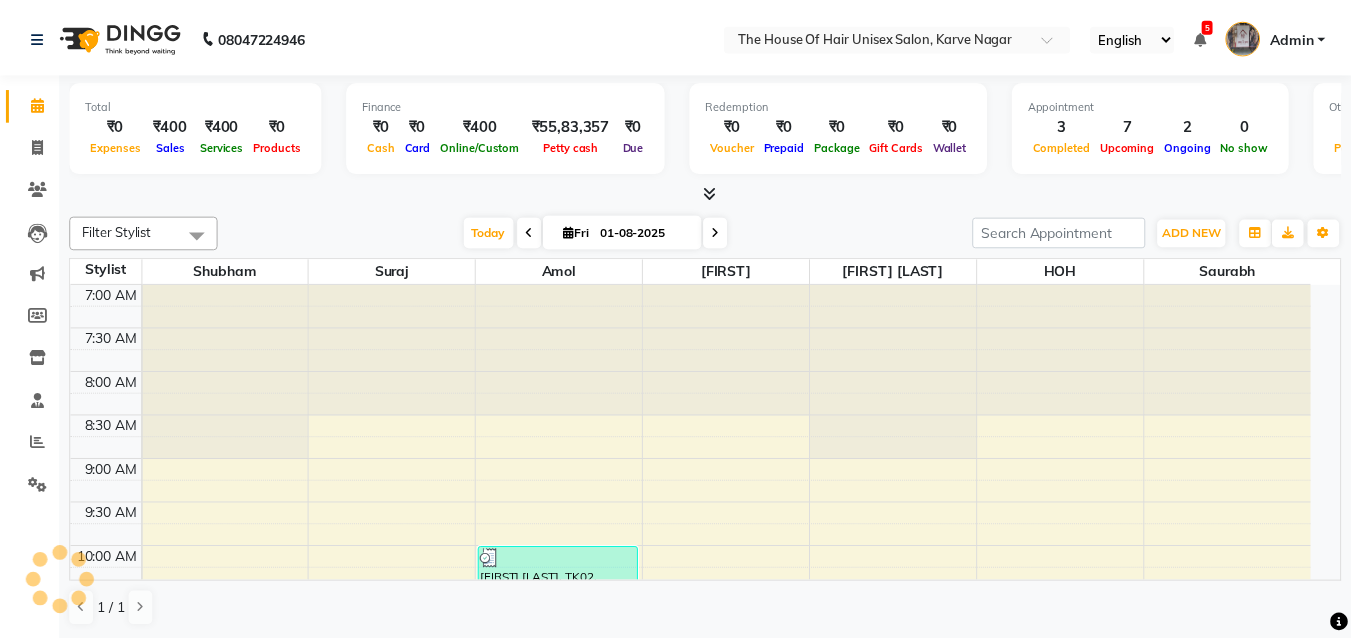 scroll, scrollTop: 0, scrollLeft: 0, axis: both 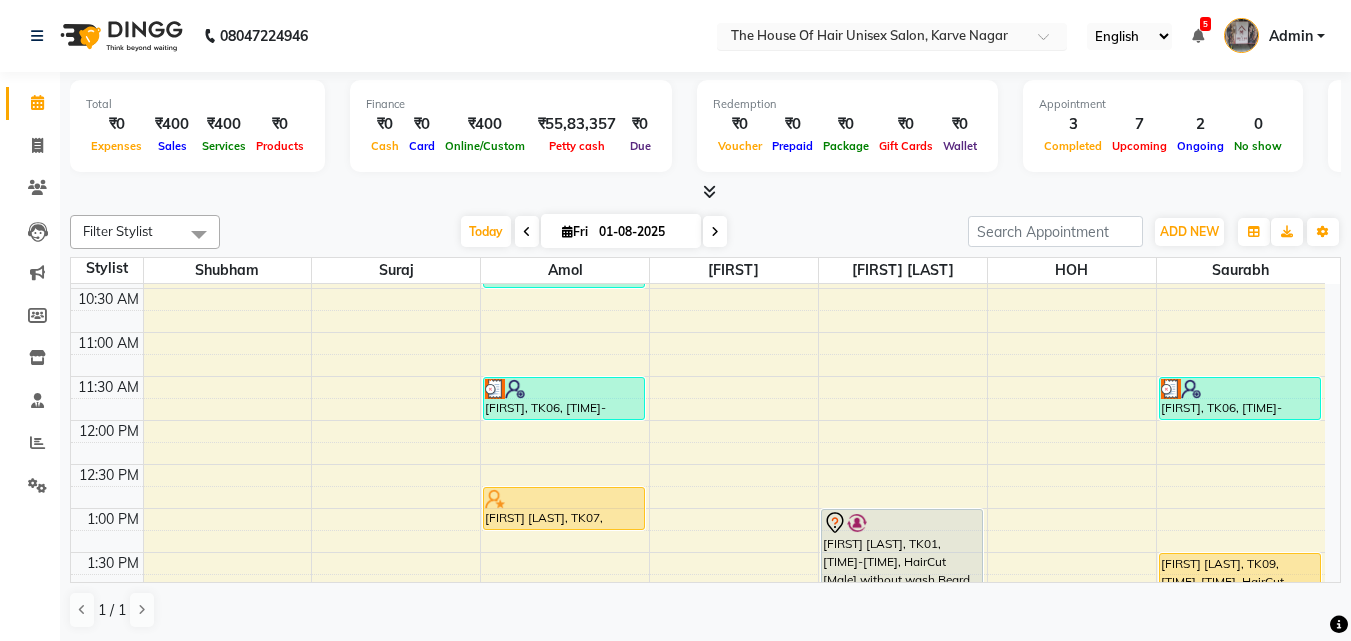 click at bounding box center (872, 38) 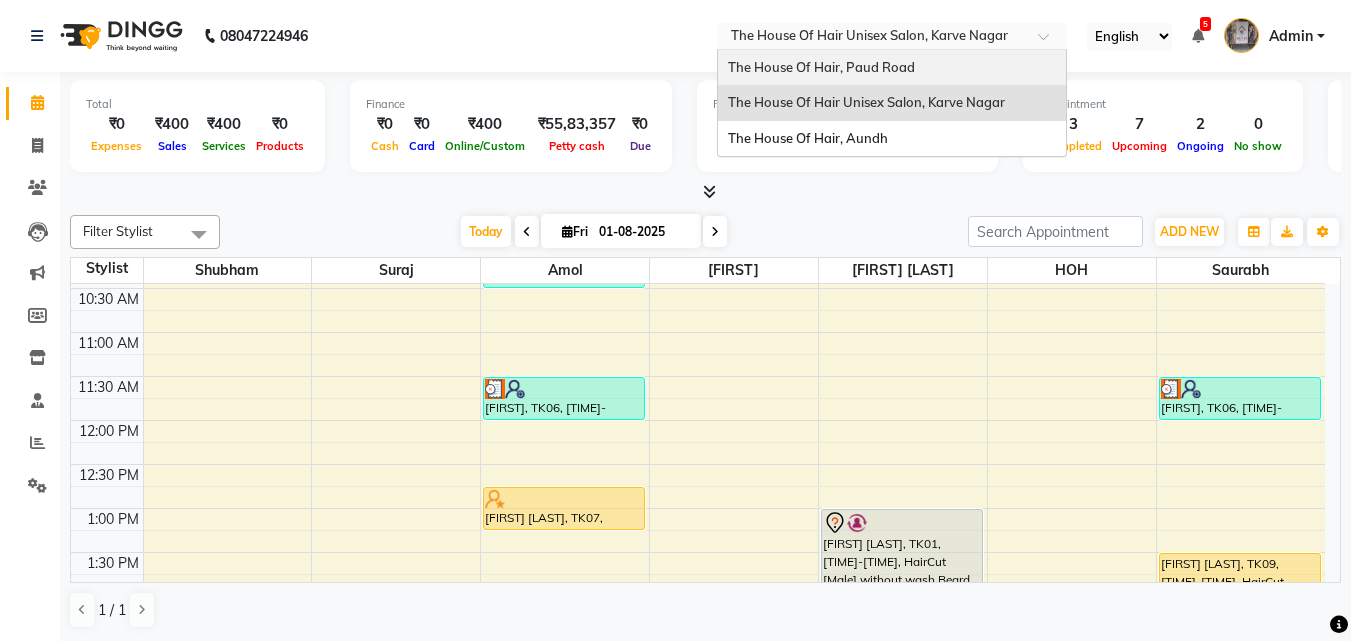 click on "The House Of Hair, Paud Road" at bounding box center (821, 67) 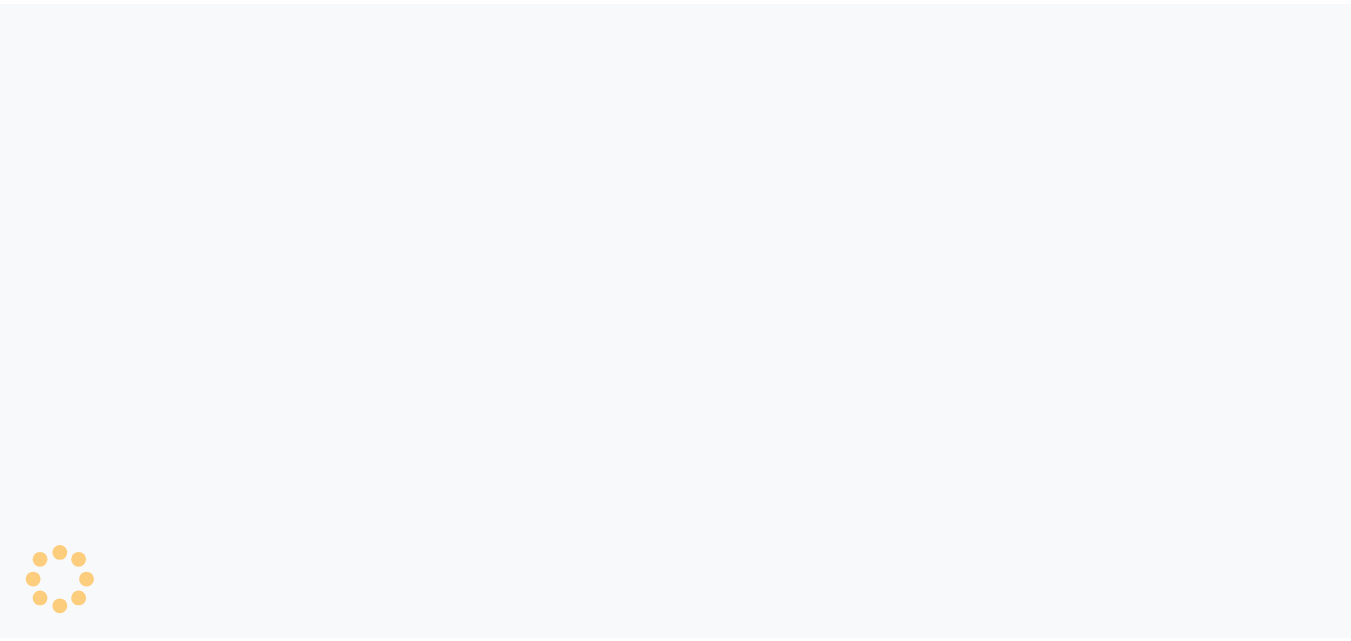 scroll, scrollTop: 0, scrollLeft: 0, axis: both 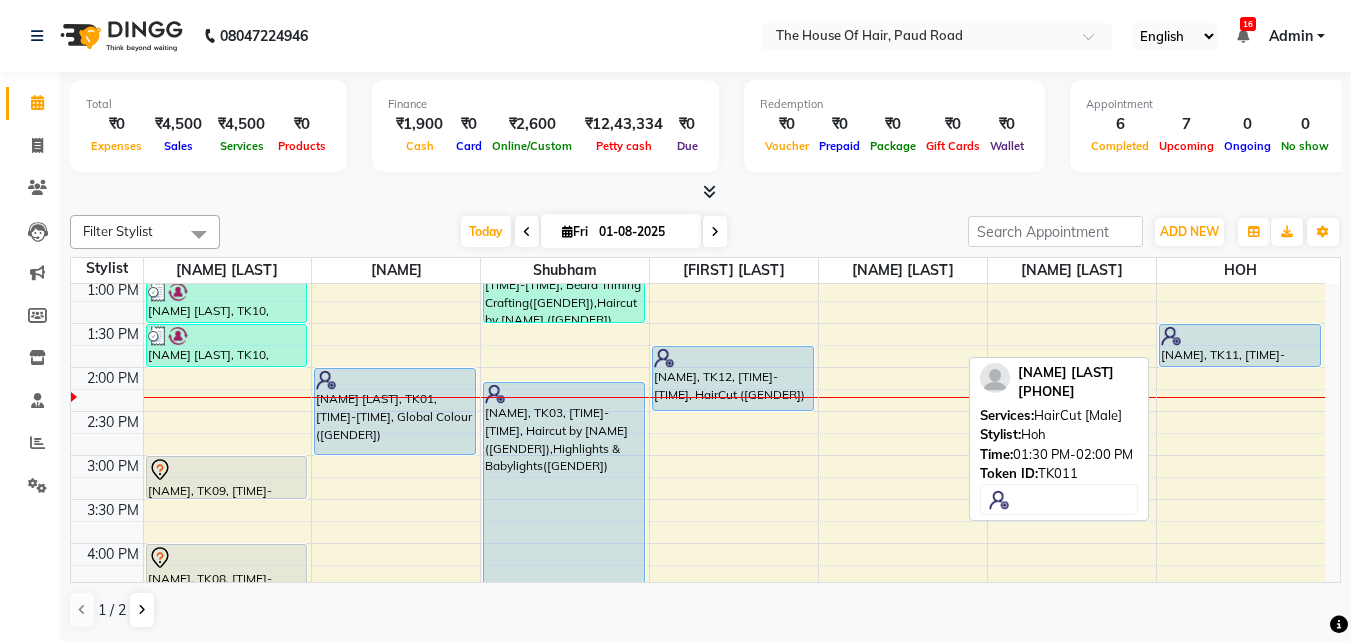 click at bounding box center (1240, 336) 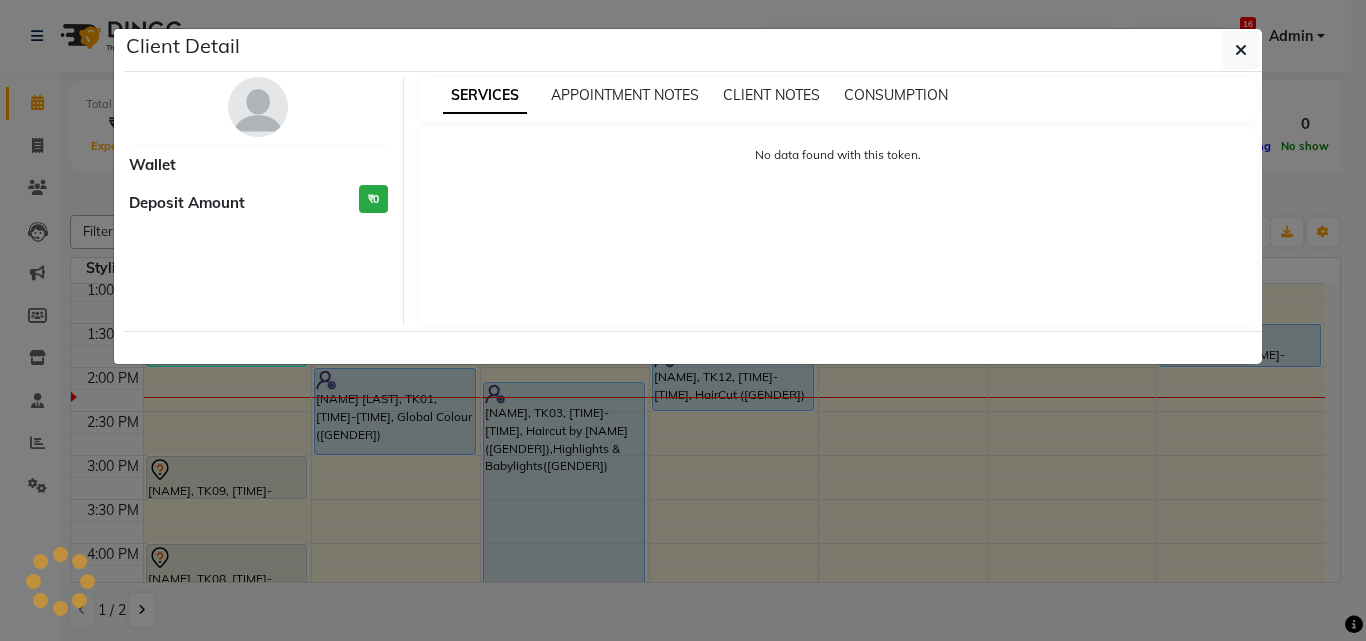 select on "5" 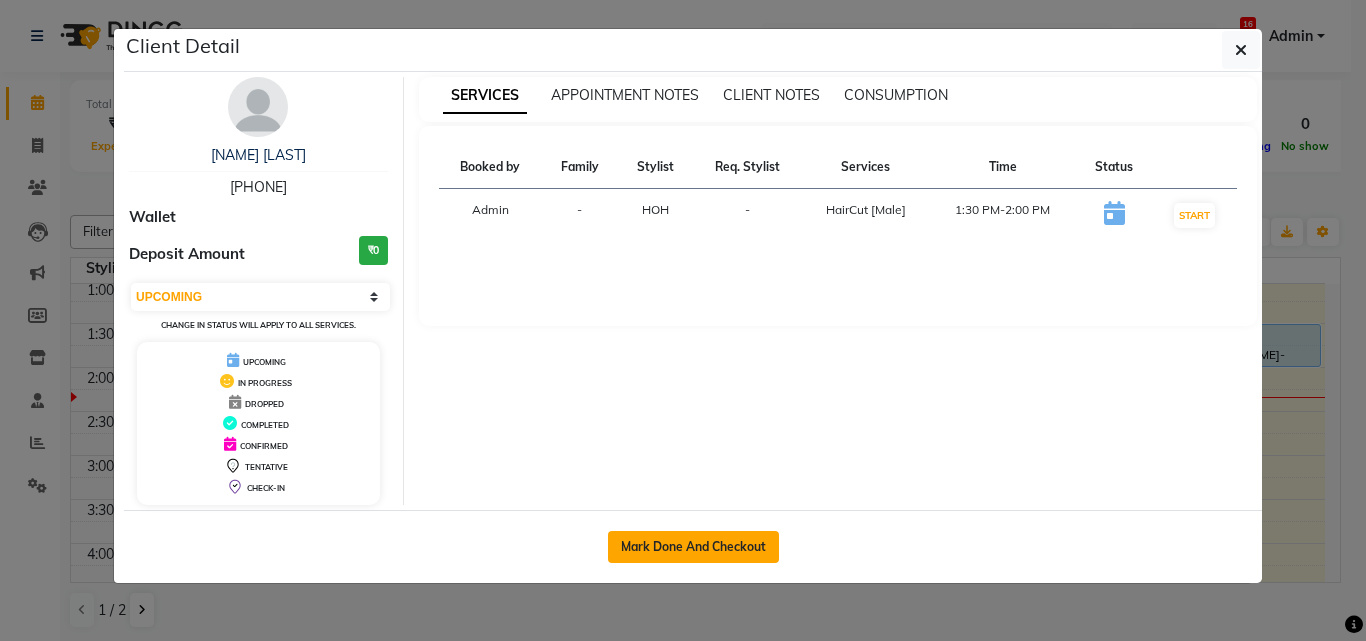 click on "Mark Done And Checkout" 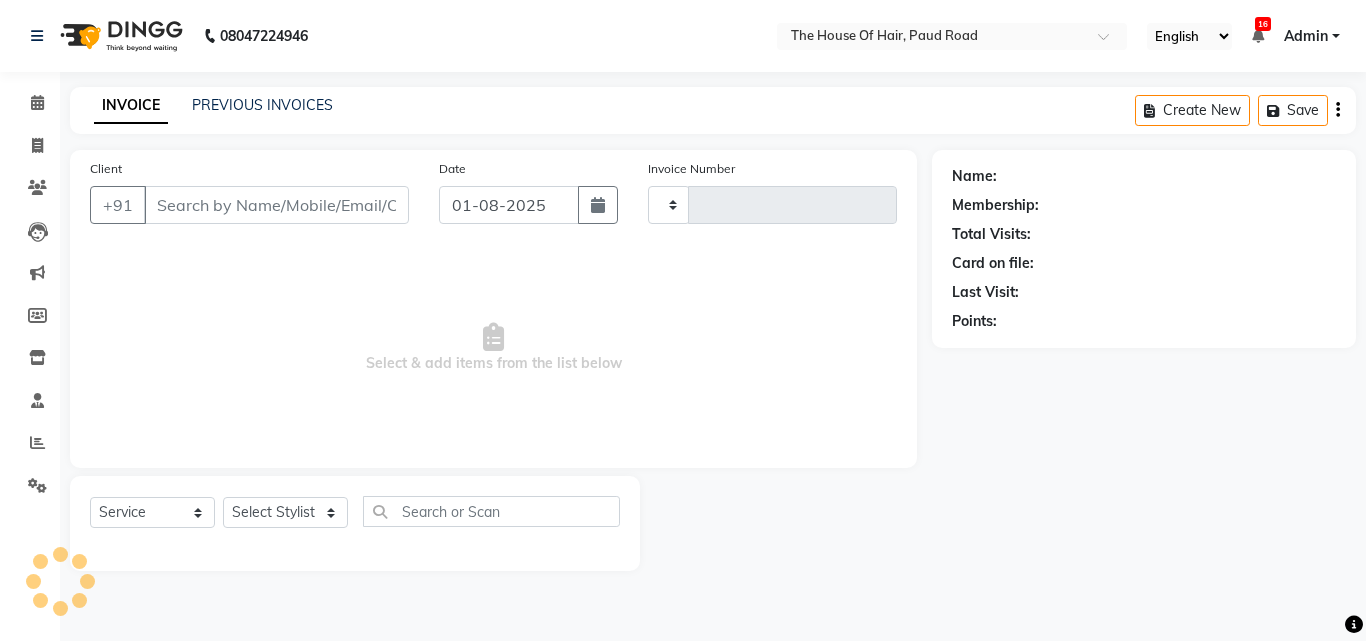 type on "1434" 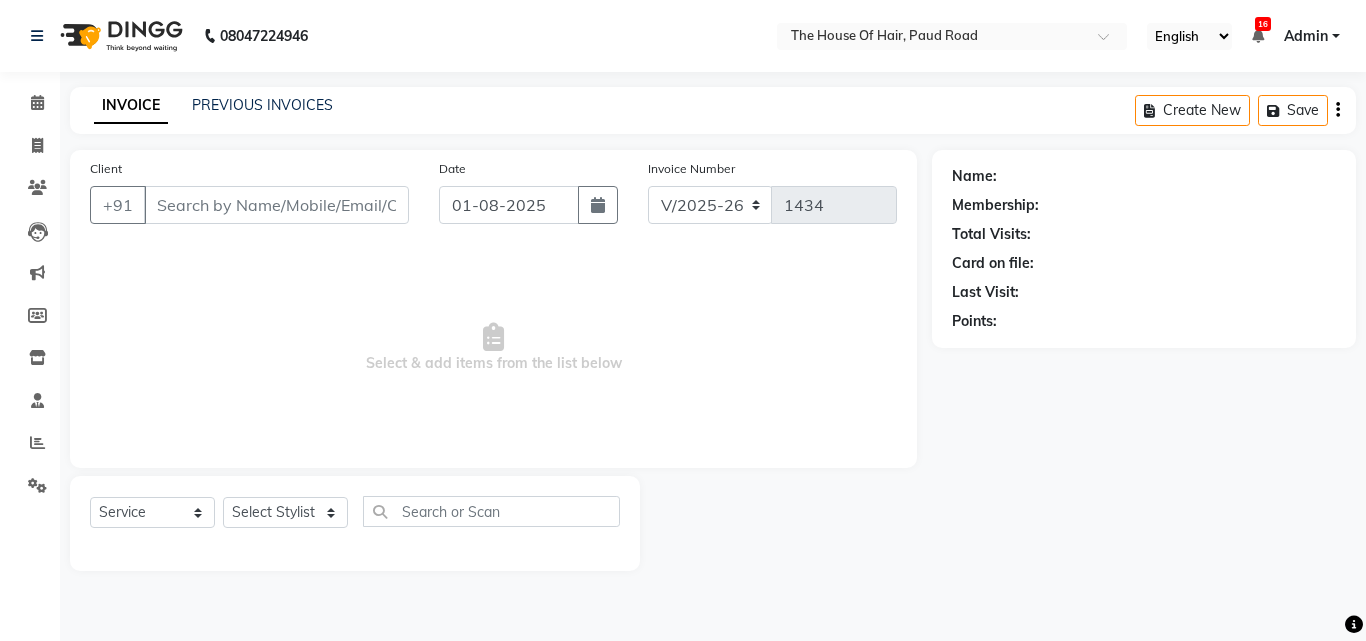type on "8657096327" 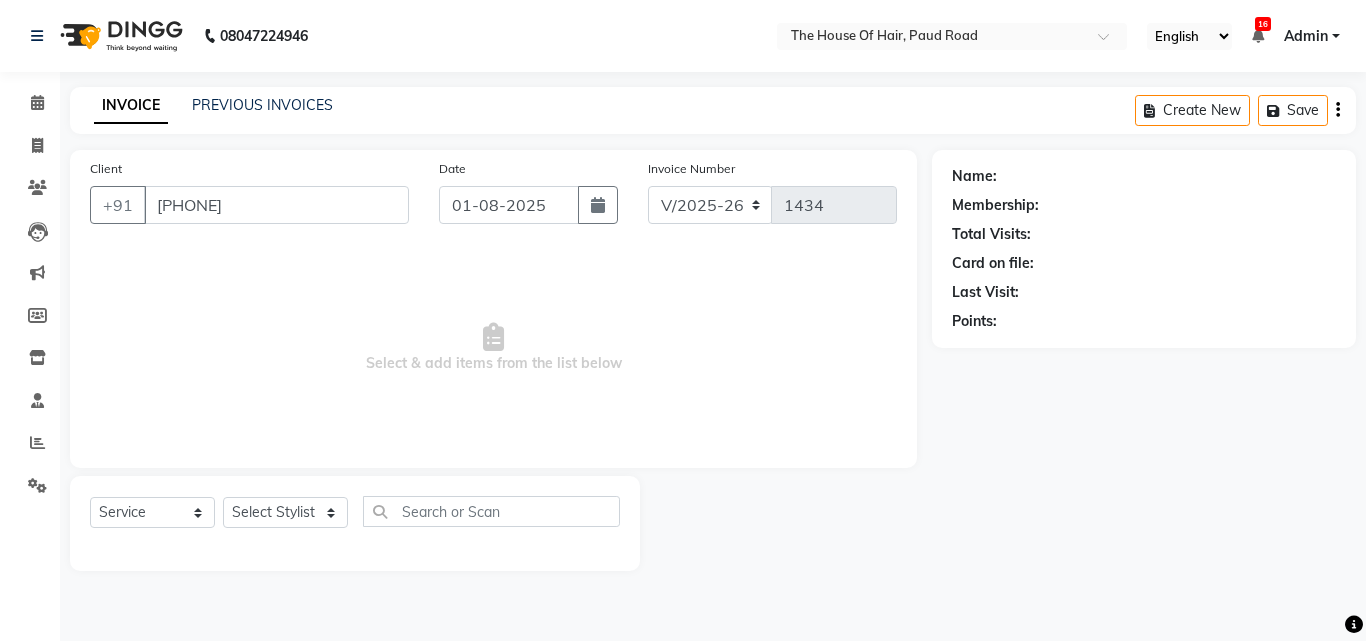 select on "80392" 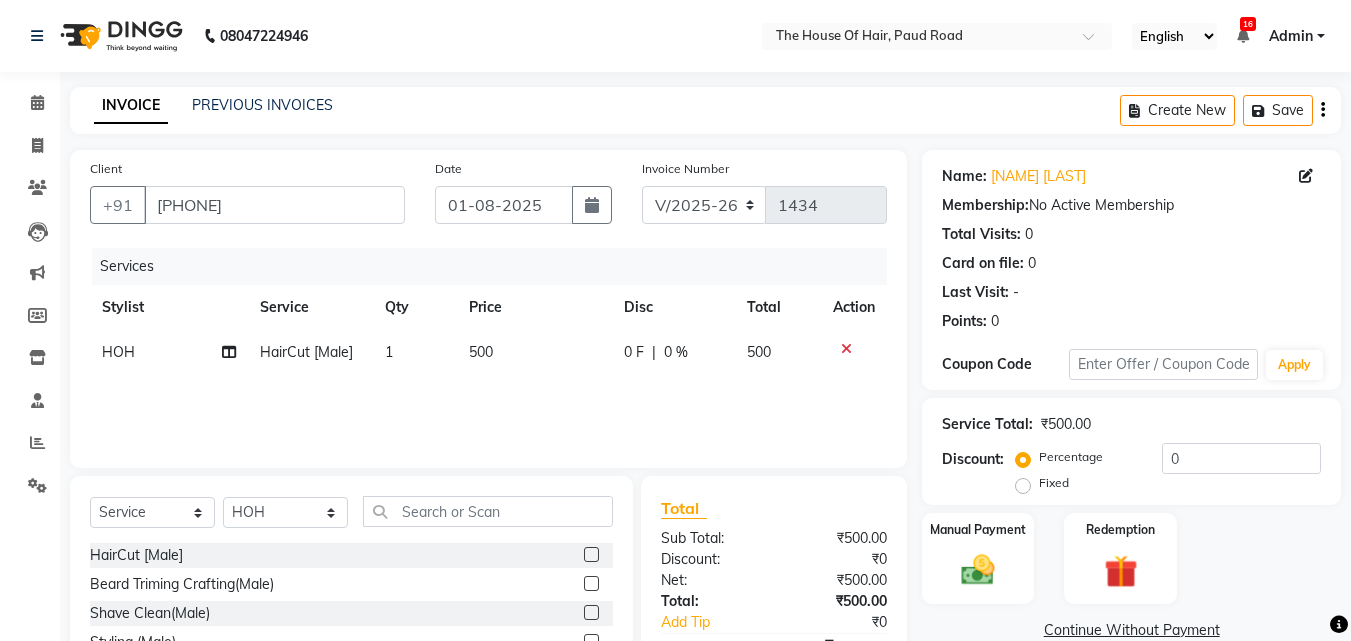 click on "500" 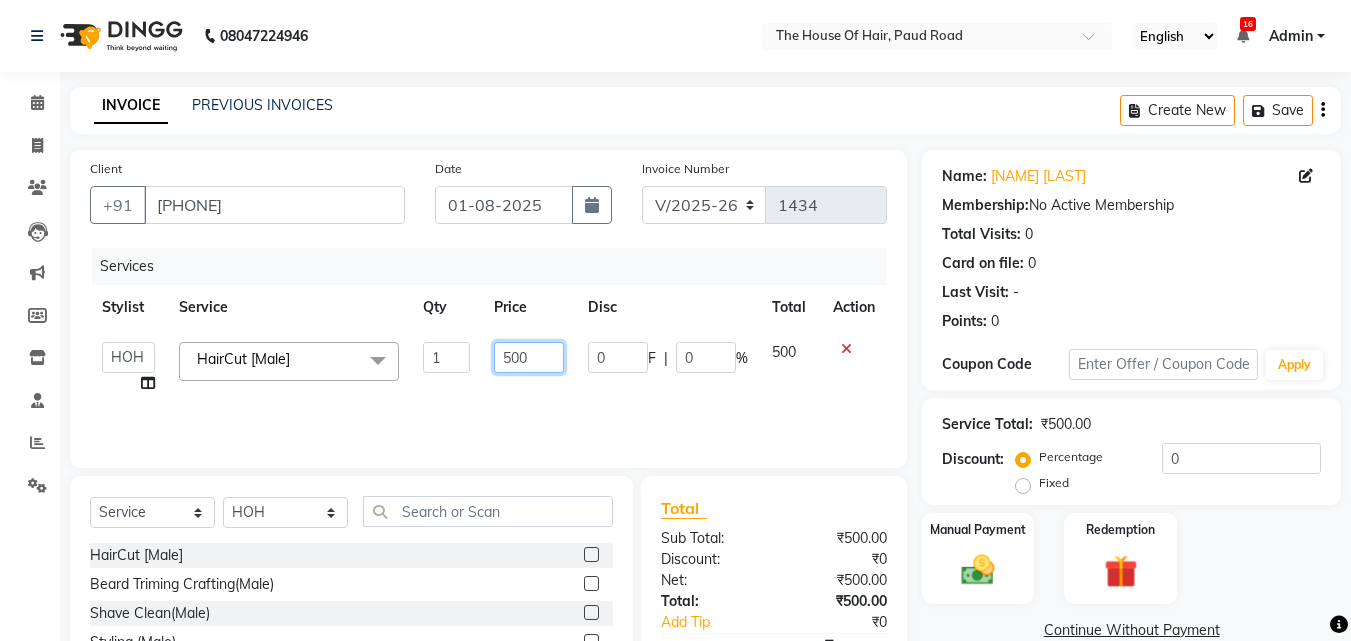 click on "500" 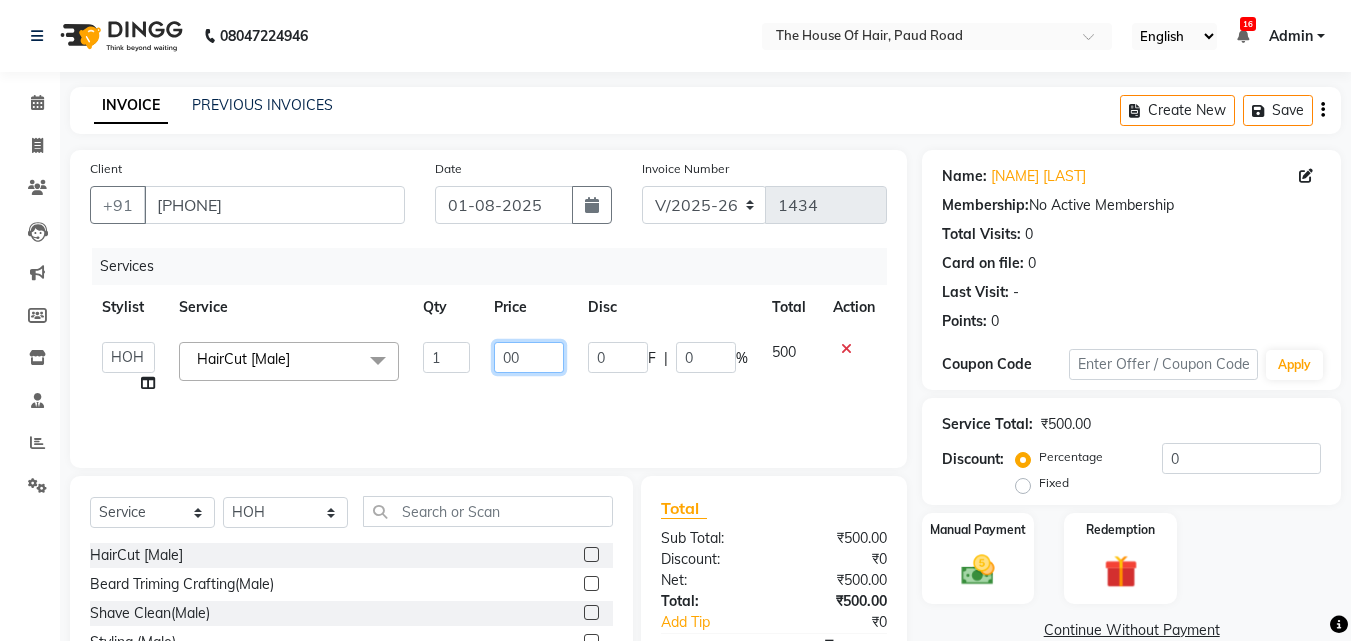 type on "400" 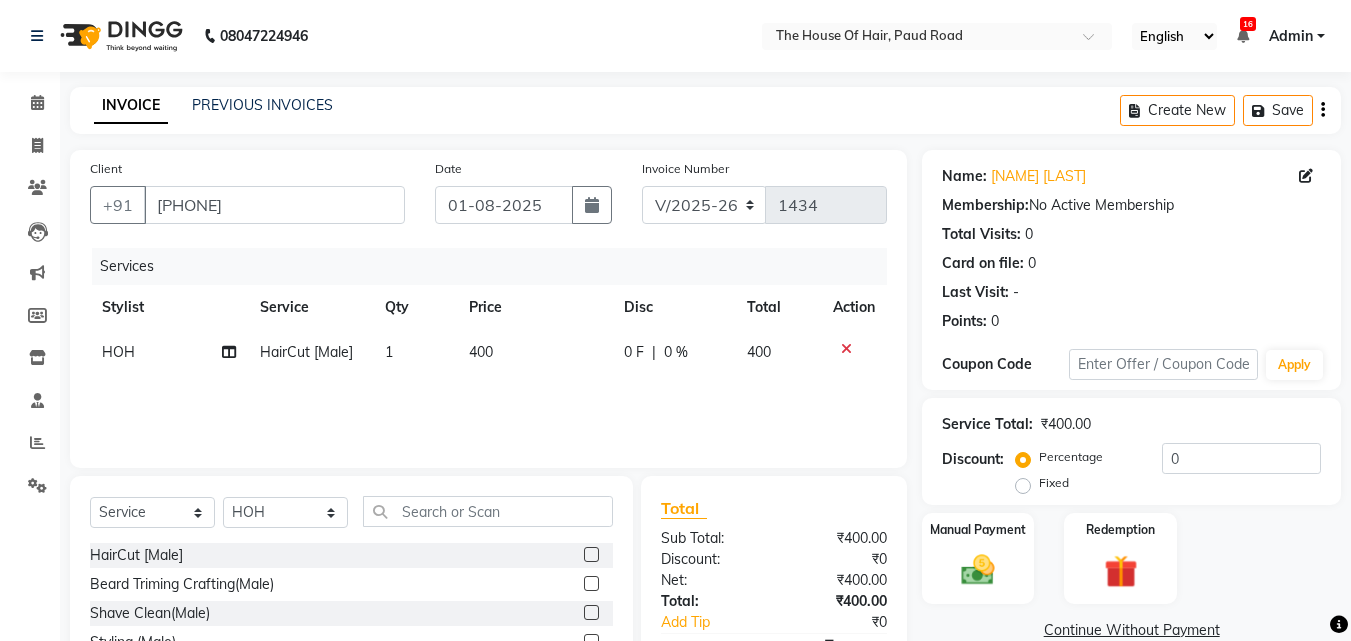 click on "Name: Rudra Kadam Membership:  No Active Membership  Total Visits:  0 Card on file:  0 Last Visit:   - Points:   0  Coupon Code Apply Service Total:  ₹400.00  Discount:  Percentage   Fixed  0 Manual Payment Redemption  Continue Without Payment" 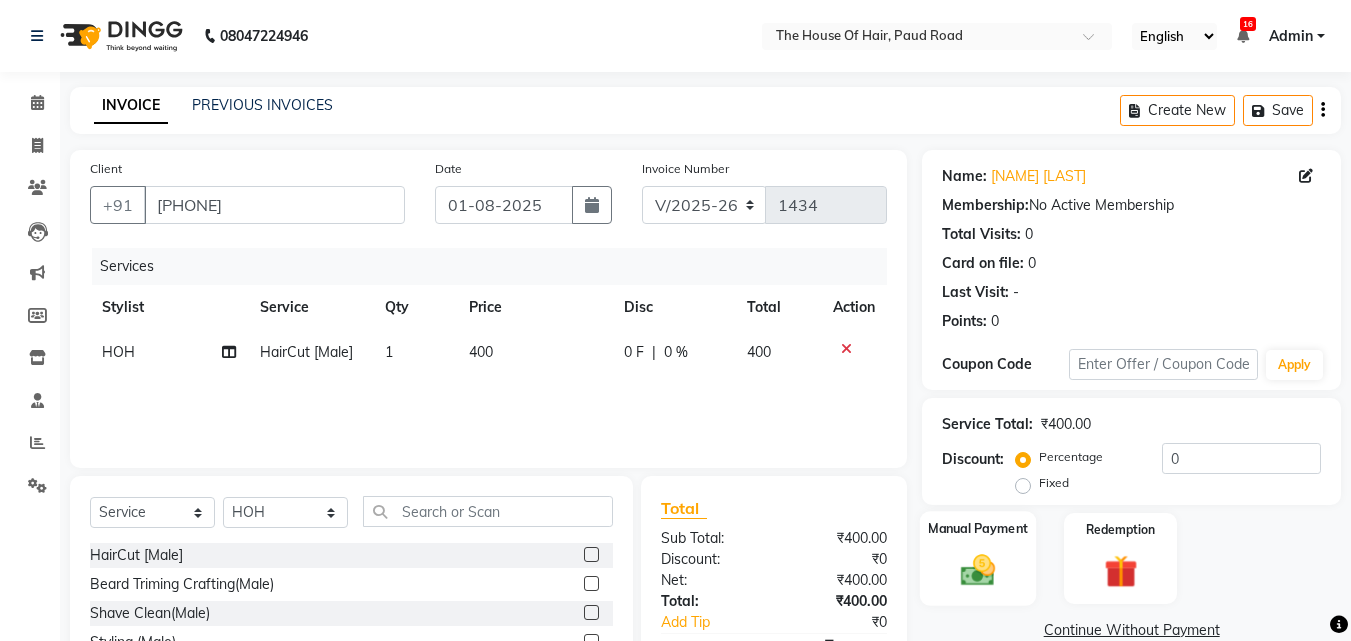 click 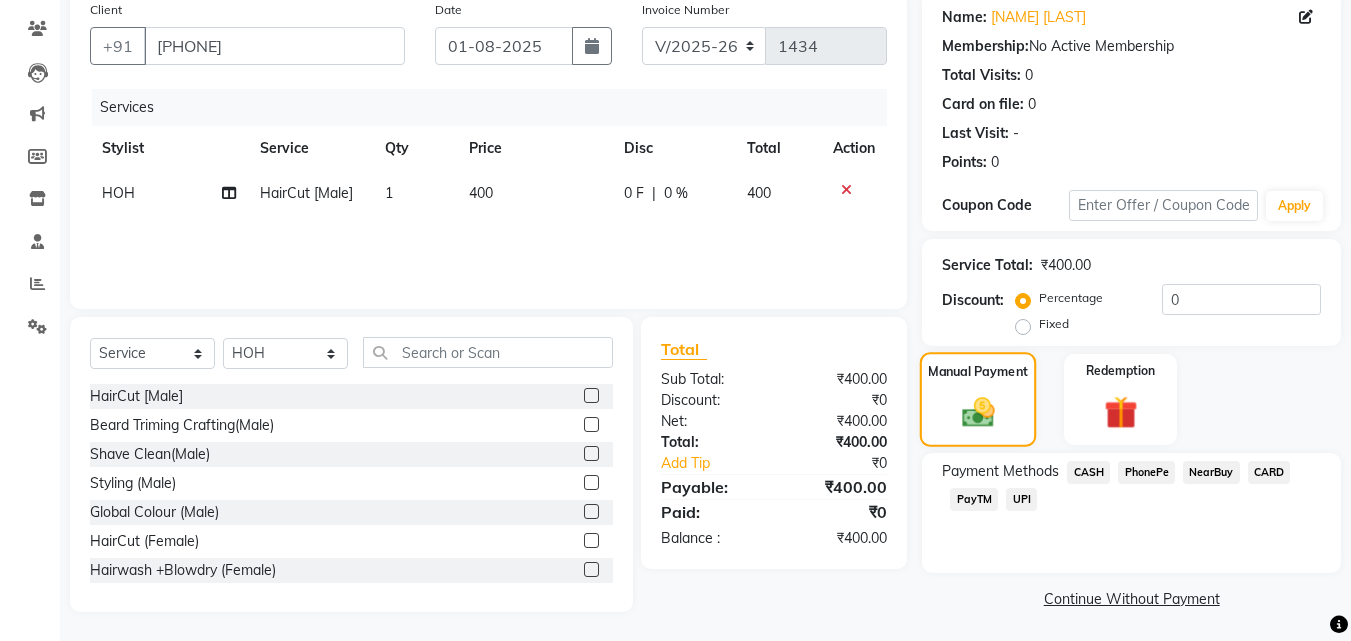 scroll, scrollTop: 162, scrollLeft: 0, axis: vertical 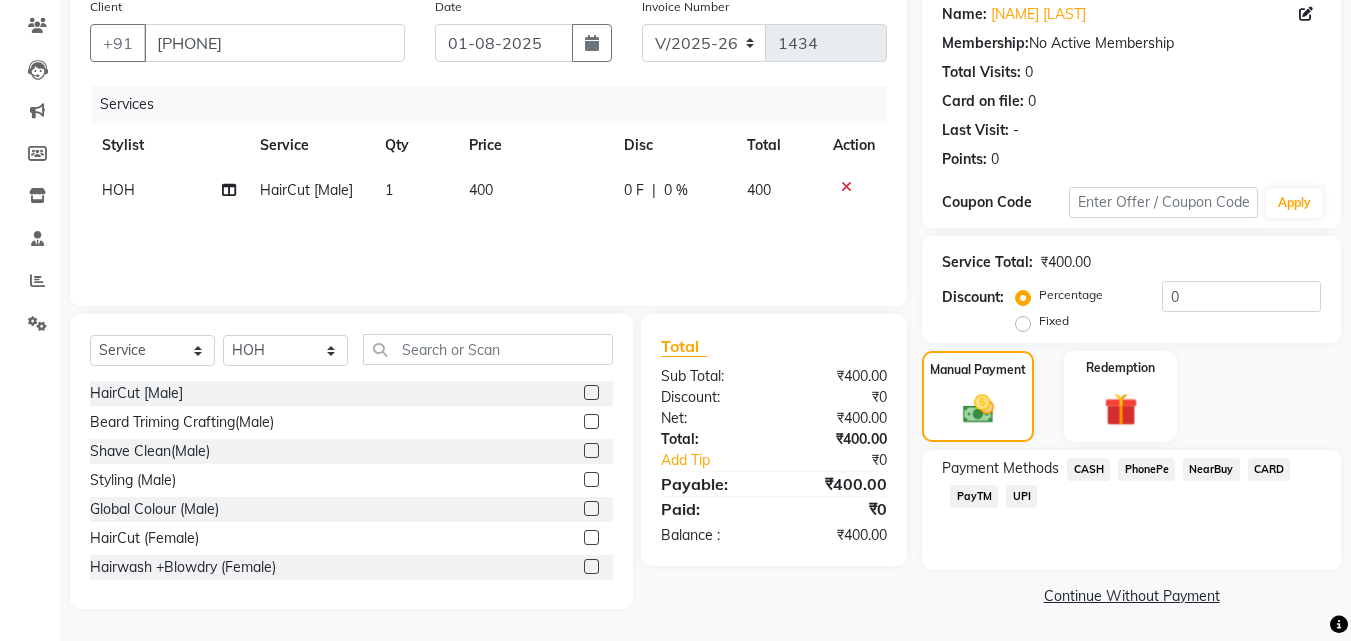 click on "CASH" 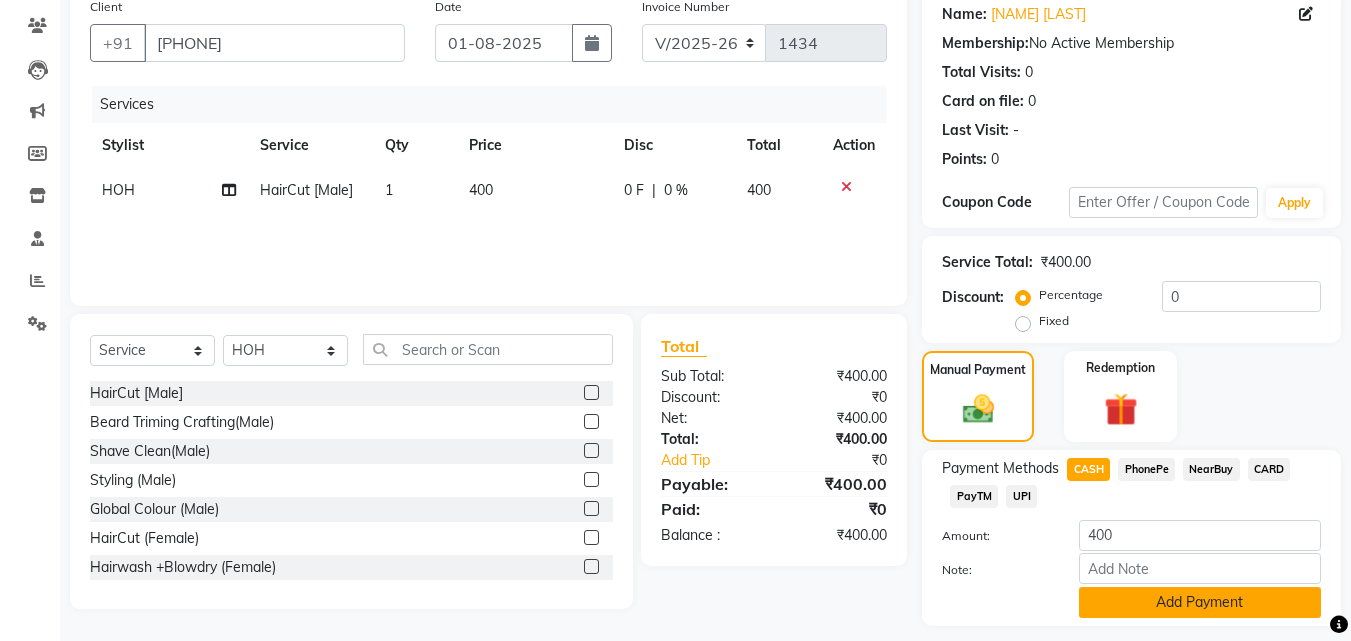 click on "Add Payment" 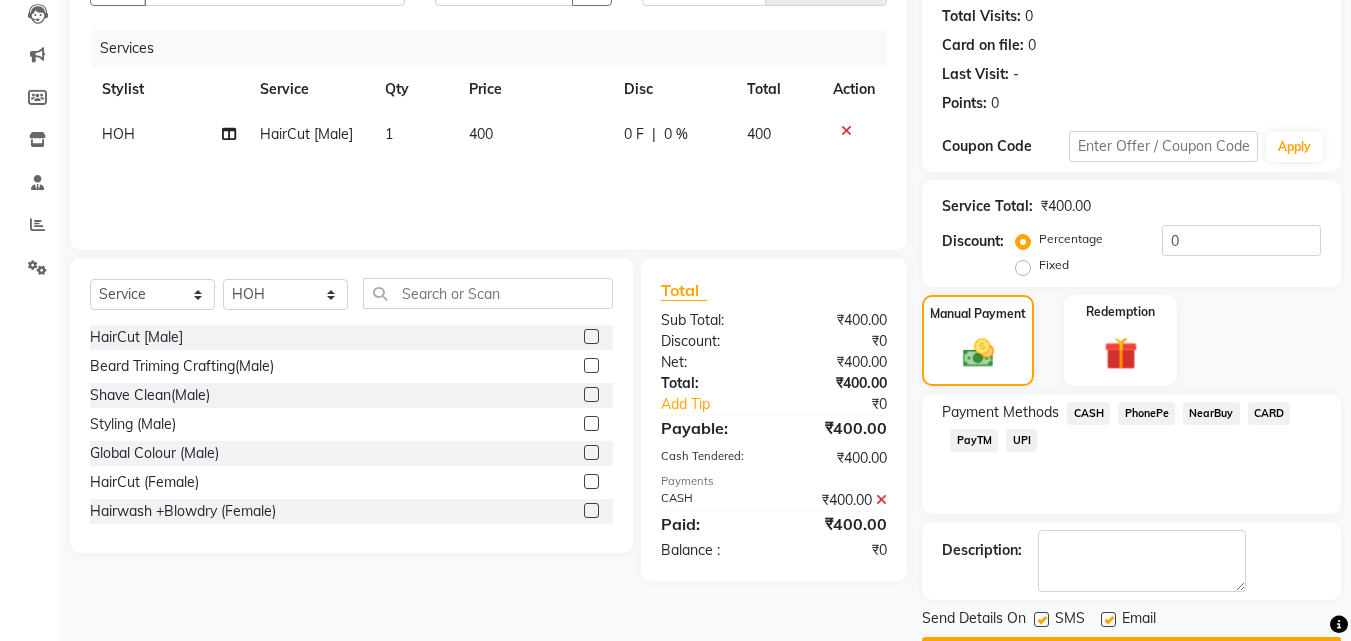 scroll, scrollTop: 275, scrollLeft: 0, axis: vertical 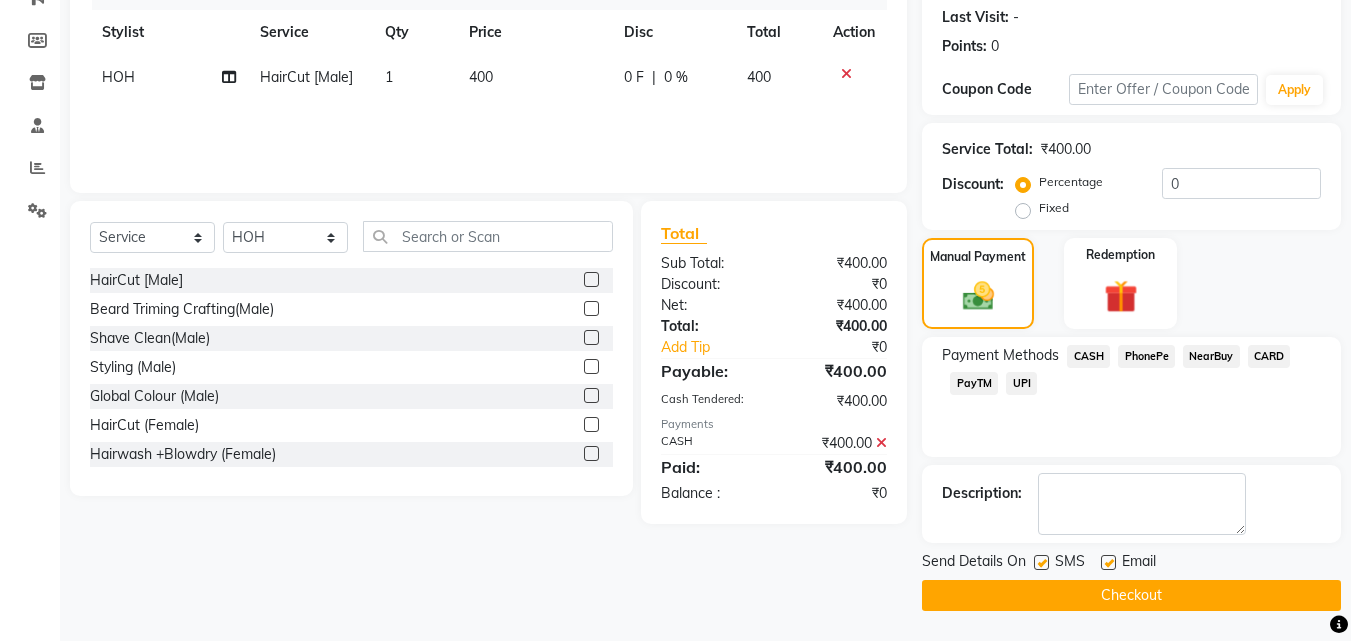 click on "Checkout" 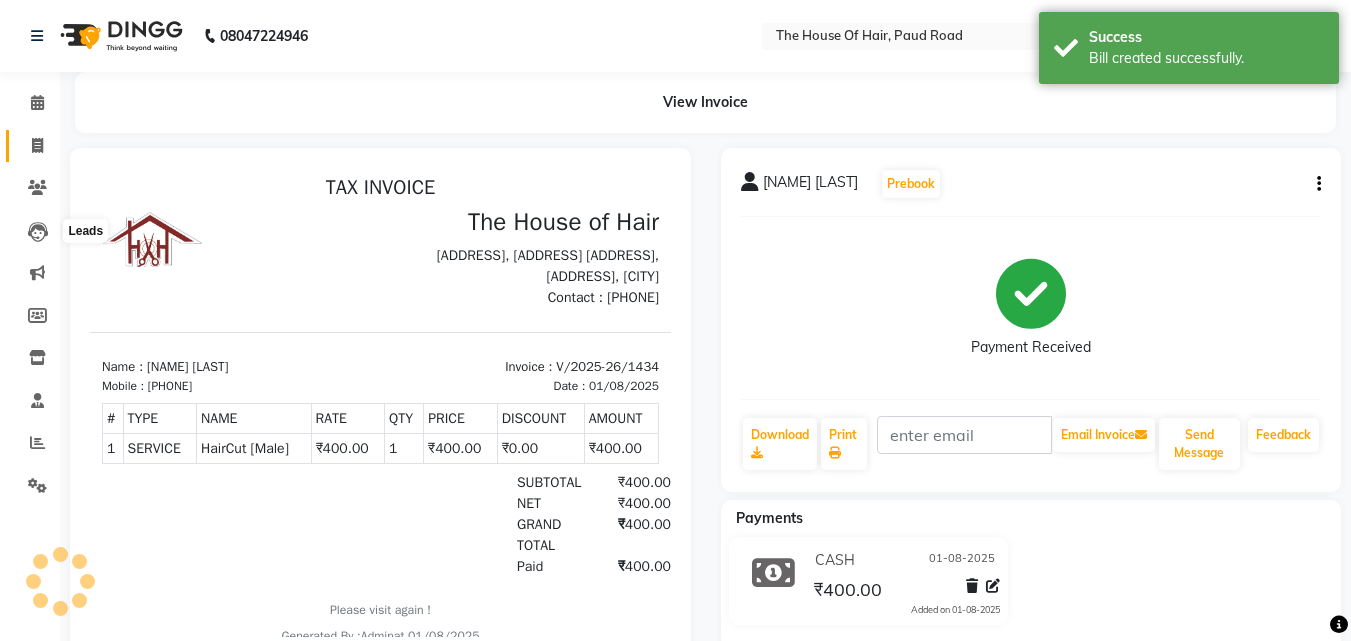 scroll, scrollTop: 0, scrollLeft: 0, axis: both 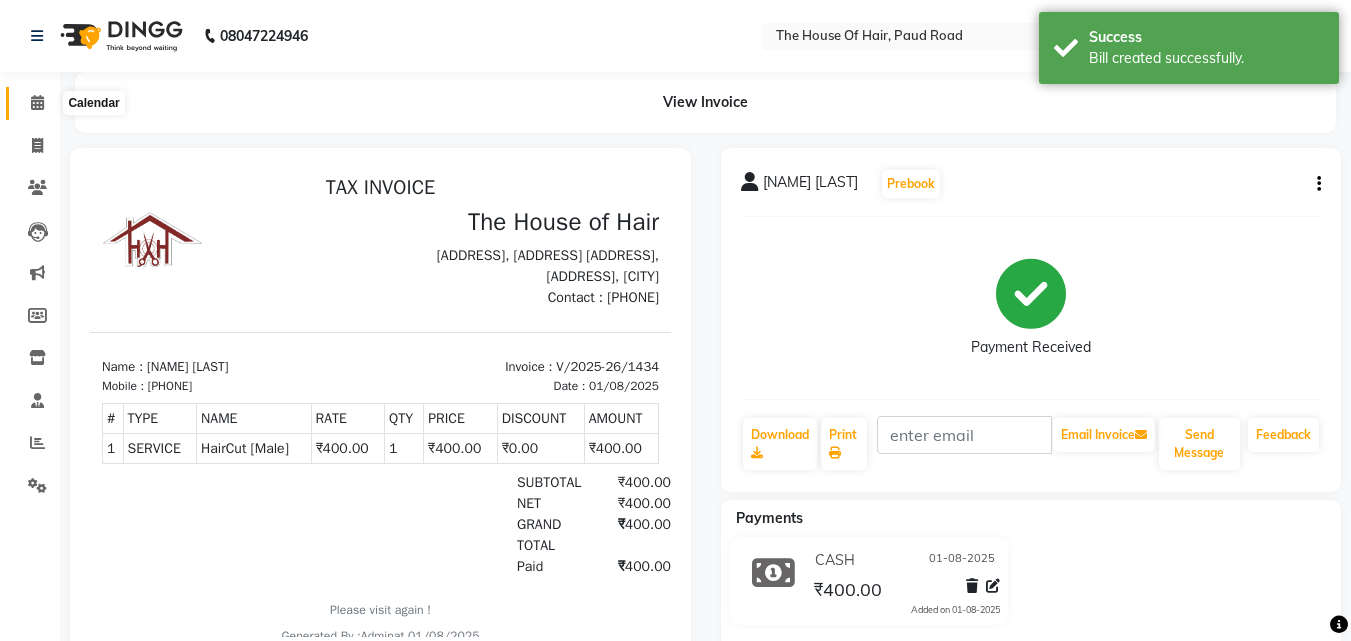 click 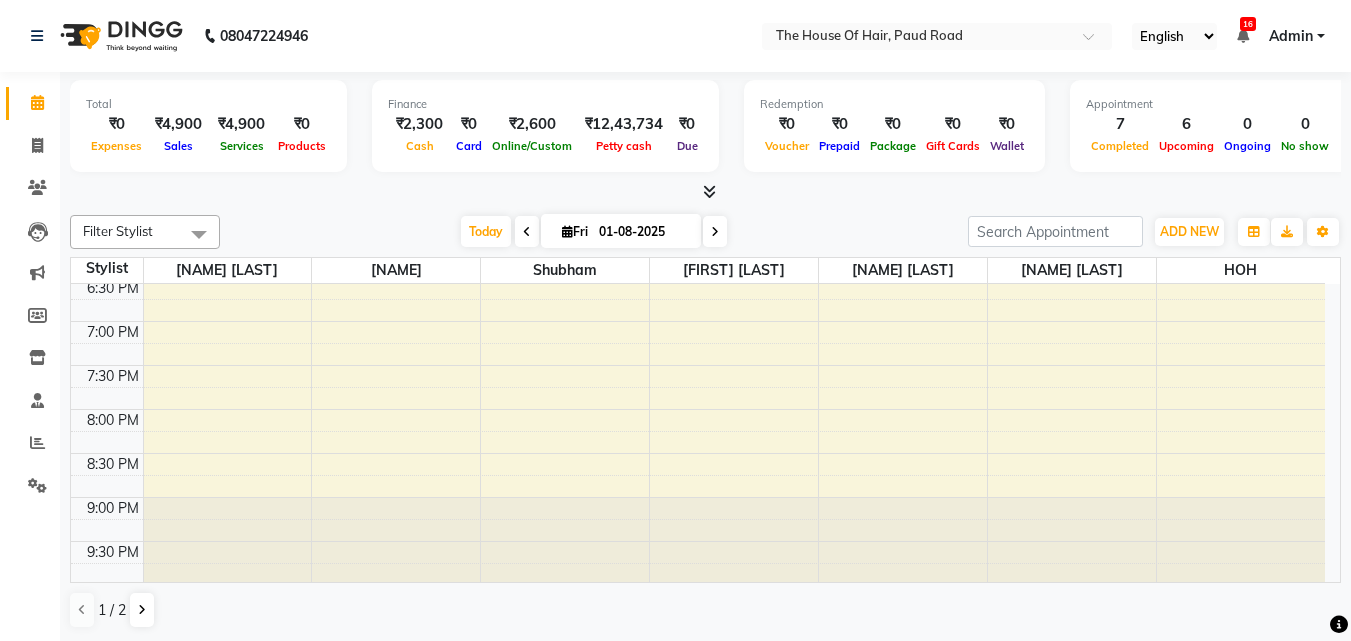 scroll, scrollTop: 933, scrollLeft: 0, axis: vertical 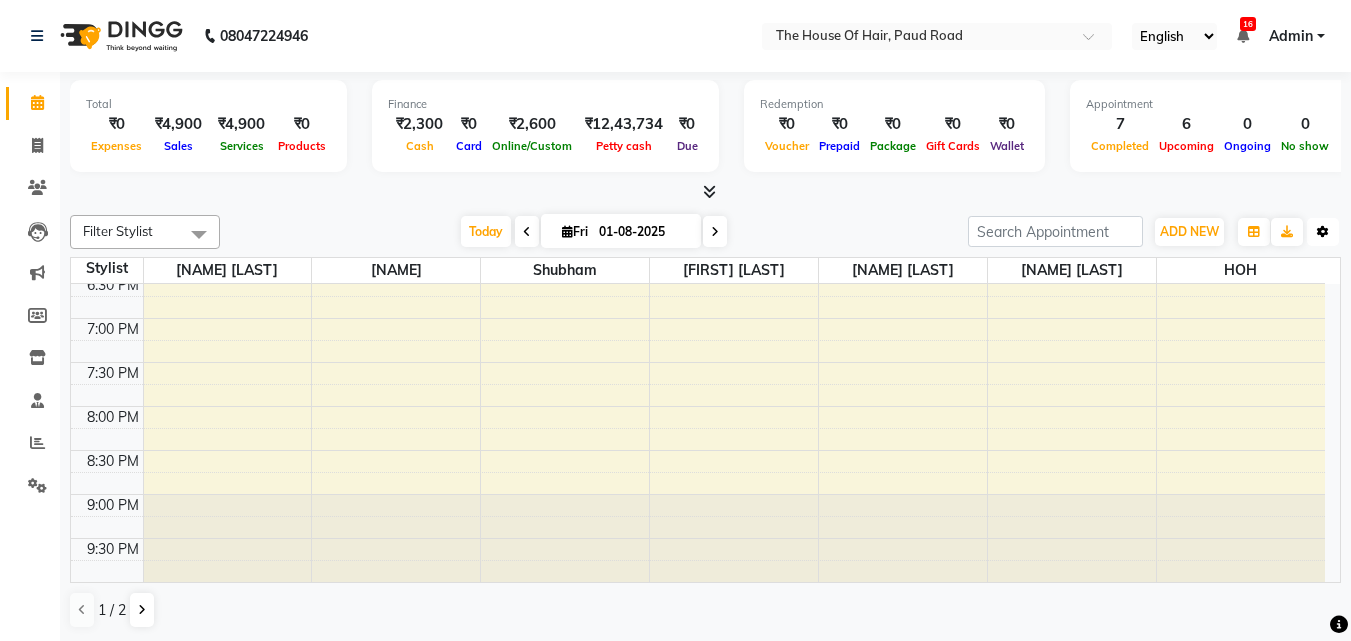 click at bounding box center (1323, 232) 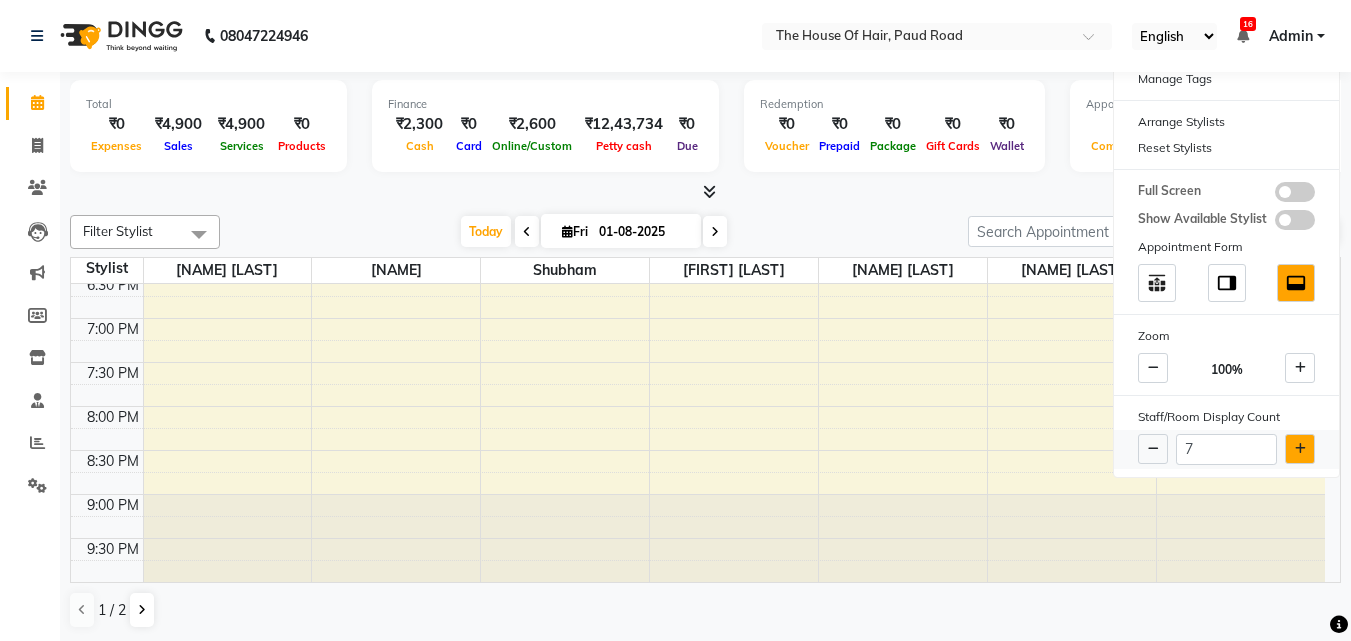 click at bounding box center (1300, 449) 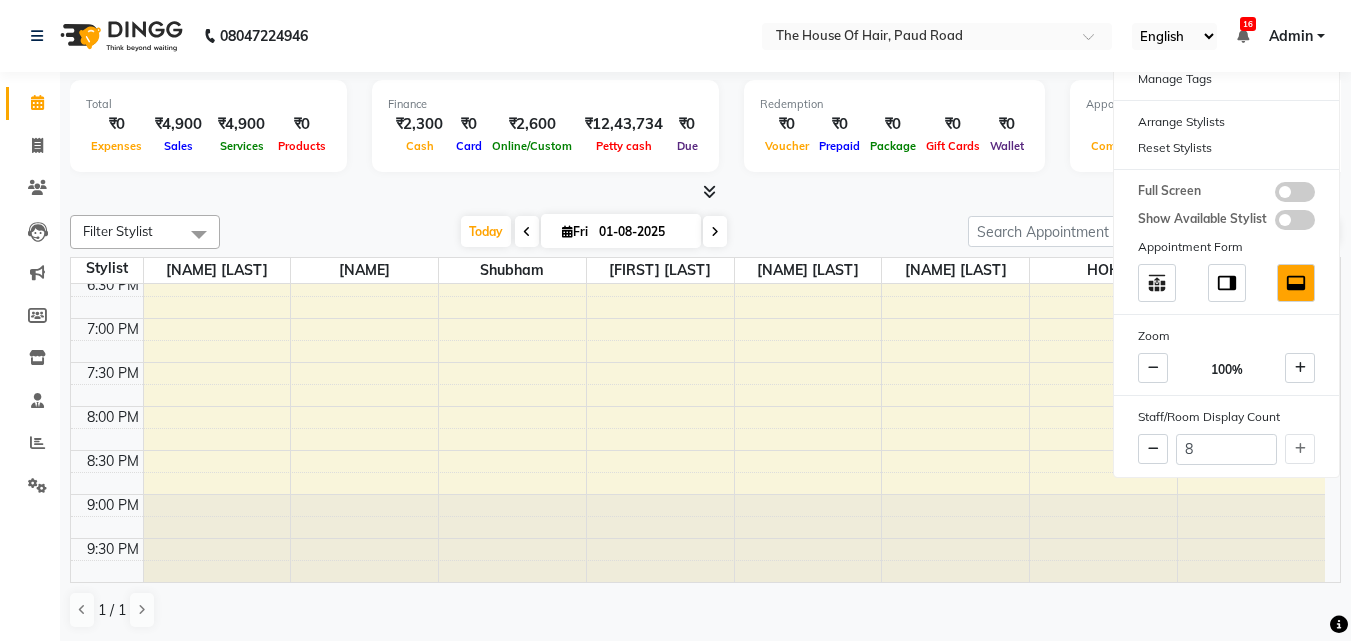 click on "Redemption  ₹0 Voucher ₹0 Prepaid ₹0 Package ₹0  Gift Cards ₹0  Wallet" at bounding box center (894, 126) 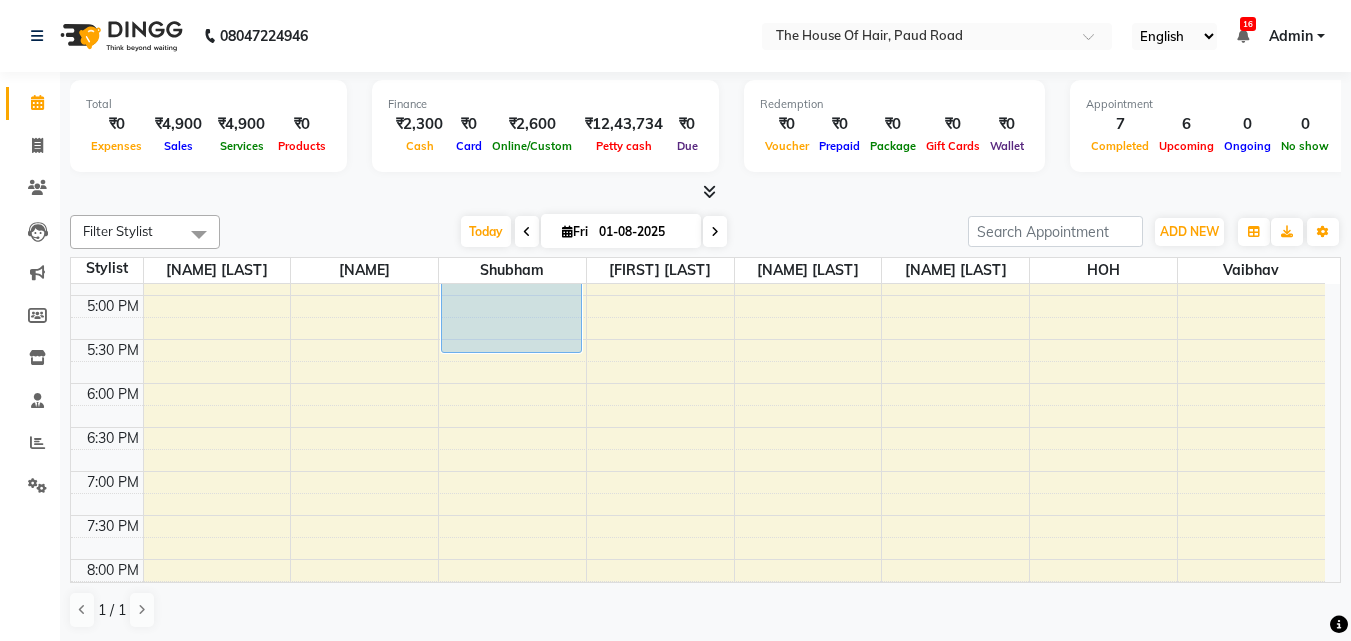 scroll, scrollTop: 781, scrollLeft: 0, axis: vertical 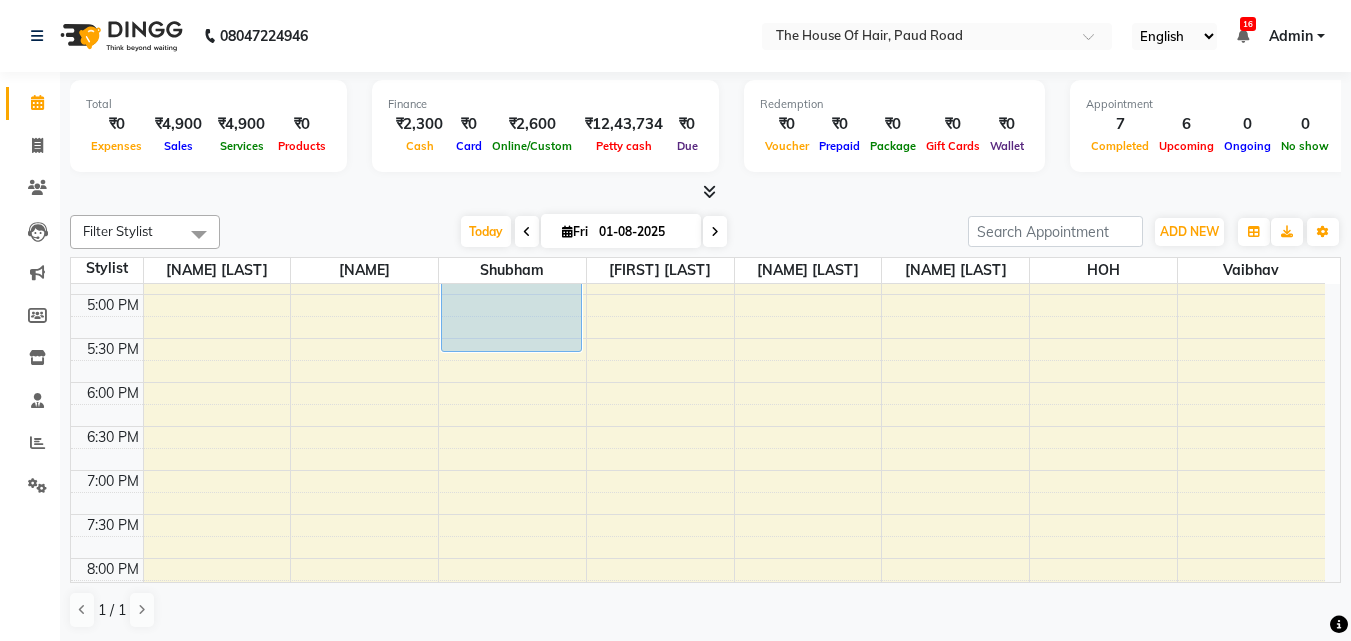 click on "8:00 AM 8:30 AM 9:00 AM 9:30 AM 10:00 AM 10:30 AM 11:00 AM 11:30 AM 12:00 PM 12:30 PM 1:00 PM 1:30 PM 2:00 PM 2:30 PM 3:00 PM 3:30 PM 4:00 PM 4:30 PM 5:00 PM 5:30 PM 6:00 PM 6:30 PM 7:00 PM 7:30 PM 8:00 PM 8:30 PM 9:00 PM 9:30 PM     PRANIT SHILIMKAR, TK07, 11:15 AM-11:45 AM, Beard Triming Crafting(Male)     Yash Shah, TK10, 01:00 PM-01:30 PM, HairCut  [Male]     Yash Shah, TK10, 01:30 PM-02:00 PM, Beard Triming Crafting(Male)             Aapurva, TK09, 03:00 PM-03:30 PM, HairCut  [Male]             Indra, TK08, 04:00 PM-04:30 PM, HairCut  [Male]     Sayali Jagtap, TK01, 02:00 PM-03:00 PM, Global Colour (female)     Mahesh Ravat, TK02, 12:30 PM-01:30 PM, Beard Triming Crafting(Male),Haircut by Shubham (Male)     Manali Desai, TK03, 02:10 PM-05:40 PM, Haircut by Shubham (Female),Highlights & Babylights(Female)     sunil -, TK04, 10:15 AM-11:30 AM, Beard Triming Crafting(Male),HairCut (Female)     SARVESH HABIB, TK05, 12:00 PM-01:00 PM, HairCut  [Male],Beard Triming Crafting(Male)" at bounding box center (698, 118) 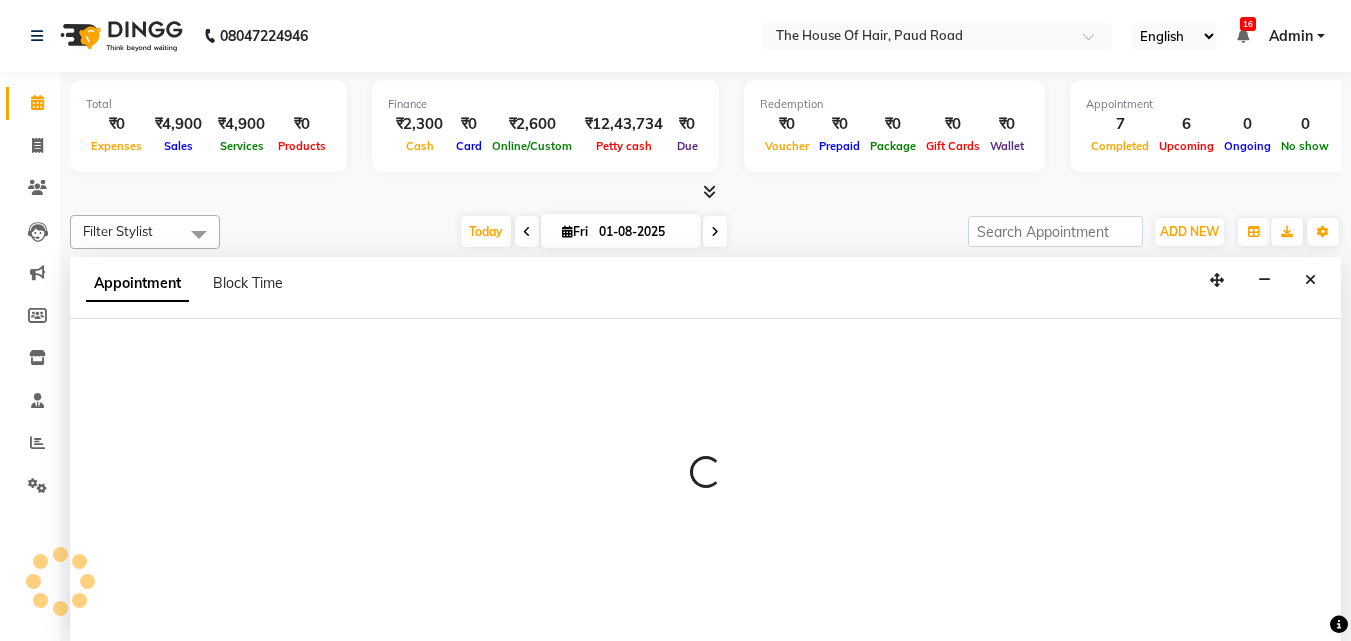 scroll, scrollTop: 1, scrollLeft: 0, axis: vertical 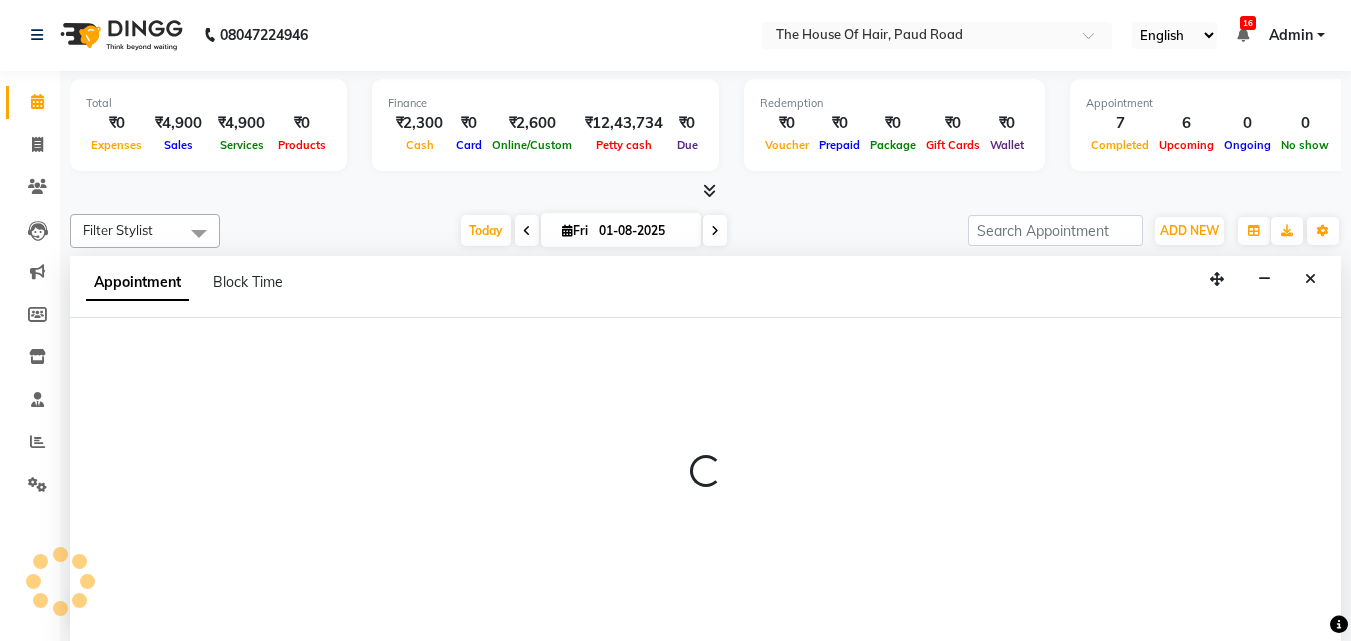 select on "57808" 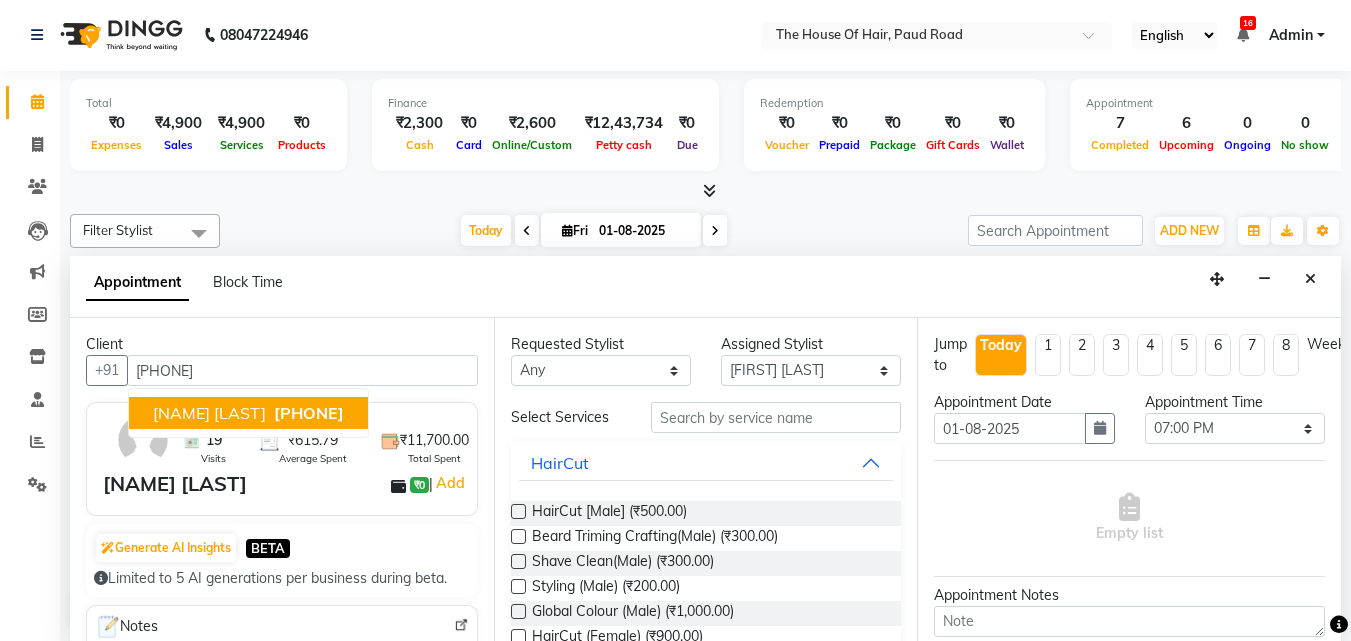 click on "[PHONE]" at bounding box center (309, 413) 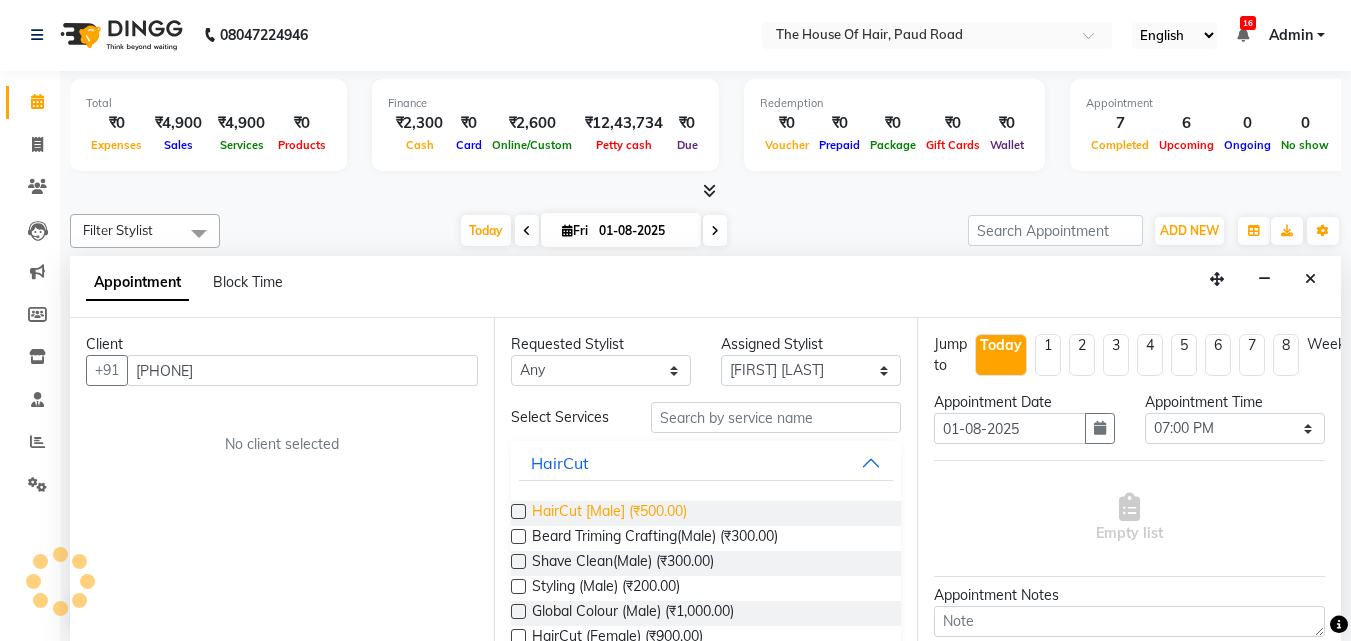 type on "[PHONE]" 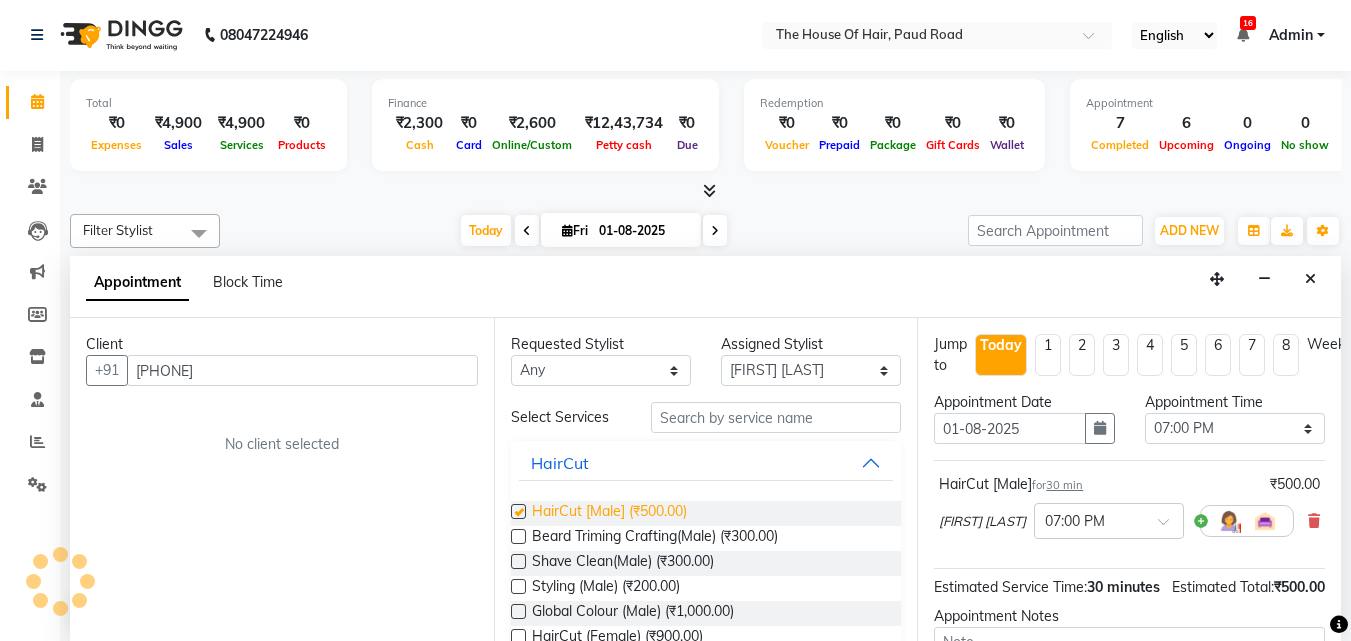 checkbox on "false" 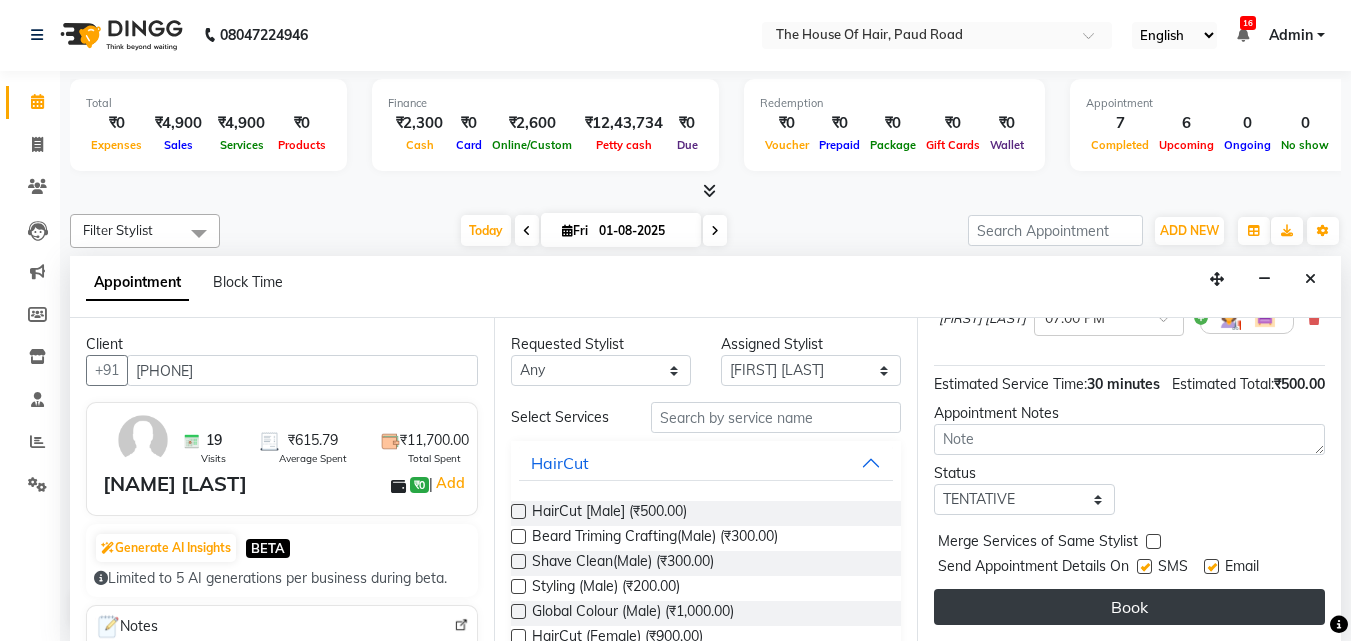 scroll, scrollTop: 239, scrollLeft: 0, axis: vertical 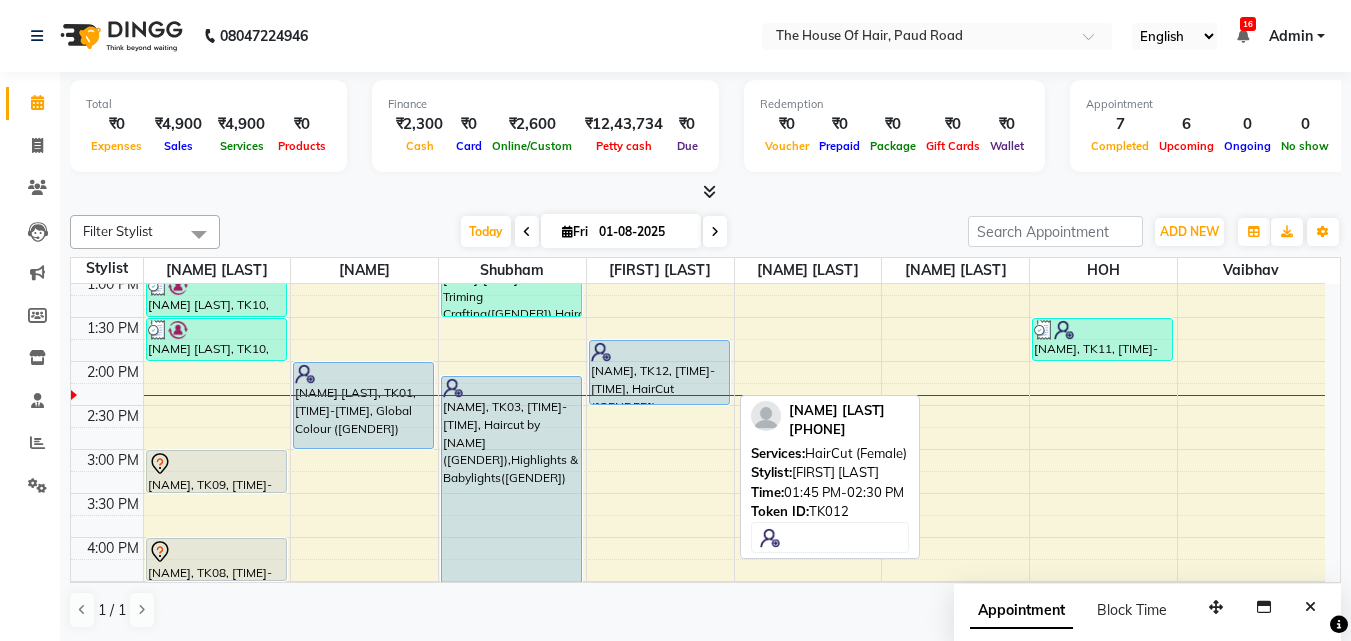 click on "[FIRST] [LAST], TK12, 01:45 PM-02:30 PM, HairCut (Female)" at bounding box center [659, 372] 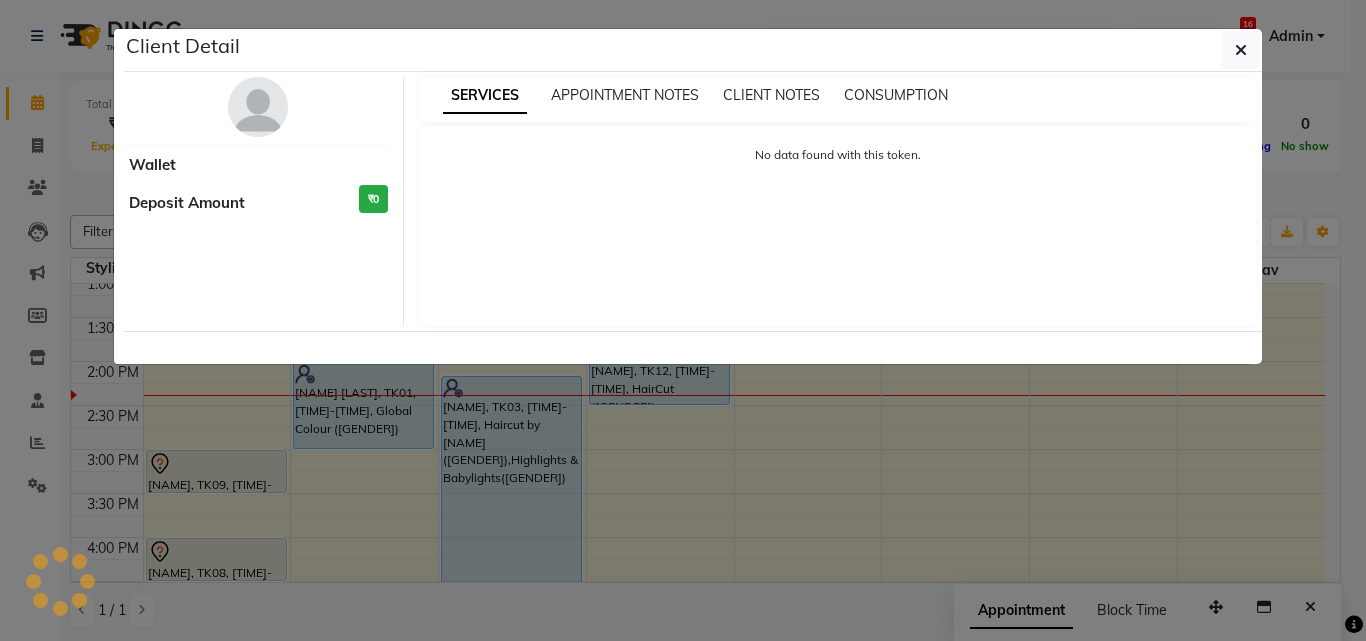 select on "5" 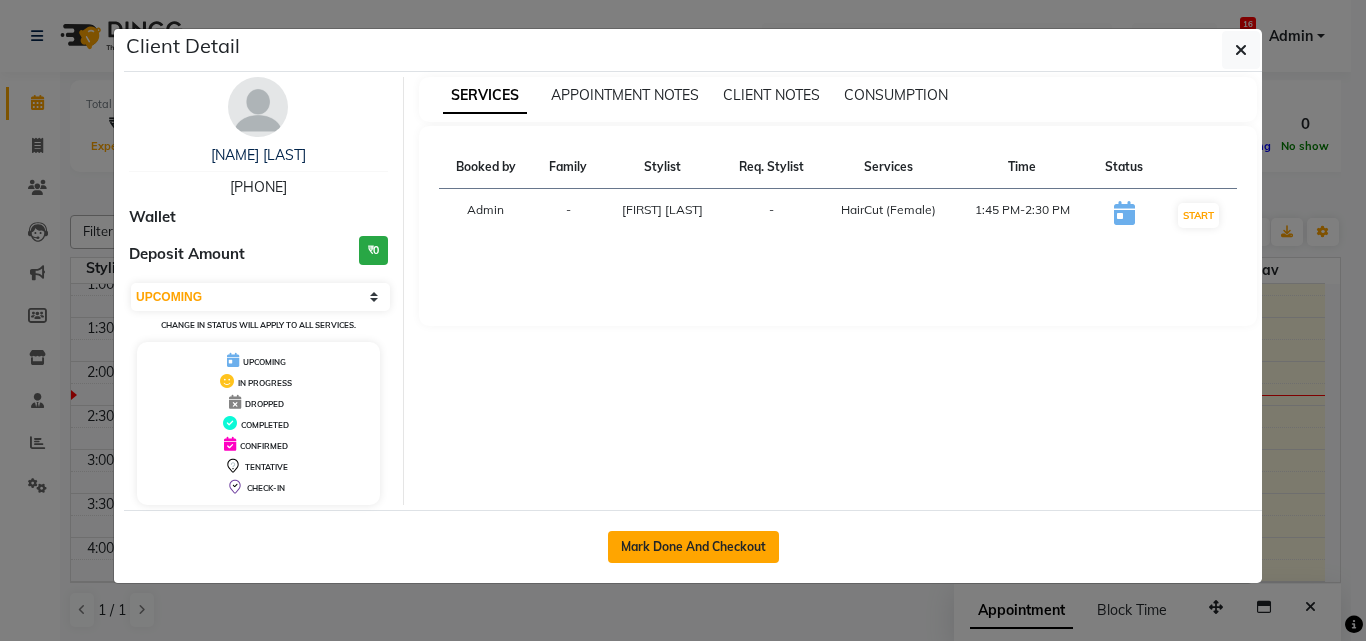 click on "Mark Done And Checkout" 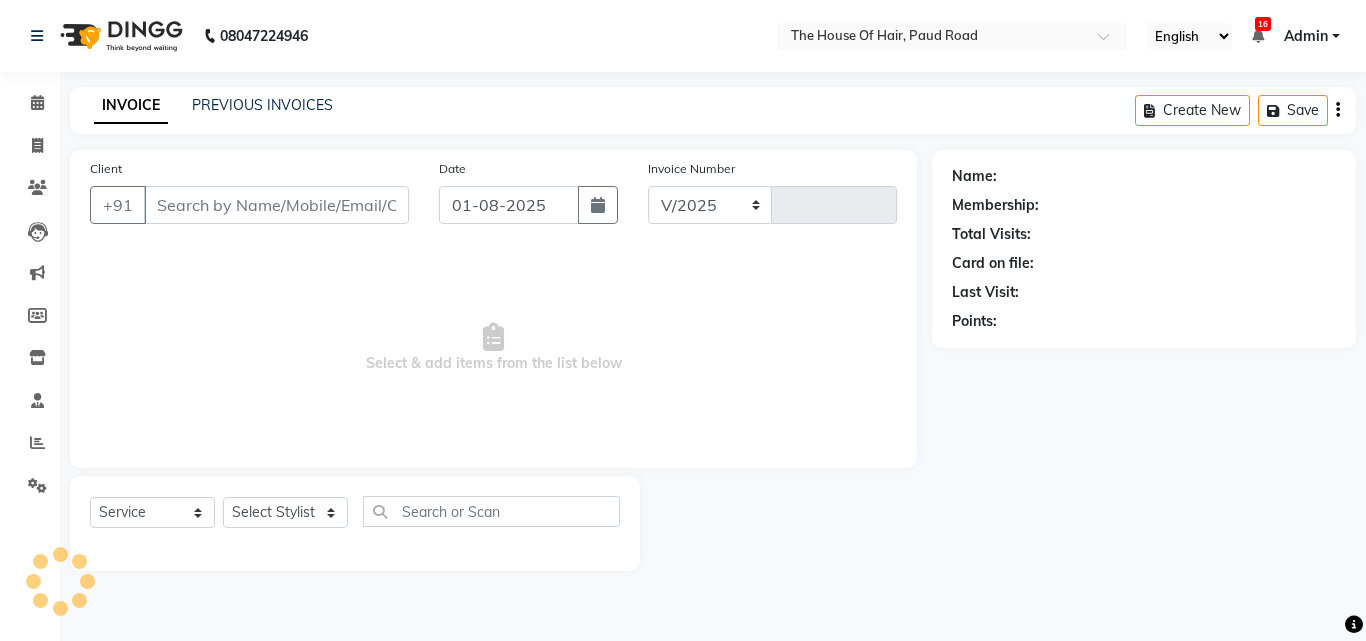 select on "5992" 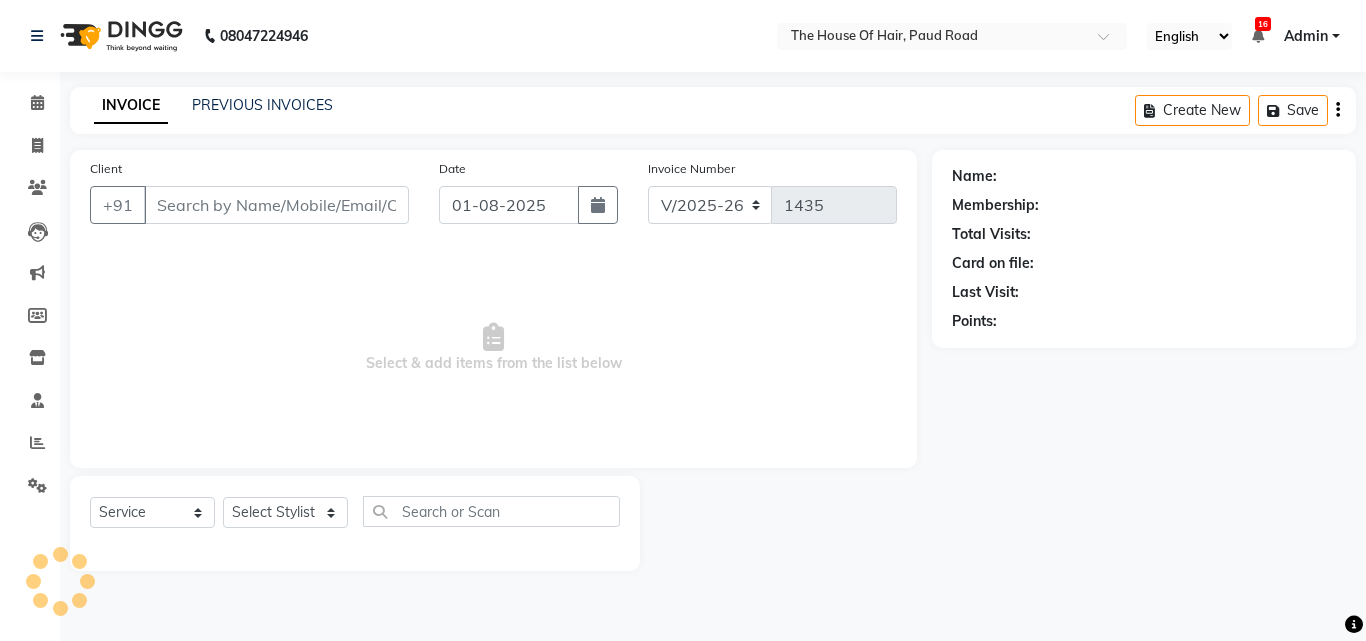 type on "[PHONE]" 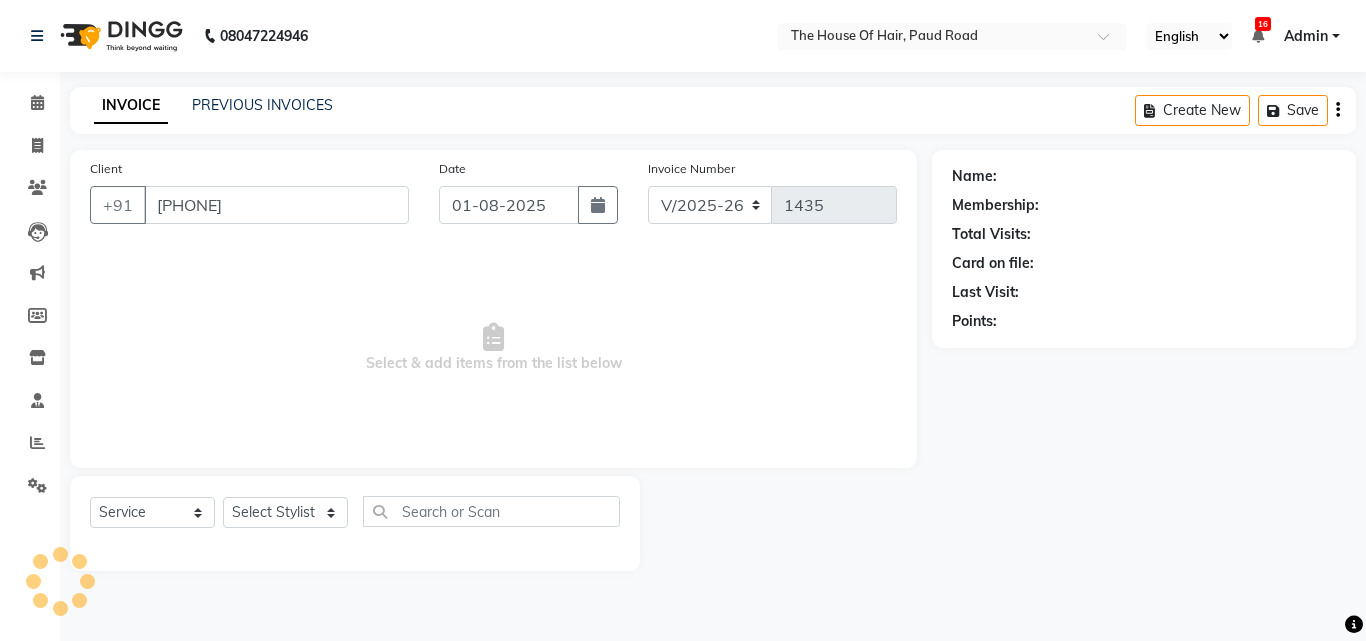 select on "57808" 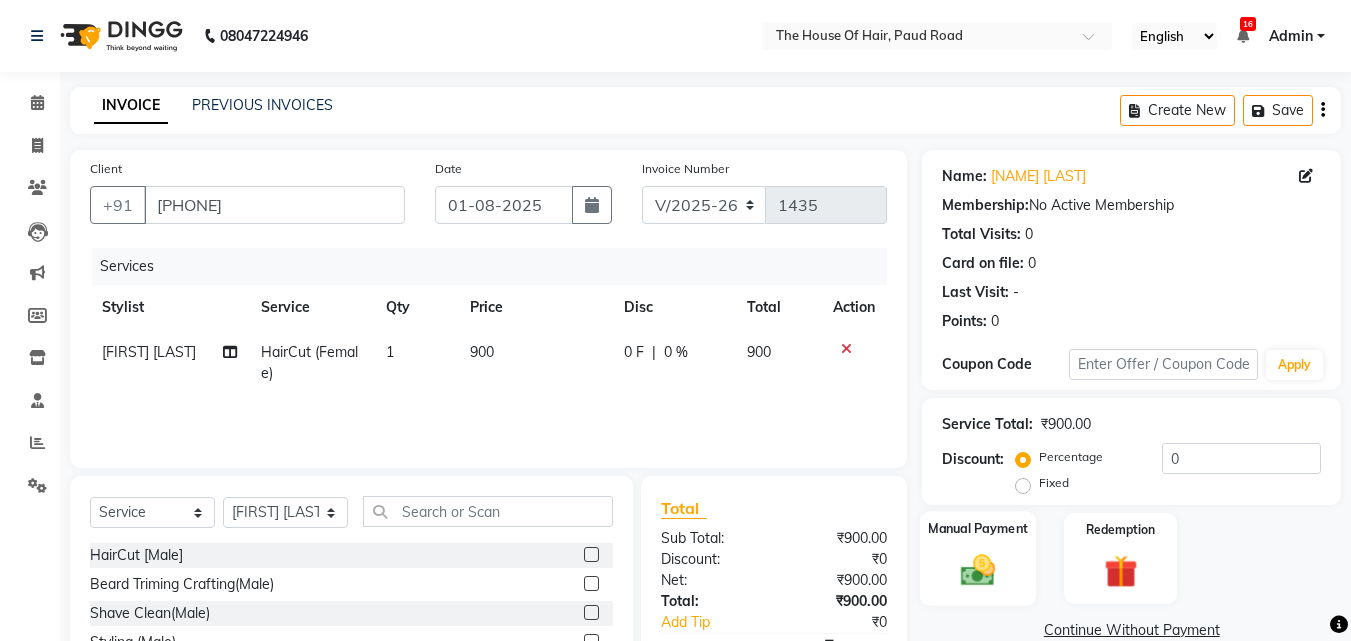 click on "Manual Payment" 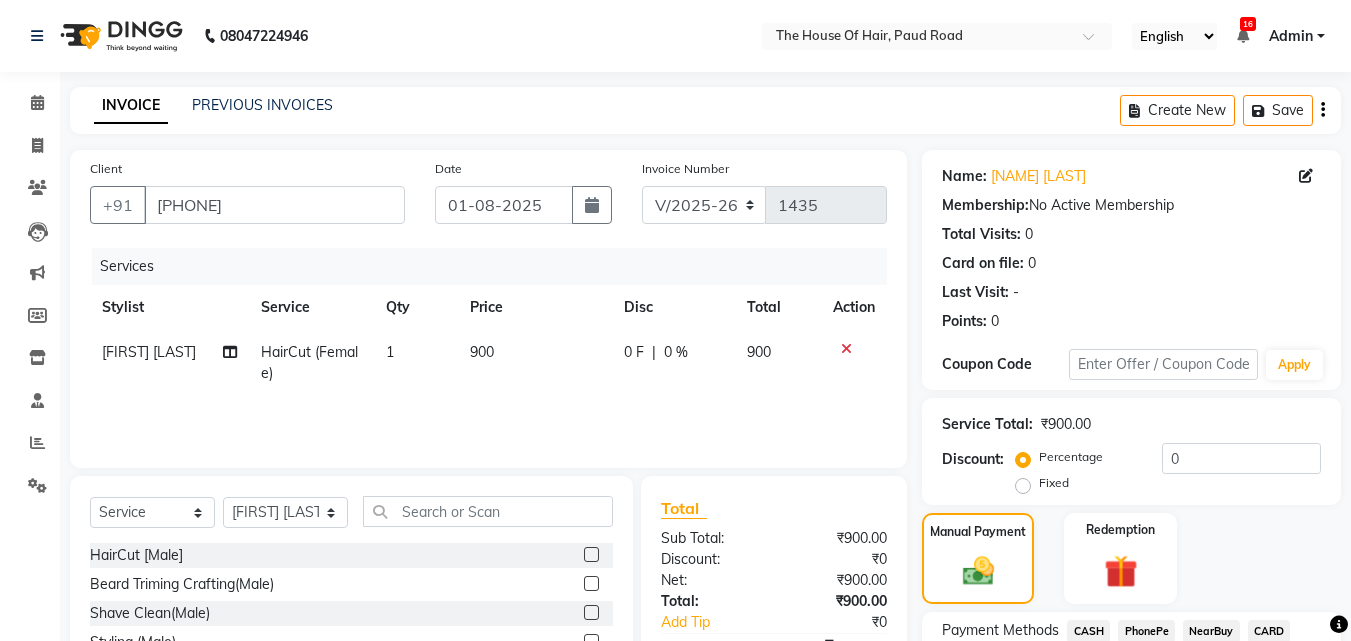 scroll, scrollTop: 162, scrollLeft: 0, axis: vertical 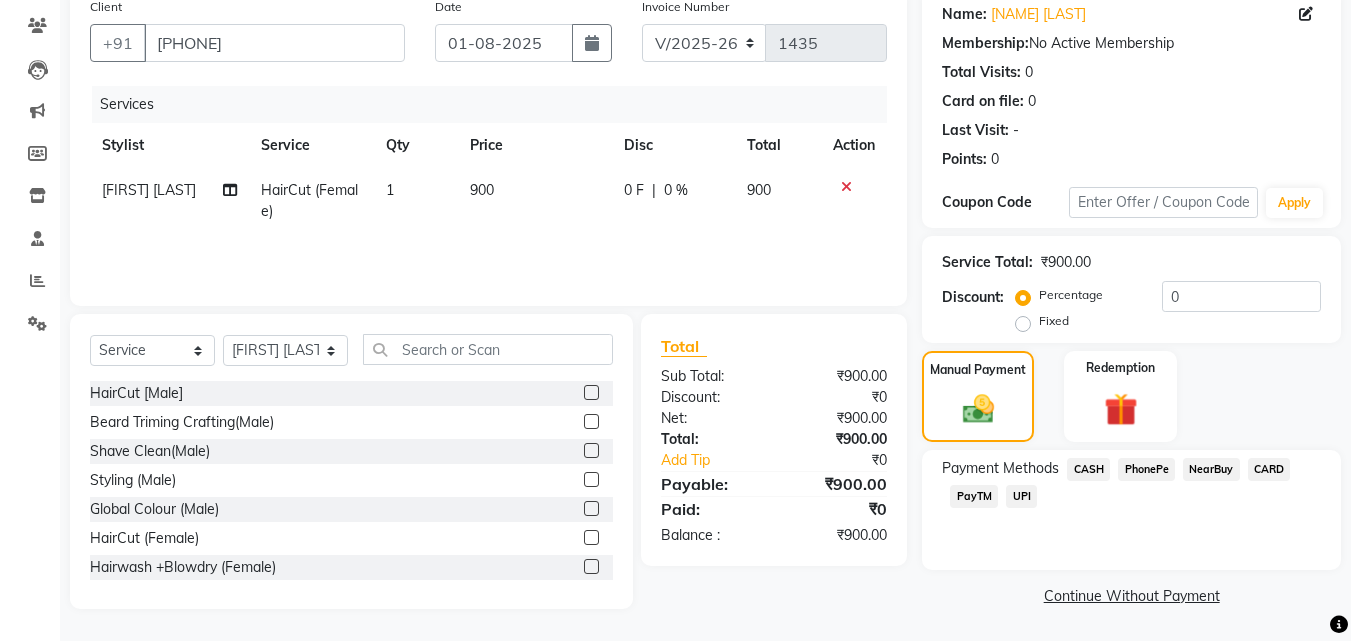 click on "UPI" 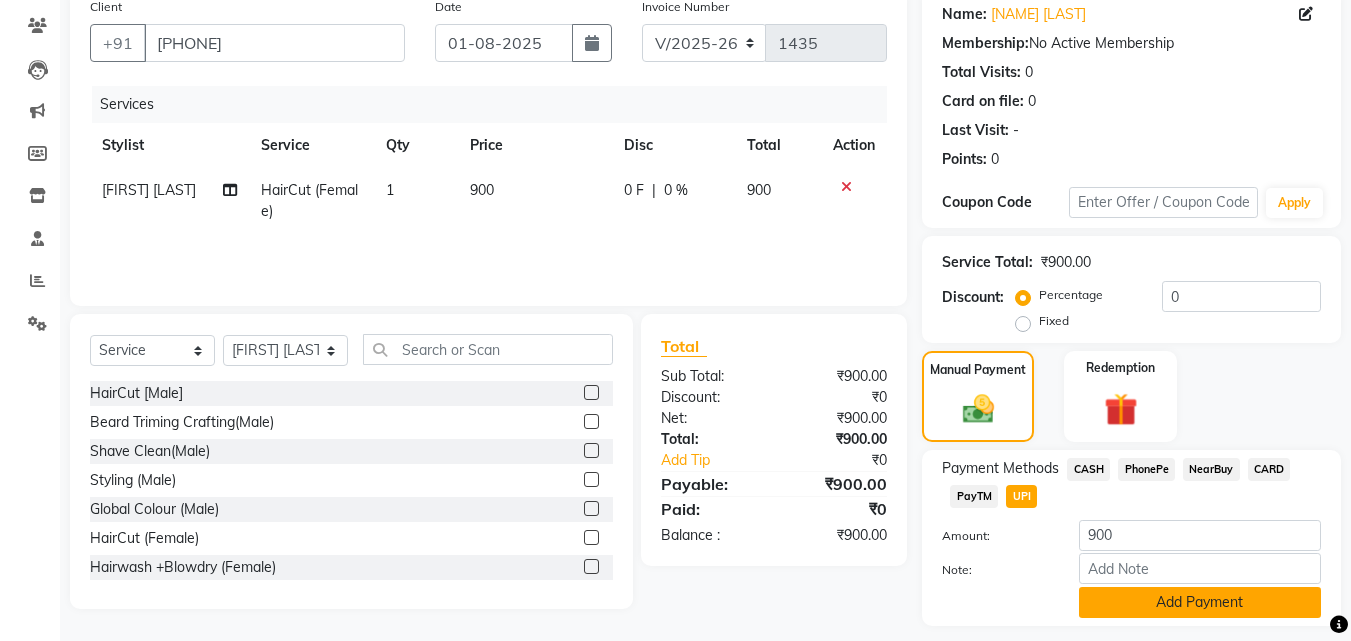 click on "Add Payment" 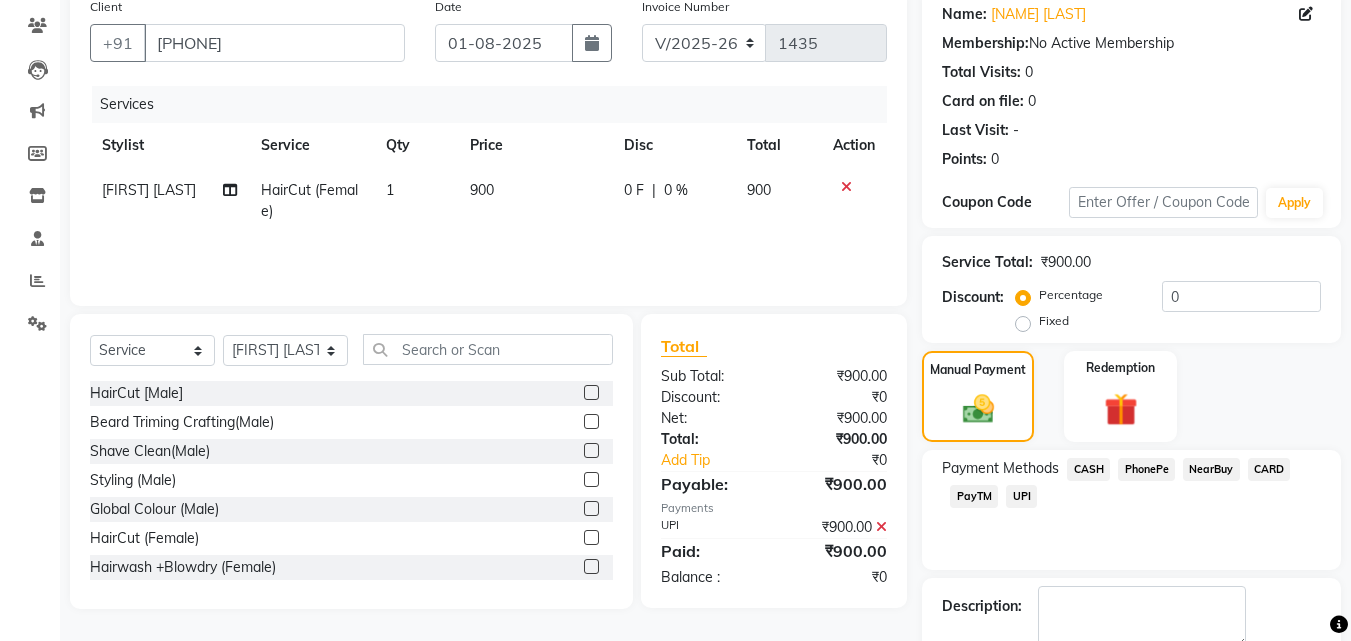 scroll, scrollTop: 275, scrollLeft: 0, axis: vertical 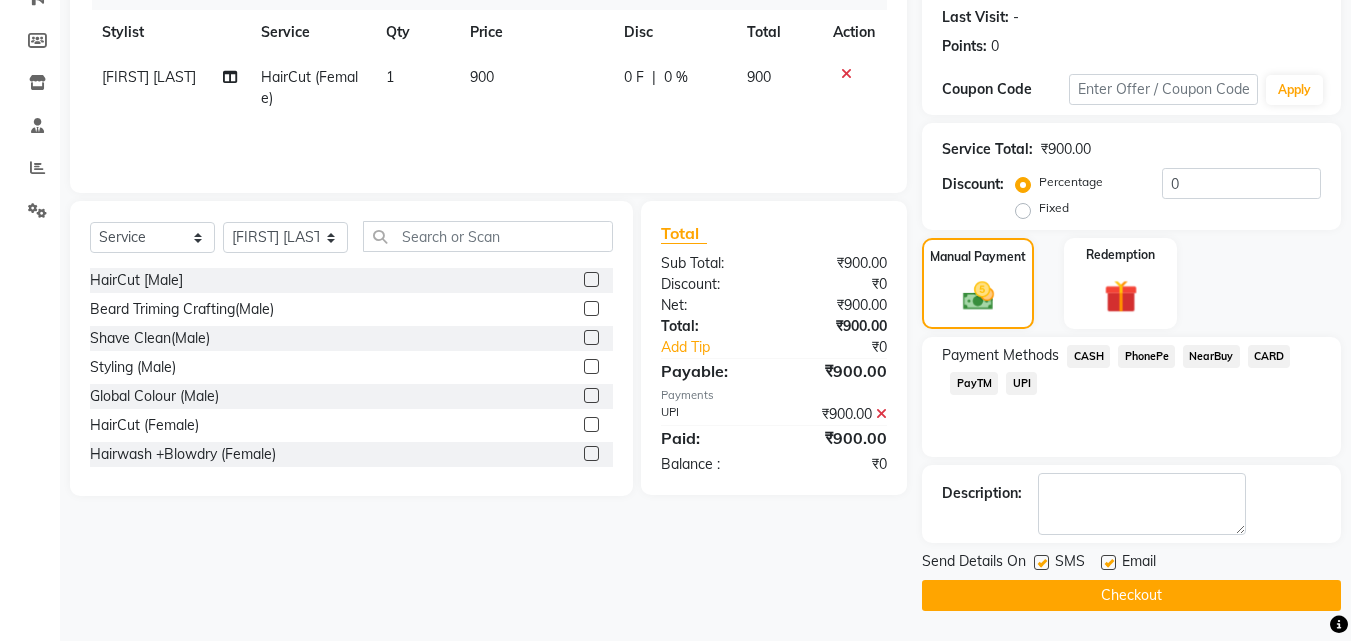 click on "Checkout" 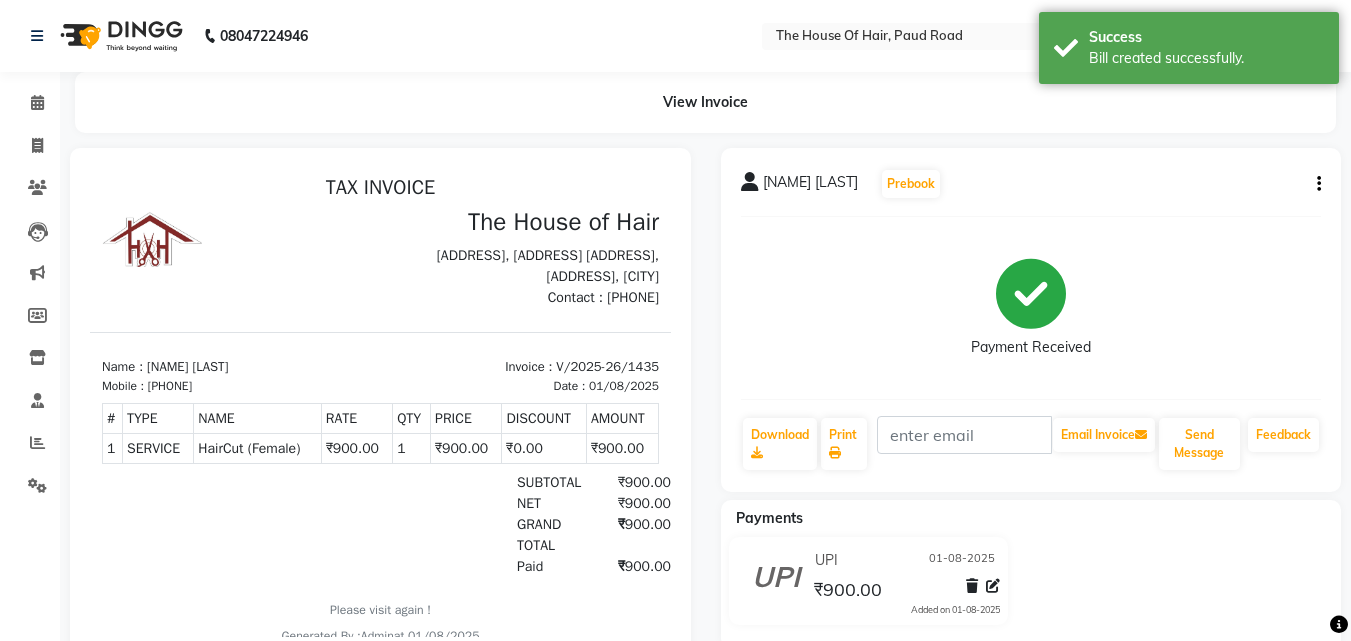 scroll, scrollTop: 0, scrollLeft: 0, axis: both 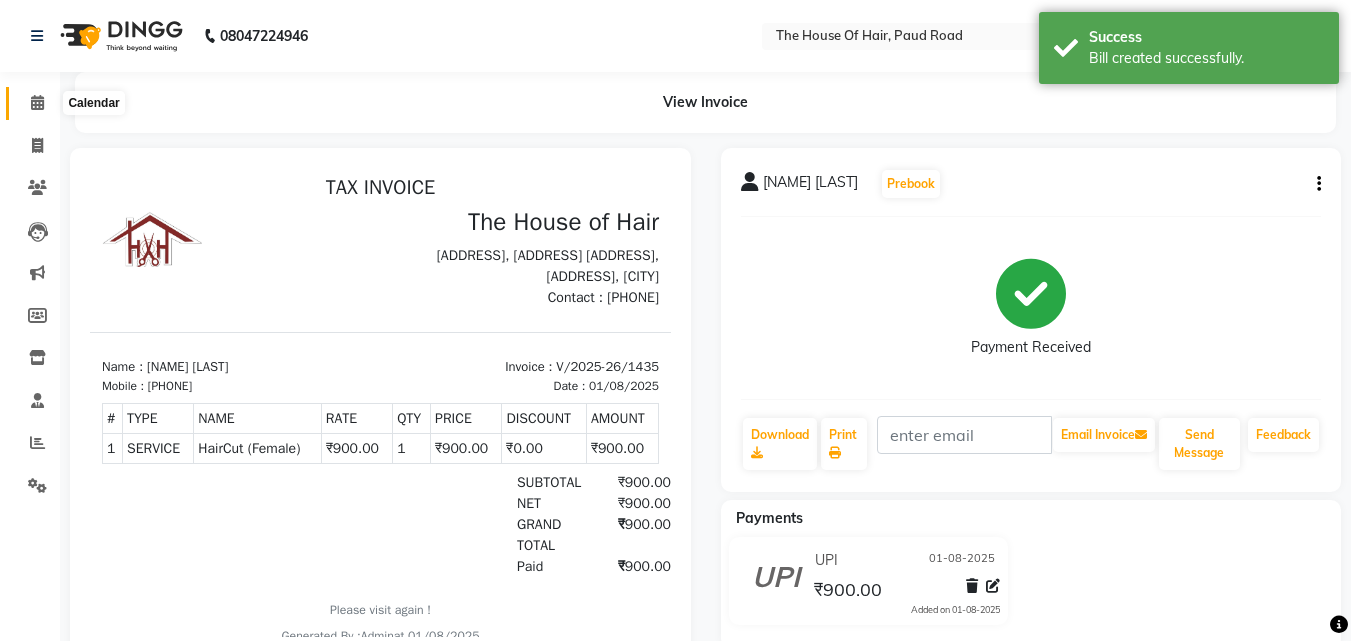 click 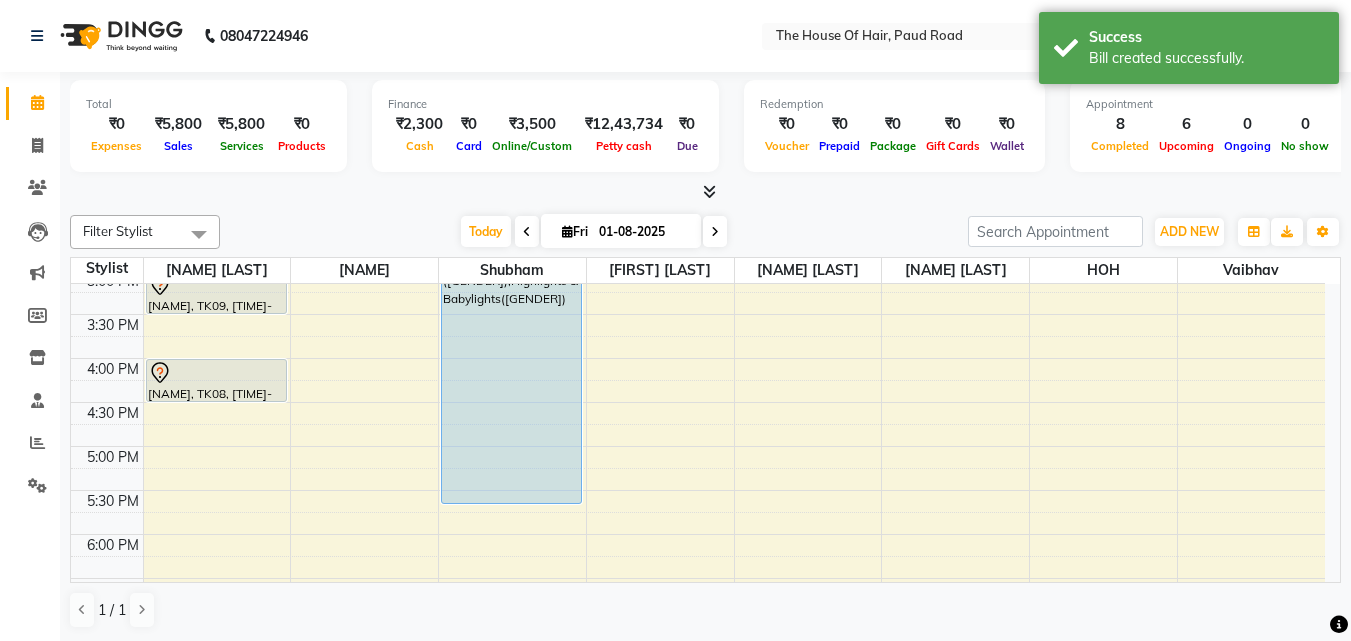 scroll, scrollTop: 653, scrollLeft: 0, axis: vertical 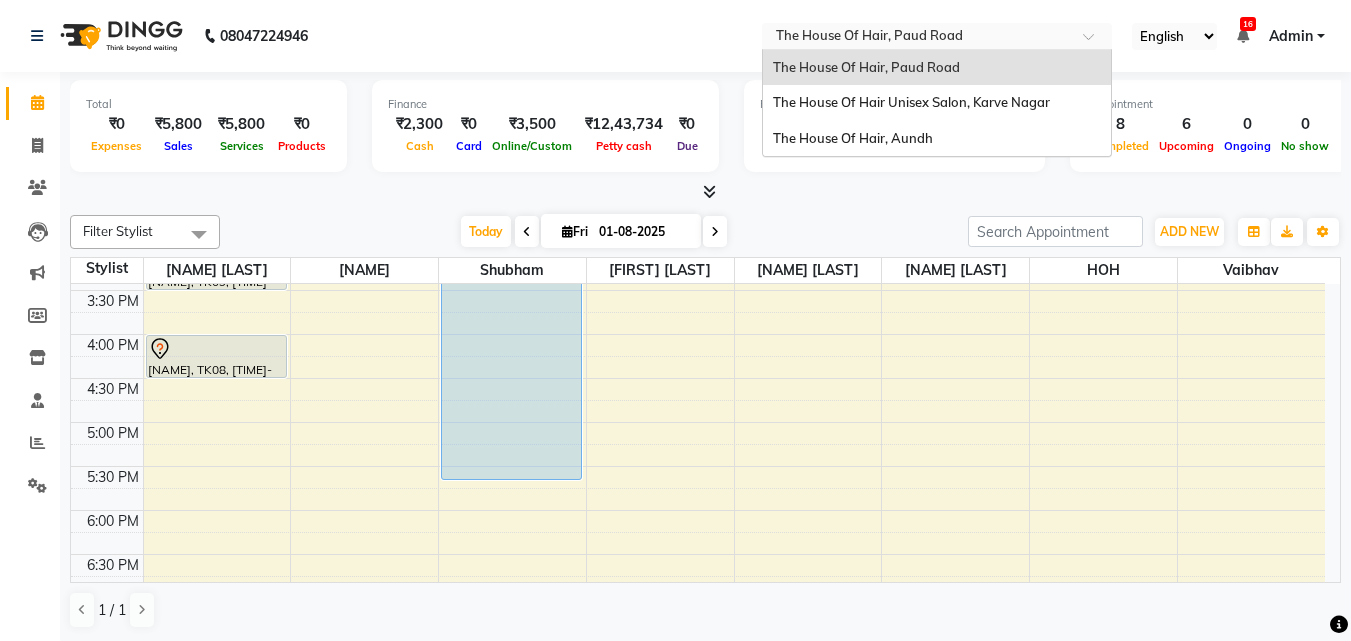 click on "× The House Of Hair, Paud Road" at bounding box center (869, 36) 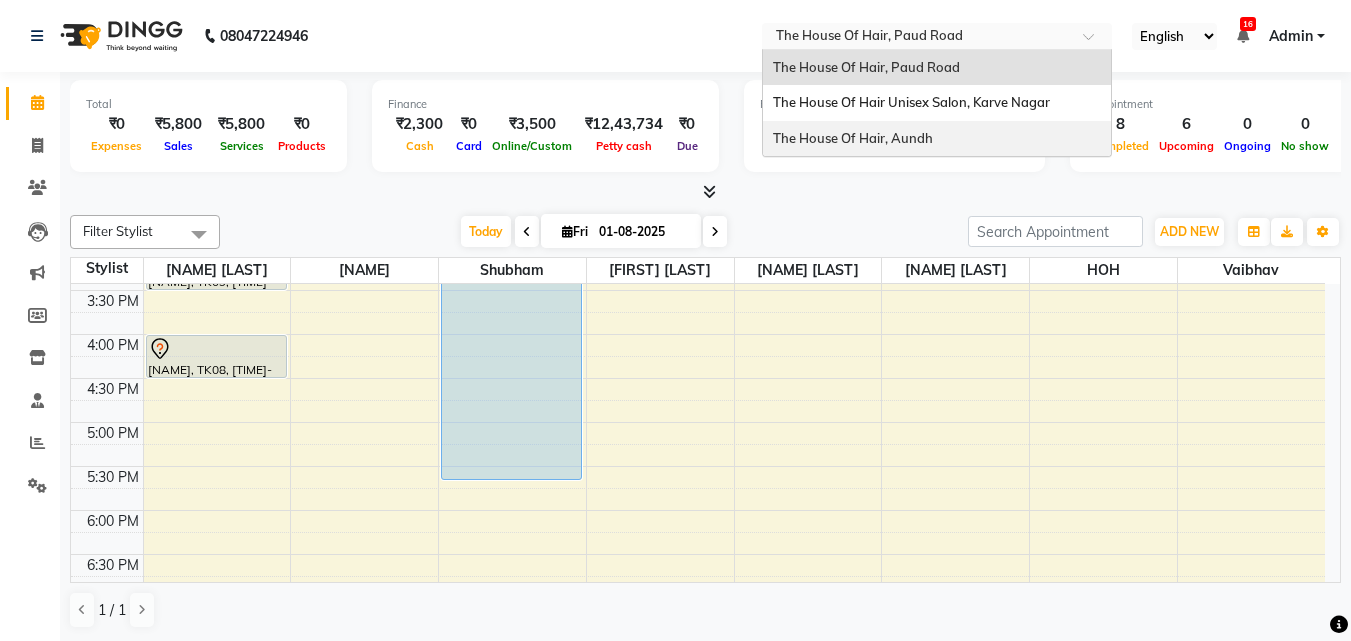 click on "The House Of Hair, Aundh" at bounding box center [853, 138] 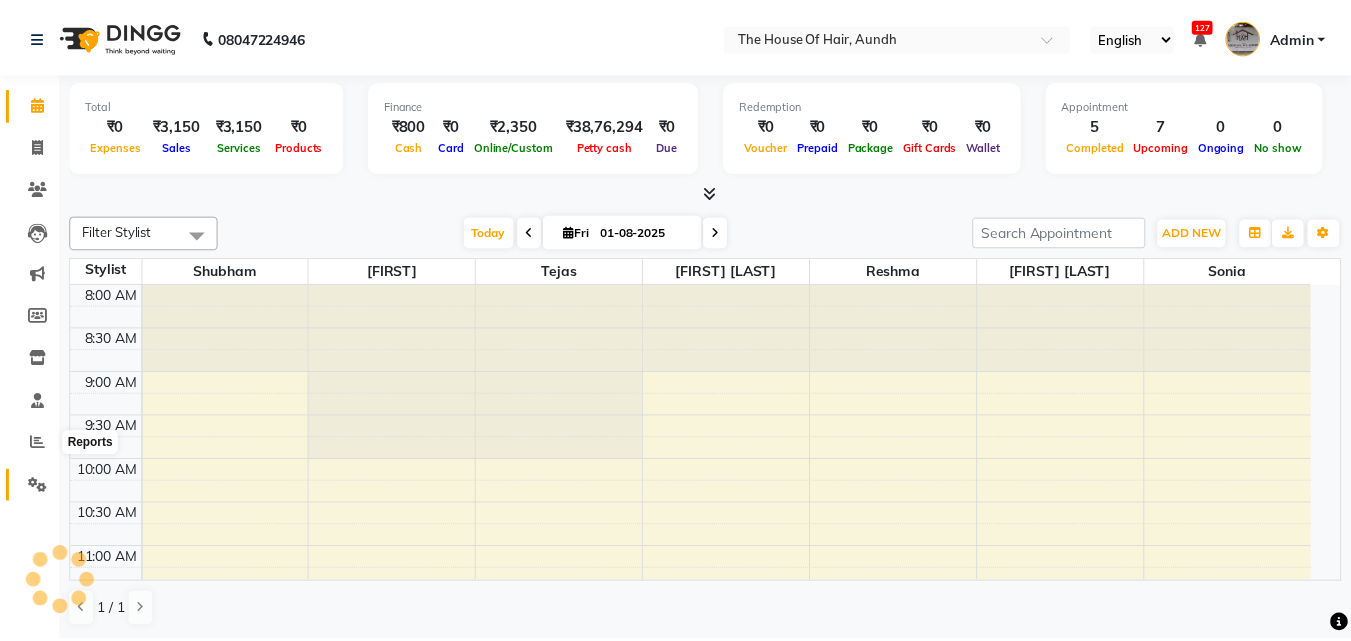 scroll, scrollTop: 0, scrollLeft: 0, axis: both 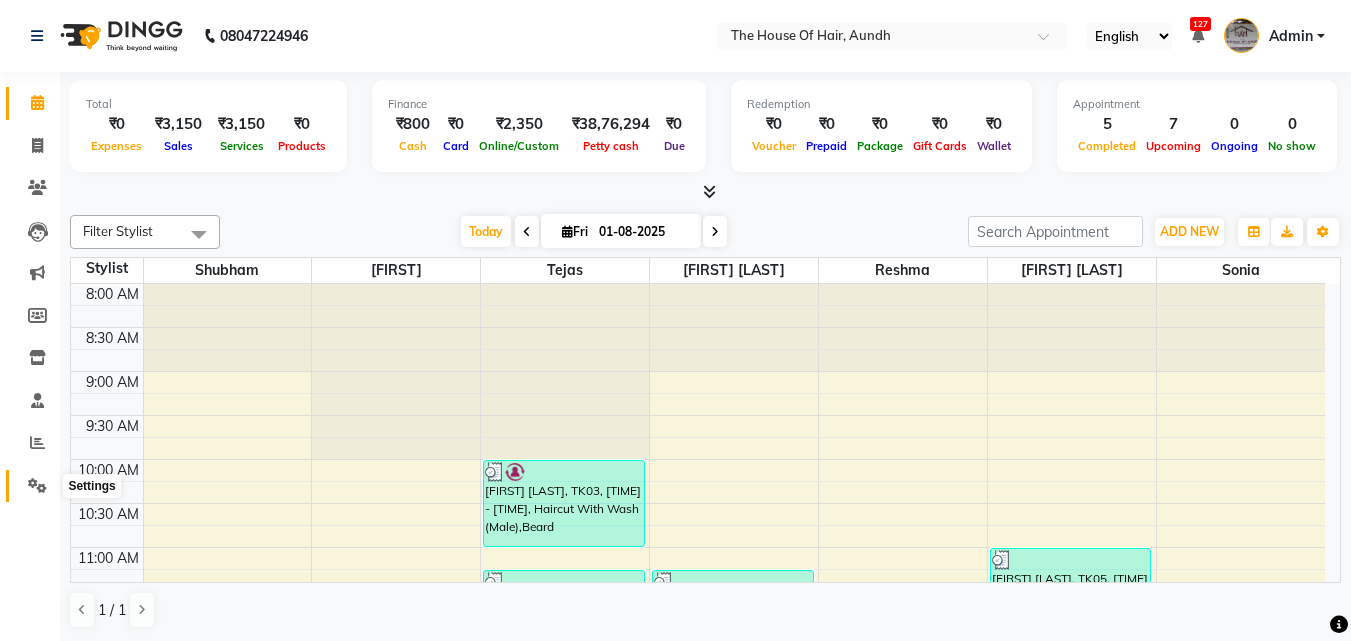 click 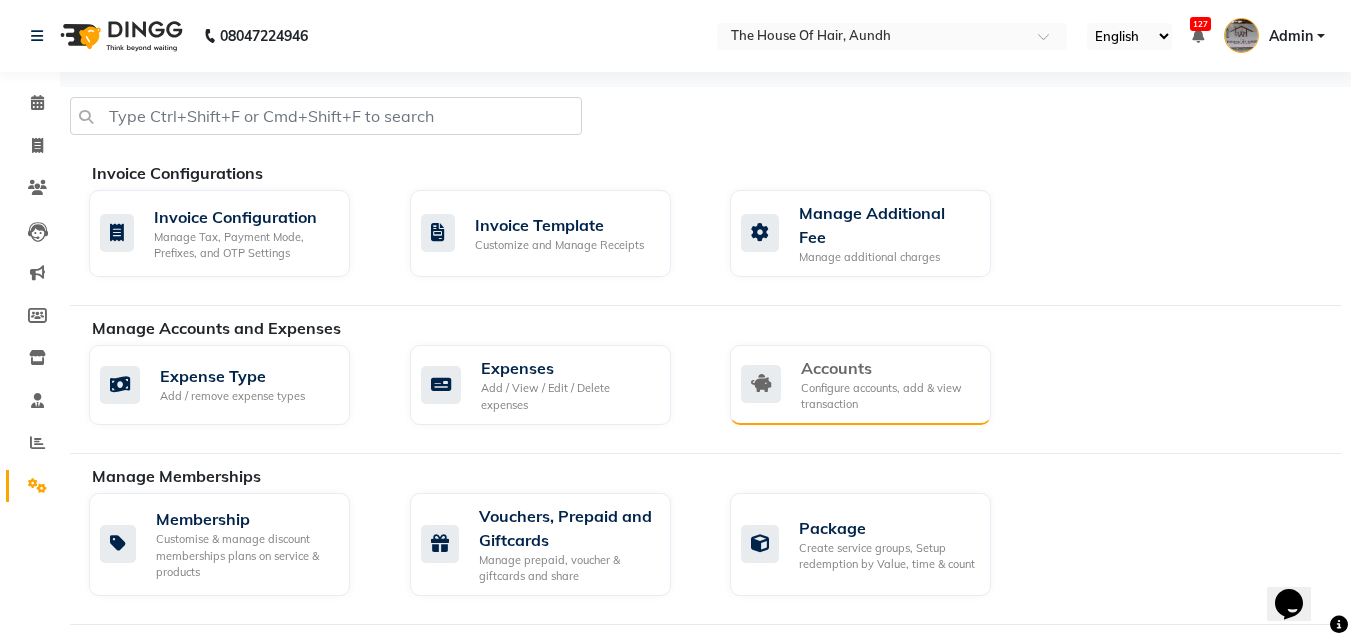 scroll, scrollTop: 0, scrollLeft: 0, axis: both 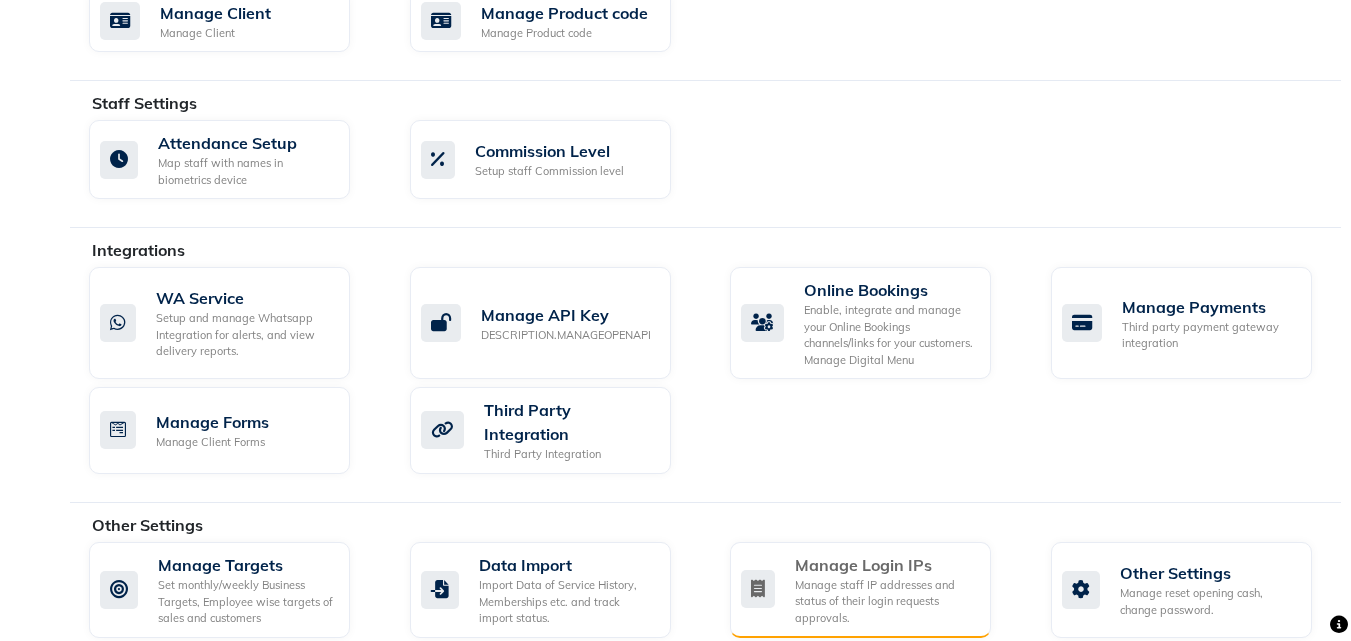 click on "Manage staff IP addresses and status of their login requests approvals." 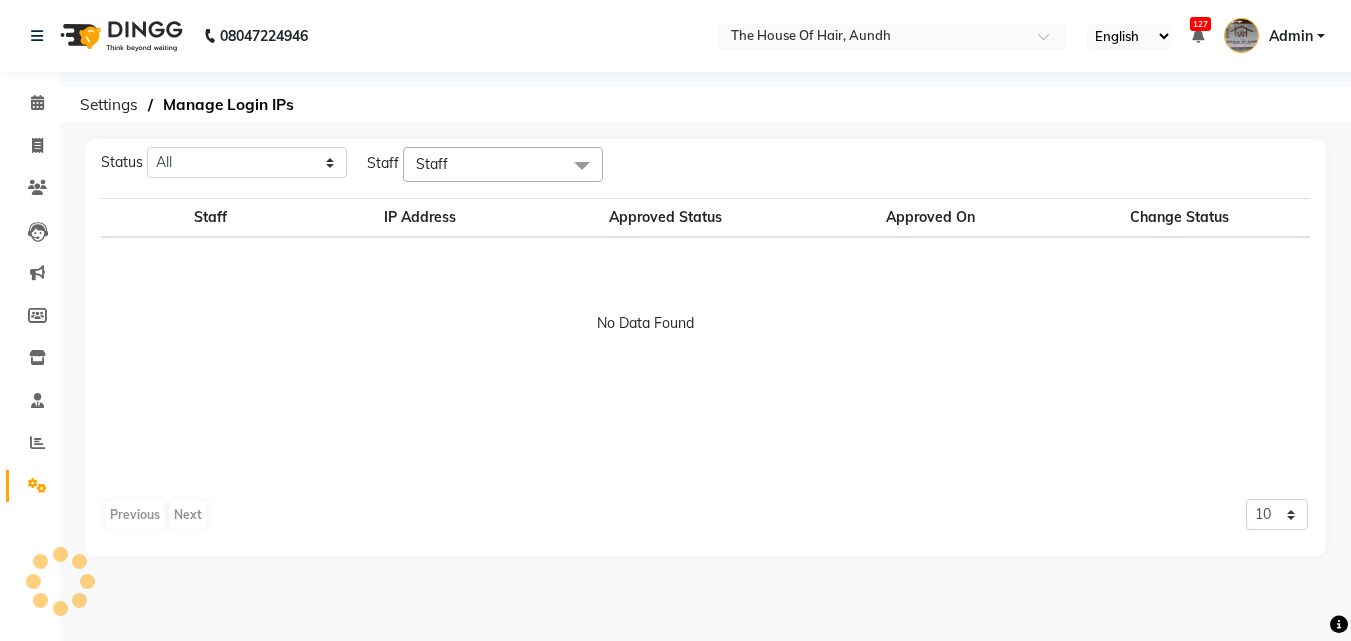 scroll, scrollTop: 0, scrollLeft: 0, axis: both 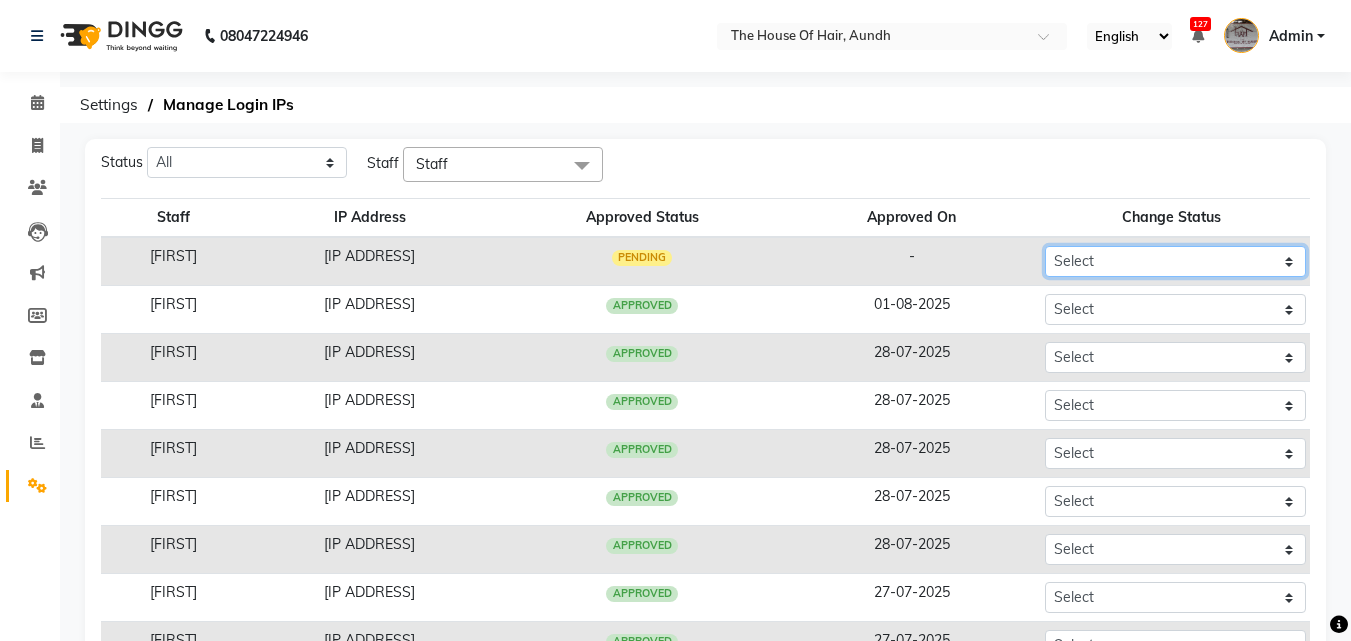 click on "Select Approved Rejected" 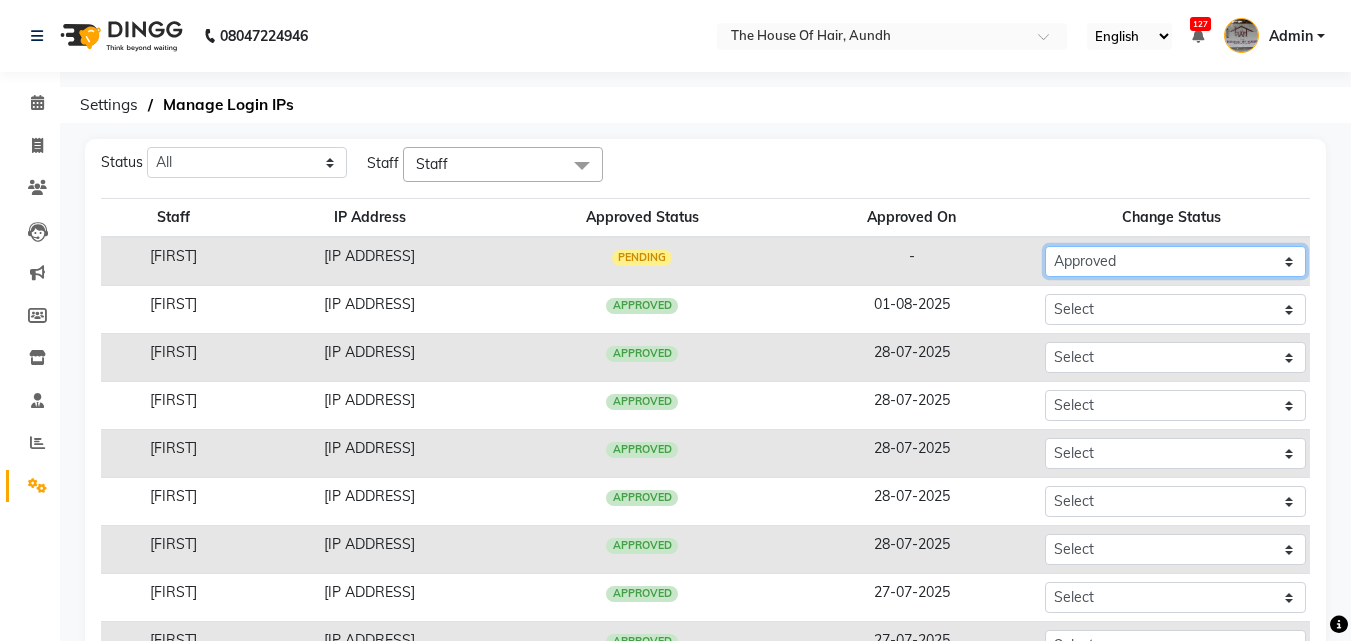click on "Select Approved Rejected" 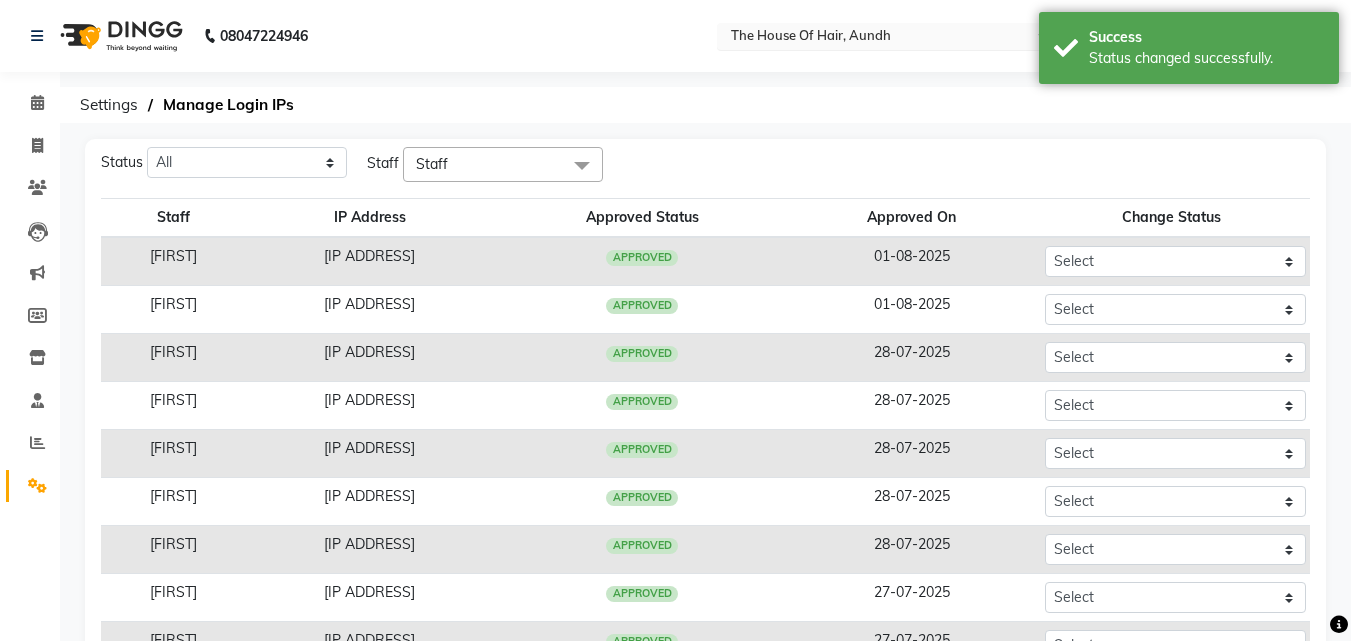 click on "Select Location × The House Of Hair, Aundh" at bounding box center [892, 36] 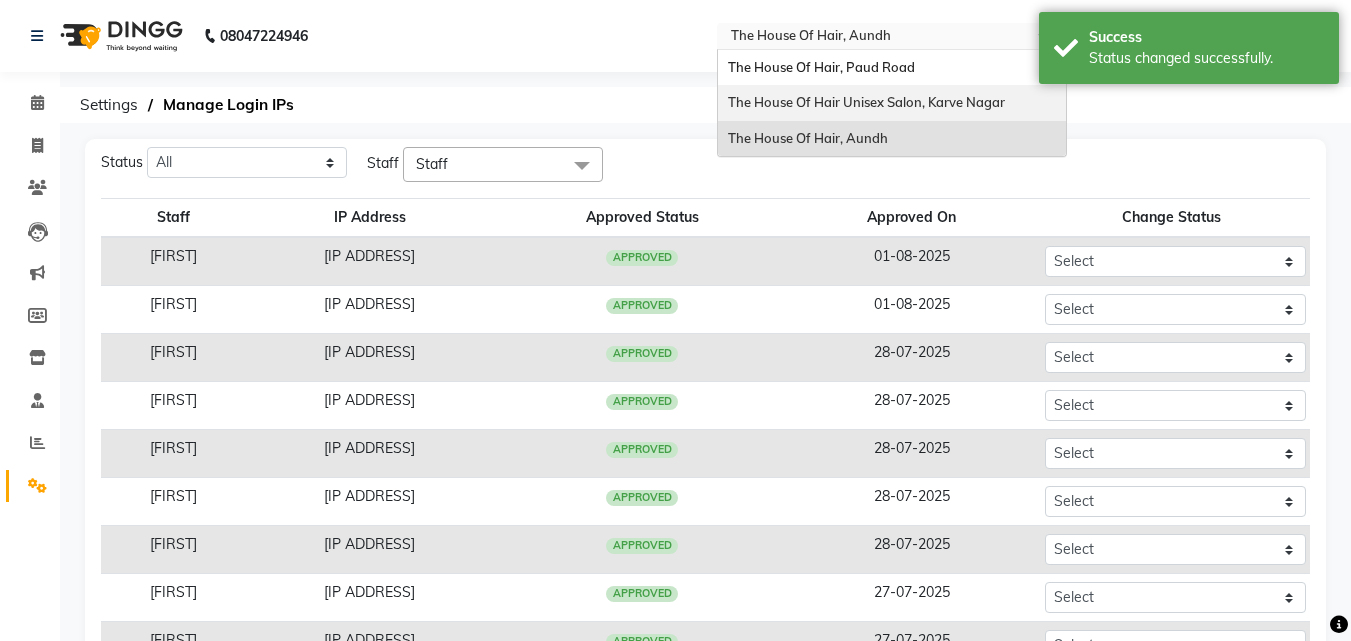 click on "The House Of Hair Unisex Salon, Karve Nagar" at bounding box center [892, 103] 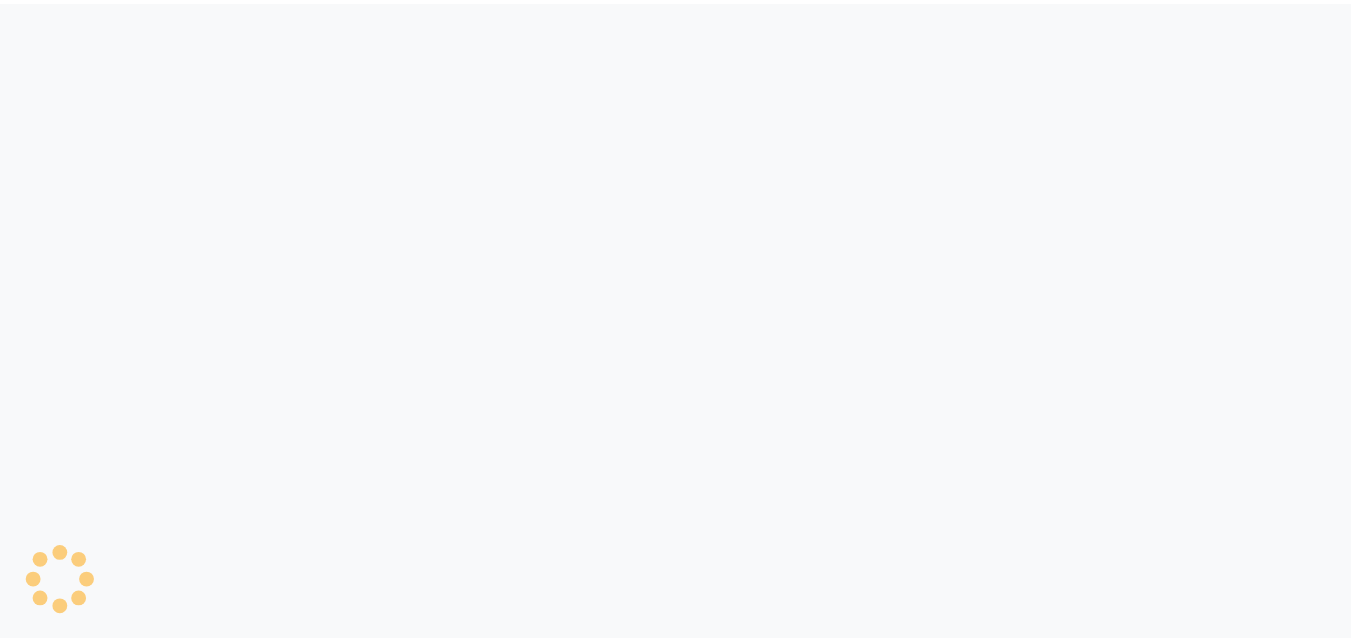 scroll, scrollTop: 0, scrollLeft: 0, axis: both 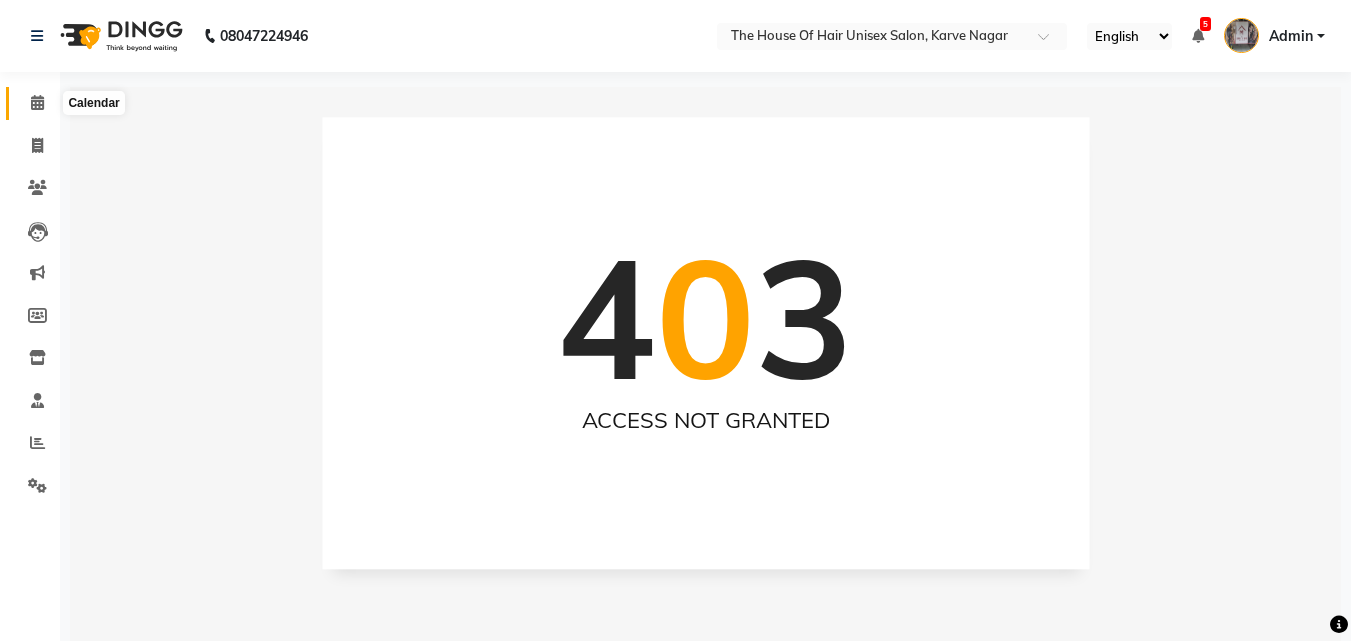 click 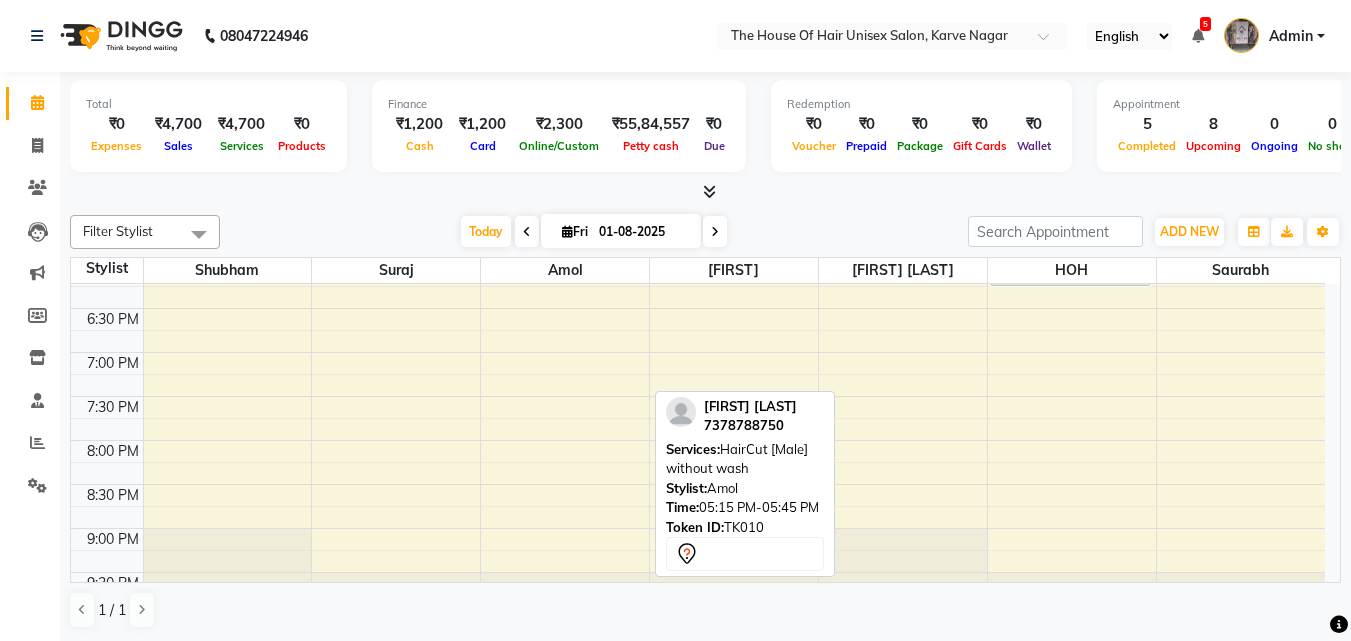 scroll, scrollTop: 993, scrollLeft: 0, axis: vertical 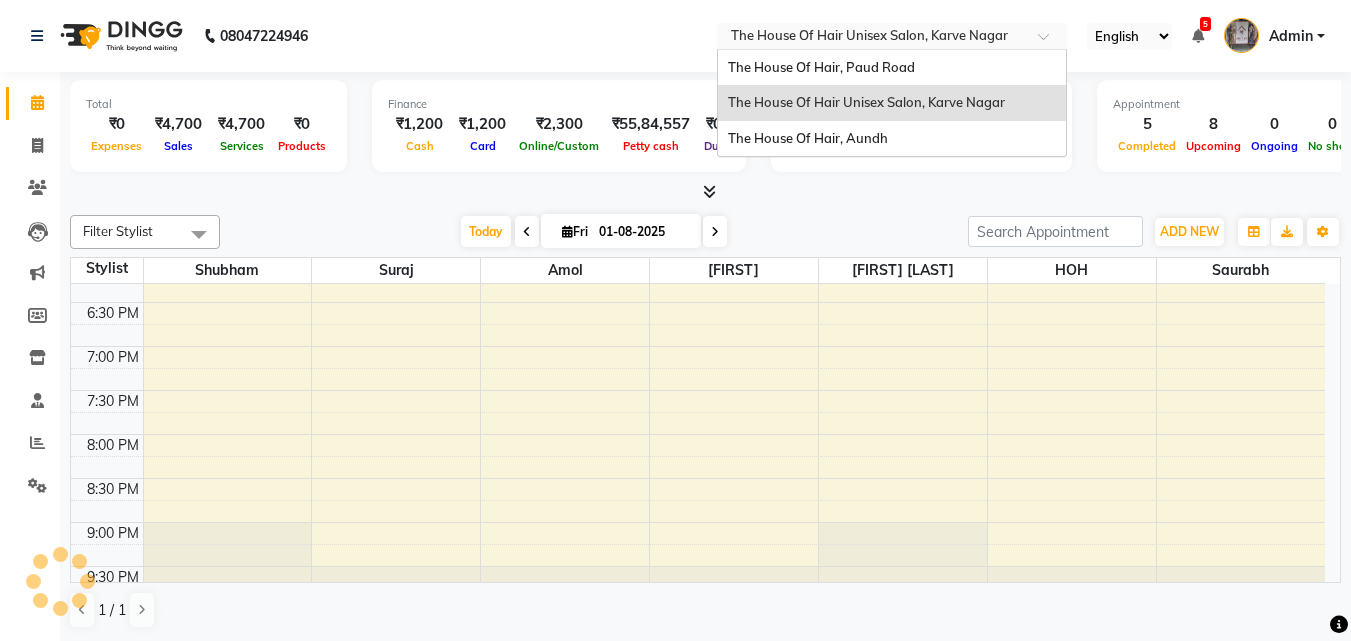click on "Select Location × The House Of Hair Unisex Salon, Karve Nagar" at bounding box center [892, 36] 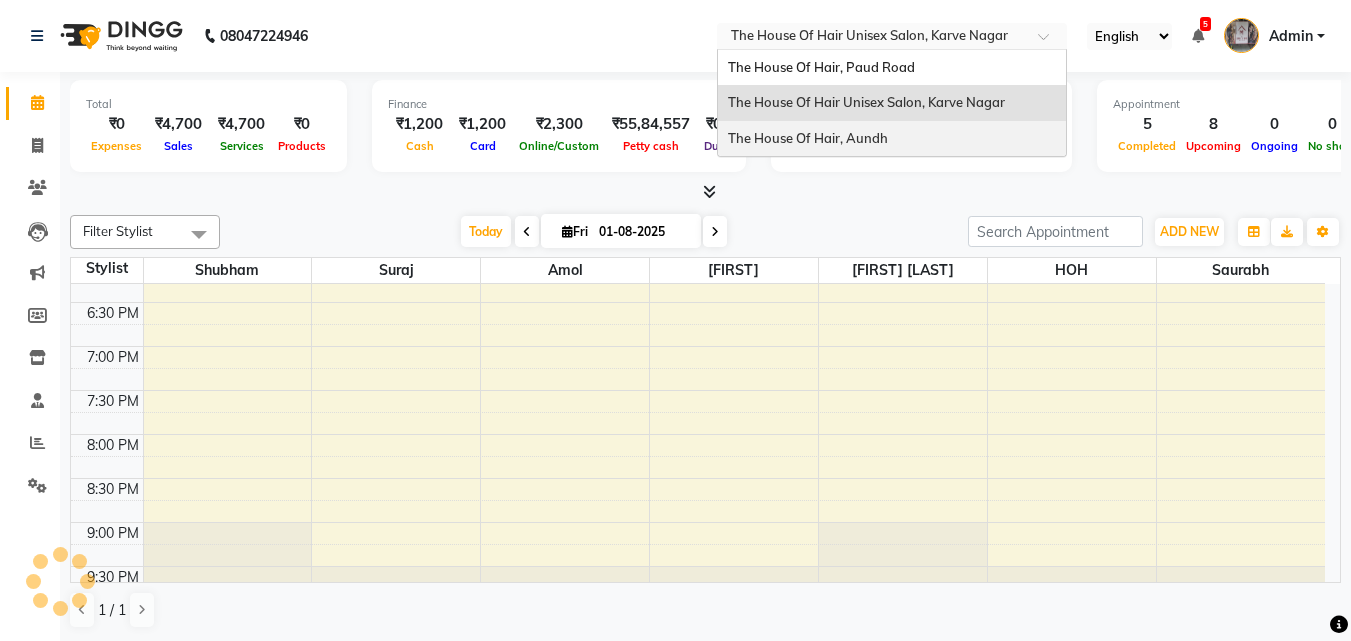 click on "The House Of Hair, Aundh" at bounding box center [892, 139] 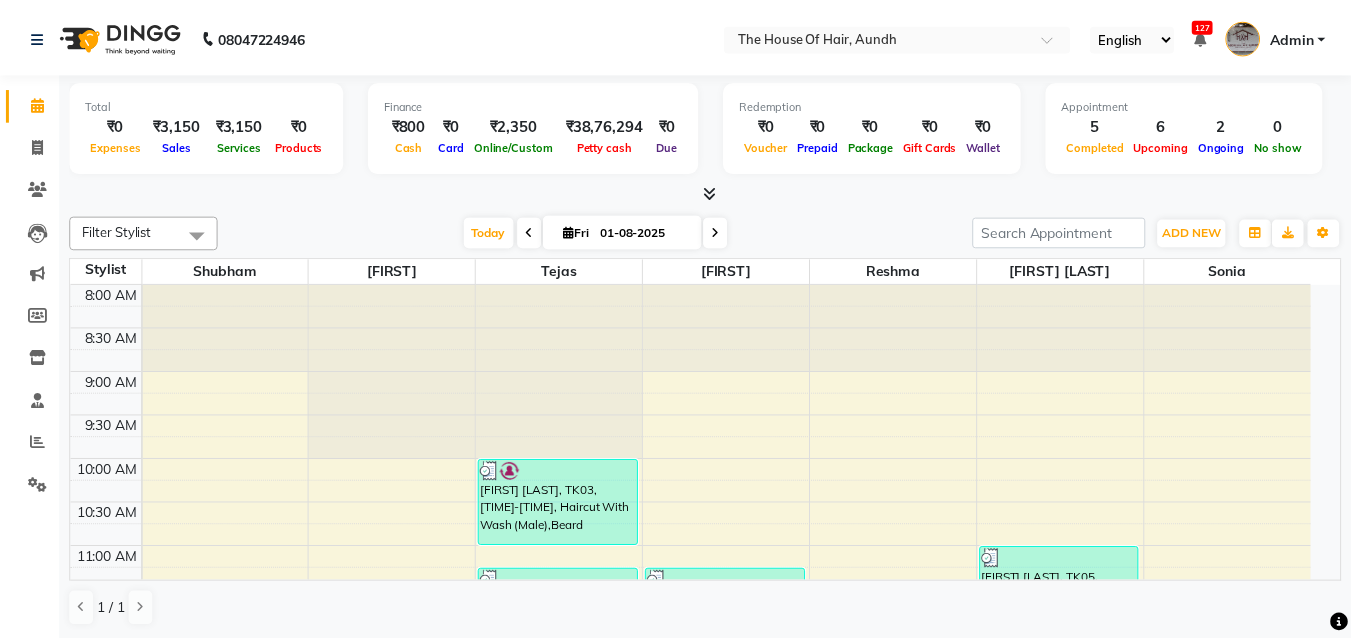 scroll, scrollTop: 0, scrollLeft: 0, axis: both 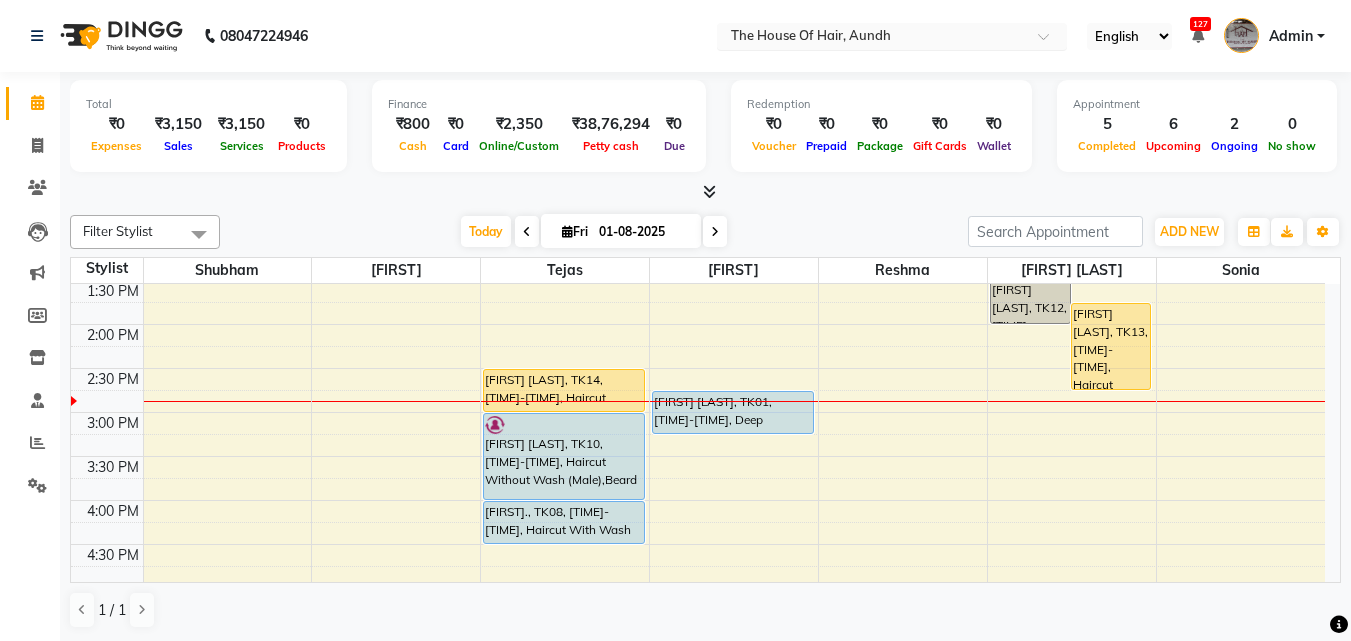click at bounding box center [872, 38] 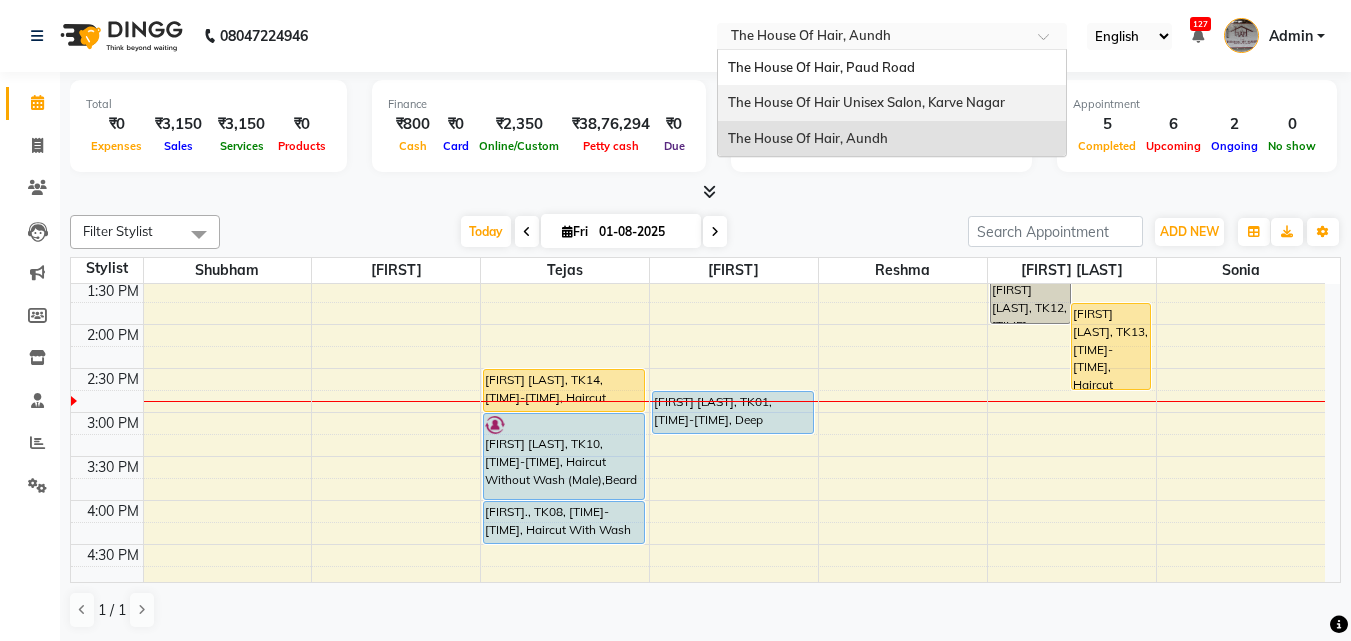 click on "The House Of Hair Unisex Salon, Karve Nagar" at bounding box center (866, 102) 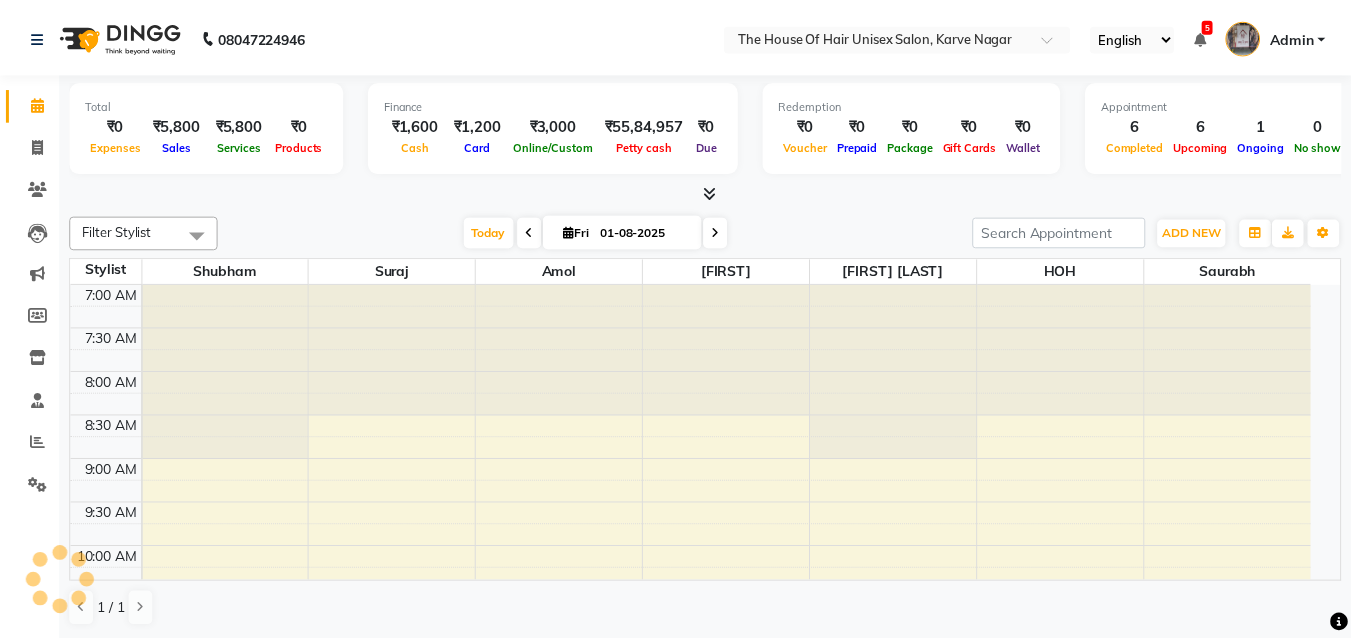 scroll, scrollTop: 0, scrollLeft: 0, axis: both 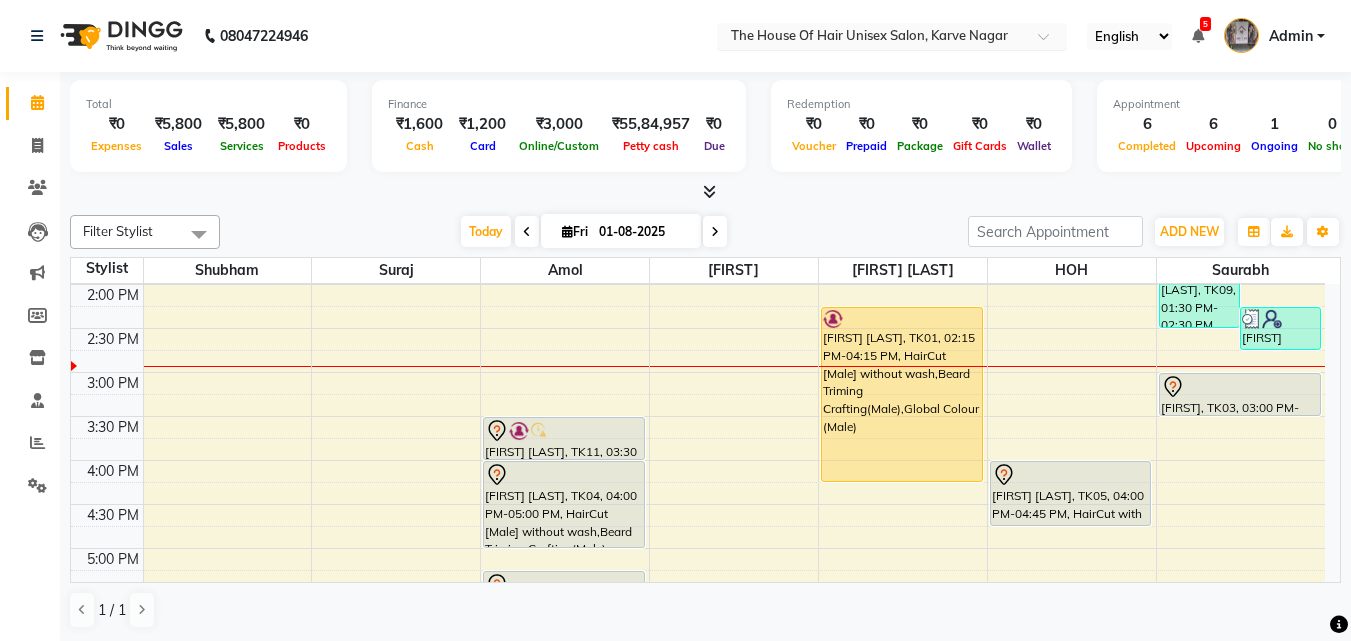 click at bounding box center [872, 38] 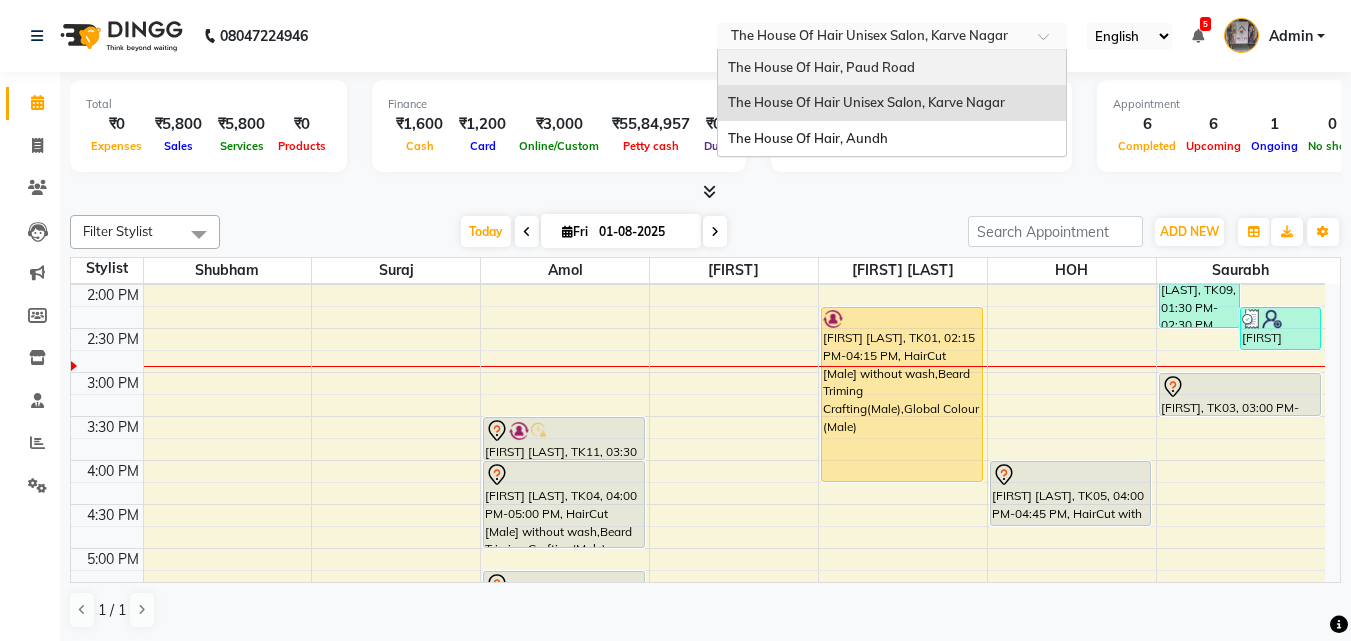 click on "The House Of Hair, Paud Road" at bounding box center [821, 67] 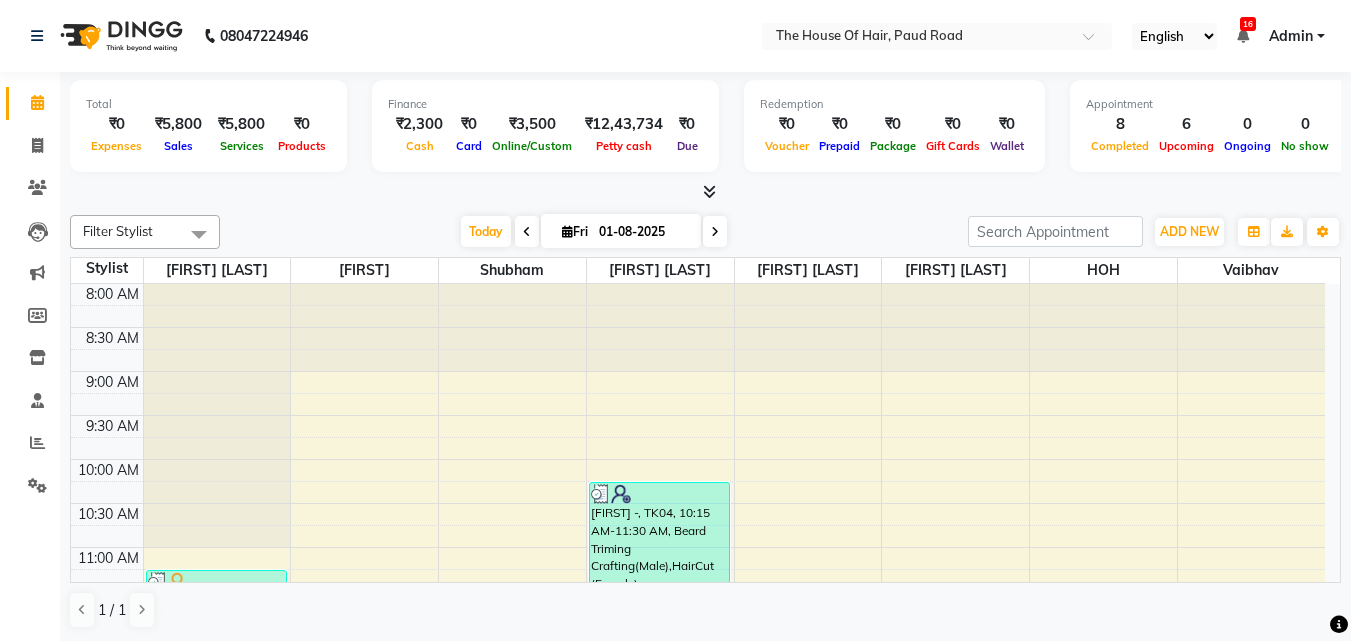 scroll, scrollTop: 0, scrollLeft: 0, axis: both 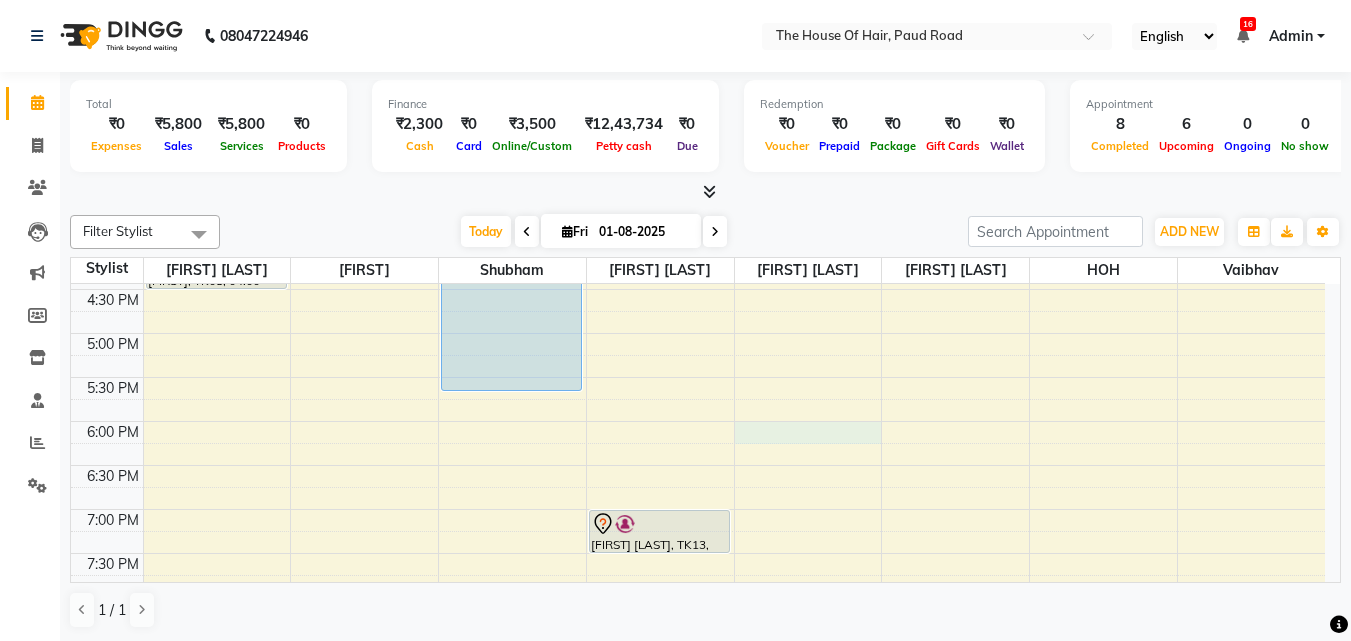 click on "8:00 AM 8:30 AM 9:00 AM 9:30 AM 10:00 AM 10:30 AM 11:00 AM 11:30 AM 12:00 PM 12:30 PM 1:00 PM 1:30 PM 2:00 PM 2:30 PM 3:00 PM 3:30 PM 4:00 PM 4:30 PM 5:00 PM 5:30 PM 6:00 PM 6:30 PM 7:00 PM 7:30 PM 8:00 PM 8:30 PM 9:00 PM 9:30 PM     [FIRST] [LAST], TK07, 11:15 AM-11:45 AM, Beard Triming Crafting(Male)     [FIRST] [LAST], TK10, 01:00 PM-01:30 PM, HairCut  [Male]     [FIRST] [LAST], TK10, 01:30 PM-02:00 PM, Beard Triming Crafting(Male)             [FIRST], TK09, 03:00 PM-03:30 PM, HairCut  [Male]             [FIRST], TK08, 04:00 PM-04:30 PM, HairCut  [Male]     [FIRST] [LAST], TK01, 02:00 PM-03:00 PM, Global Colour (female)     [FIRST] [LAST], TK02, 12:30 PM-01:30 PM, Beard Triming Crafting(Male),Haircut by Shubham (Male)     [FIRST] [LAST], TK03, 02:10 PM-05:40 PM, Haircut by Shubham (Female),Highlights & Babylights(Female)     [FIRST] -, TK04, 10:15 AM-11:30 AM, Beard Triming Crafting(Male),HairCut (Female)     [FIRST] [LAST], TK05, 12:00 PM-01:00 PM, HairCut  [Male],Beard Triming Crafting(Male)" at bounding box center [698, 157] 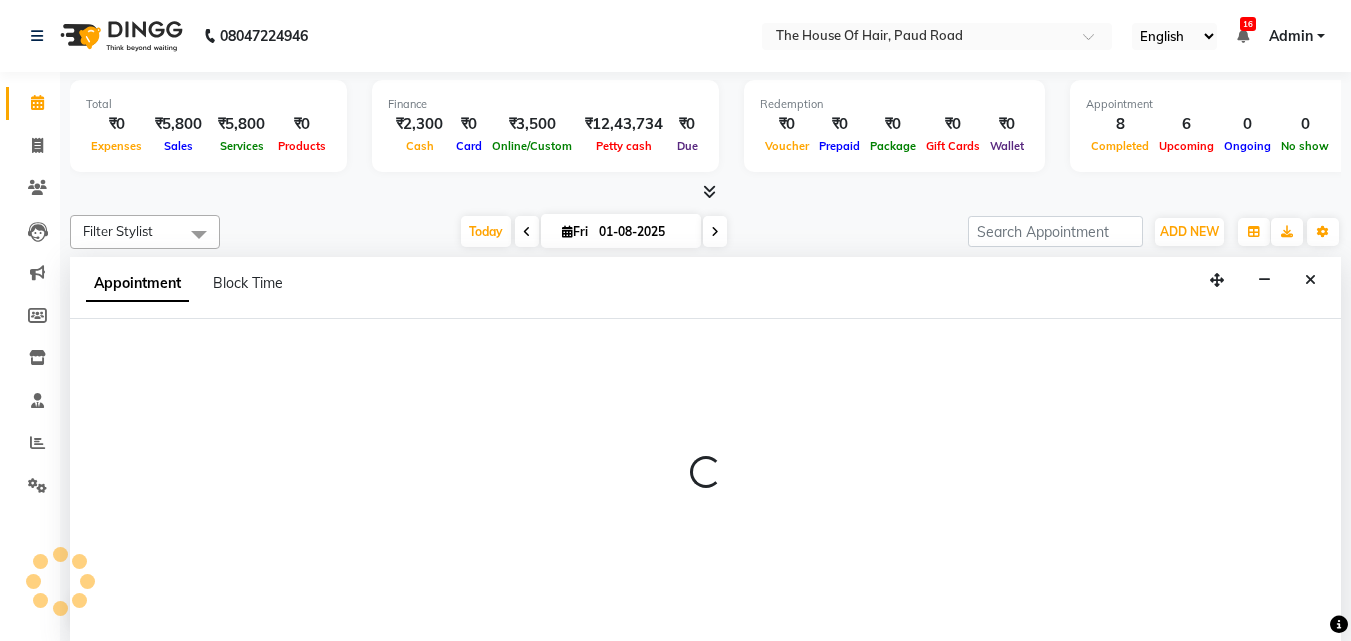 scroll, scrollTop: 1, scrollLeft: 0, axis: vertical 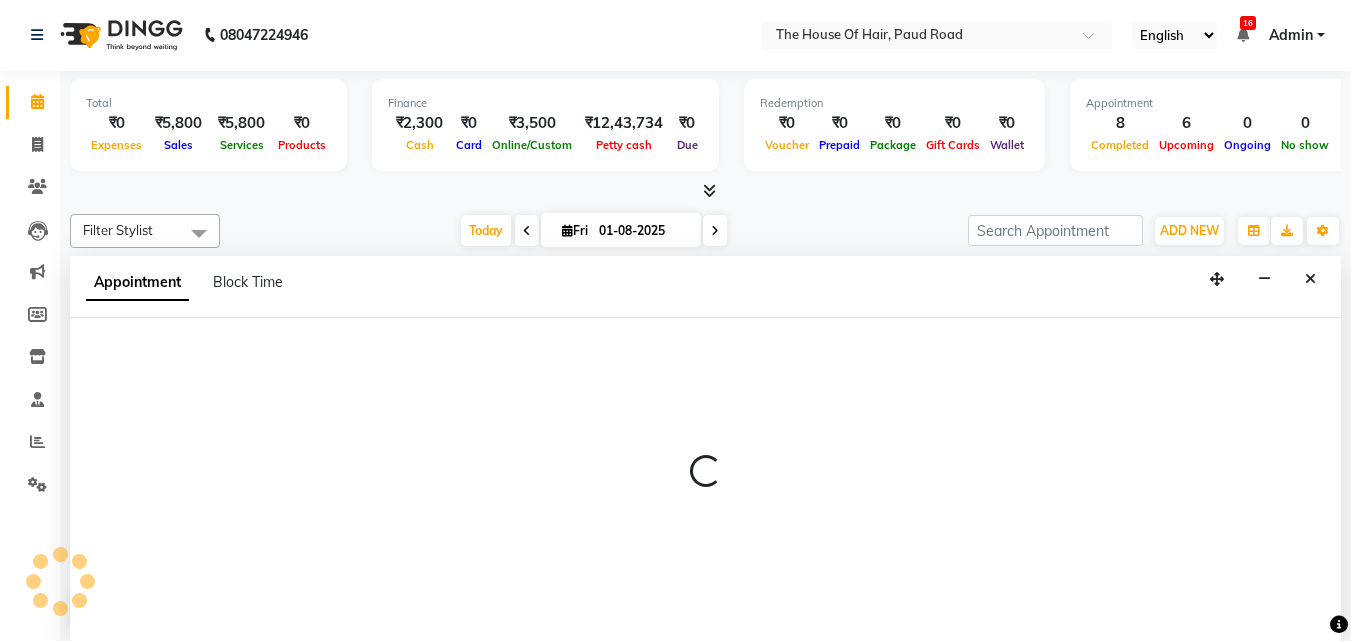 select on "64183" 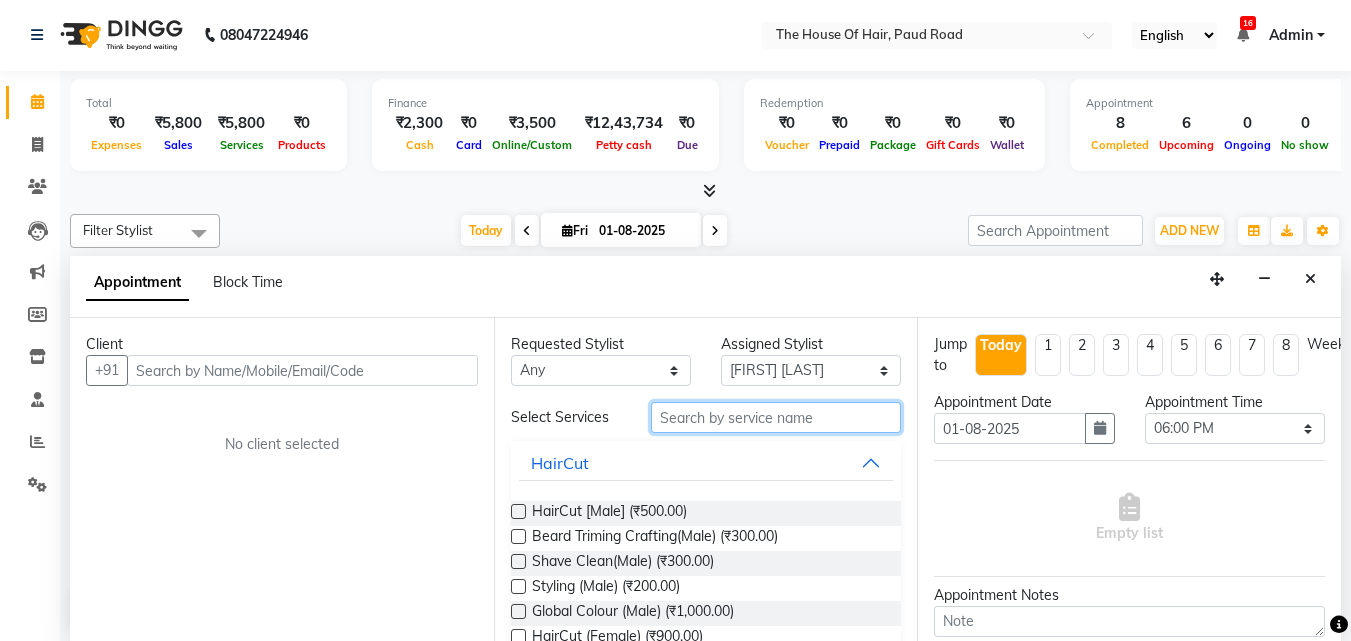 click at bounding box center [776, 417] 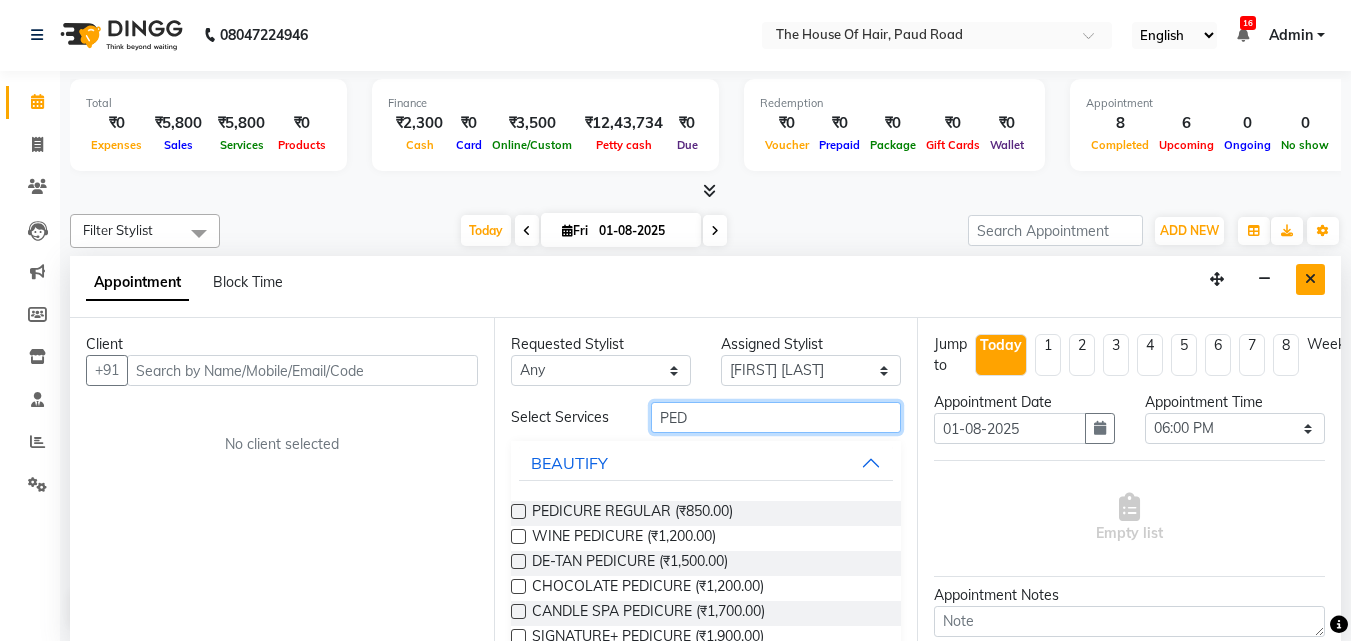 type on "PED" 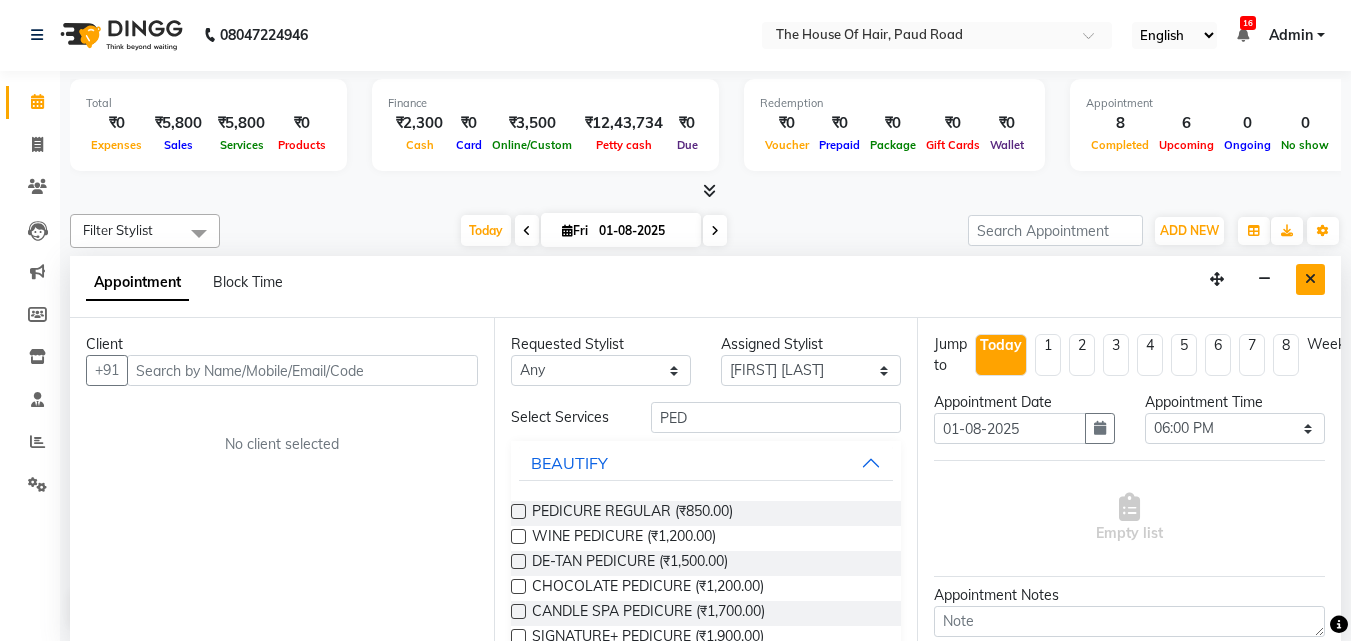 click at bounding box center (1310, 279) 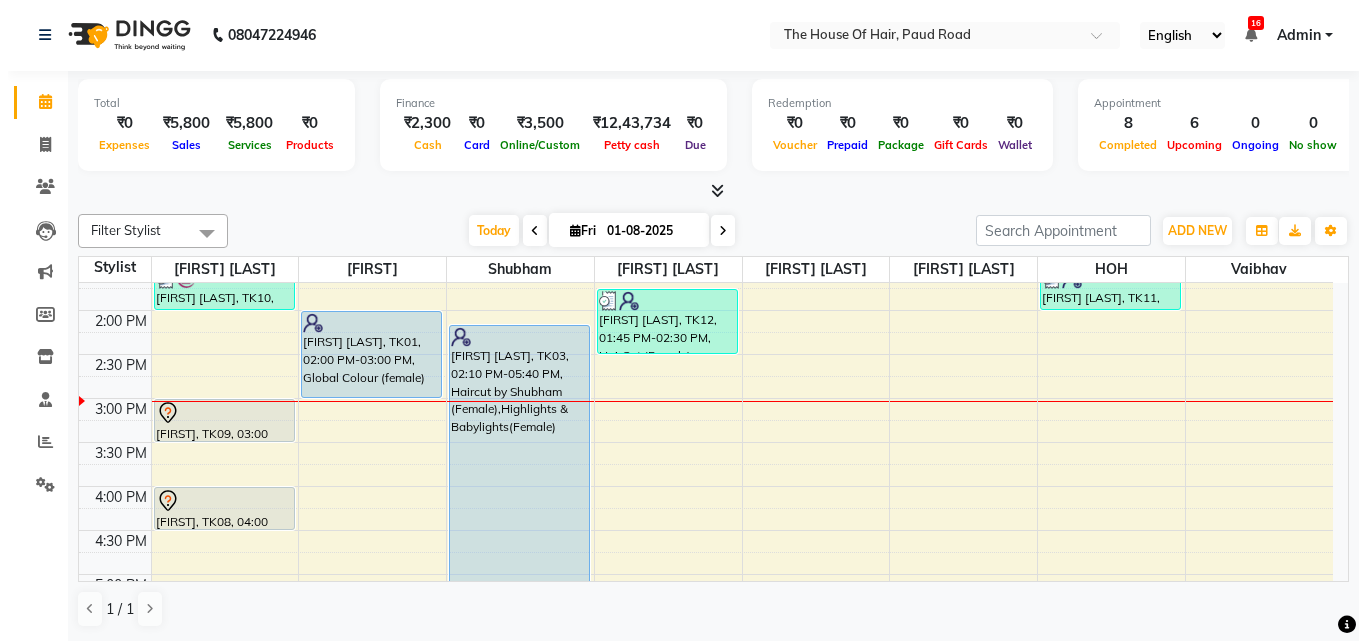 scroll, scrollTop: 498, scrollLeft: 0, axis: vertical 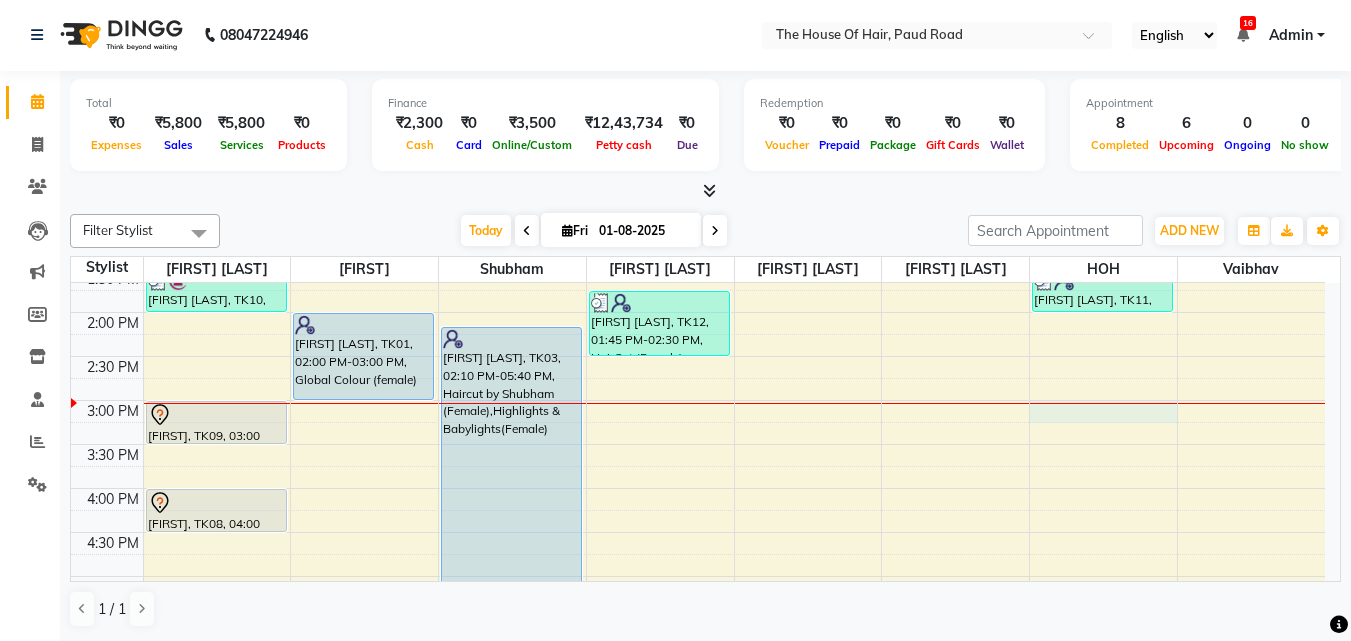 click on "8:00 AM 8:30 AM 9:00 AM 9:30 AM 10:00 AM 10:30 AM 11:00 AM 11:30 AM 12:00 PM 12:30 PM 1:00 PM 1:30 PM 2:00 PM 2:30 PM 3:00 PM 3:30 PM 4:00 PM 4:30 PM 5:00 PM 5:30 PM 6:00 PM 6:30 PM 7:00 PM 7:30 PM 8:00 PM 8:30 PM 9:00 PM 9:30 PM     [FIRST] [LAST], TK07, 11:15 AM-11:45 AM, Beard Triming Crafting(Male)     [FIRST] [LAST], TK10, 01:00 PM-01:30 PM, HairCut  [Male]     [FIRST] [LAST], TK10, 01:30 PM-02:00 PM, Beard Triming Crafting(Male)             [FIRST], TK09, 03:00 PM-03:30 PM, HairCut  [Male]             [FIRST], TK08, 04:00 PM-04:30 PM, HairCut  [Male]     [FIRST] [LAST], TK01, 02:00 PM-03:00 PM, Global Colour (female)     [FIRST] [LAST], TK02, 12:30 PM-01:30 PM, Beard Triming Crafting(Male),Haircut by Shubham (Male)     [FIRST] [LAST], TK03, 02:10 PM-05:40 PM, Haircut by Shubham (Female),Highlights & Babylights(Female)     [FIRST] -, TK04, 10:15 AM-11:30 AM, Beard Triming Crafting(Male),HairCut (Female)     [FIRST] [LAST], TK05, 12:00 PM-01:00 PM, HairCut  [Male],Beard Triming Crafting(Male)" at bounding box center (698, 400) 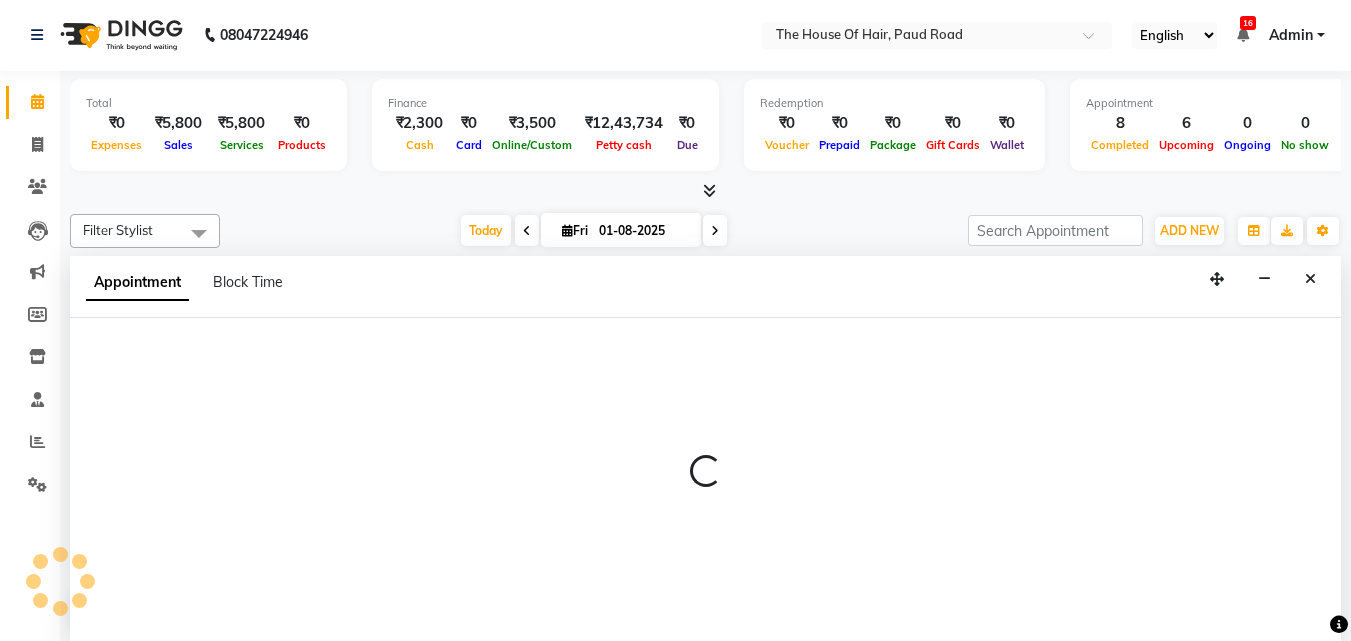 select on "80392" 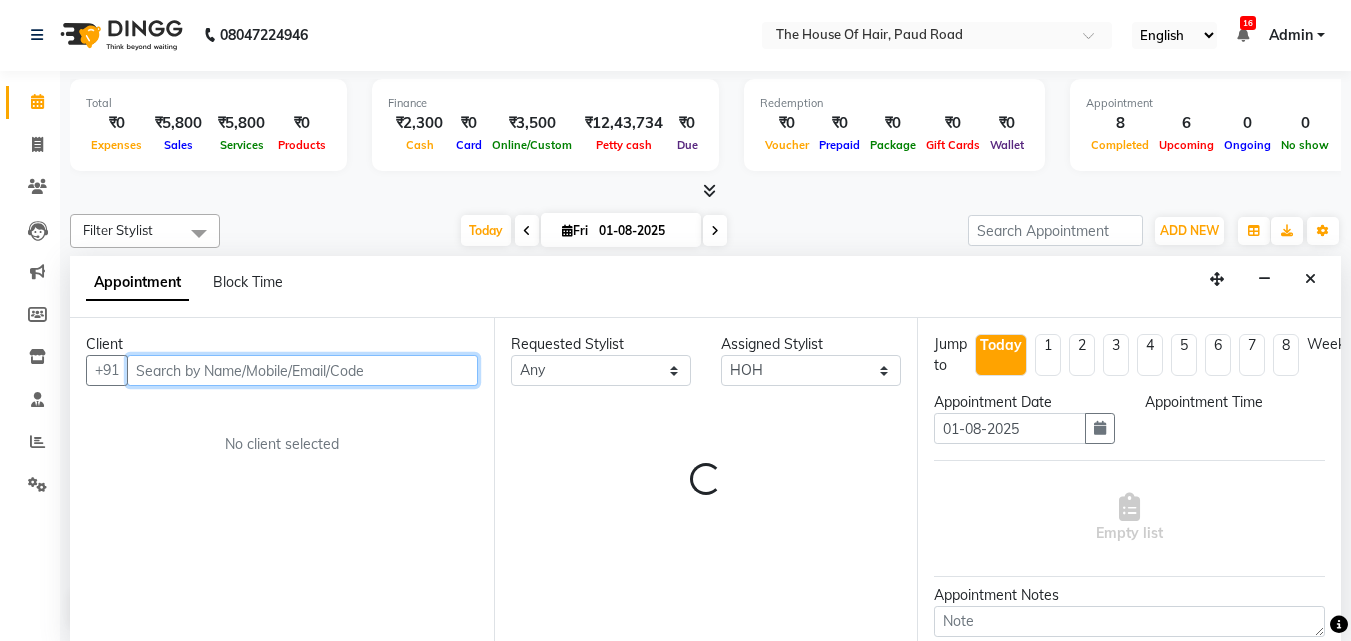 select on "900" 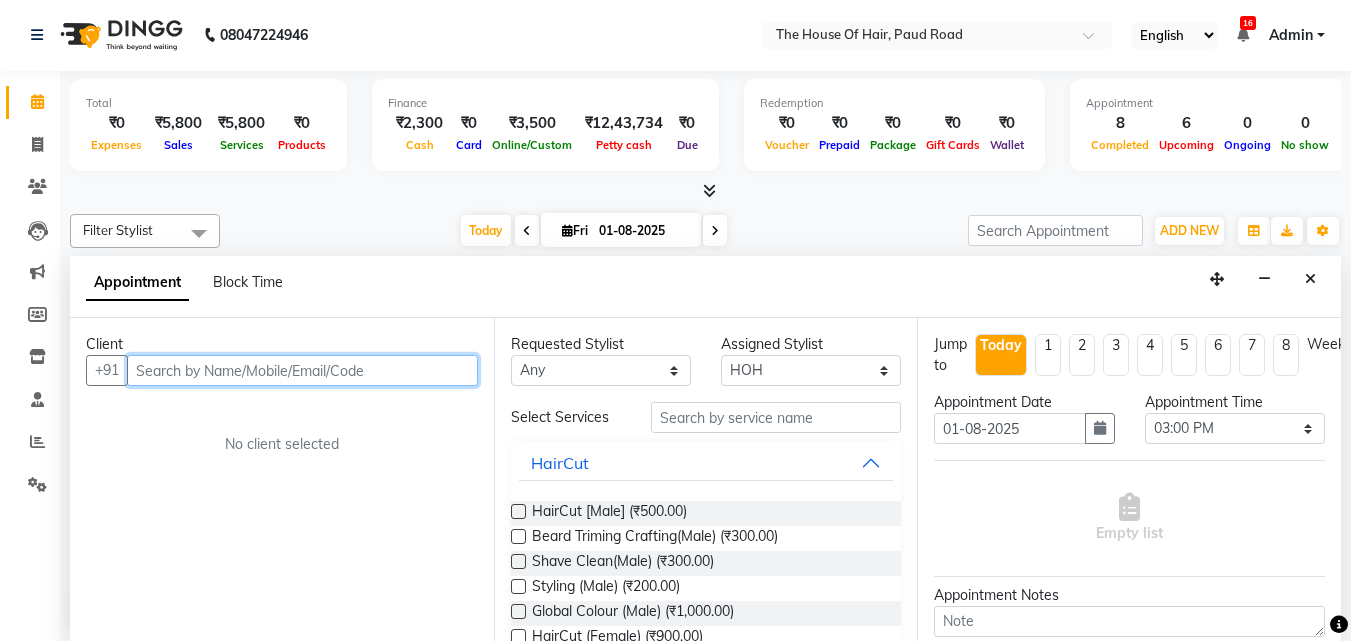 click at bounding box center [302, 370] 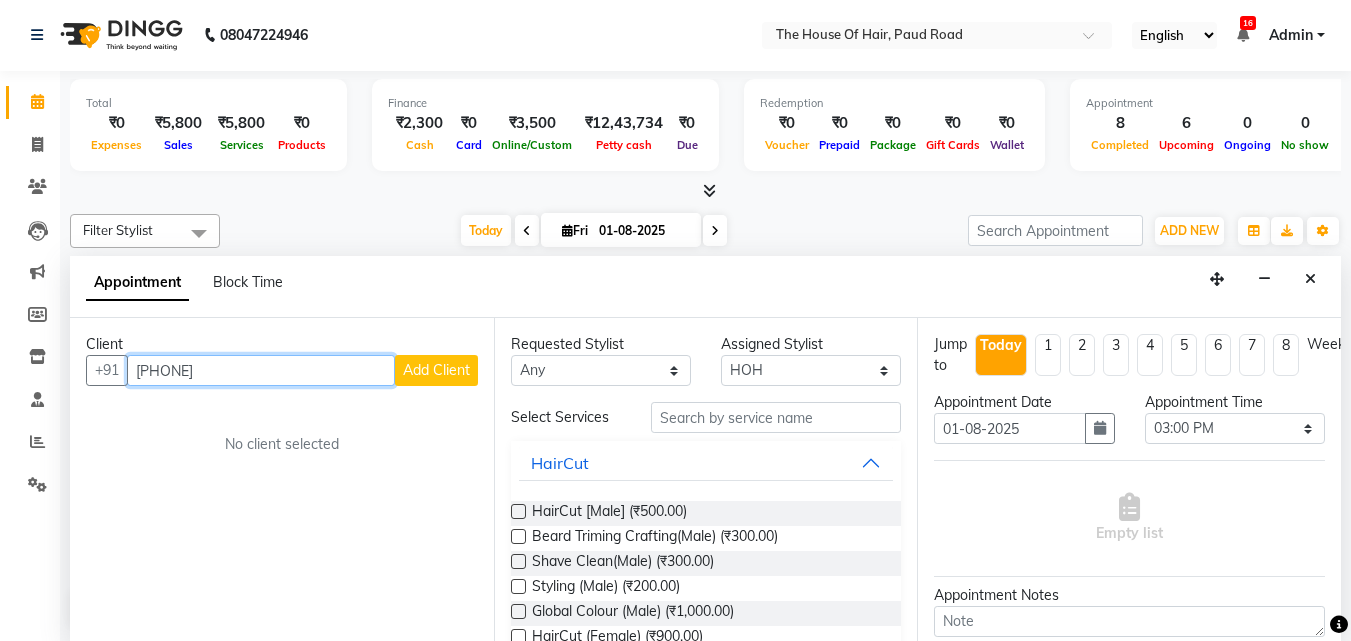 type on "[PHONE]" 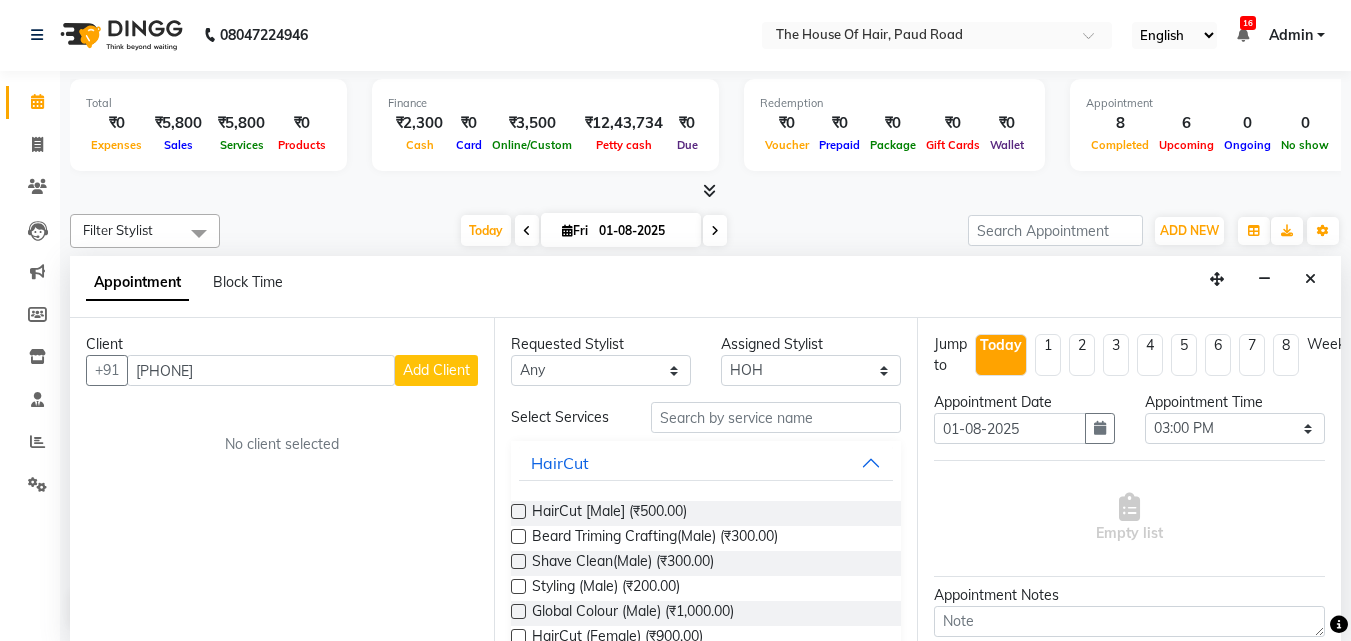 click on "Add Client" at bounding box center (436, 370) 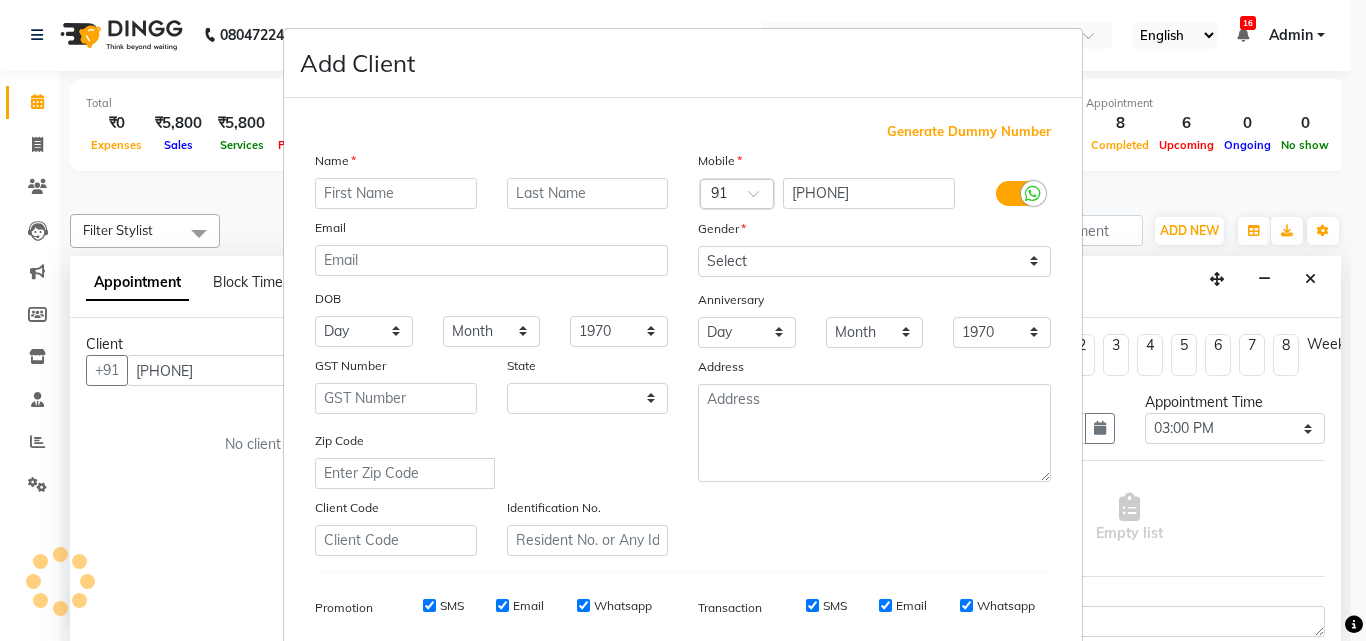 select on "22" 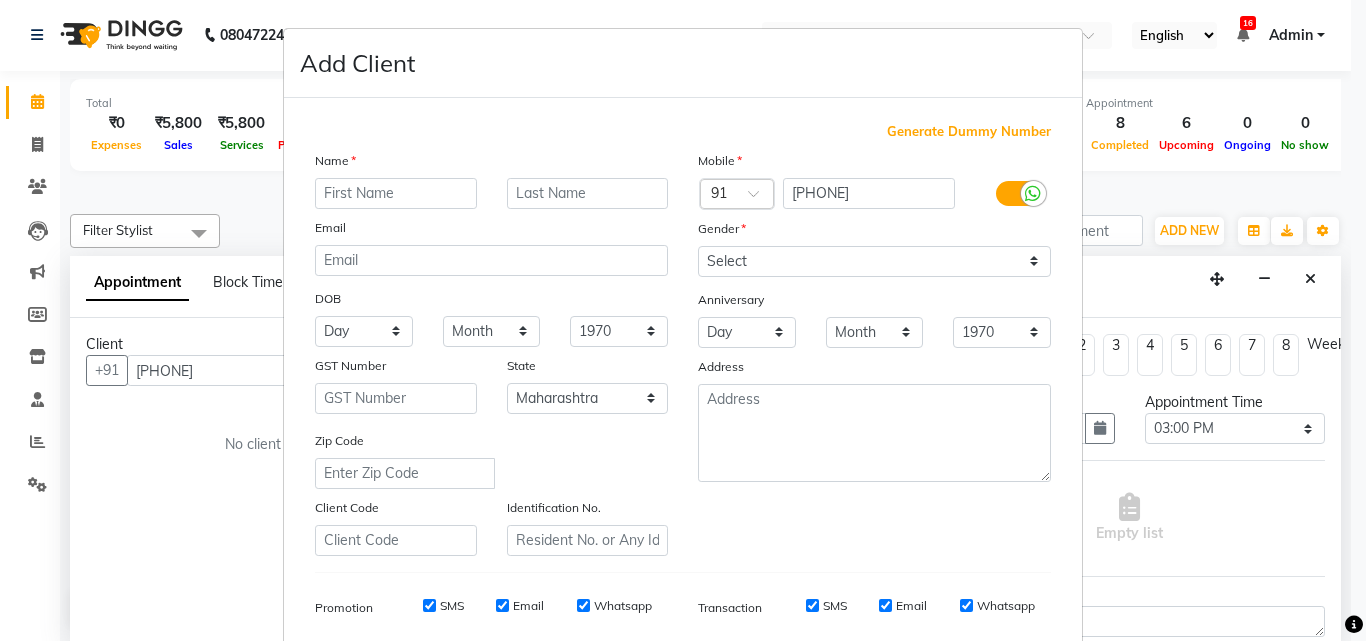 click at bounding box center [396, 193] 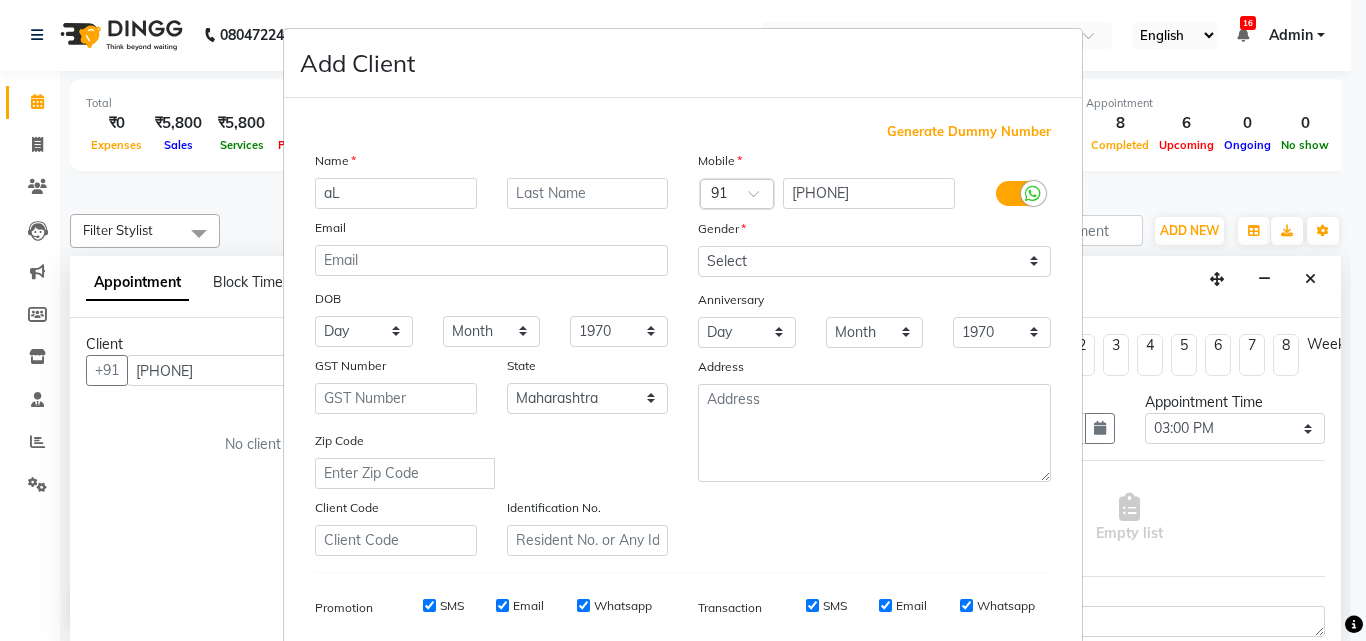 type on "a" 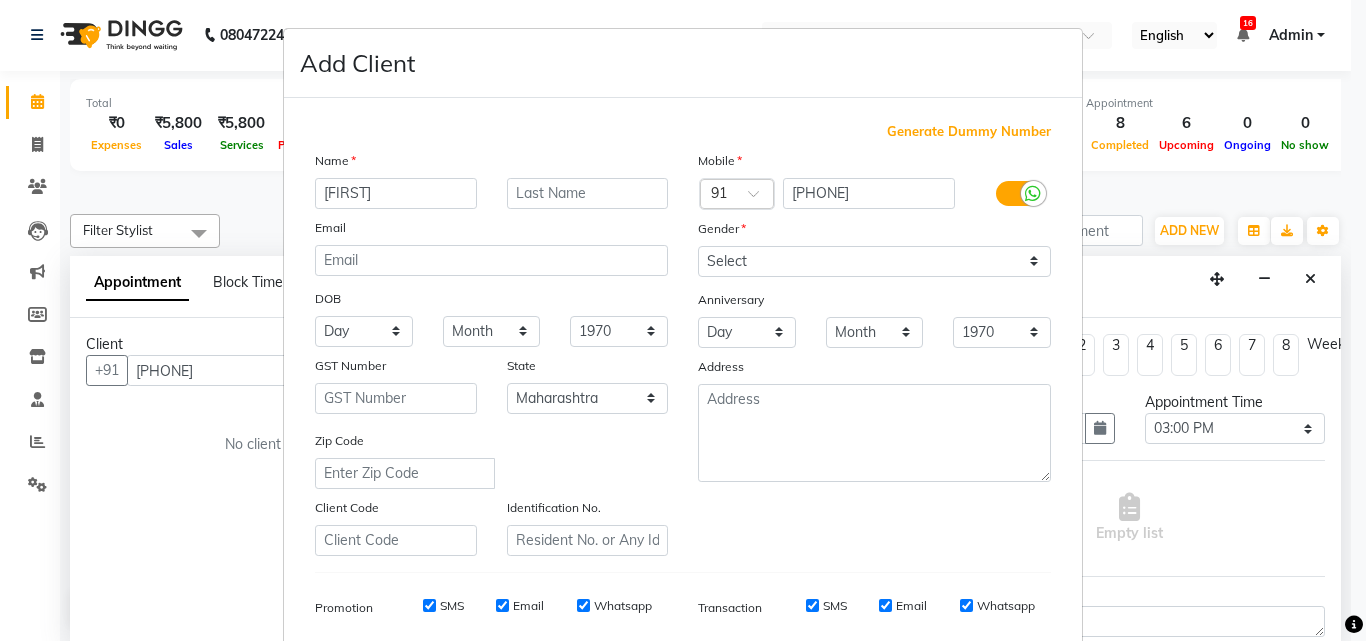 type on "[FIRST]" 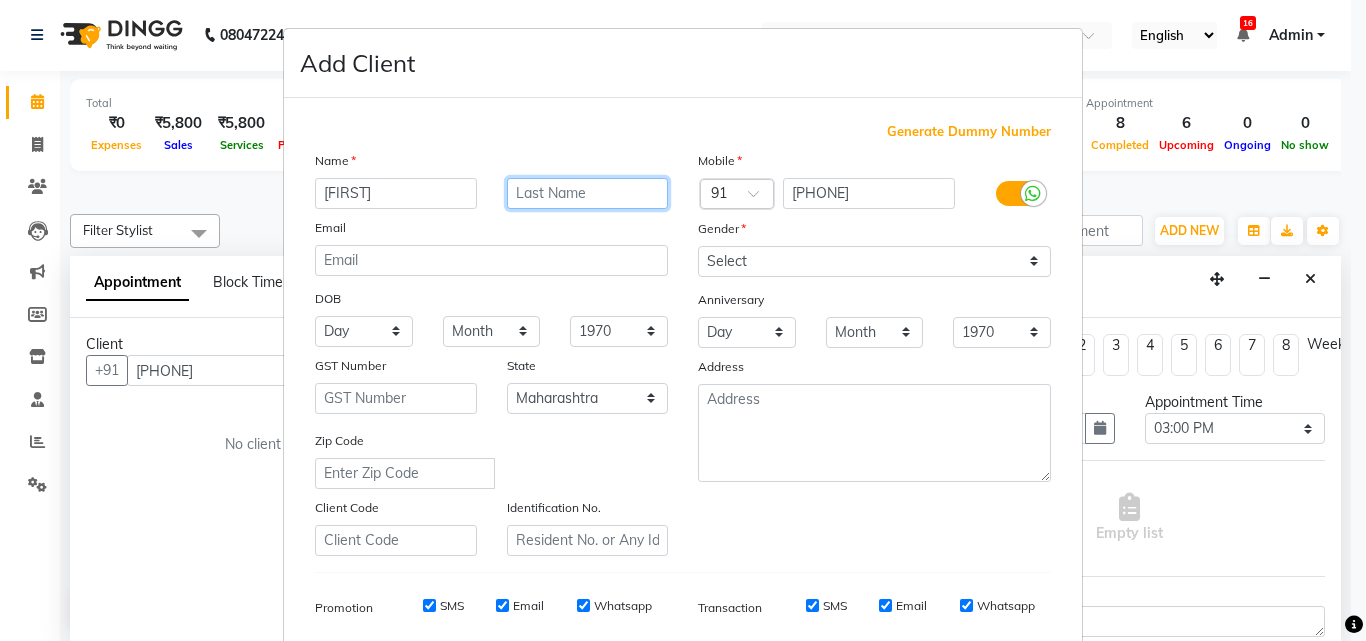 click at bounding box center (588, 193) 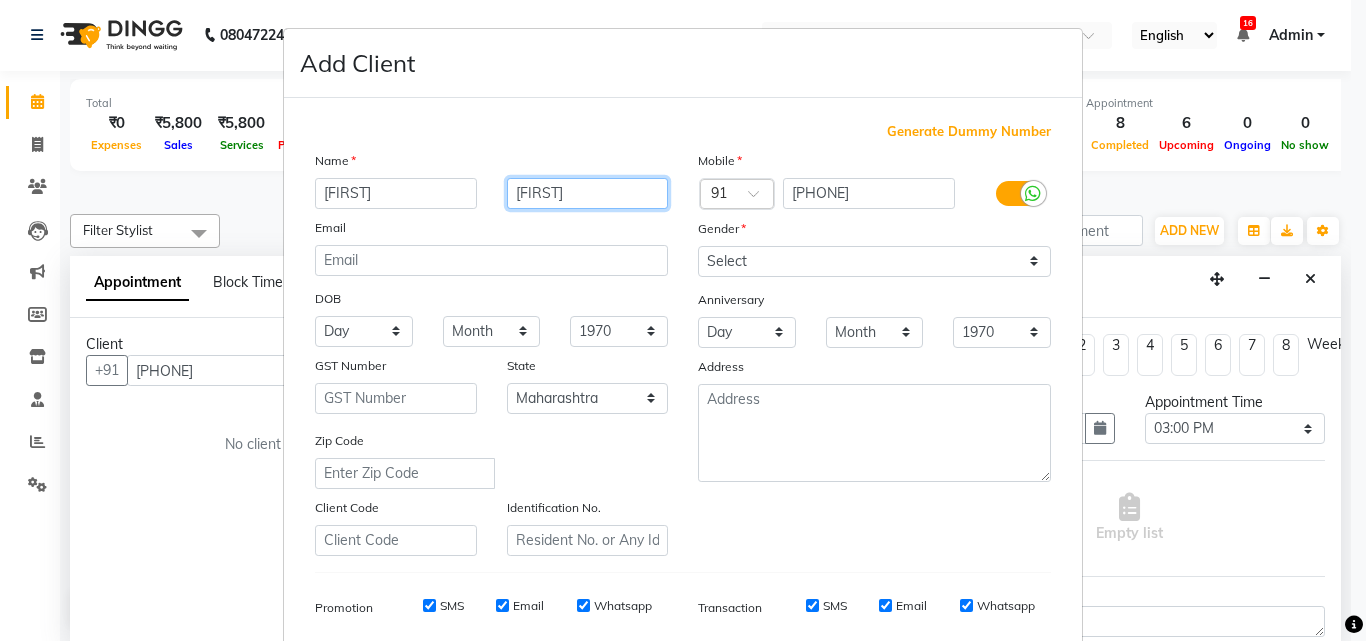type on "[FIRST]" 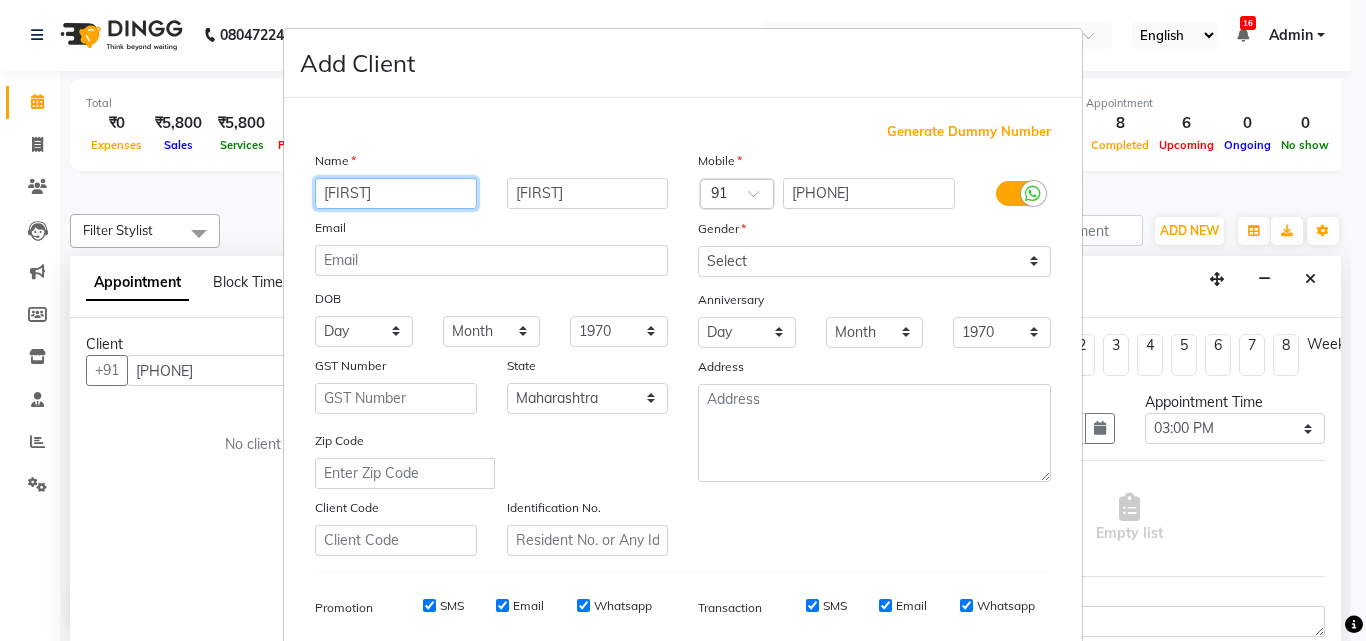 click on "aLAN" at bounding box center (396, 193) 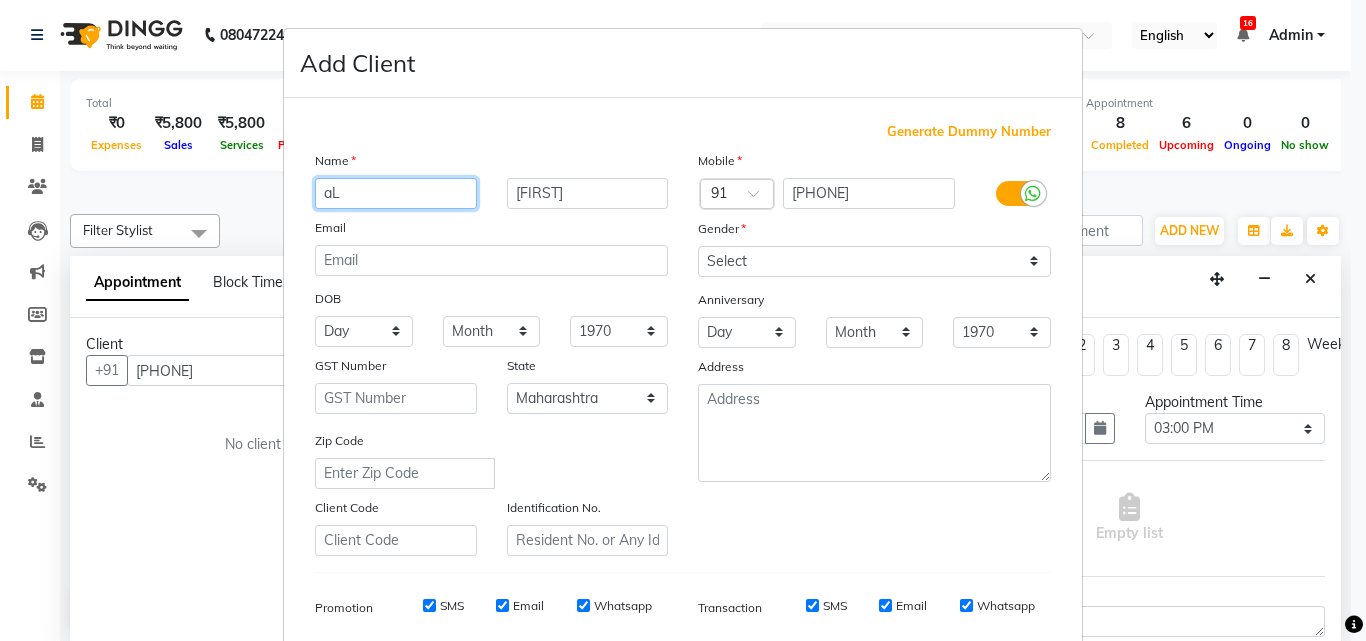 type on "a" 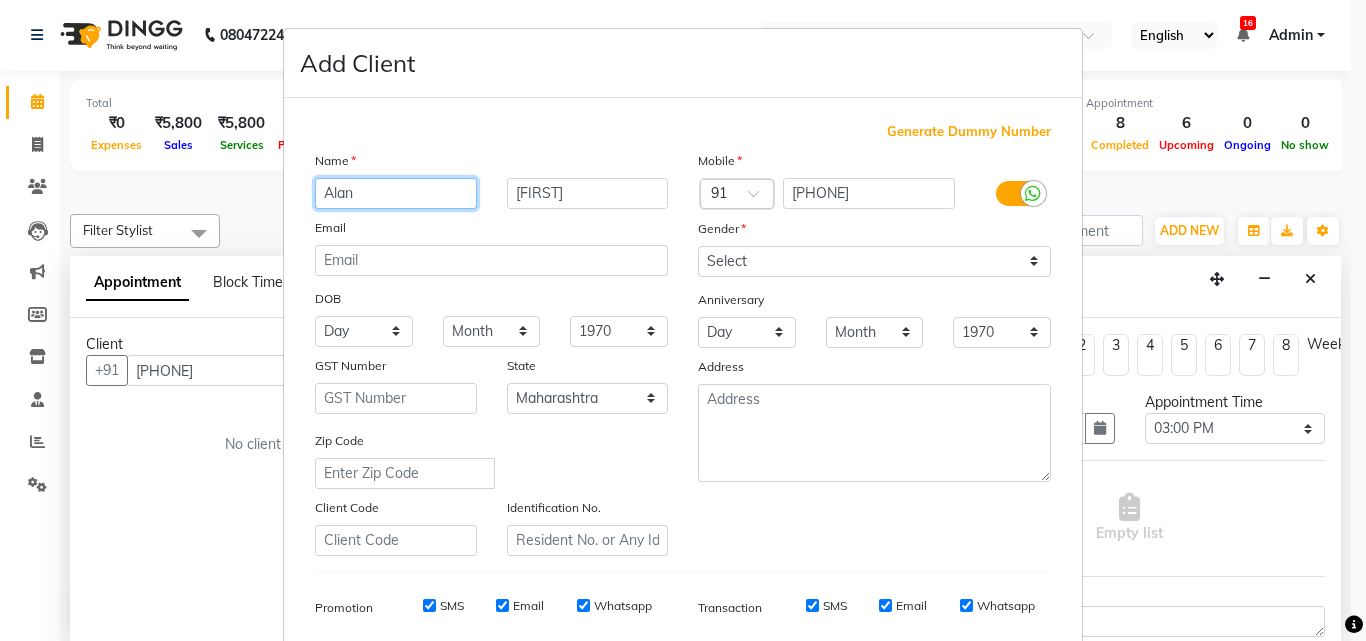 type on "Alan" 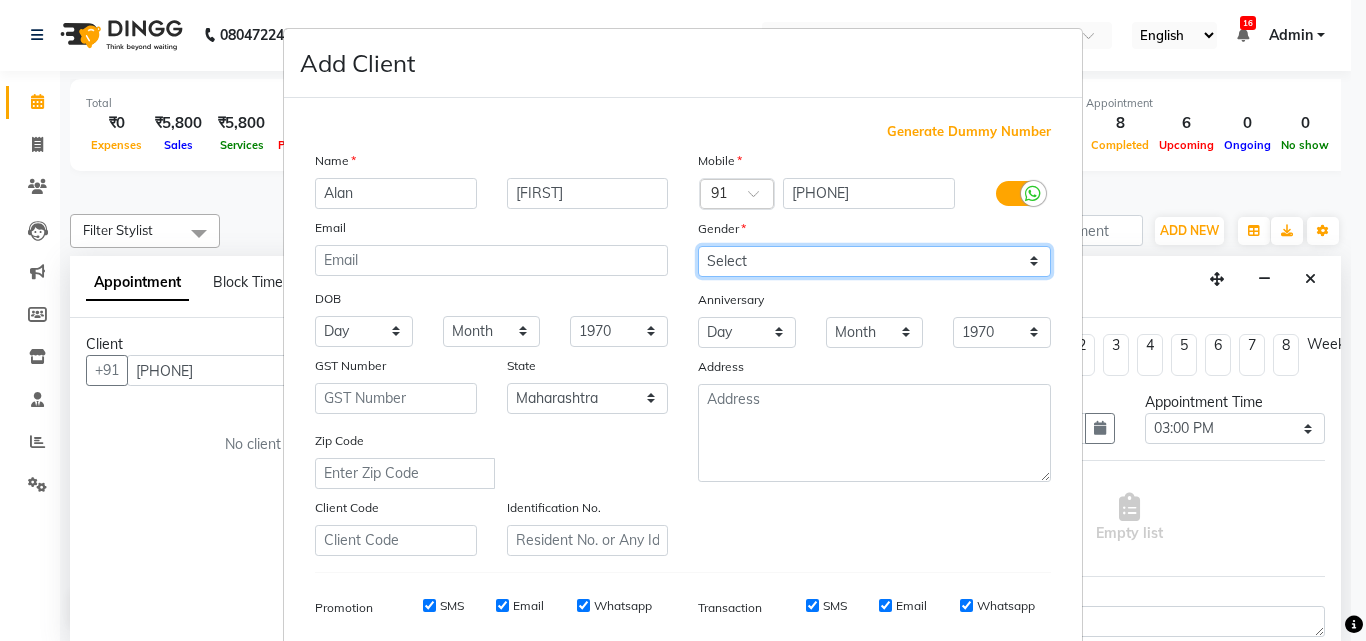 click on "Select Male Female Other Prefer Not To Say" at bounding box center (874, 261) 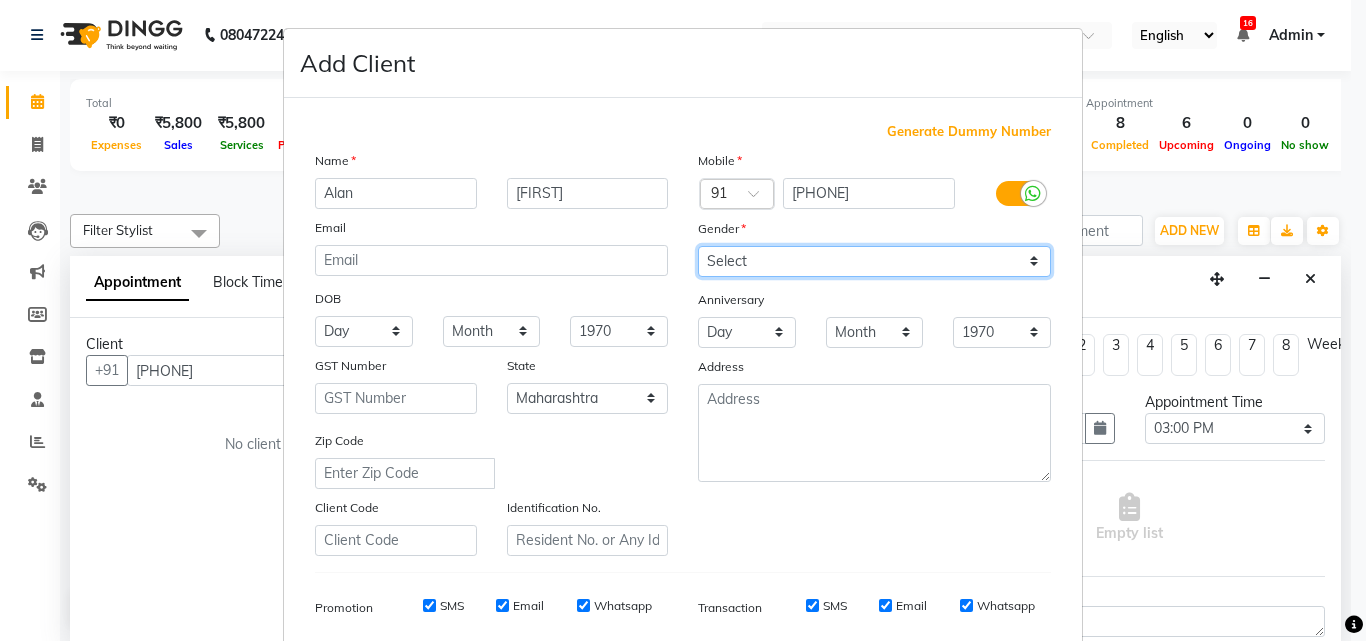 select on "male" 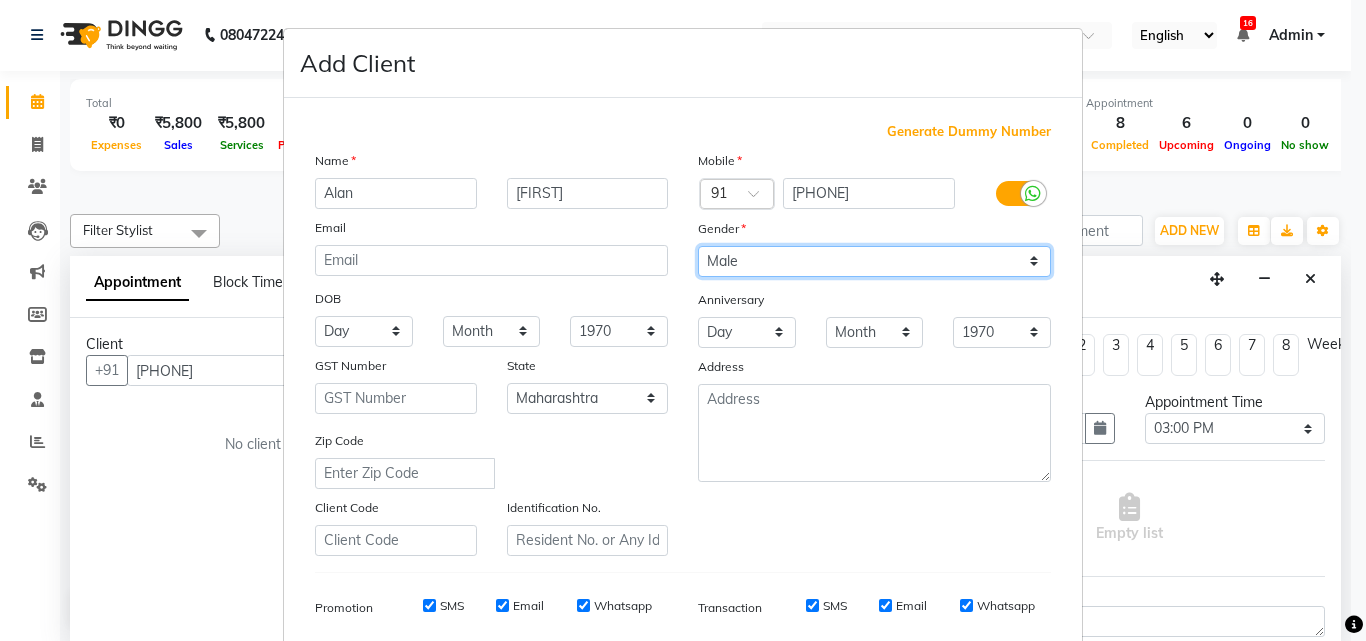 click on "Select Male Female Other Prefer Not To Say" at bounding box center (874, 261) 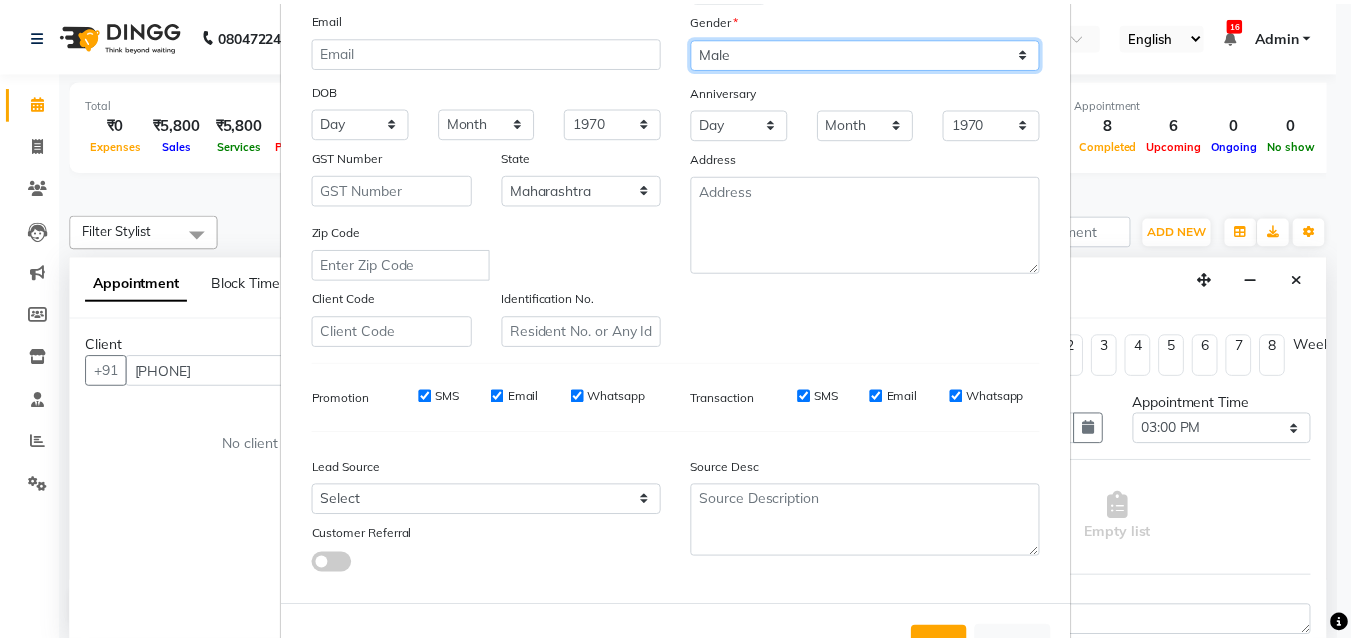 scroll, scrollTop: 282, scrollLeft: 0, axis: vertical 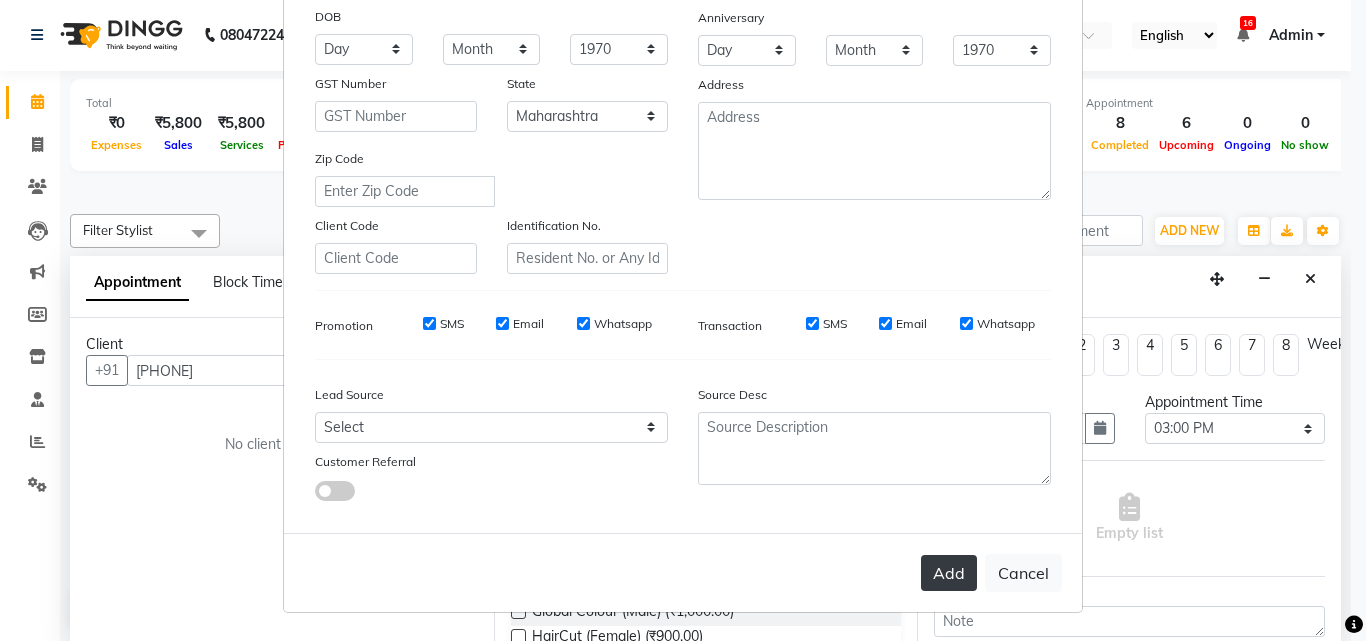 click on "Add" at bounding box center [949, 573] 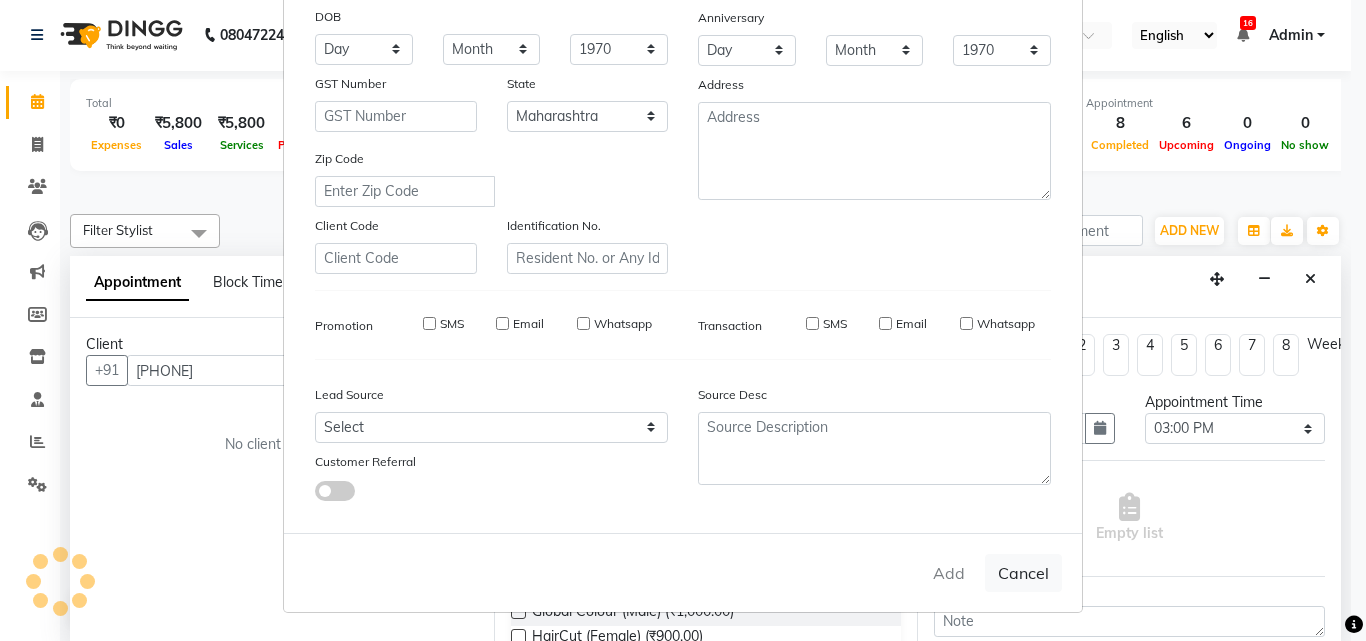 type 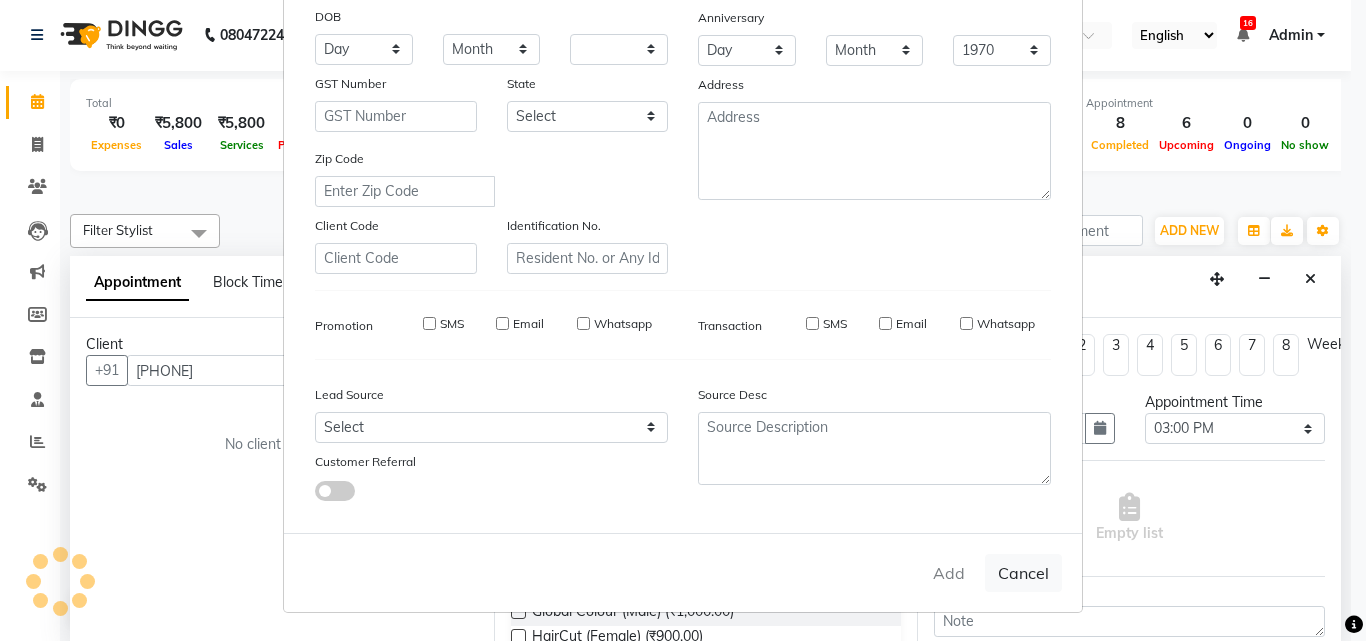 select 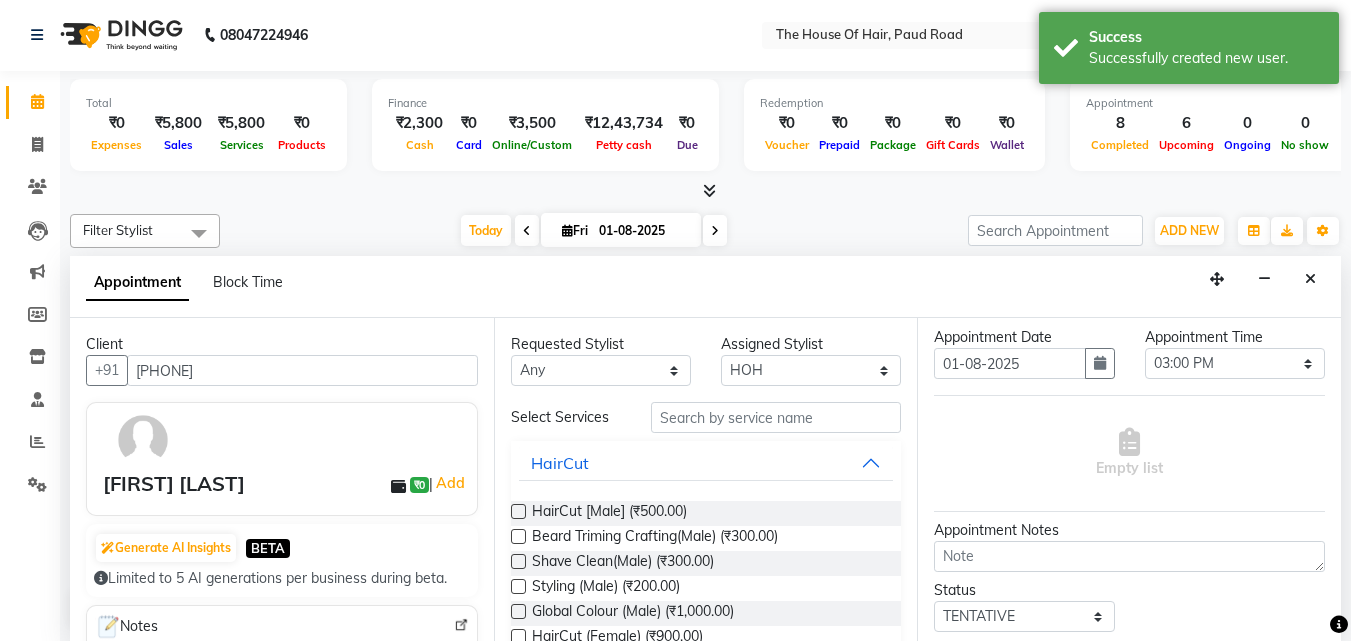 scroll, scrollTop: 69, scrollLeft: 0, axis: vertical 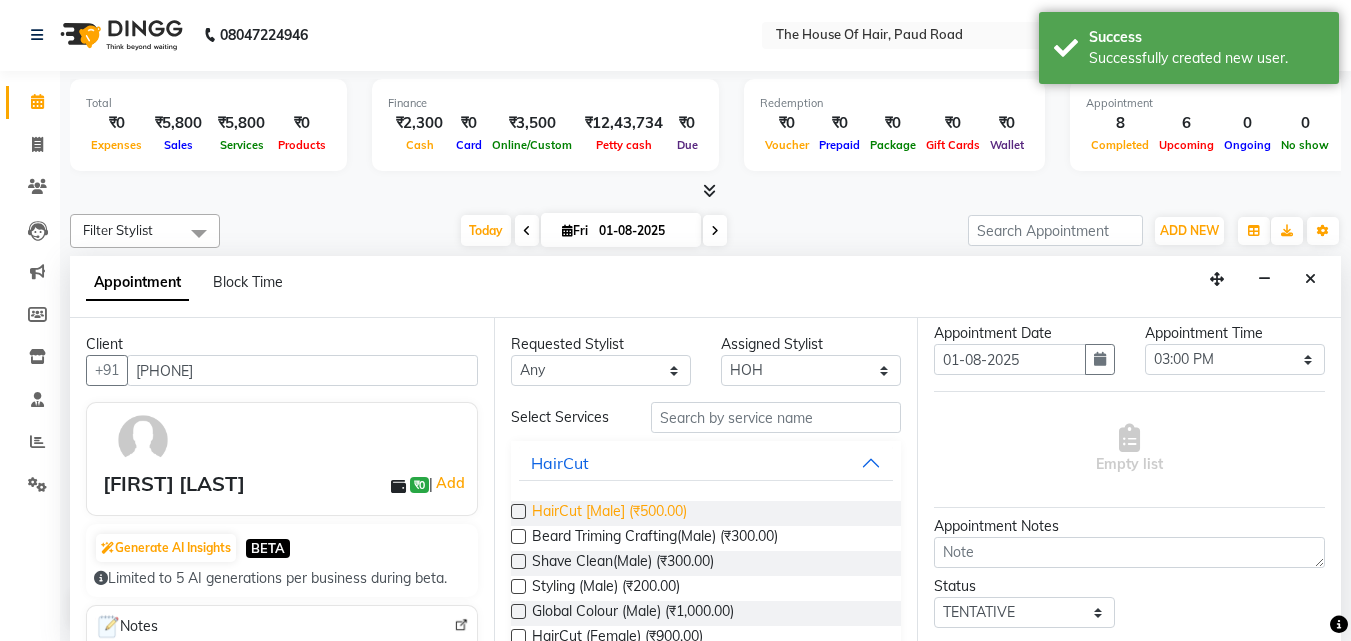click on "HairCut  [Male] (₹500.00)" at bounding box center [609, 513] 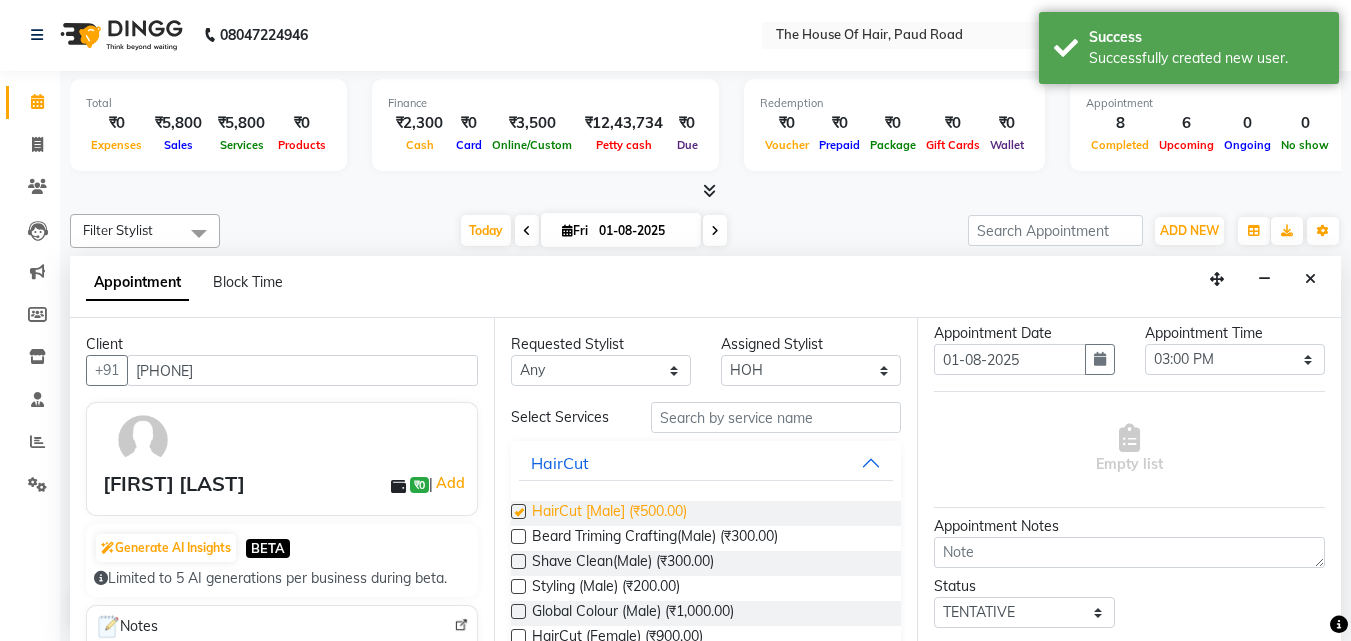 checkbox on "false" 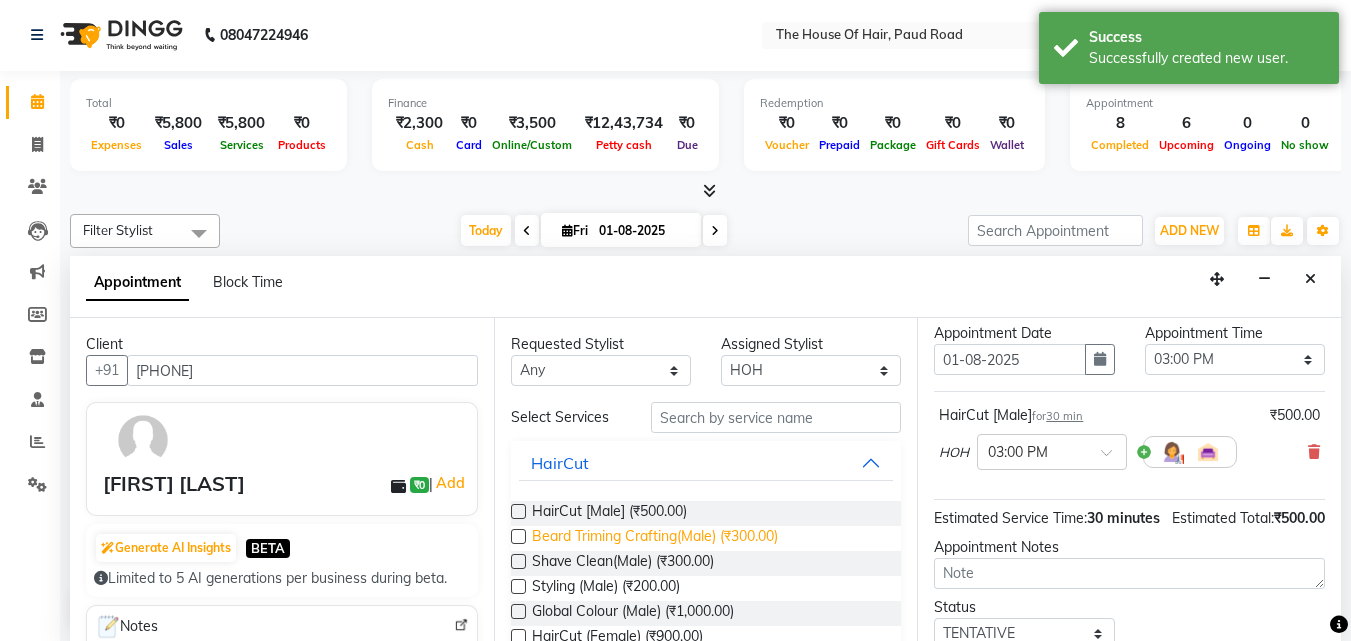 click on "Beard Triming Crafting(Male) (₹300.00)" at bounding box center (655, 538) 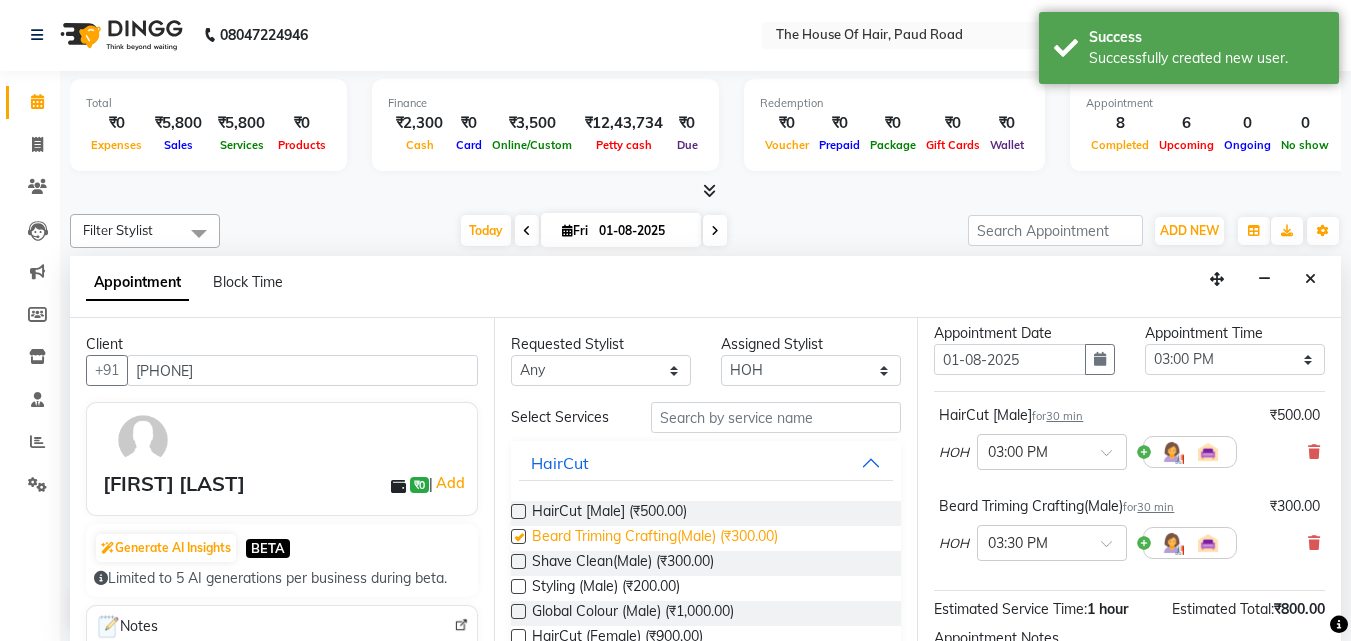checkbox on "false" 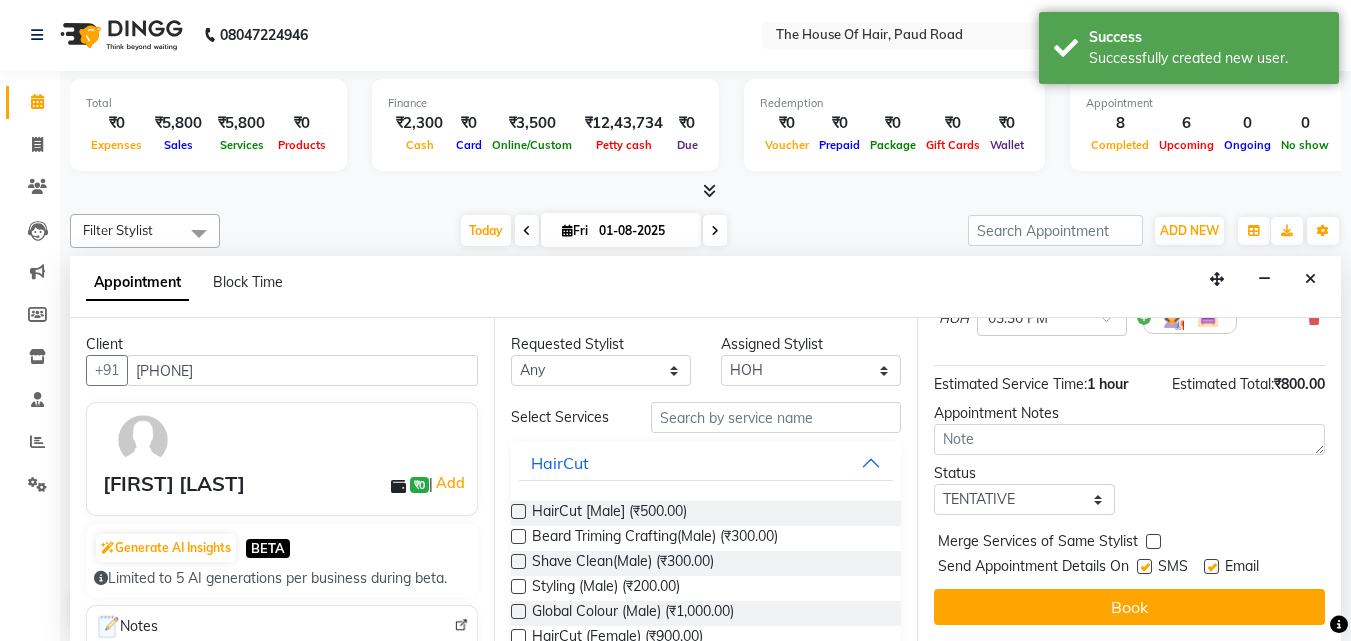 scroll, scrollTop: 307, scrollLeft: 0, axis: vertical 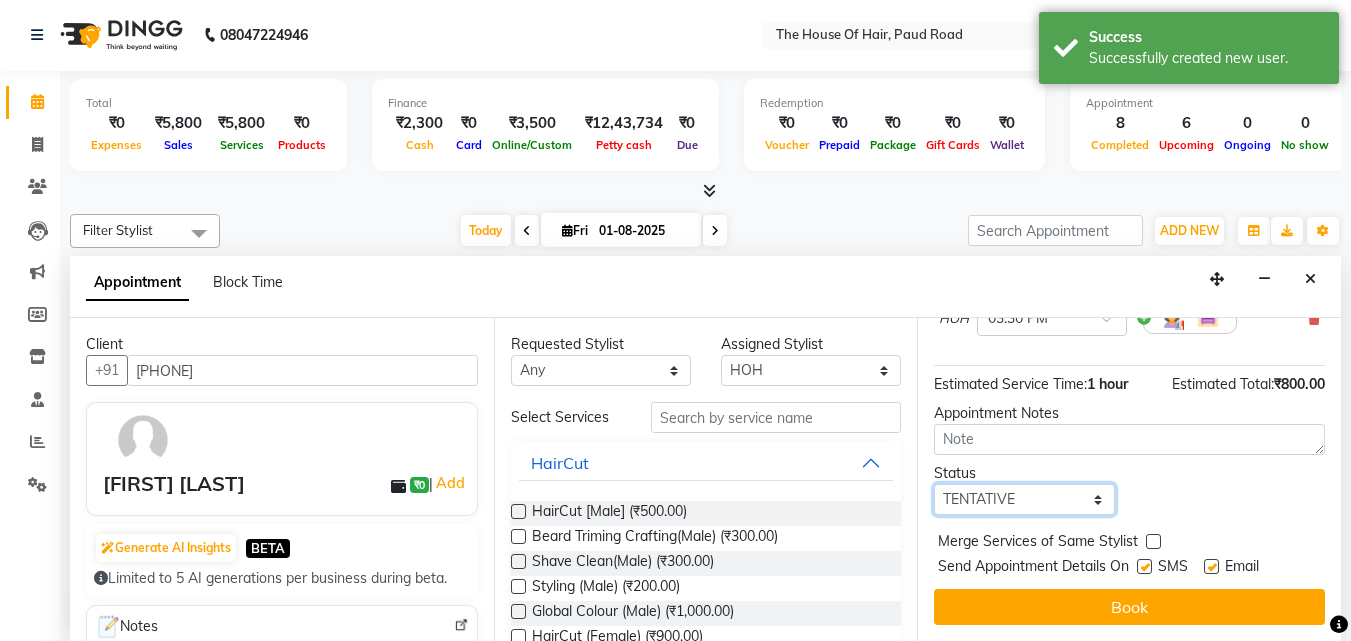 click on "Select TENTATIVE CONFIRM CHECK-IN UPCOMING" at bounding box center (1024, 499) 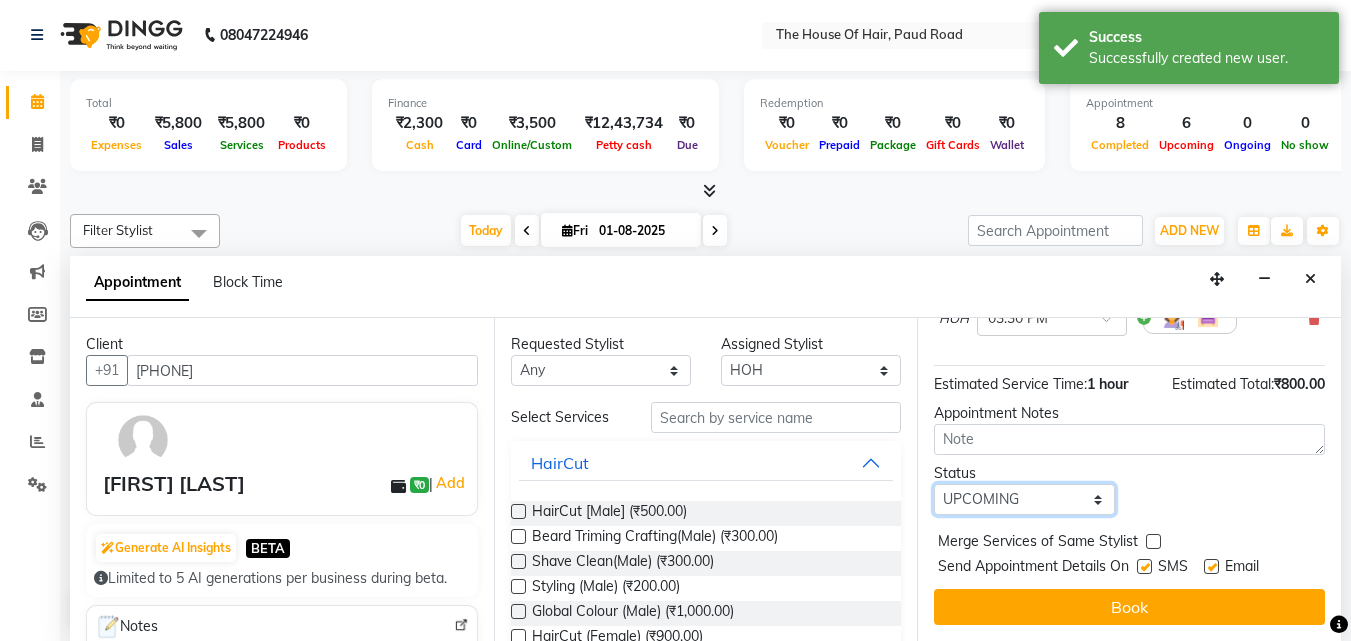 click on "Select TENTATIVE CONFIRM CHECK-IN UPCOMING" at bounding box center [1024, 499] 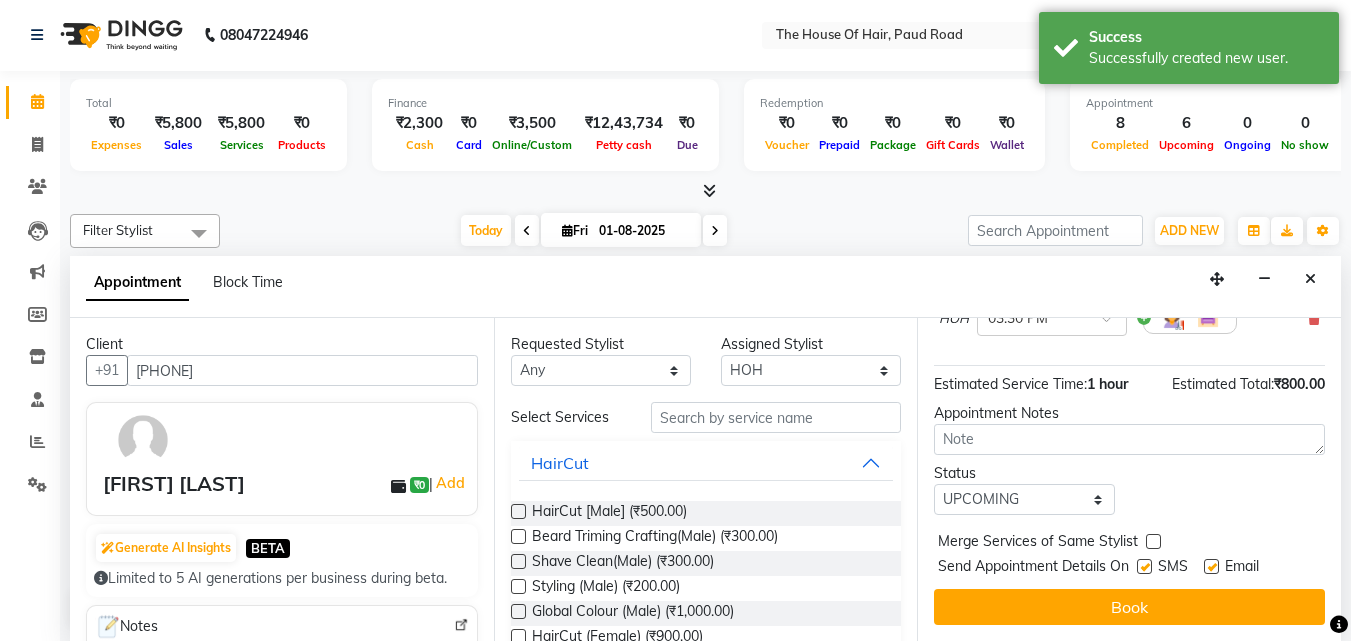 click at bounding box center [1153, 541] 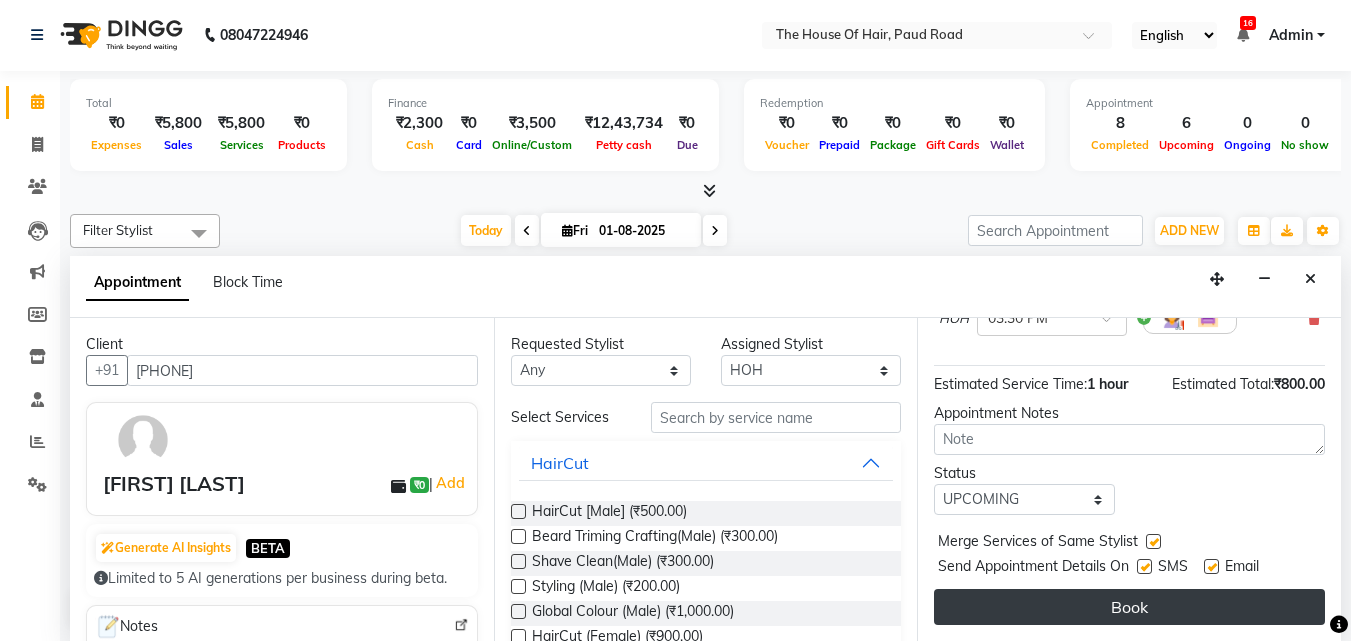 click on "Book" at bounding box center (1129, 607) 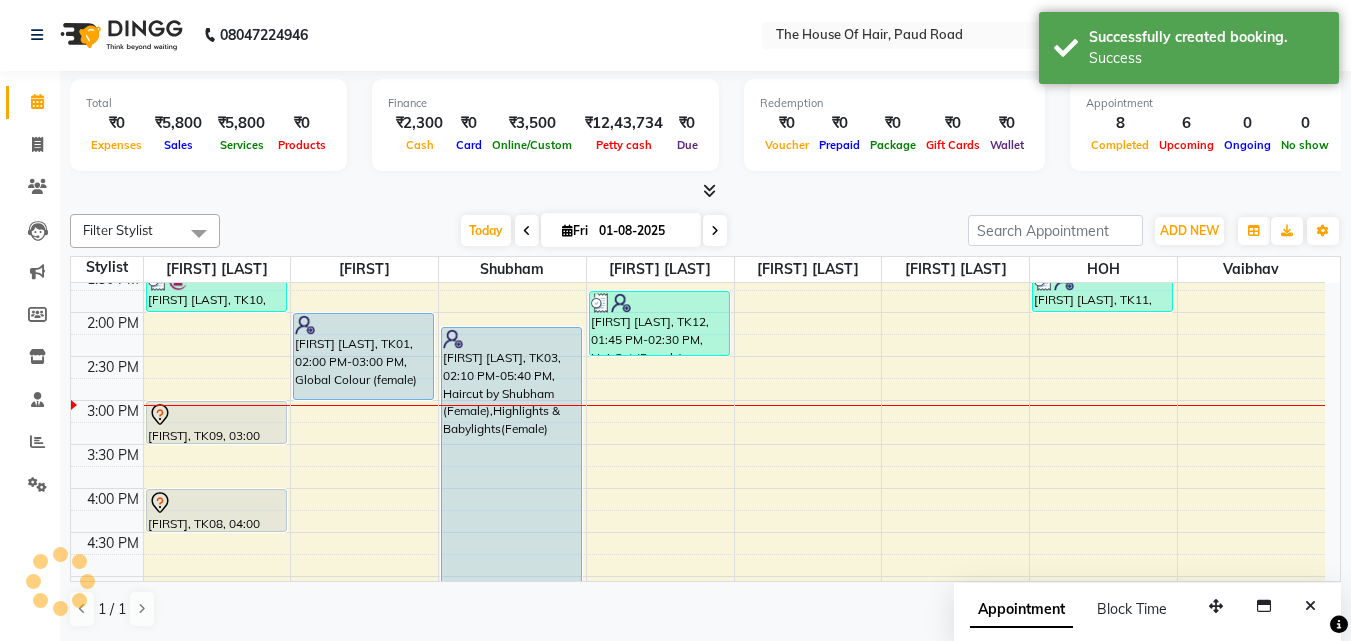 scroll, scrollTop: 0, scrollLeft: 0, axis: both 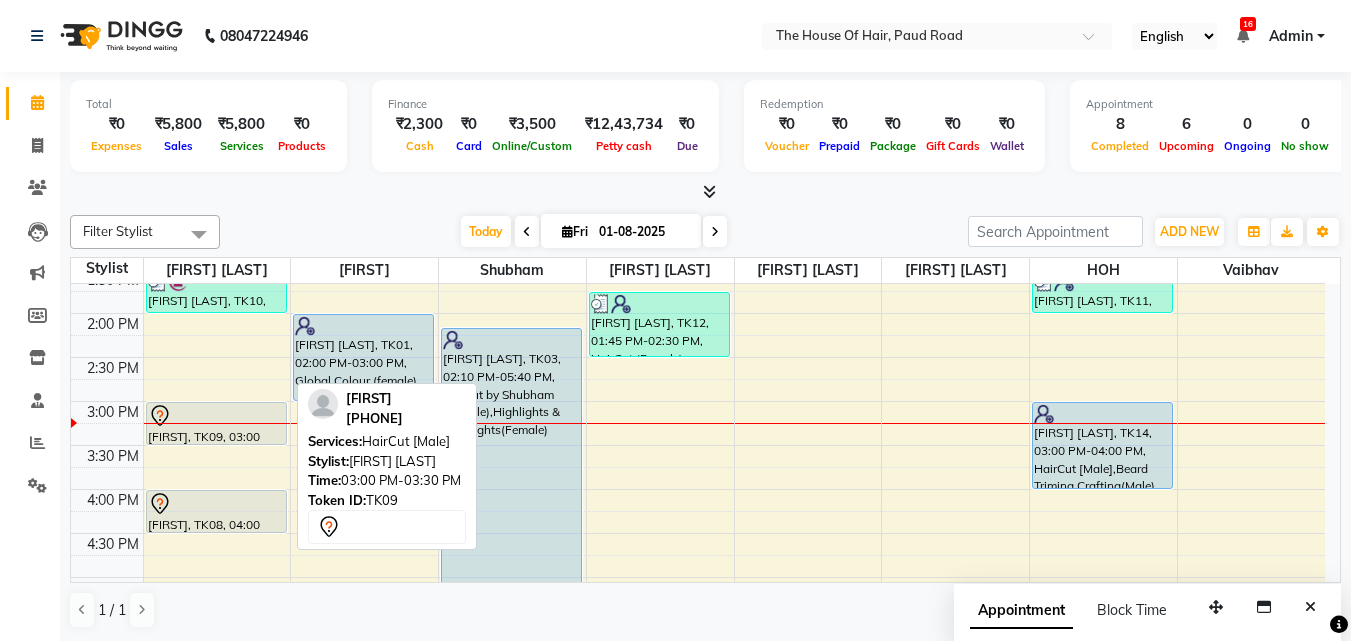 click on "Aapurva, TK09, 03:00 PM-03:30 PM, HairCut  [Male]" at bounding box center (216, 423) 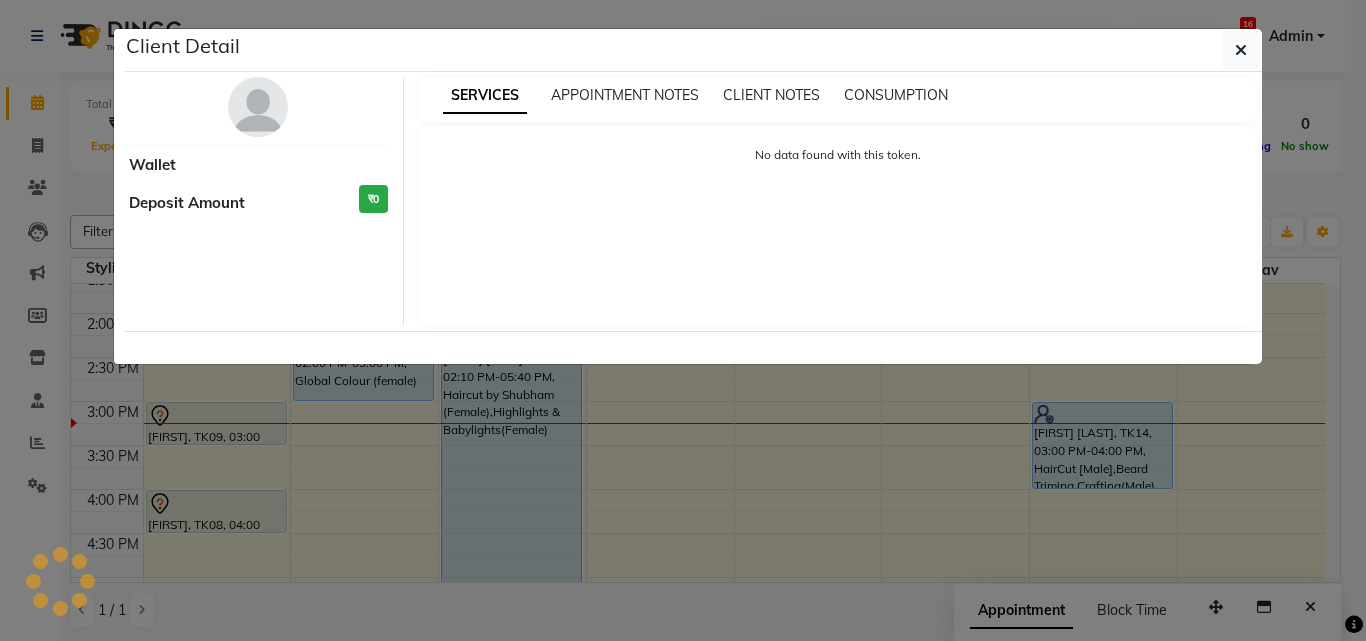 select on "7" 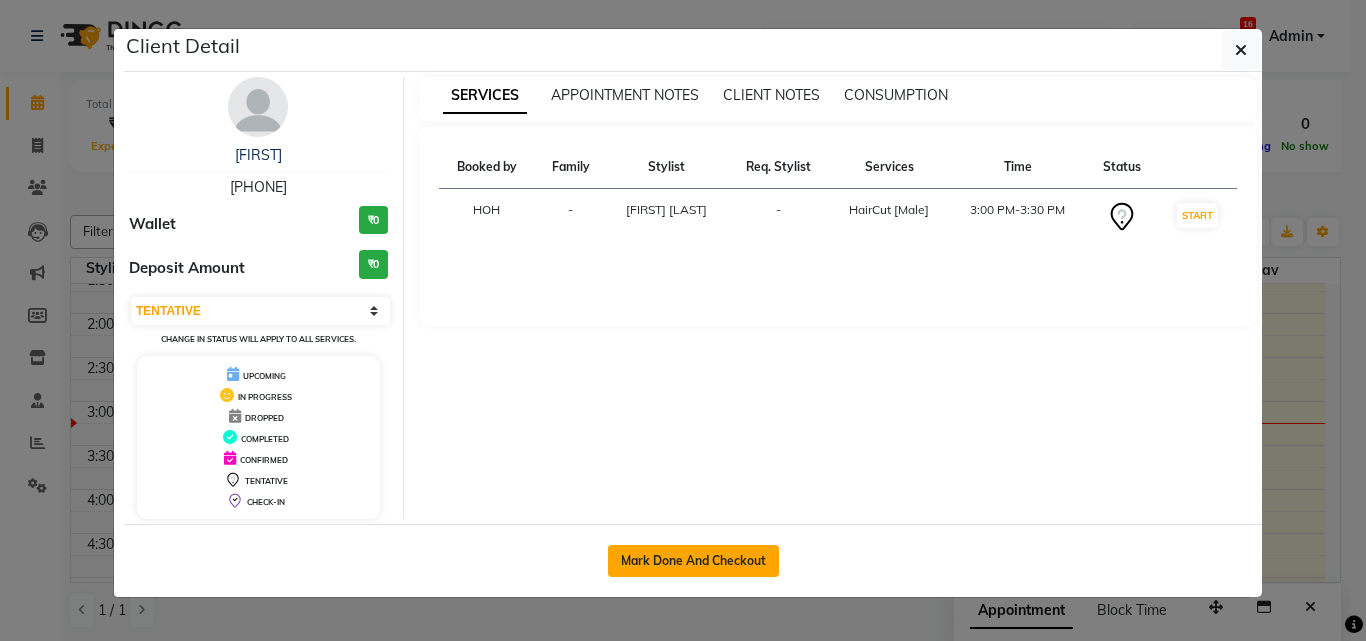 click on "Mark Done And Checkout" 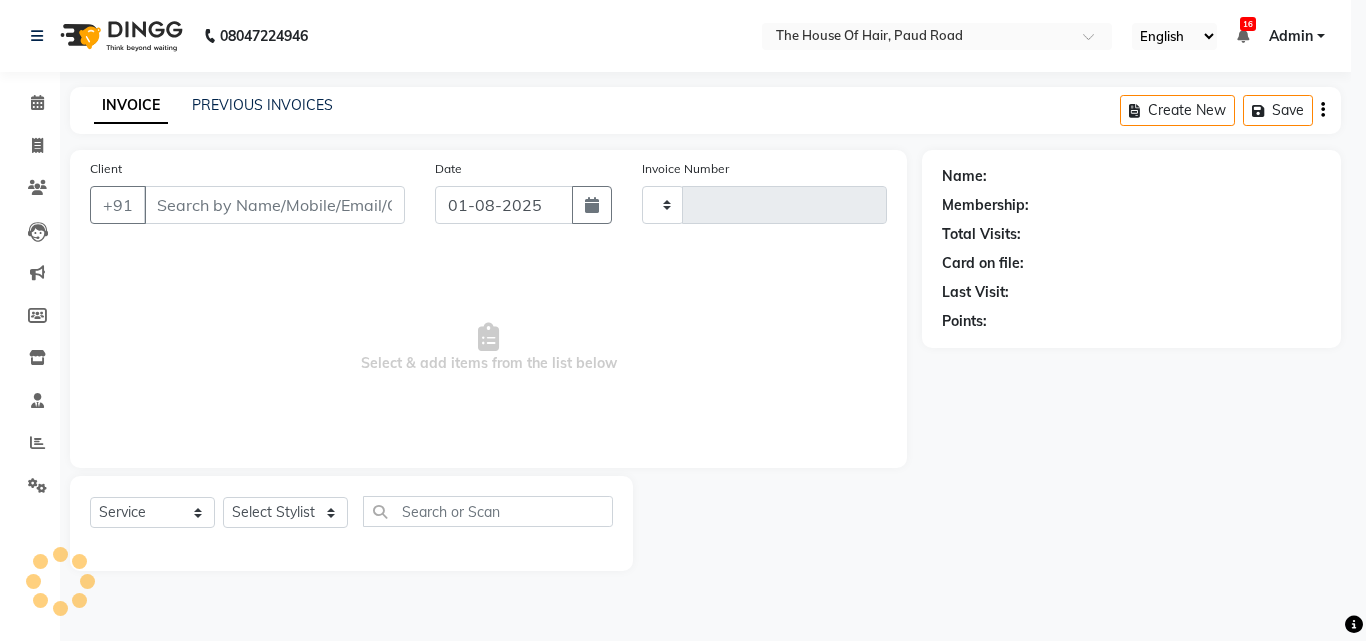 type on "1436" 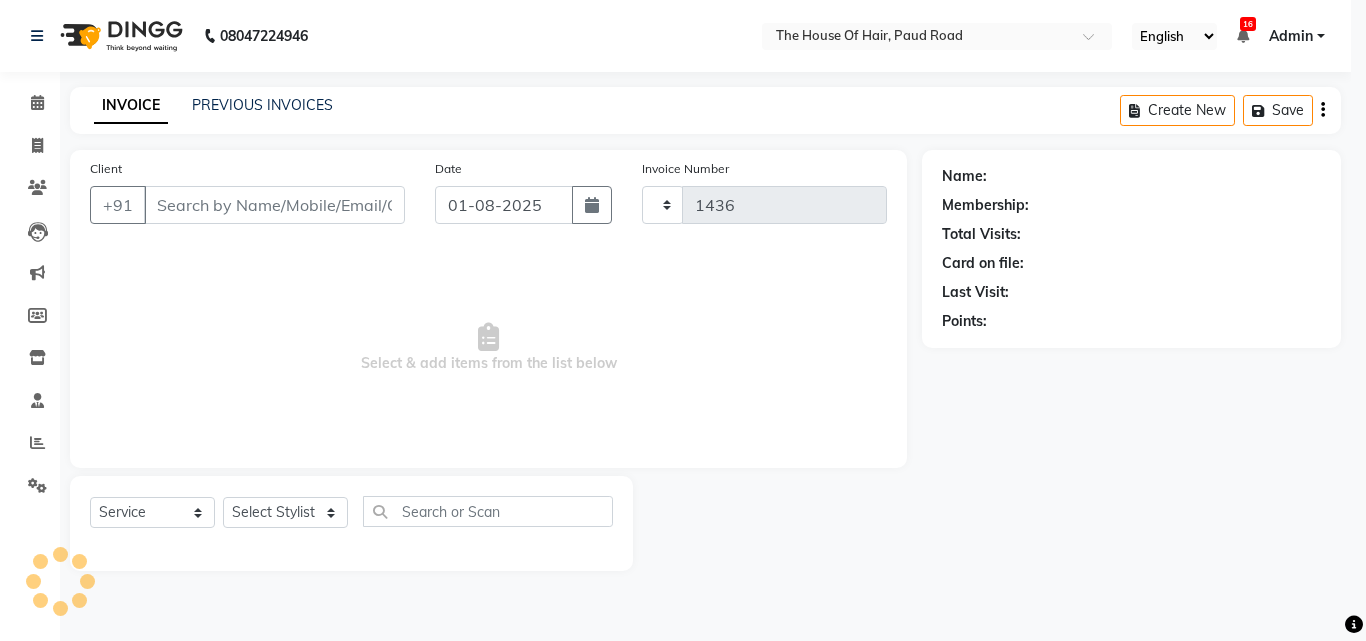 select on "5992" 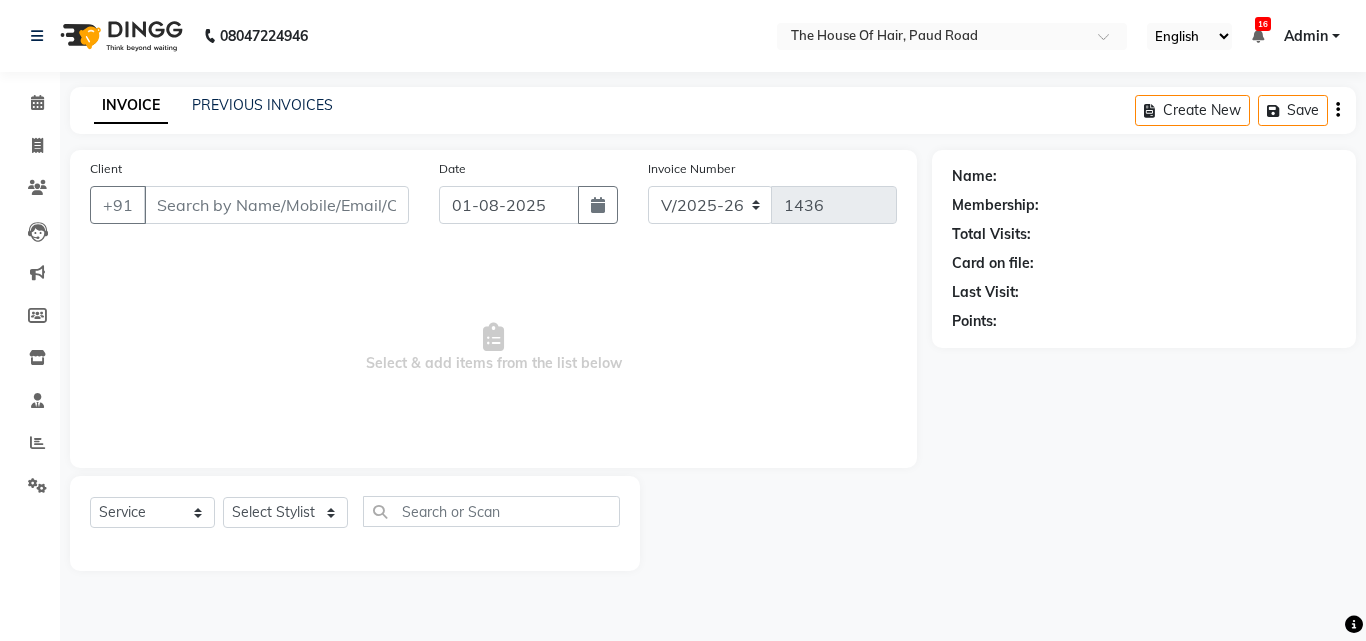 type on "9699044928" 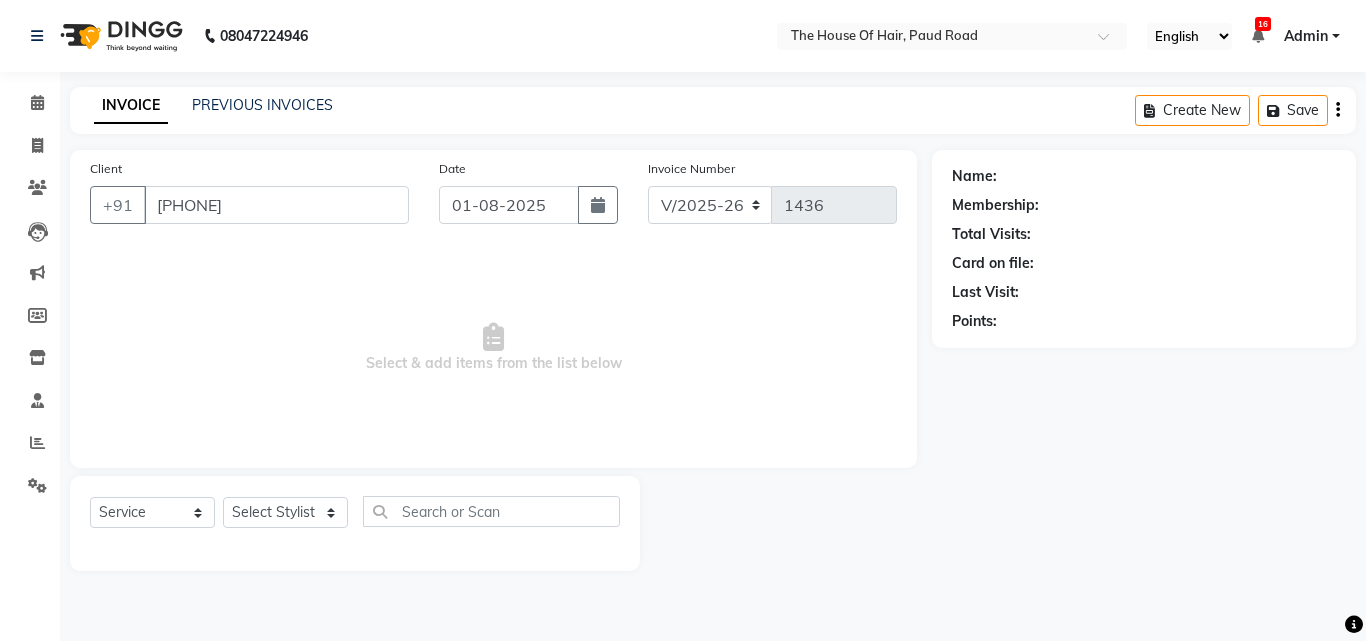select on "42812" 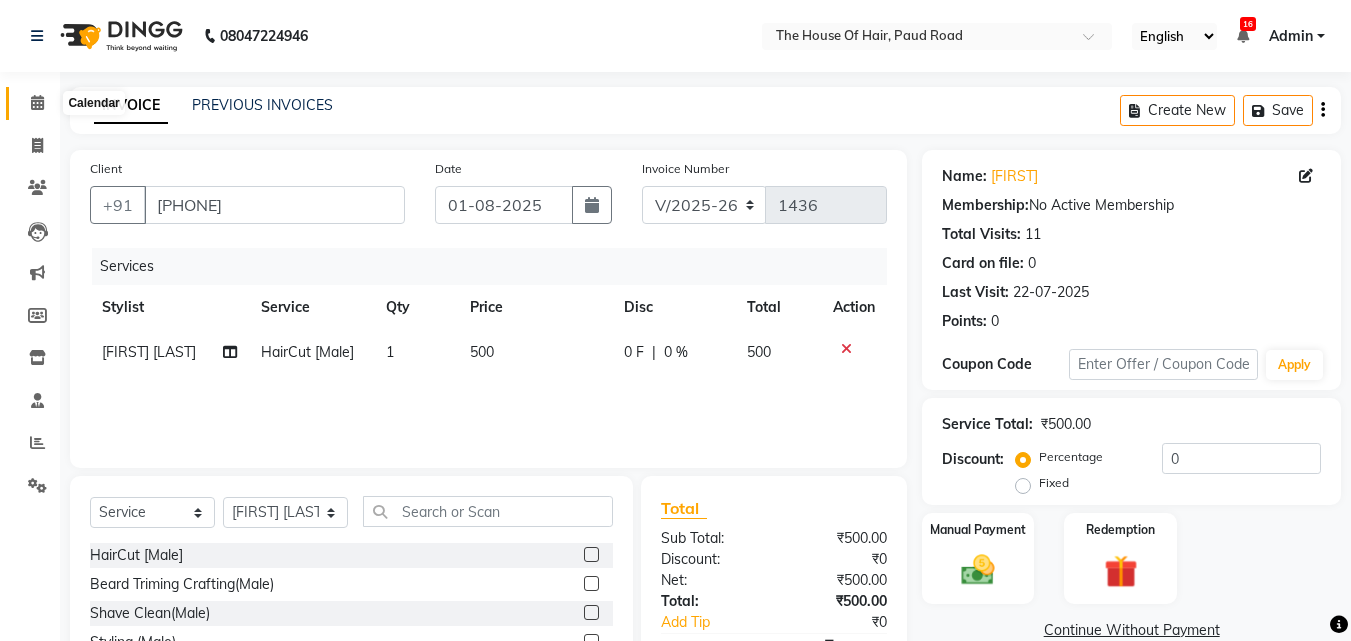 click 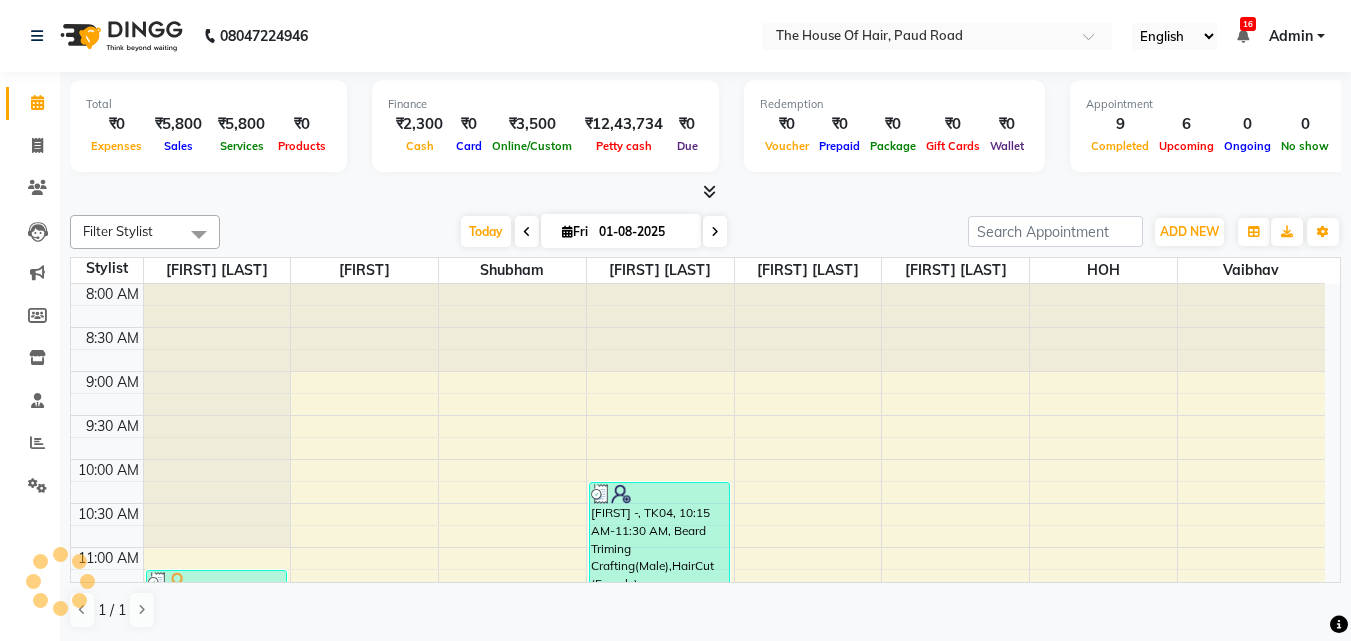 scroll, scrollTop: 617, scrollLeft: 0, axis: vertical 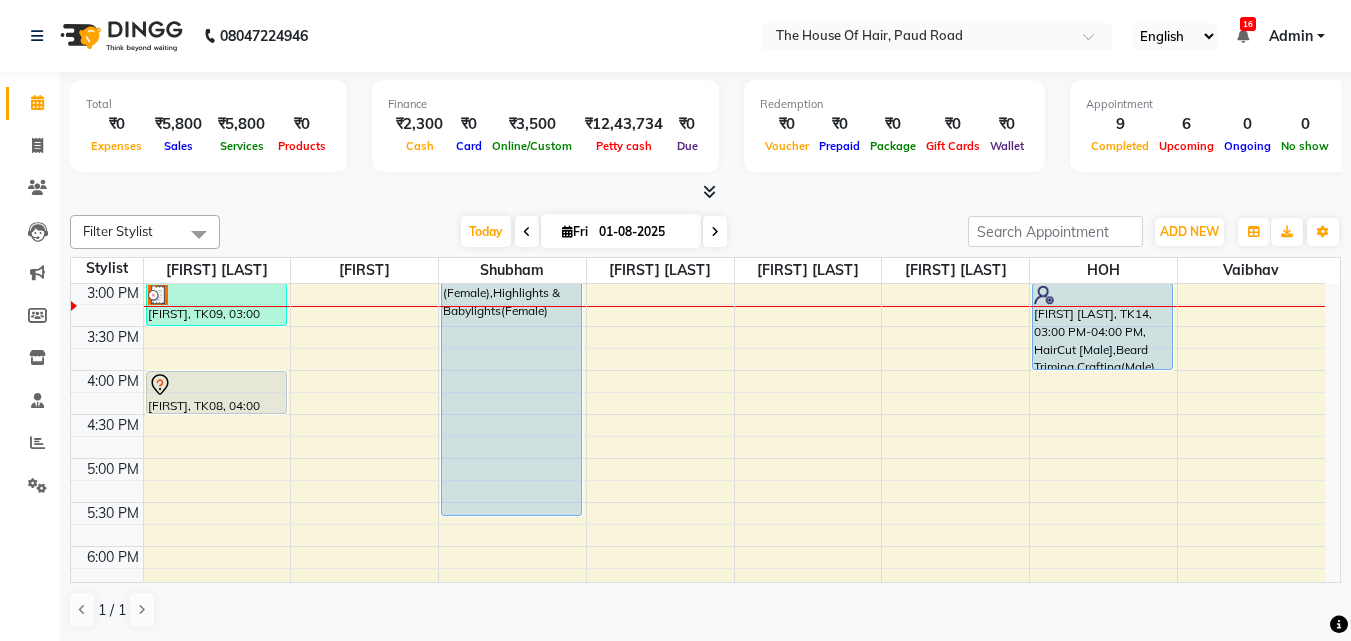 click on "01-08-2025" at bounding box center [643, 232] 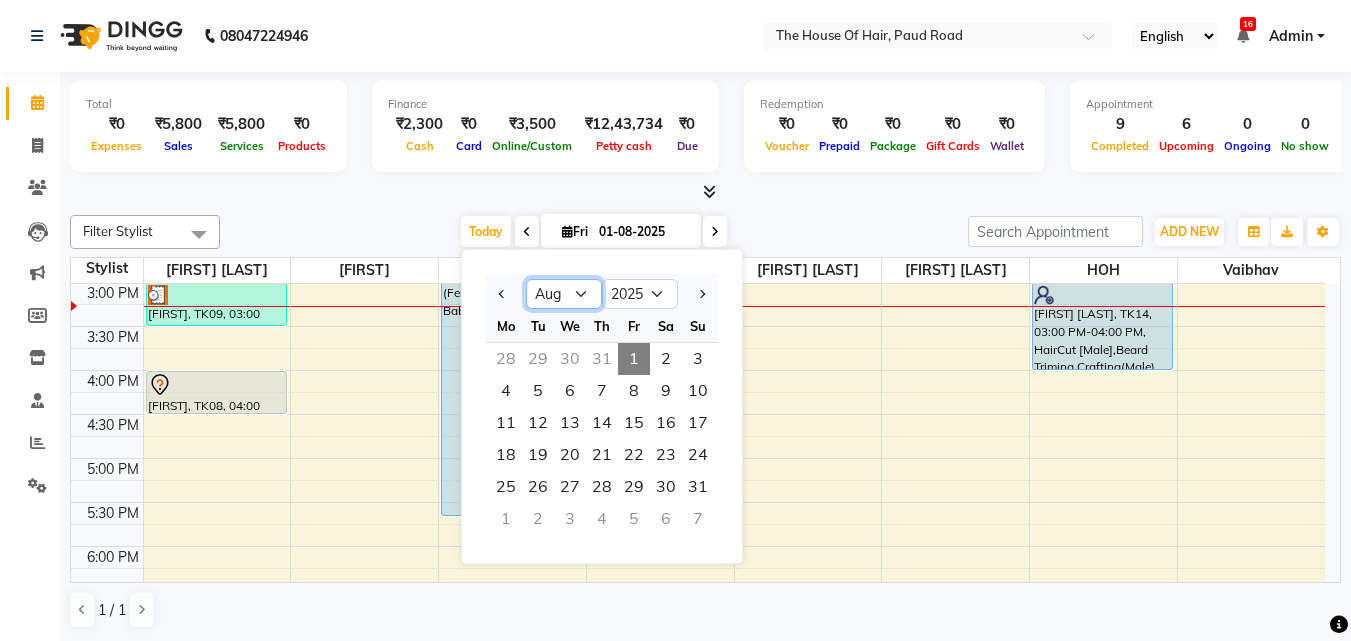 click on "Jan Feb Mar Apr May Jun Jul Aug Sep Oct Nov Dec" at bounding box center [564, 294] 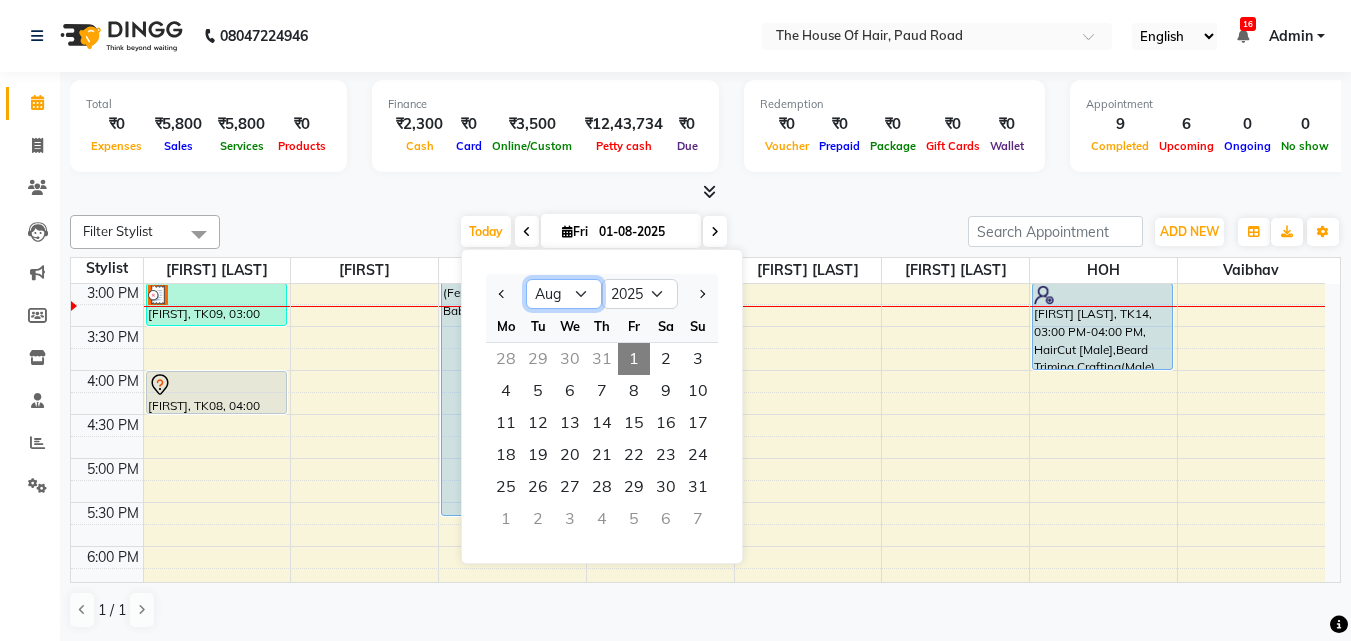 select on "6" 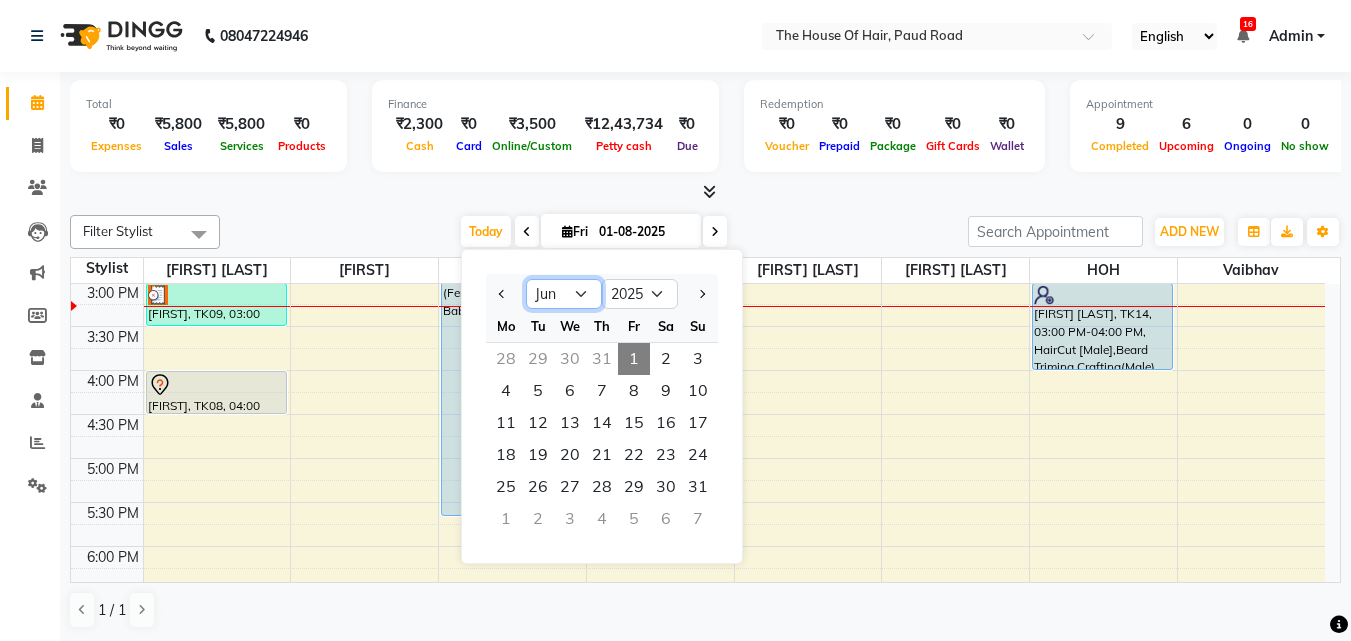 click on "Jan Feb Mar Apr May Jun Jul Aug Sep Oct Nov Dec" at bounding box center [564, 294] 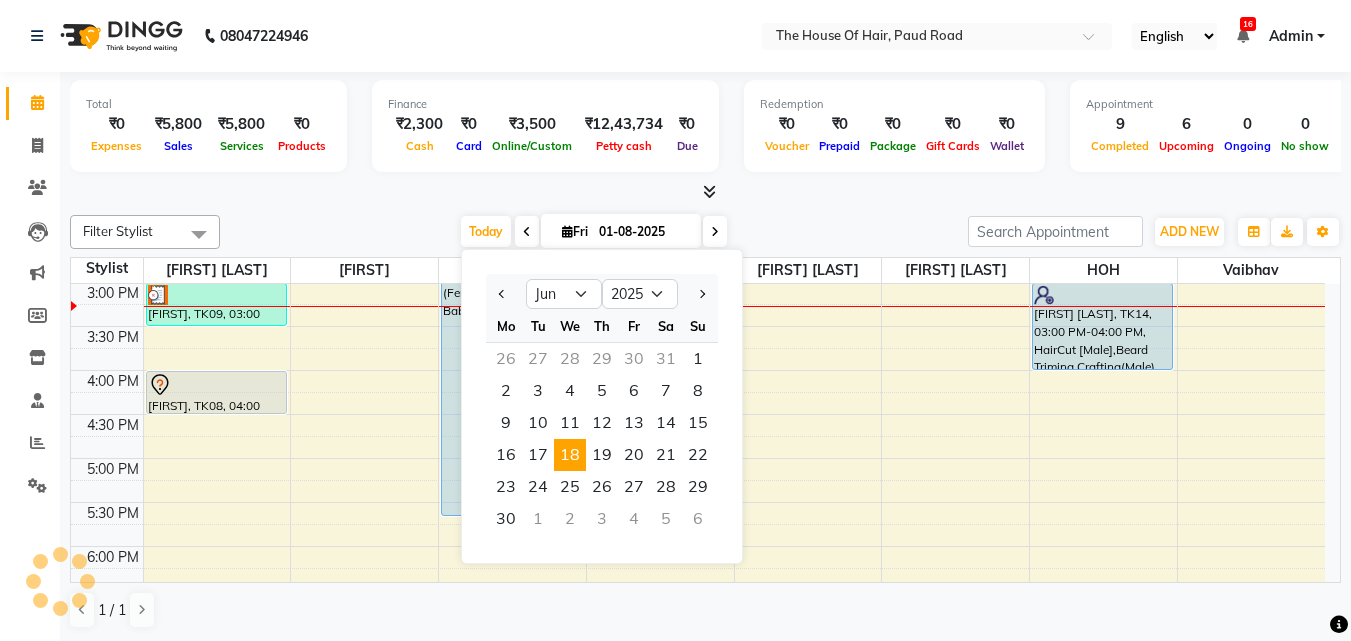click on "18" at bounding box center (570, 455) 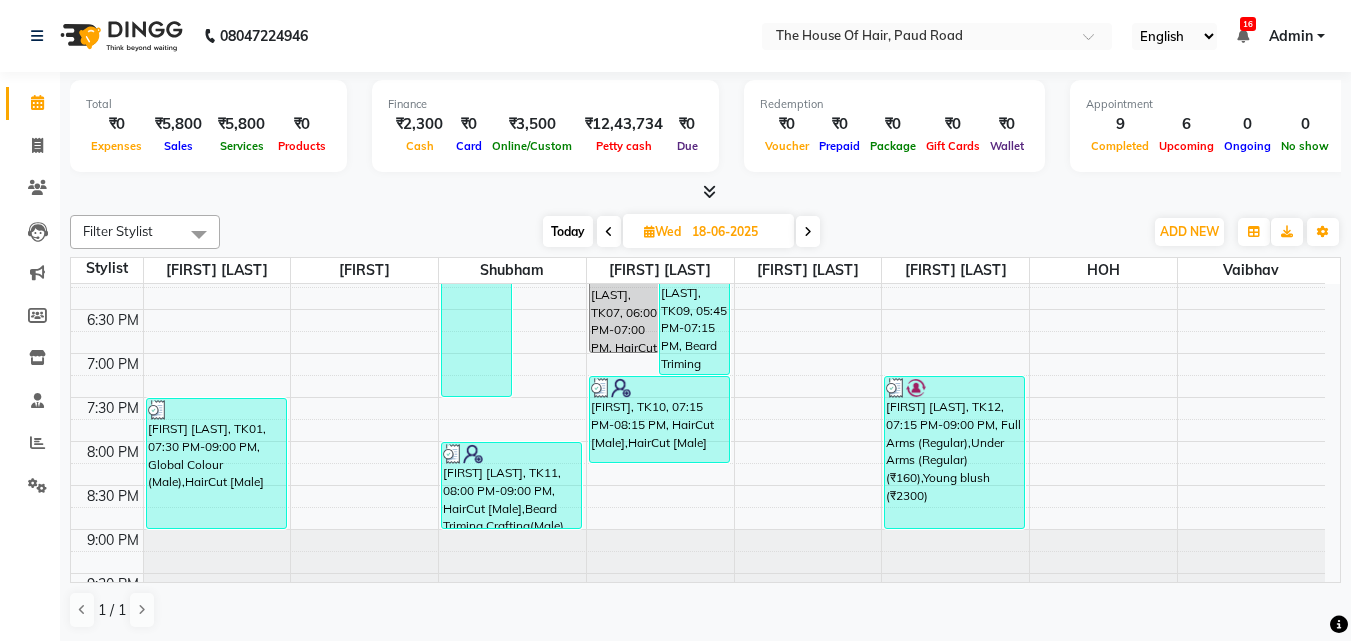 scroll, scrollTop: 899, scrollLeft: 0, axis: vertical 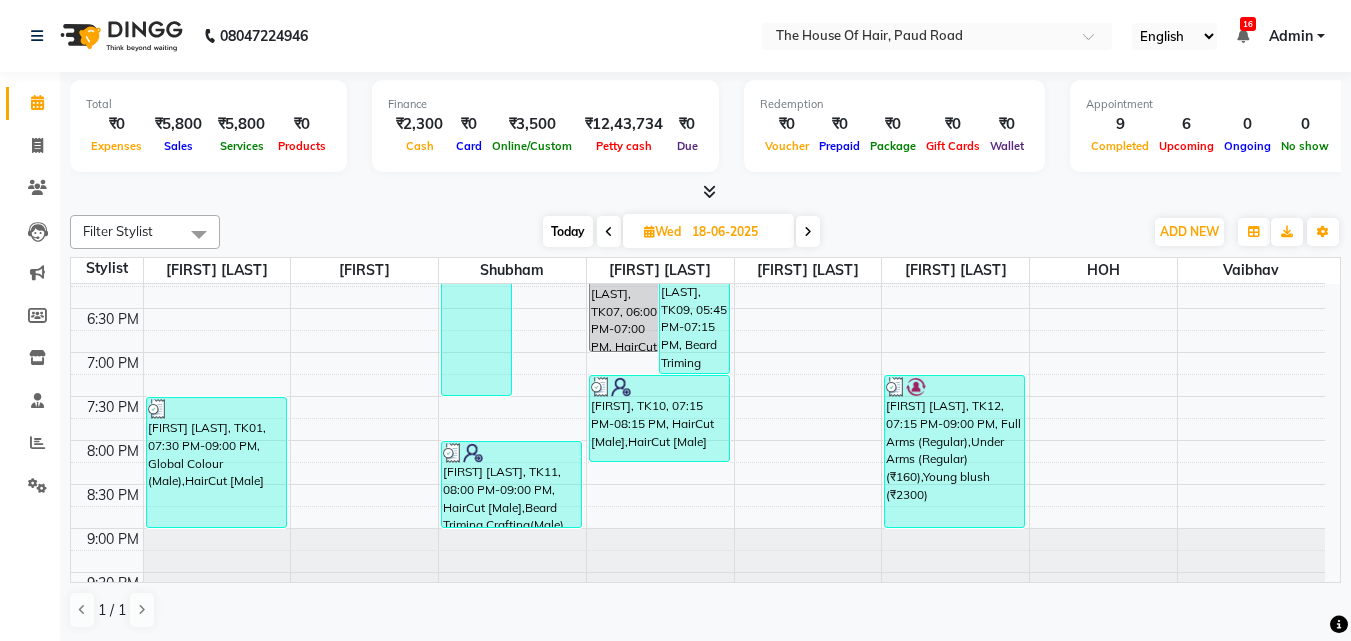 click at bounding box center (609, 232) 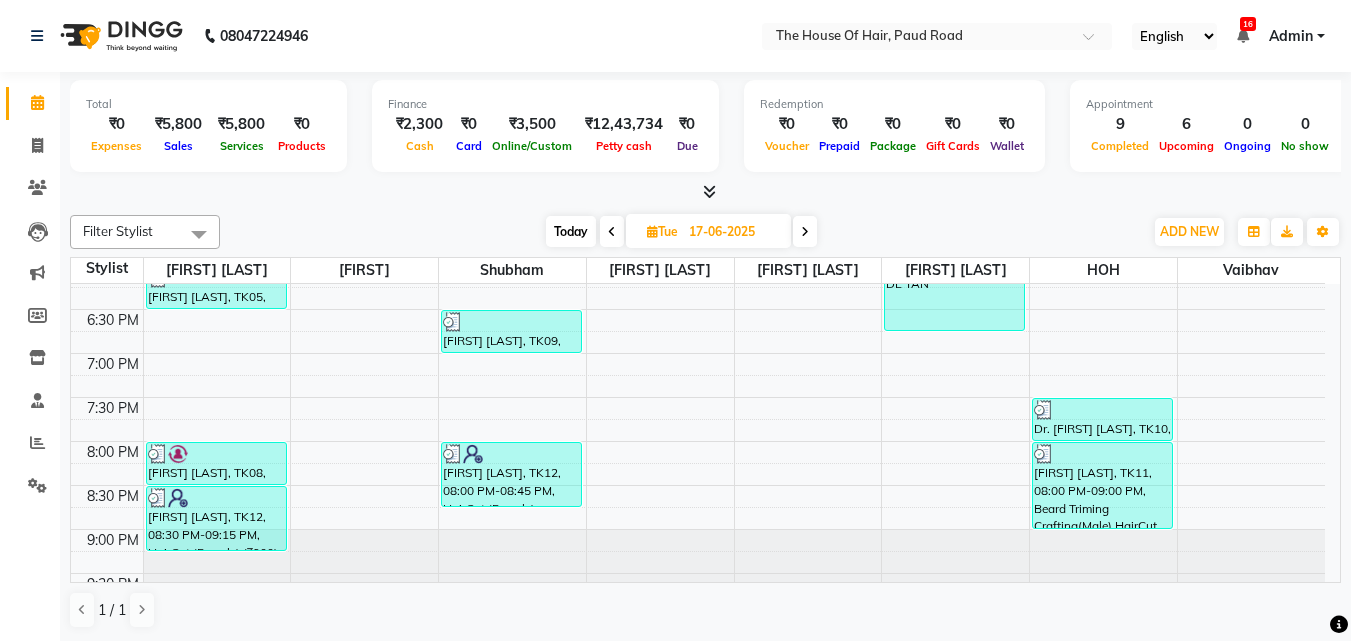 scroll, scrollTop: 933, scrollLeft: 0, axis: vertical 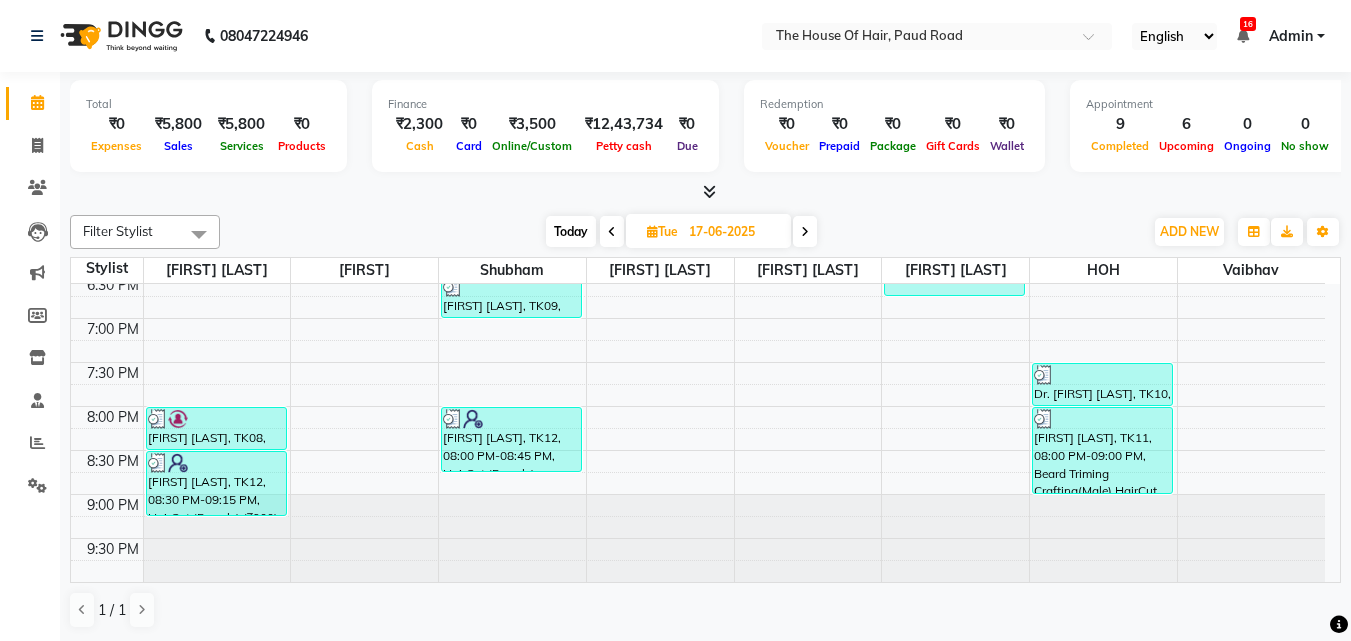 click on "Today" at bounding box center [571, 231] 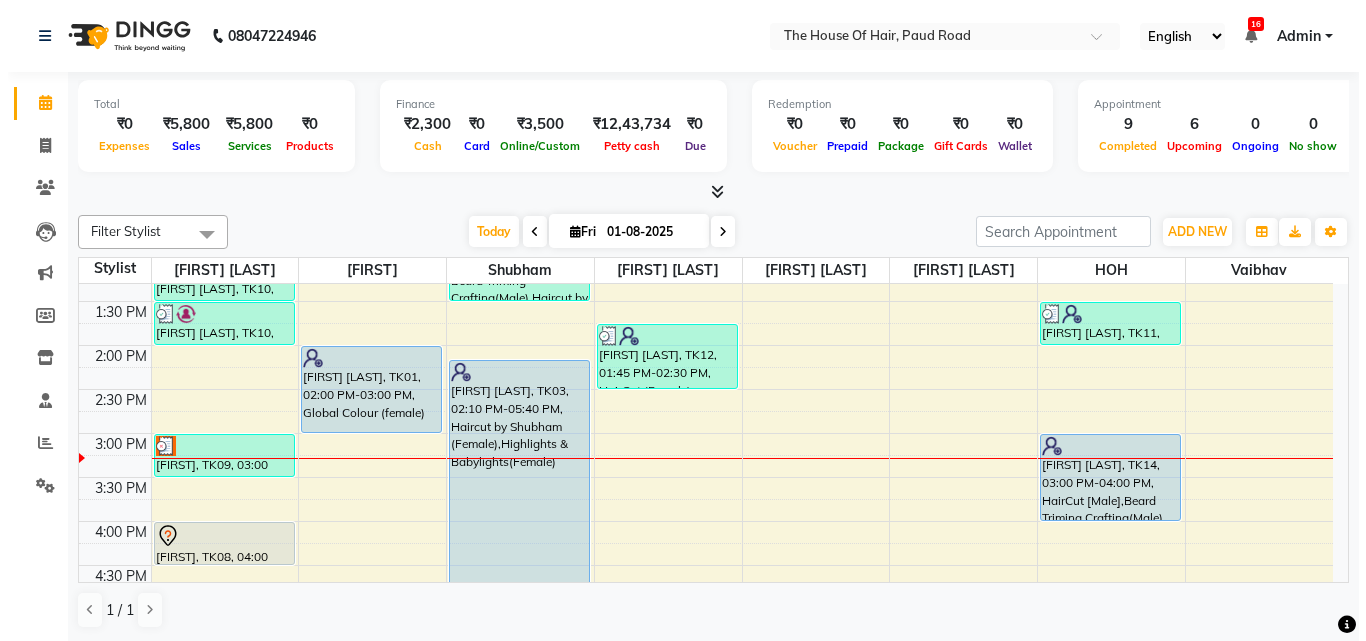 scroll, scrollTop: 460, scrollLeft: 0, axis: vertical 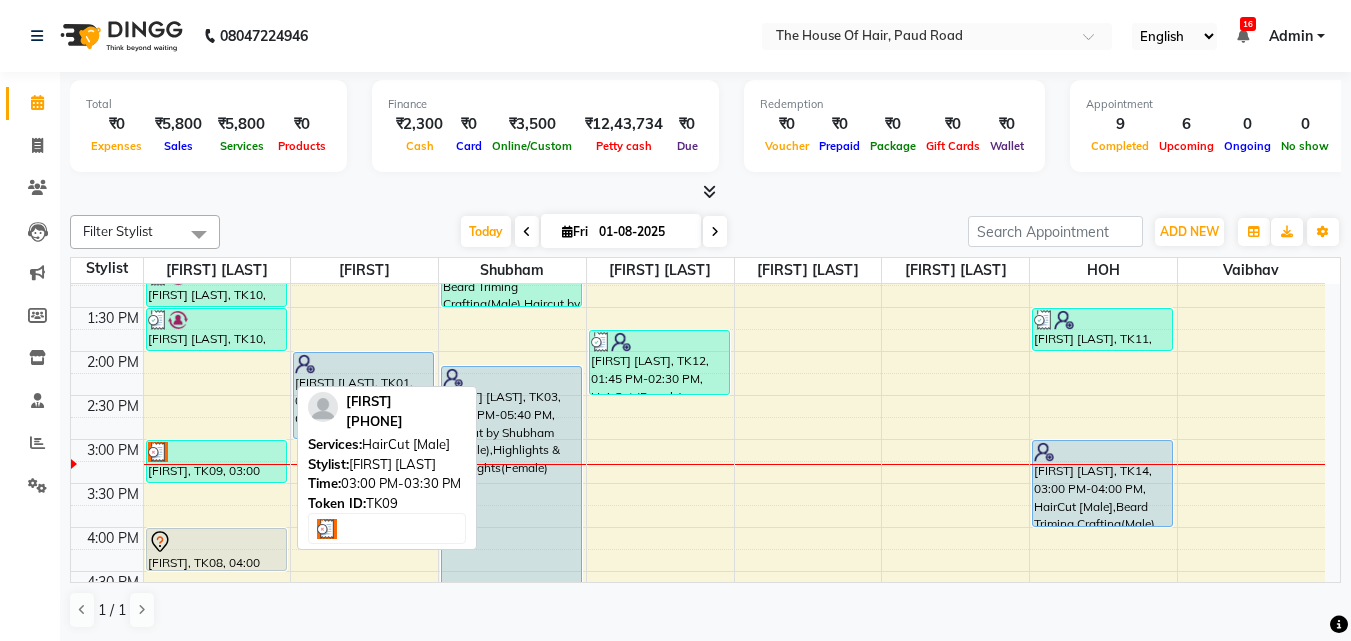 click on "Aapurva, TK09, 03:00 PM-03:30 PM, HairCut  [Male]" at bounding box center (216, 461) 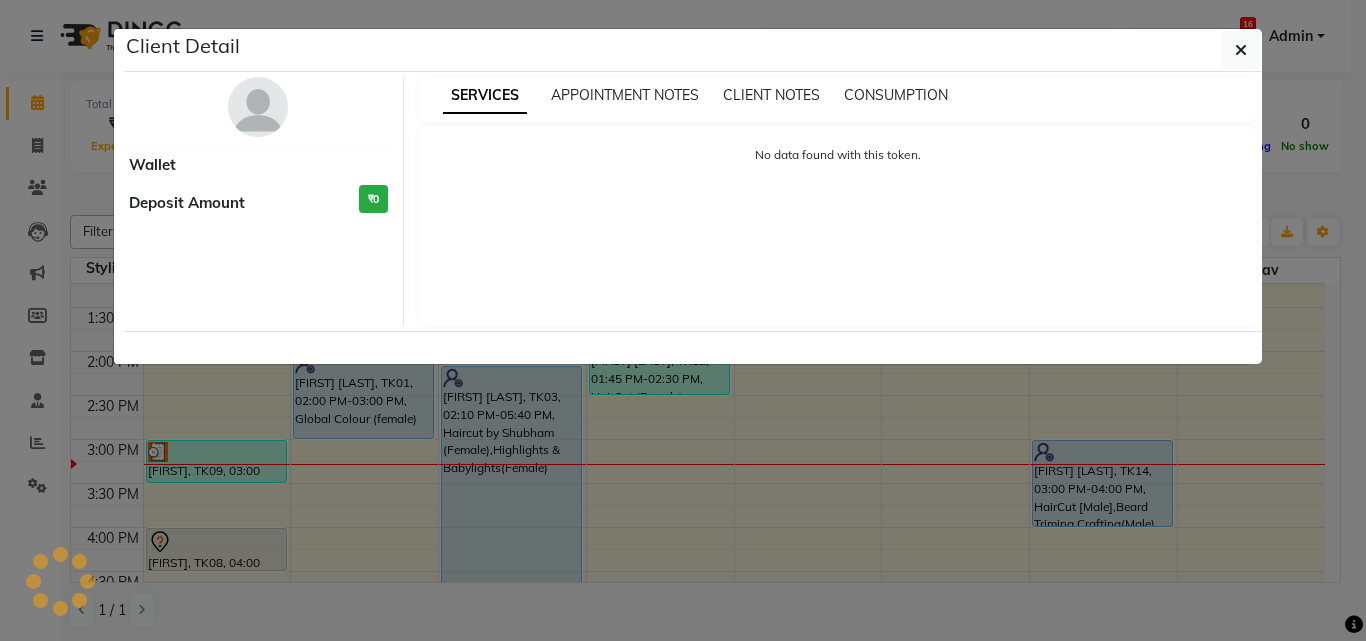 type 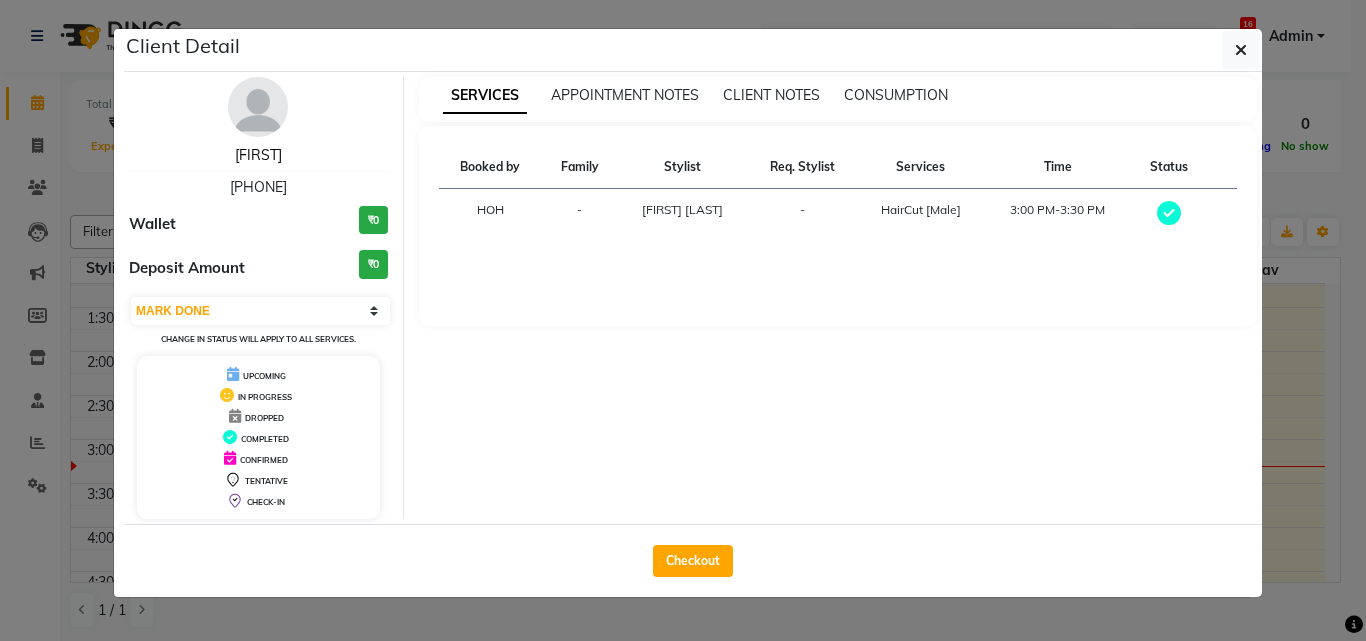 click on "Aapurva" at bounding box center [258, 155] 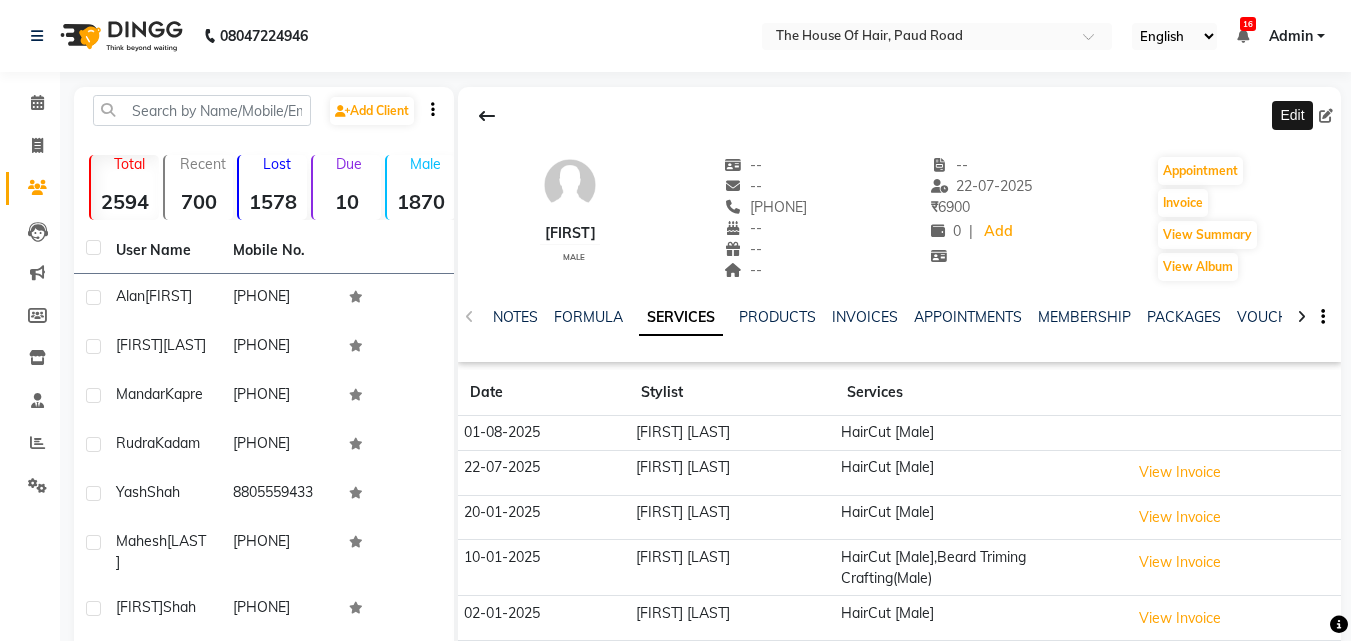 click 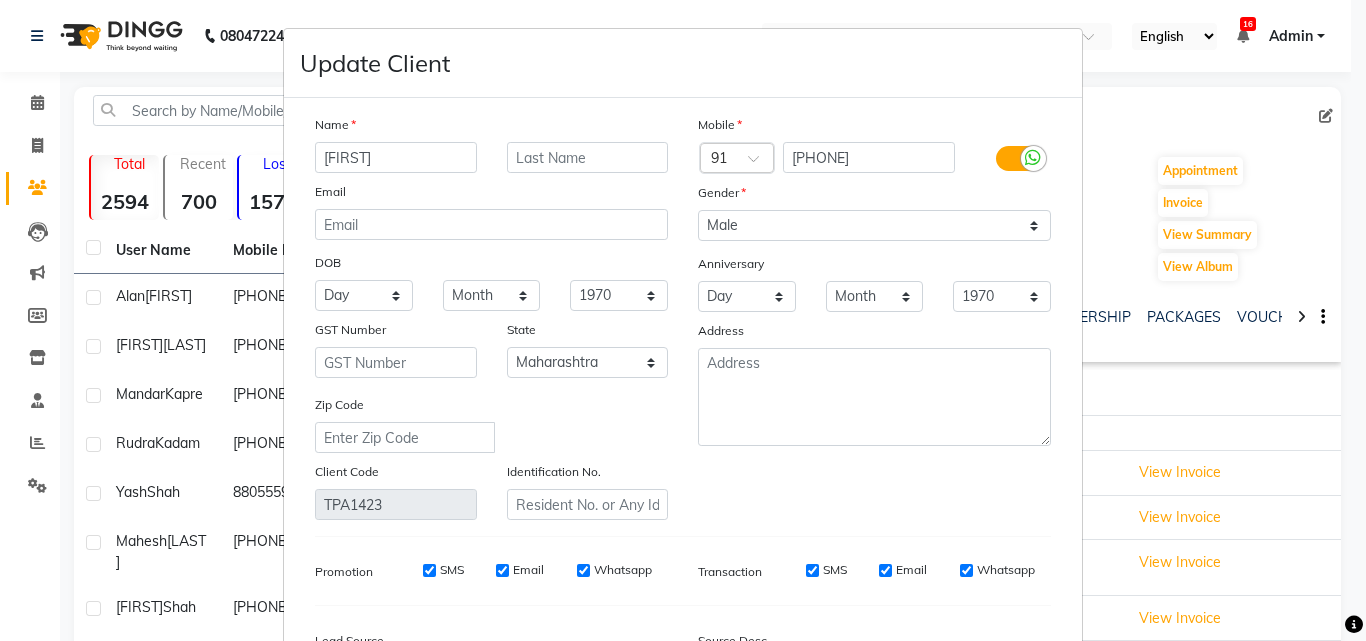 click on "Aapurva" at bounding box center (396, 157) 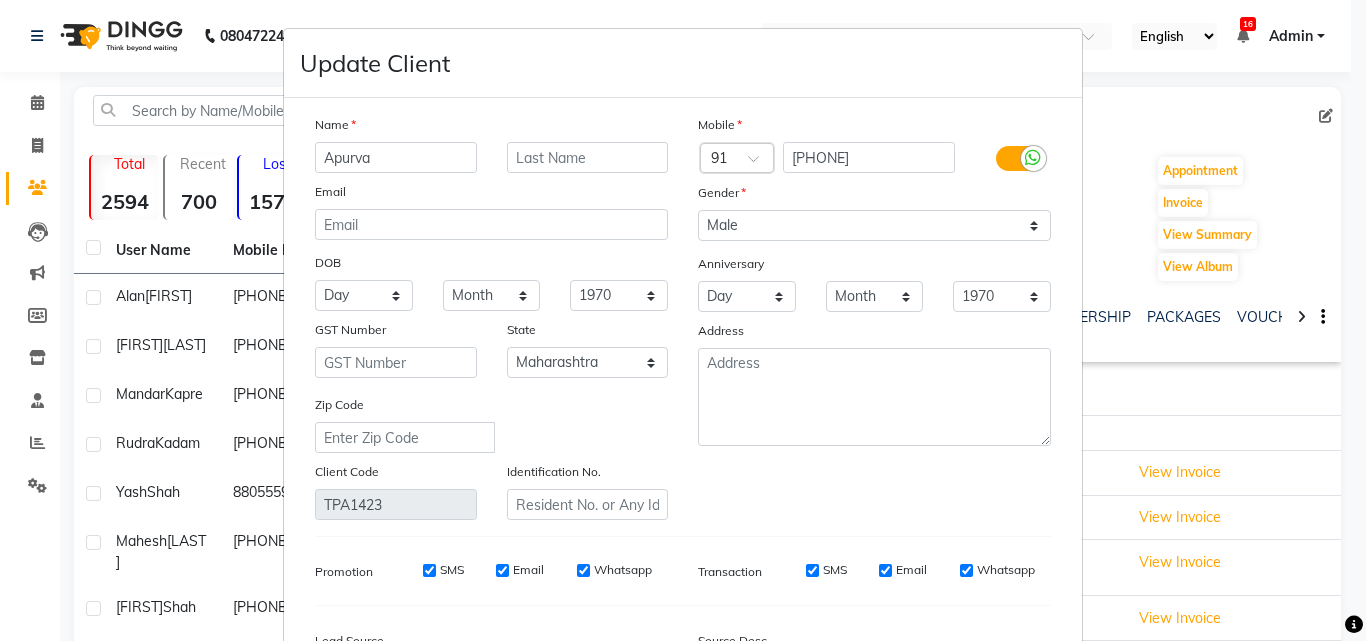 type on "Apurva" 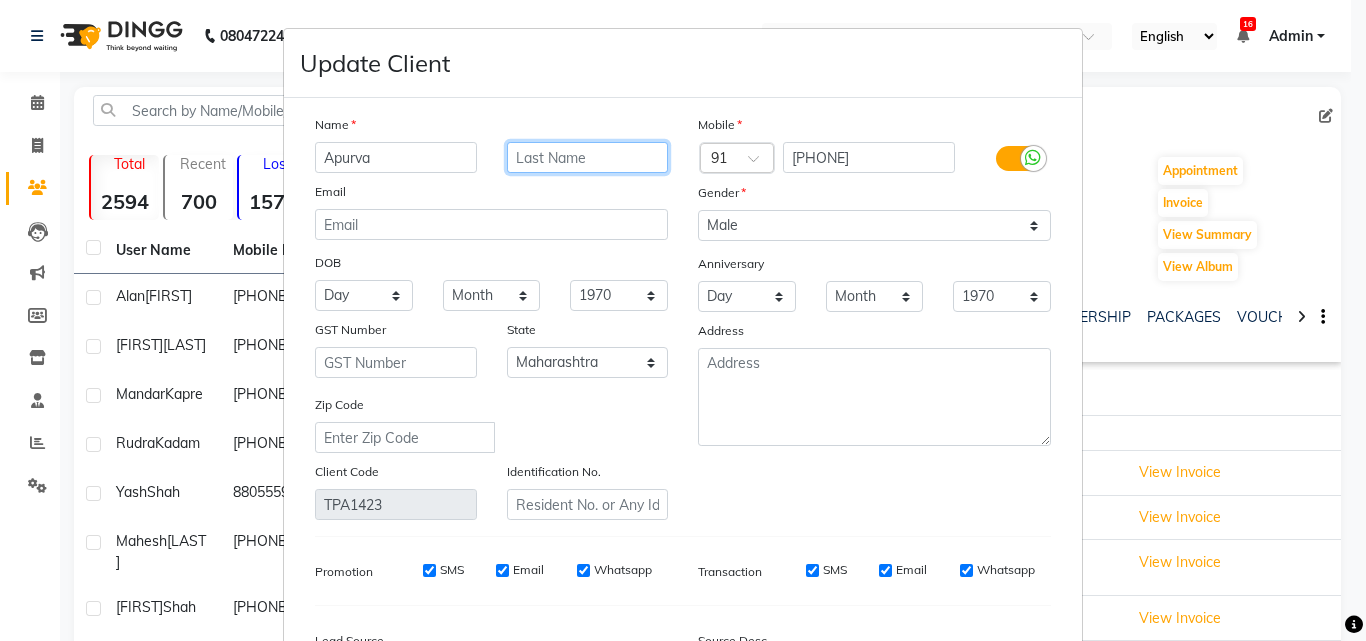 click at bounding box center (588, 157) 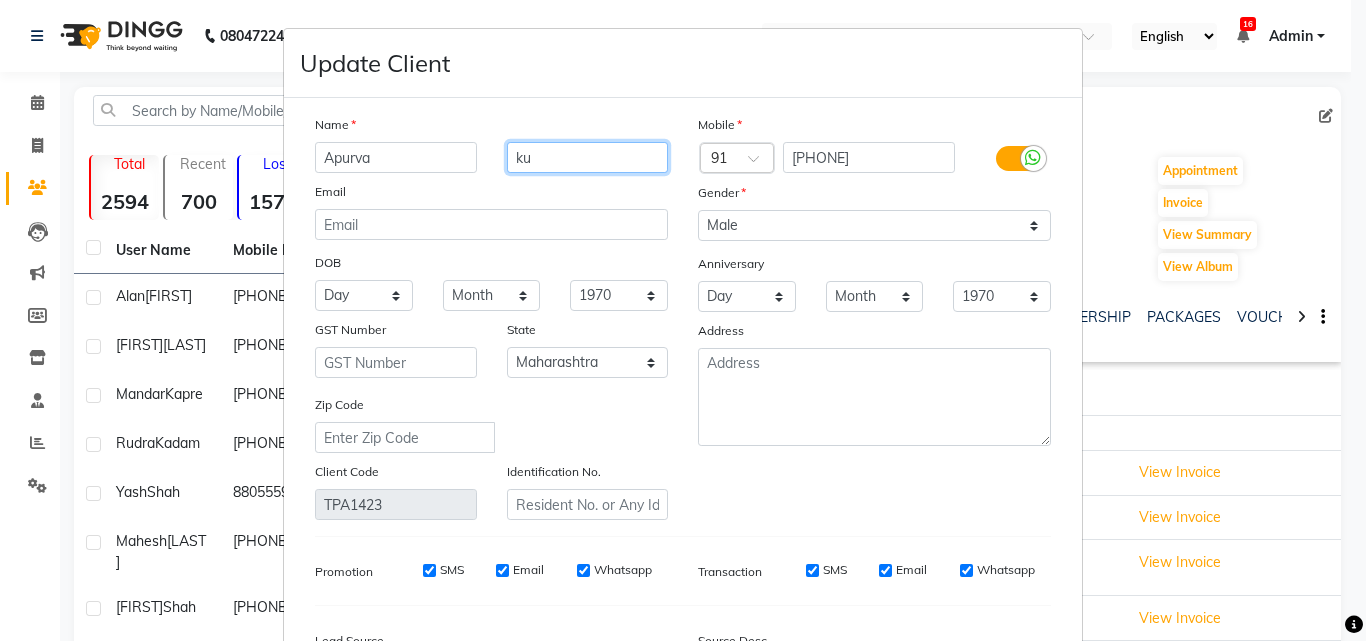 type on "k" 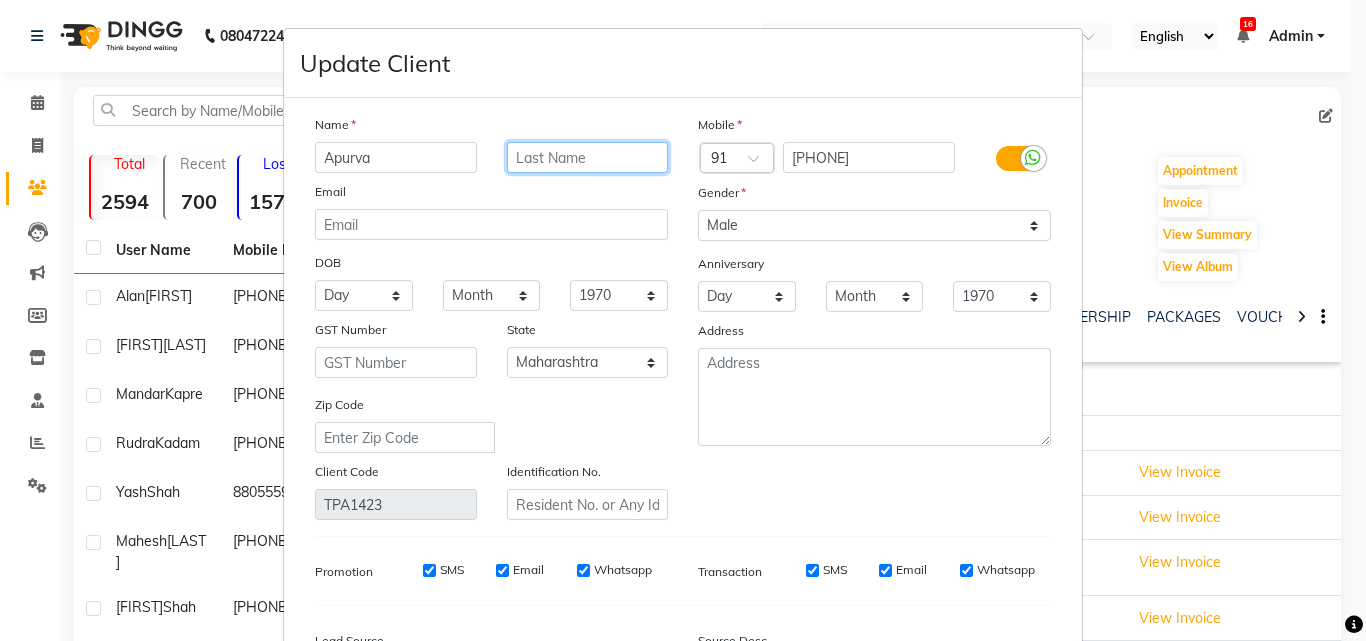 type on "L" 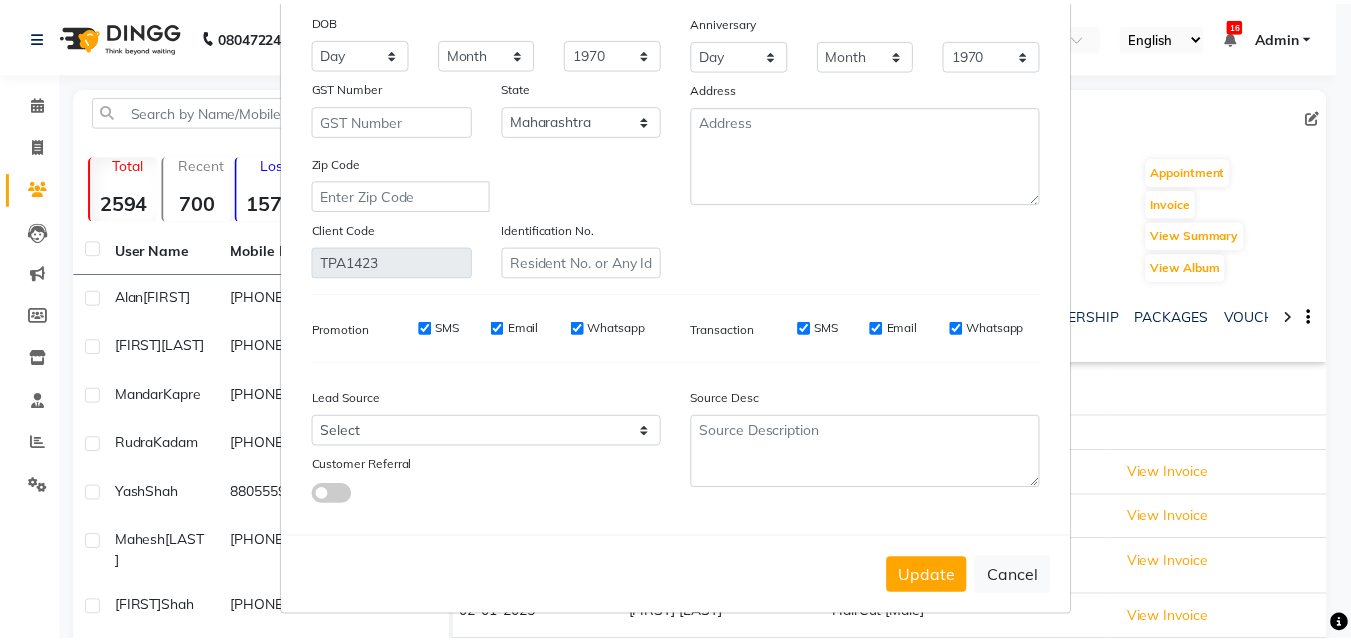 scroll, scrollTop: 246, scrollLeft: 0, axis: vertical 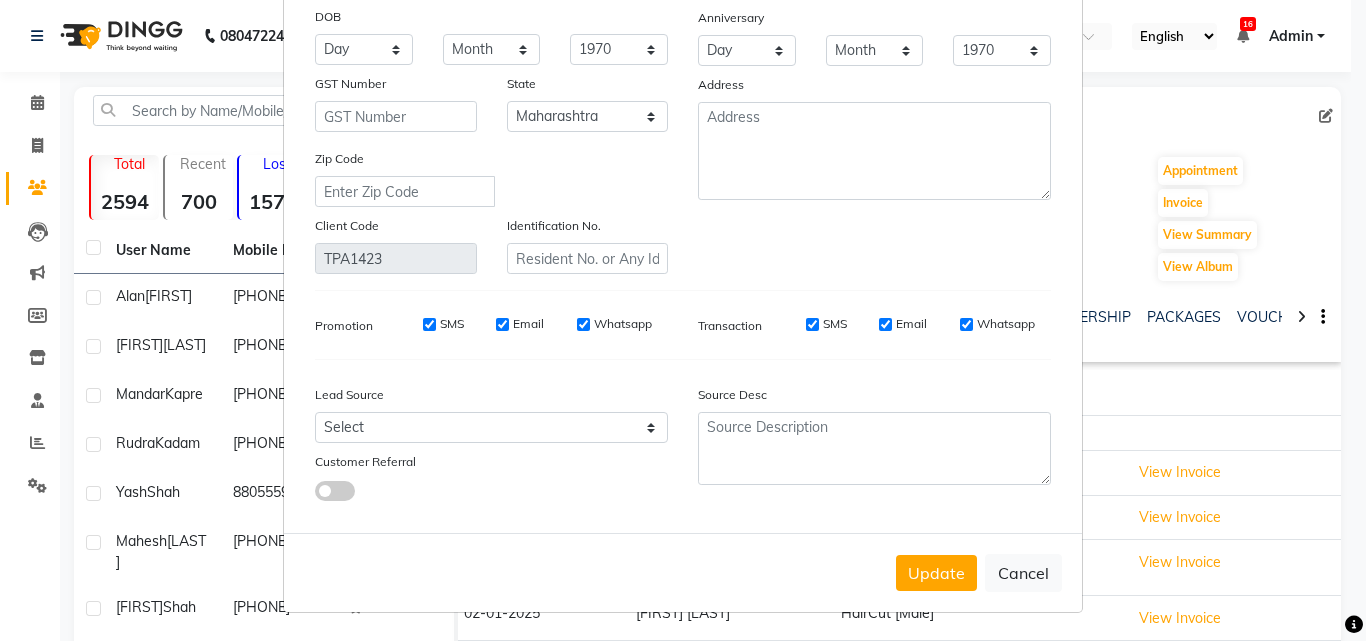 type on "Kulkarni" 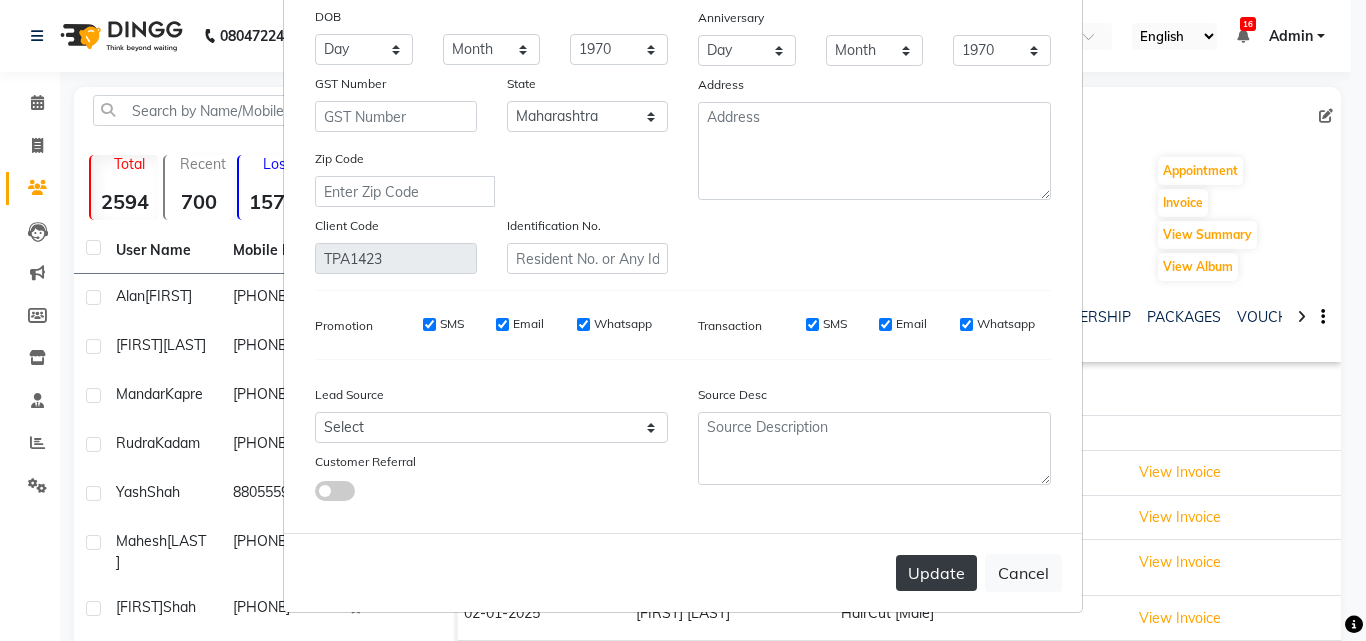 click on "Update" at bounding box center [936, 573] 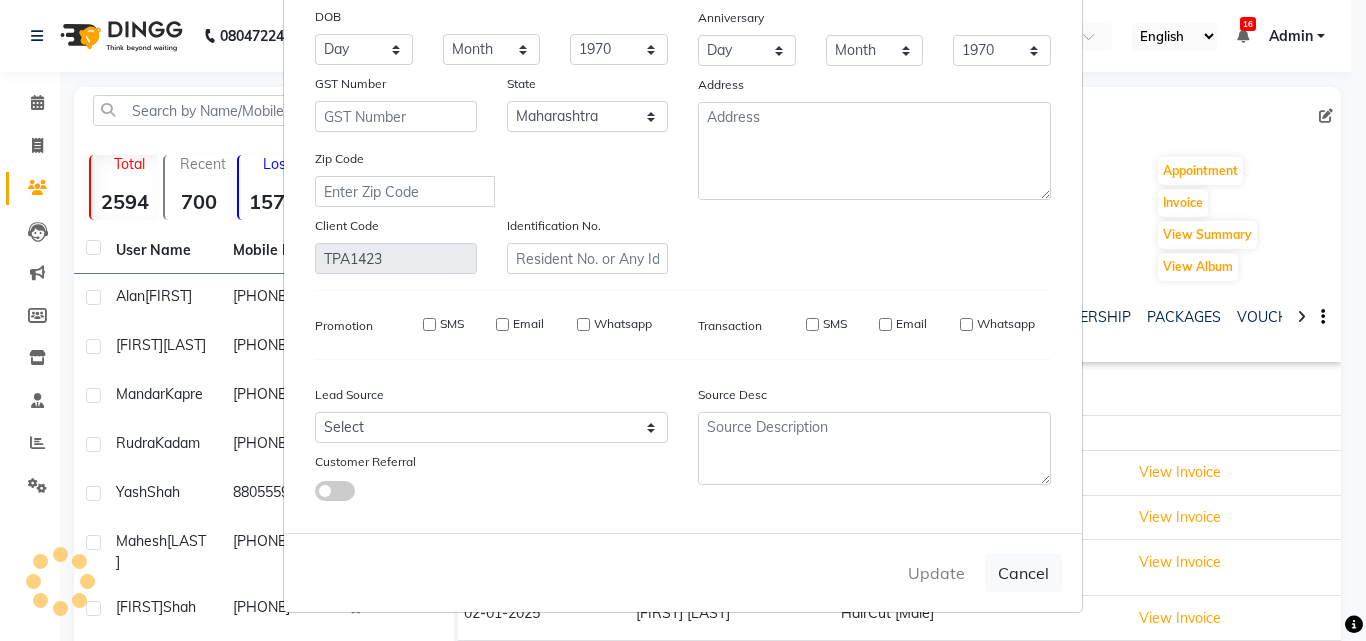 type 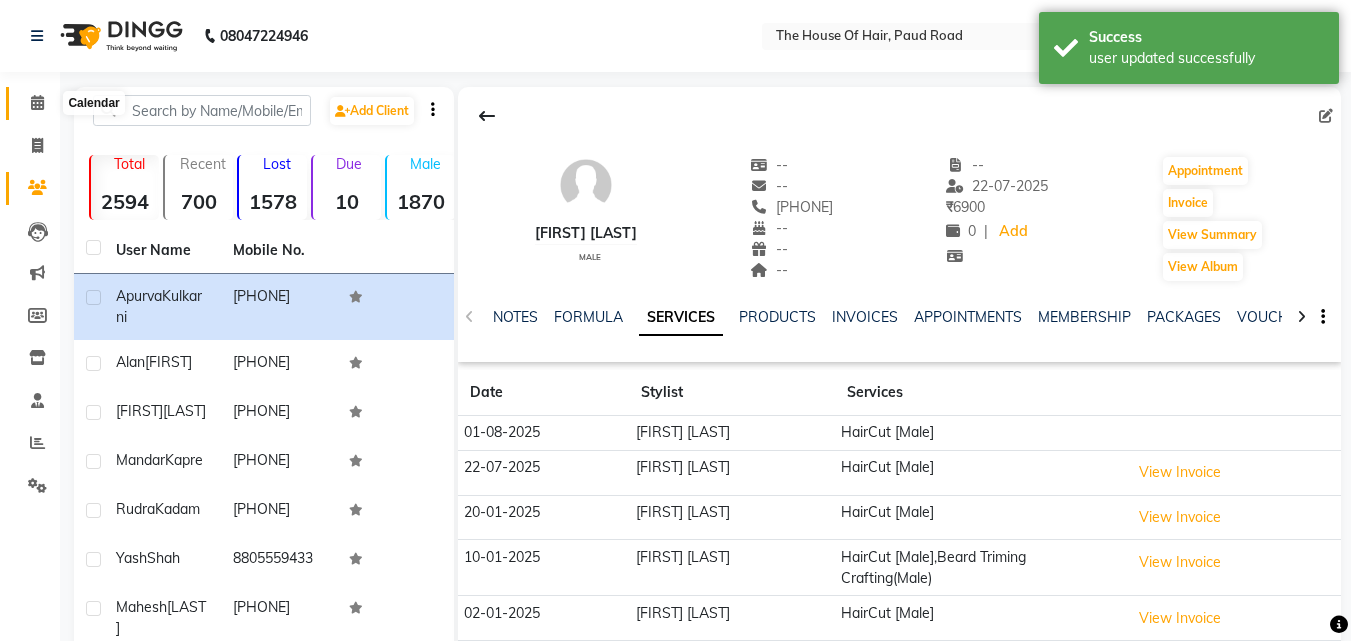 click 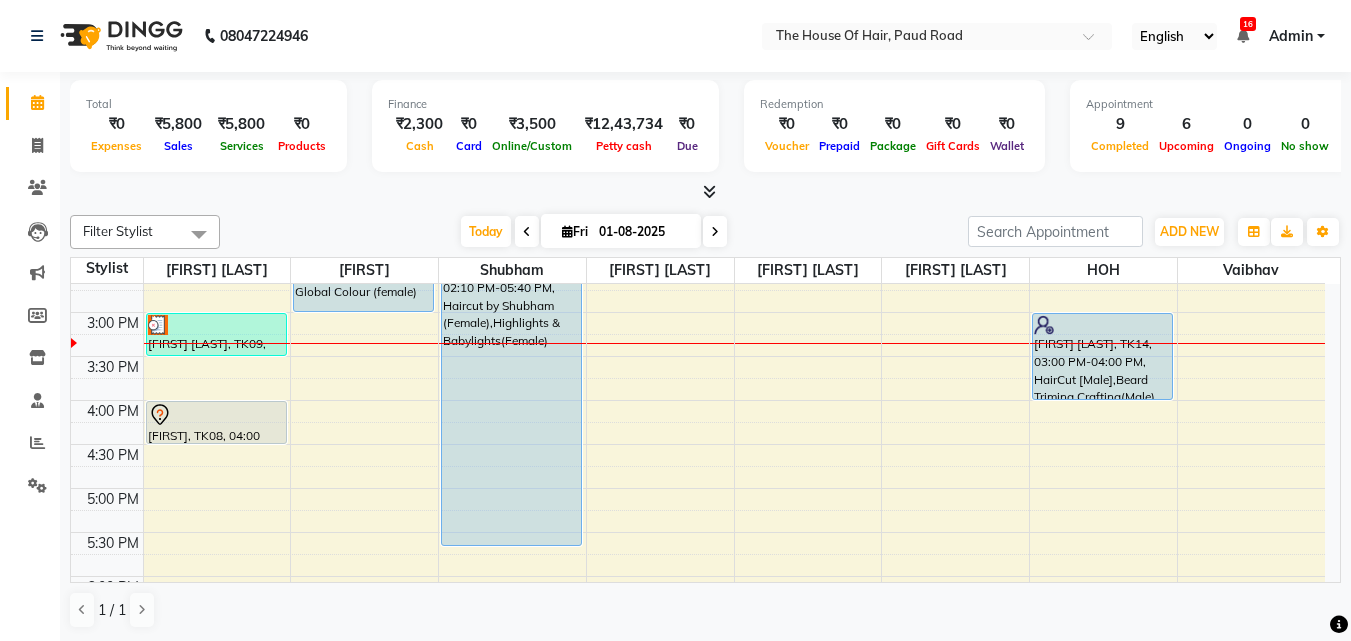 scroll, scrollTop: 589, scrollLeft: 0, axis: vertical 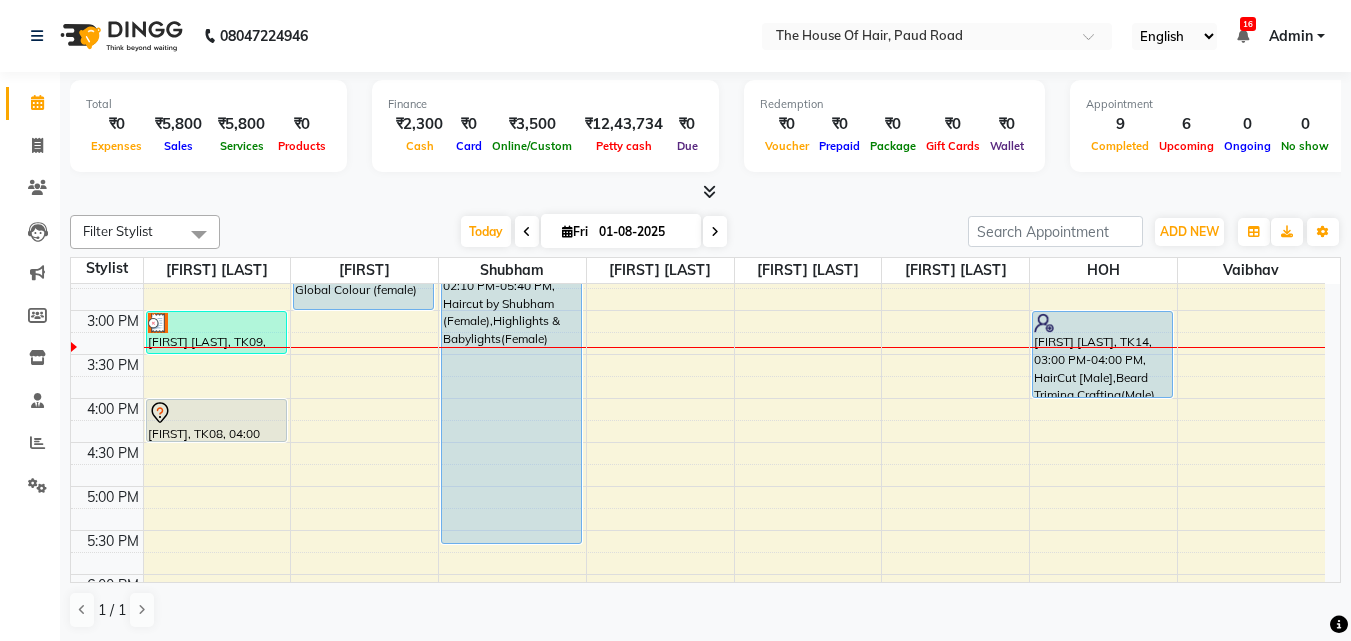 click at bounding box center (527, 232) 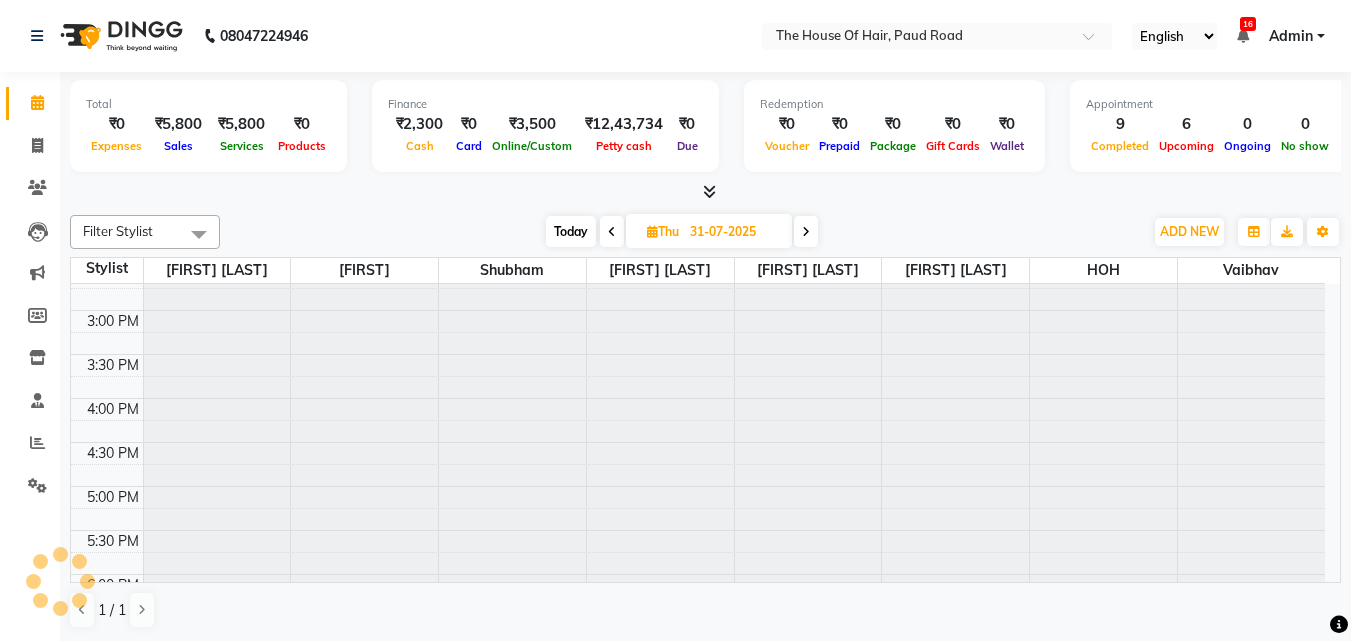 scroll, scrollTop: 617, scrollLeft: 0, axis: vertical 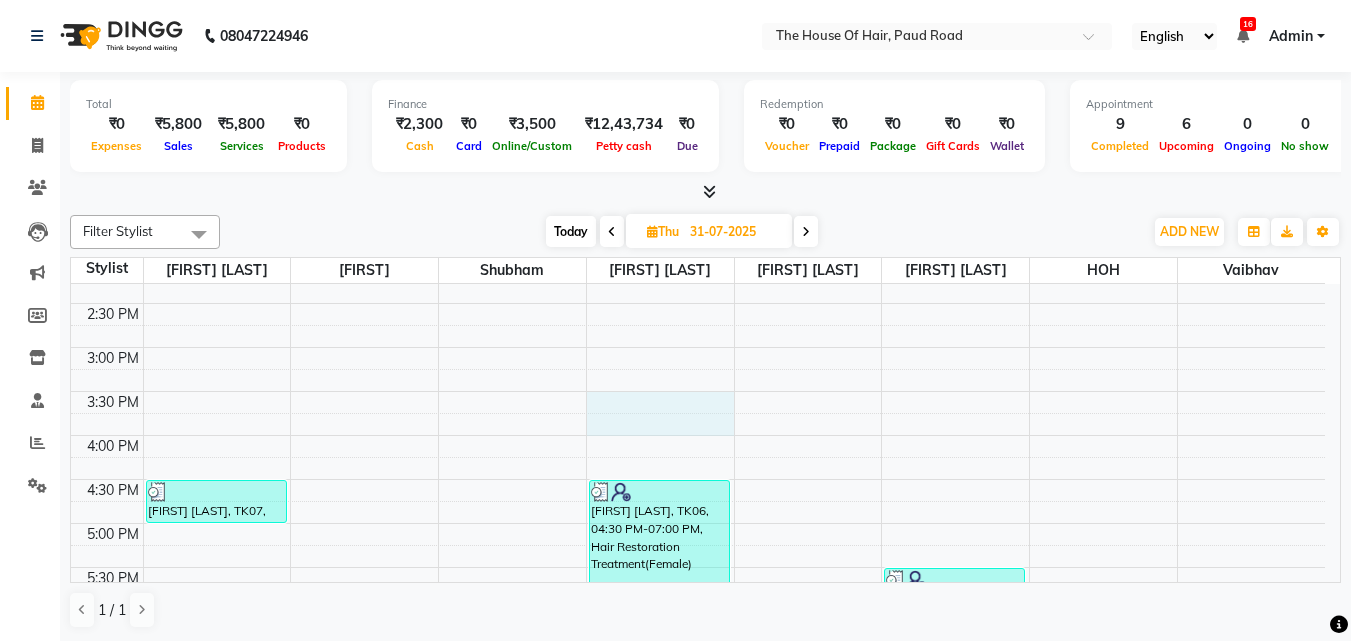 click on "8:00 AM 8:30 AM 9:00 AM 9:30 AM 10:00 AM 10:30 AM 11:00 AM 11:30 AM 12:00 PM 12:30 PM 1:00 PM 1:30 PM 2:00 PM 2:30 PM 3:00 PM 3:30 PM 4:00 PM 4:30 PM 5:00 PM 5:30 PM 6:00 PM 6:30 PM 7:00 PM 7:30 PM 8:00 PM 8:30 PM 9:00 PM 9:30 PM     Ojas, TK01, 06:30 PM-07:30 PM, HairCut  [Male],Beard Triming Crafting(Male)     Snehal Katkar, TK08, 07:15 PM-08:00 PM, HairCut (Female)     Sanvad Samudre, TK02, 11:00 AM-11:30 AM, HairCut  [Male]     gaurav Hingavane patil, TK04, 01:15 PM-02:00 PM, Beard Triming Crafting(Male),Styling (Male)     Lalit Ajgaonkar, TK07, 04:30 PM-05:00 PM, HairCut  [Male]     Aishwarya Shinde, TK09, 08:10 PM-08:55 PM, Hairwash +Blowdry (Female)     snehal ., TK03, 10:15 AM-11:40 AM, Touch up (Female),EYEBROWS,EYEBROW     Harish Giri, TK05, 01:00 PM-02:00 PM, HairCut  [Male],Beard Triming Crafting(Male)     Sayali Jagtap, TK06, 04:30 PM-07:00 PM, Hair Restoration Treatment(Female)     Aishwarya Shinde, TK09, 08:15 PM-09:00 PM, Hairwash +Blowdry (Female)" at bounding box center (698, 347) 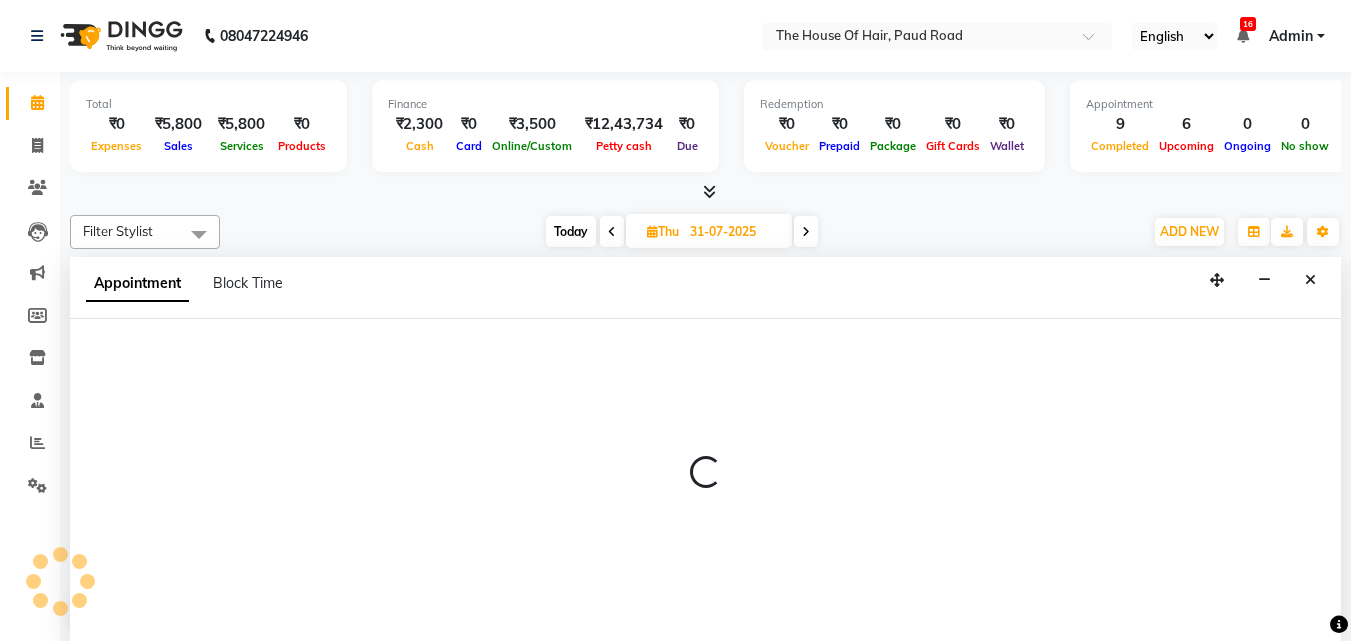 scroll, scrollTop: 1, scrollLeft: 0, axis: vertical 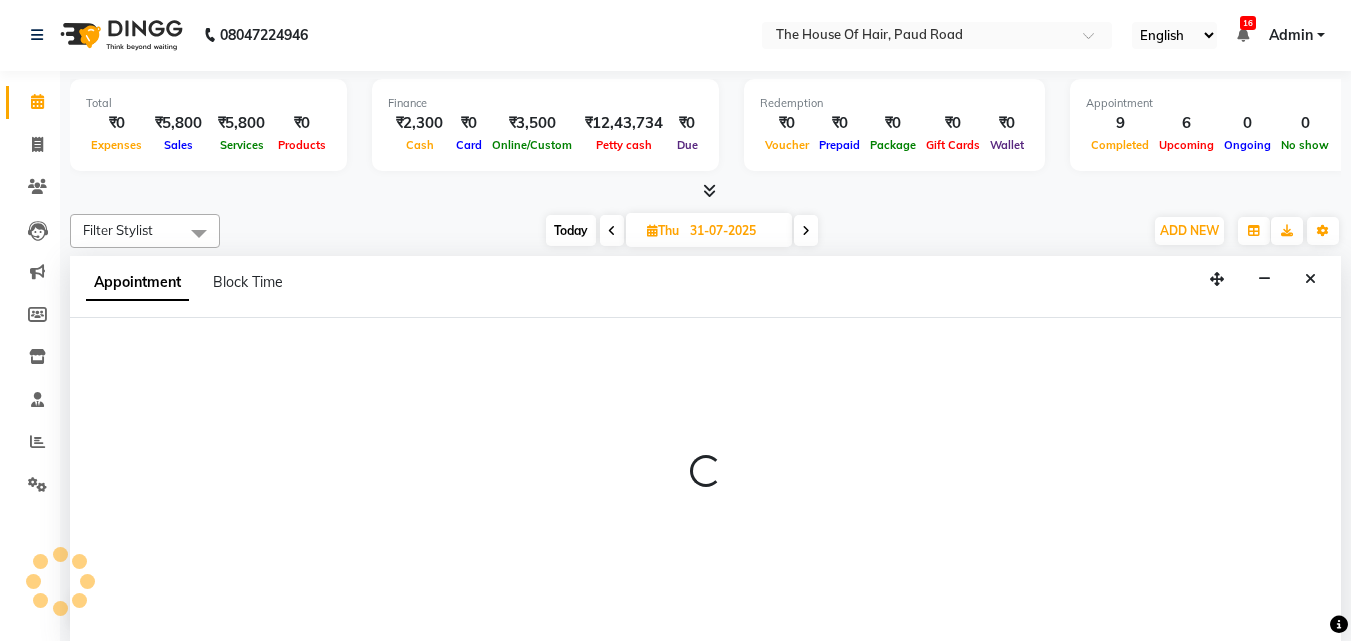 select on "57808" 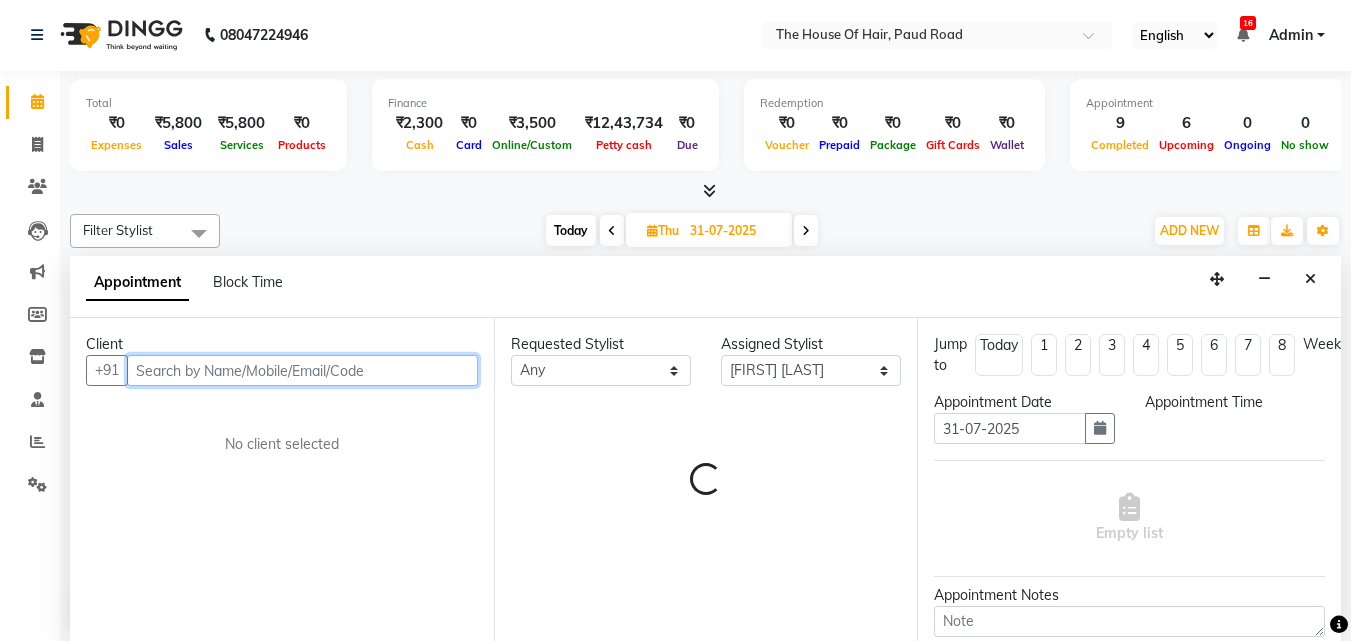 select on "930" 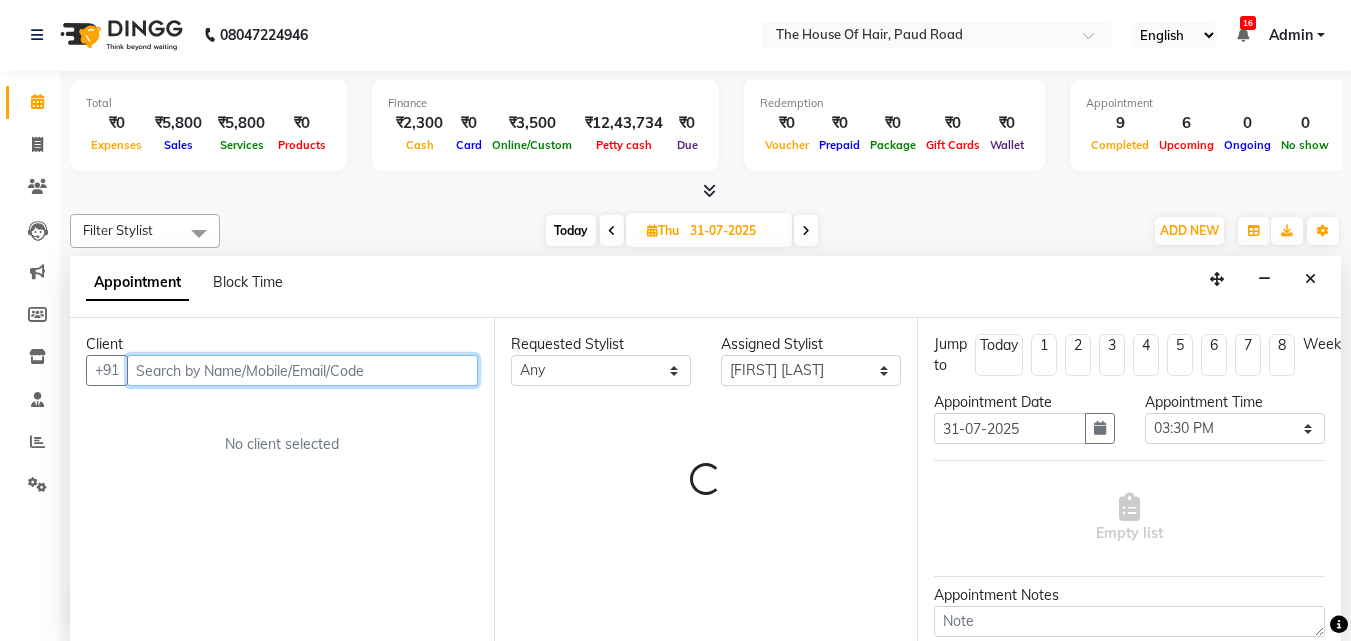scroll, scrollTop: 163, scrollLeft: 0, axis: vertical 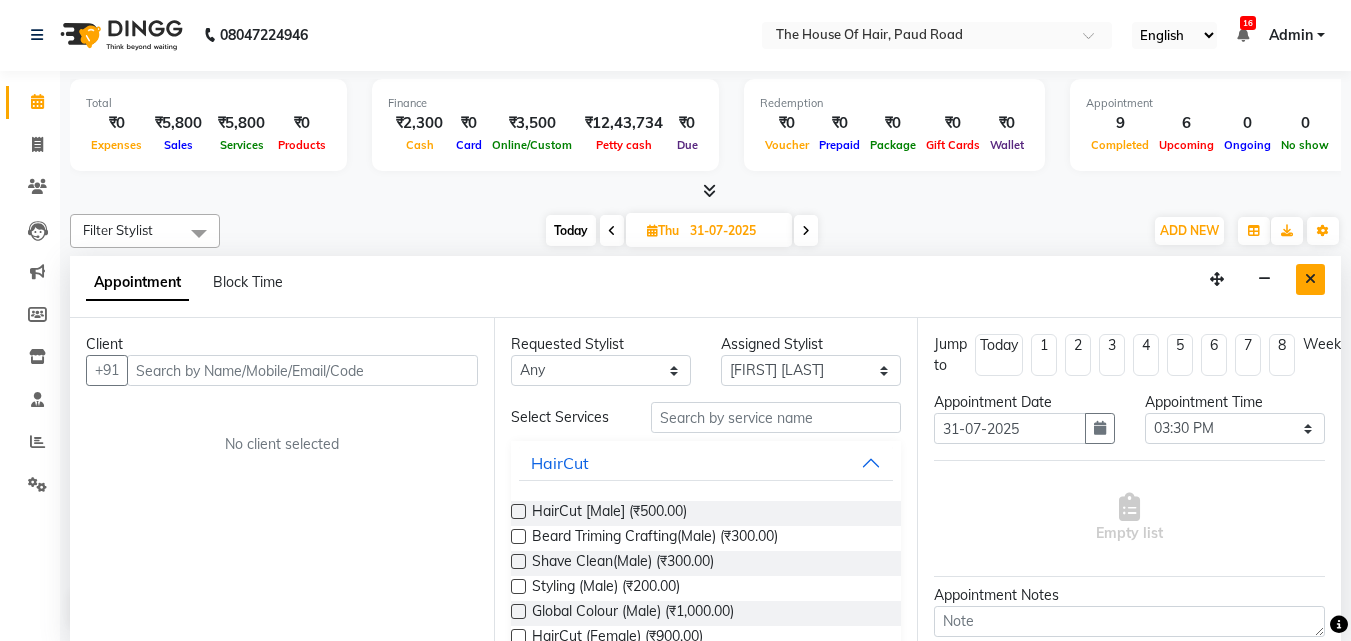 click at bounding box center (1310, 279) 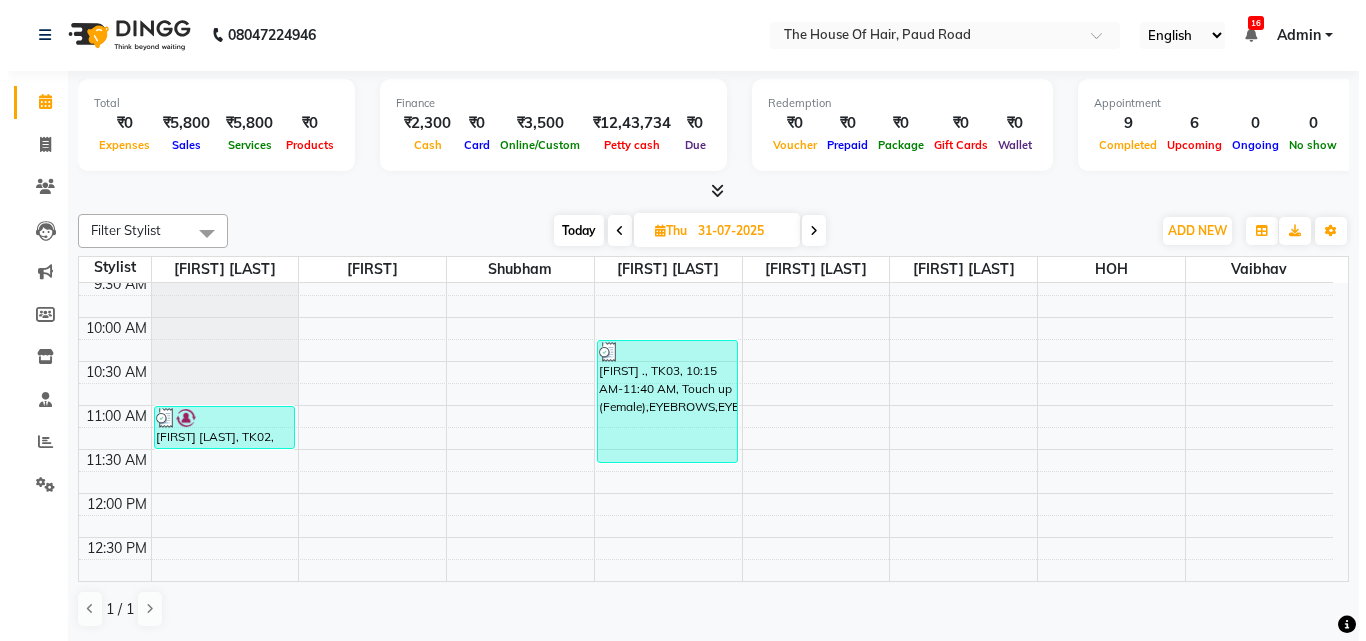 scroll, scrollTop: 143, scrollLeft: 0, axis: vertical 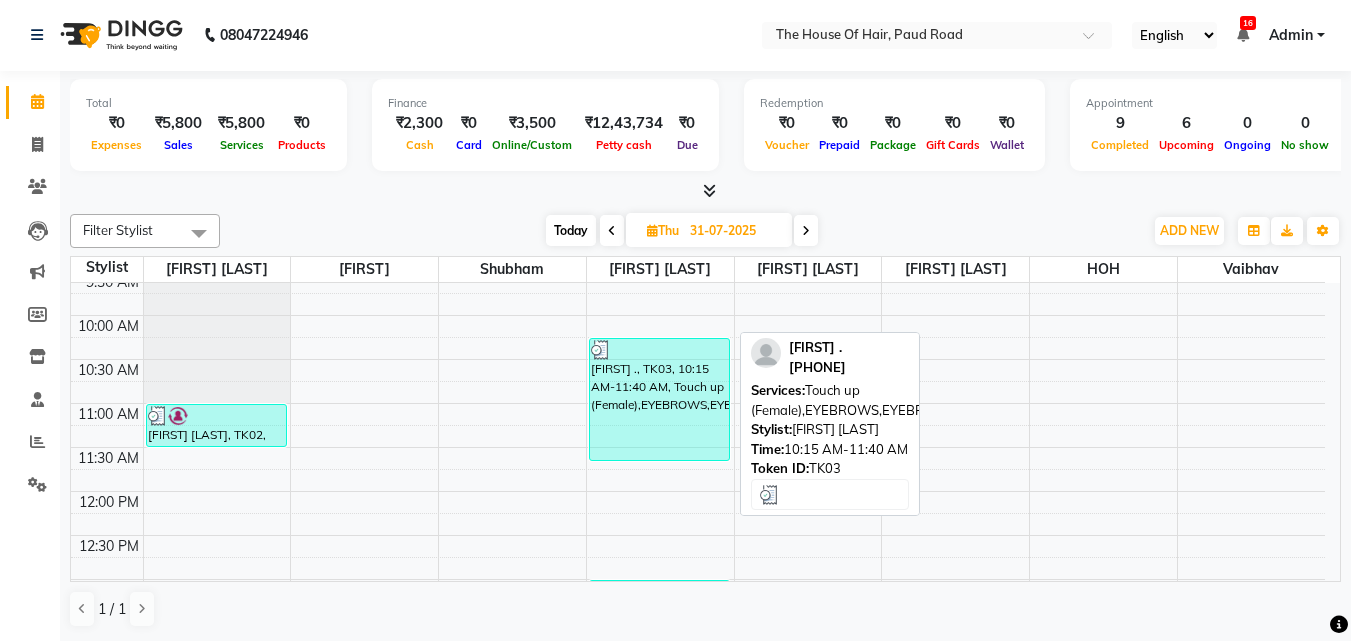 click on "snehal ., TK03, 10:15 AM-11:40 AM, Touch up (Female),EYEBROWS,EYEBROW" at bounding box center [659, 399] 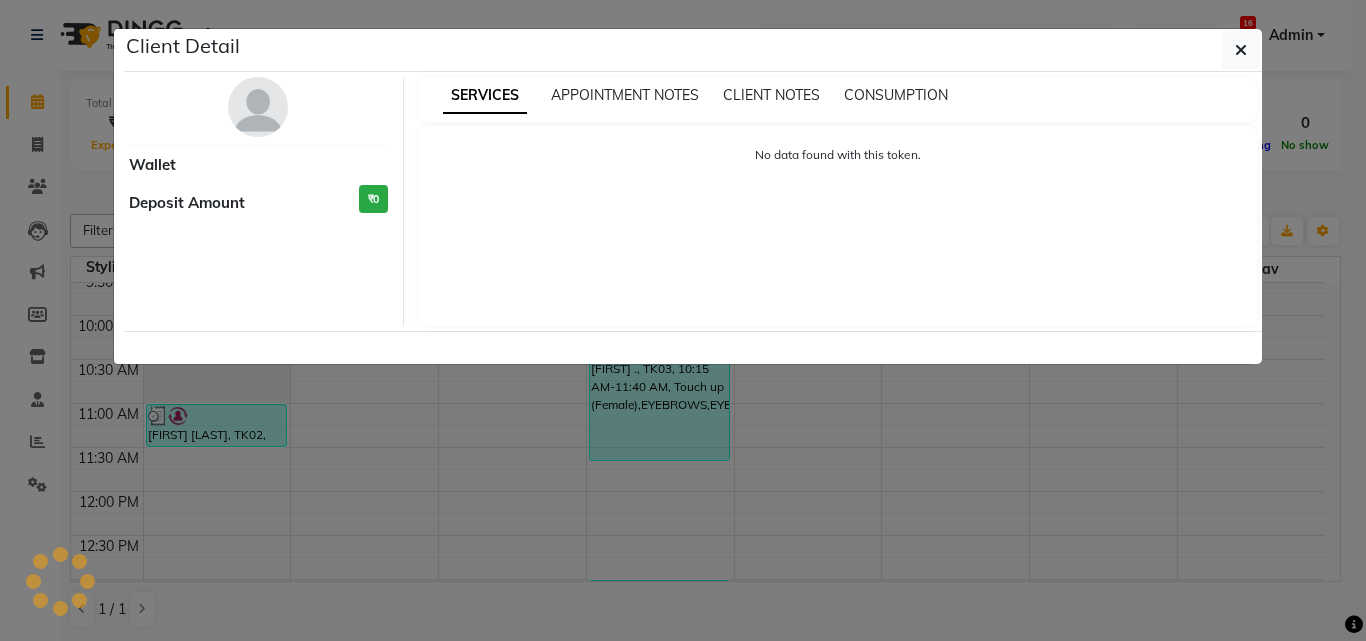 select on "3" 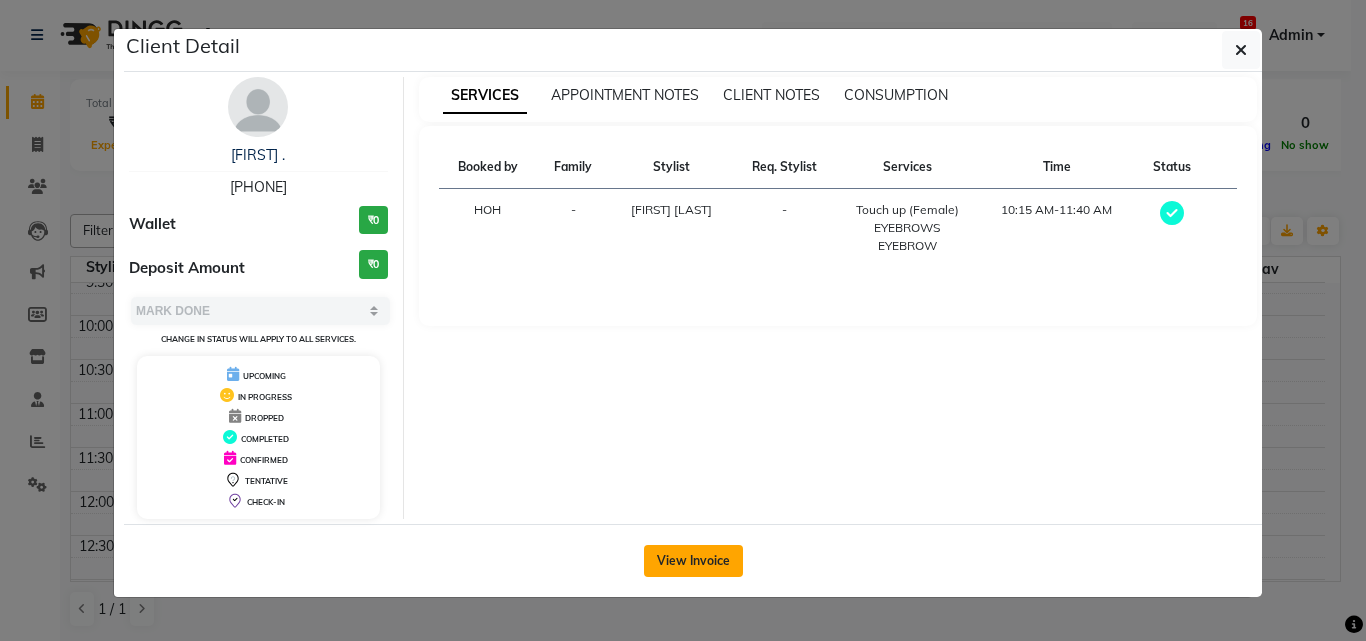 click on "View Invoice" 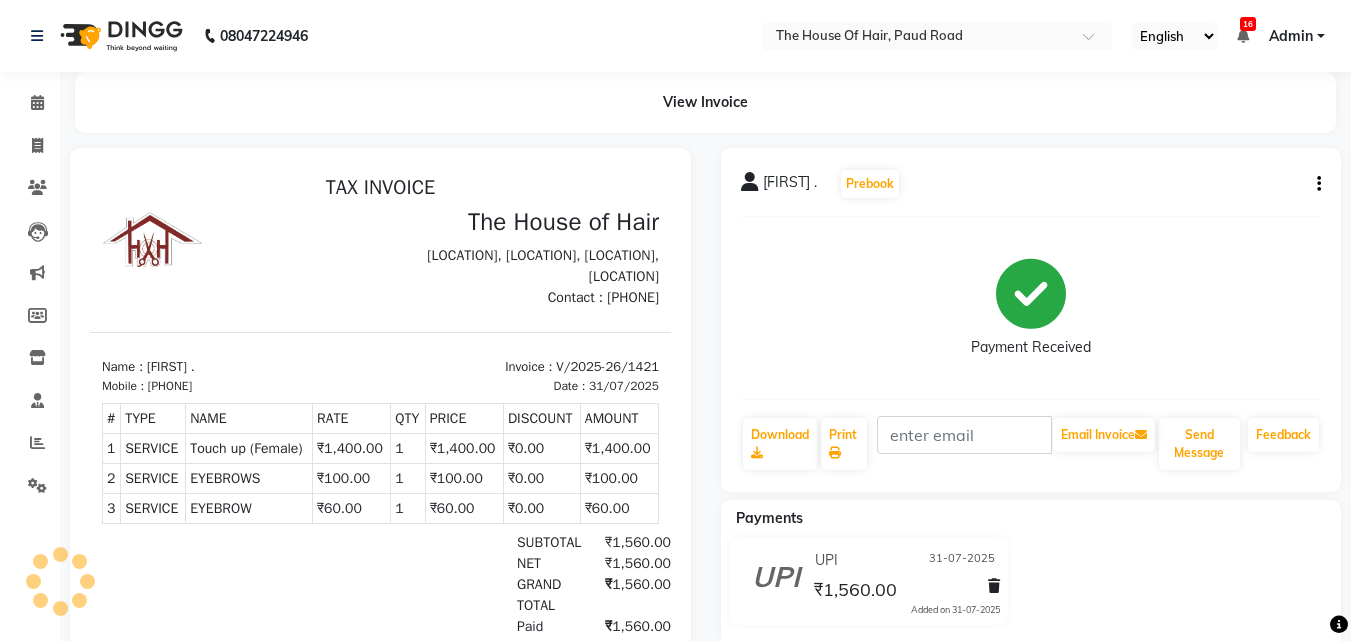 scroll, scrollTop: 0, scrollLeft: 0, axis: both 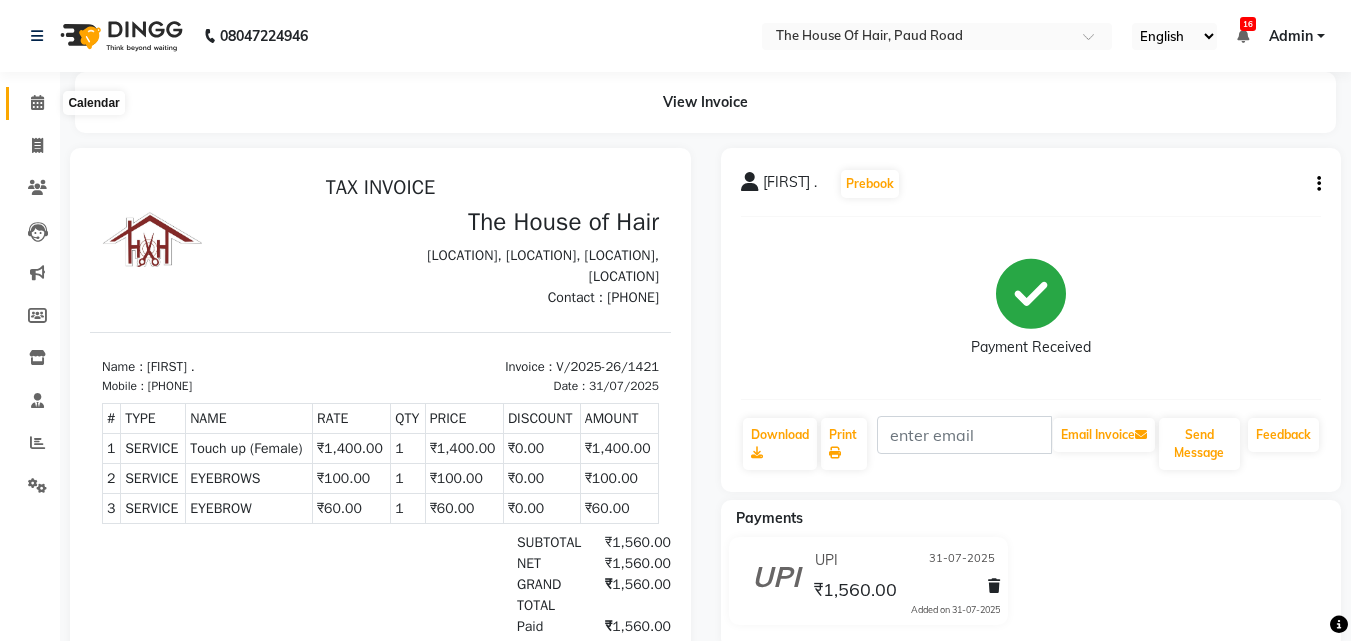 click 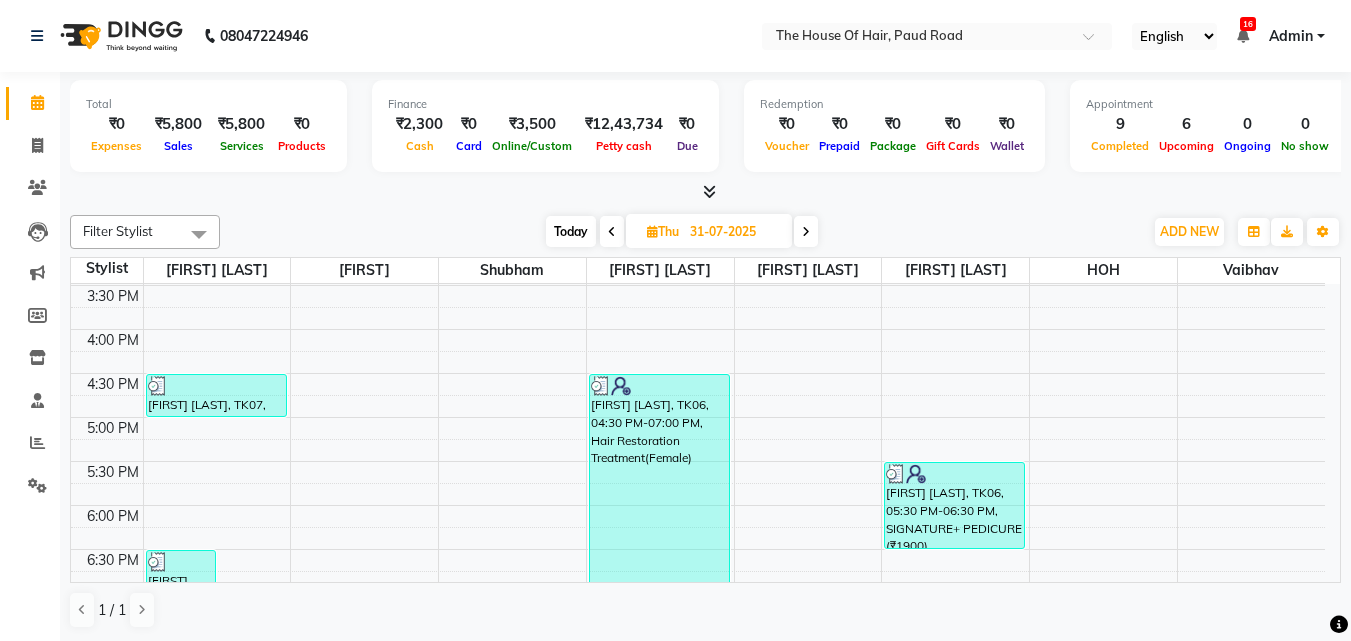 scroll, scrollTop: 662, scrollLeft: 0, axis: vertical 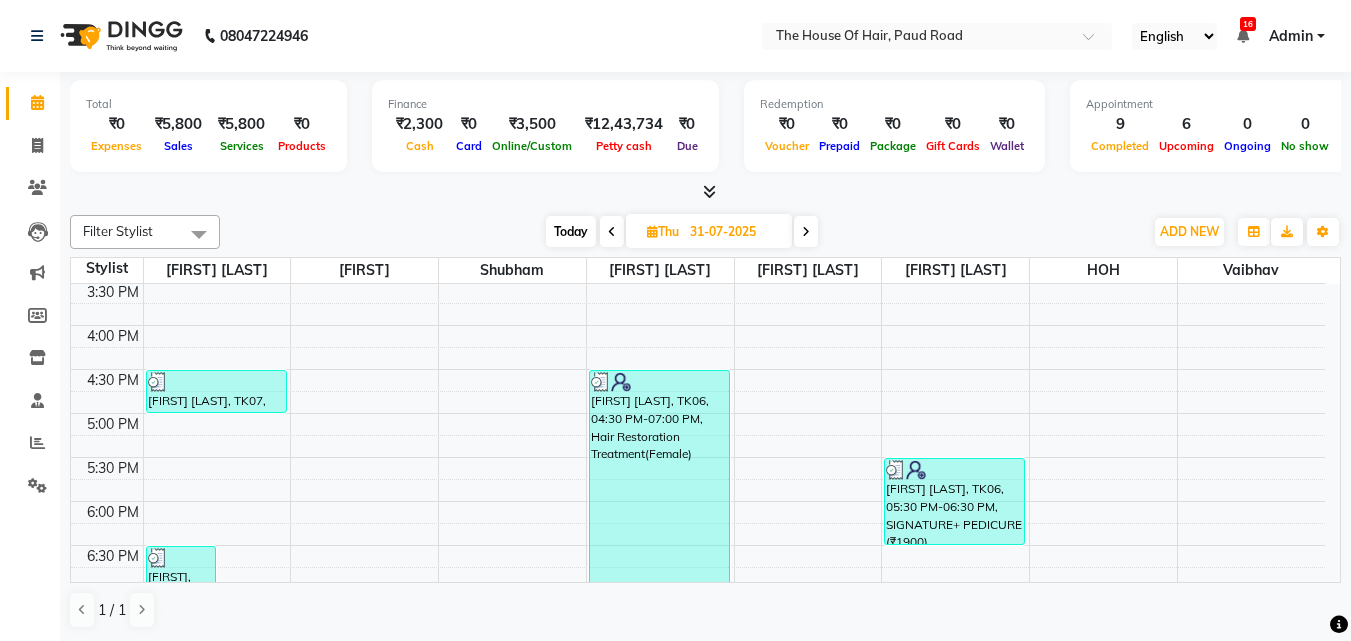 click at bounding box center [806, 232] 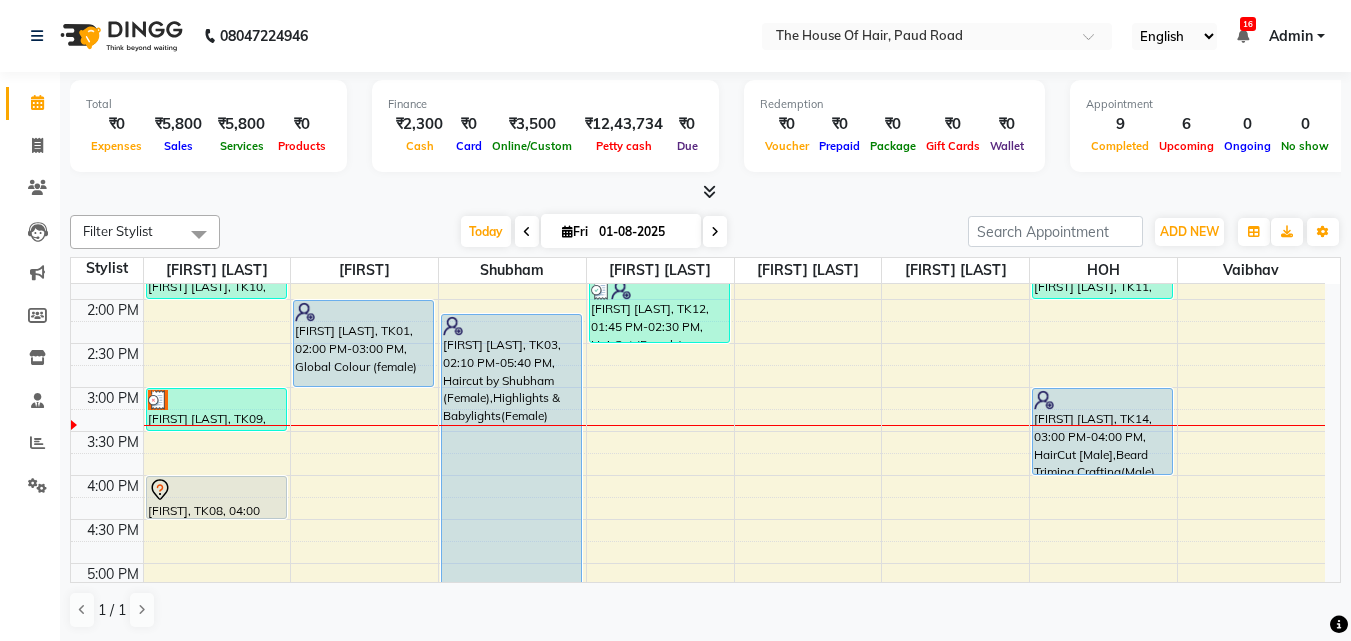 scroll, scrollTop: 502, scrollLeft: 0, axis: vertical 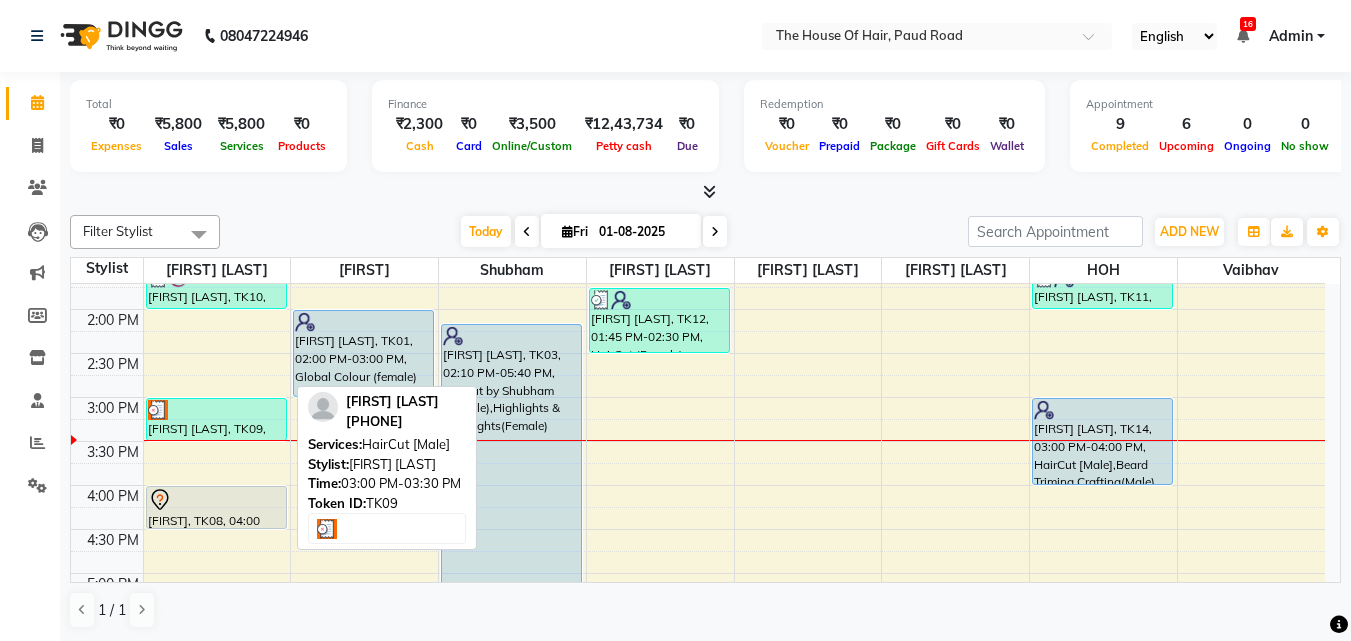 click on "[FIRST] [LAST], [CODE], [TIME]-[TIME], [SERVICE]  ([GENDER])" at bounding box center (216, 419) 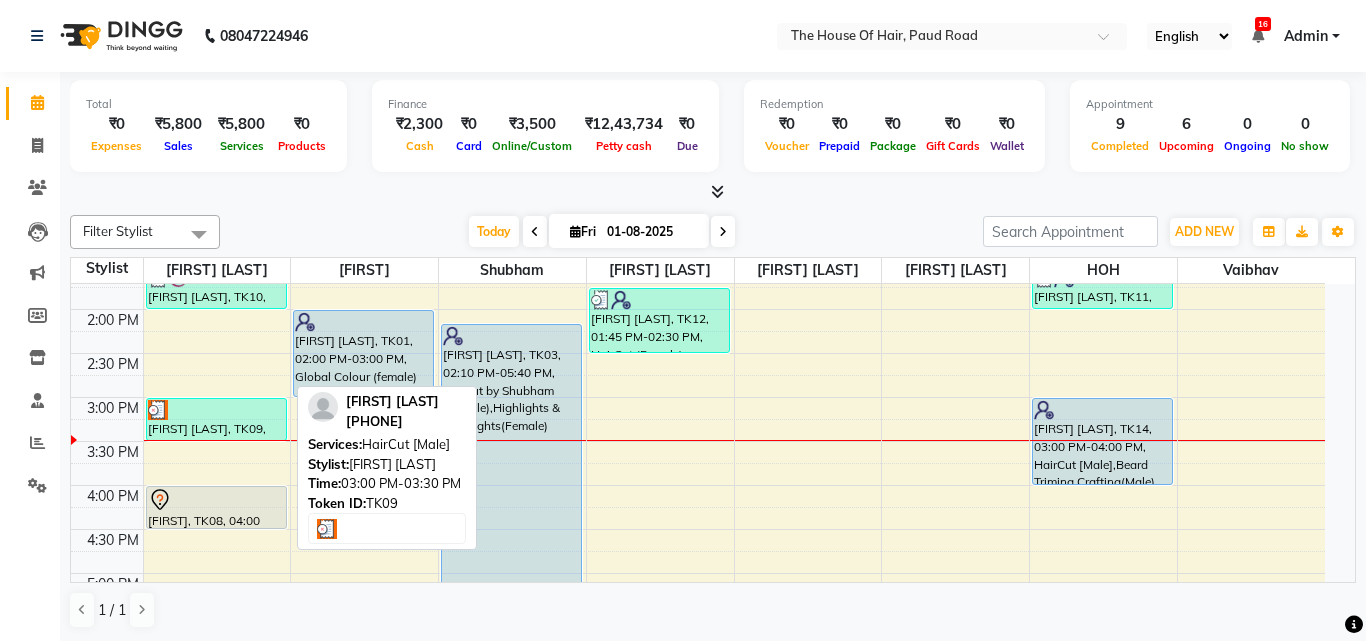 select on "3" 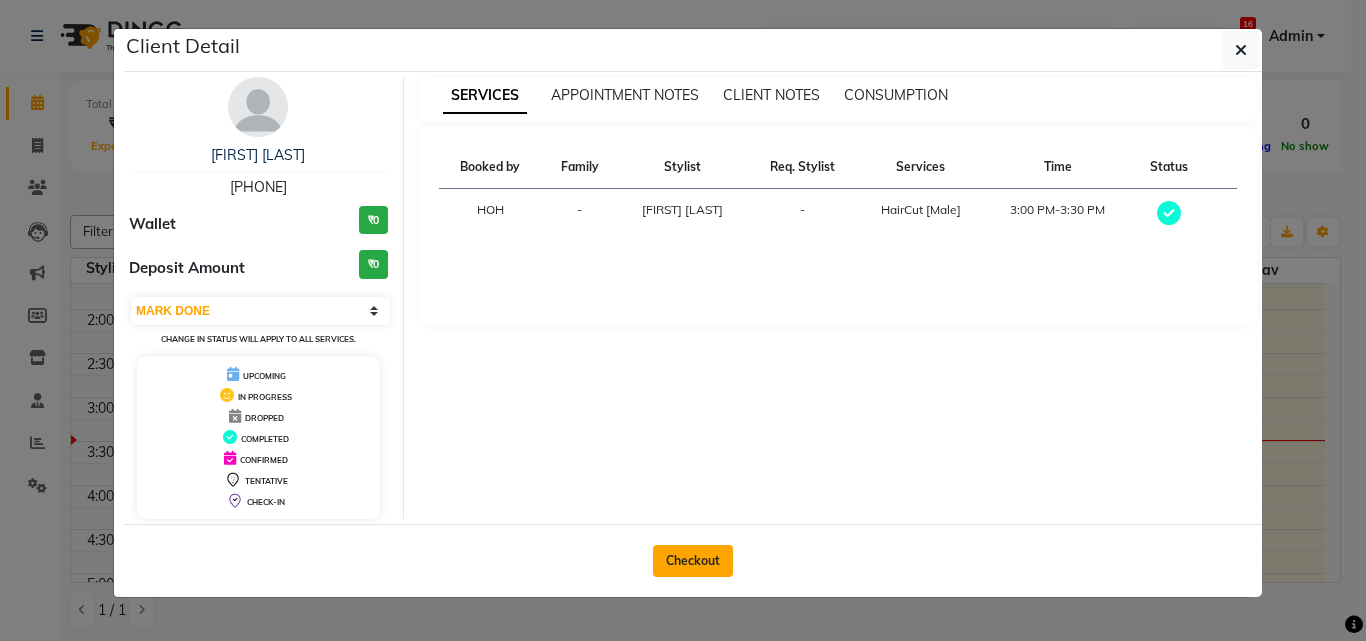 click on "Checkout" 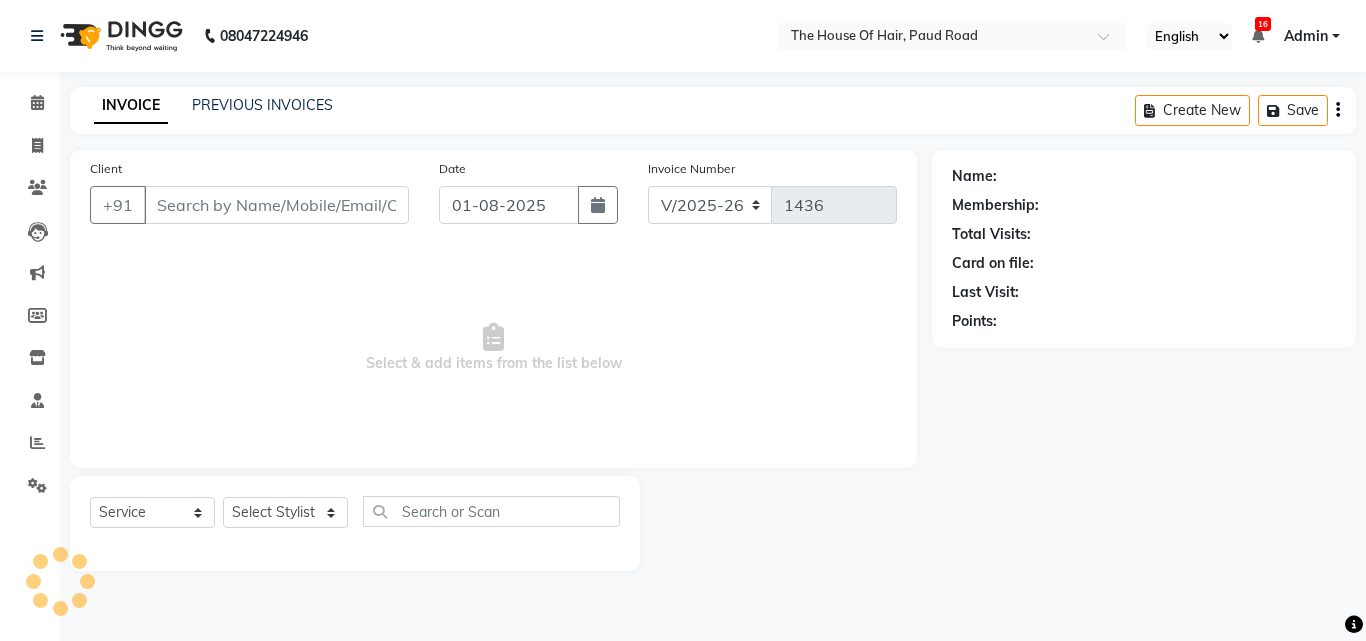 type on "[PHONE]" 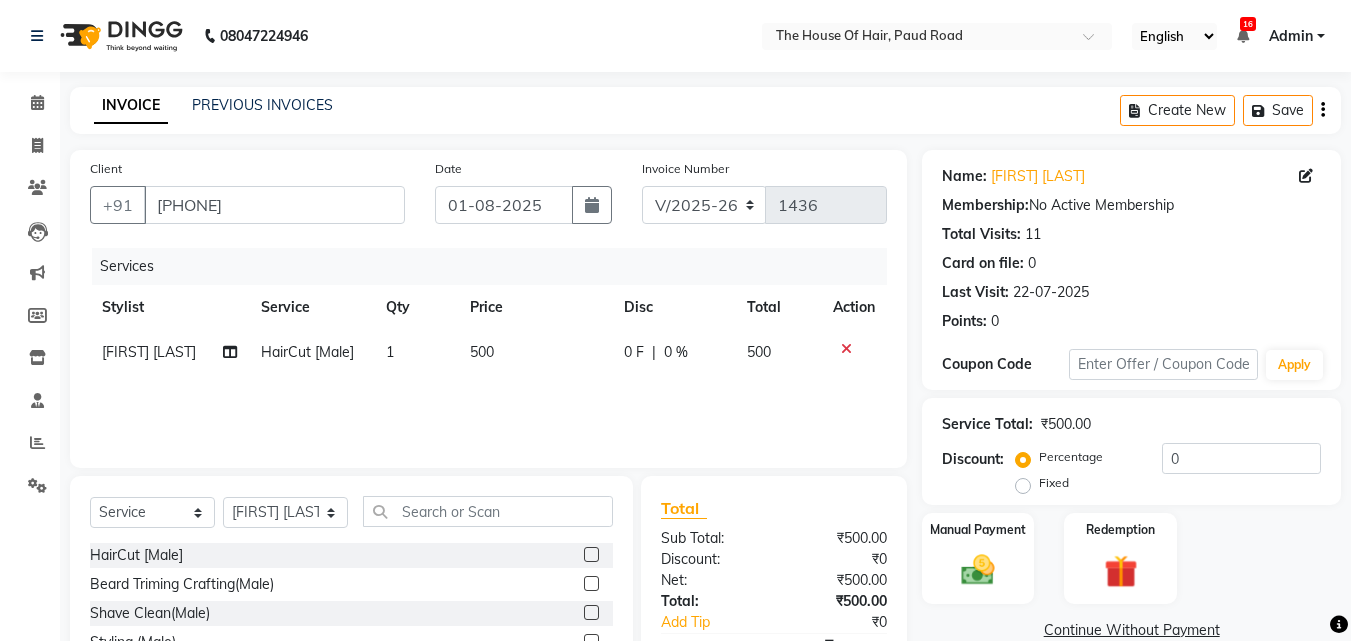 click on "500" 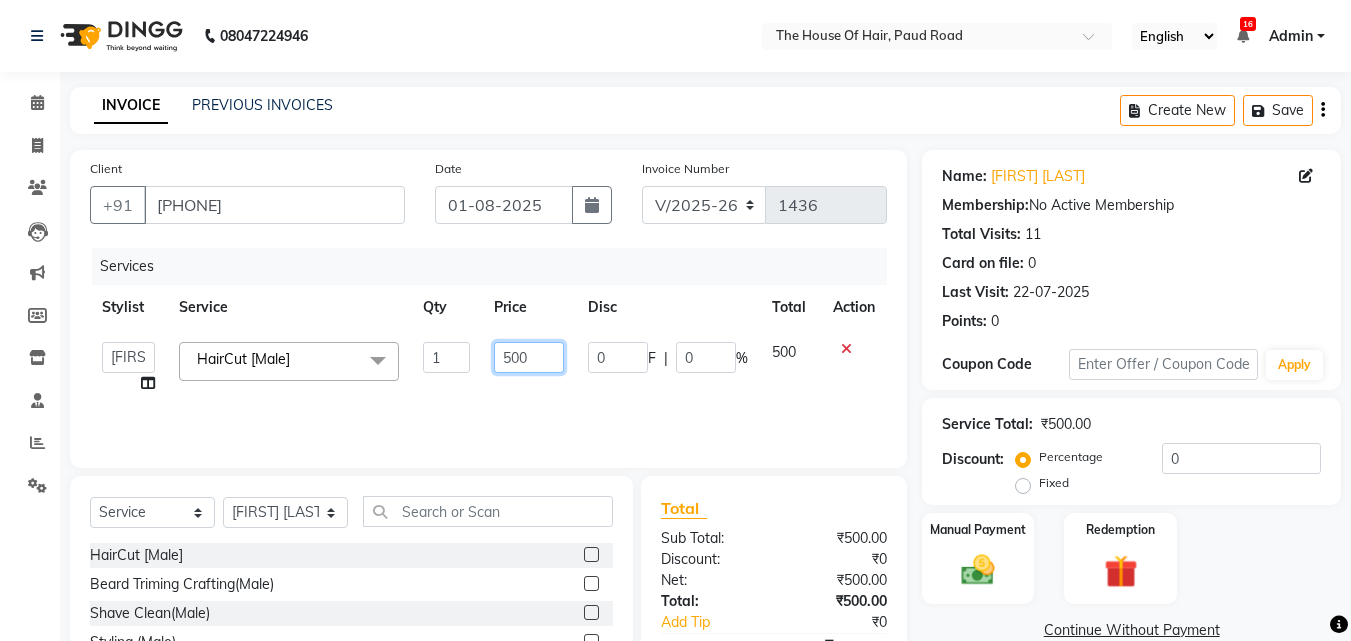 click on "500" 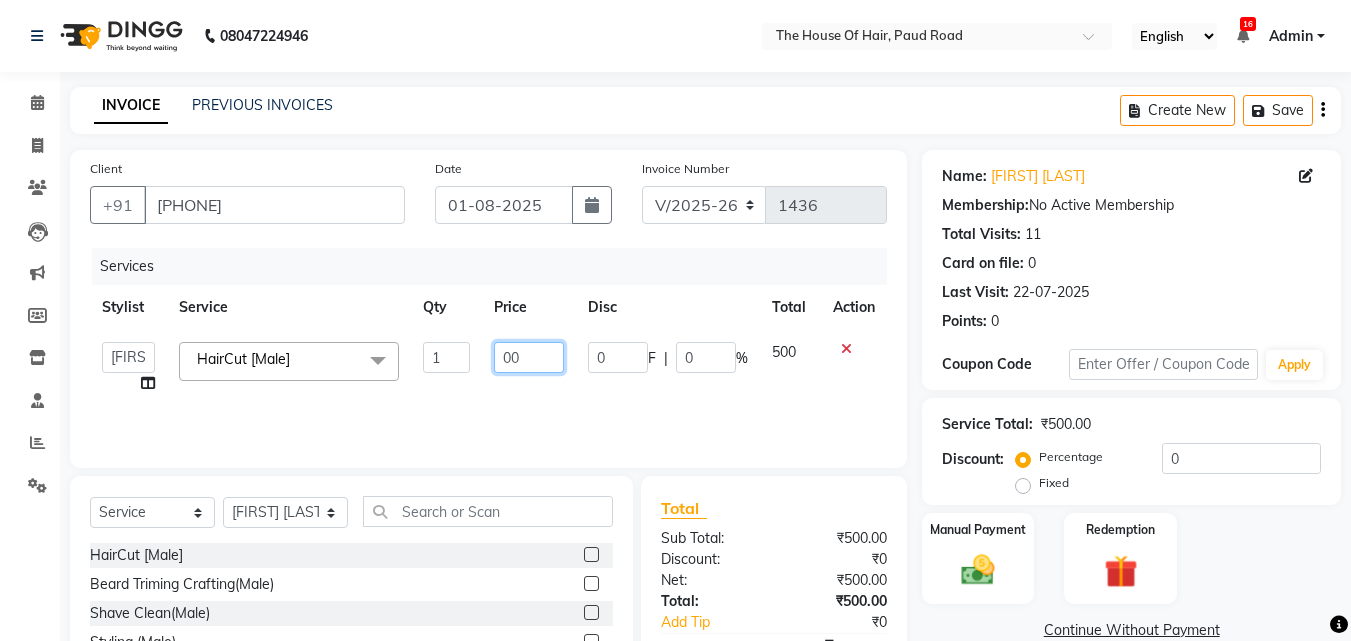 type on "600" 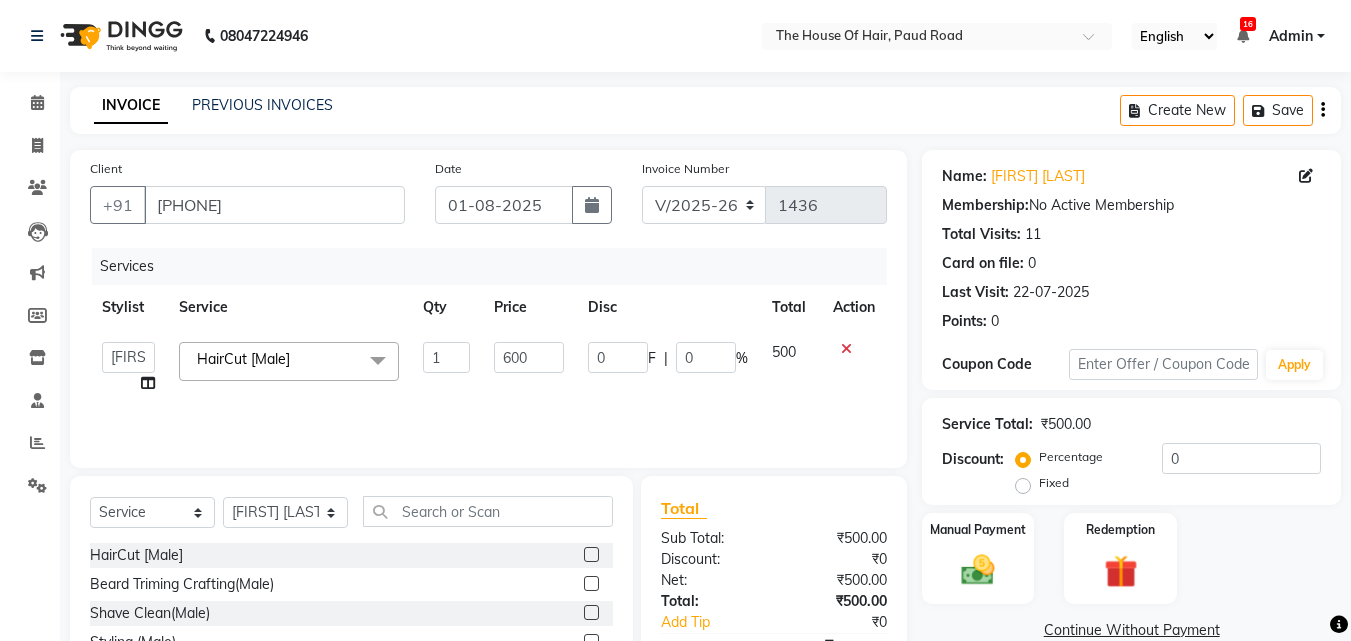 click on "600" 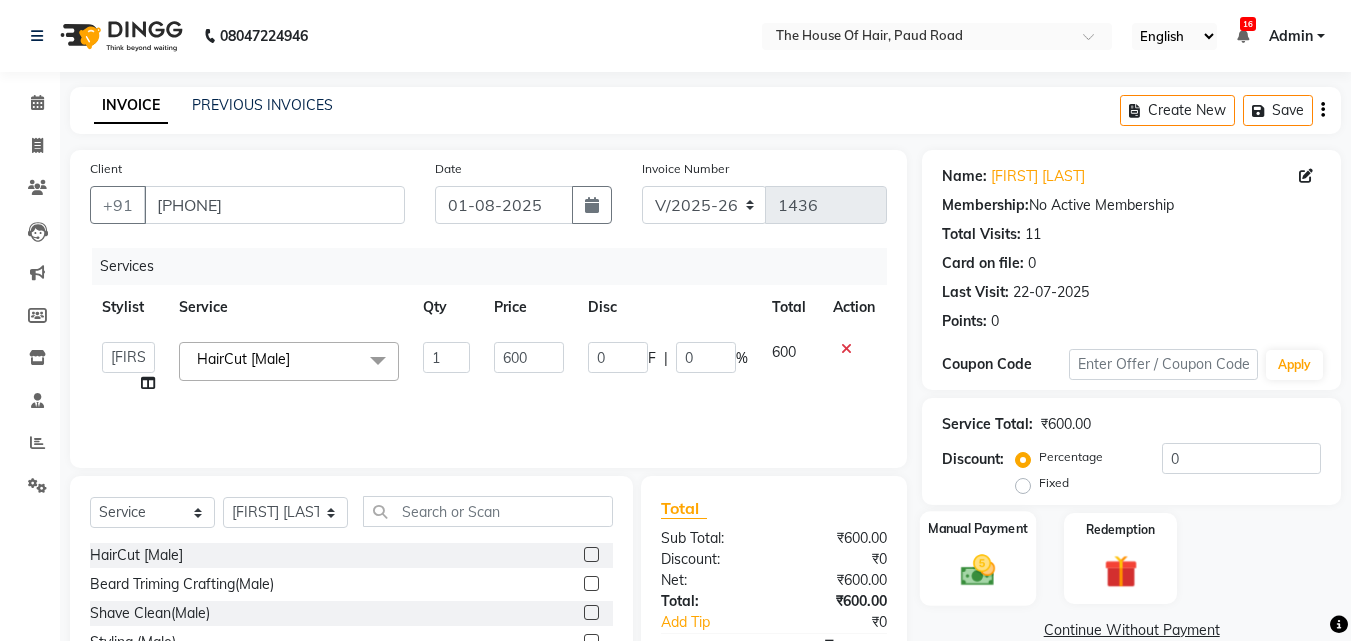 click 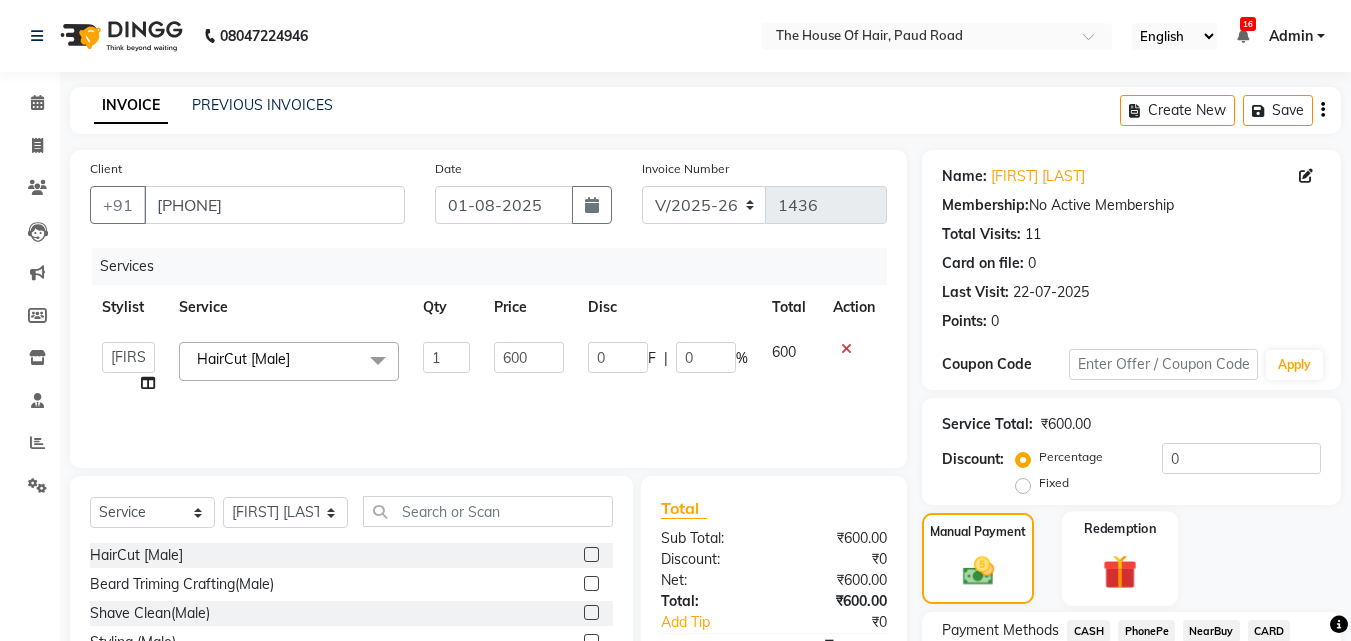 scroll, scrollTop: 162, scrollLeft: 0, axis: vertical 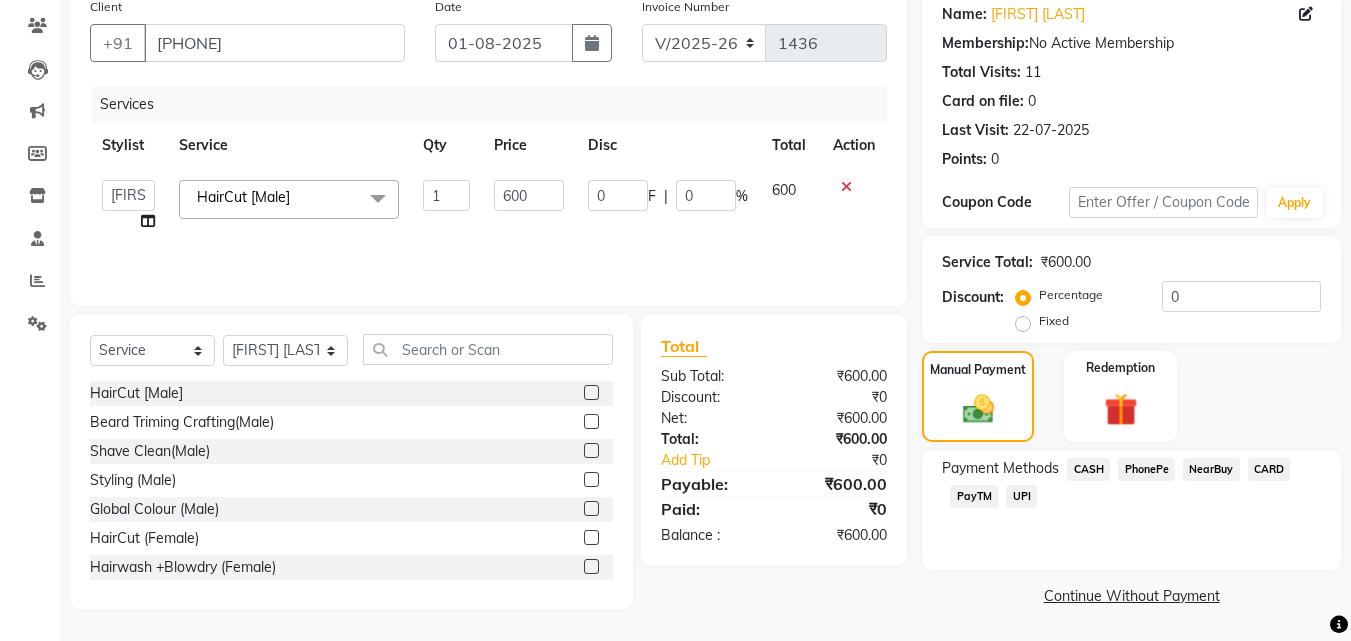 click on "UPI" 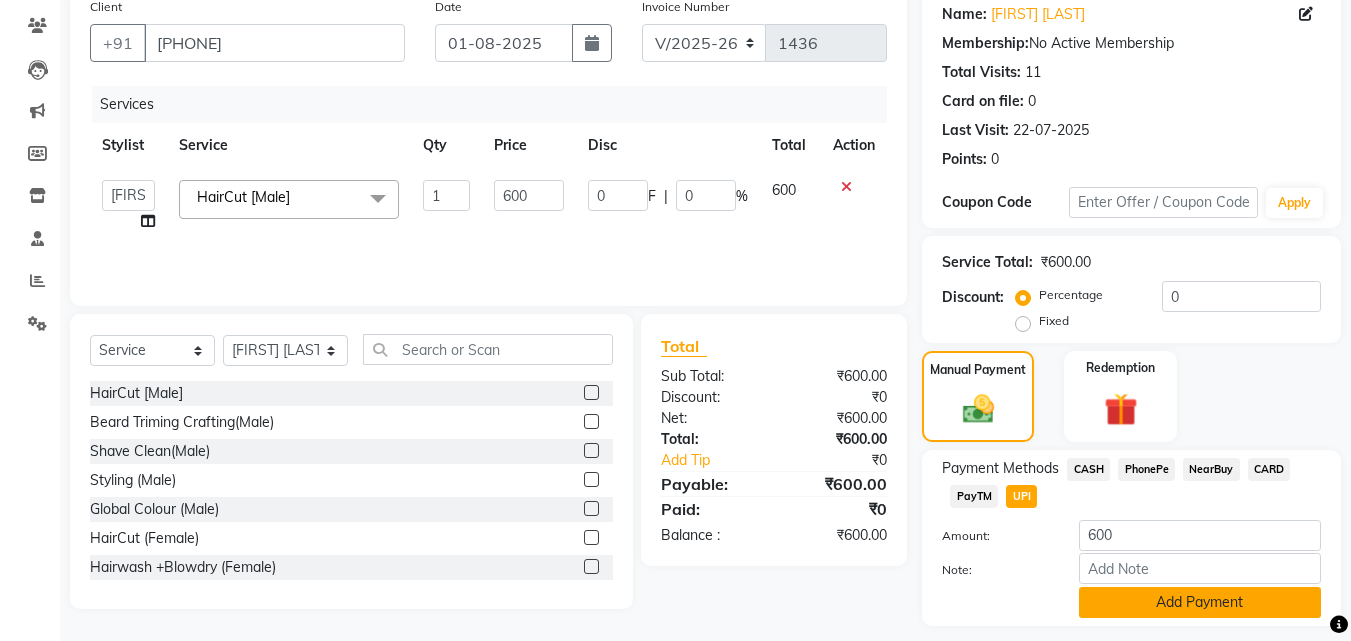 click on "Add Payment" 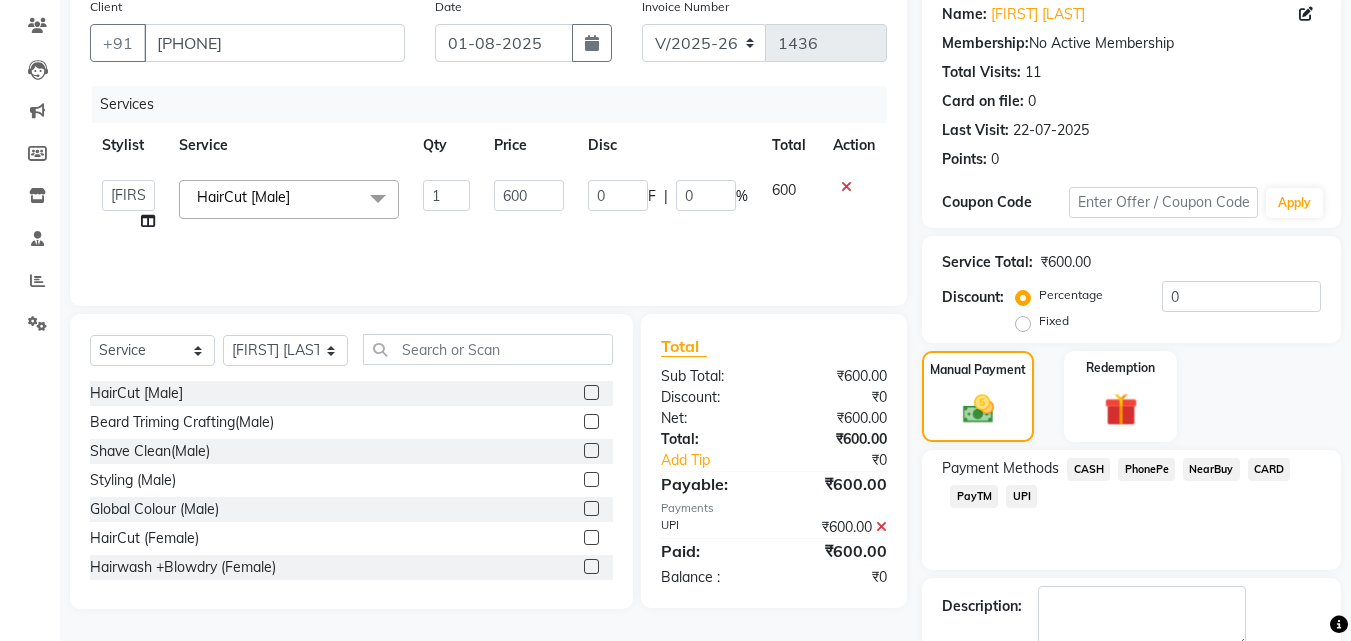 scroll, scrollTop: 275, scrollLeft: 0, axis: vertical 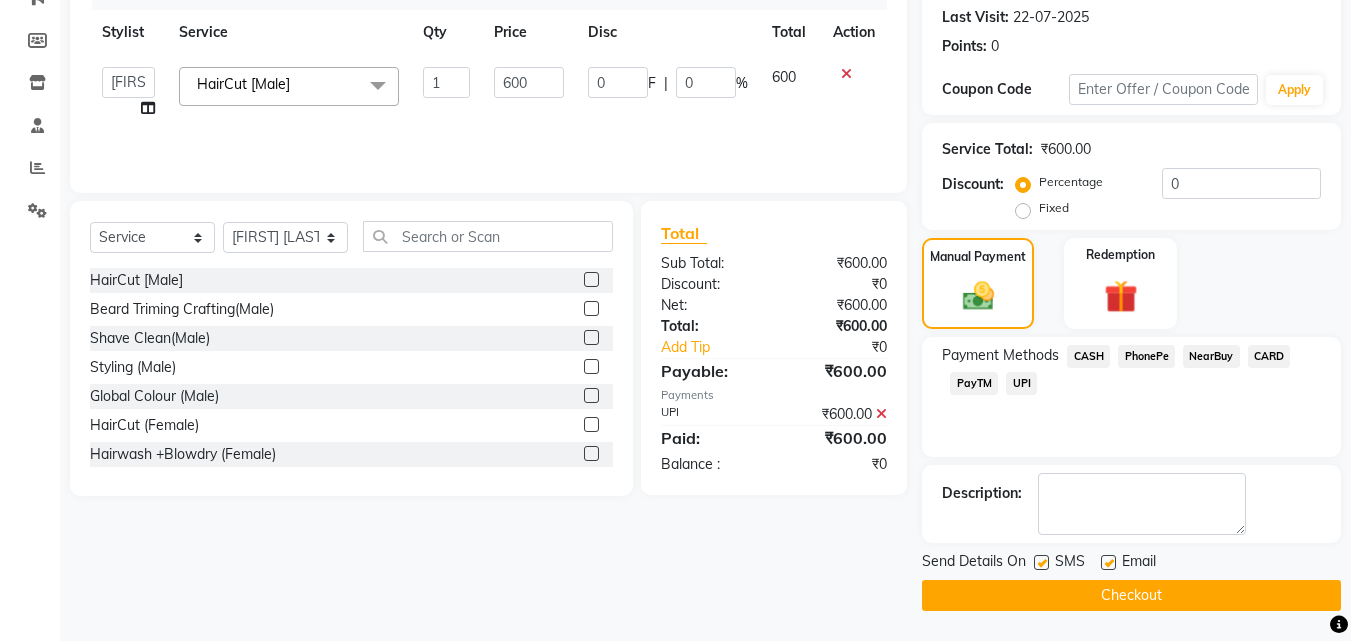 click on "Checkout" 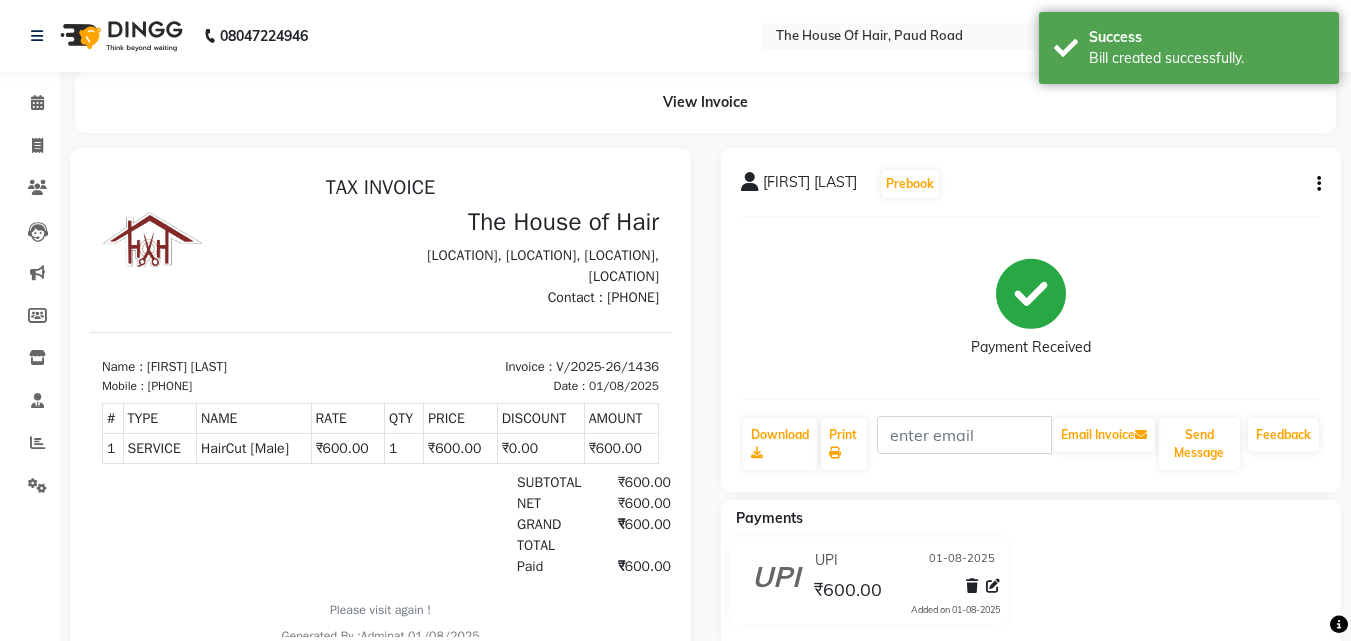 scroll, scrollTop: 0, scrollLeft: 0, axis: both 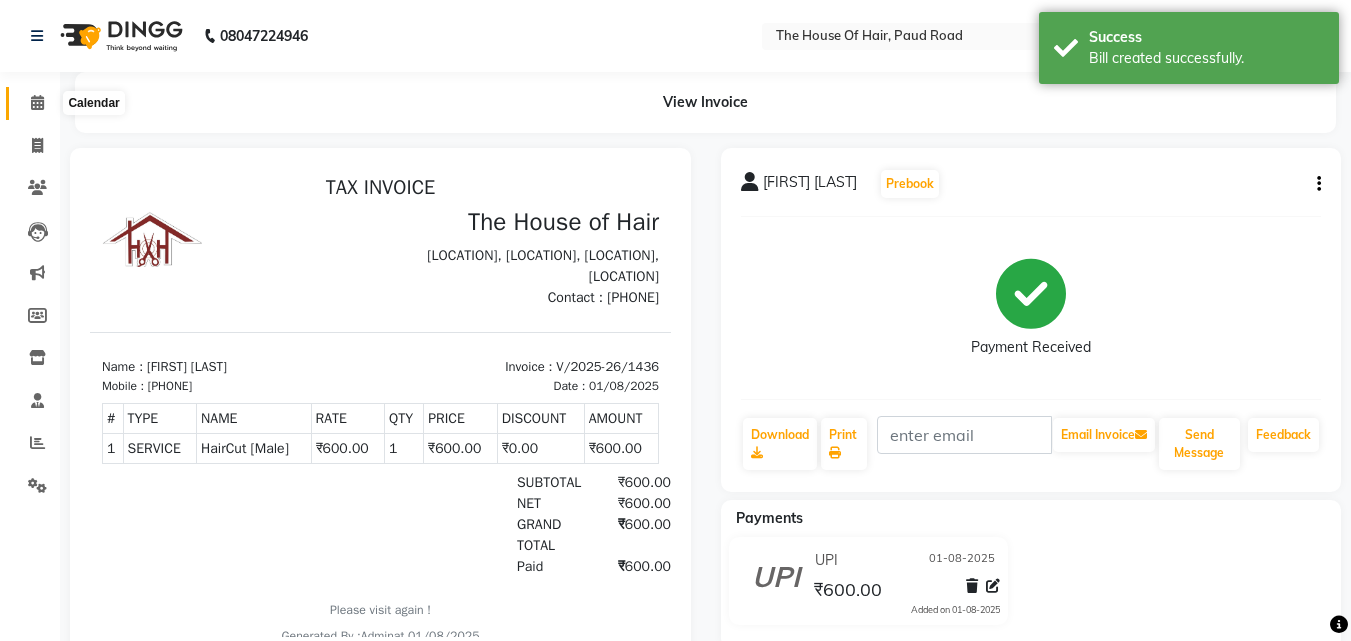 click 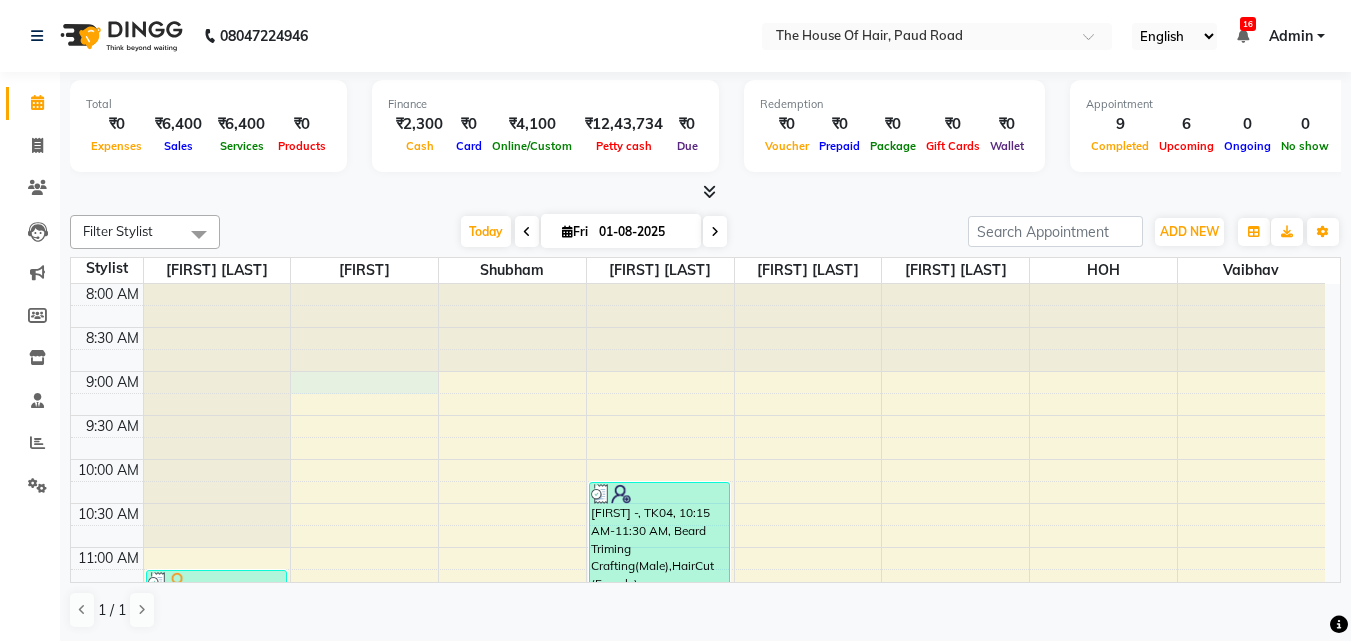 click on "8:00 AM 8:30 AM 9:00 AM 9:30 AM 10:00 AM 10:30 AM 11:00 AM 11:30 AM 12:00 PM 12:30 PM 1:00 PM 1:30 PM 2:00 PM 2:30 PM 3:00 PM 3:30 PM 4:00 PM 4:30 PM 5:00 PM 5:30 PM 6:00 PM 6:30 PM 7:00 PM 7:30 PM 8:00 PM 8:30 PM 9:00 PM 9:30 PM     PRANIT SHILIMKAR, TK07, 11:15 AM-11:45 AM, Beard Triming Crafting(Male)     Yash Shah, TK10, 01:00 PM-01:30 PM, HairCut  [Male]     Yash Shah, TK10, 01:30 PM-02:00 PM, Beard Triming Crafting(Male)     Apurva Kulkarni, TK09, 03:00 PM-03:30 PM, HairCut  [Male]             Indra, TK08, 04:00 PM-04:30 PM, HairCut  [Male]     Sayali Jagtap, TK01, 02:00 PM-03:00 PM, Global Colour (female)     Mahesh Ravat, TK02, 12:30 PM-01:30 PM, Beard Triming Crafting(Male),Haircut by Shubham (Male)     Manali Desai, TK03, 02:10 PM-05:40 PM, Haircut by Shubham (Female),Highlights & Babylights(Female)     sunil -, TK04, 10:15 AM-11:30 AM, Beard Triming Crafting(Male),HairCut (Female)     SARVESH HABIB, TK05, 12:00 PM-01:00 PM, HairCut  [Male],Beard Triming Crafting(Male)" at bounding box center (698, 899) 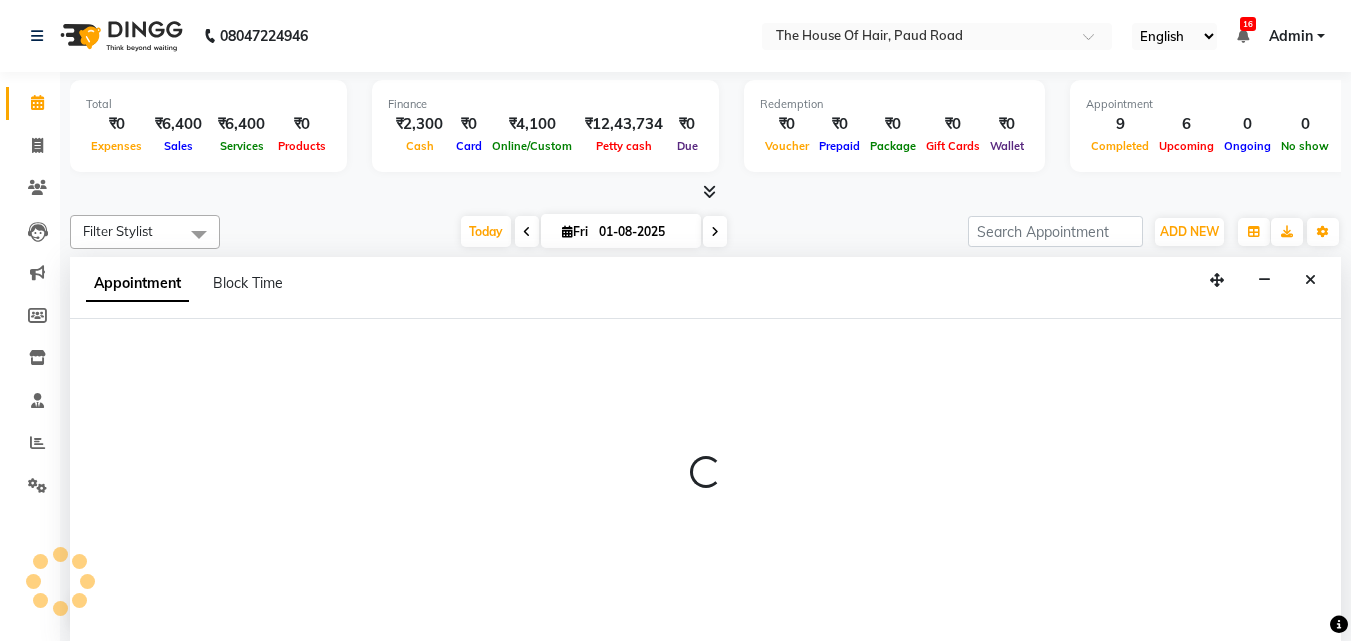 scroll, scrollTop: 1, scrollLeft: 0, axis: vertical 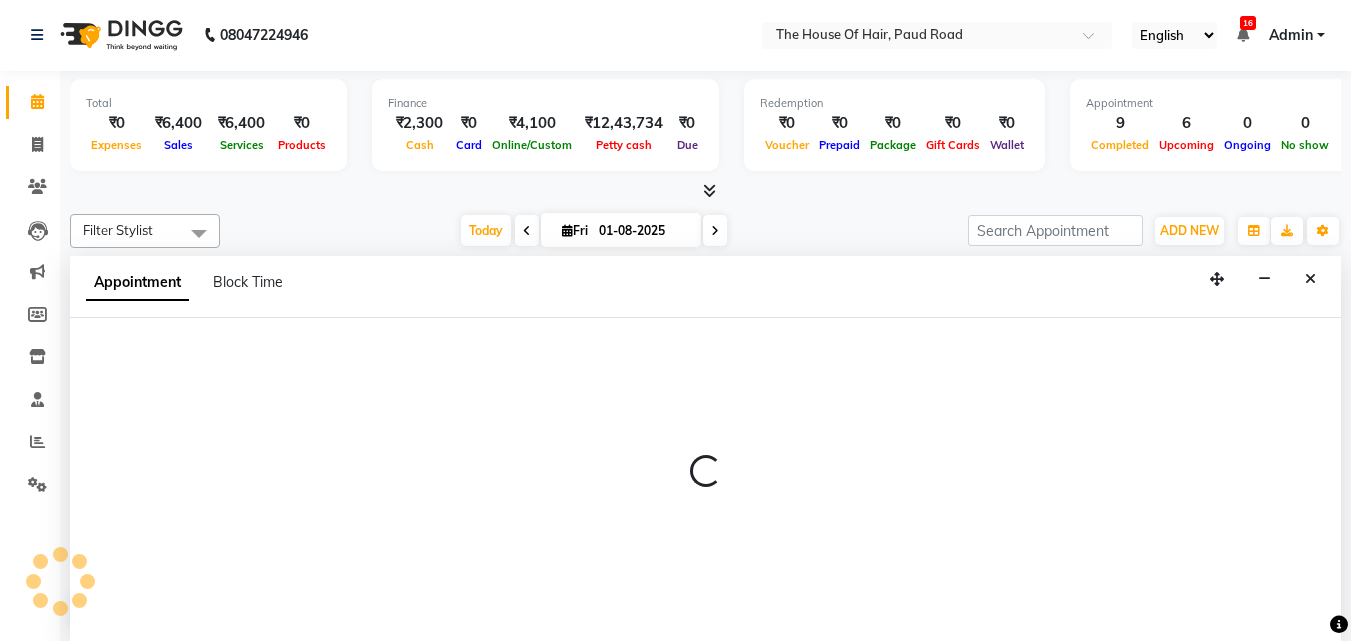 select on "42823" 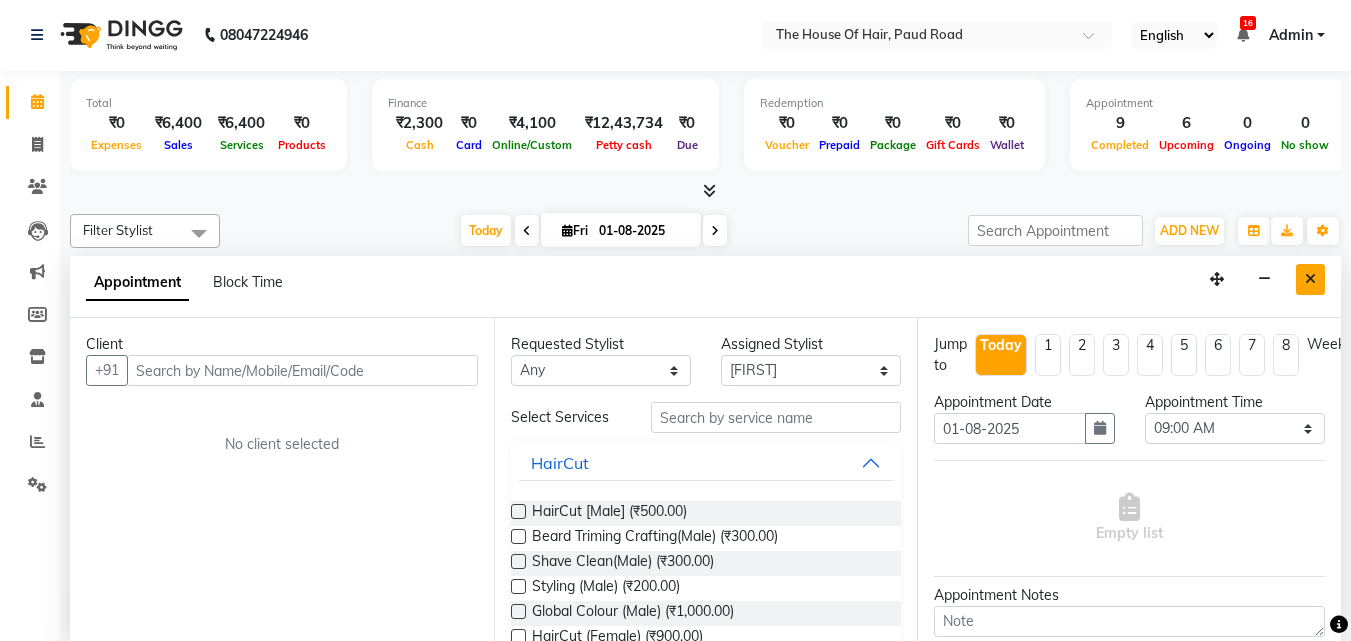 click at bounding box center [1310, 279] 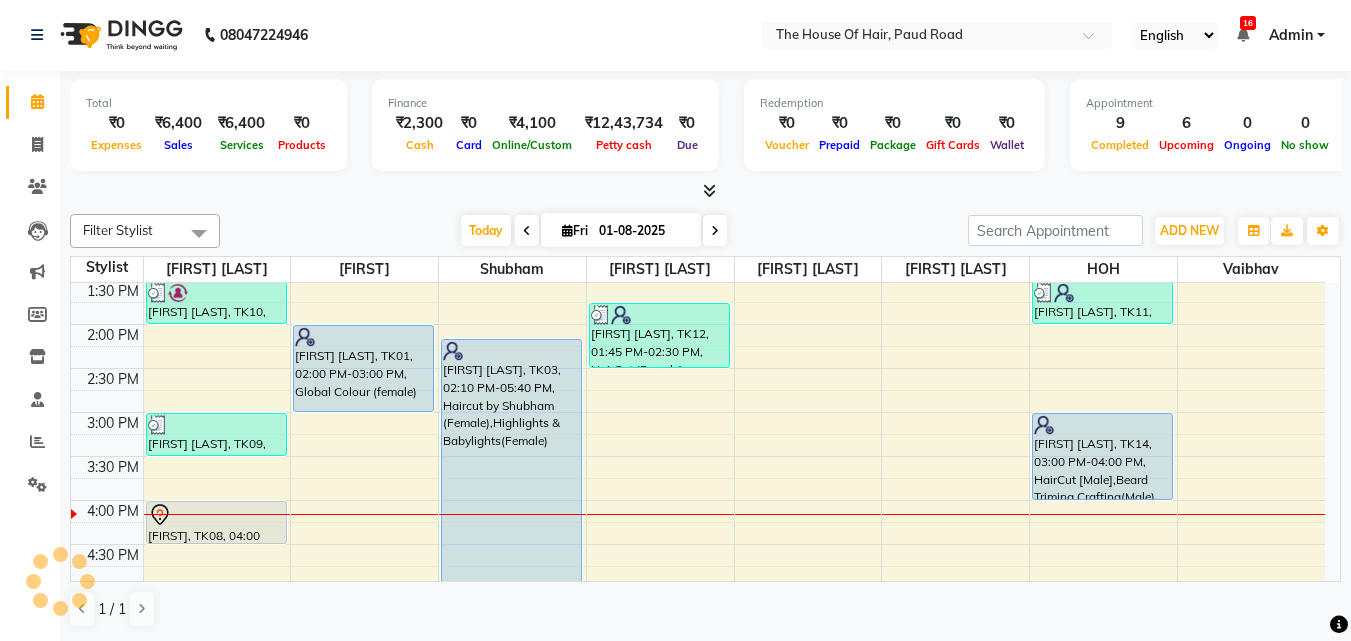 scroll, scrollTop: 488, scrollLeft: 0, axis: vertical 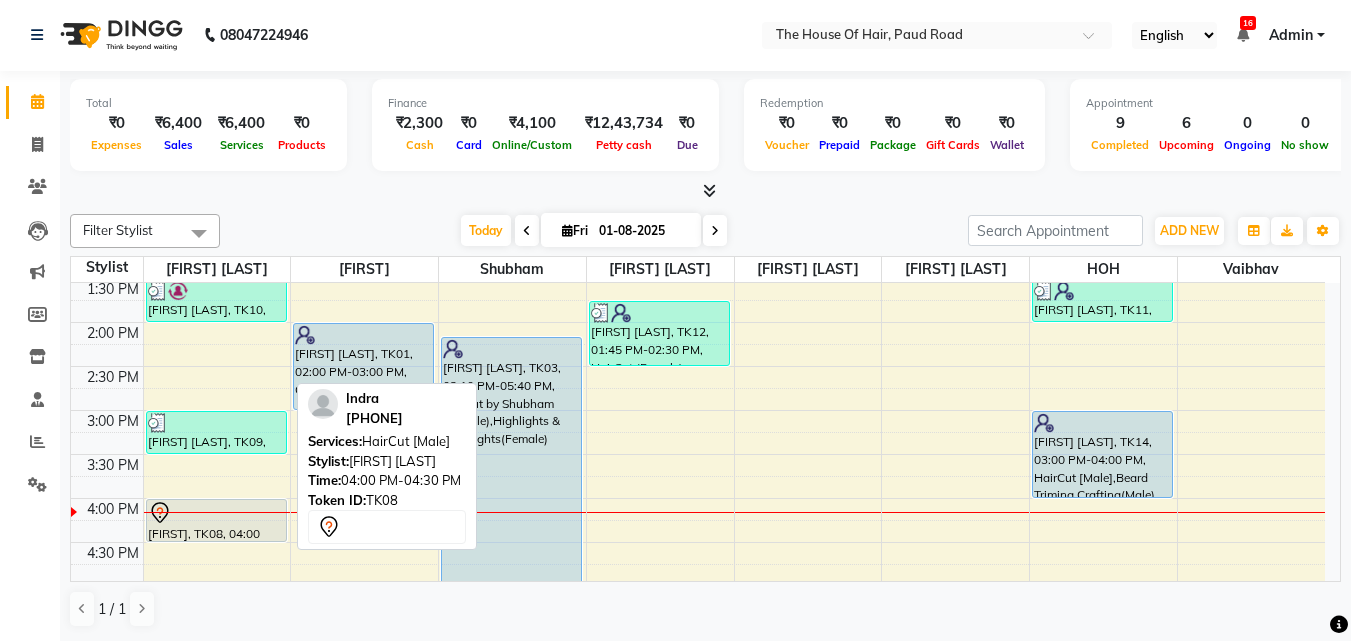 click on "[FIRST], TK08, [TIME]-[TIME], HairCut  [Male]" at bounding box center (216, 520) 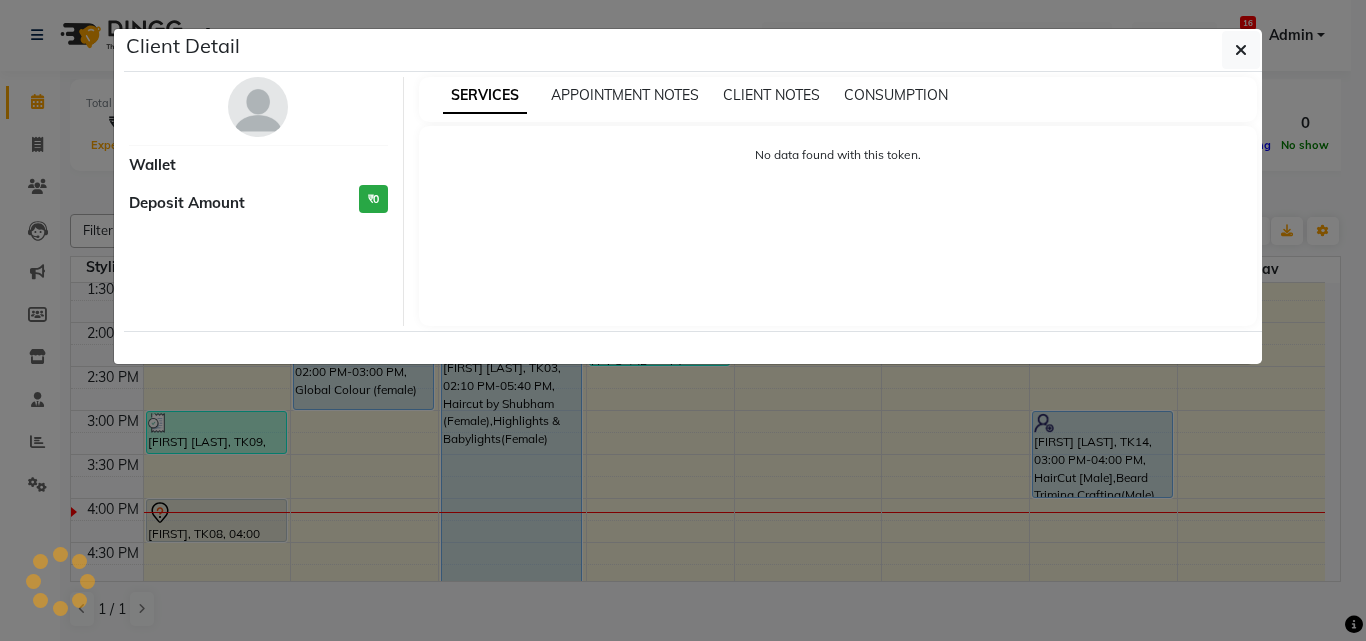 select on "7" 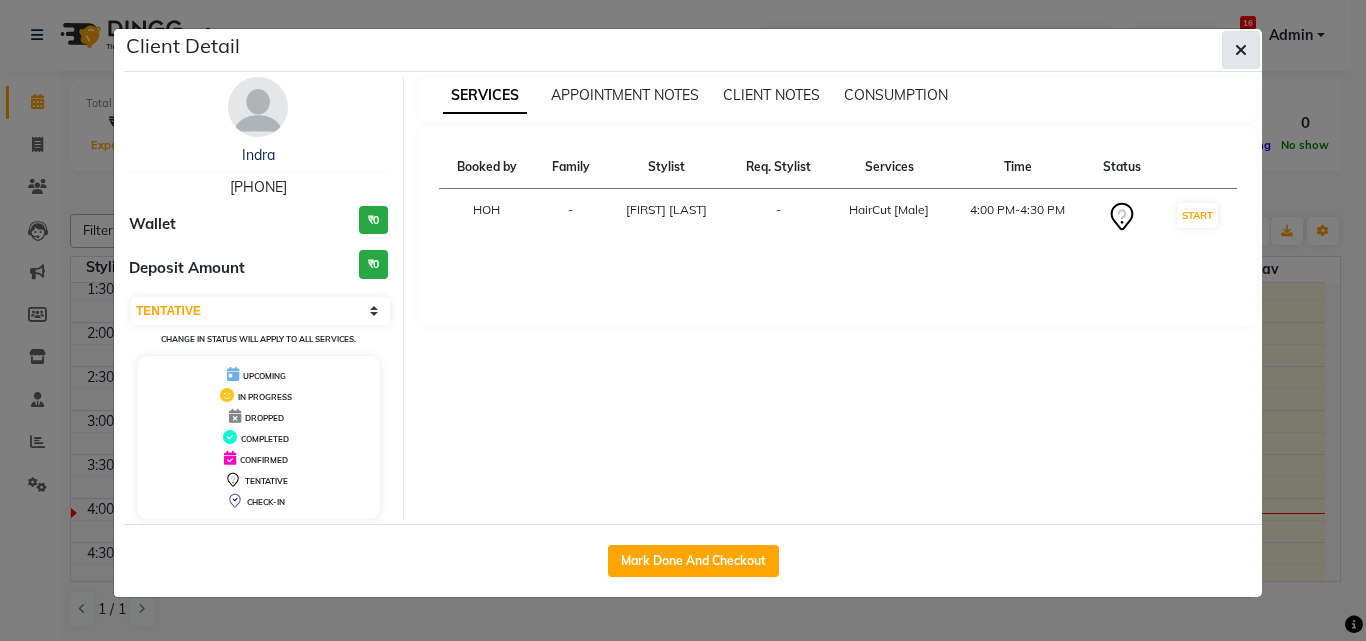 click 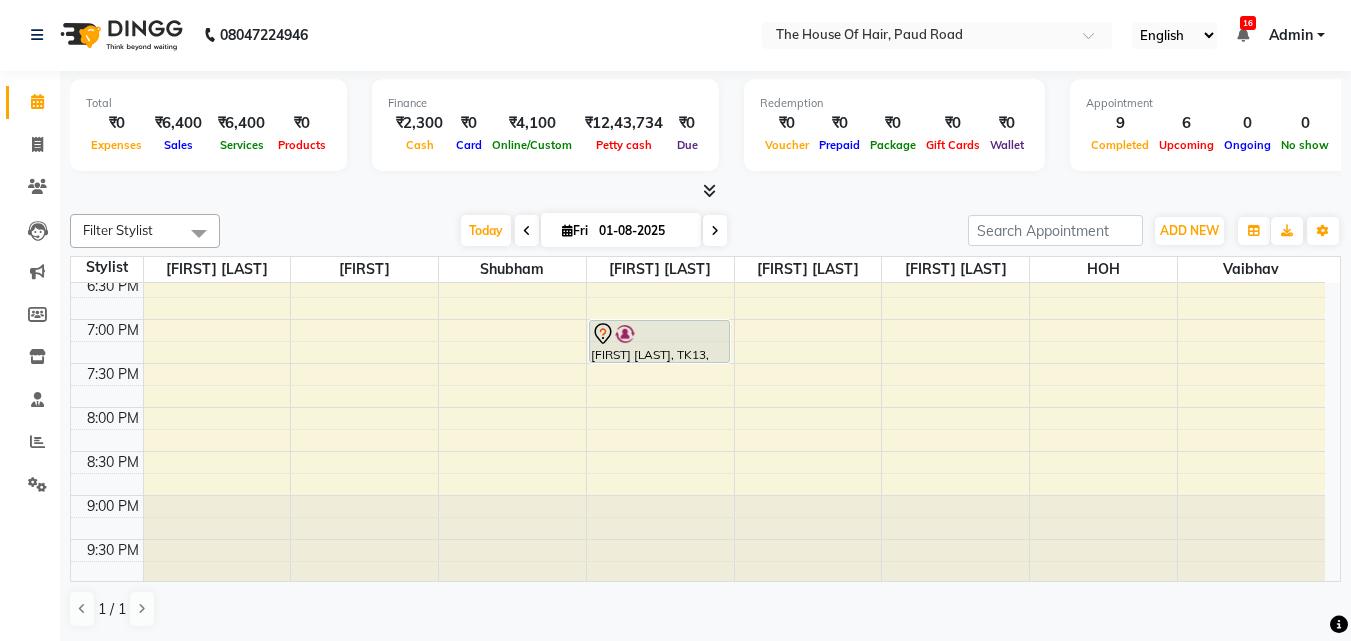 scroll, scrollTop: 933, scrollLeft: 0, axis: vertical 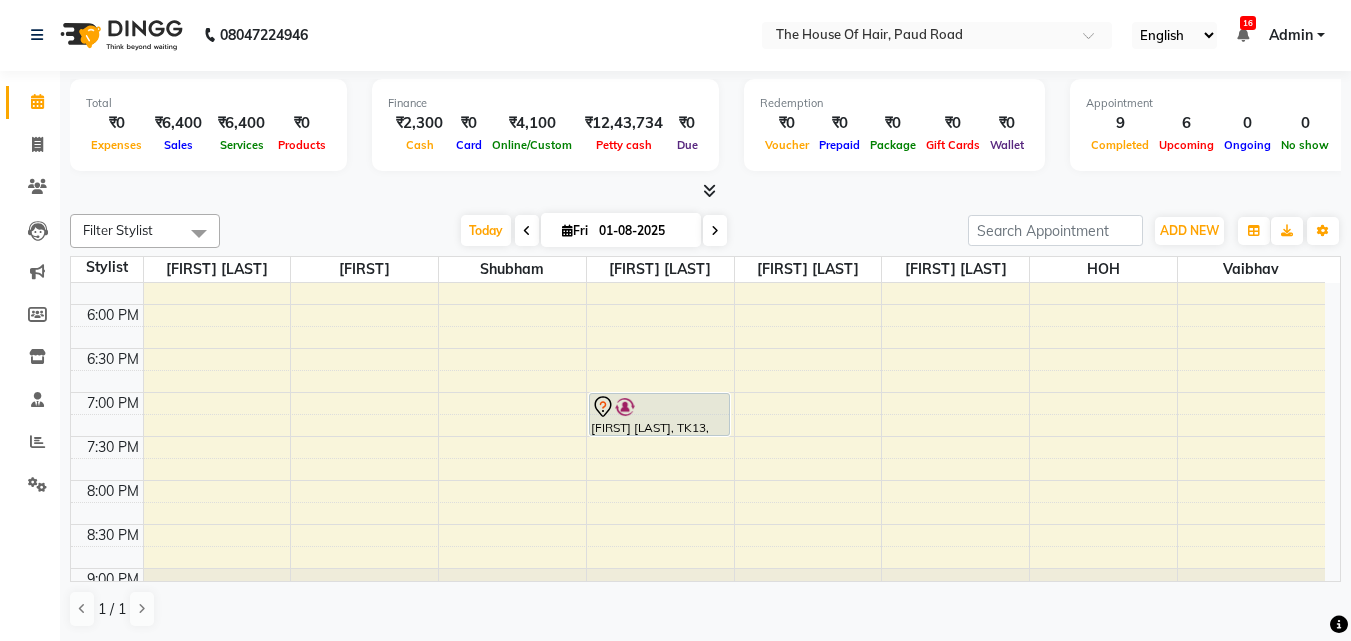 click on "8:00 AM 8:30 AM 9:00 AM 9:30 AM 10:00 AM 10:30 AM 11:00 AM 11:30 AM 12:00 PM 12:30 PM 1:00 PM 1:30 PM 2:00 PM 2:30 PM 3:00 PM 3:30 PM 4:00 PM 4:30 PM 5:00 PM 5:30 PM 6:00 PM 6:30 PM 7:00 PM 7:30 PM 8:00 PM 8:30 PM 9:00 PM 9:30 PM     PRANIT SHILIMKAR, TK07, 11:15 AM-11:45 AM, Beard Triming Crafting(Male)     Yash Shah, TK10, 01:00 PM-01:30 PM, HairCut  [Male]     Yash Shah, TK10, 01:30 PM-02:00 PM, Beard Triming Crafting(Male)     Apurva Kulkarni, TK09, 03:00 PM-03:30 PM, HairCut  [Male]             Indra, TK08, 04:00 PM-04:30 PM, HairCut  [Male]     Sayali Jagtap, TK01, 02:00 PM-03:00 PM, Global Colour (female)     Mahesh Ravat, TK02, 12:30 PM-01:30 PM, Beard Triming Crafting(Male),Haircut by Shubham (Male)     Manali Desai, TK03, 02:10 PM-05:40 PM, Haircut by Shubham (Female),Highlights & Babylights(Female)     sunil -, TK04, 10:15 AM-11:30 AM, Beard Triming Crafting(Male),HairCut (Female)     SARVESH HABIB, TK05, 12:00 PM-01:00 PM, HairCut  [Male],Beard Triming Crafting(Male)" at bounding box center (698, 40) 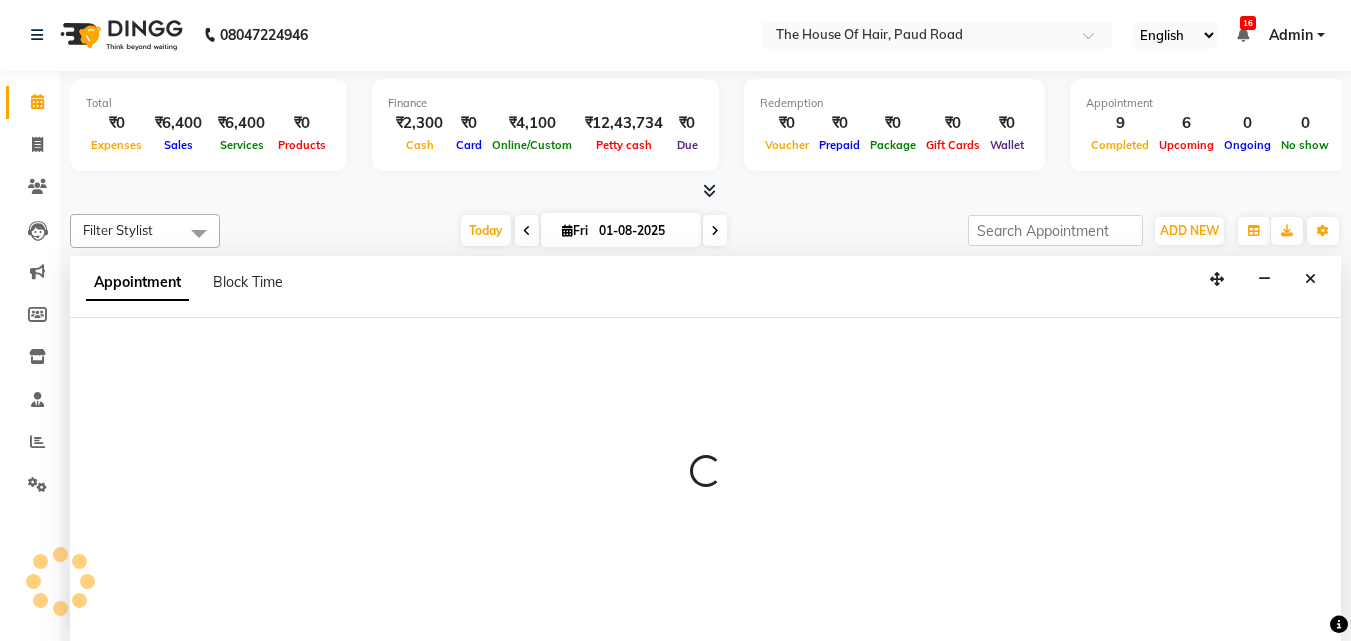 select on "57808" 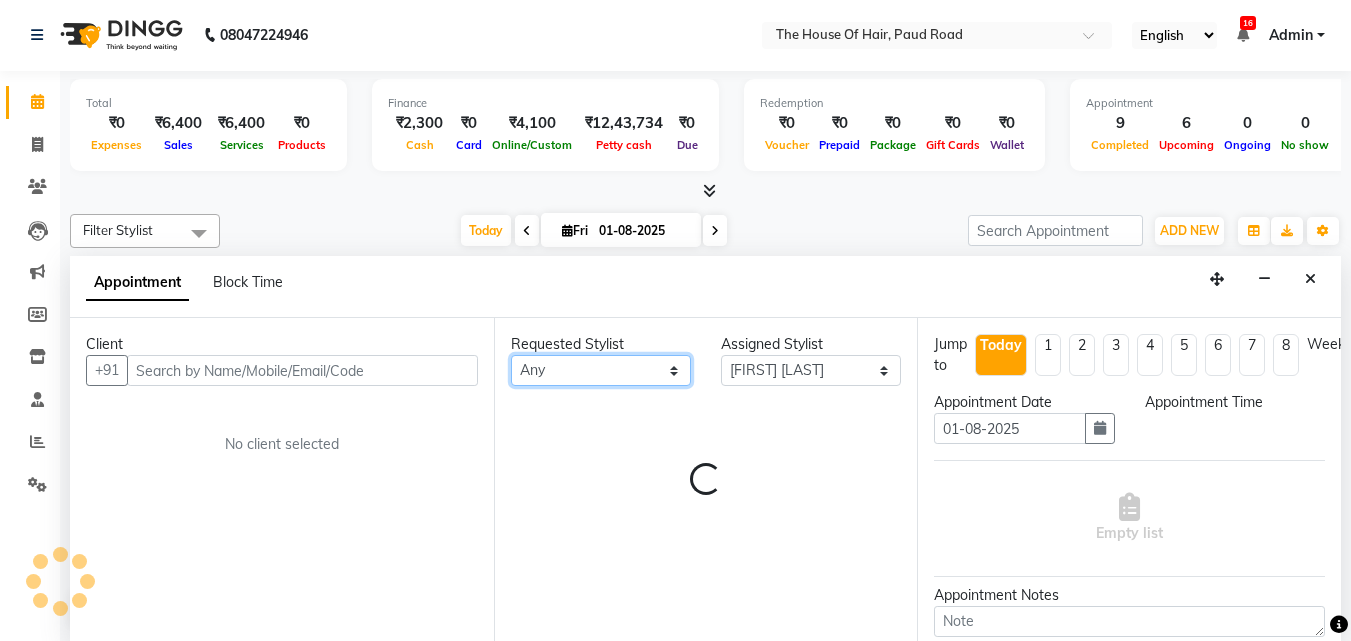 click on "Any Aarohi Ubale Amit Rasal HOH Kanchan Chouhan Kritika navin vaidya Shubham Vaibhav" at bounding box center [601, 370] 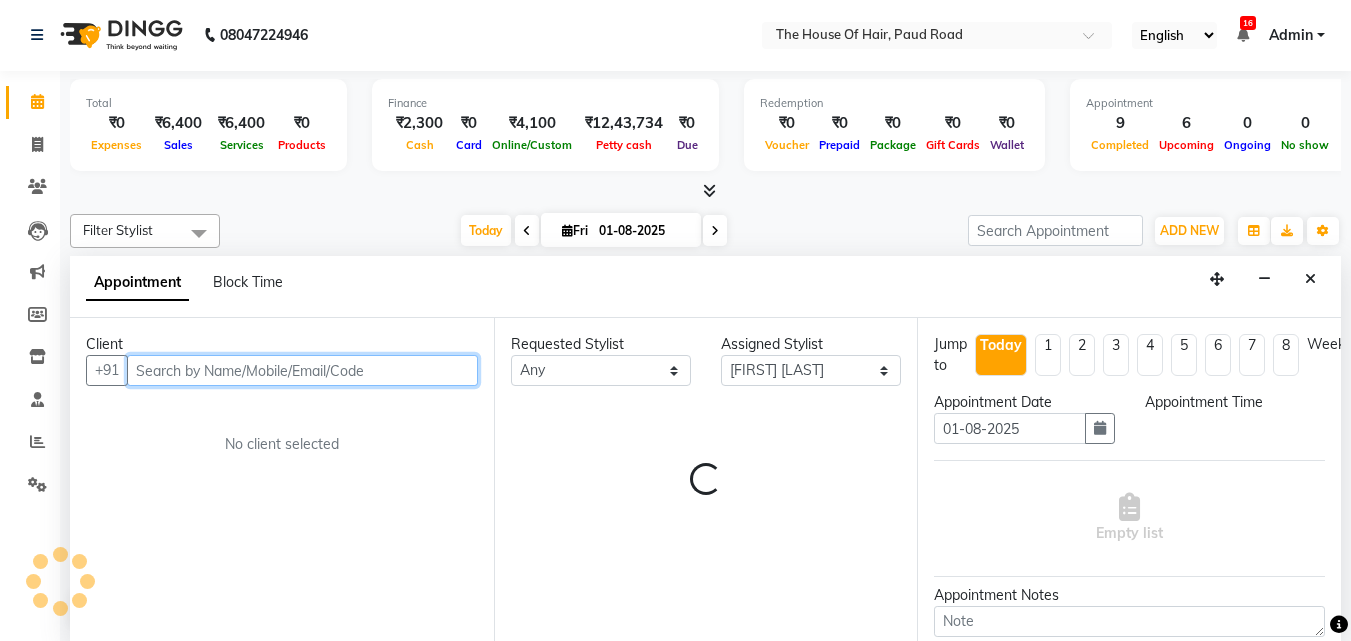select on "1110" 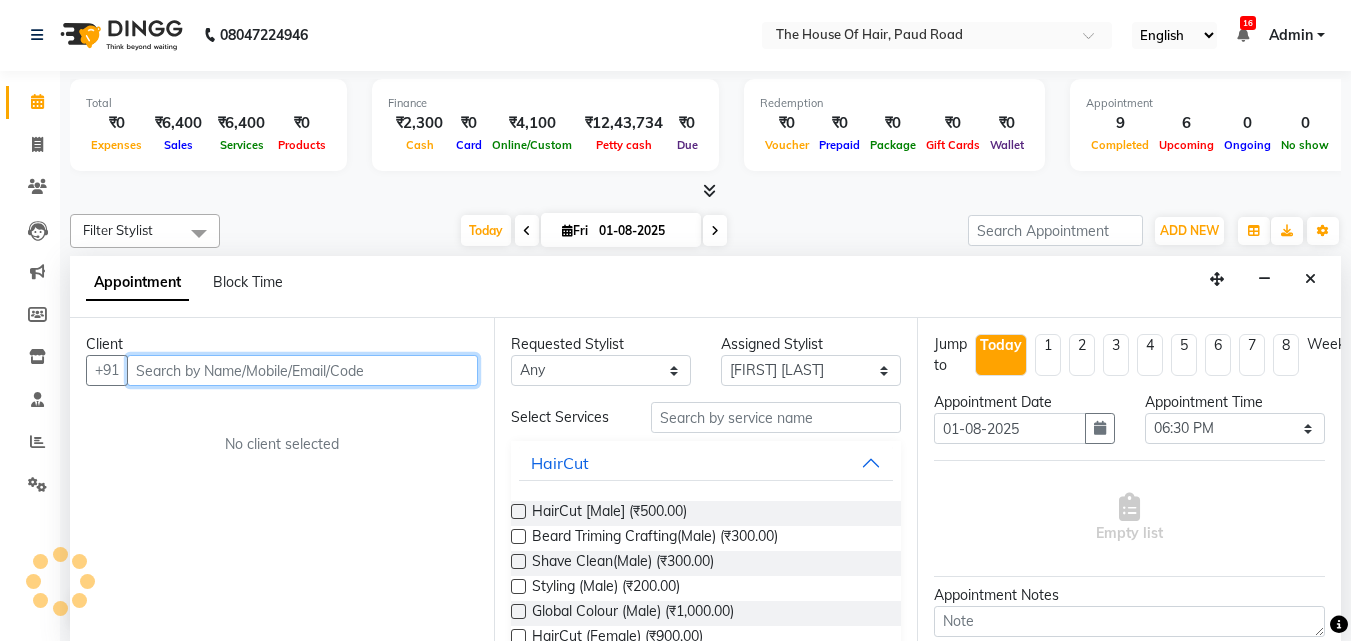 scroll, scrollTop: 793, scrollLeft: 0, axis: vertical 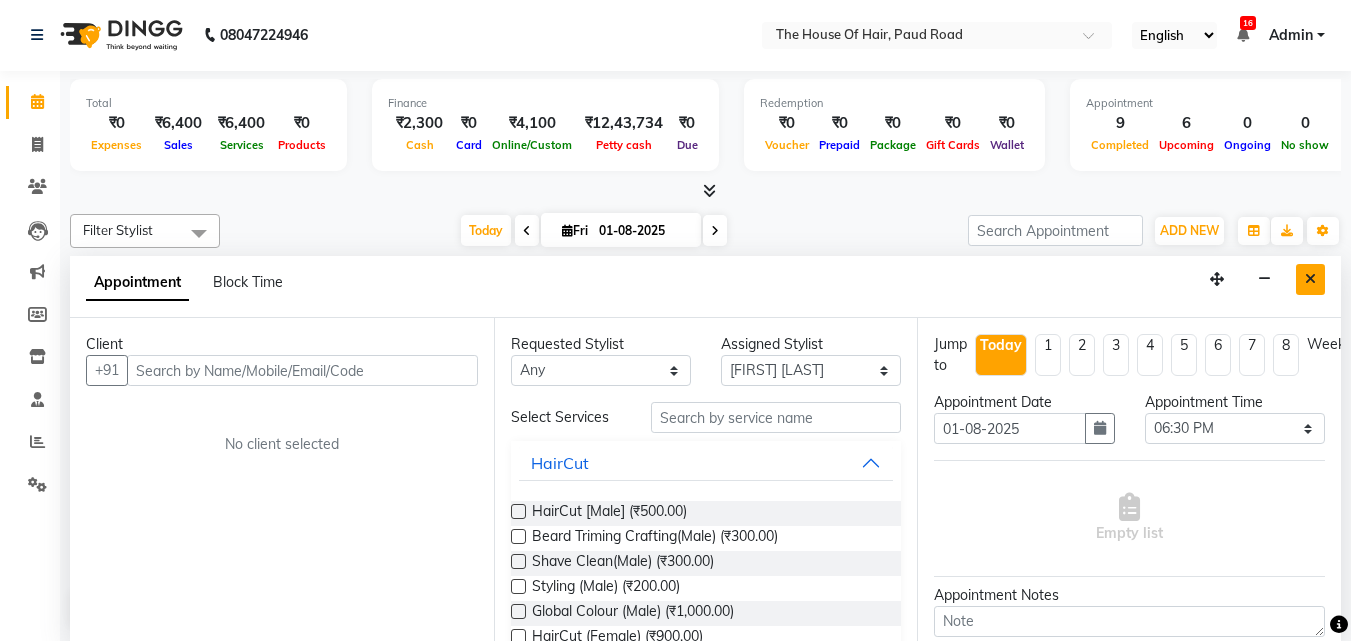 click at bounding box center (1310, 279) 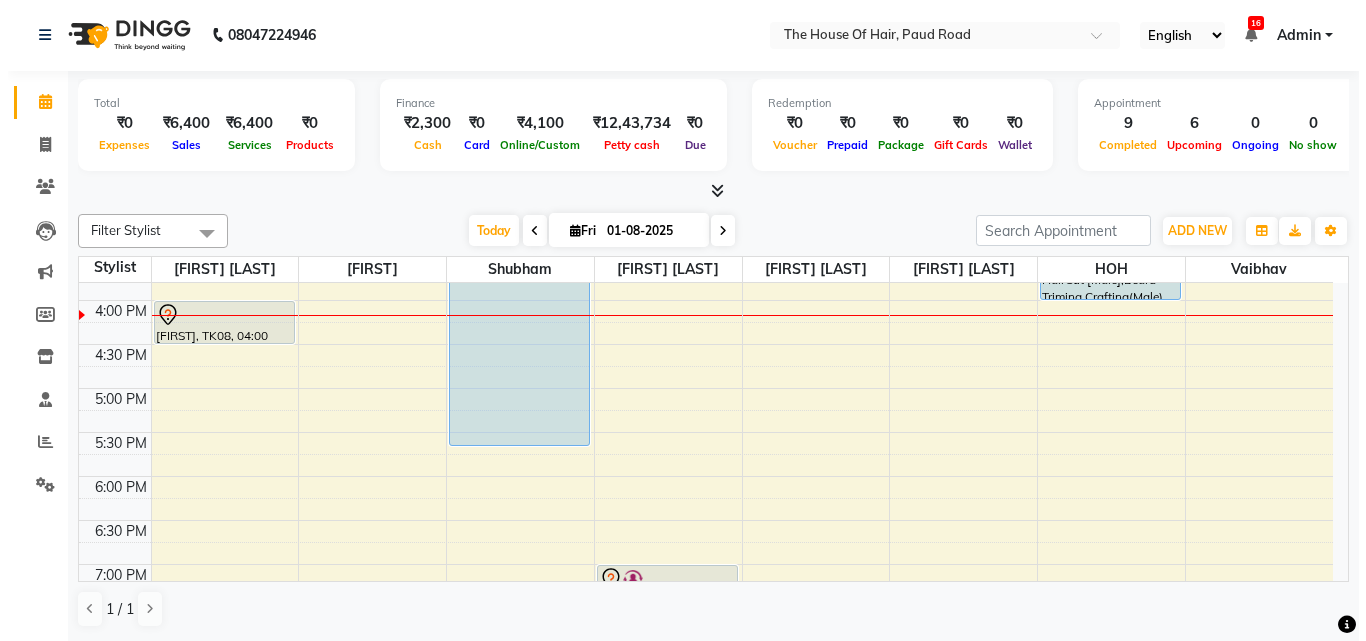 scroll, scrollTop: 677, scrollLeft: 0, axis: vertical 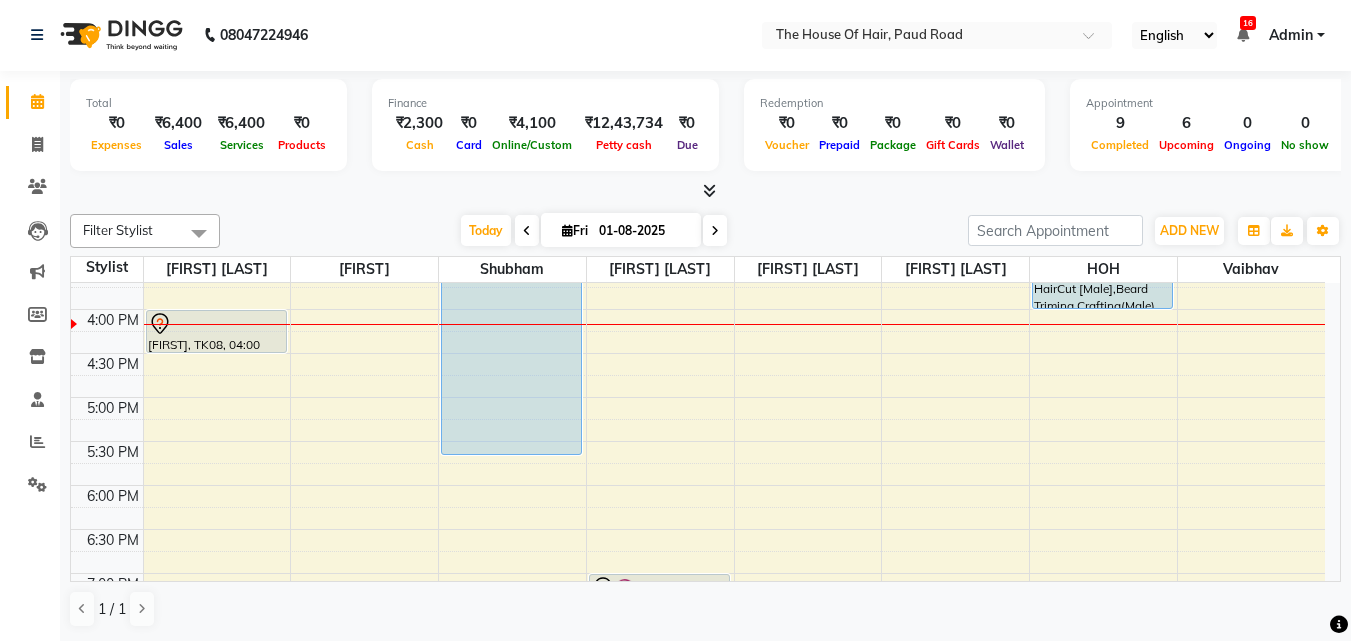 click on "8:00 AM 8:30 AM 9:00 AM 9:30 AM 10:00 AM 10:30 AM 11:00 AM 11:30 AM 12:00 PM 12:30 PM 1:00 PM 1:30 PM 2:00 PM 2:30 PM 3:00 PM 3:30 PM 4:00 PM 4:30 PM 5:00 PM 5:30 PM 6:00 PM 6:30 PM 7:00 PM 7:30 PM 8:00 PM 8:30 PM 9:00 PM 9:30 PM     PRANIT SHILIMKAR, TK07, 11:15 AM-11:45 AM, Beard Triming Crafting(Male)     Yash Shah, TK10, 01:00 PM-01:30 PM, HairCut  [Male]     Yash Shah, TK10, 01:30 PM-02:00 PM, Beard Triming Crafting(Male)     Apurva Kulkarni, TK09, 03:00 PM-03:30 PM, HairCut  [Male]             Indra, TK08, 04:00 PM-04:30 PM, HairCut  [Male]     Sayali Jagtap, TK01, 02:00 PM-03:00 PM, Global Colour (female)     Mahesh Ravat, TK02, 12:30 PM-01:30 PM, Beard Triming Crafting(Male),Haircut by Shubham (Male)     Manali Desai, TK03, 02:10 PM-05:40 PM, Haircut by Shubham (Female),Highlights & Babylights(Female)     sunil -, TK04, 10:15 AM-11:30 AM, Beard Triming Crafting(Male),HairCut (Female)     SARVESH HABIB, TK05, 12:00 PM-01:00 PM, HairCut  [Male],Beard Triming Crafting(Male)" at bounding box center [698, 221] 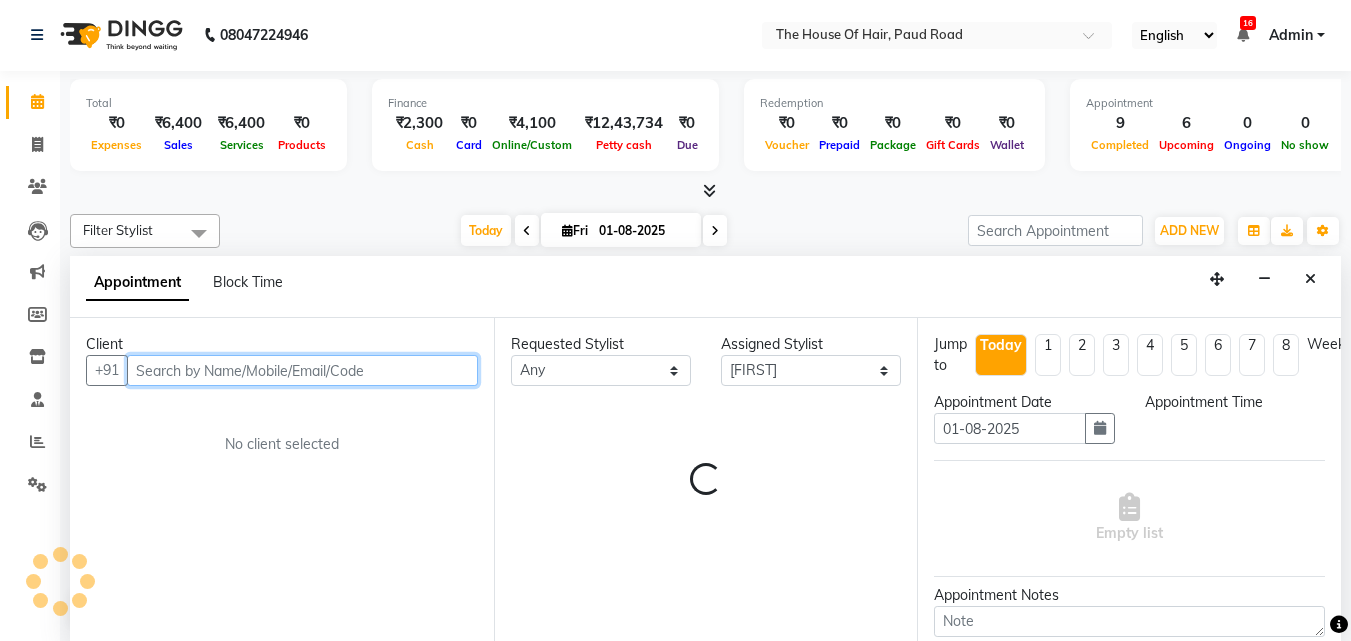 select on "1050" 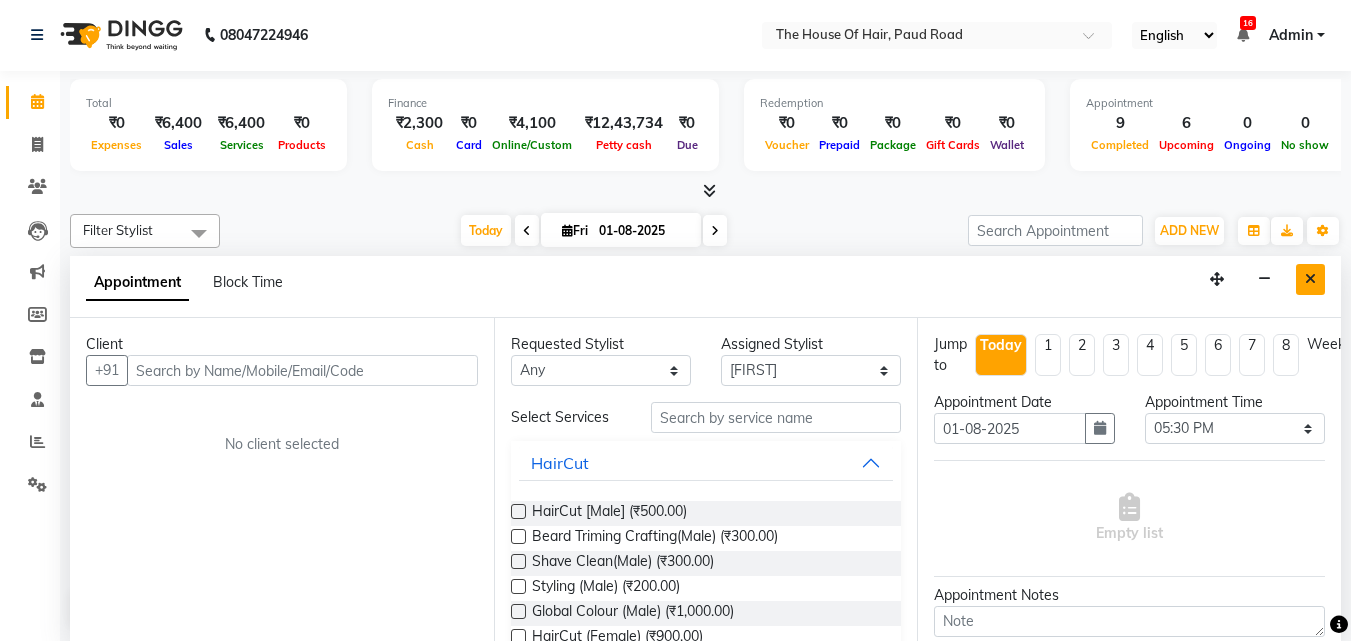 click at bounding box center (1310, 279) 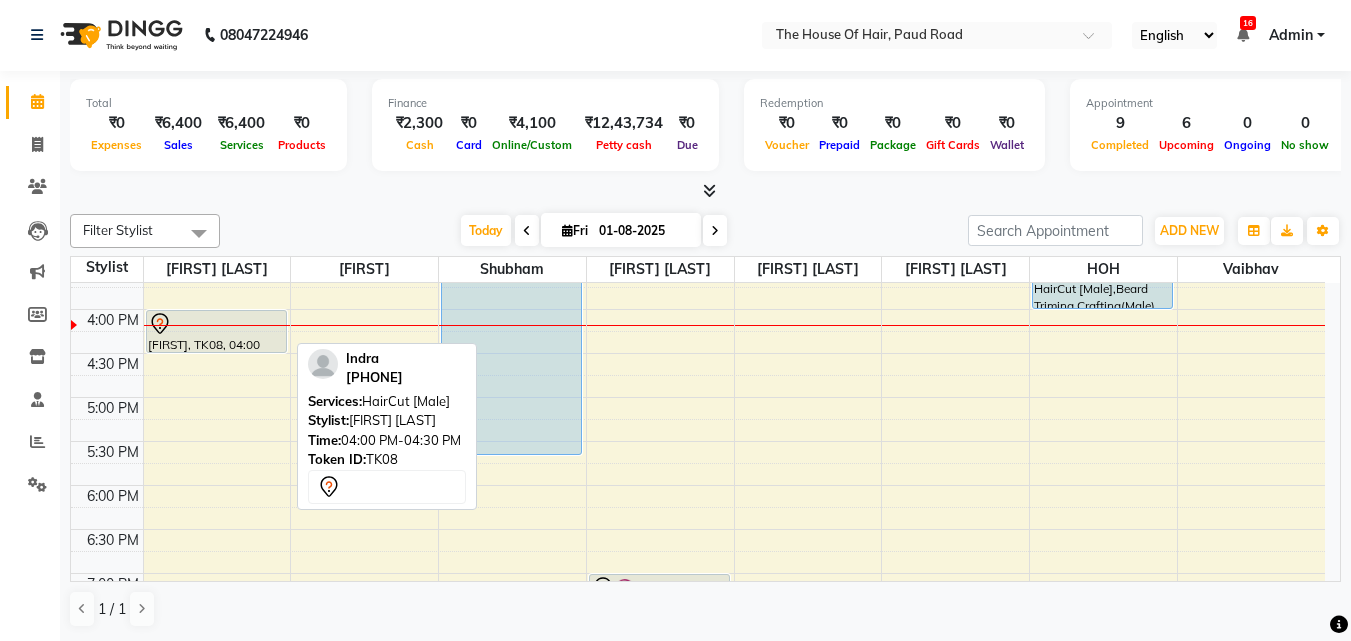 click on "[FIRST], TK08, [TIME]-[TIME], HairCut  [Male]" at bounding box center [216, 331] 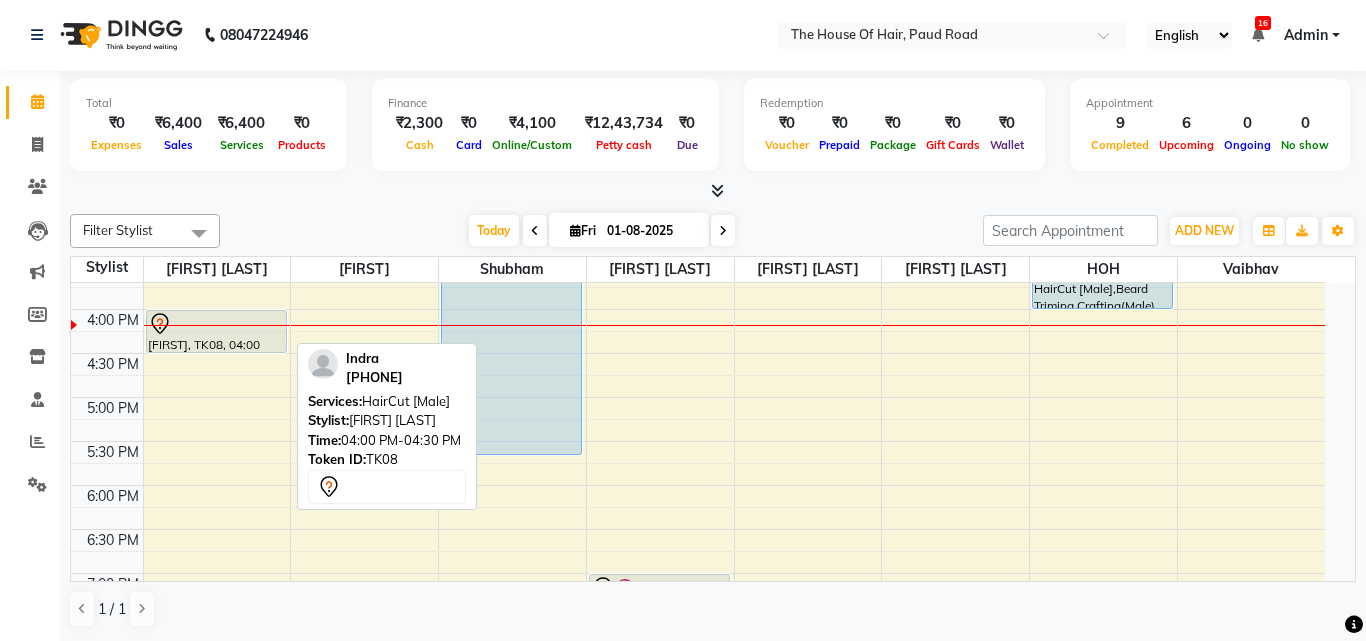 select on "7" 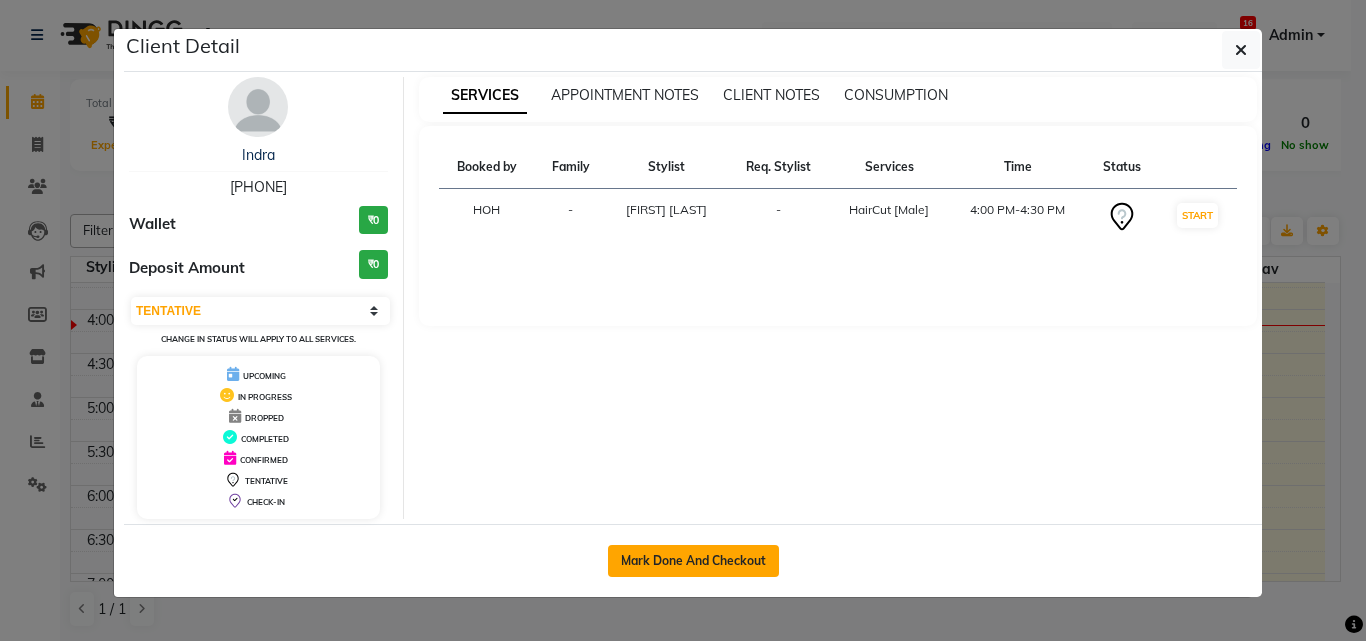 click on "Mark Done And Checkout" 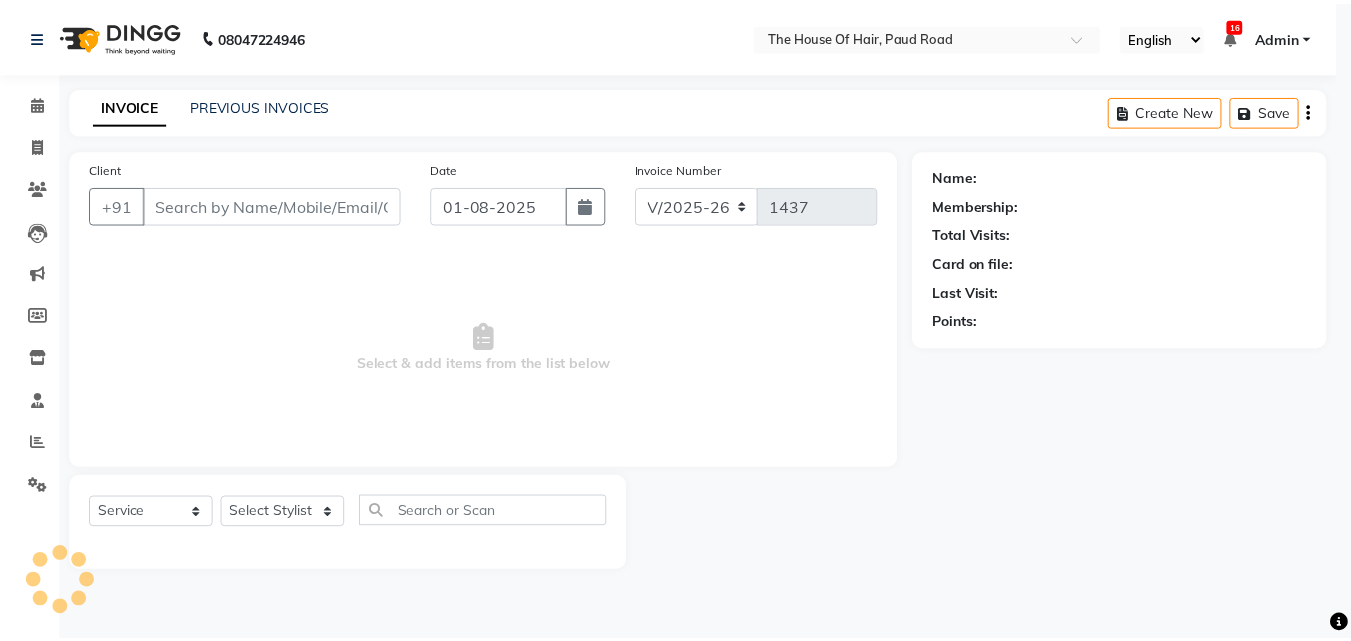 scroll, scrollTop: 0, scrollLeft: 0, axis: both 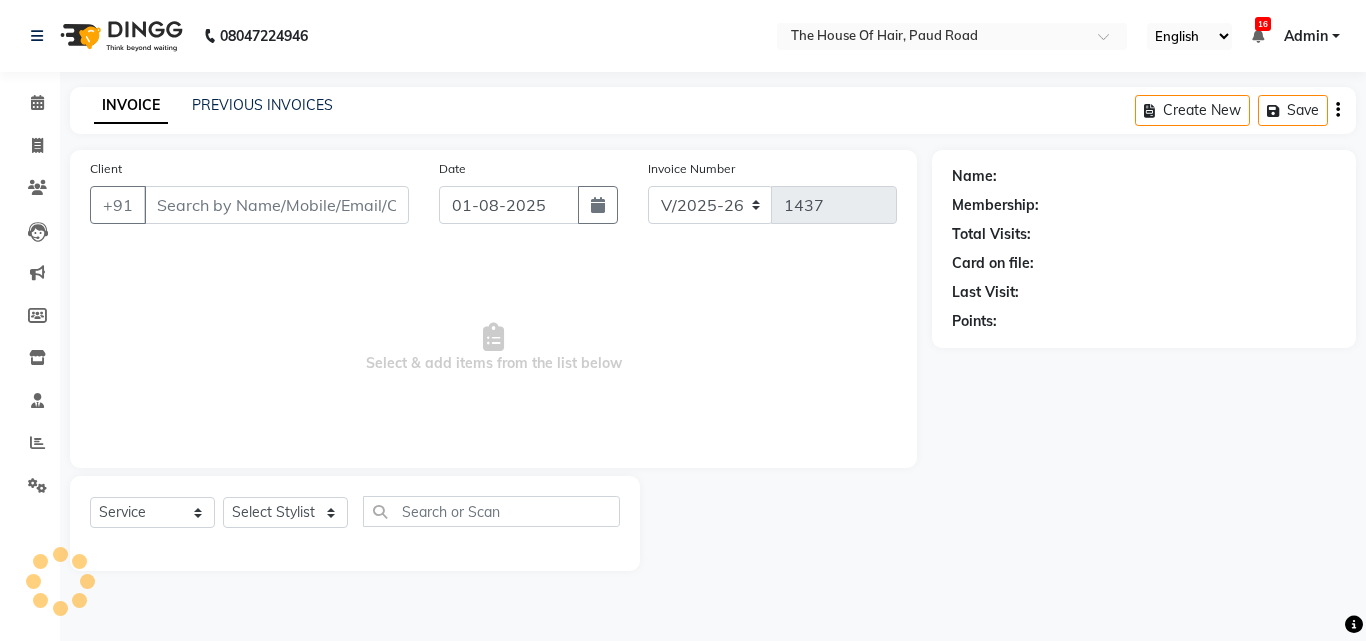 type on "8007778609" 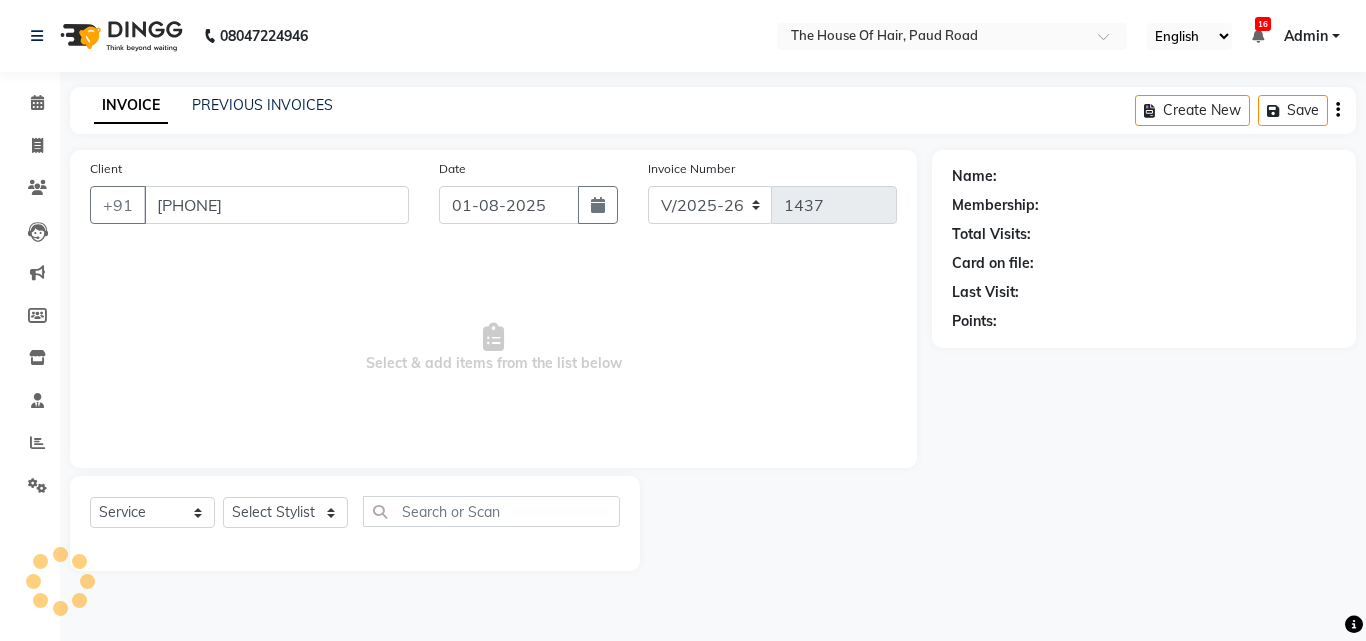 select on "42812" 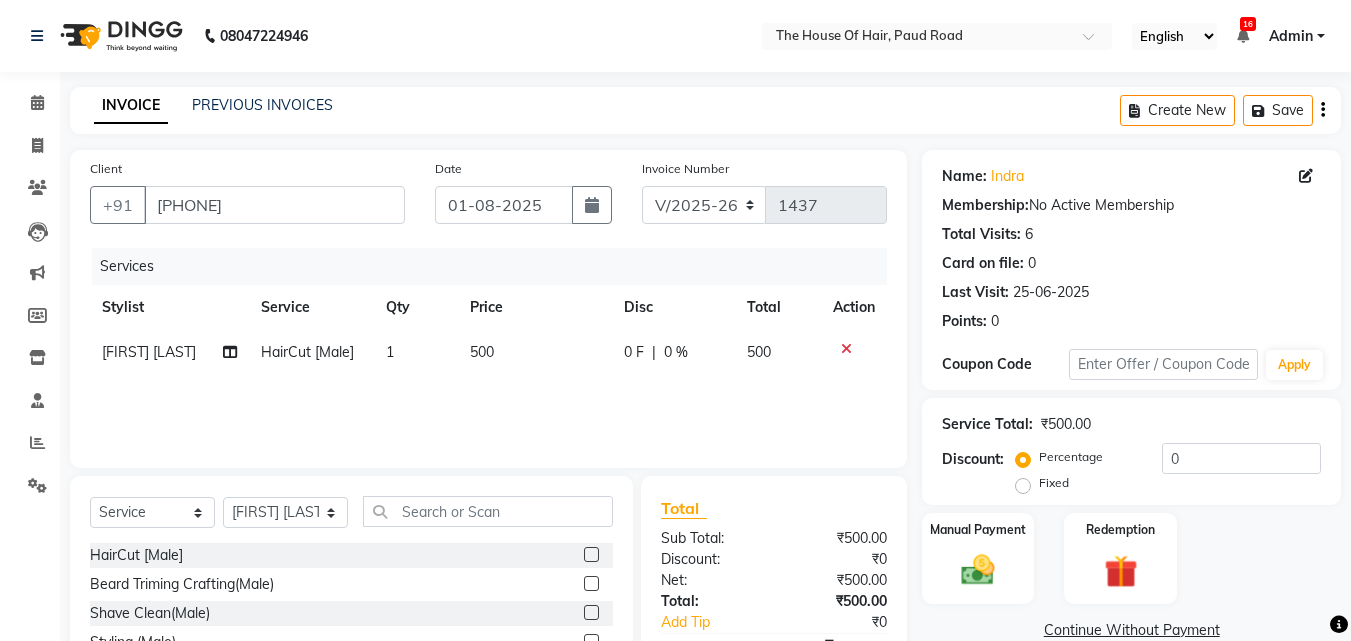 click on "500" 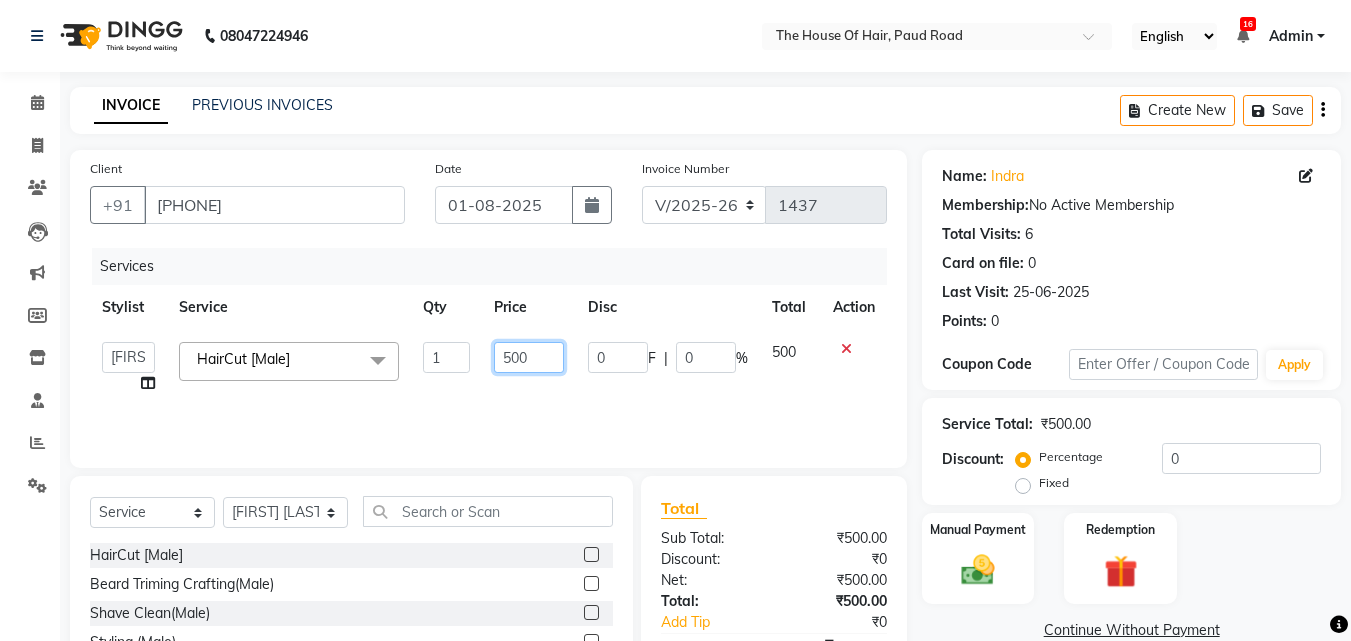 click on "500" 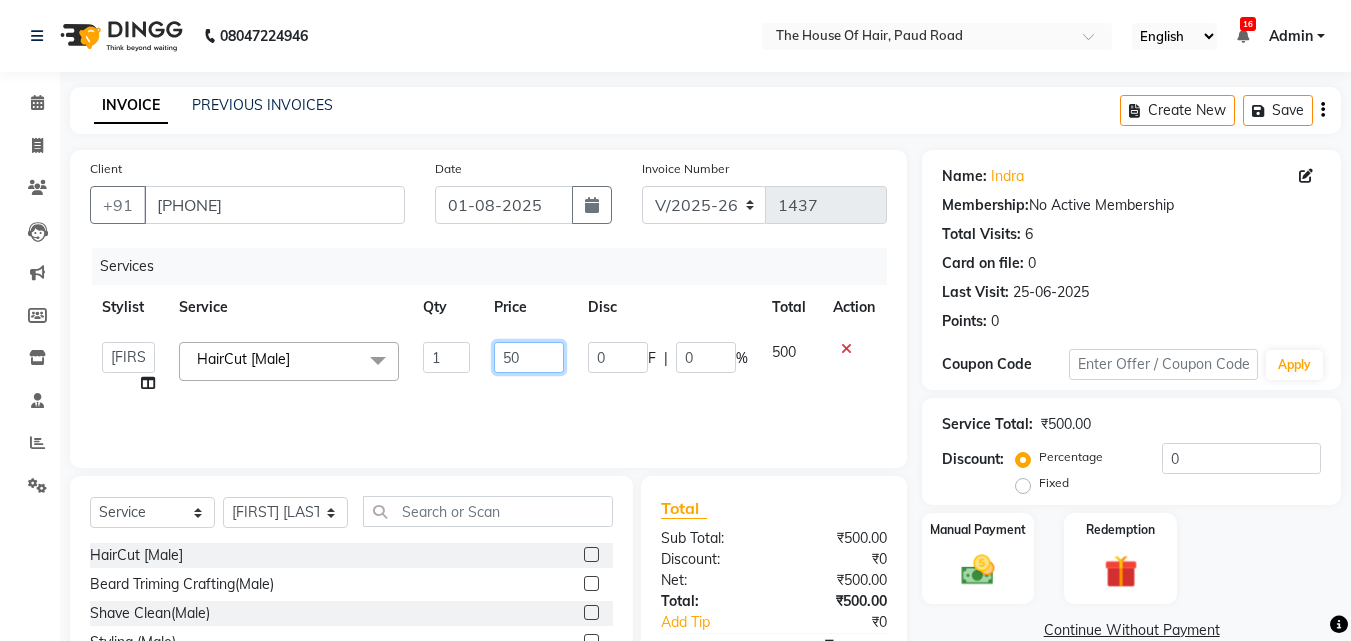 type on "5" 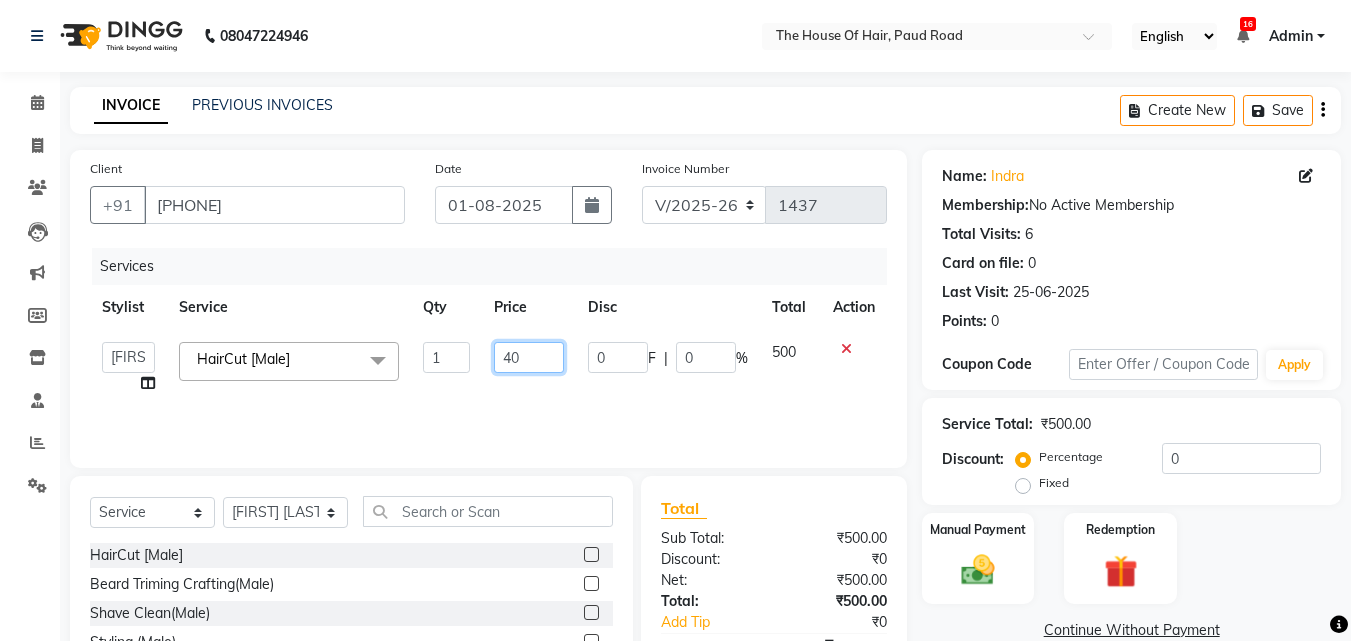type on "400" 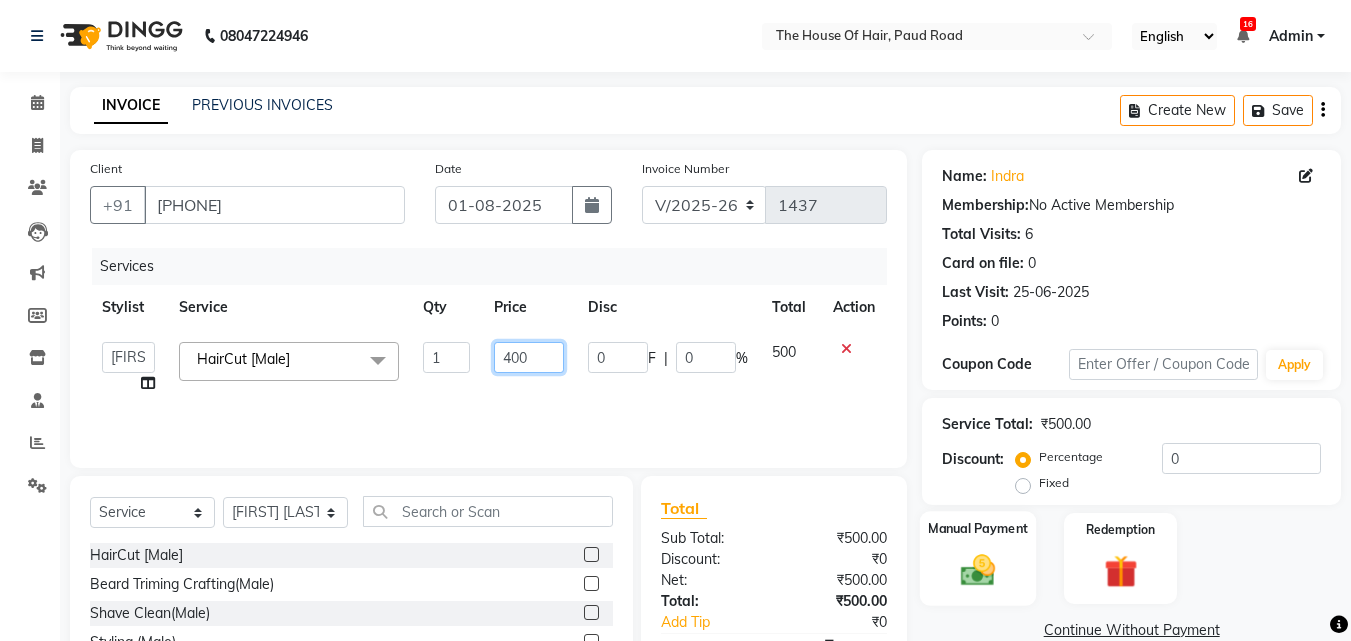 scroll, scrollTop: 160, scrollLeft: 0, axis: vertical 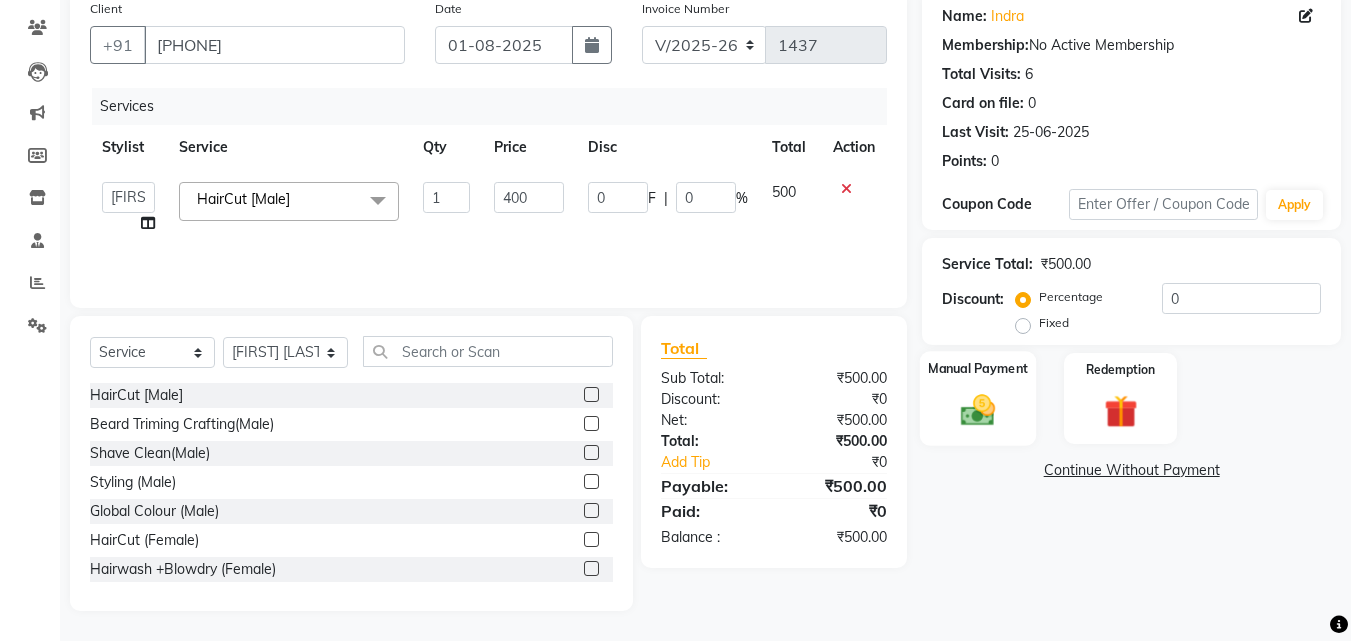 click 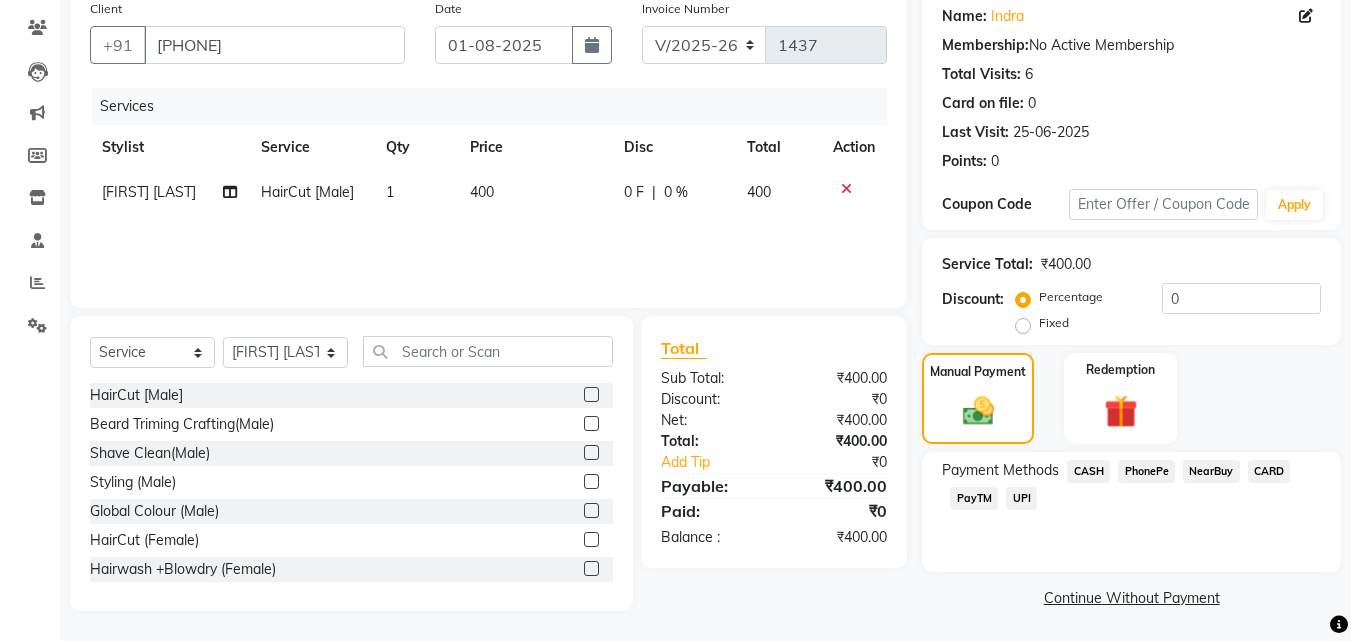 click on "UPI" 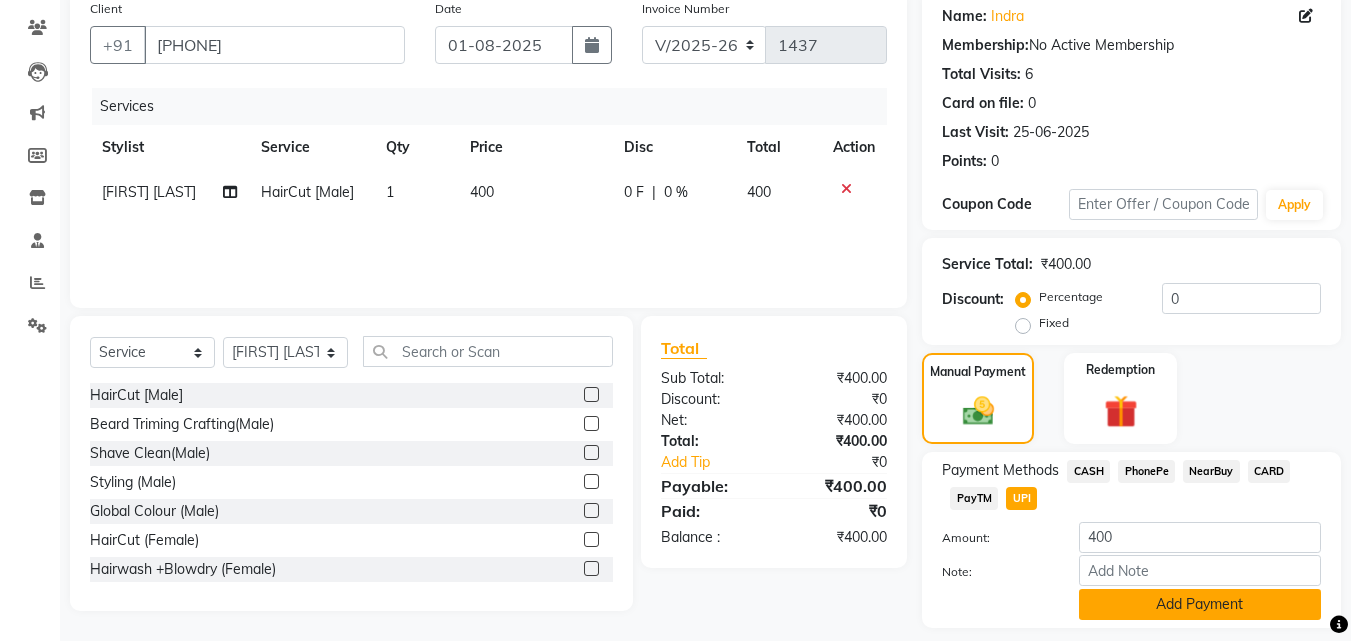 click on "Add Payment" 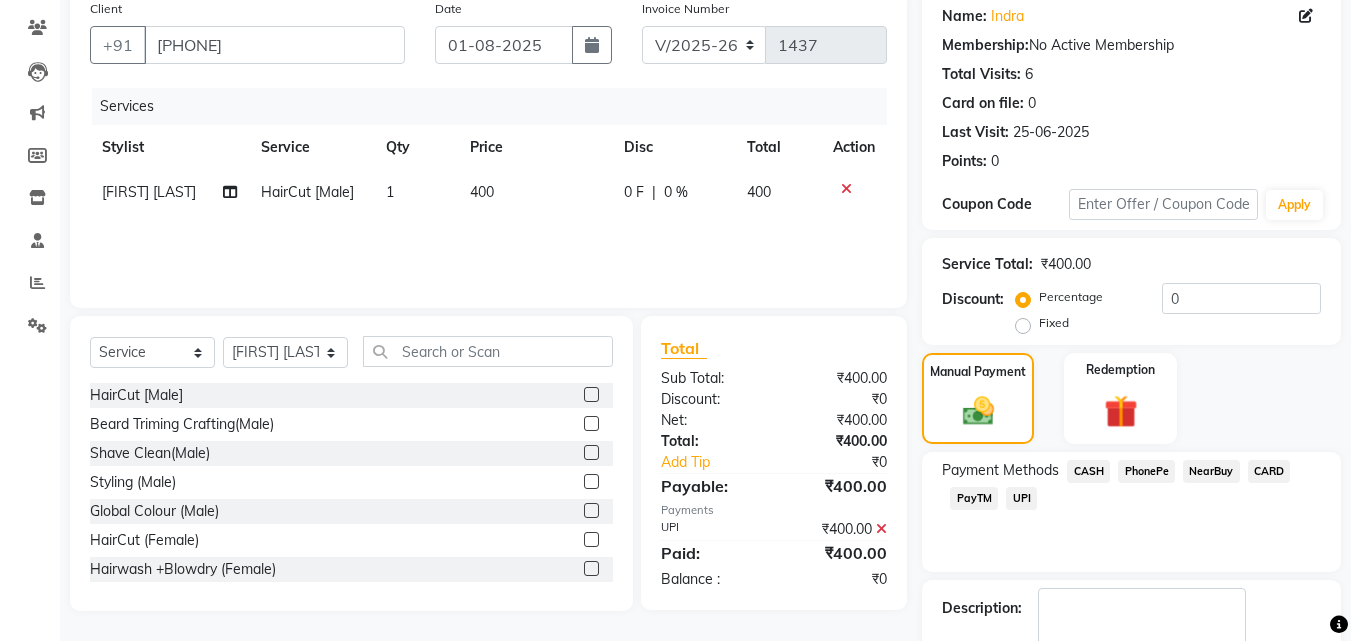 scroll, scrollTop: 275, scrollLeft: 0, axis: vertical 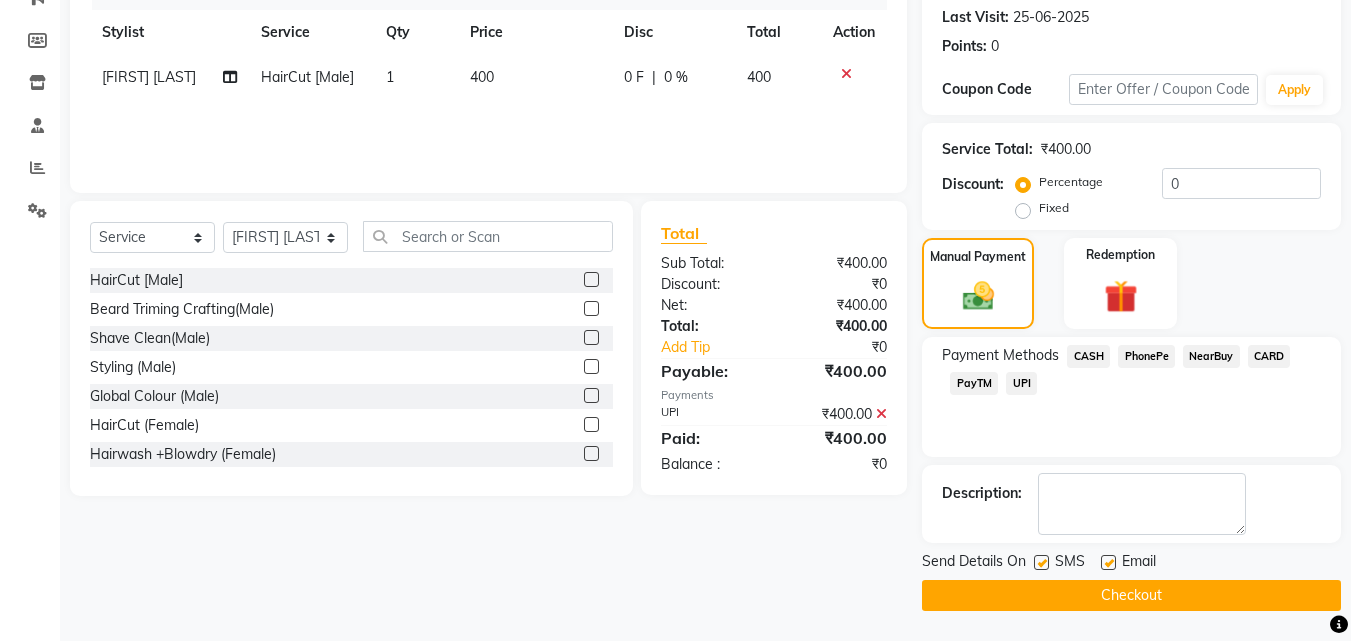 click on "Checkout" 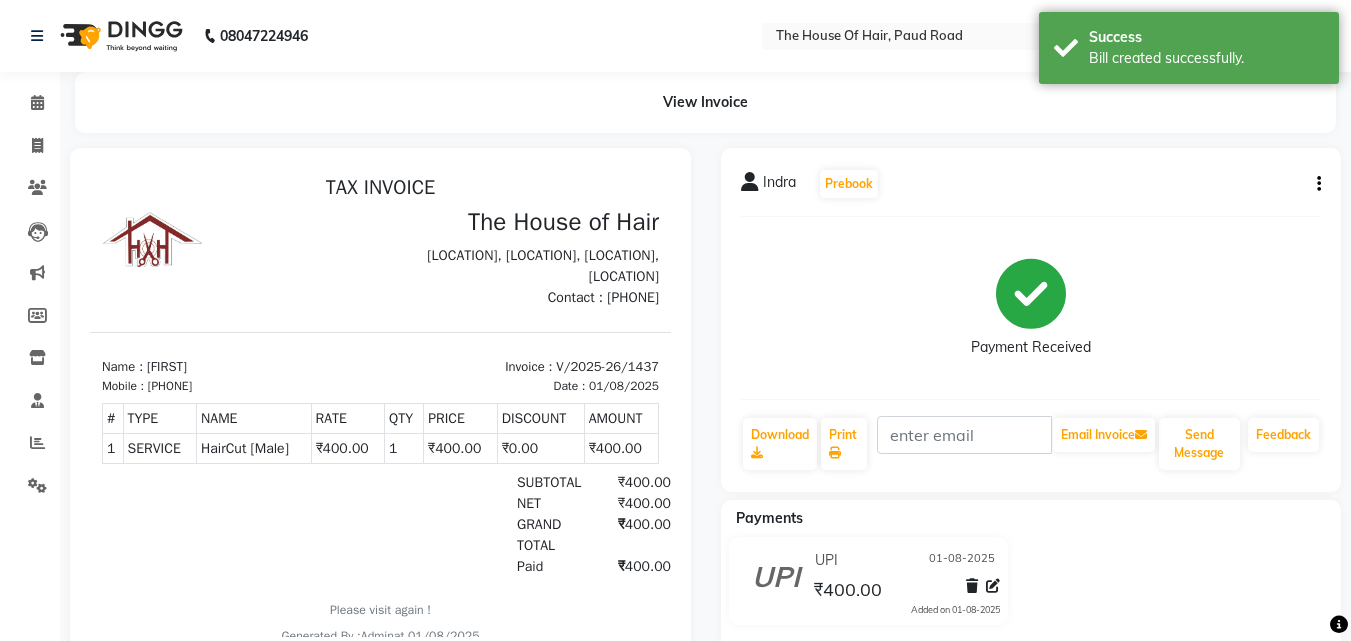 scroll, scrollTop: 0, scrollLeft: 0, axis: both 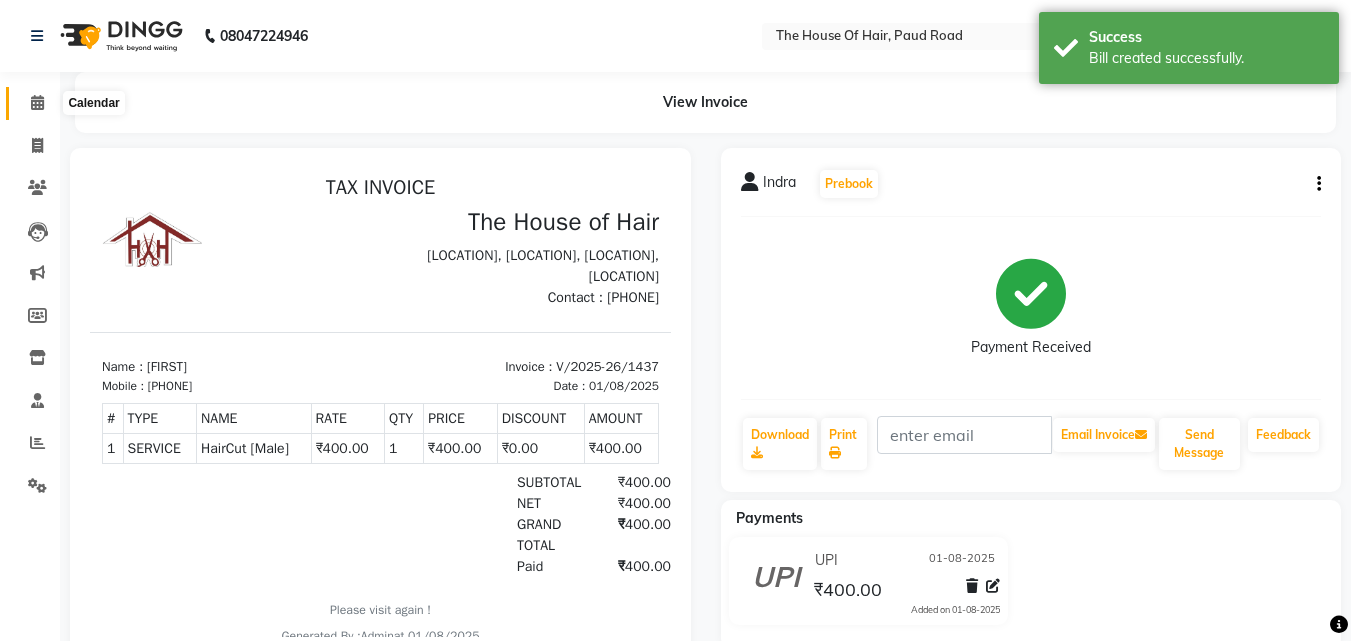 click 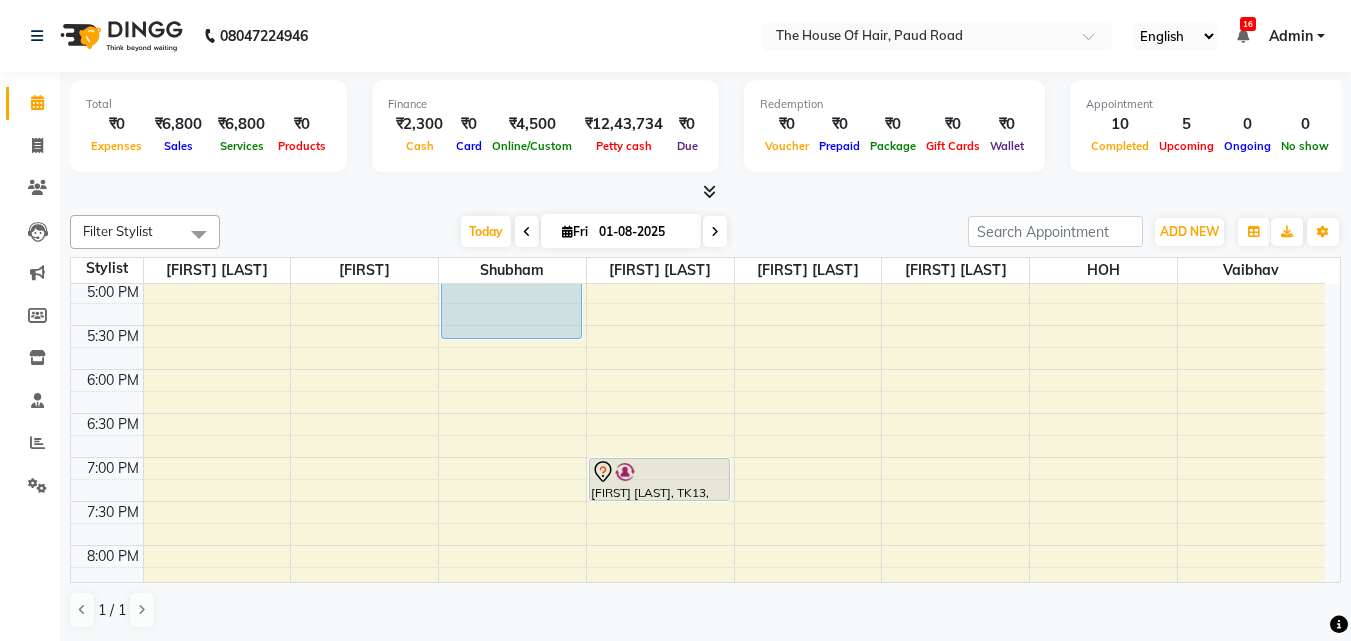 scroll, scrollTop: 788, scrollLeft: 0, axis: vertical 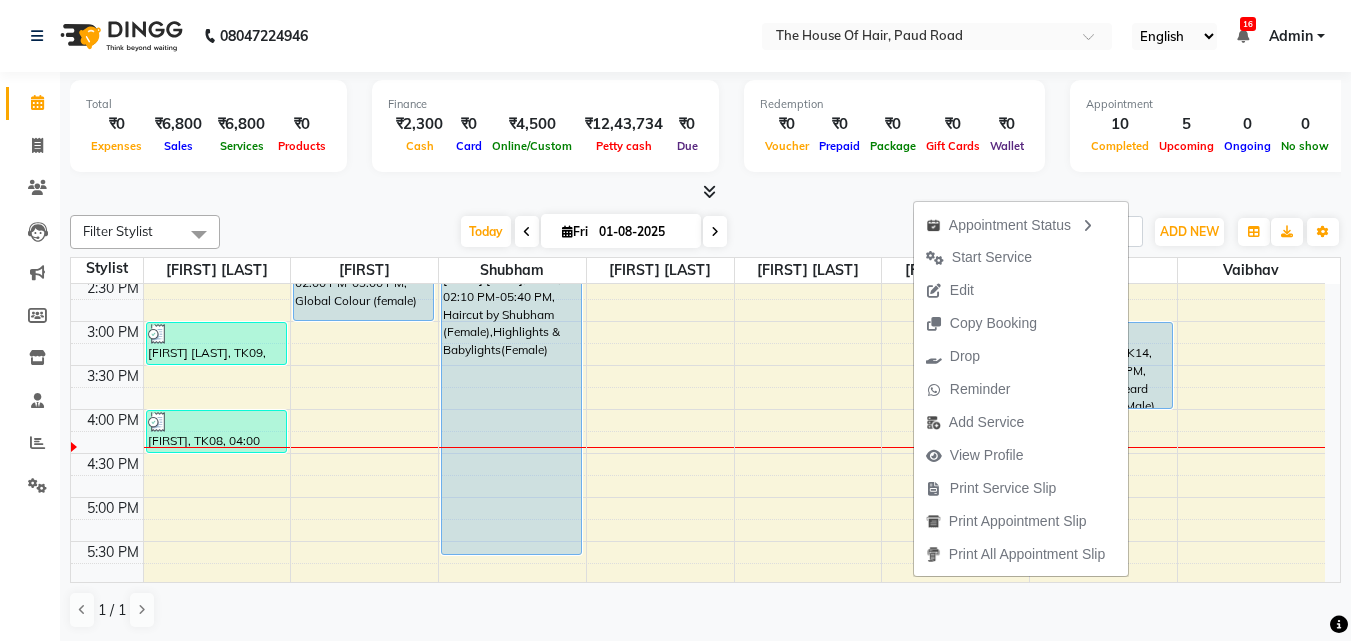 click on "08047224946 Select Location × The House Of Hair, Paud Road English ENGLISH Español العربية मराठी हिंदी ગુજરાતી தமிழ் 中文 16 Notifications nothing to show Admin Manage Profile Change Password Sign out  Version:3.15.11" 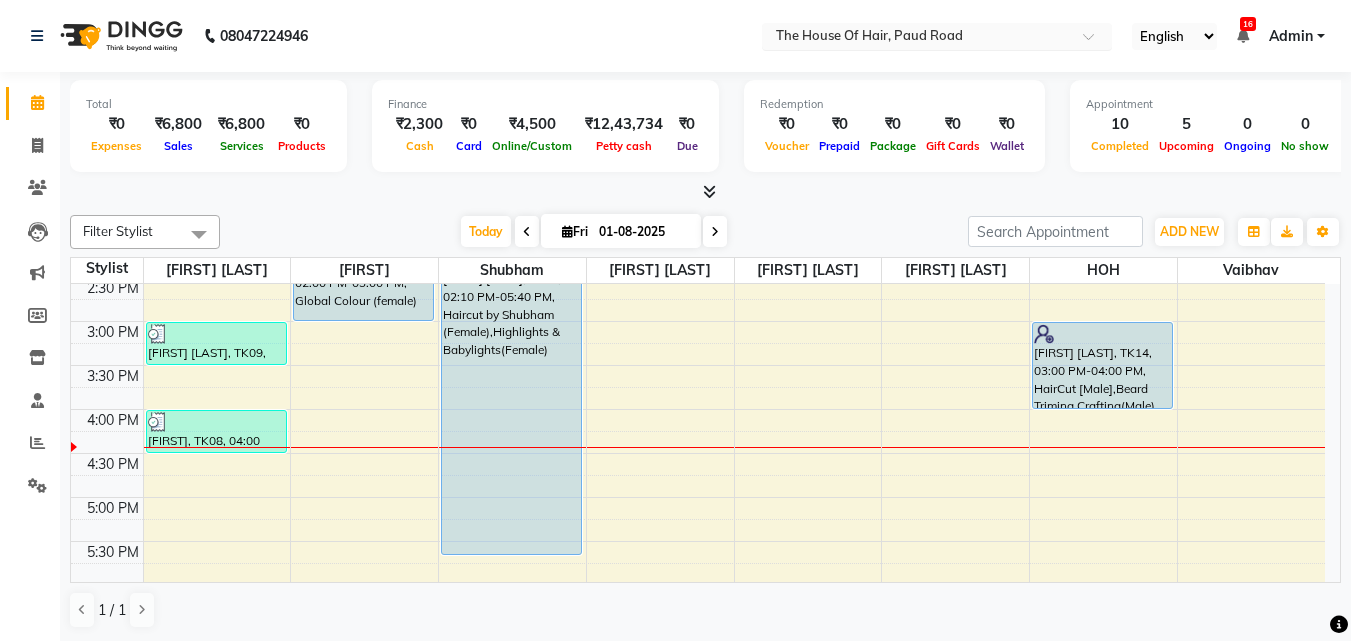 click at bounding box center [917, 38] 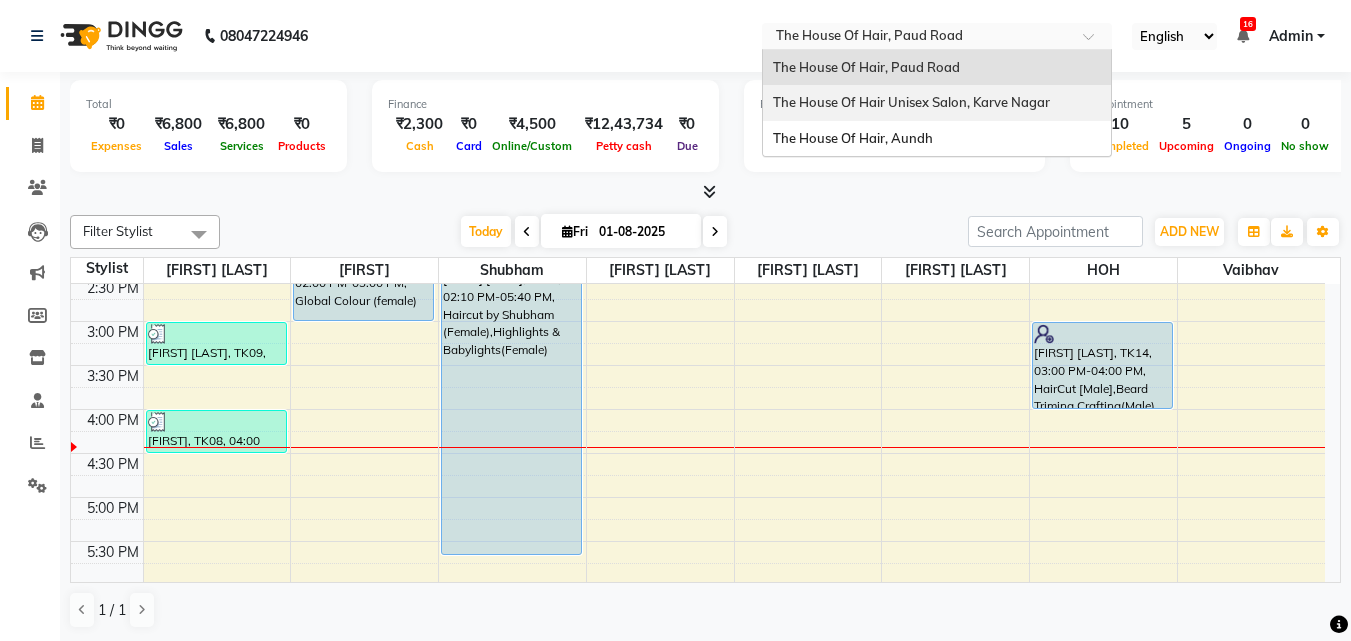 click on "The House Of Hair Unisex Salon, Karve Nagar" at bounding box center (937, 103) 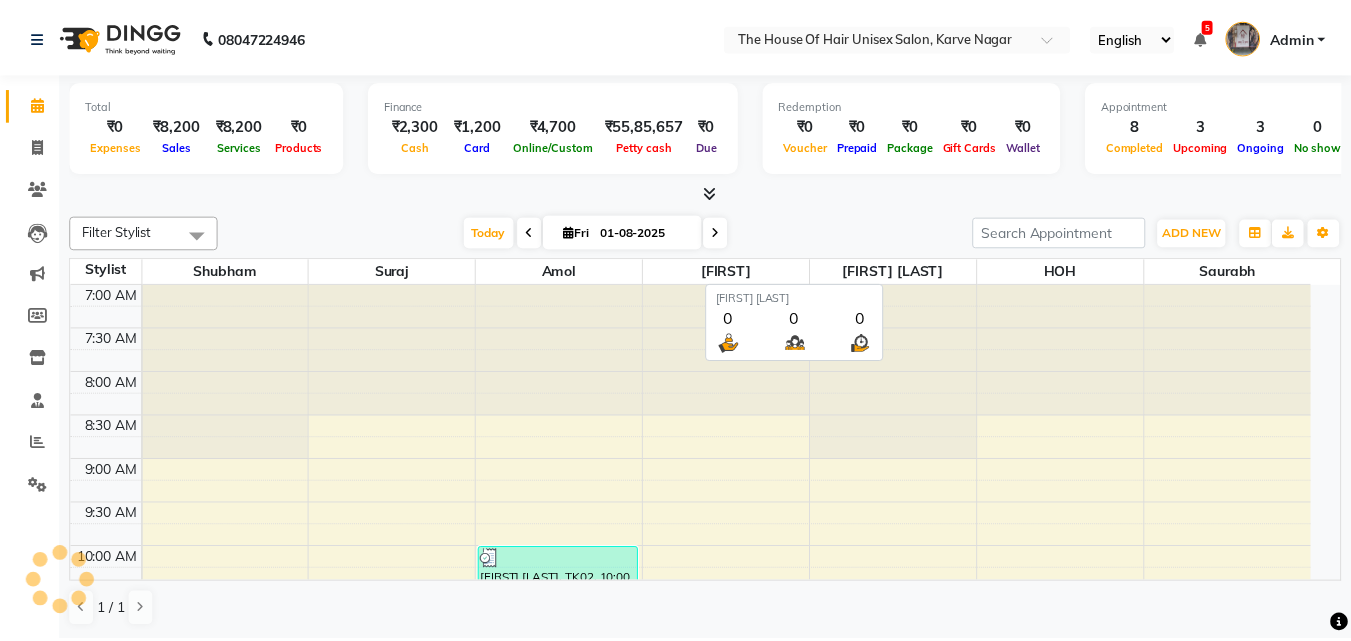 scroll, scrollTop: 0, scrollLeft: 0, axis: both 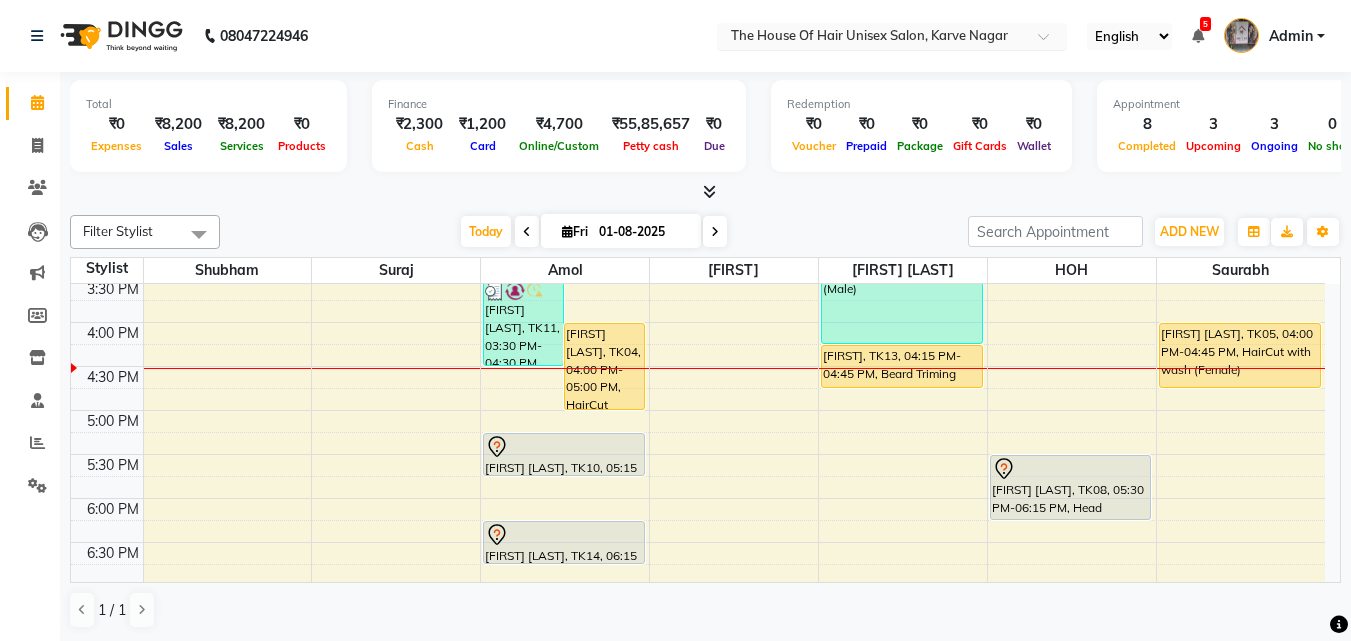 click at bounding box center (872, 38) 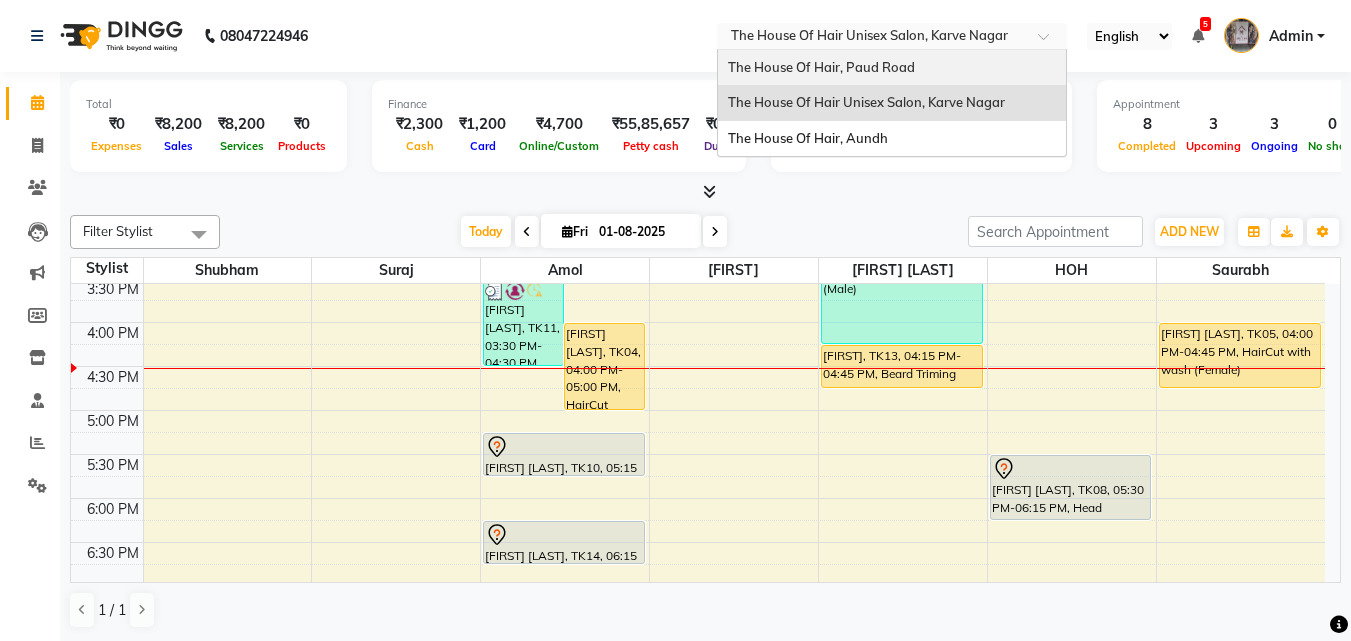 click on "The House Of Hair, Paud Road" at bounding box center (892, 68) 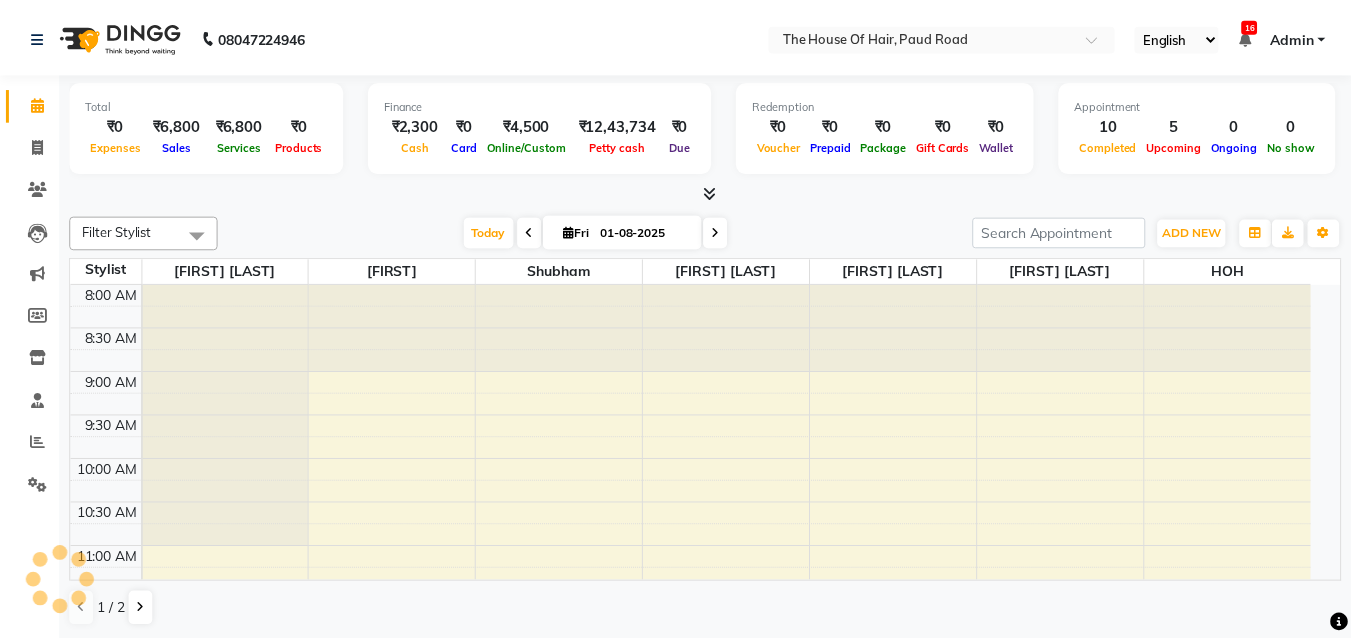 scroll, scrollTop: 0, scrollLeft: 0, axis: both 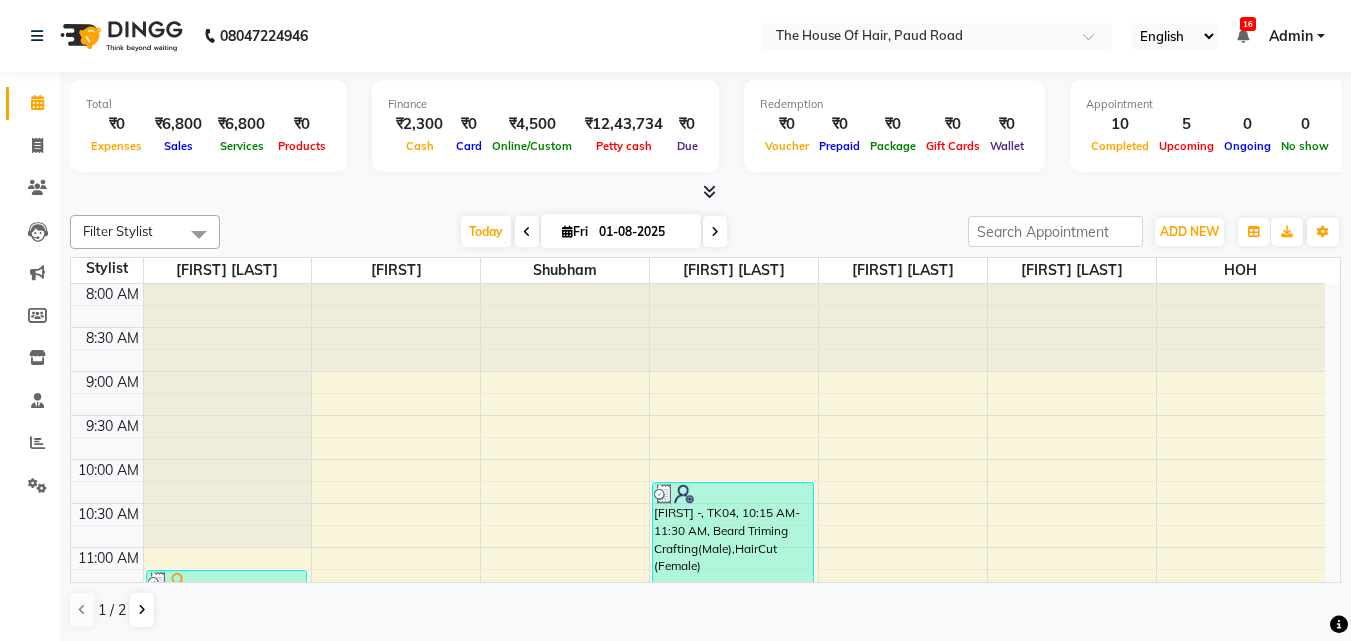 drag, startPoint x: 0, startPoint y: 0, endPoint x: 946, endPoint y: 62, distance: 948.02954 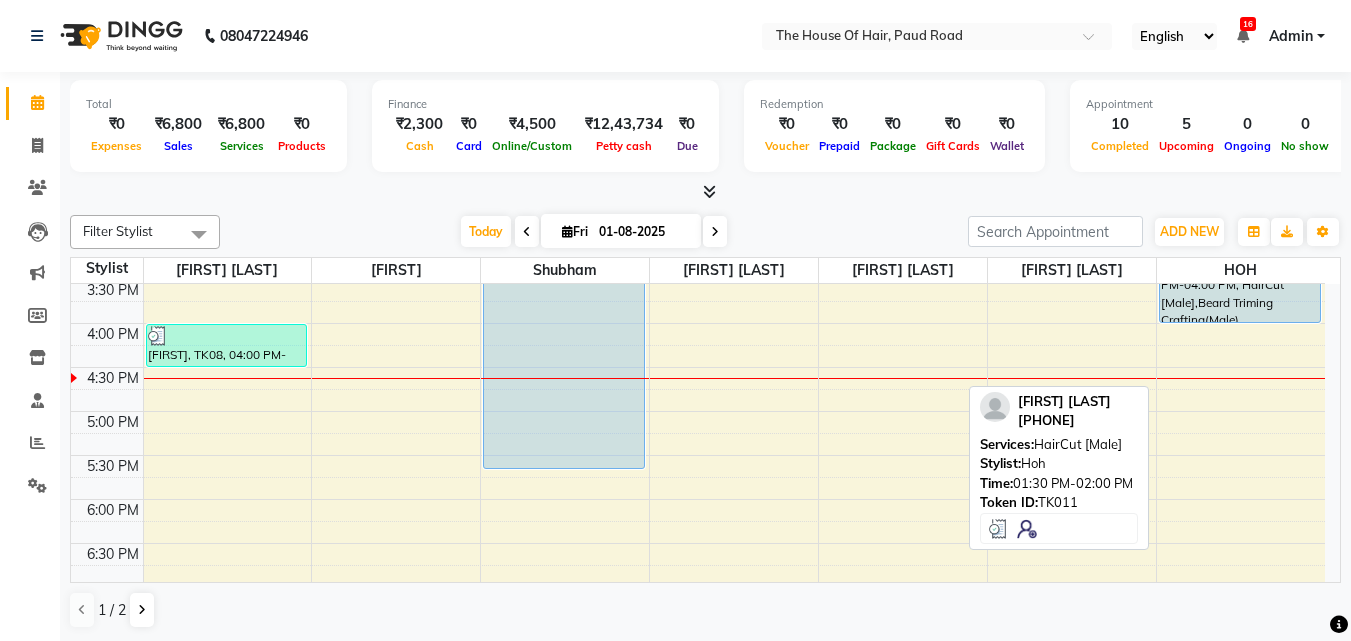 scroll, scrollTop: 670, scrollLeft: 0, axis: vertical 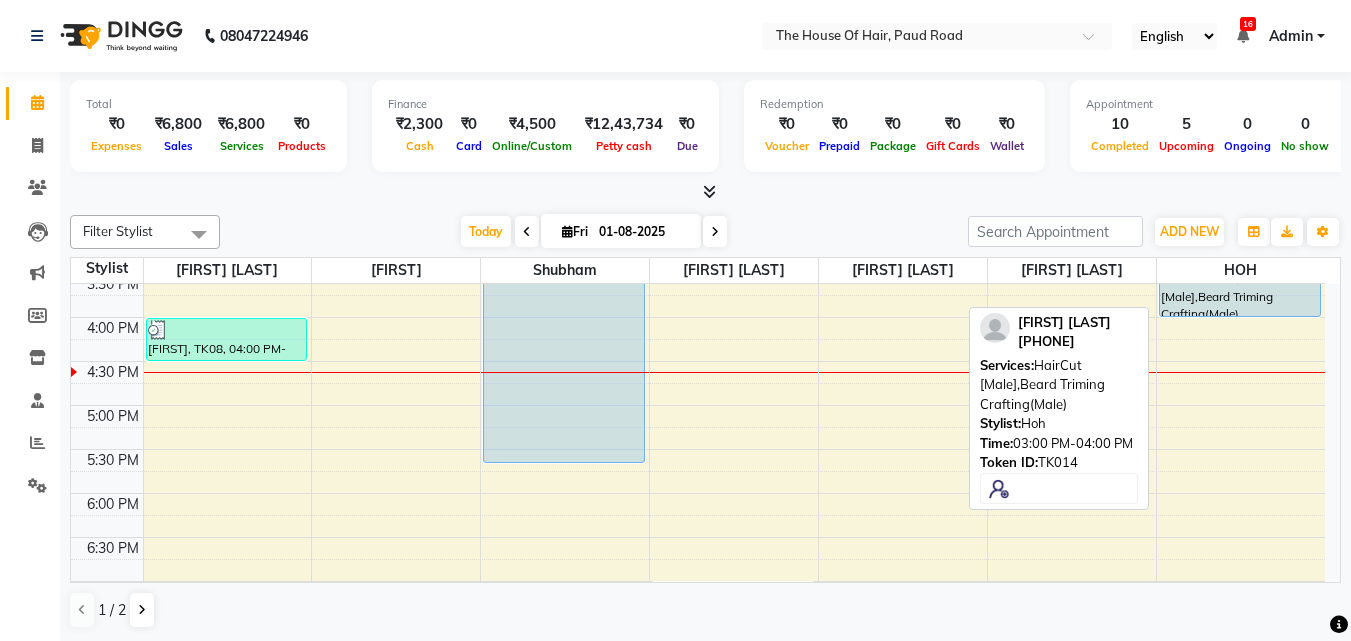 click on "Alan Joseph, TK14, 03:00 PM-04:00 PM, HairCut  [Male],Beard Triming Crafting(Male)" at bounding box center [1240, 273] 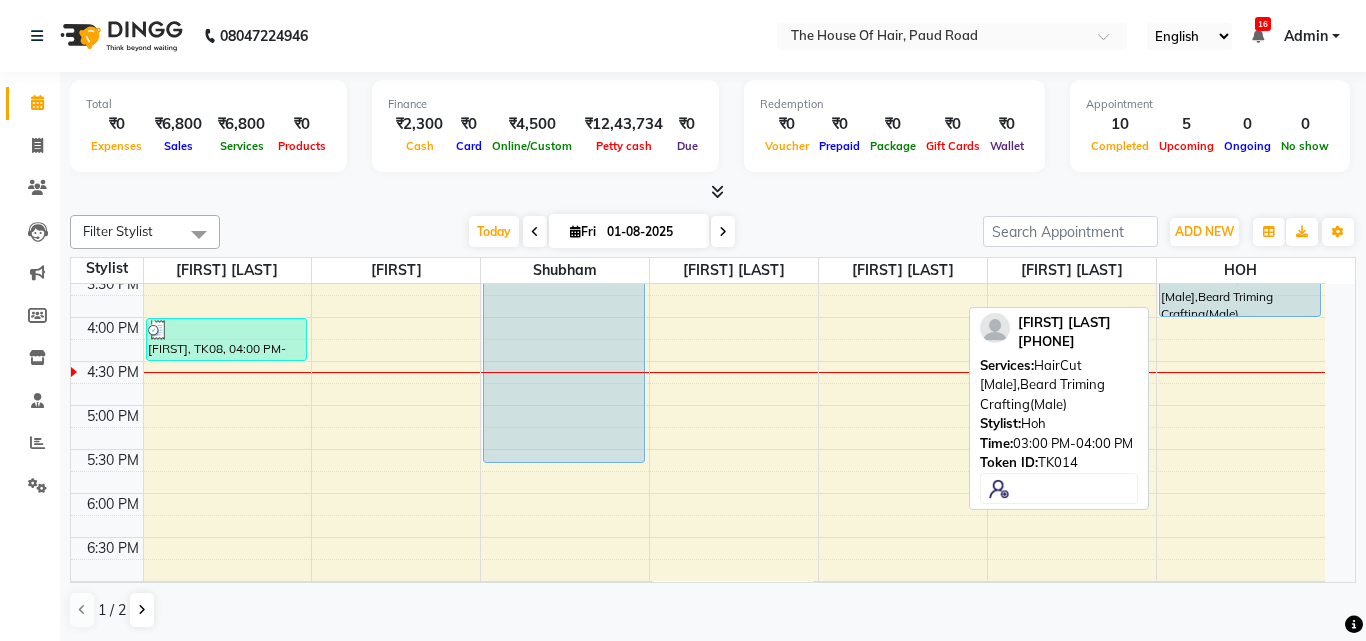 select on "5" 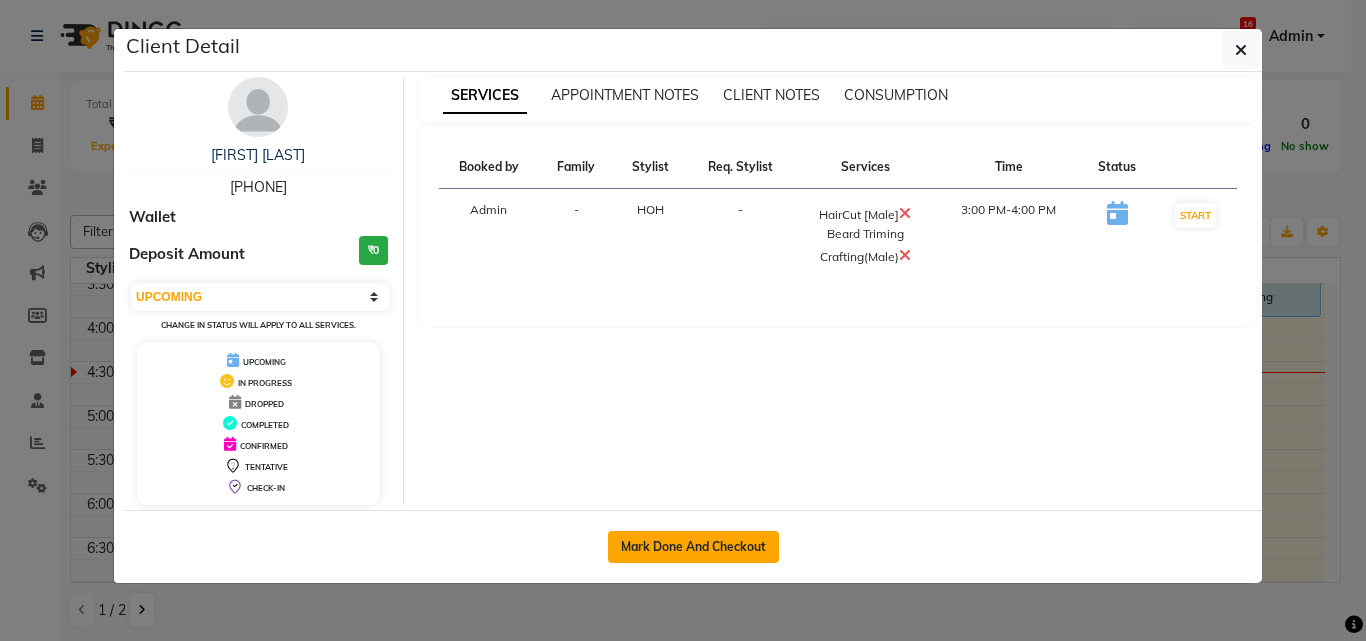click on "Mark Done And Checkout" 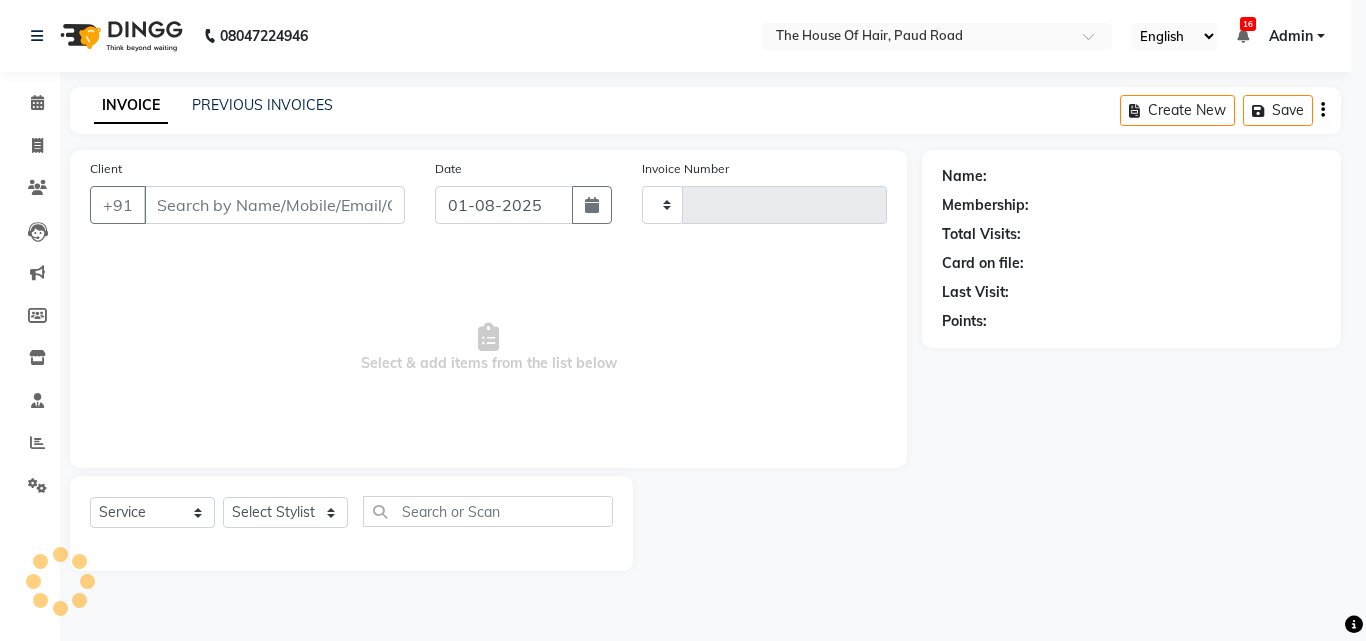 type on "1438" 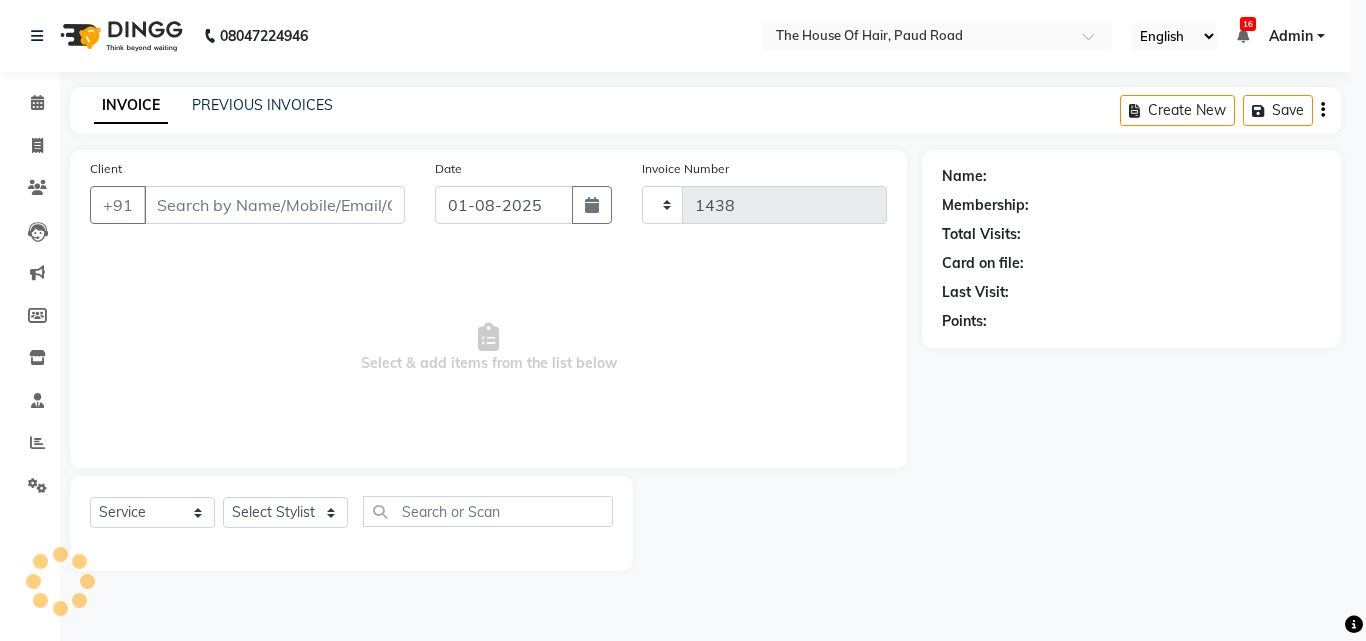 select on "5992" 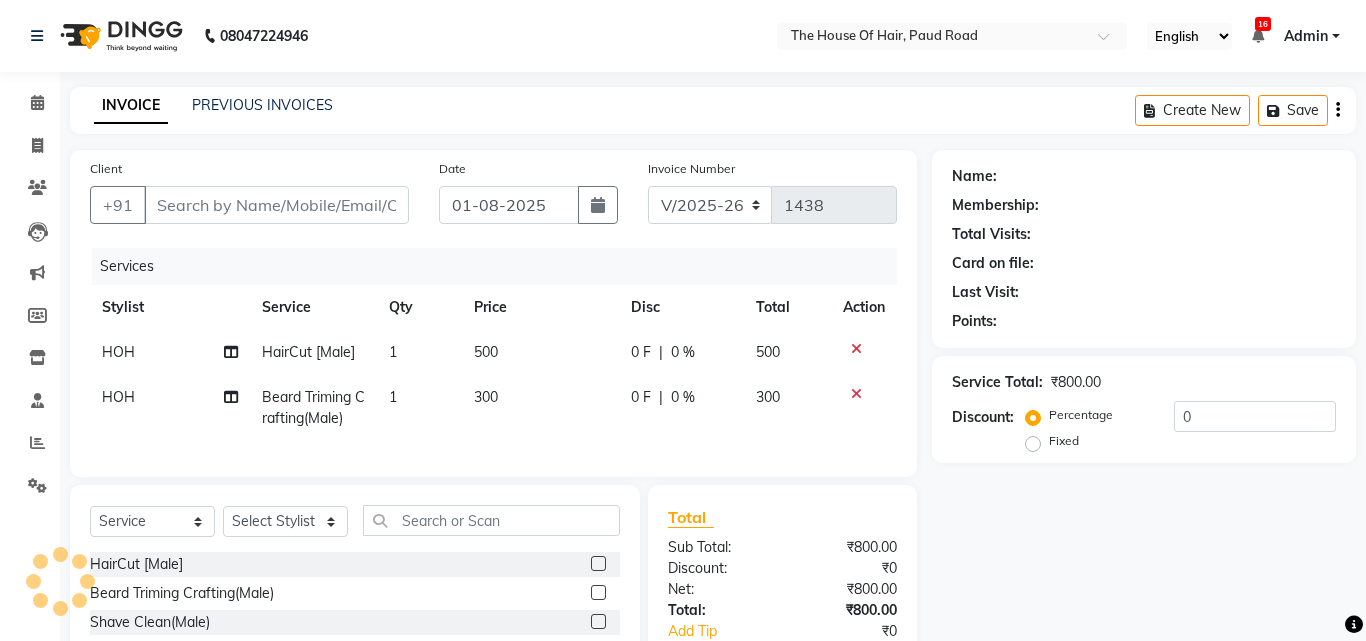 type on "7013156087" 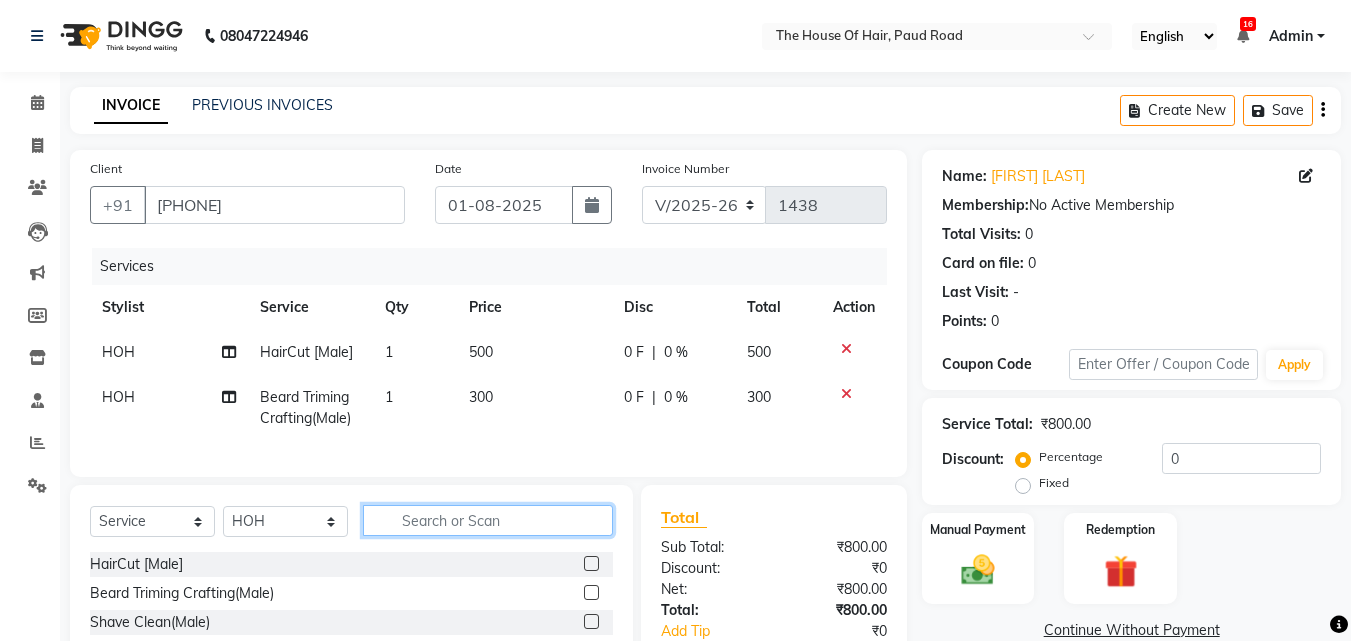 click 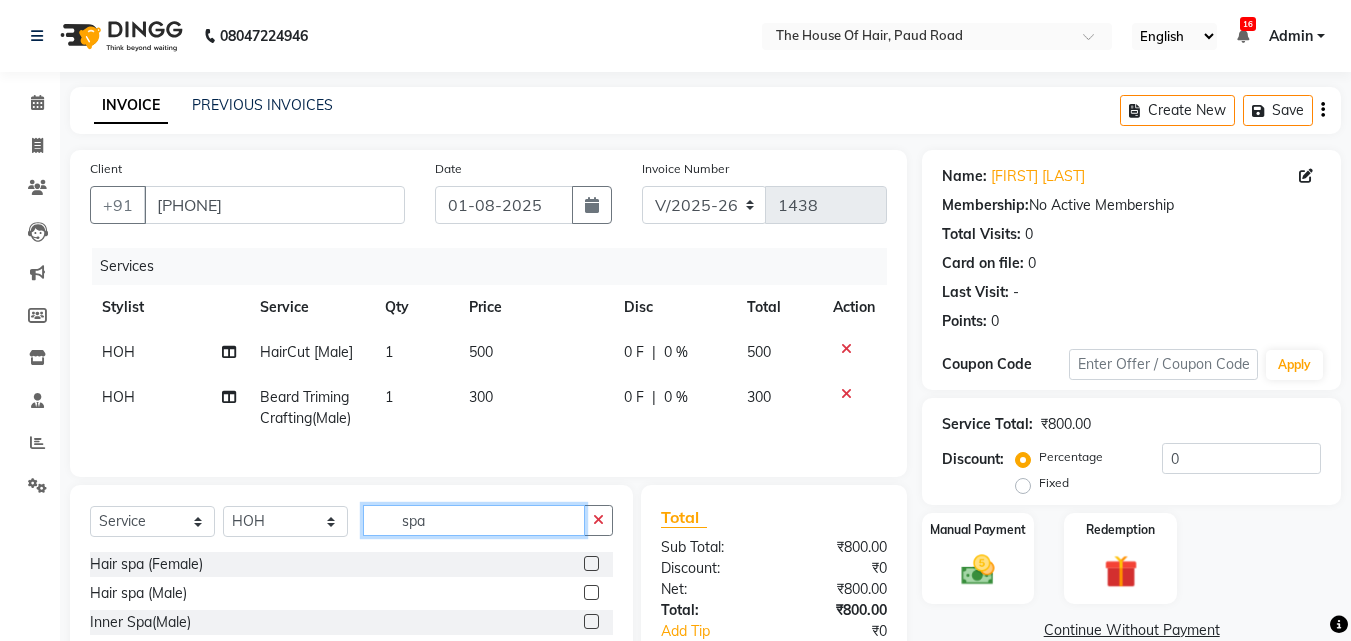 type on "spa" 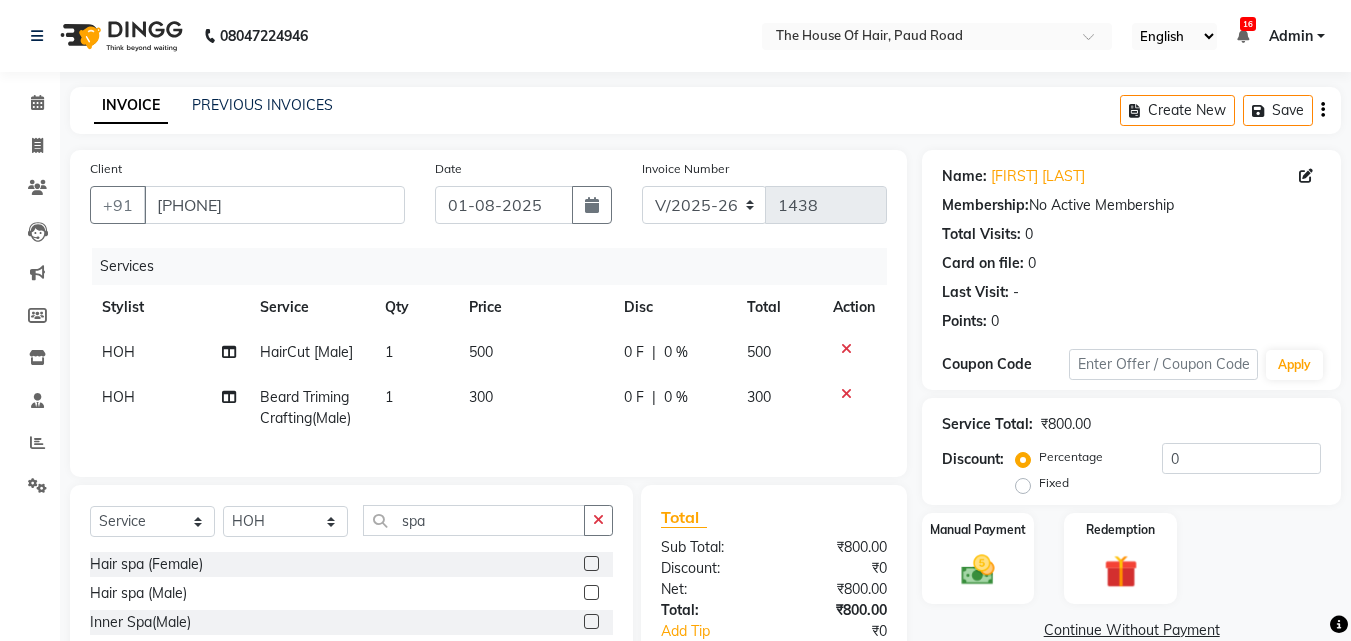 click 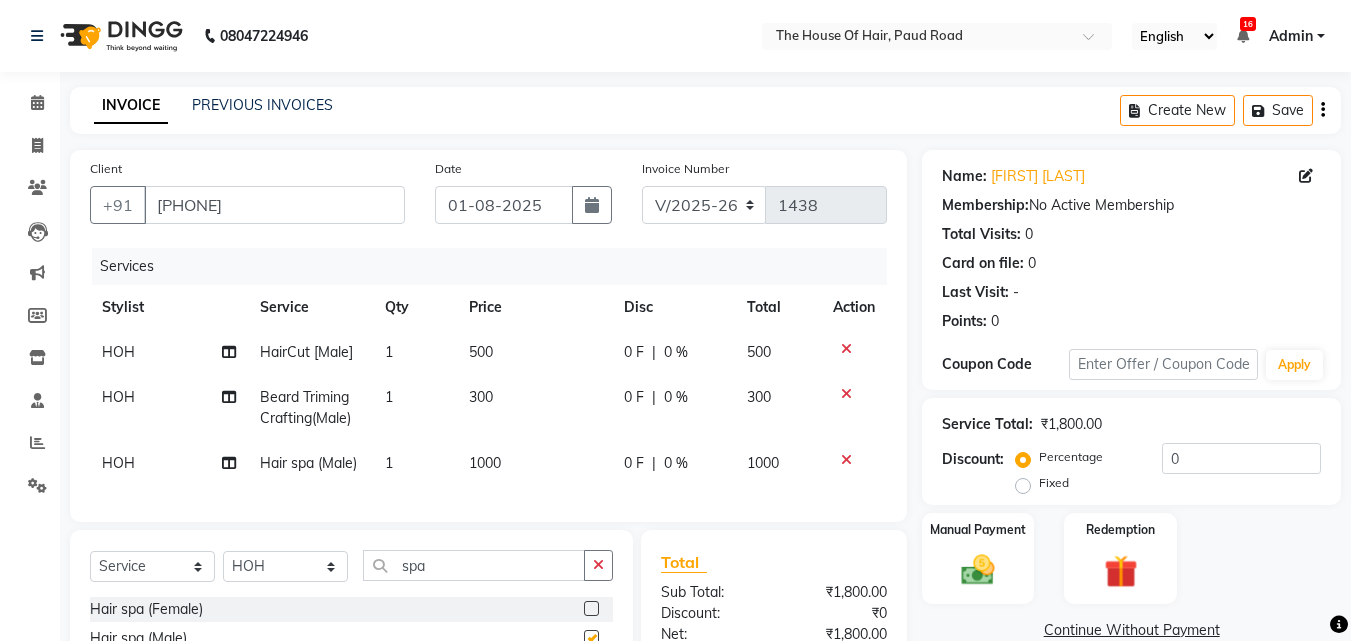 checkbox on "false" 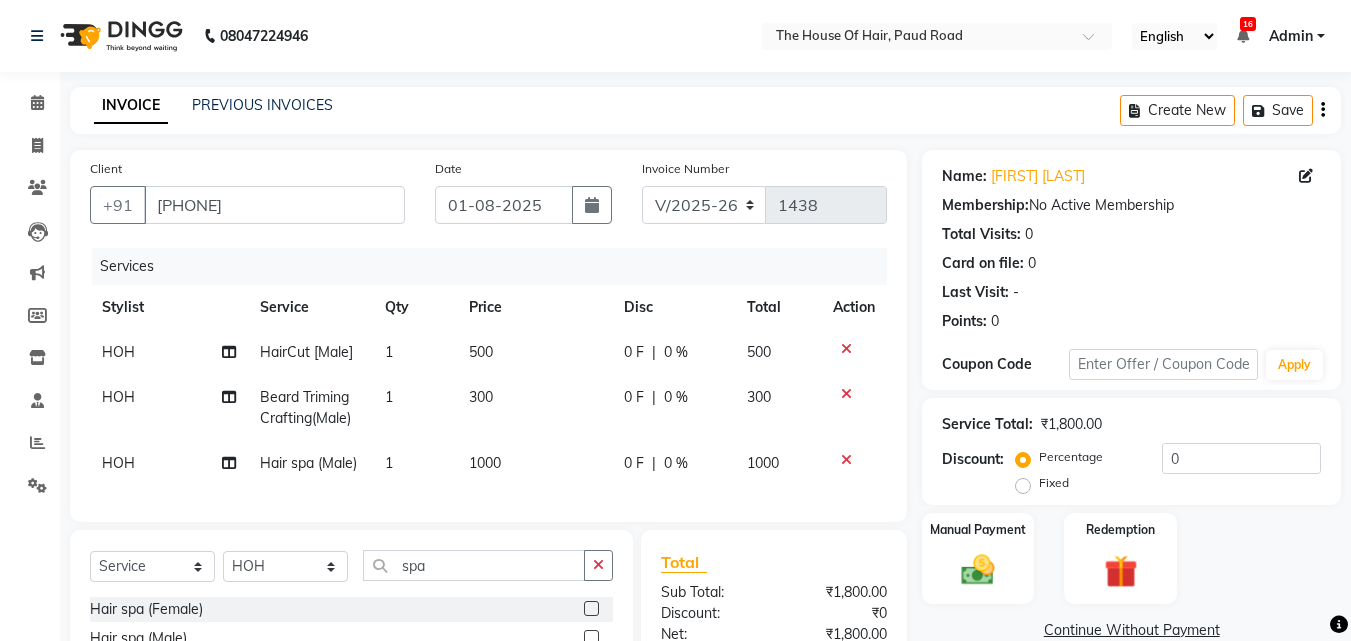click on "1000" 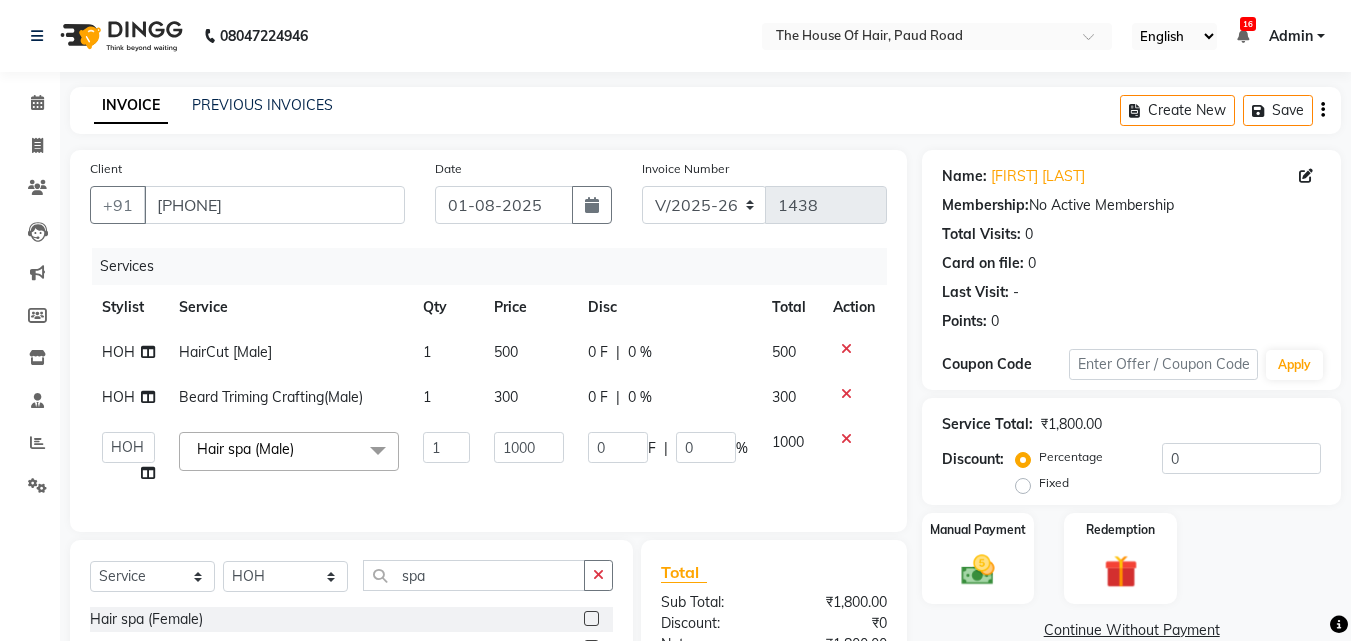 click on "1" 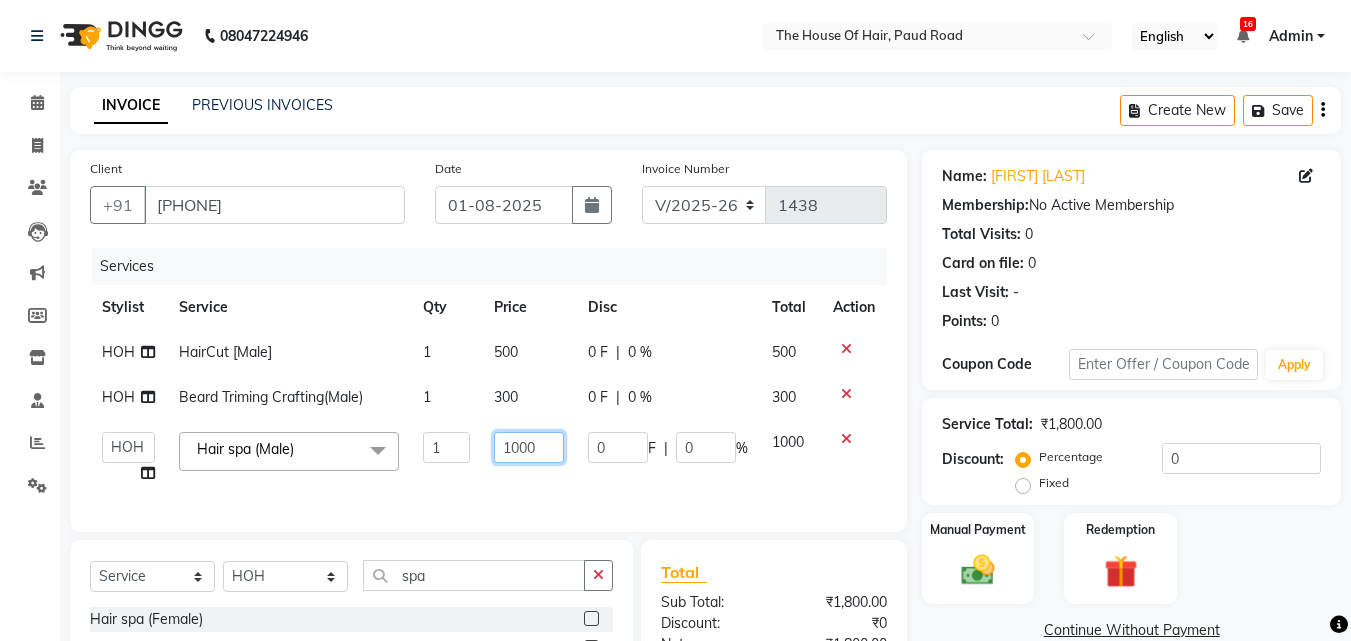 click on "1000" 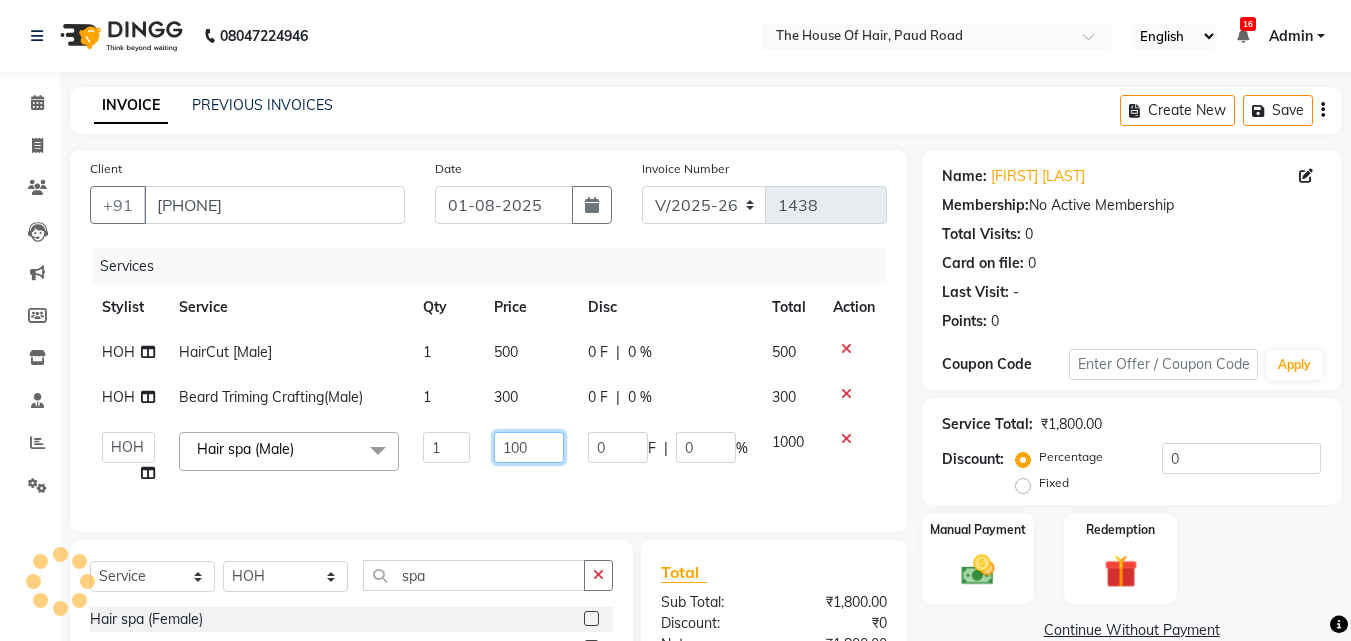 type on "1400" 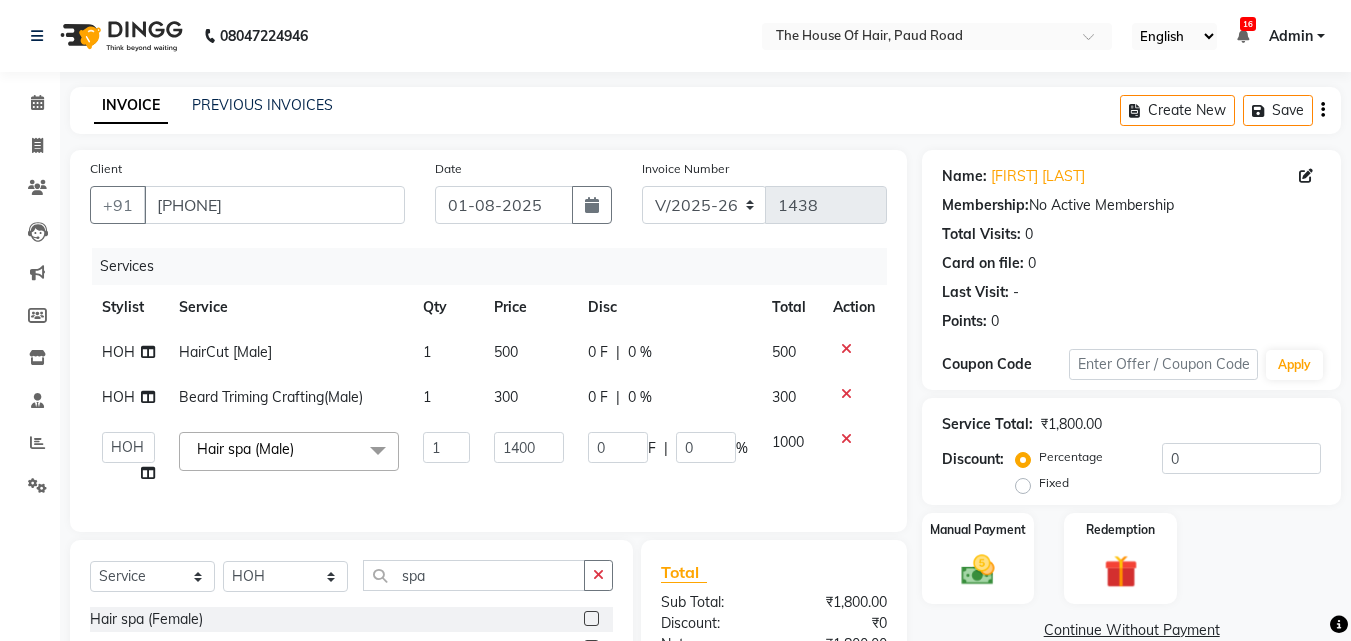 click on "1400" 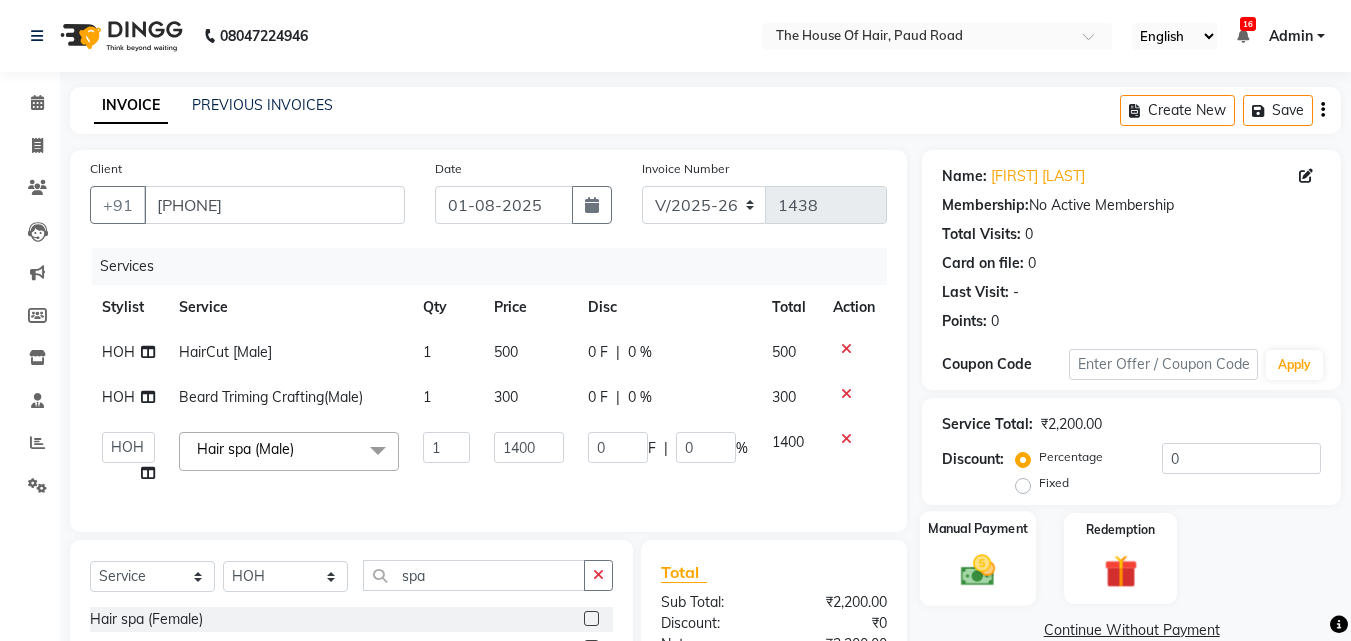 click 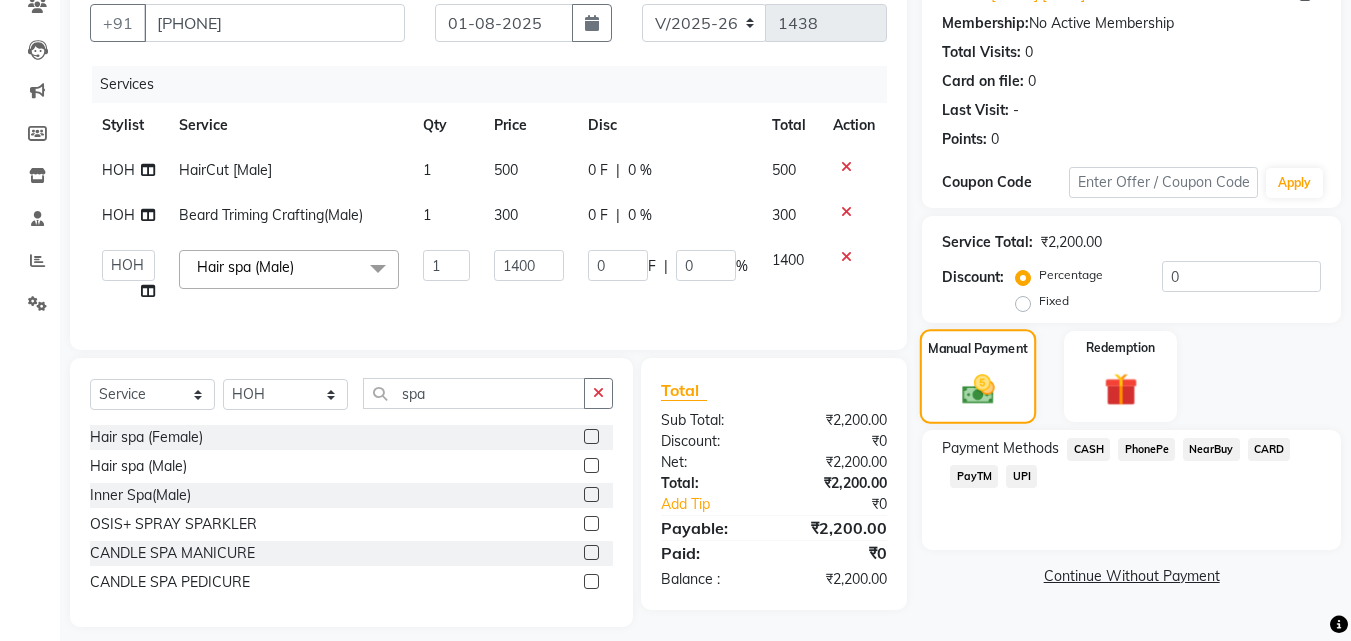 scroll, scrollTop: 213, scrollLeft: 0, axis: vertical 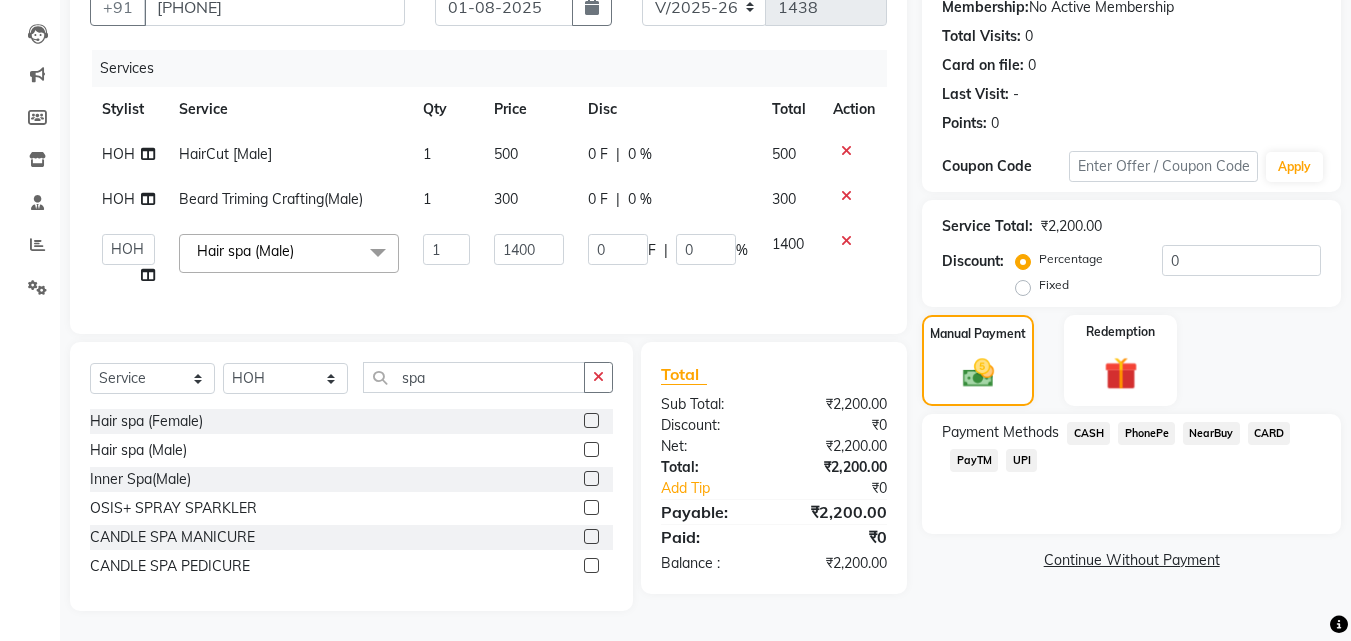 click on "PhonePe" 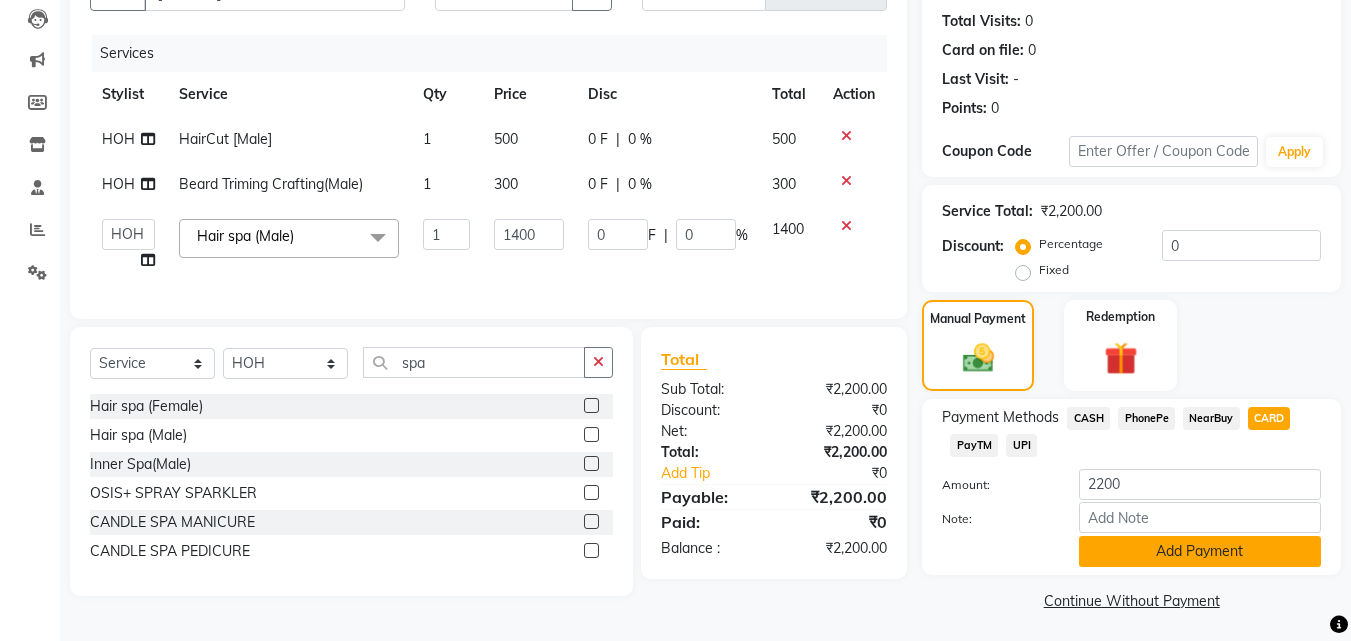 click on "Add Payment" 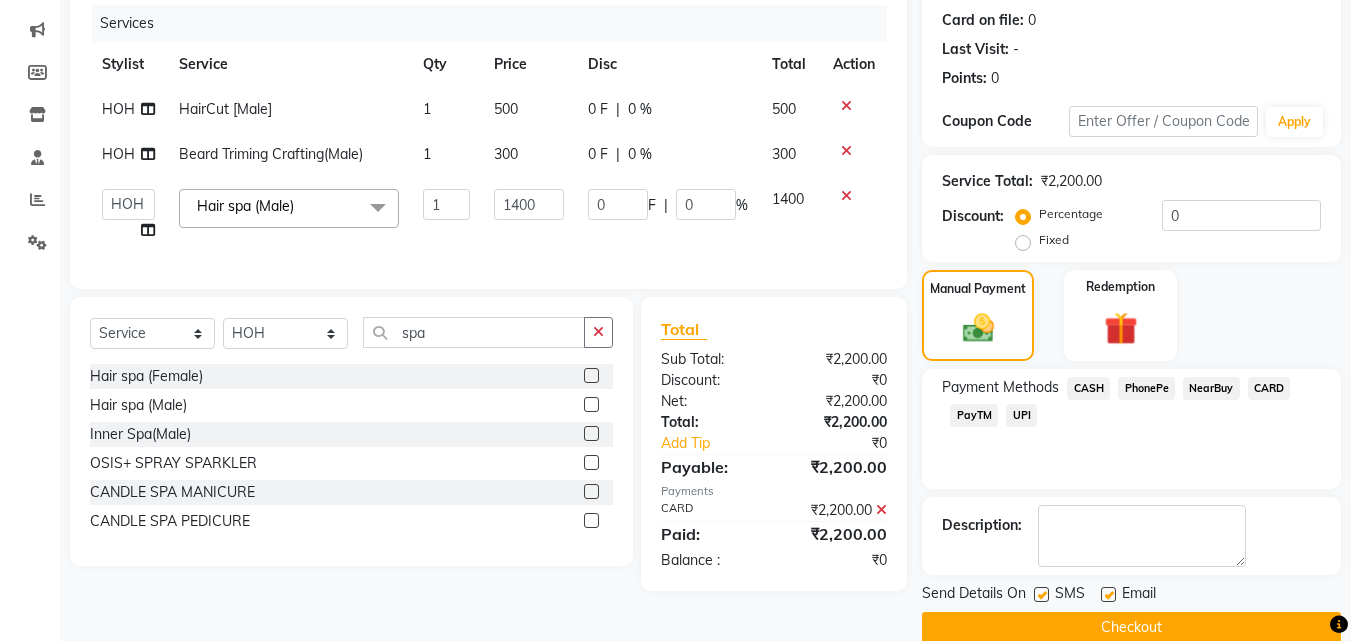 scroll, scrollTop: 275, scrollLeft: 0, axis: vertical 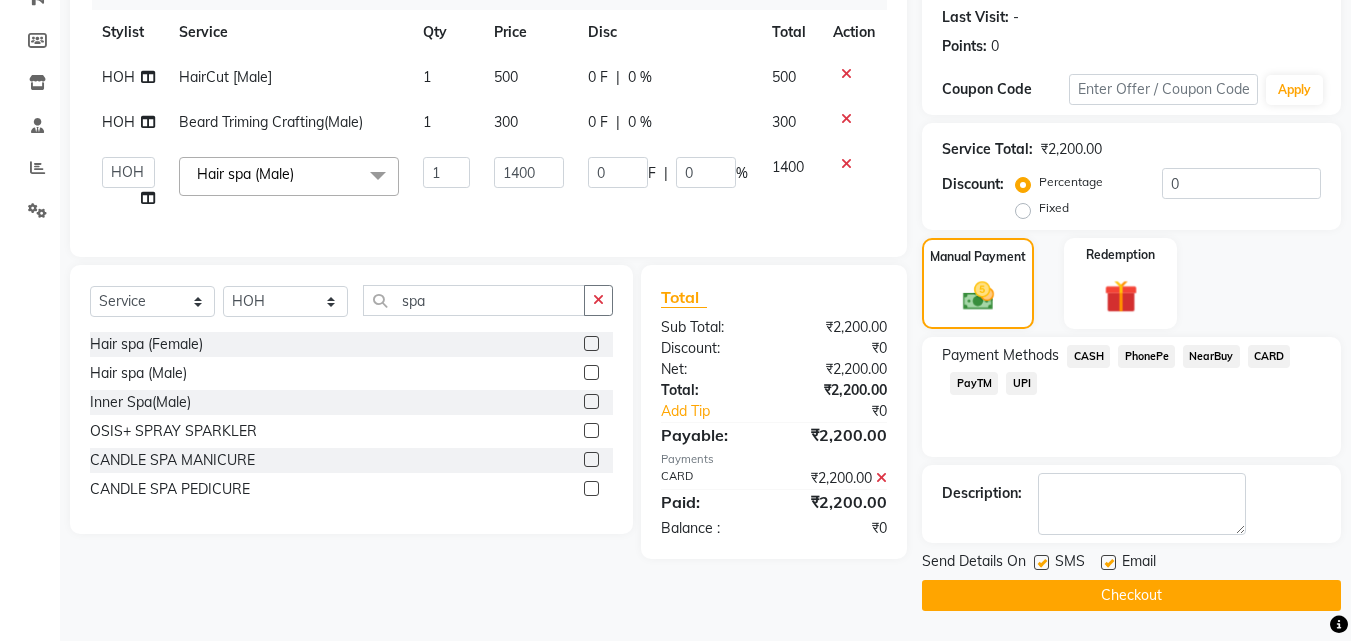 click on "Checkout" 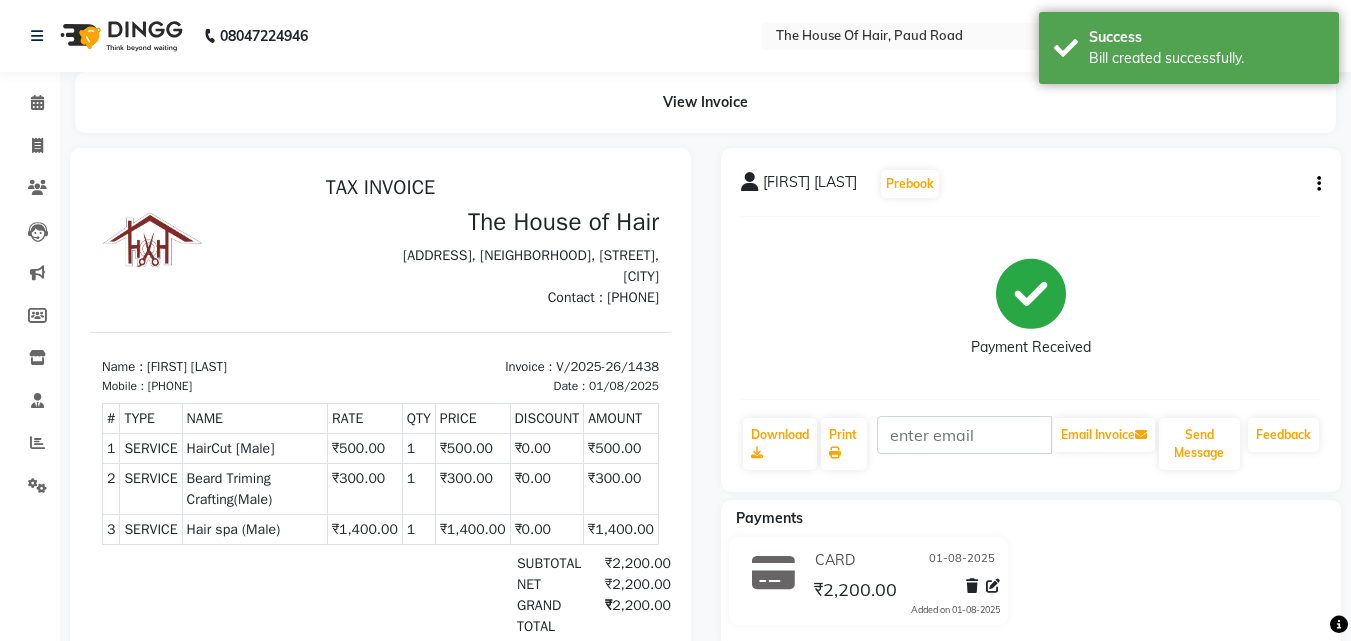 scroll, scrollTop: 0, scrollLeft: 0, axis: both 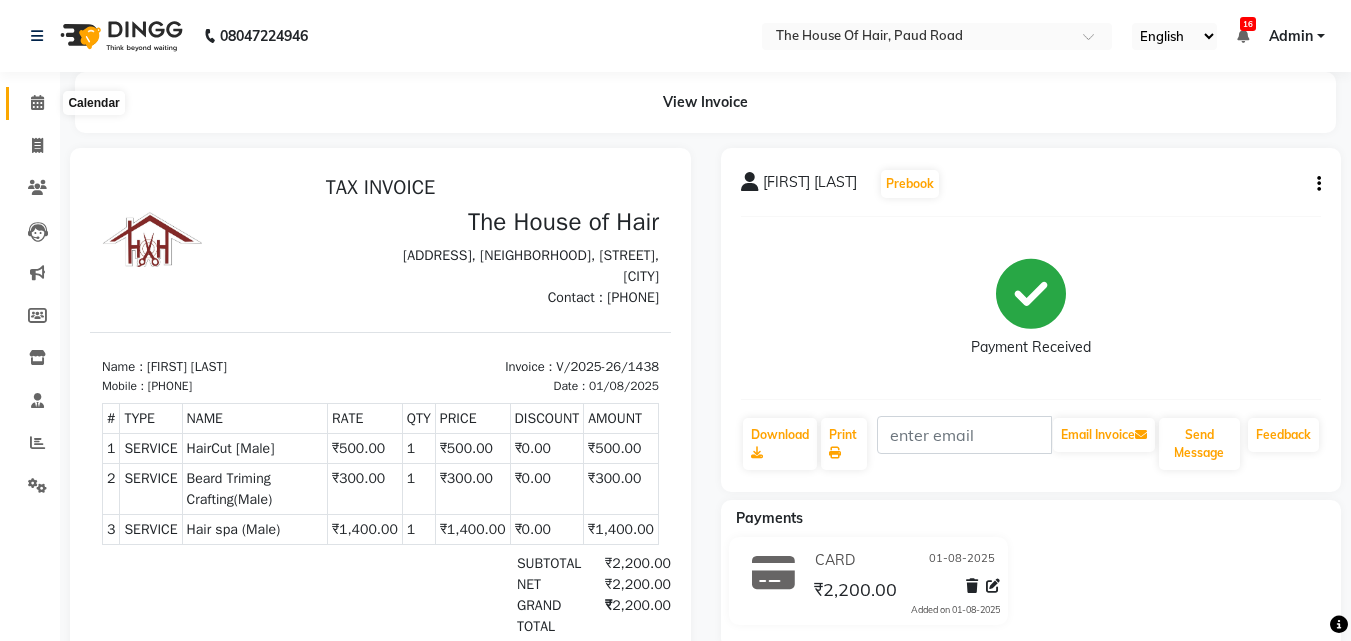 click 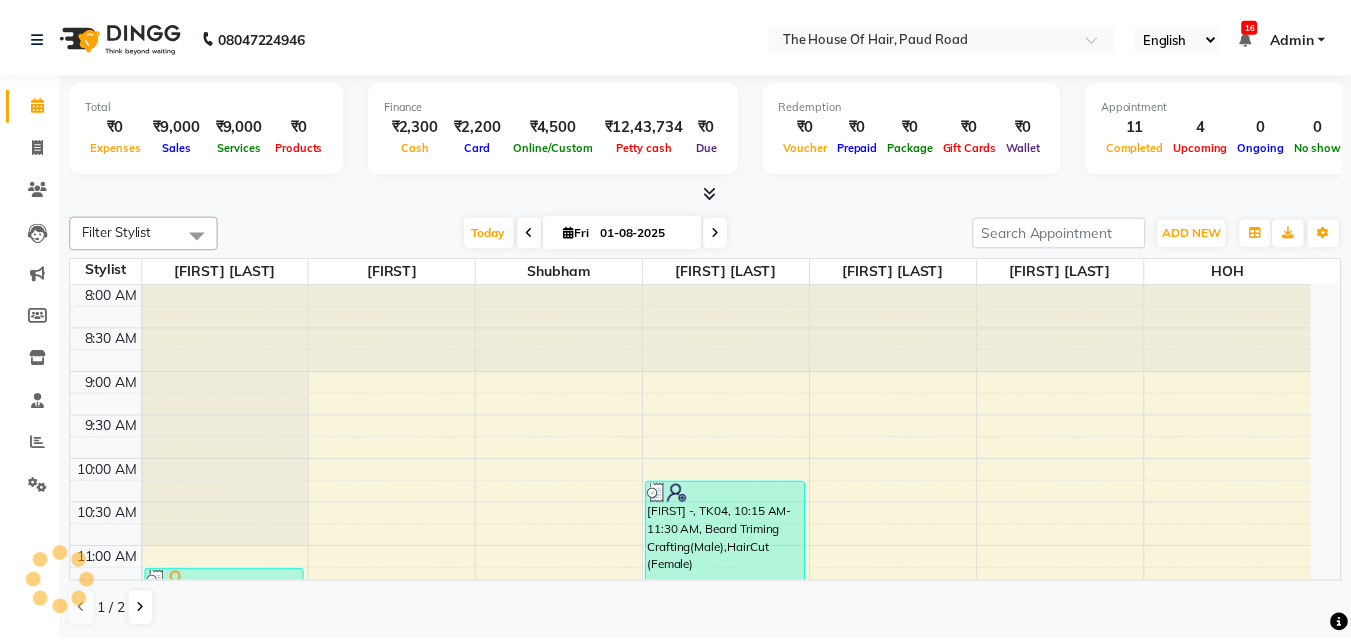 scroll, scrollTop: 705, scrollLeft: 0, axis: vertical 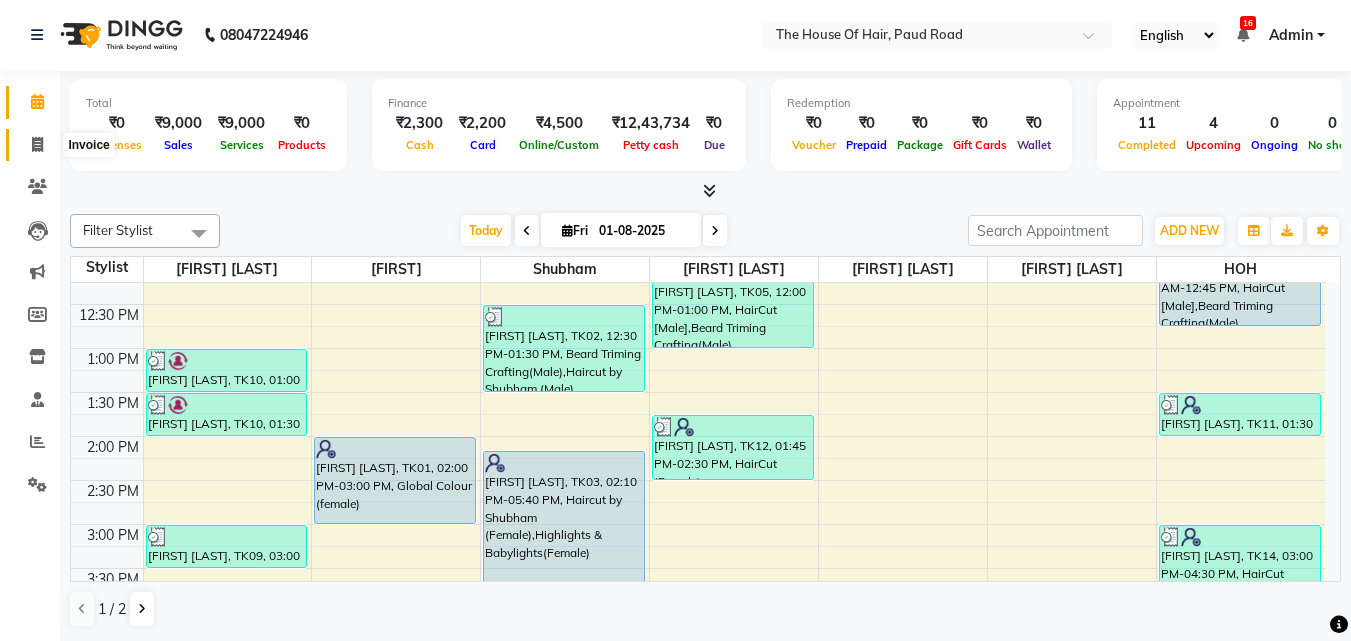 click 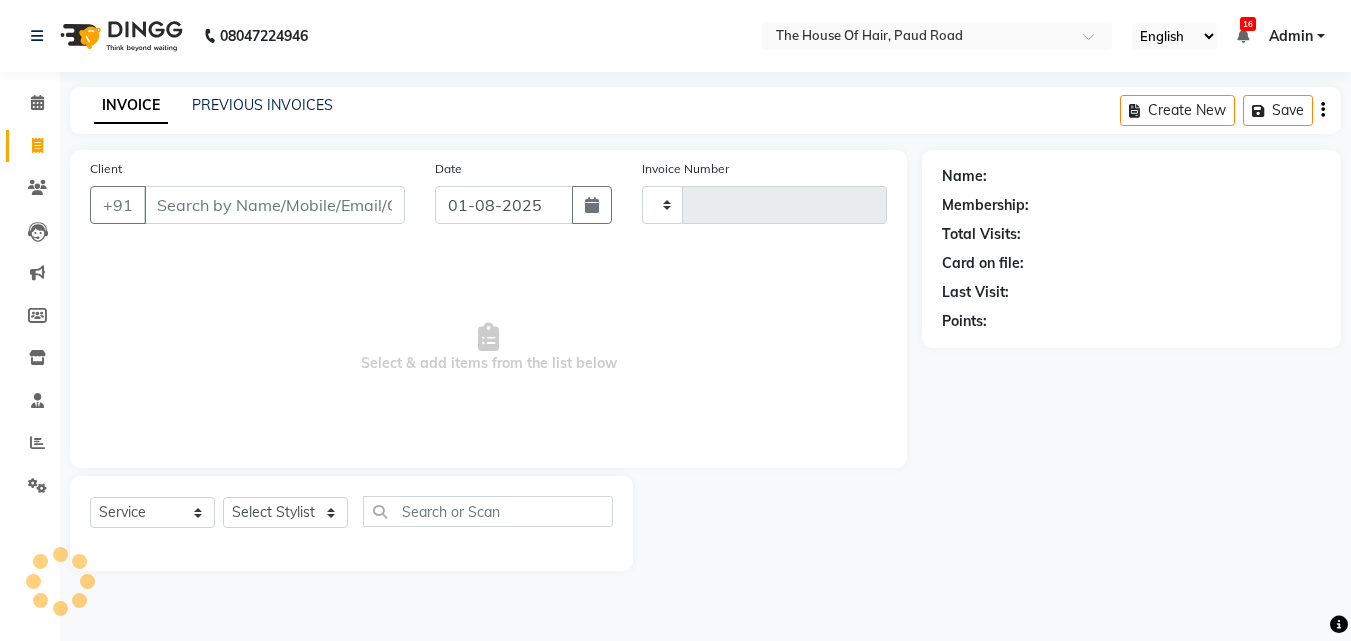 type on "1439" 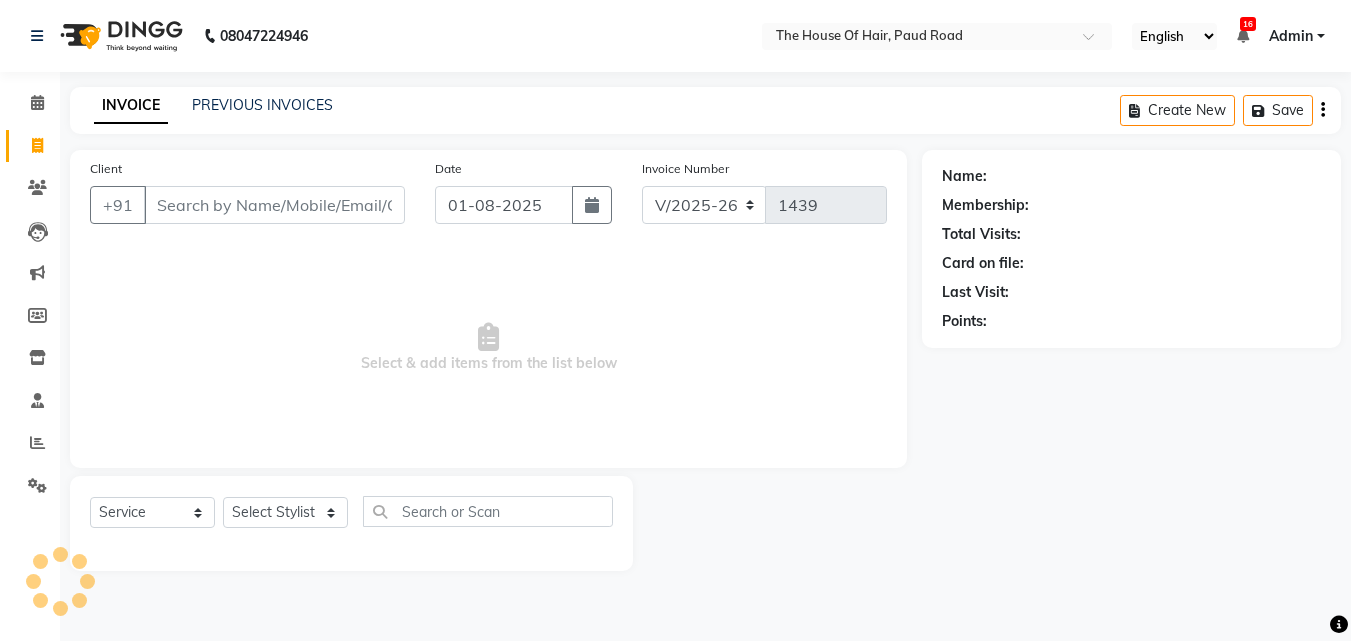 scroll, scrollTop: 0, scrollLeft: 0, axis: both 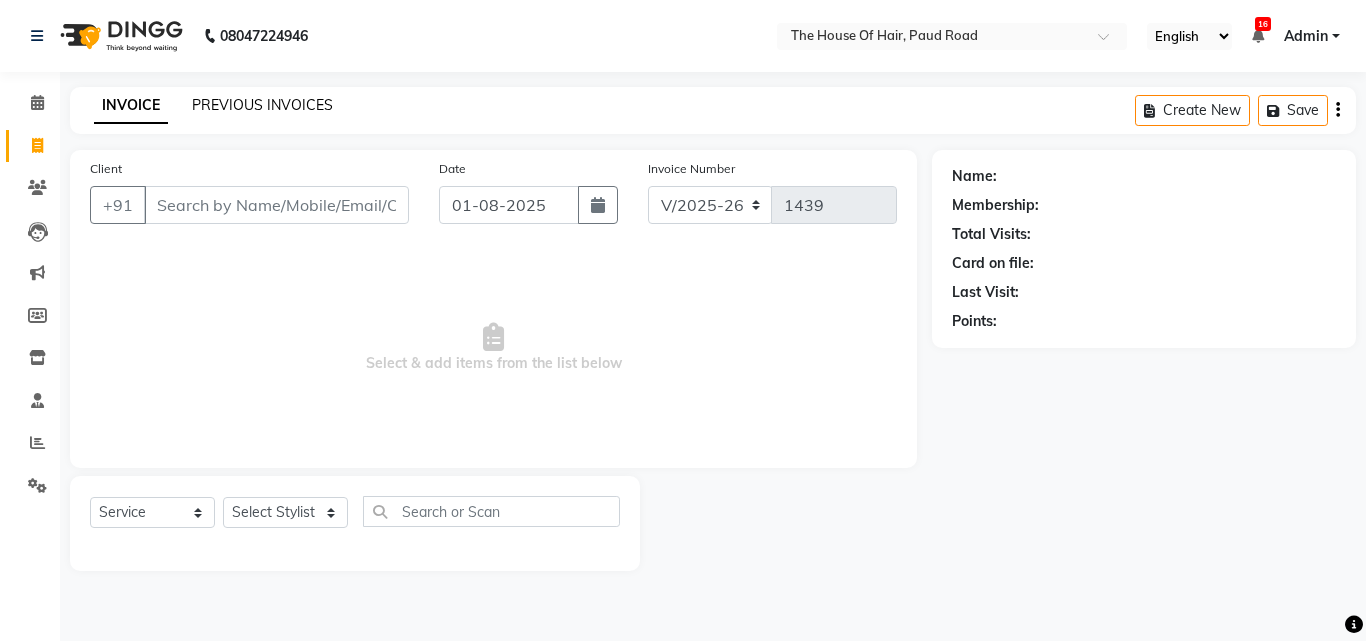 click on "PREVIOUS INVOICES" 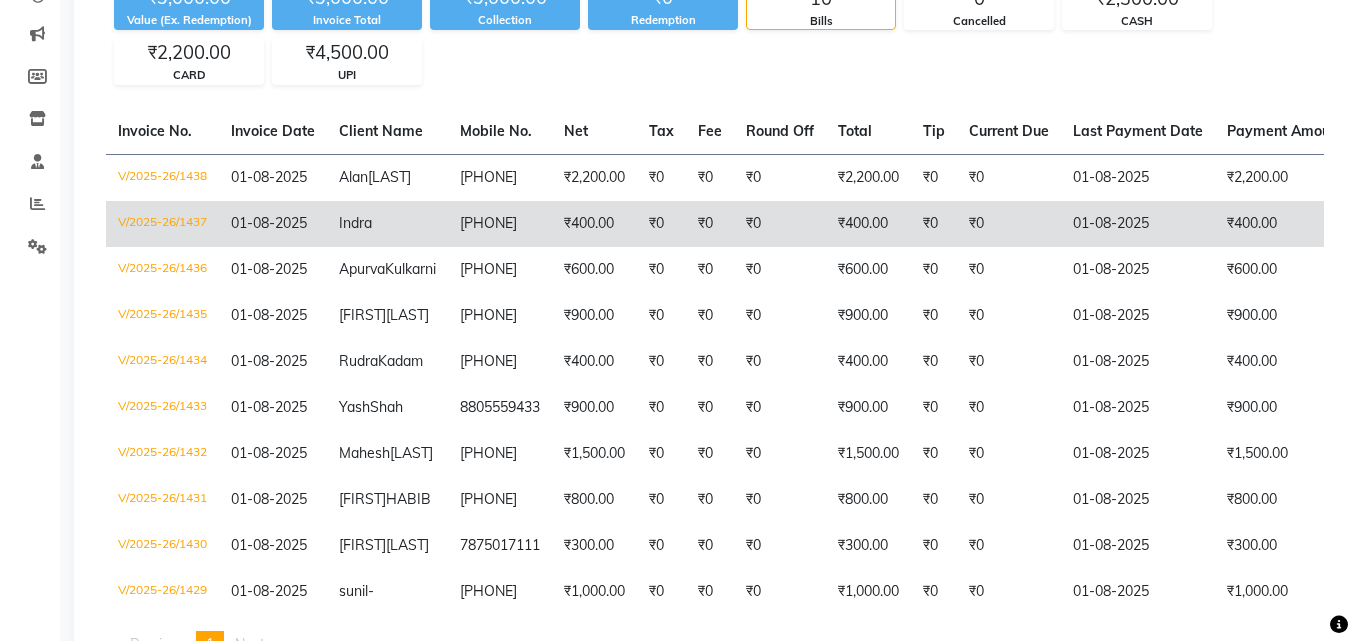 scroll, scrollTop: 242, scrollLeft: 0, axis: vertical 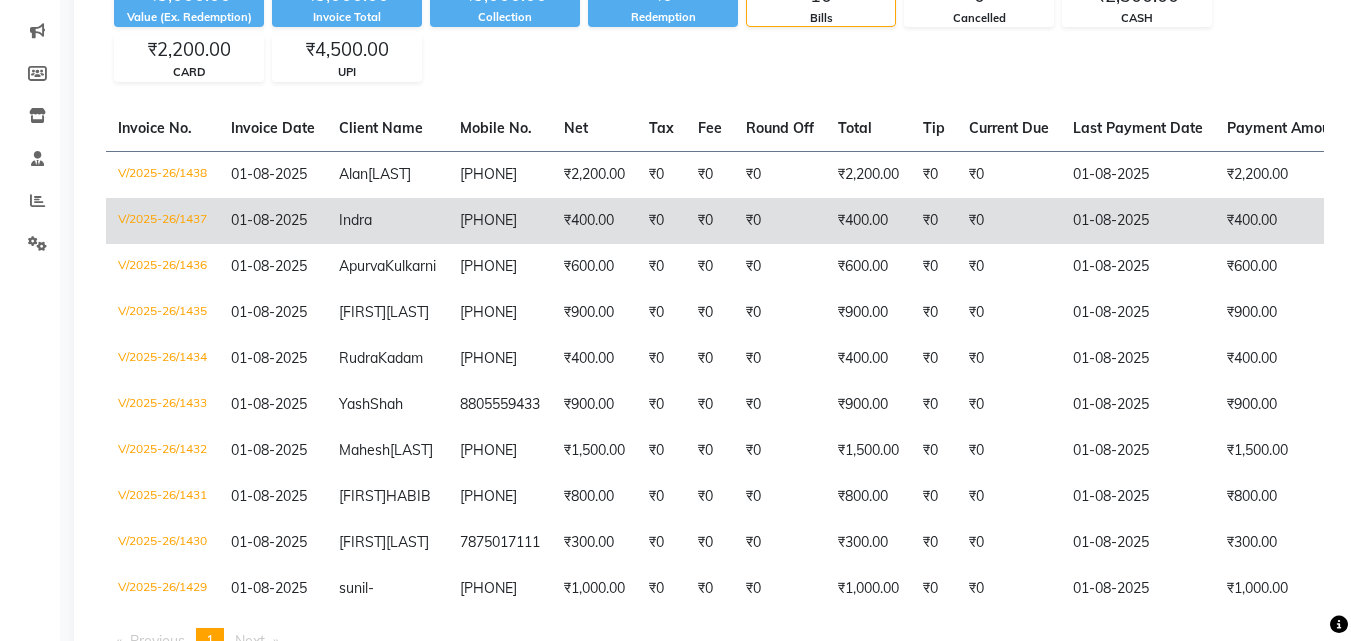 click on "₹0" 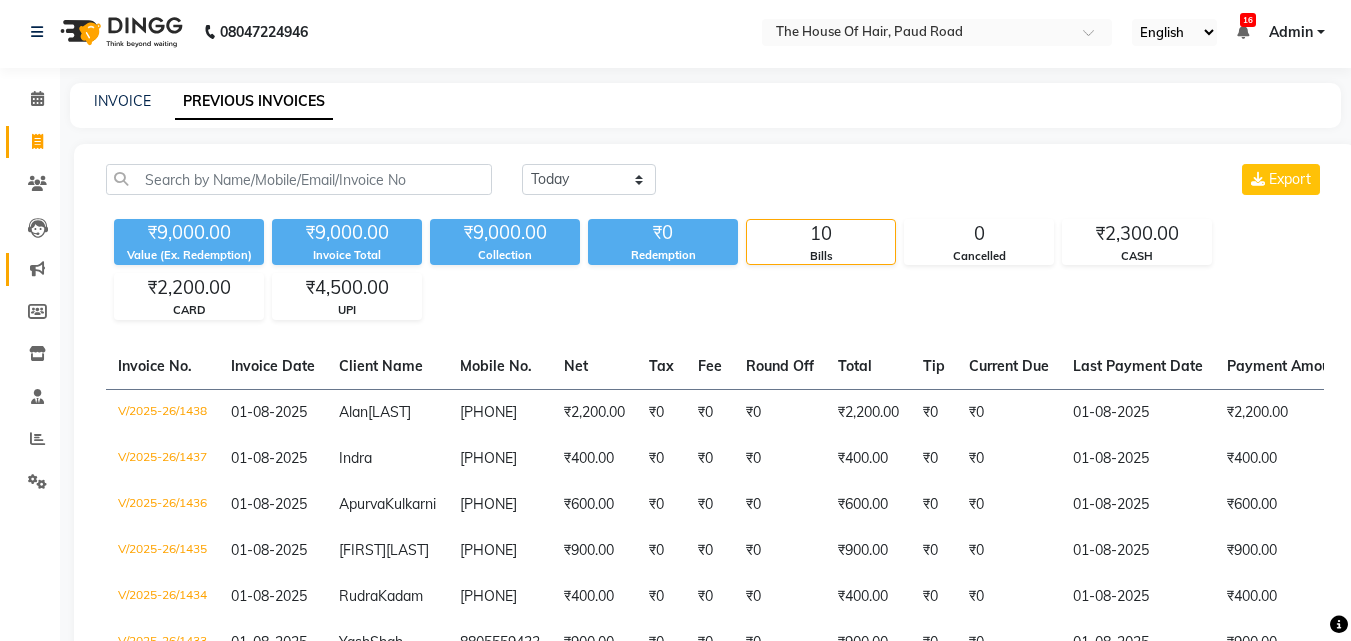 scroll, scrollTop: 0, scrollLeft: 0, axis: both 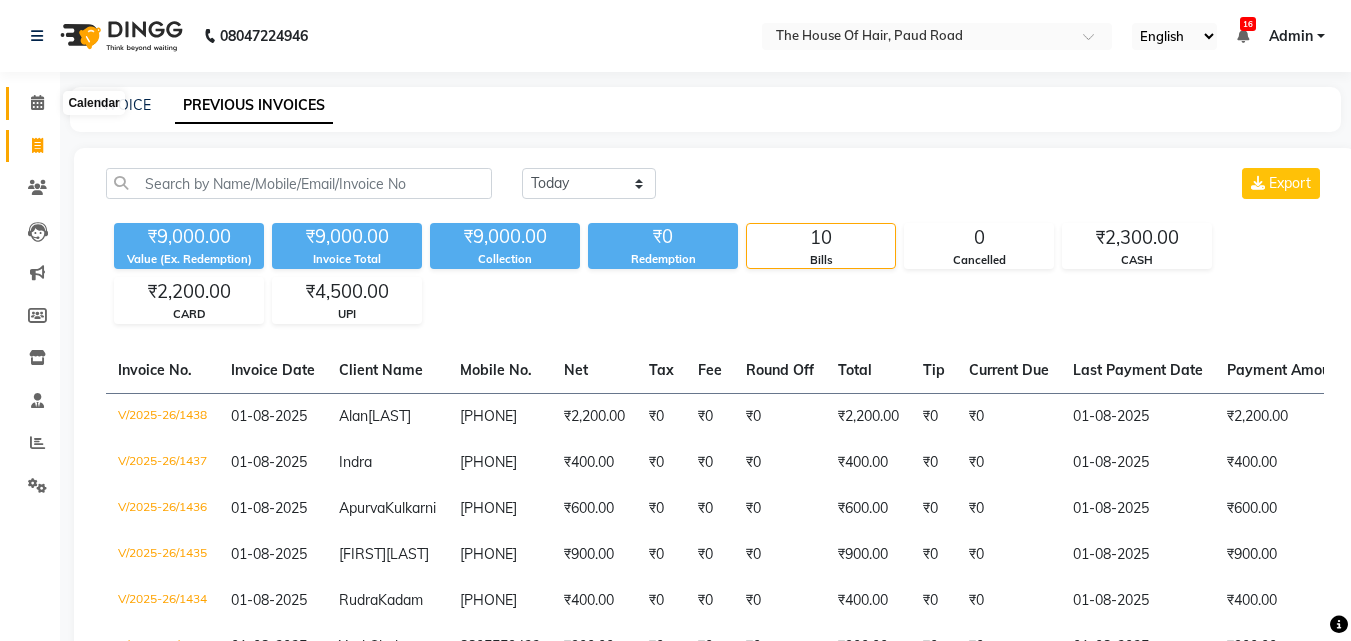 click 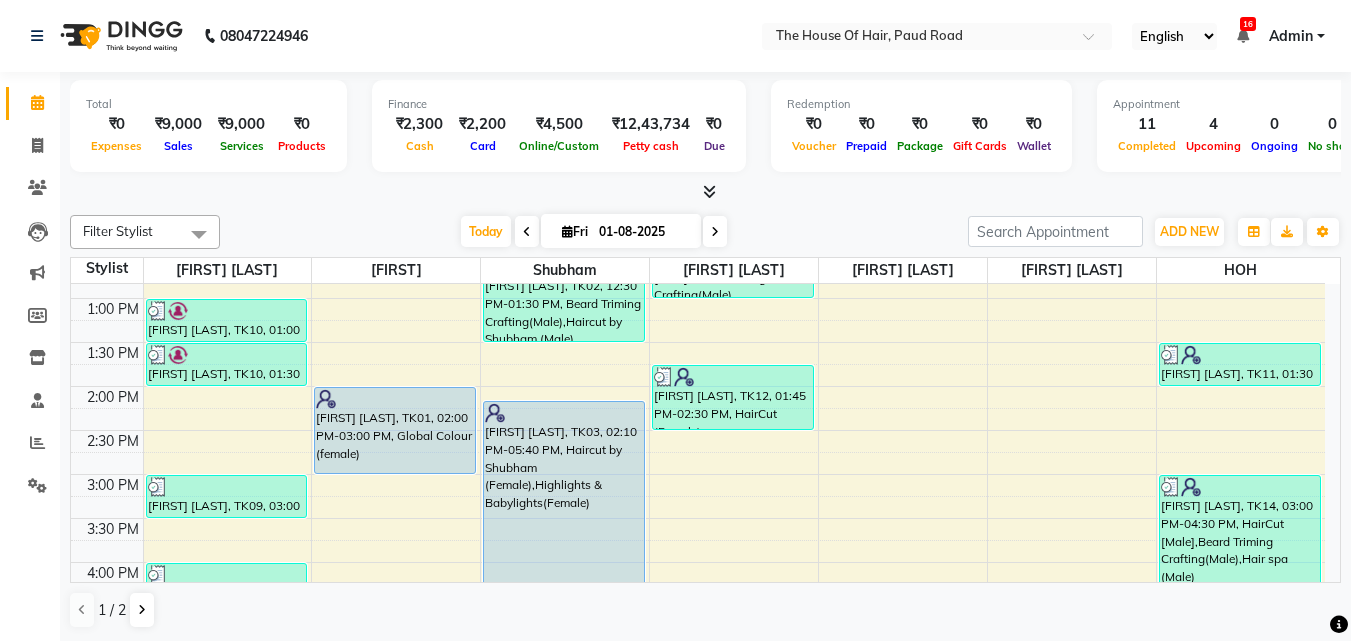 scroll, scrollTop: 393, scrollLeft: 0, axis: vertical 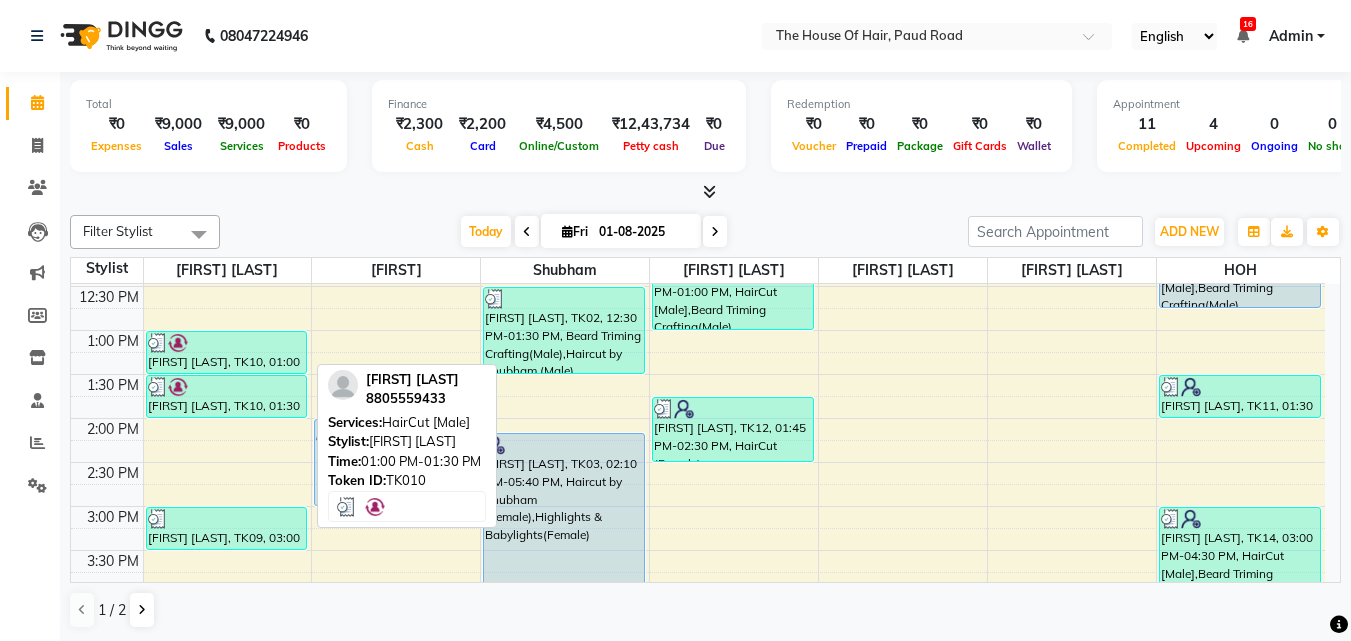 click on "Yash Shah, TK10, 01:00 PM-01:30 PM, HairCut  [Male]" at bounding box center (227, 352) 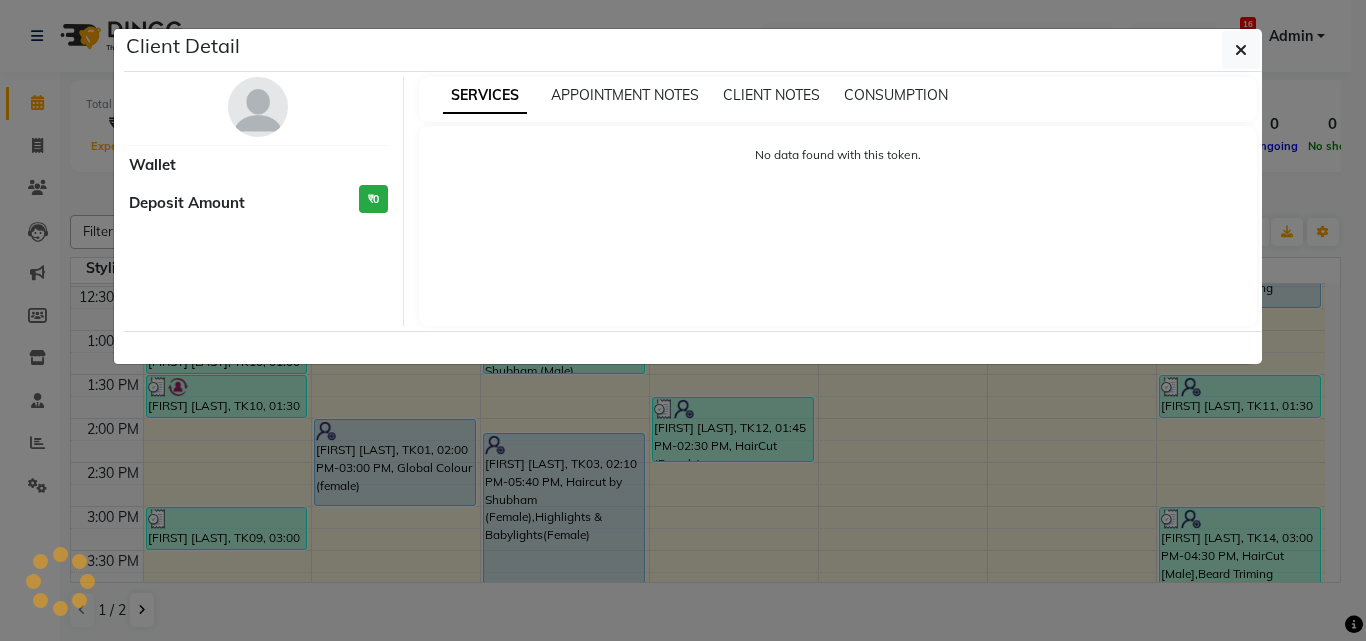 select on "3" 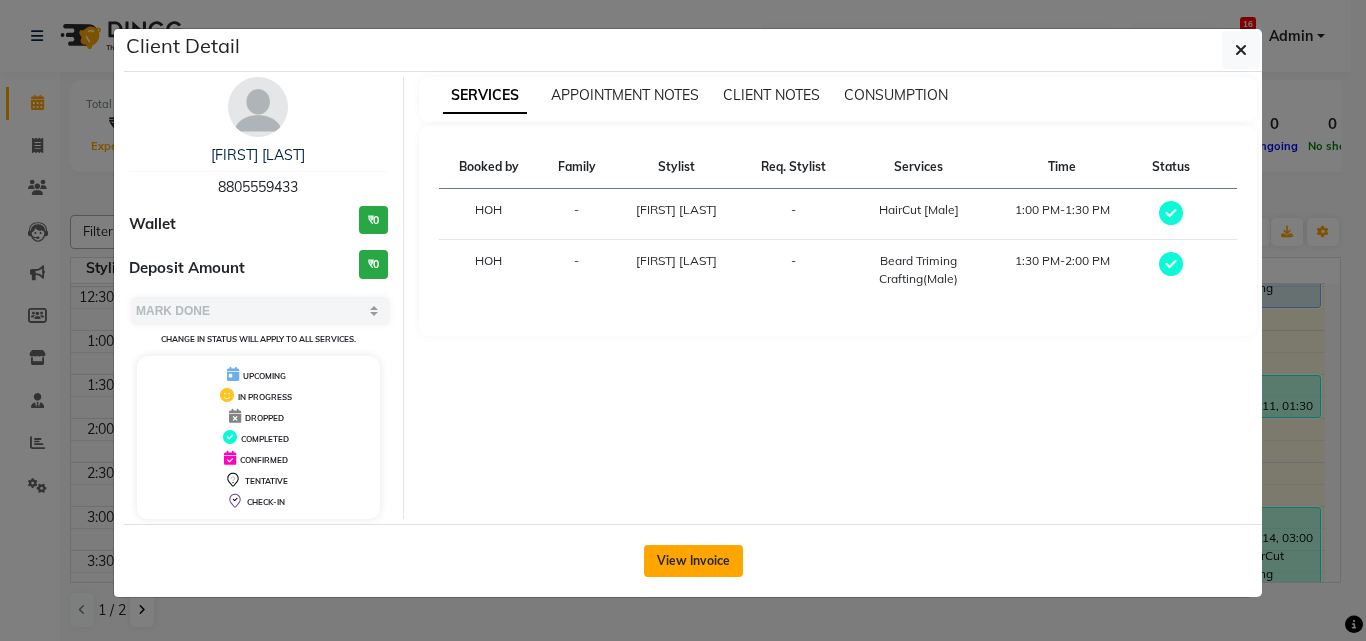 click on "View Invoice" 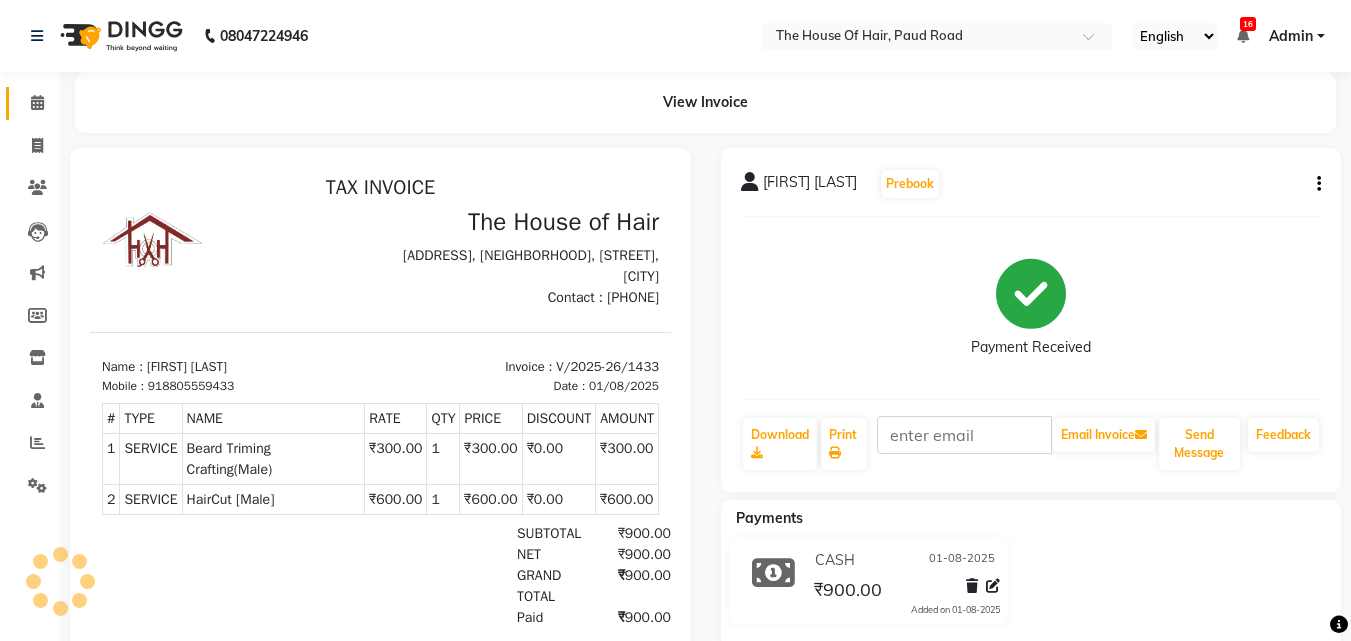 scroll, scrollTop: 0, scrollLeft: 0, axis: both 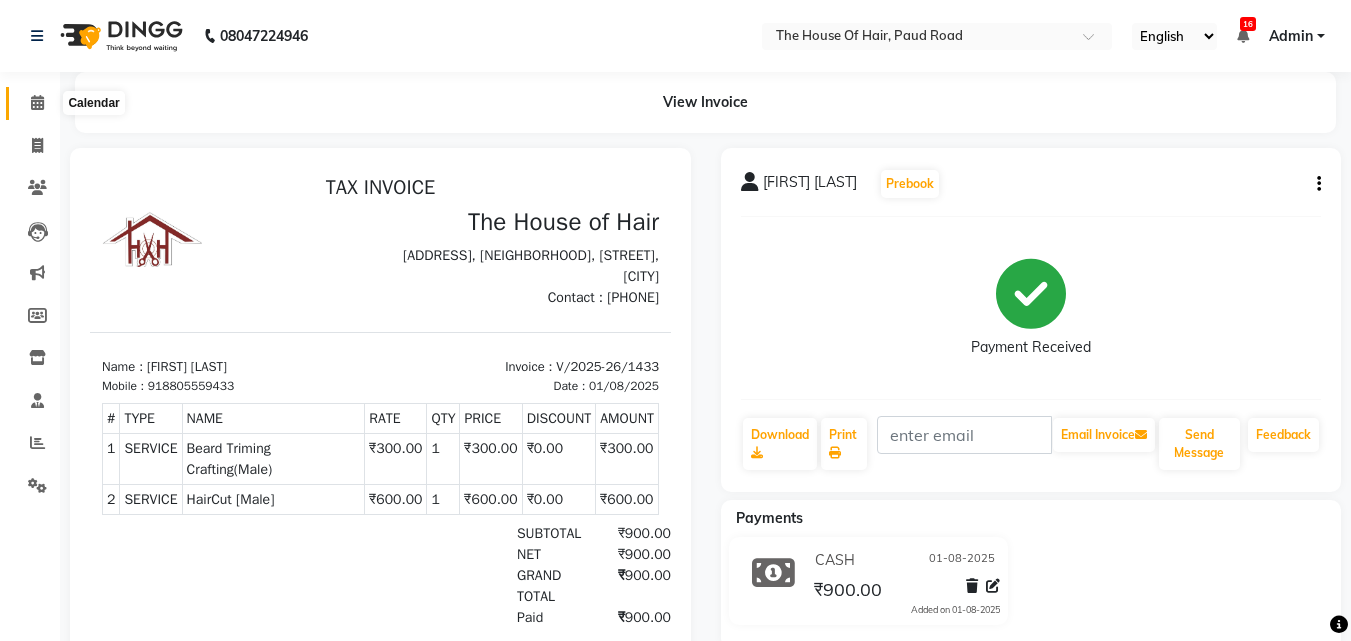 click 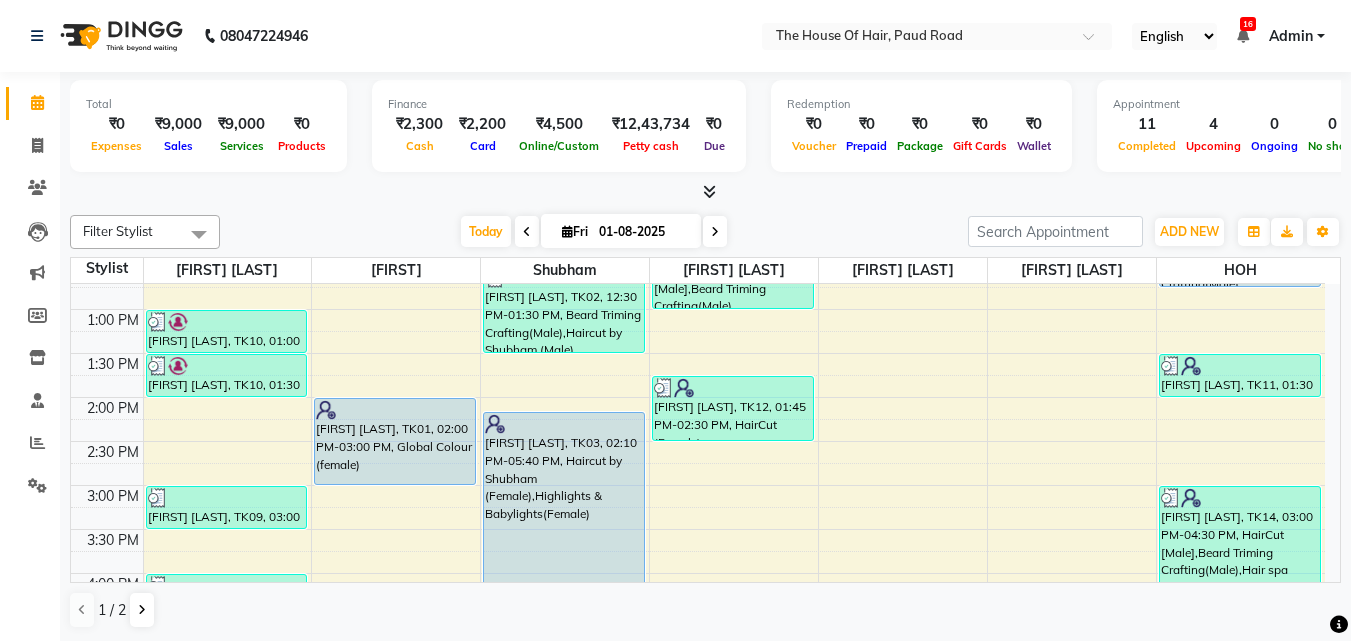 scroll, scrollTop: 416, scrollLeft: 0, axis: vertical 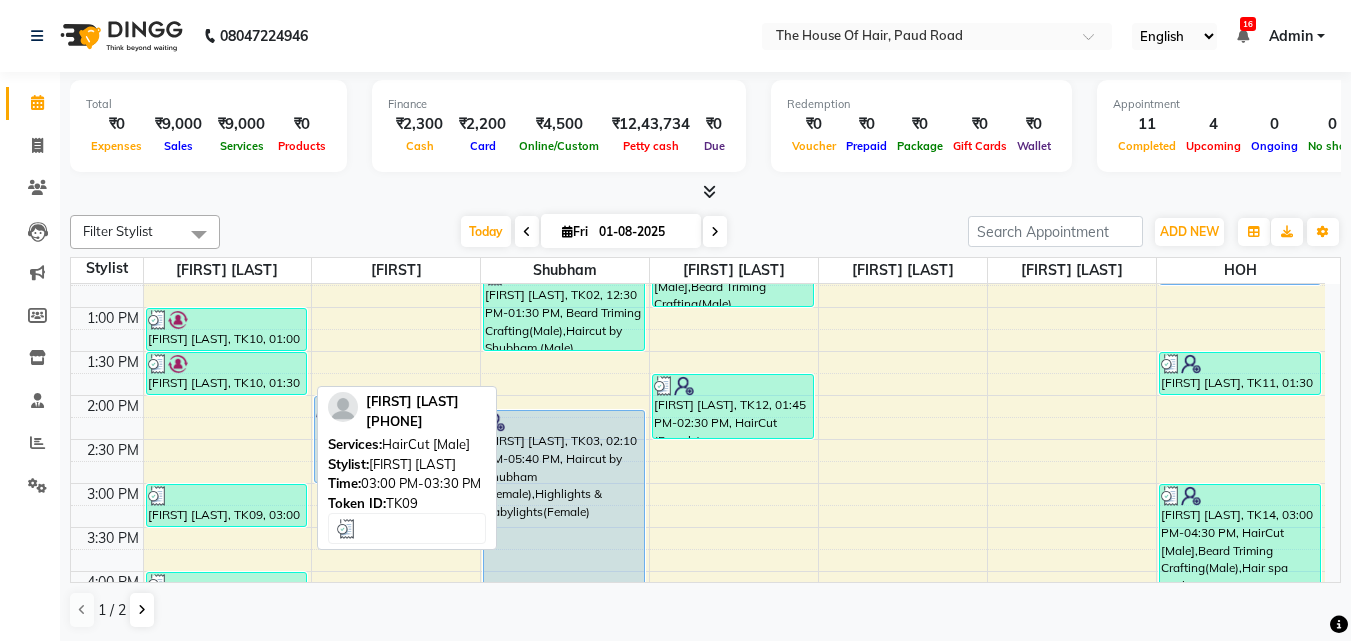 click on "[FIRST] [LAST], TK09, [TIME]-[TIME], HairCut  [Male]" at bounding box center [227, 505] 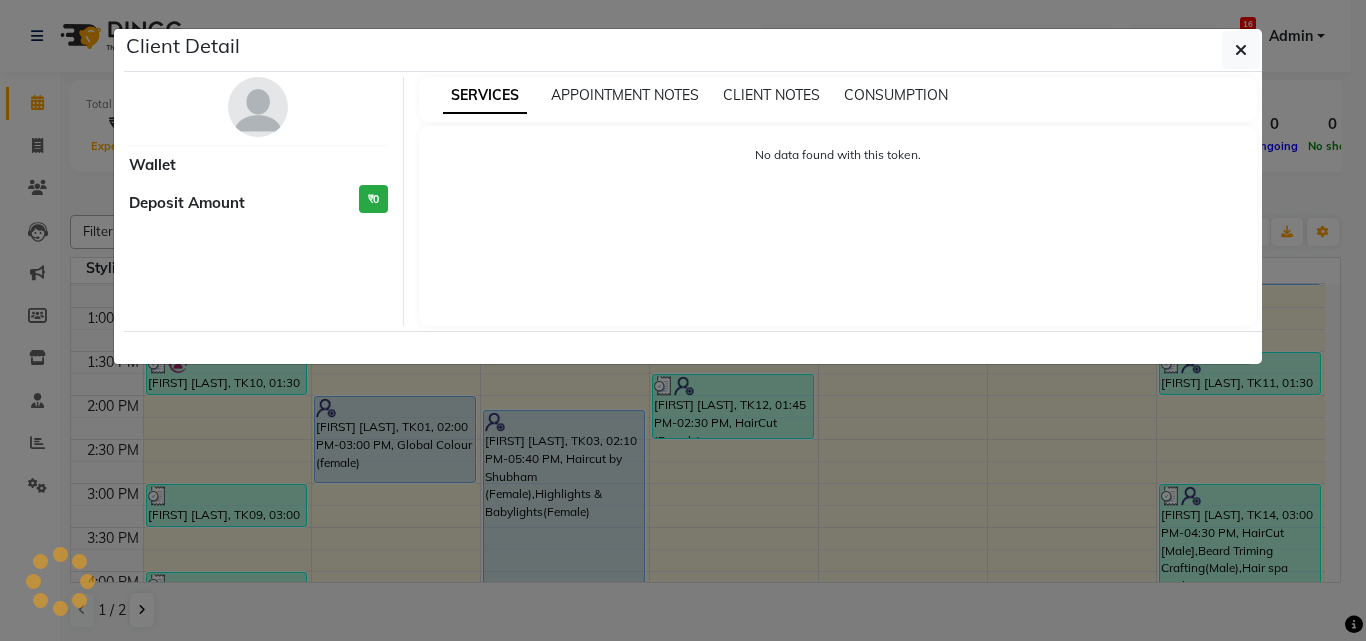 select on "3" 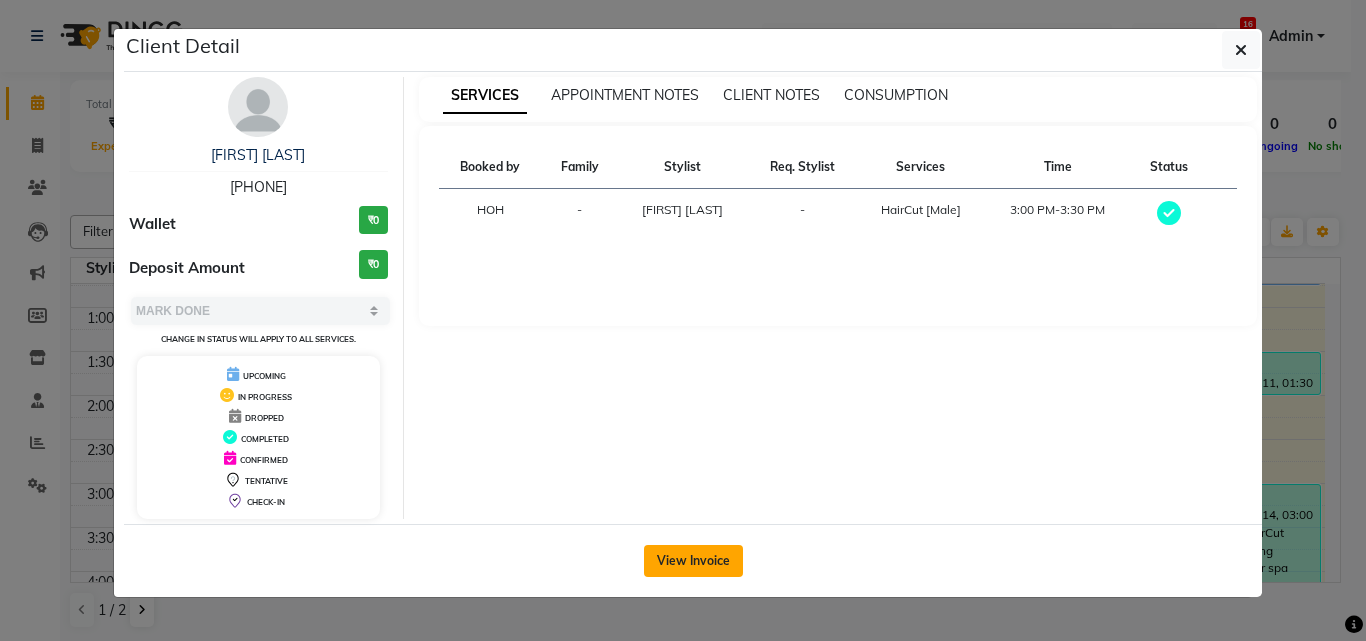 click on "View Invoice" 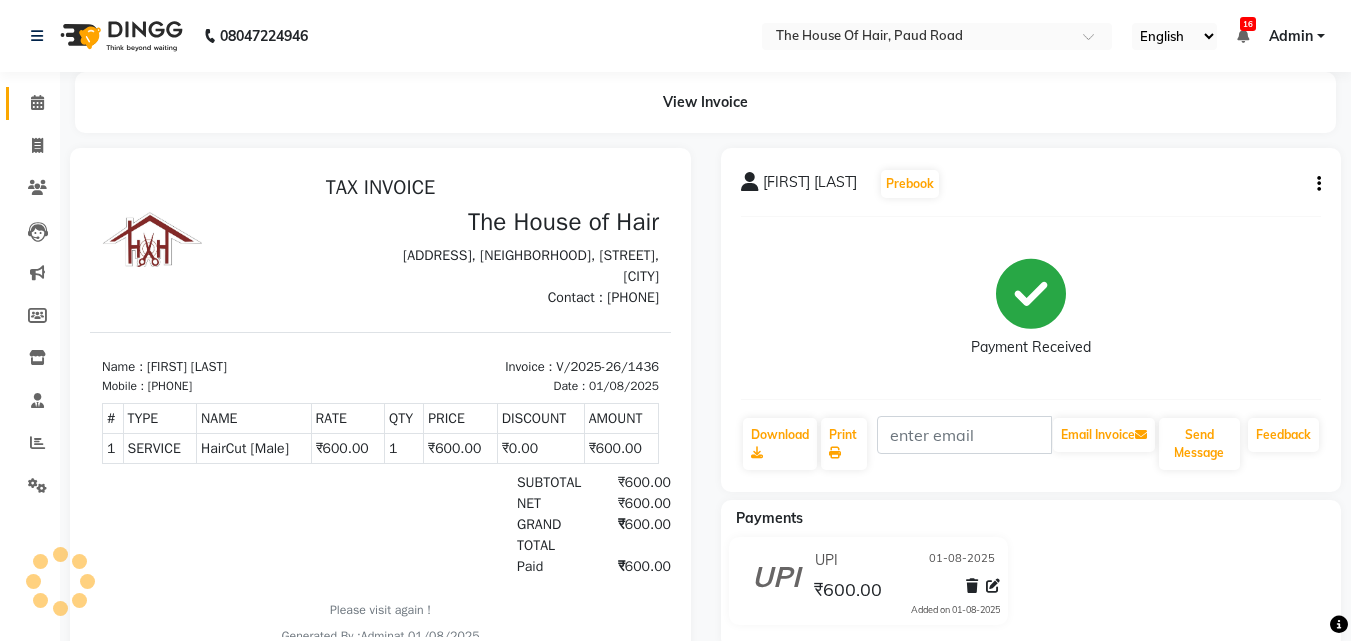 scroll, scrollTop: 0, scrollLeft: 0, axis: both 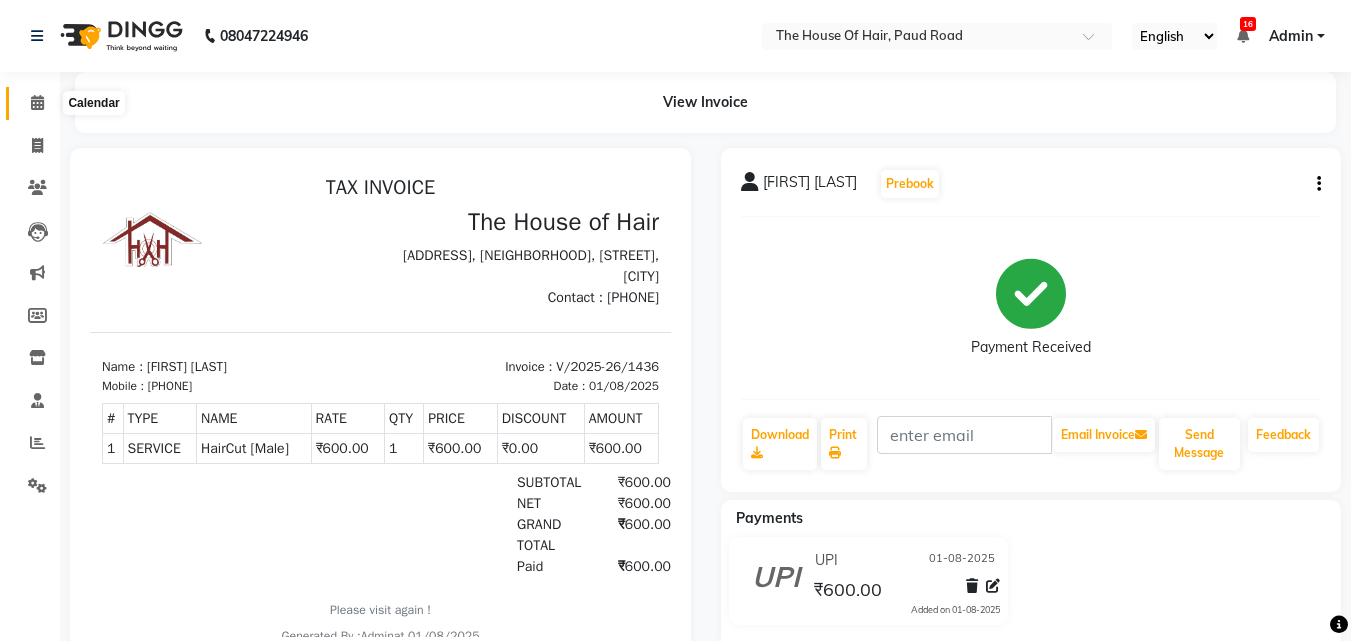 click 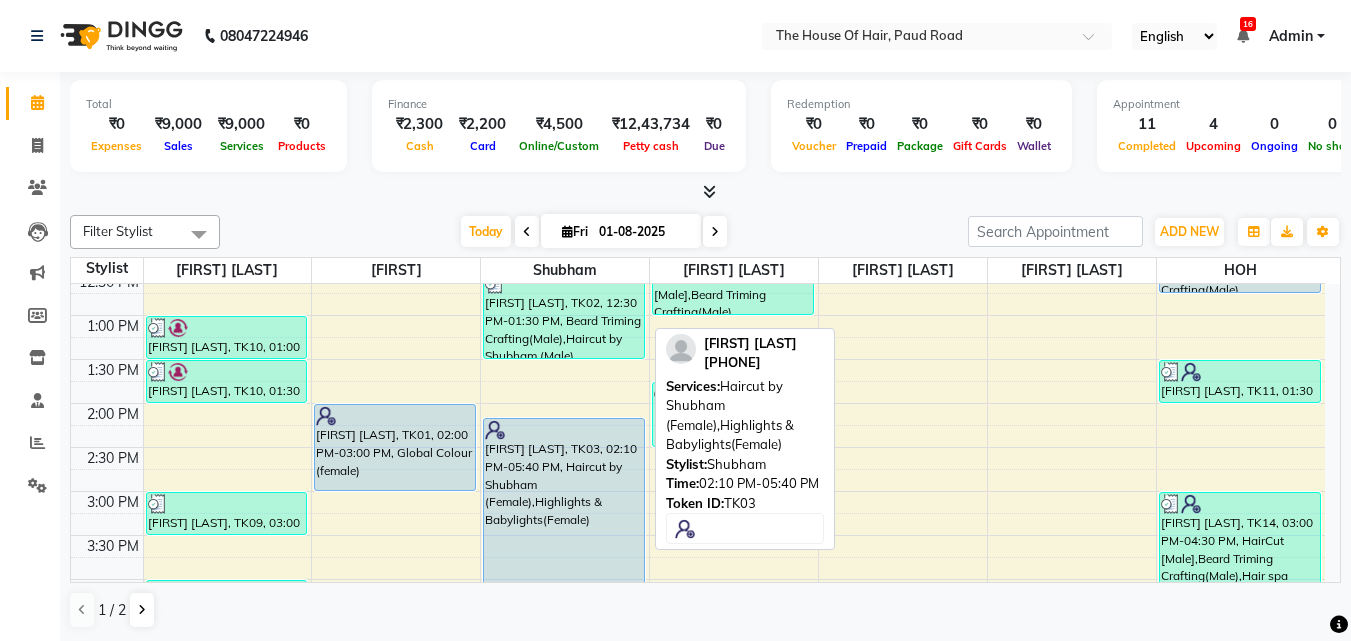 scroll, scrollTop: 321, scrollLeft: 0, axis: vertical 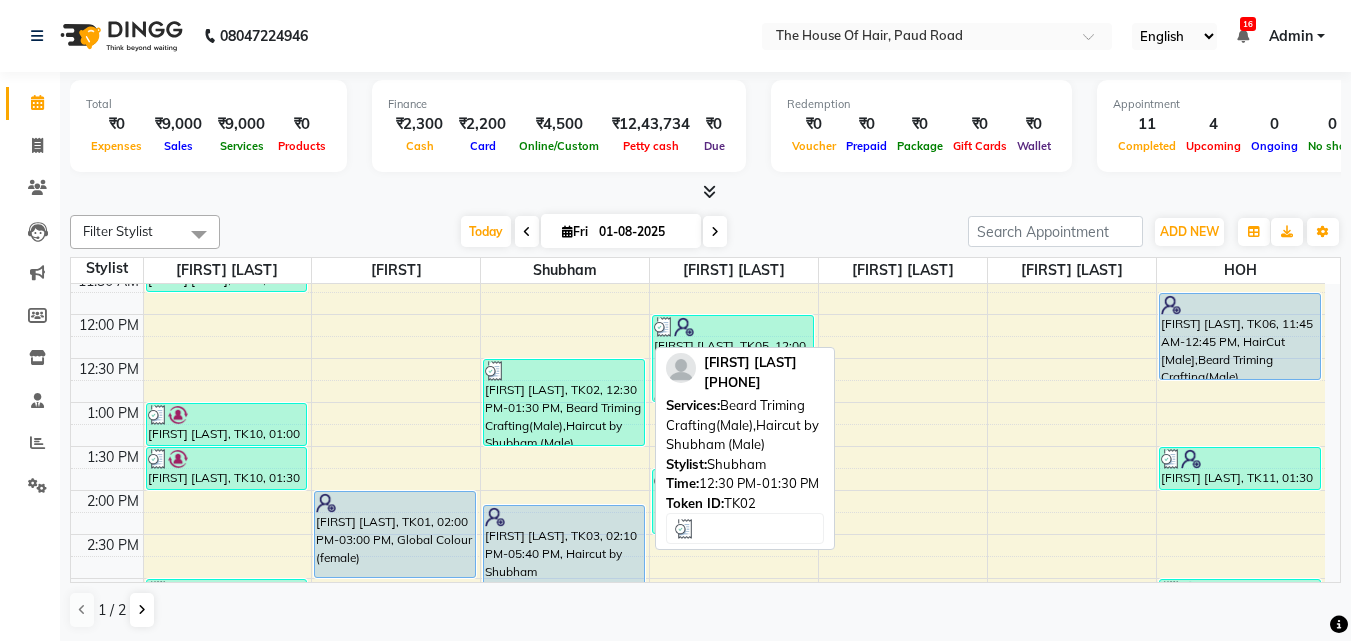 click on "[FIRST] [LAST], TK02, [TIME]-[TIME], Beard Triming Crafting(Male),Haircut by Shubham (Male)" at bounding box center [564, 402] 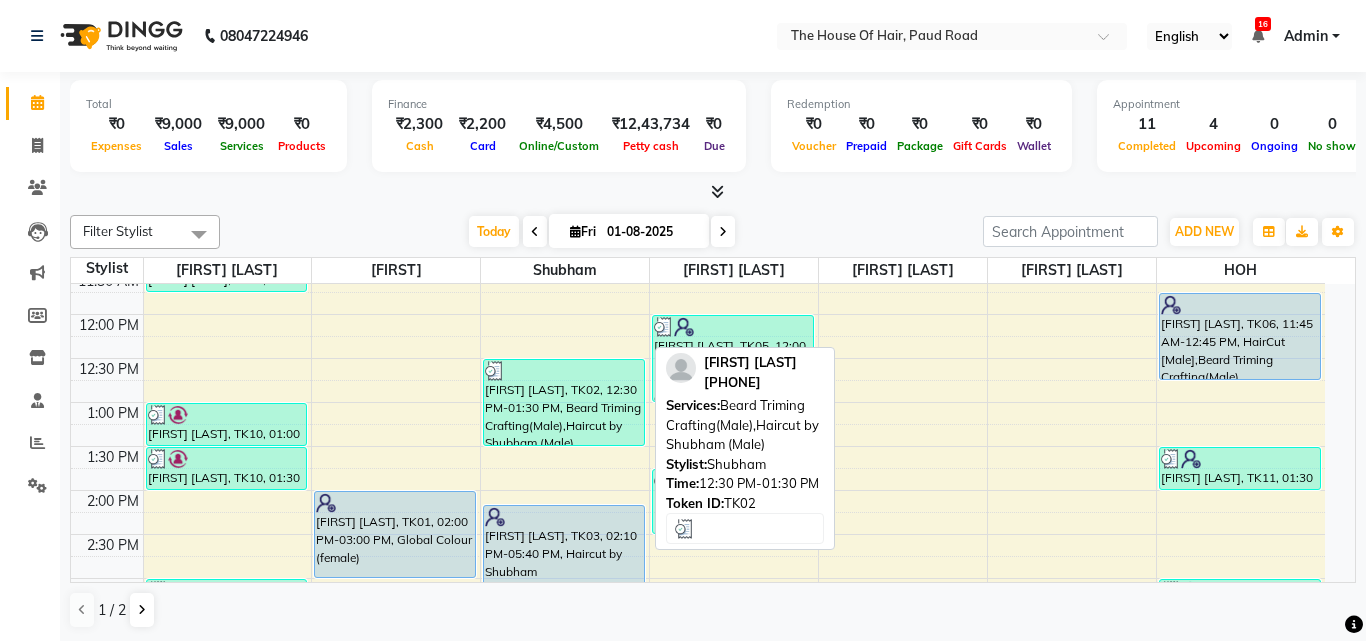select on "3" 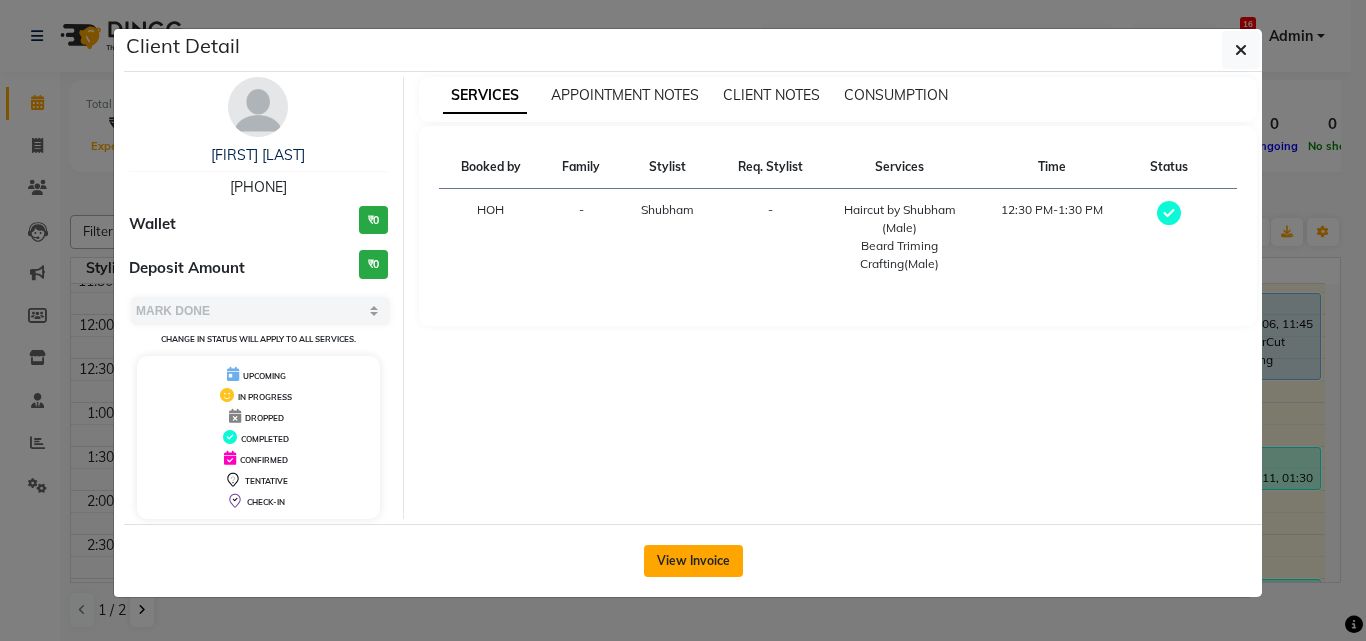 click on "View Invoice" 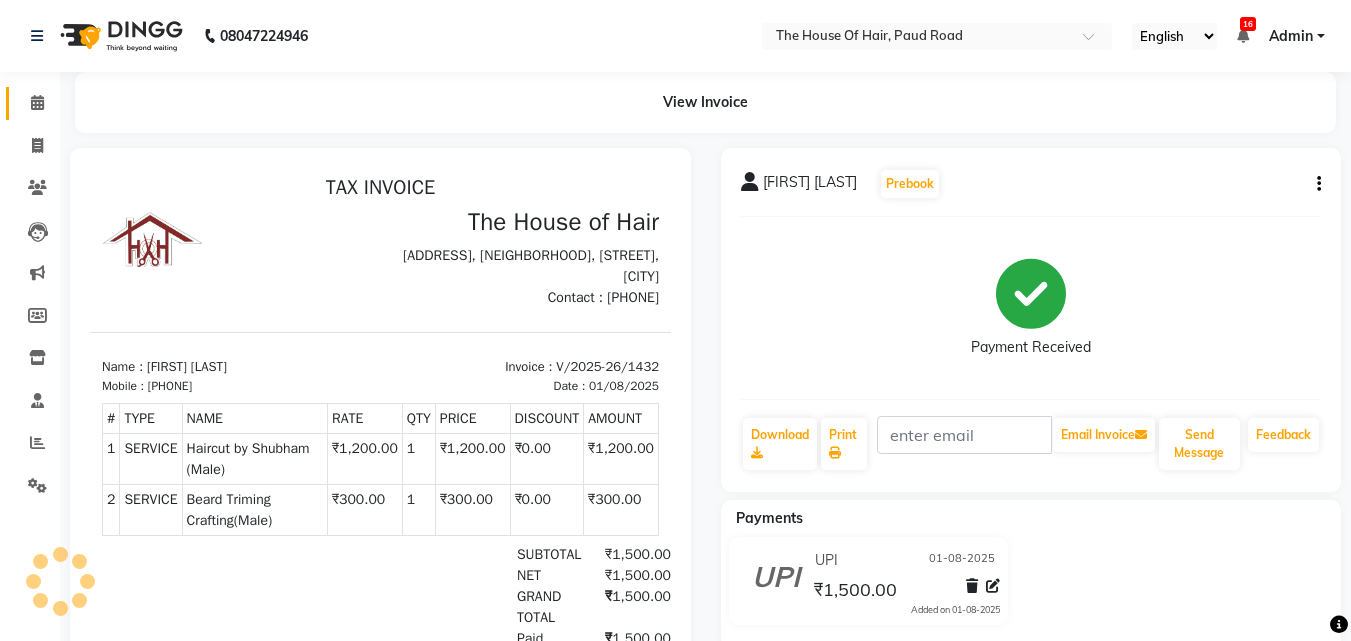 scroll, scrollTop: 0, scrollLeft: 0, axis: both 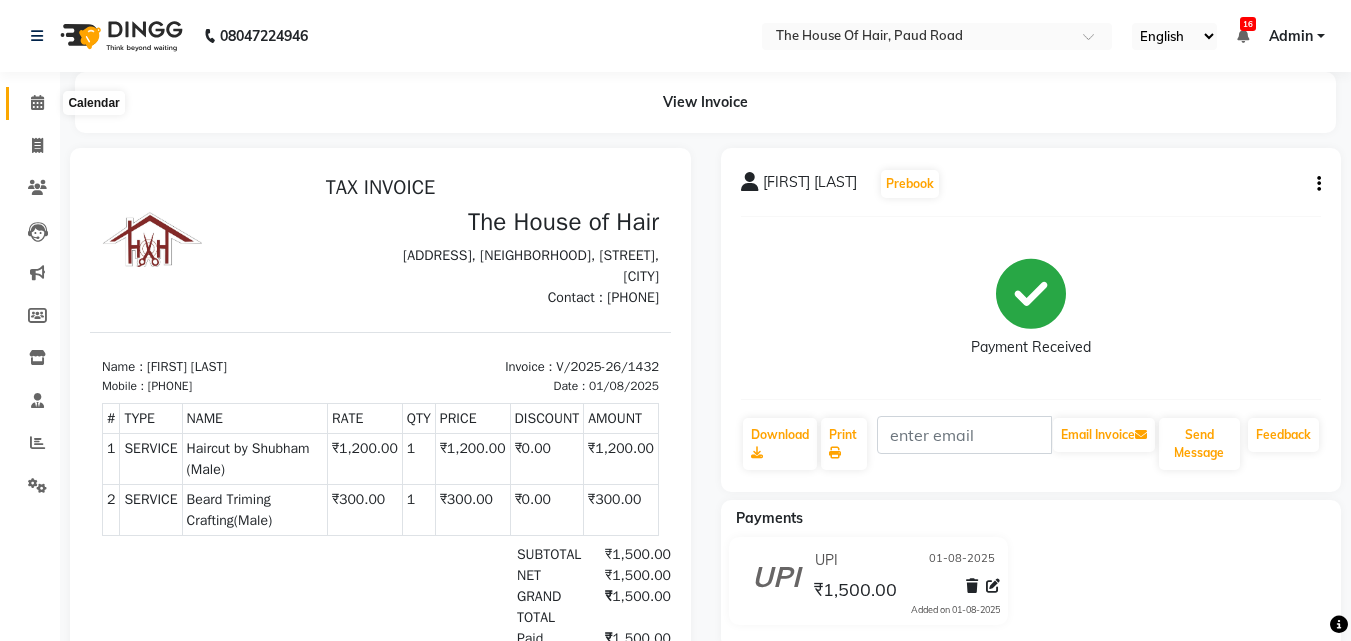 click 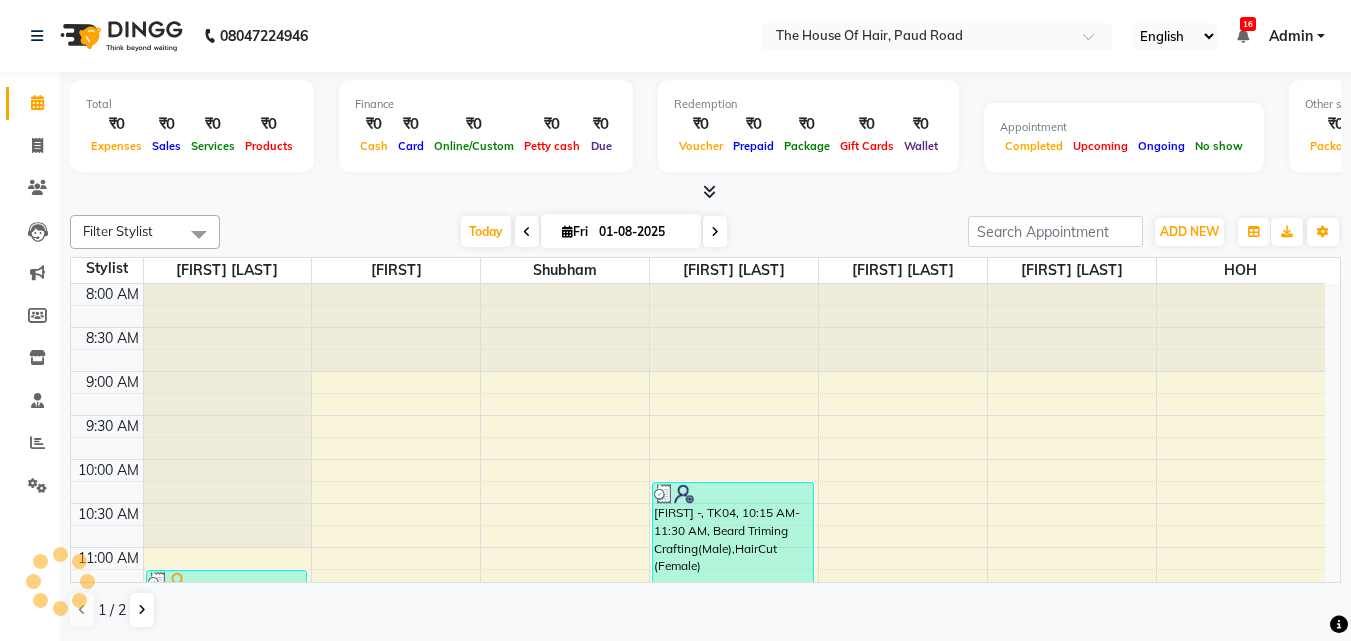 scroll, scrollTop: 705, scrollLeft: 0, axis: vertical 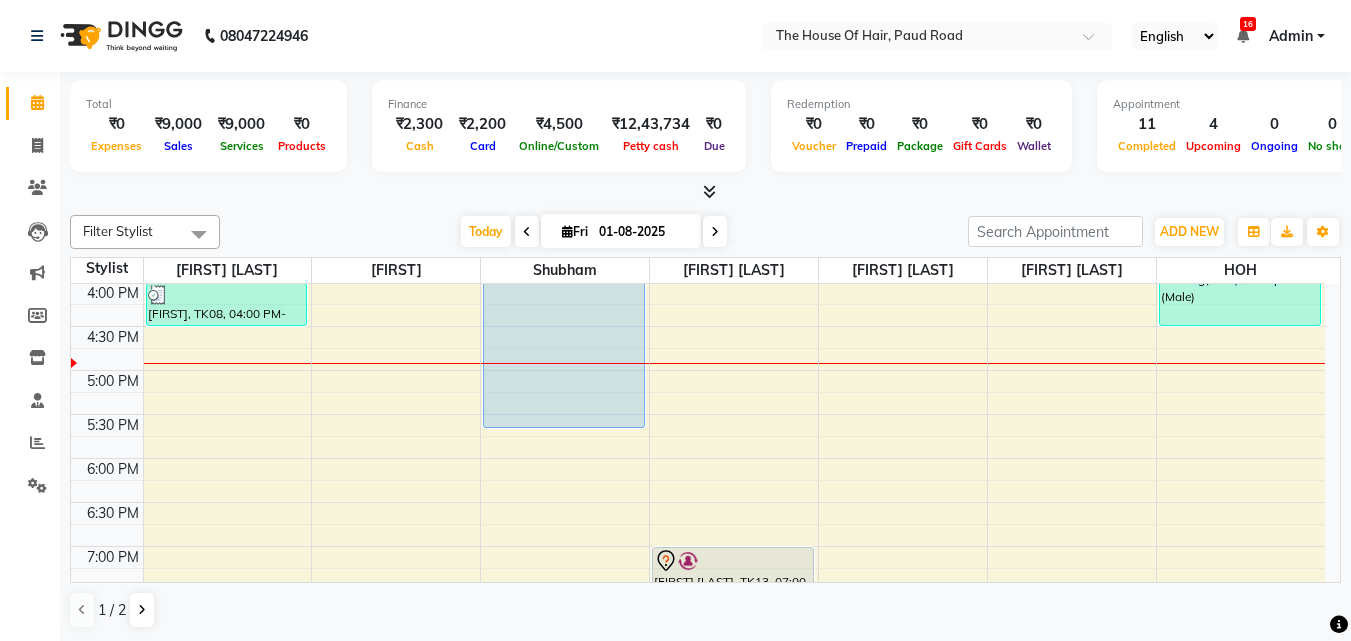 click at bounding box center (715, 232) 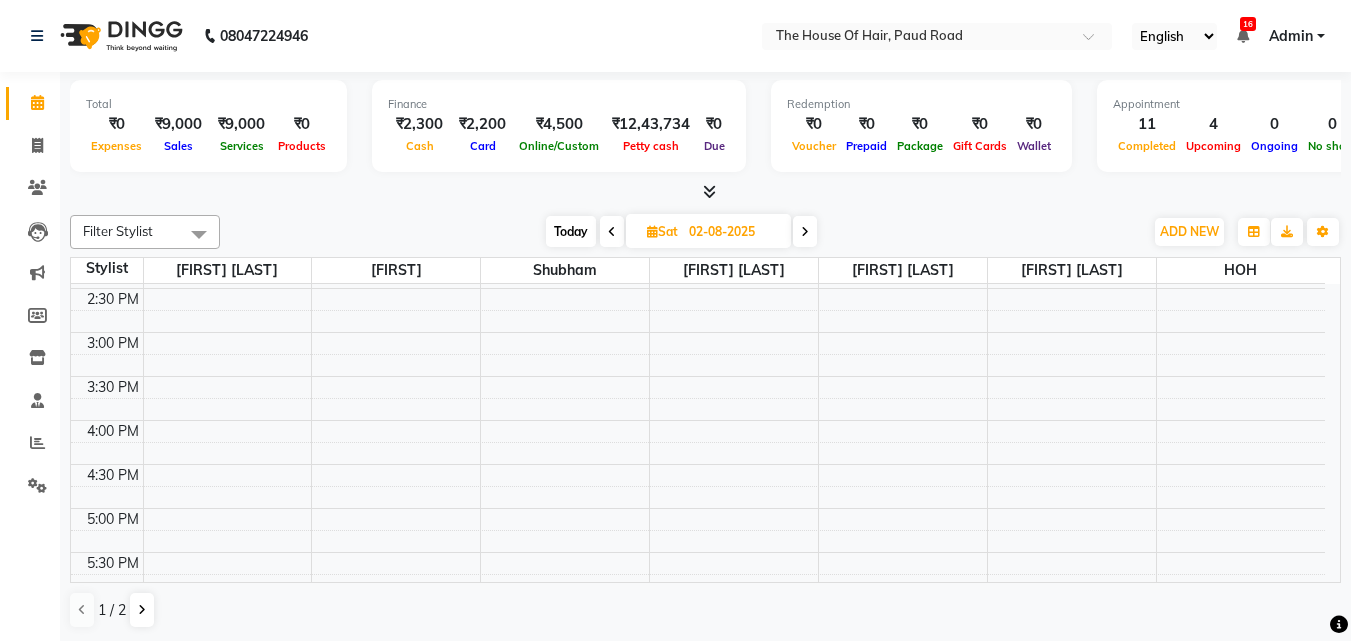 scroll, scrollTop: 554, scrollLeft: 0, axis: vertical 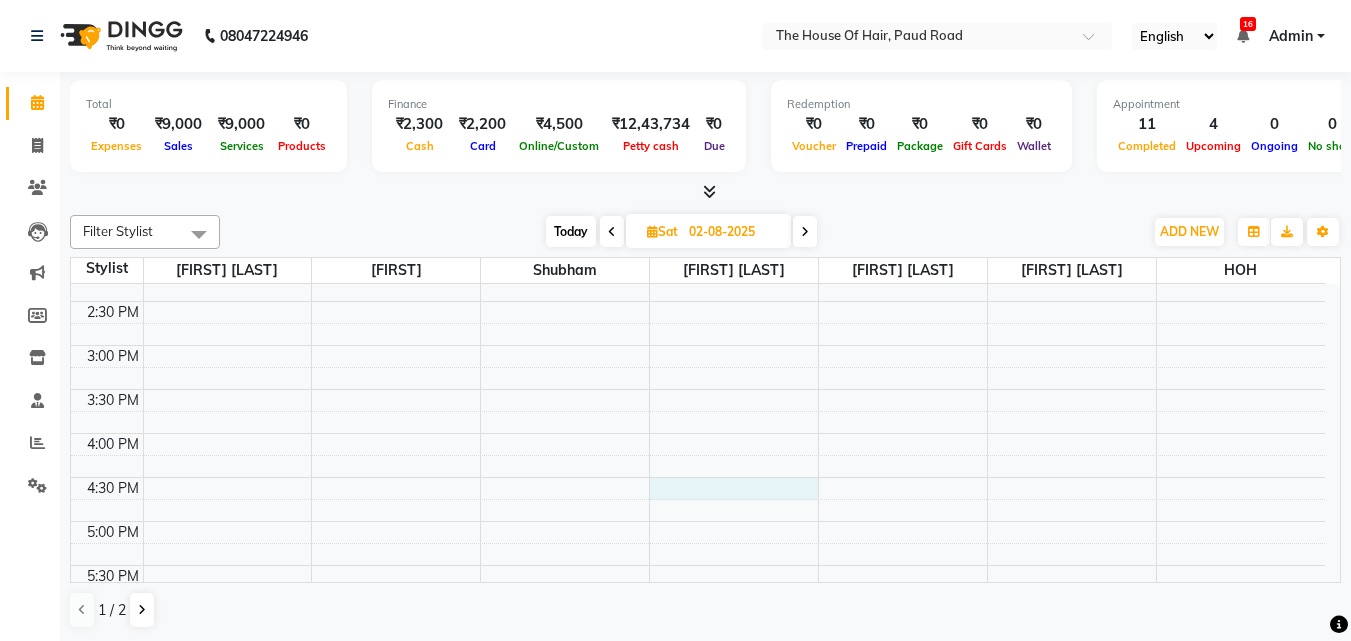 click on "8:00 AM 8:30 AM 9:00 AM 9:30 AM 10:00 AM 10:30 AM 11:00 AM 11:30 AM 12:00 PM 12:30 PM 1:00 PM 1:30 PM 2:00 PM 2:30 PM 3:00 PM 3:30 PM 4:00 PM 4:30 PM 5:00 PM 5:30 PM 6:00 PM 6:30 PM 7:00 PM 7:30 PM 8:00 PM 8:30 PM 9:00 PM 9:30 PM" at bounding box center (698, 345) 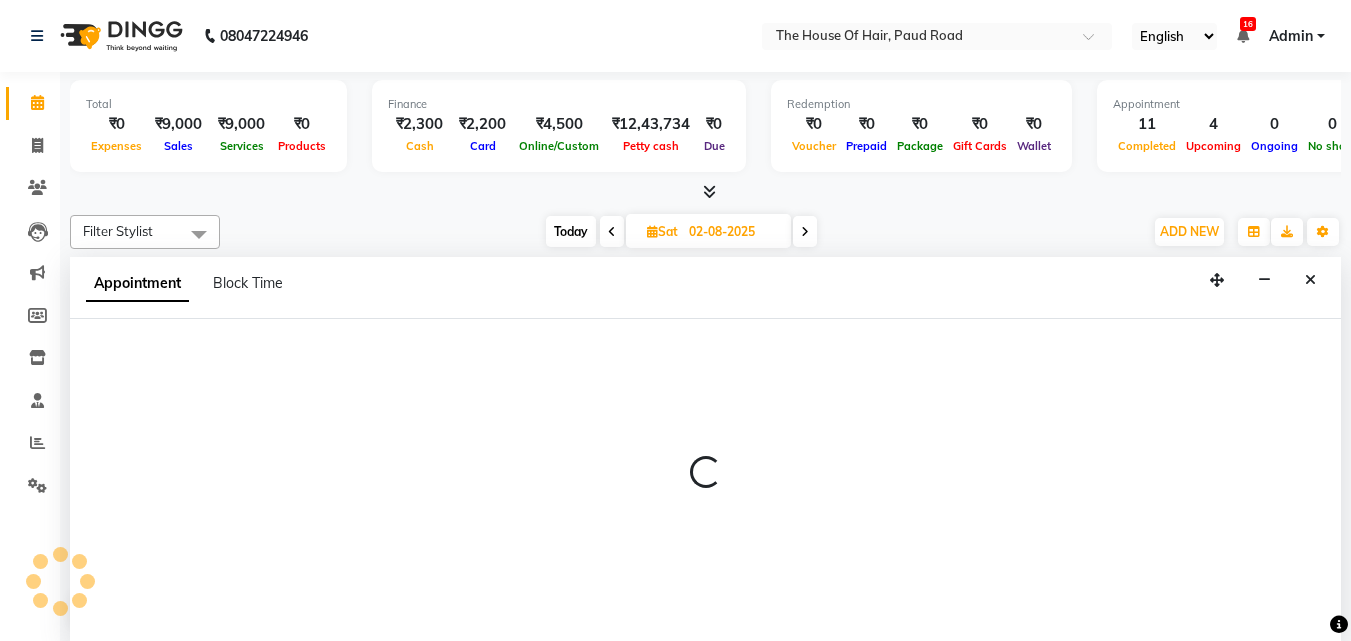 scroll, scrollTop: 1, scrollLeft: 0, axis: vertical 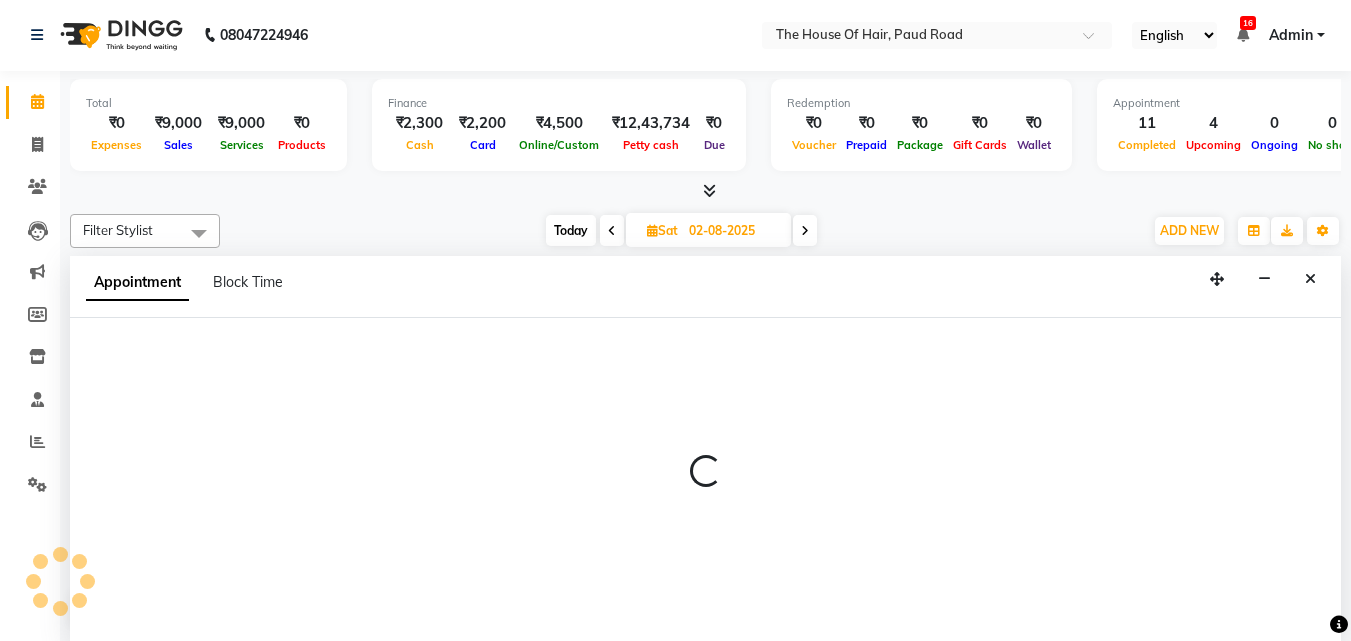 select on "57808" 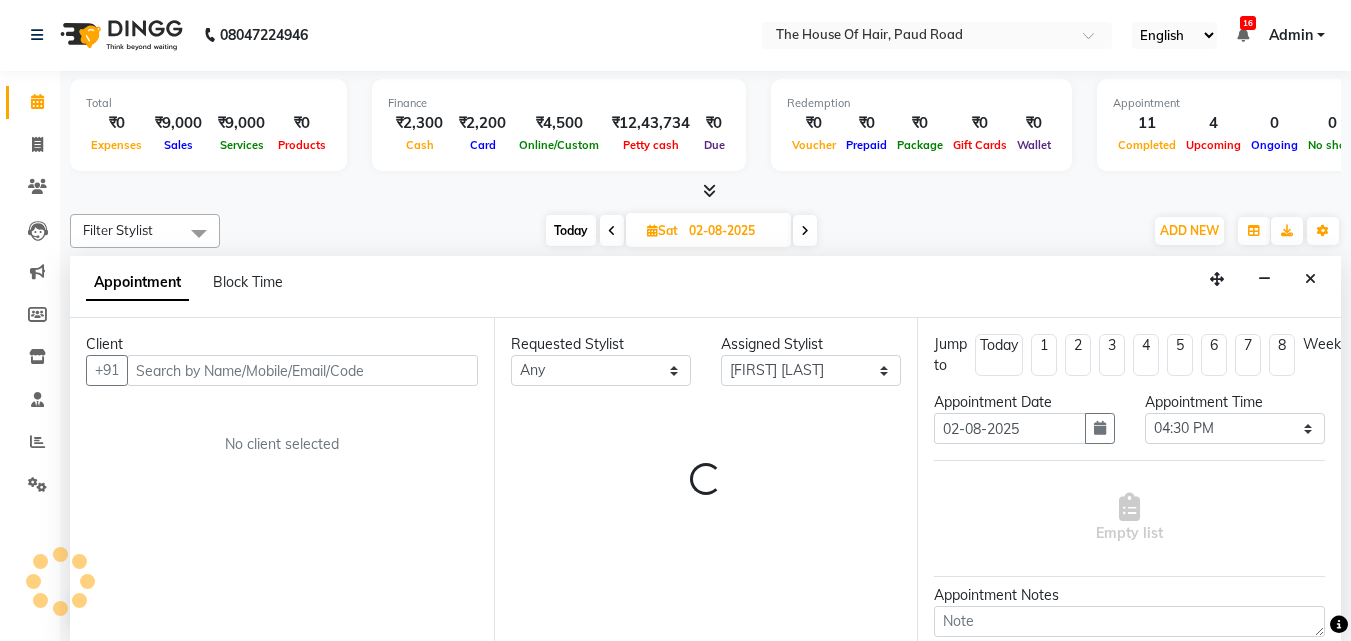 scroll, scrollTop: 0, scrollLeft: 0, axis: both 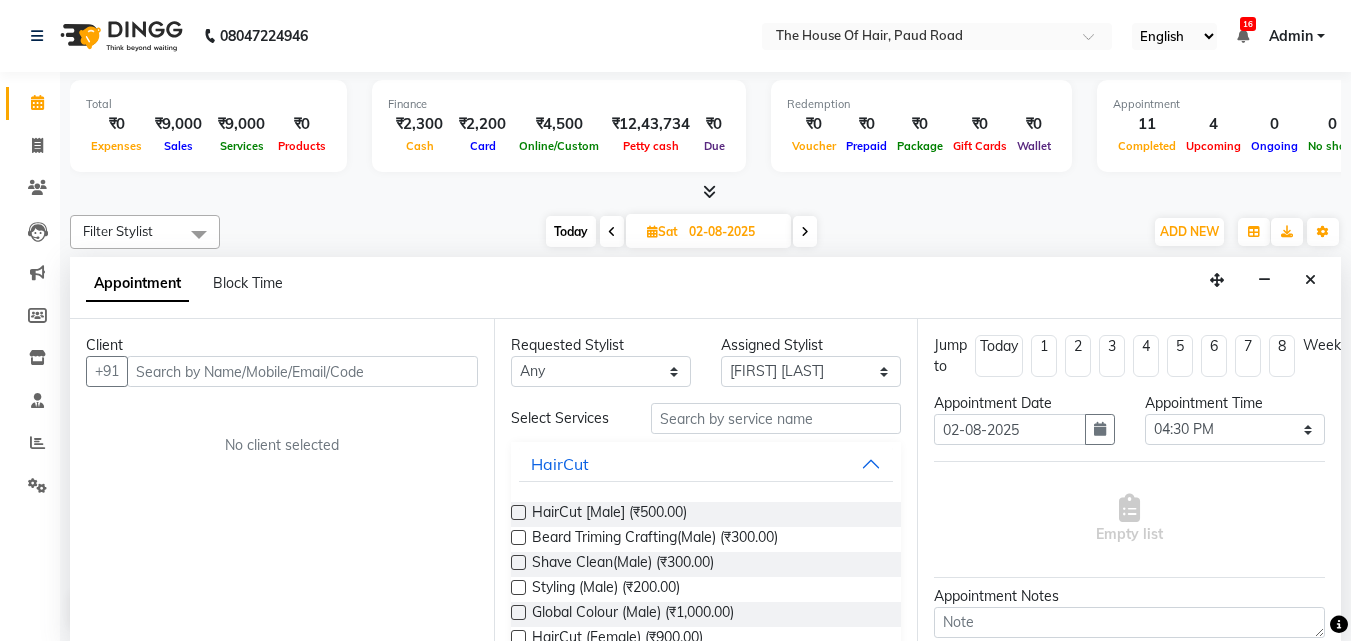click on "Appointment Block Time" at bounding box center (705, 288) 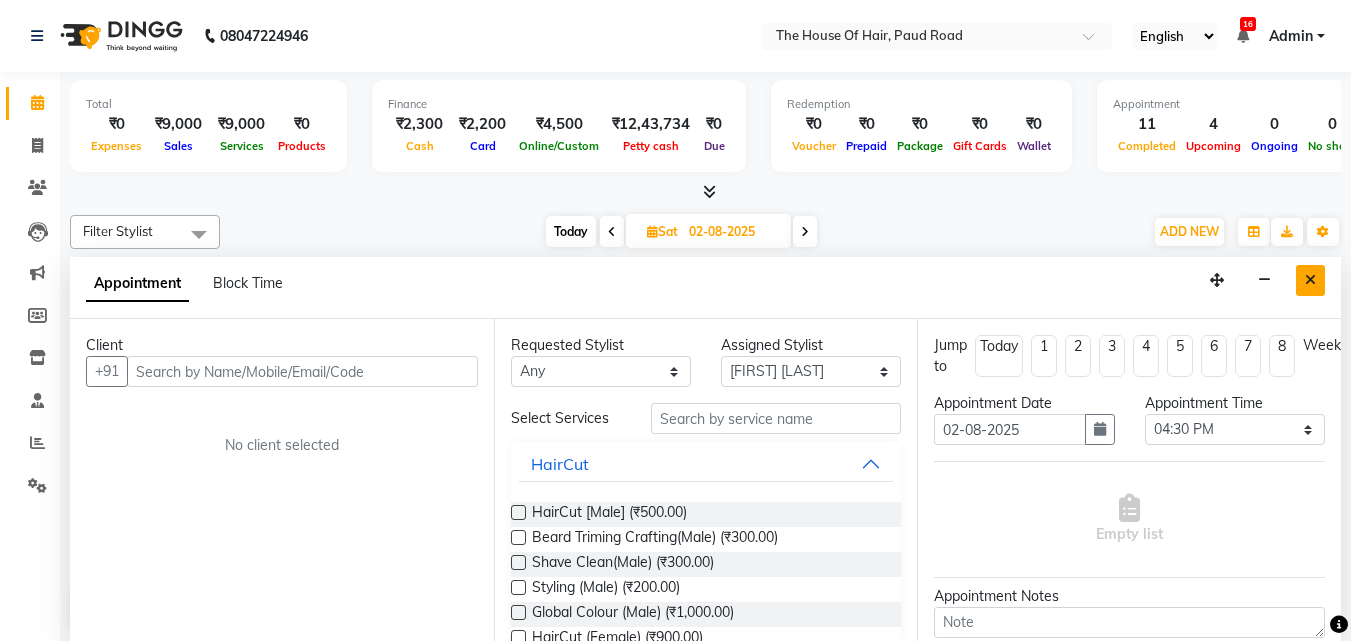 click at bounding box center [1310, 280] 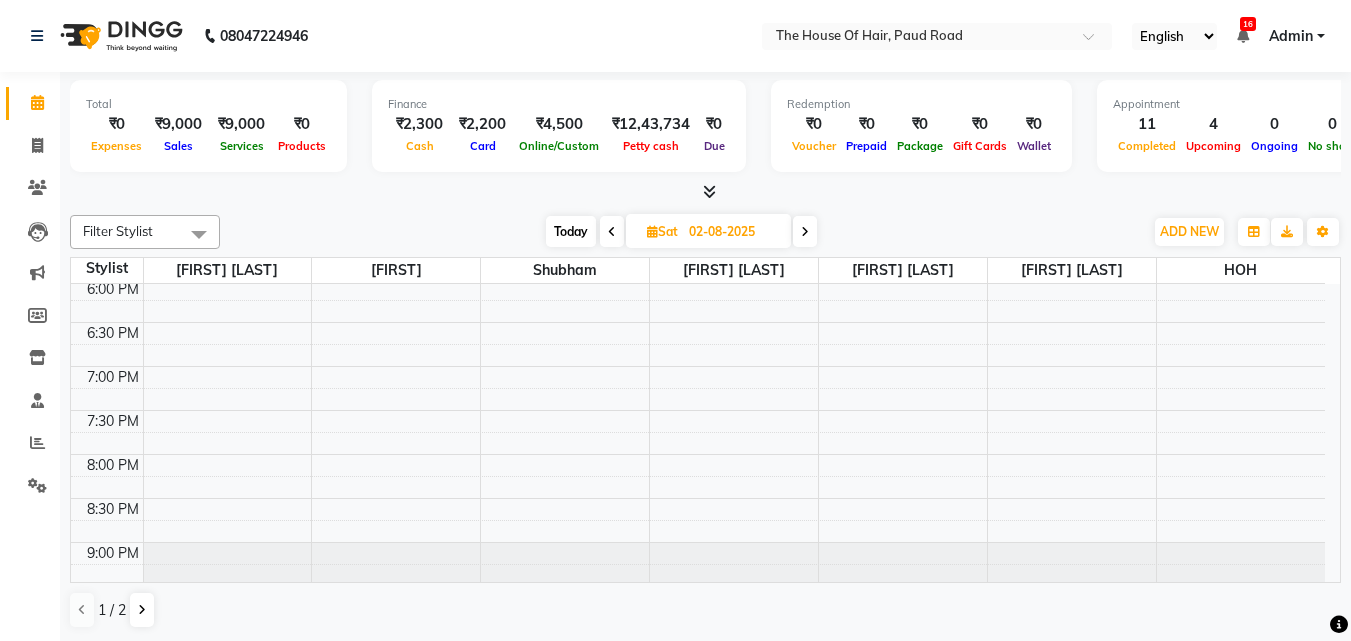 scroll, scrollTop: 933, scrollLeft: 0, axis: vertical 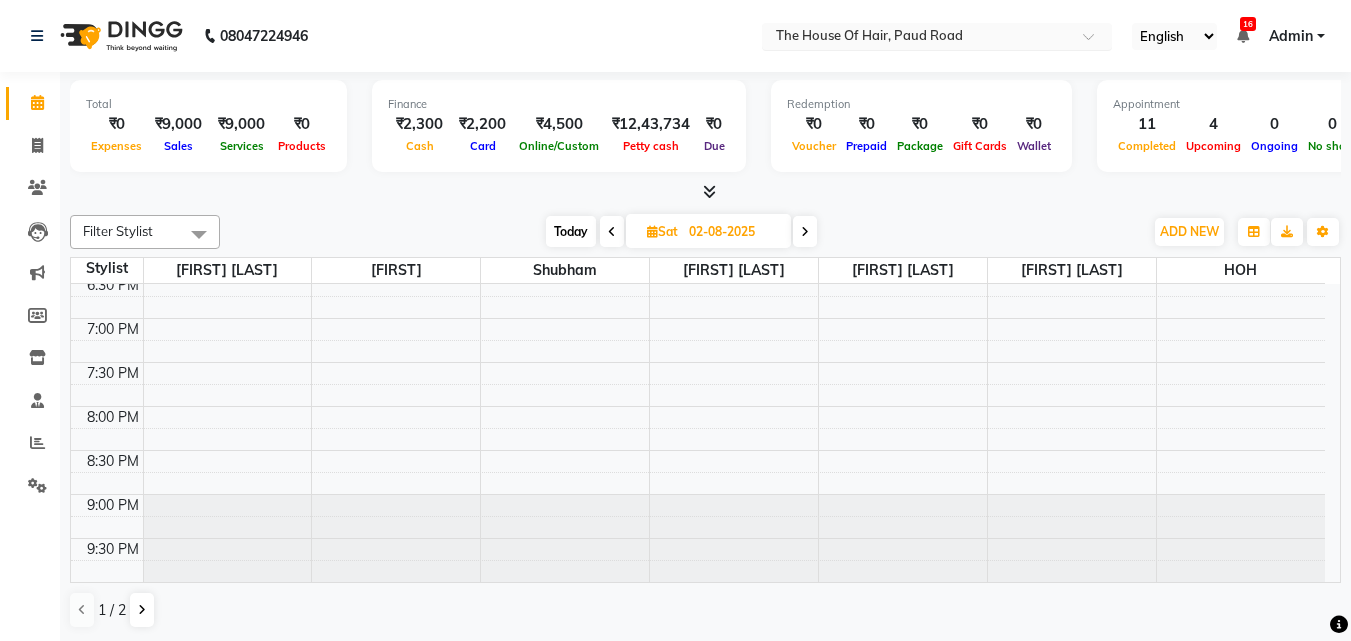 click at bounding box center [917, 38] 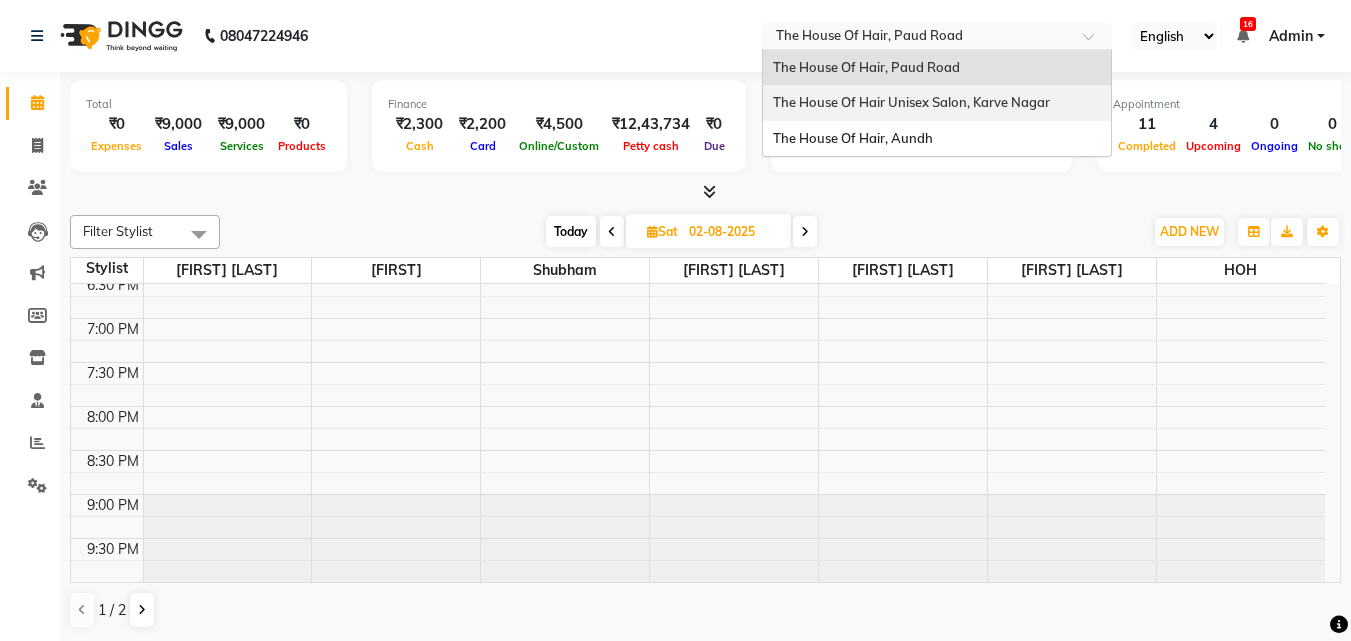 click on "The House Of Hair Unisex Salon, Karve Nagar" at bounding box center [911, 102] 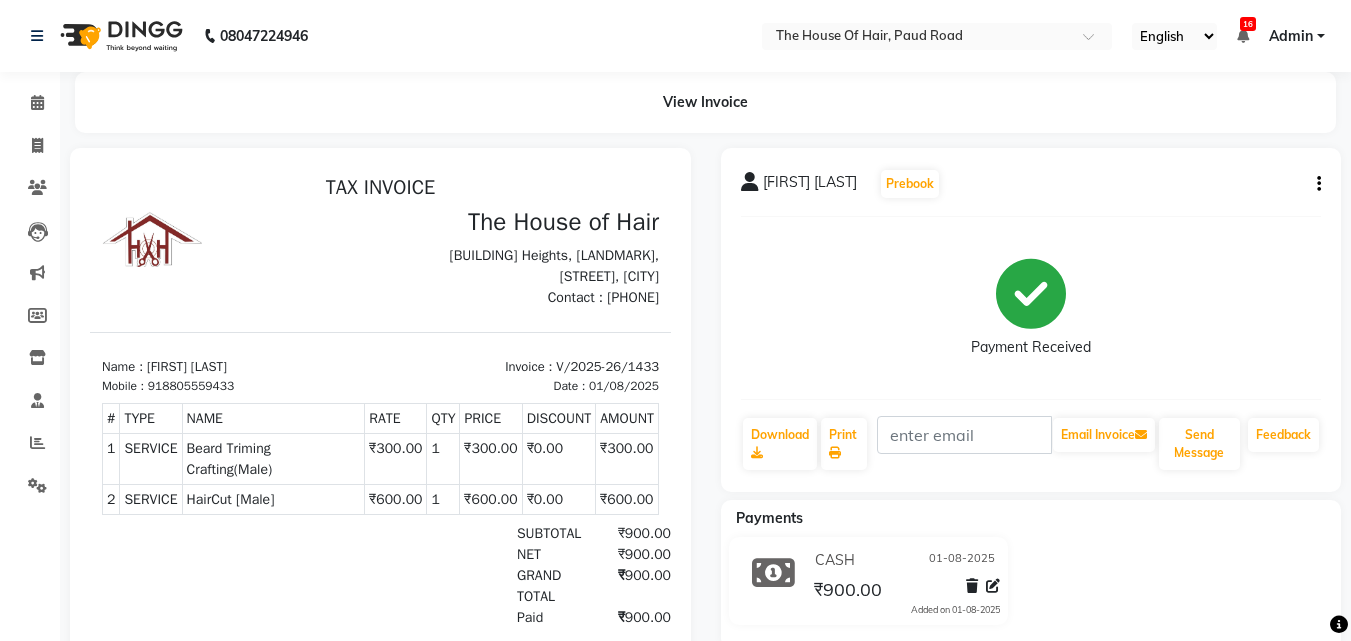 scroll, scrollTop: 0, scrollLeft: 0, axis: both 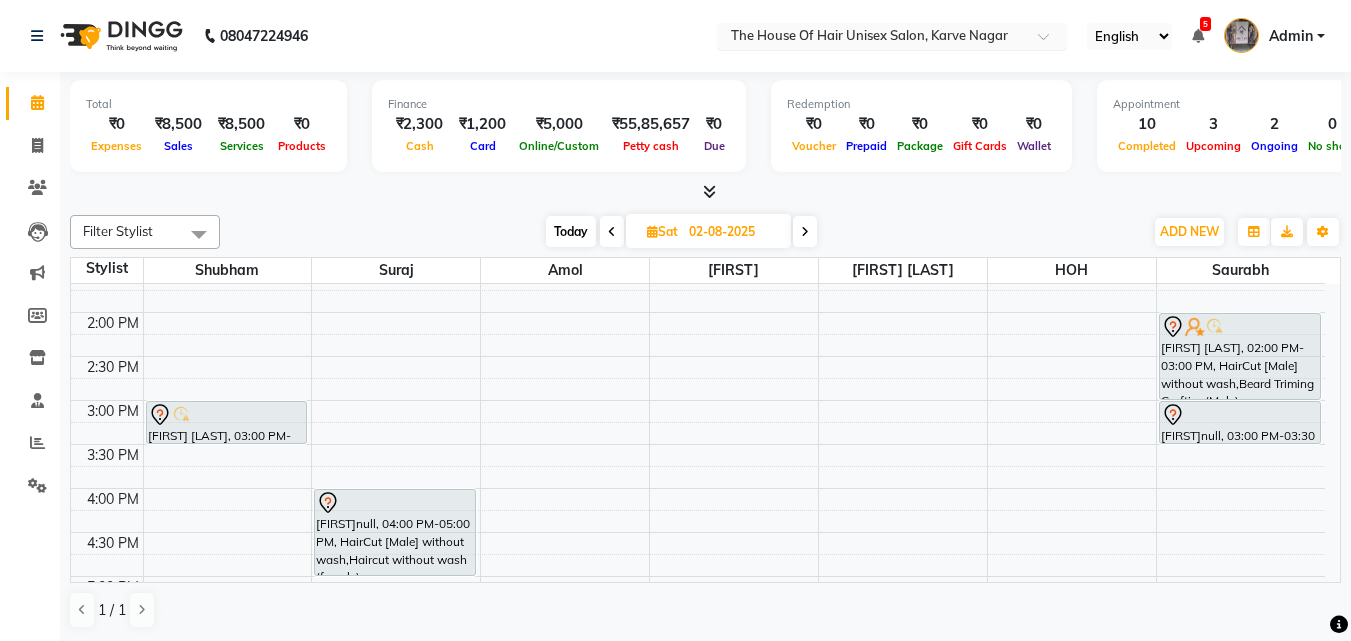 click at bounding box center [872, 38] 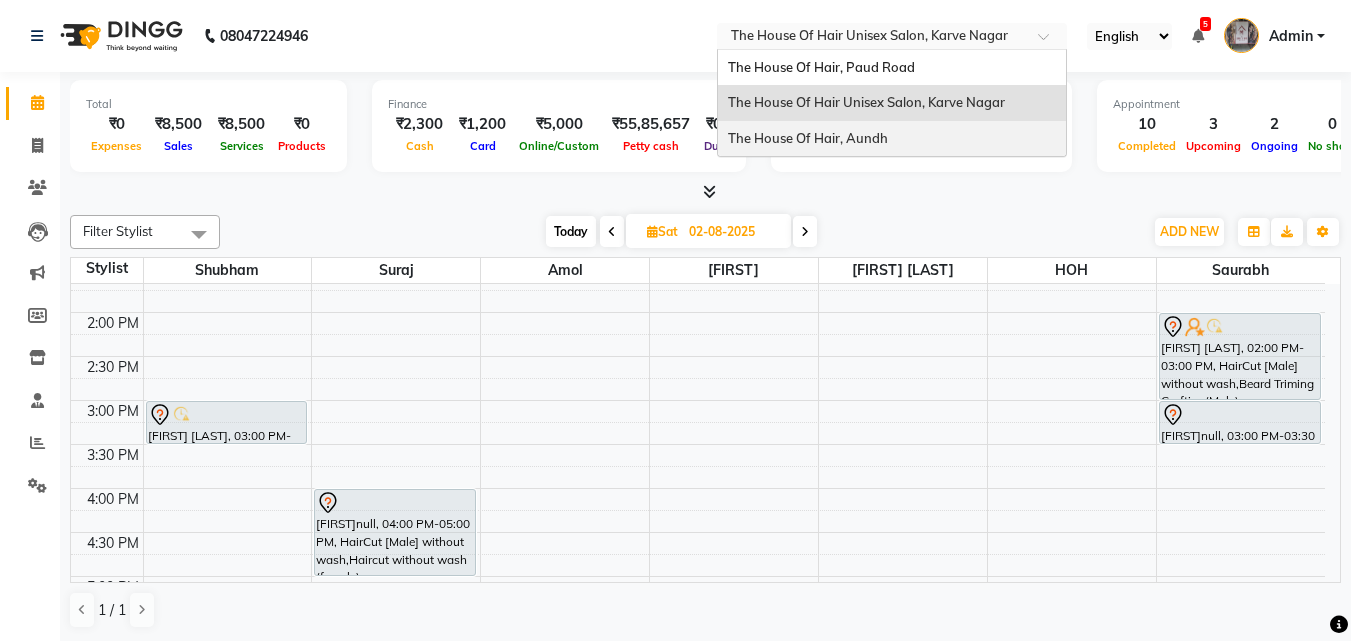 click on "The House Of Hair, Aundh" at bounding box center (808, 138) 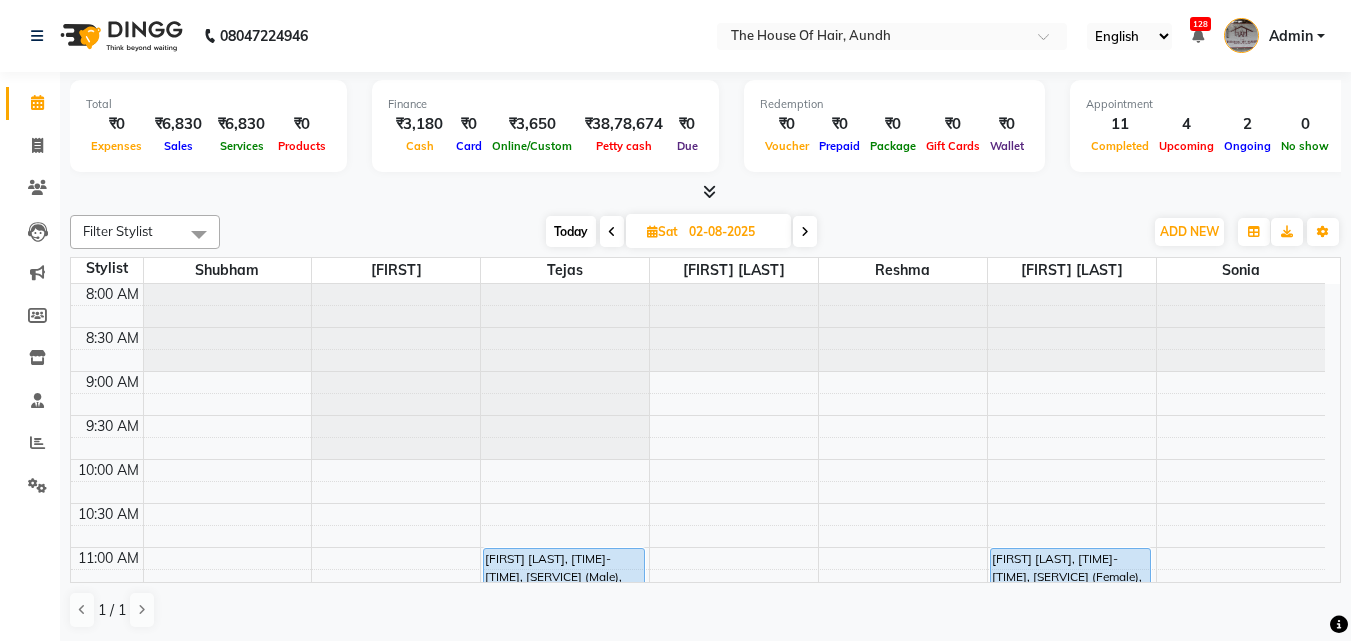 scroll, scrollTop: 0, scrollLeft: 0, axis: both 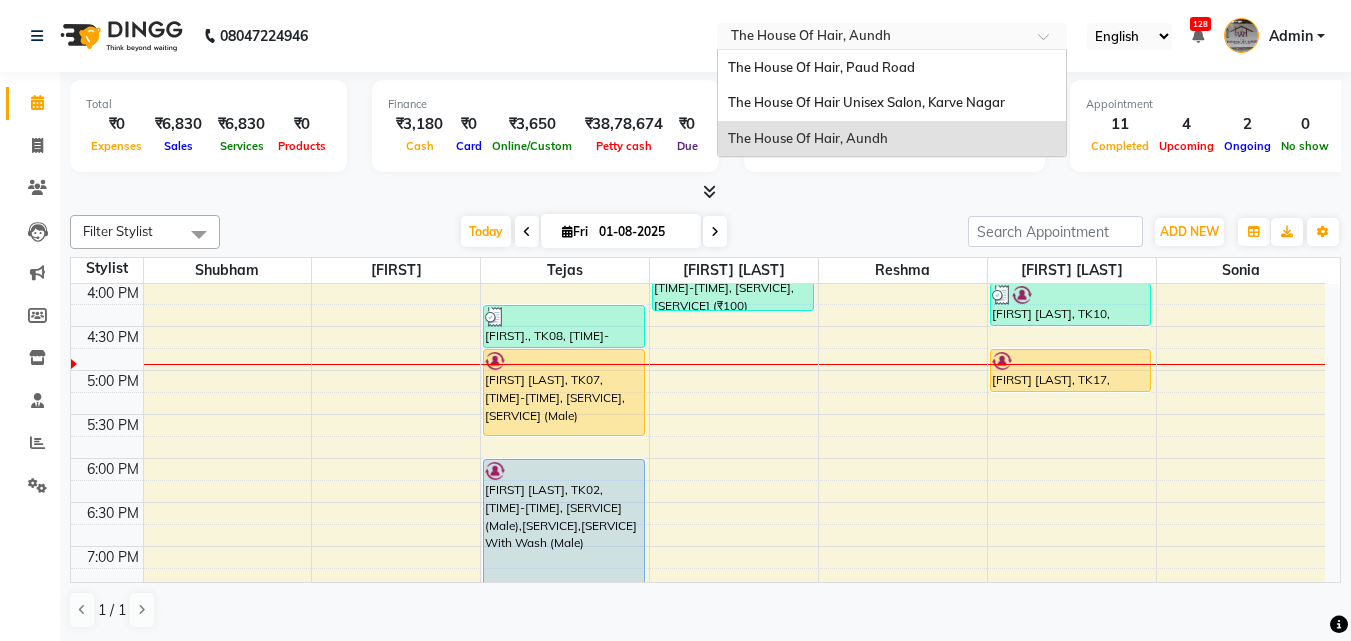 click at bounding box center [872, 38] 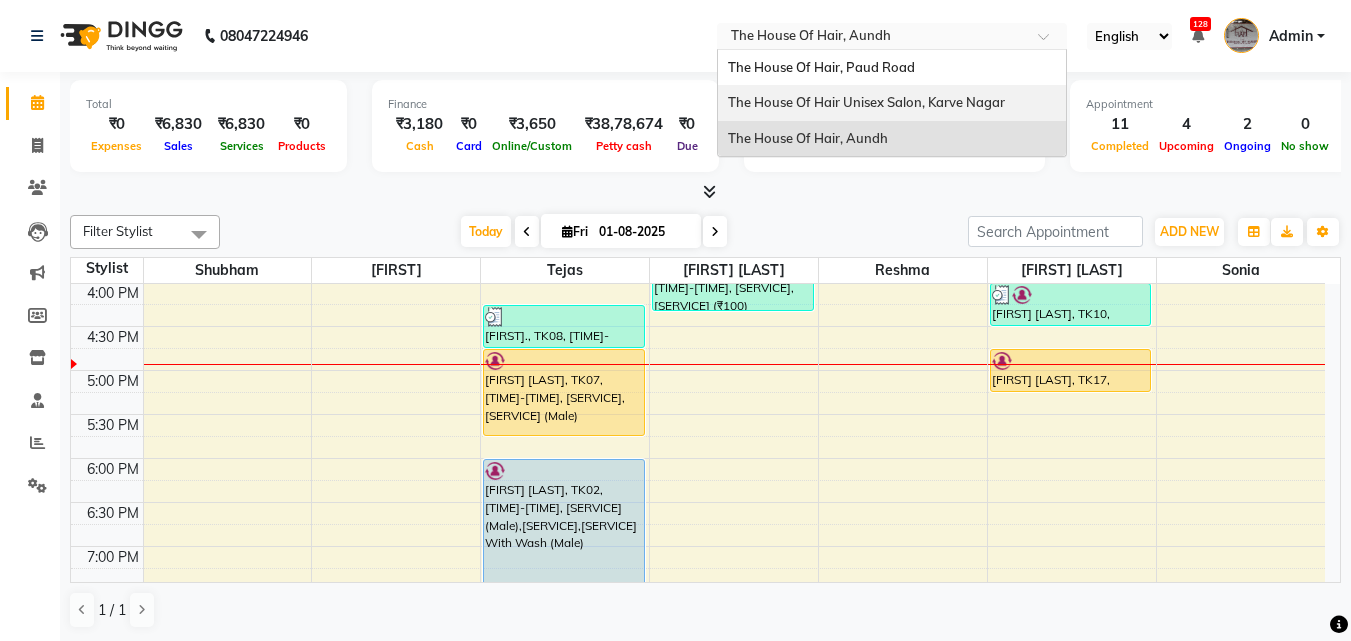 click on "The House Of Hair Unisex Salon, Karve Nagar" at bounding box center [892, 103] 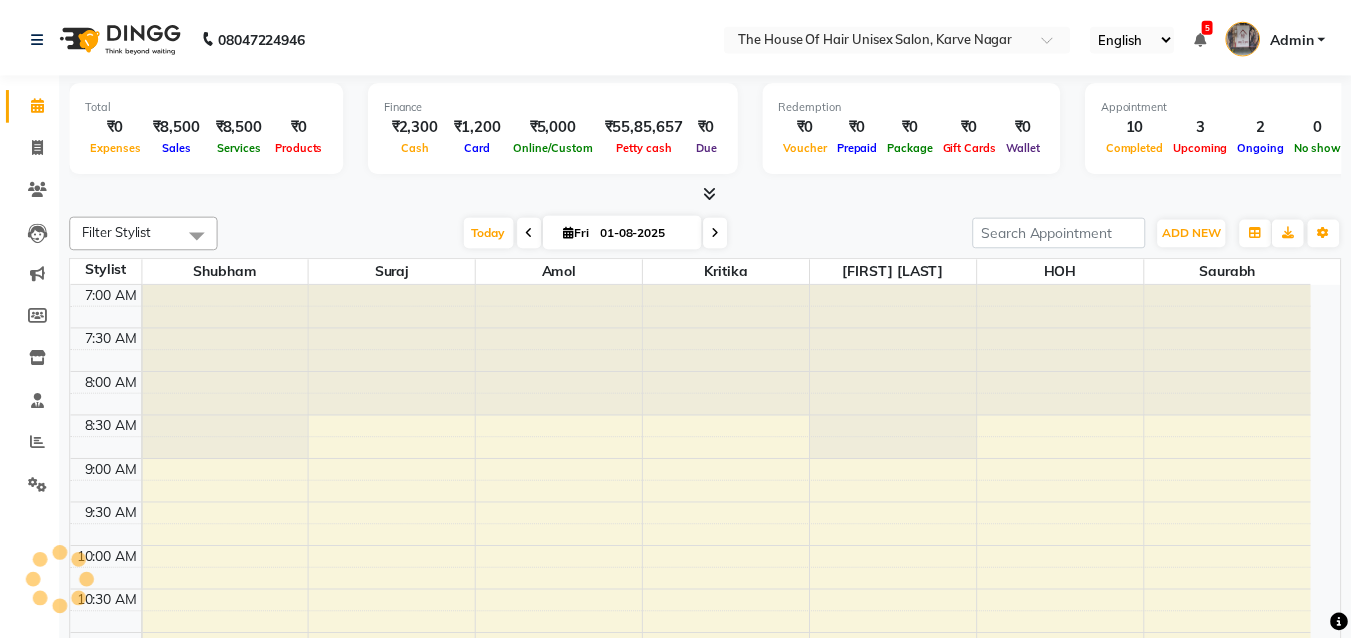 scroll, scrollTop: 0, scrollLeft: 0, axis: both 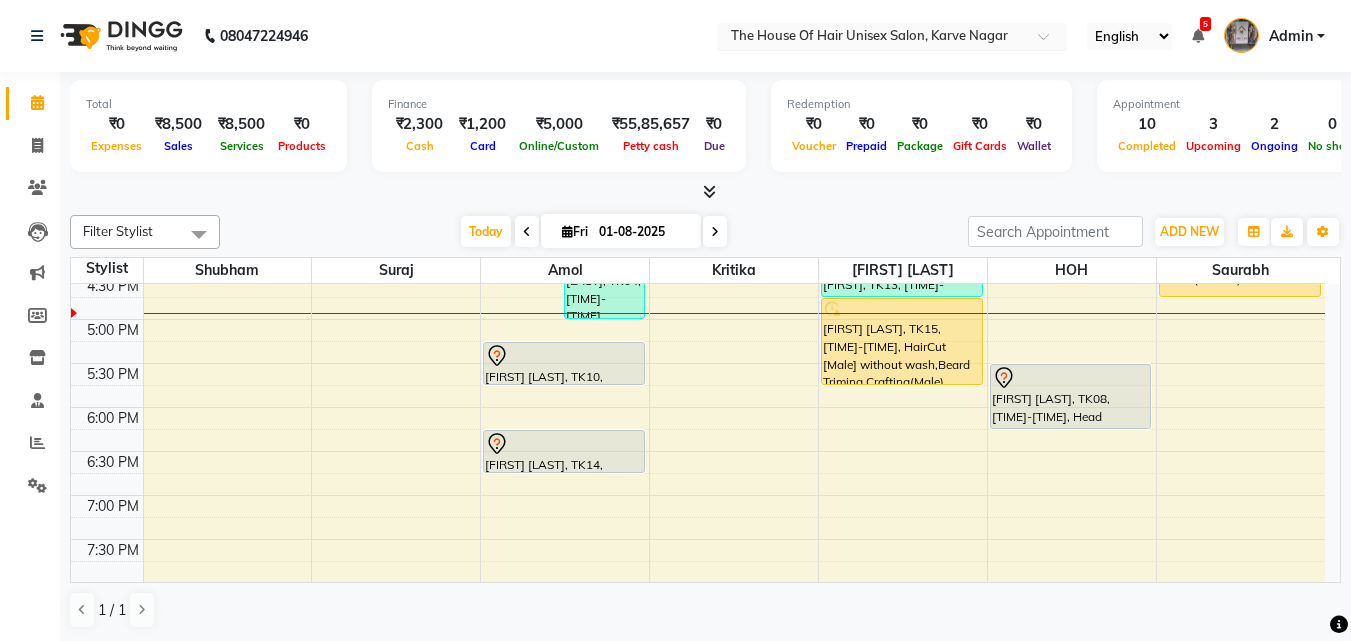 click at bounding box center (872, 38) 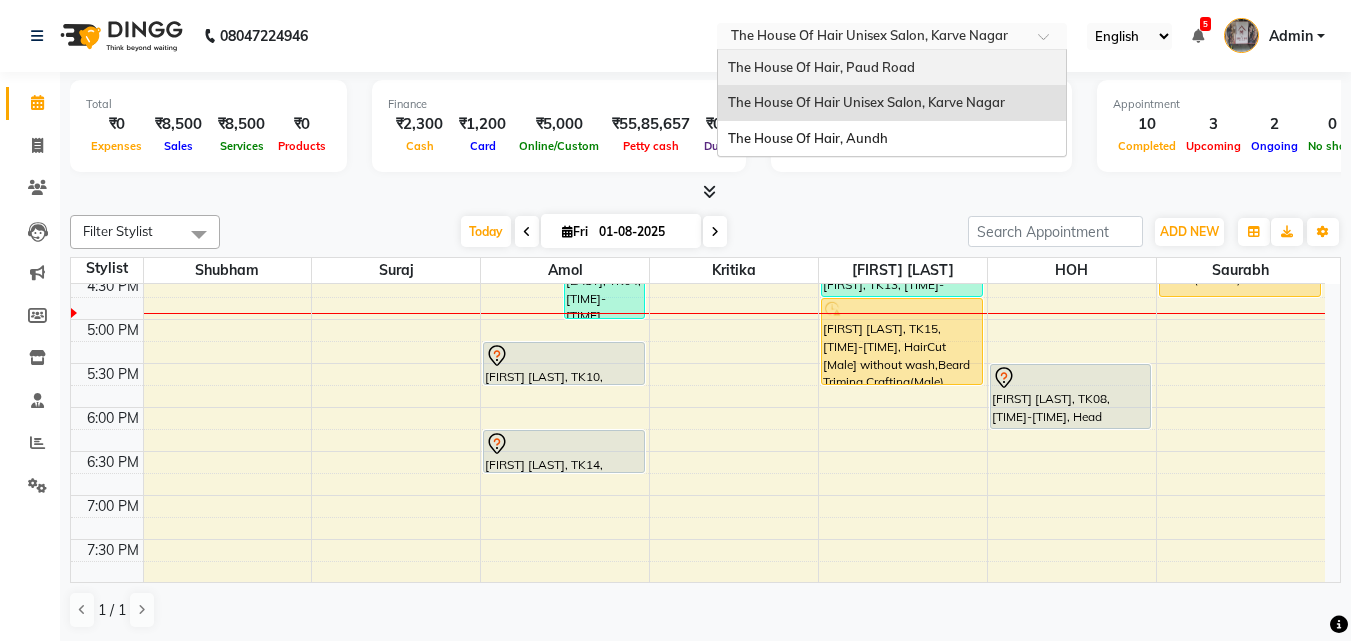 click on "The House Of Hair, Paud Road" at bounding box center [821, 67] 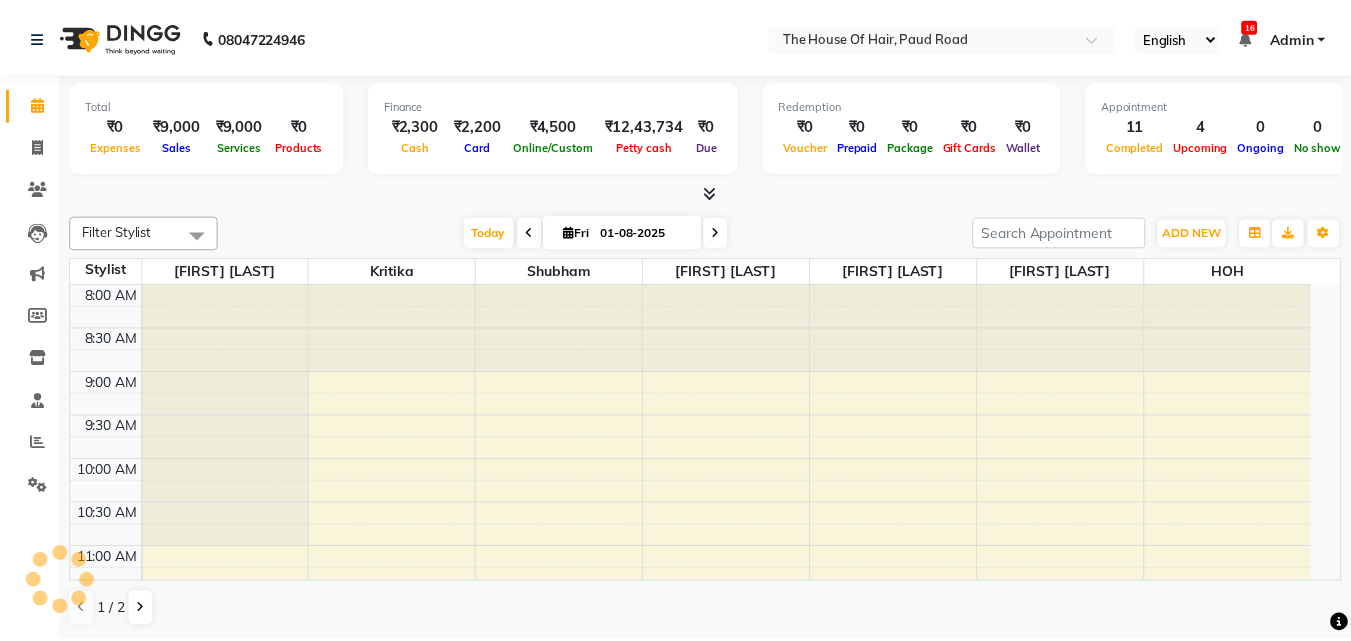 scroll, scrollTop: 0, scrollLeft: 0, axis: both 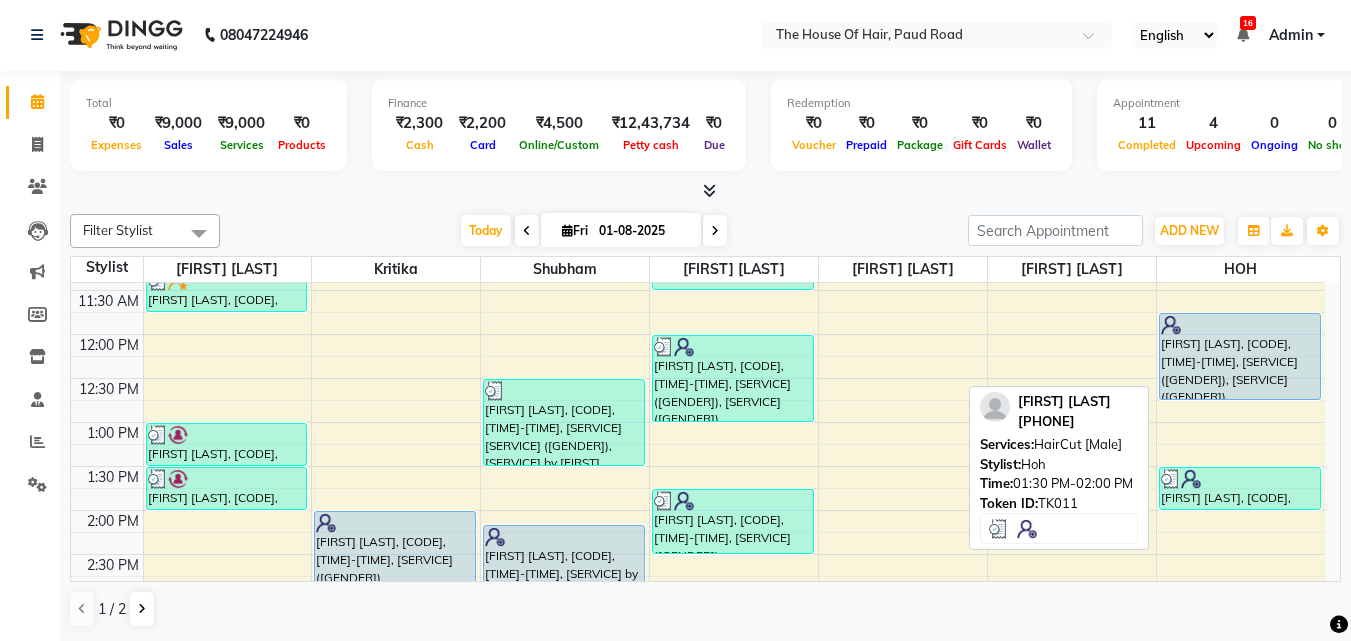 click at bounding box center (1240, 479) 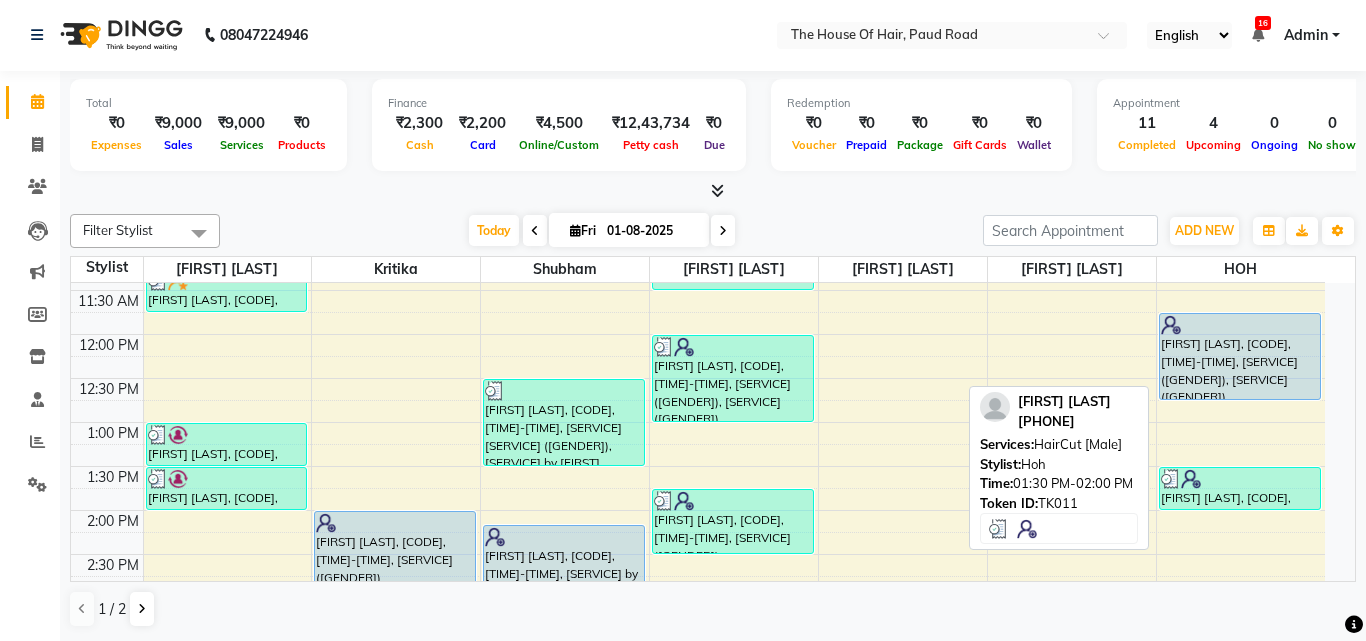 select on "3" 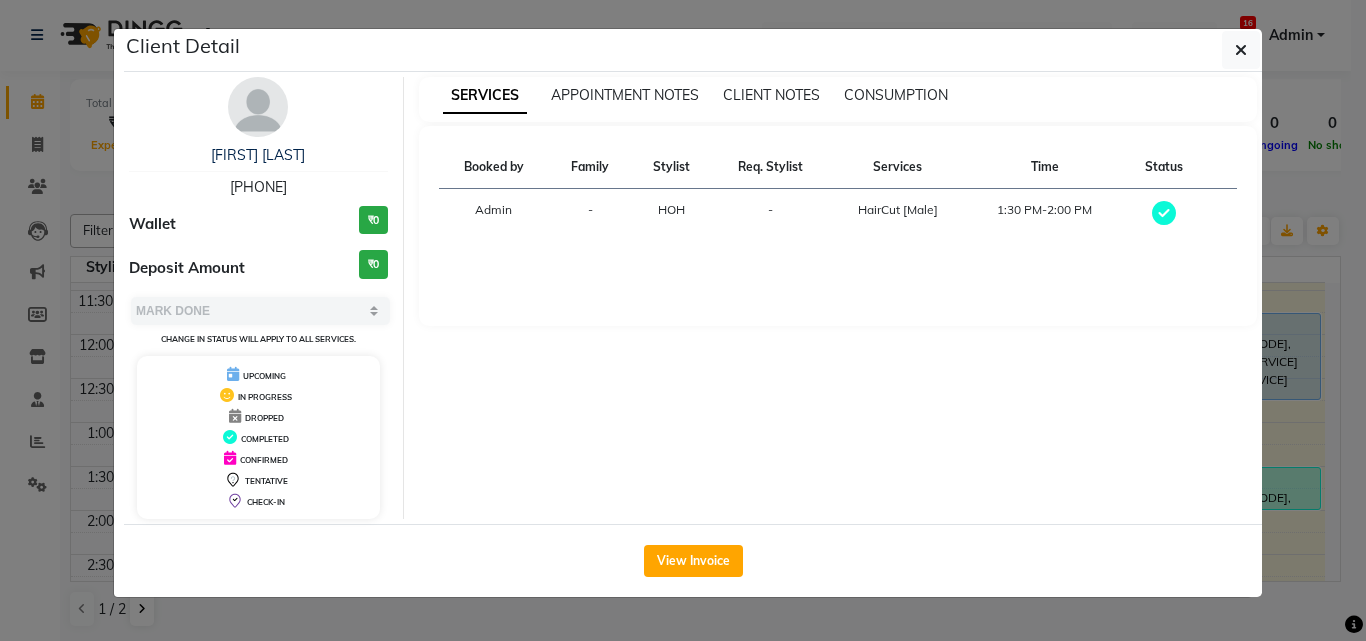 click on "View Invoice" 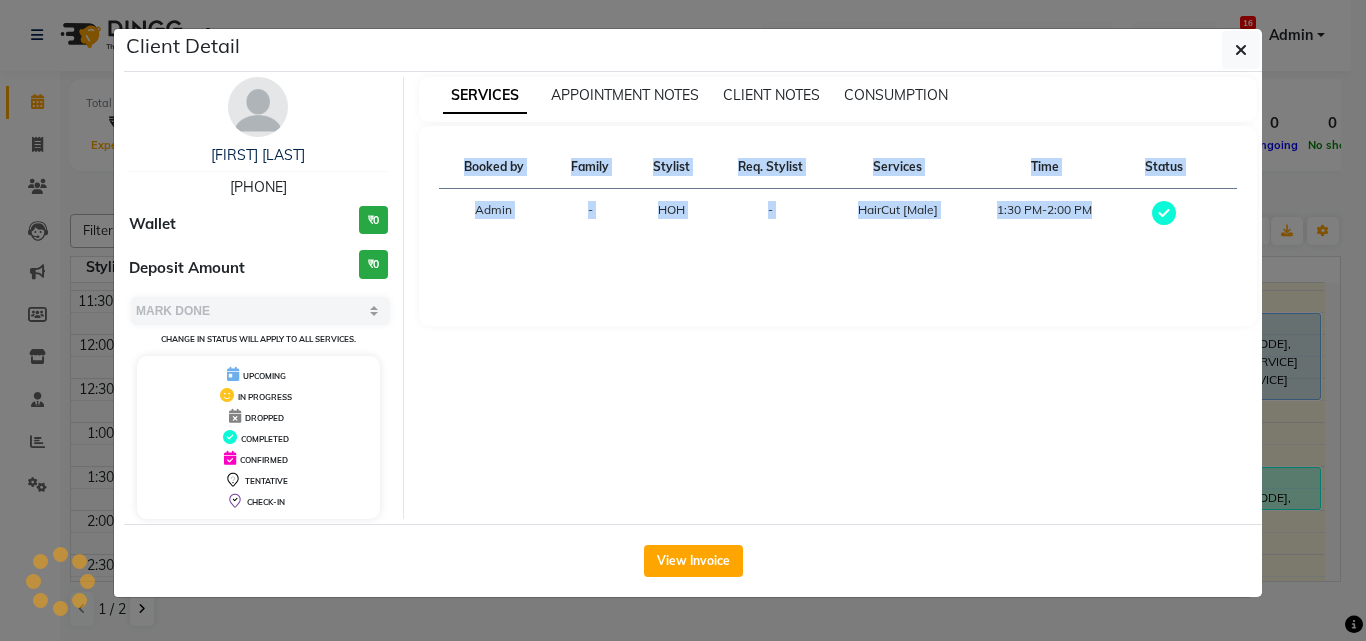 click on "View Invoice" 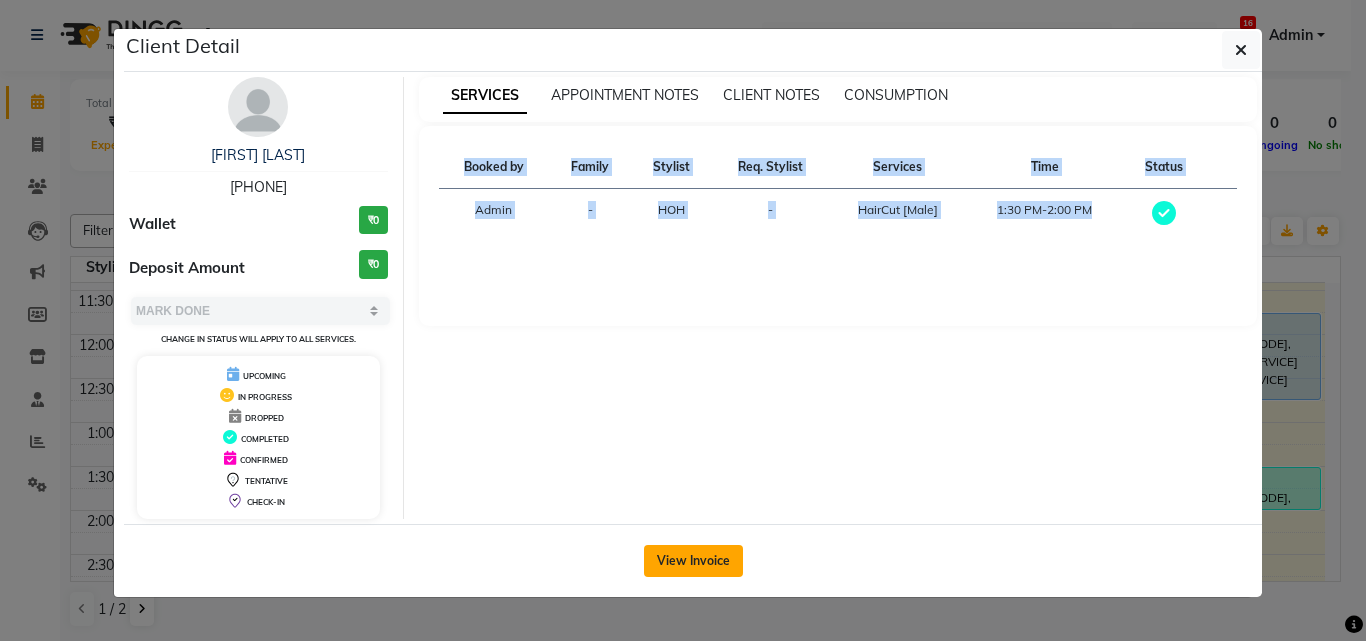 click on "View Invoice" 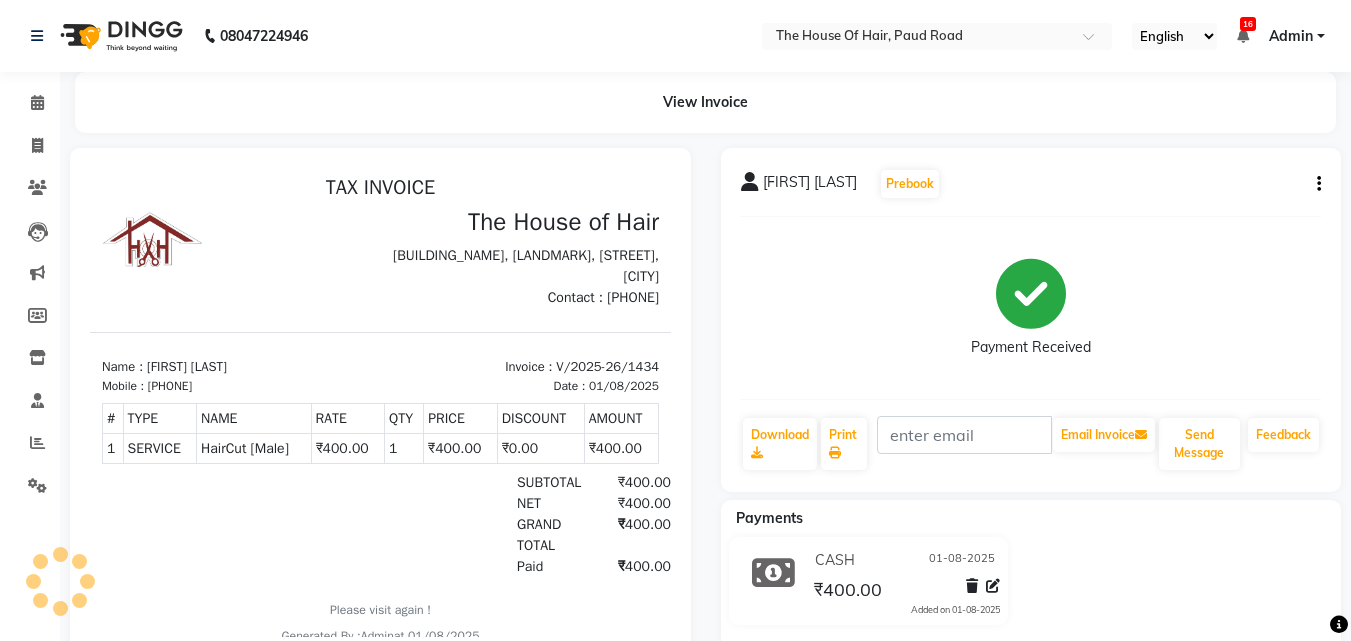 scroll, scrollTop: 0, scrollLeft: 0, axis: both 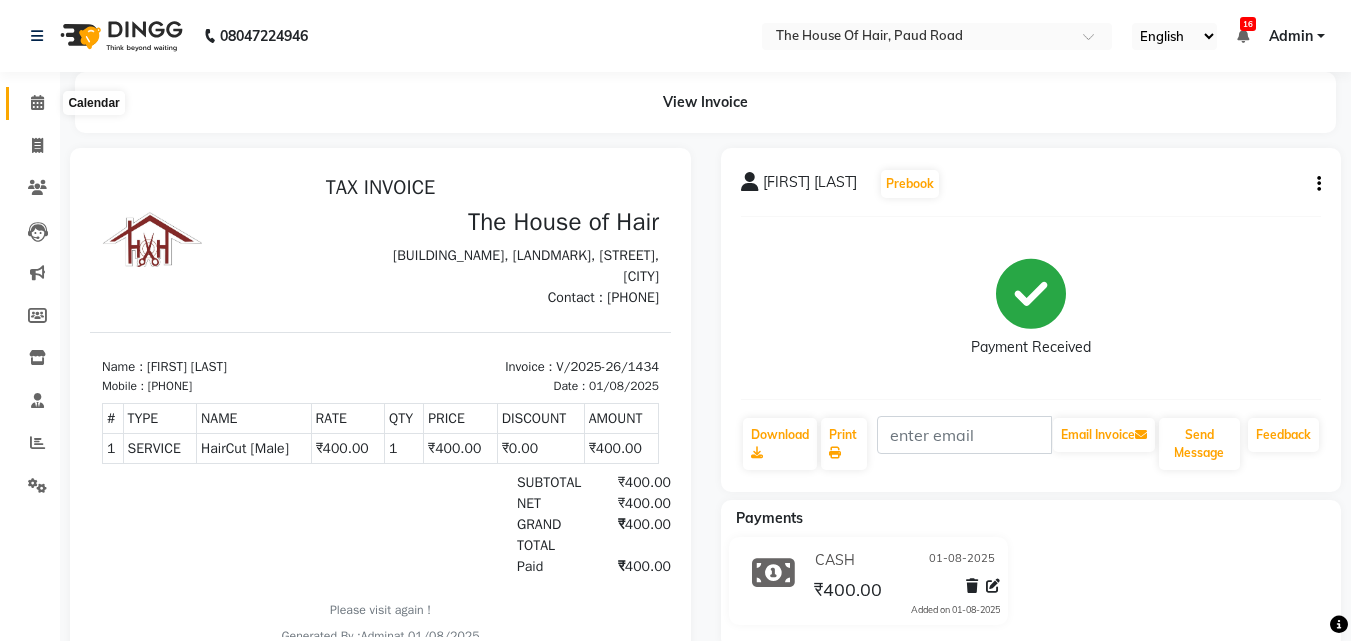 click 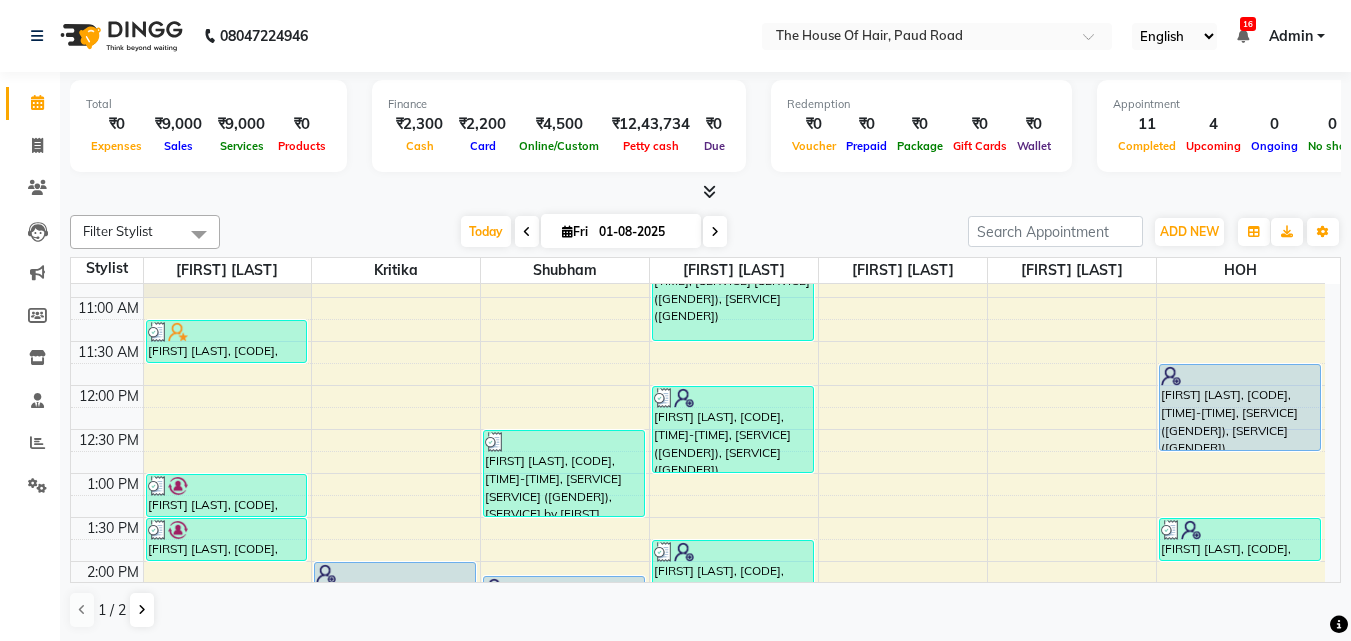 scroll, scrollTop: 249, scrollLeft: 0, axis: vertical 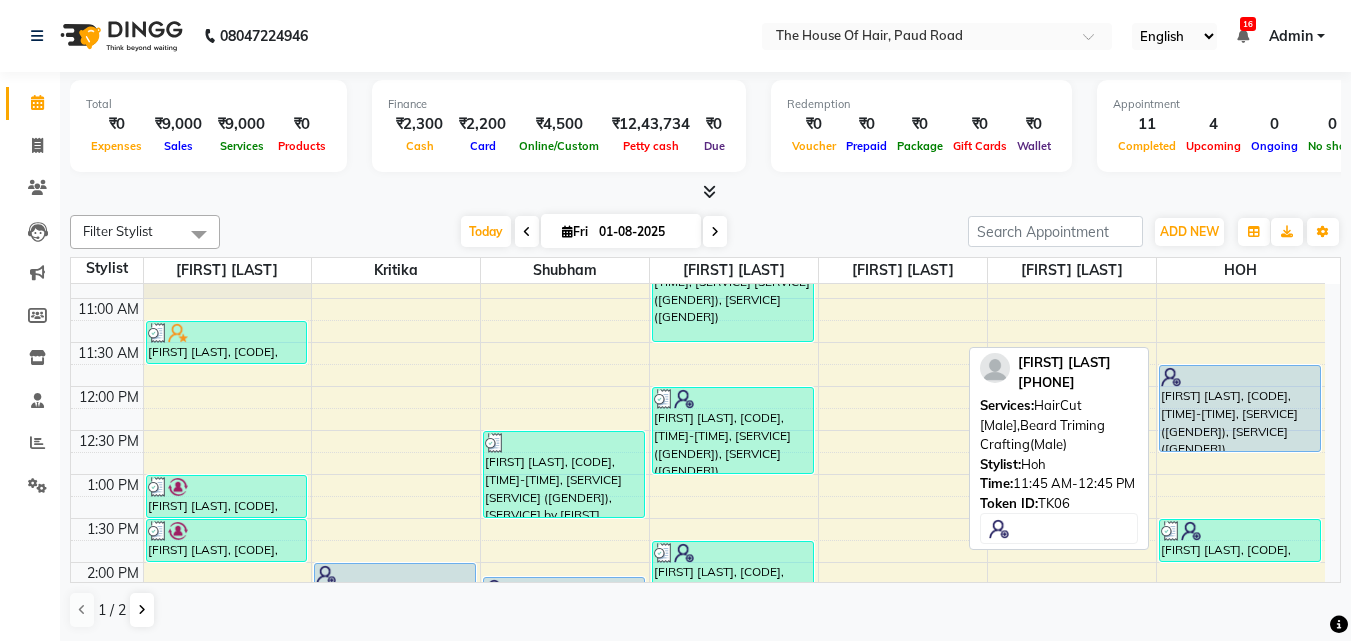 click on "[FIRST] [LAST], TK06, [TIME]-[TIME], HairCut  [Male],Beard Triming Crafting(Male)" at bounding box center [1240, 408] 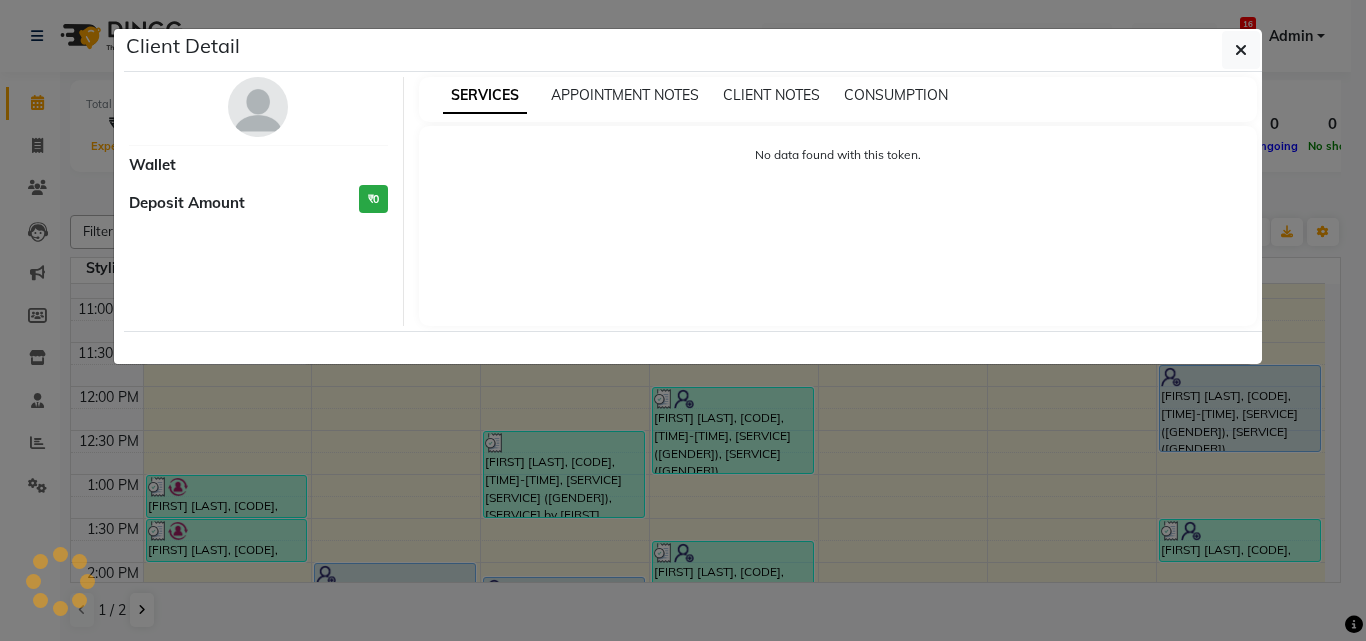click on "Client Detail     Wallet Deposit Amount  ₹0  SERVICES APPOINTMENT NOTES CLIENT NOTES CONSUMPTION No data found with this token." 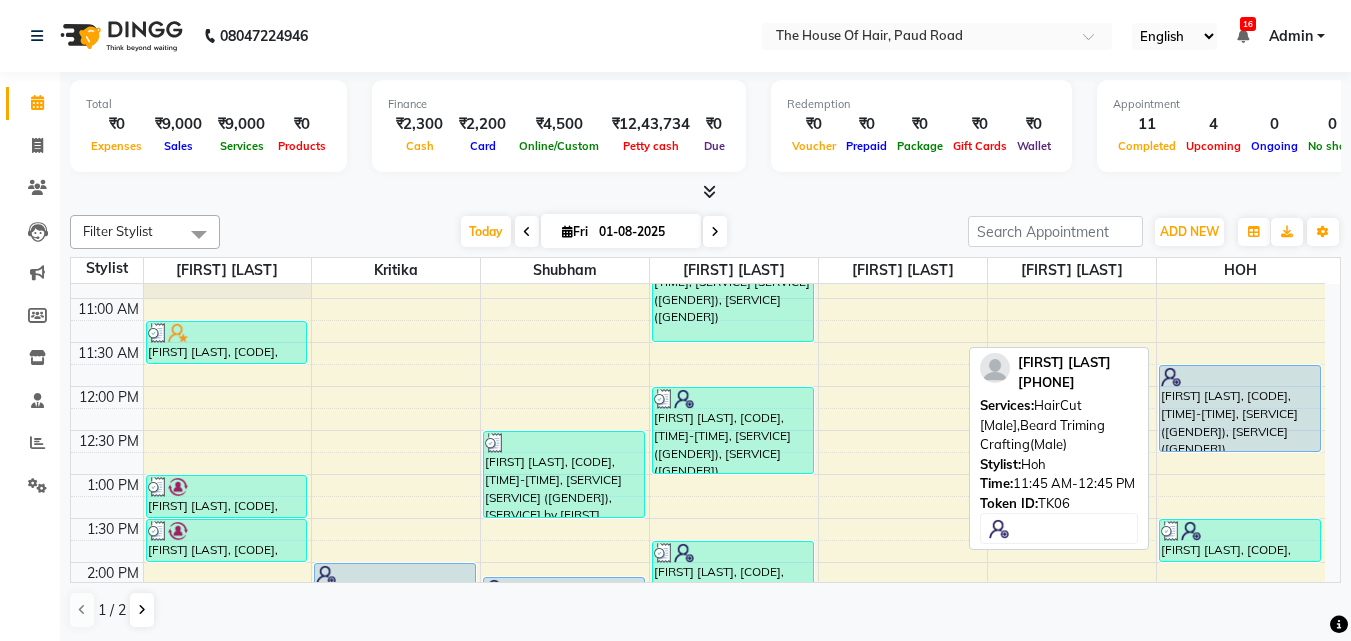 click on "[FIRST] [LAST], TK06, [TIME]-[TIME], HairCut  [Male],Beard Triming Crafting(Male)" at bounding box center (1240, 408) 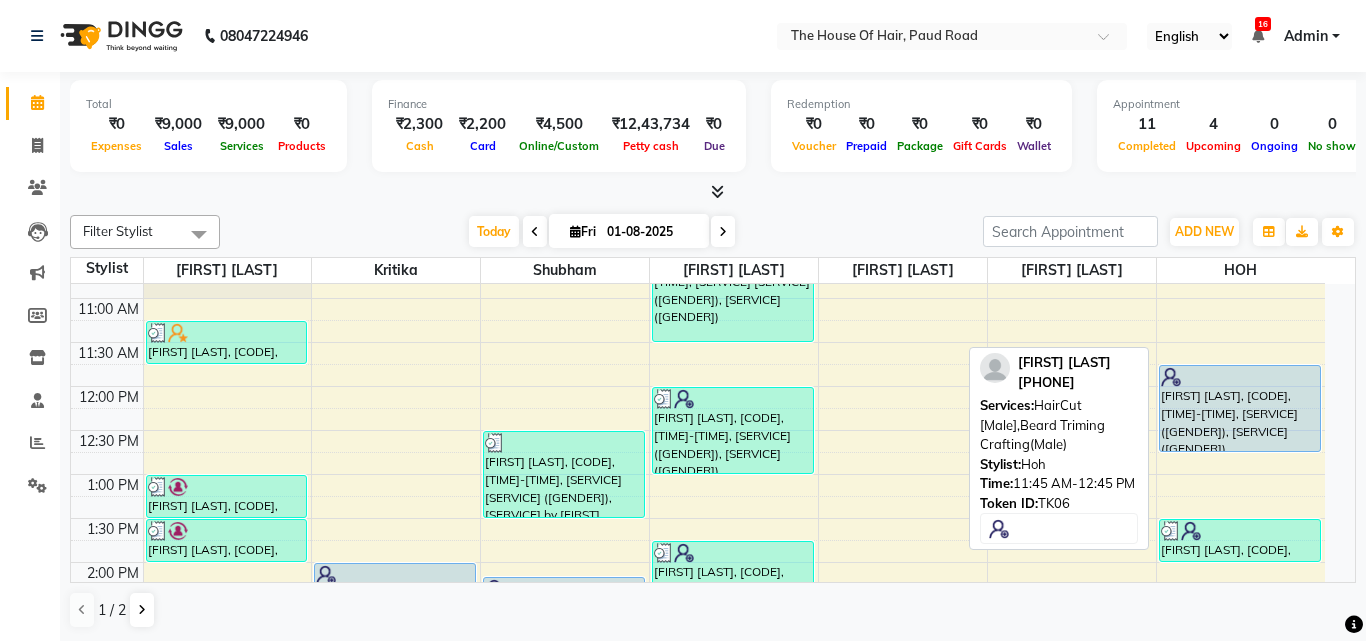 select on "5" 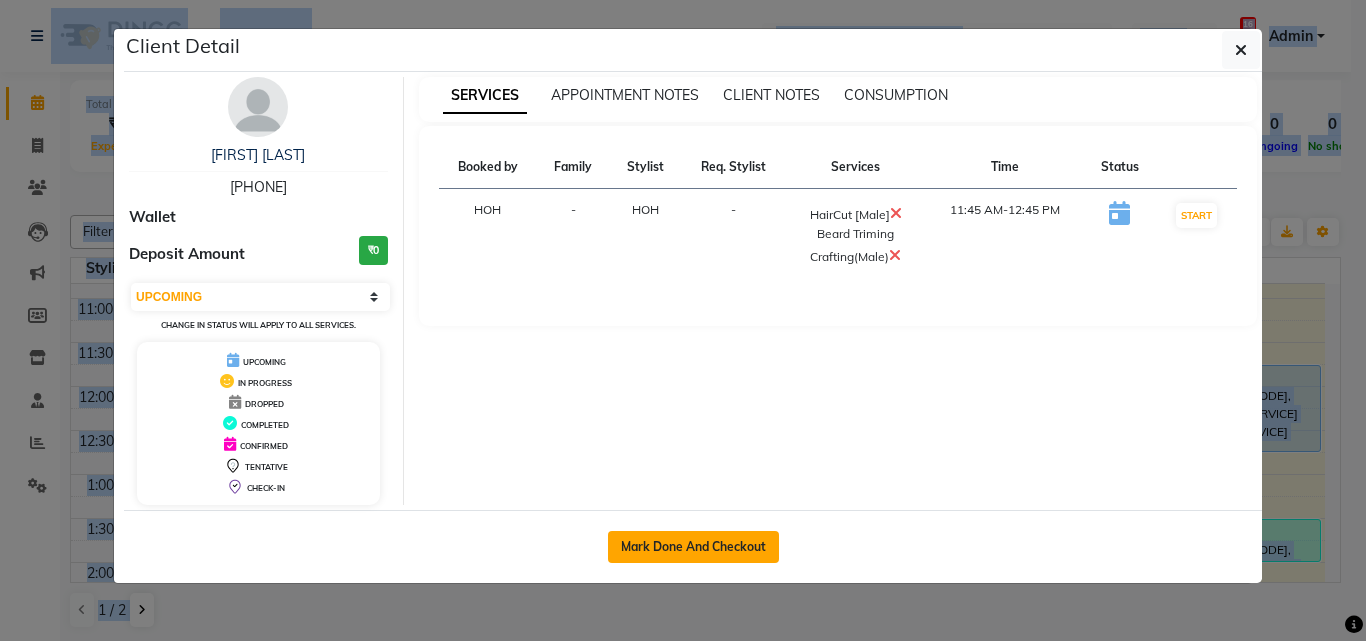 click on "Mark Done And Checkout" 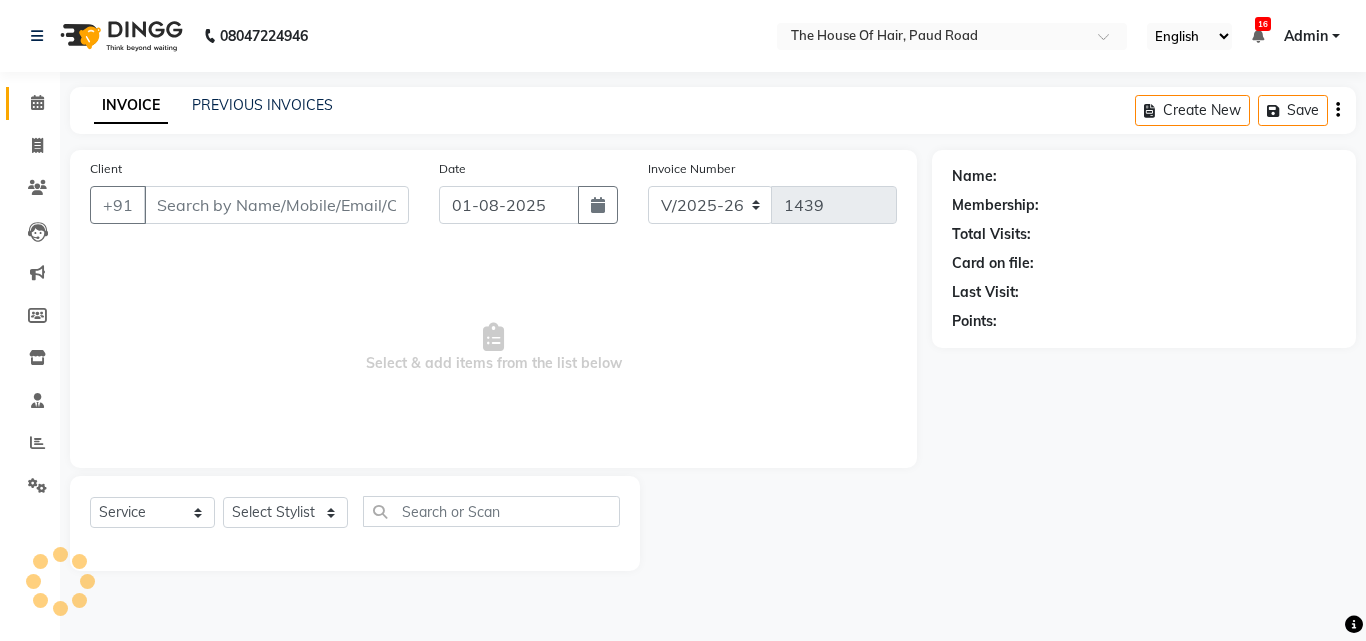 type on "7276355585" 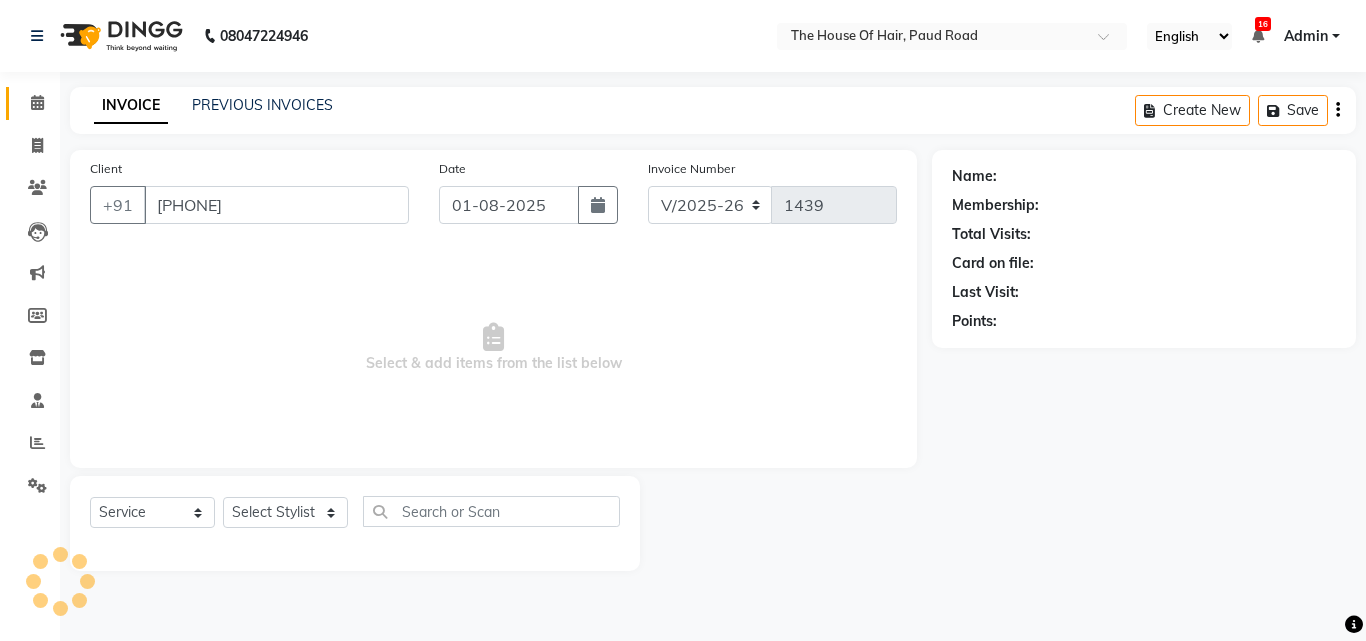 select on "80392" 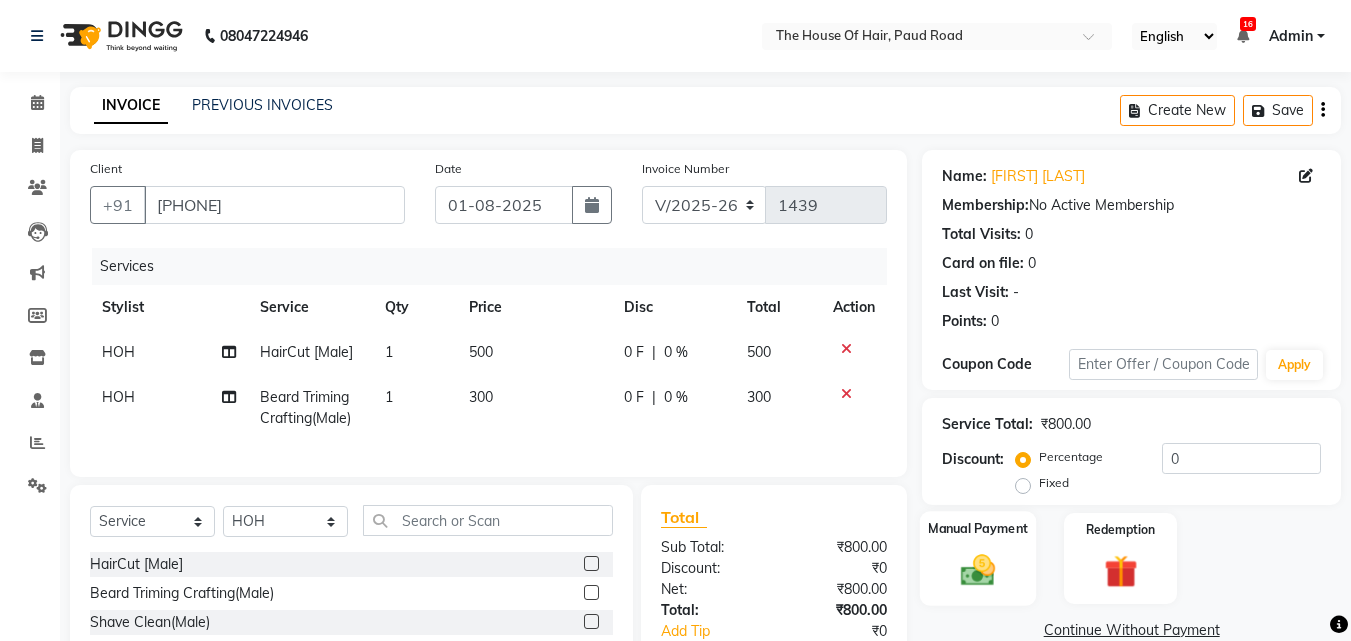 click 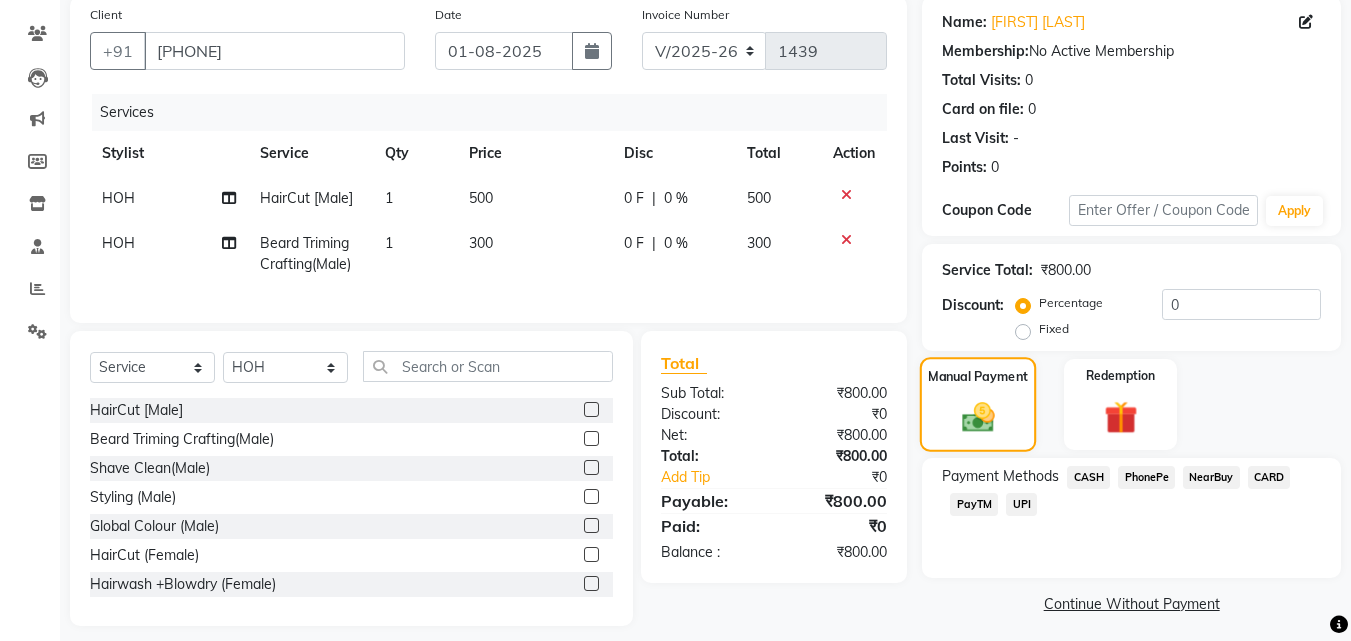 scroll, scrollTop: 184, scrollLeft: 0, axis: vertical 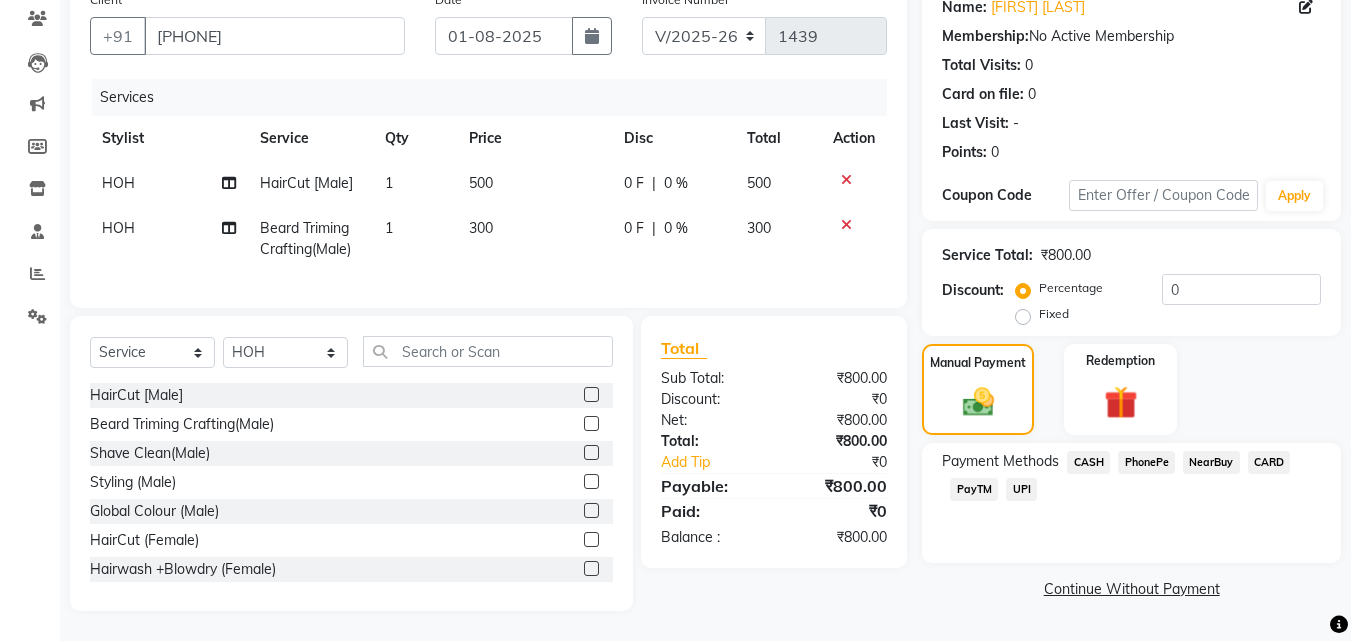 click on "UPI" 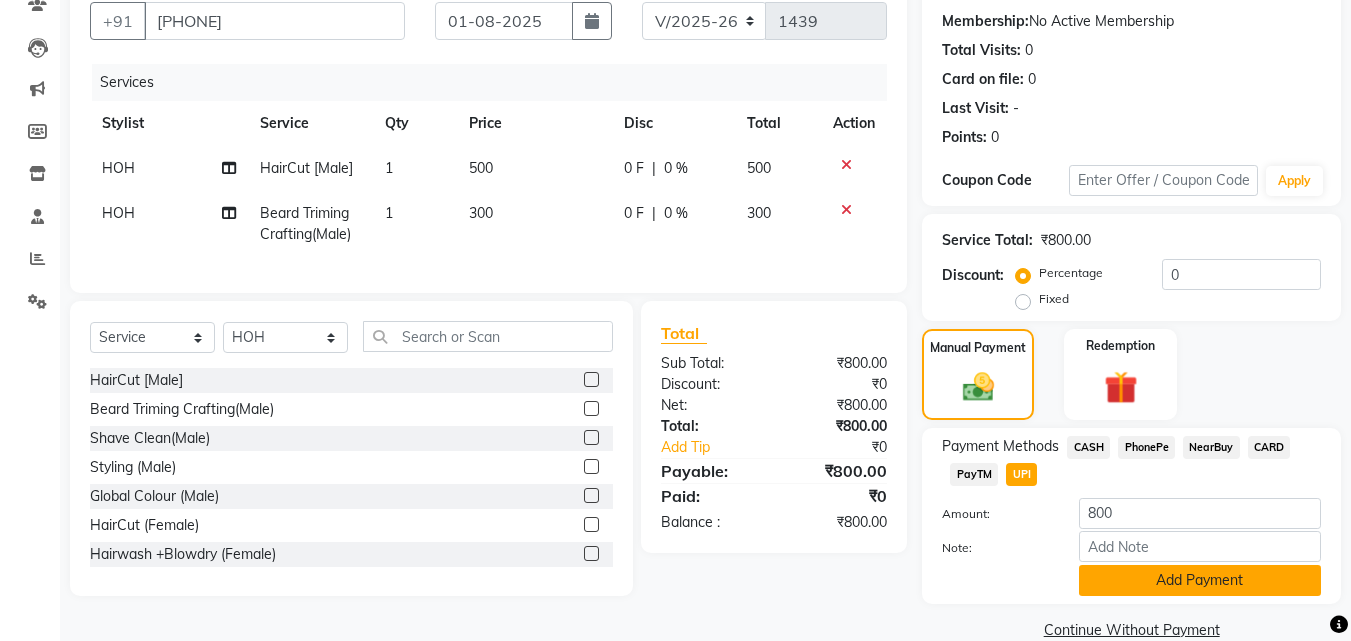 click on "Add Payment" 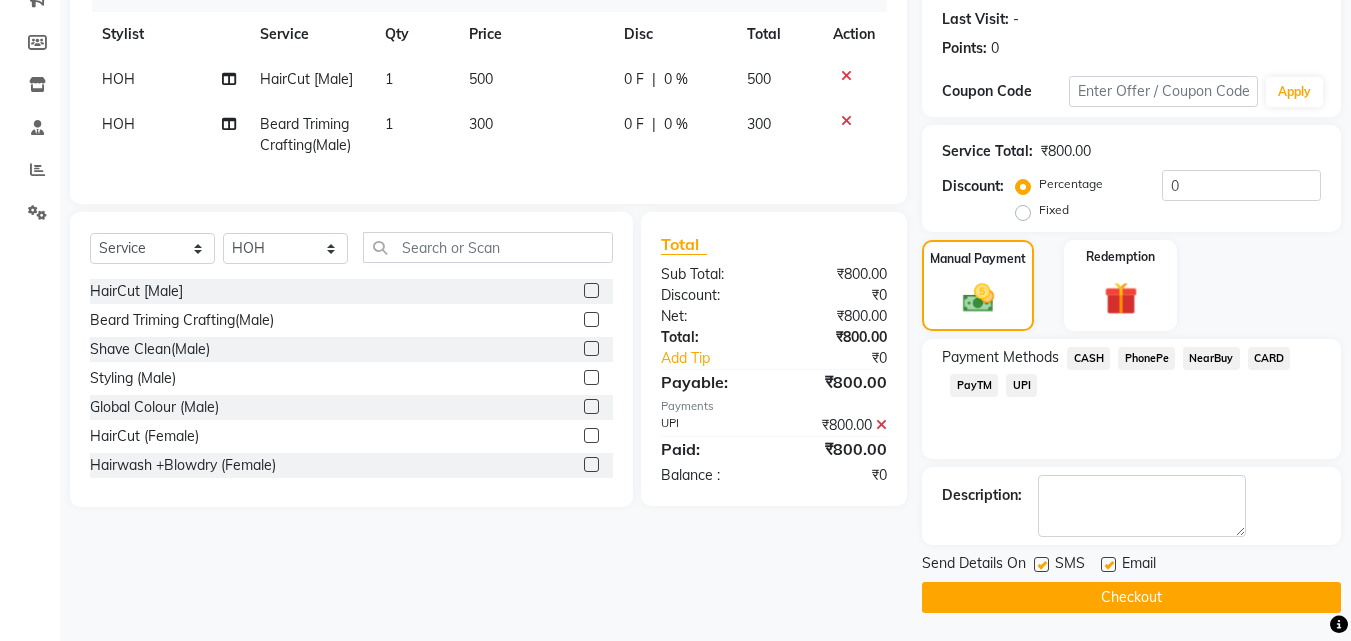 scroll, scrollTop: 275, scrollLeft: 0, axis: vertical 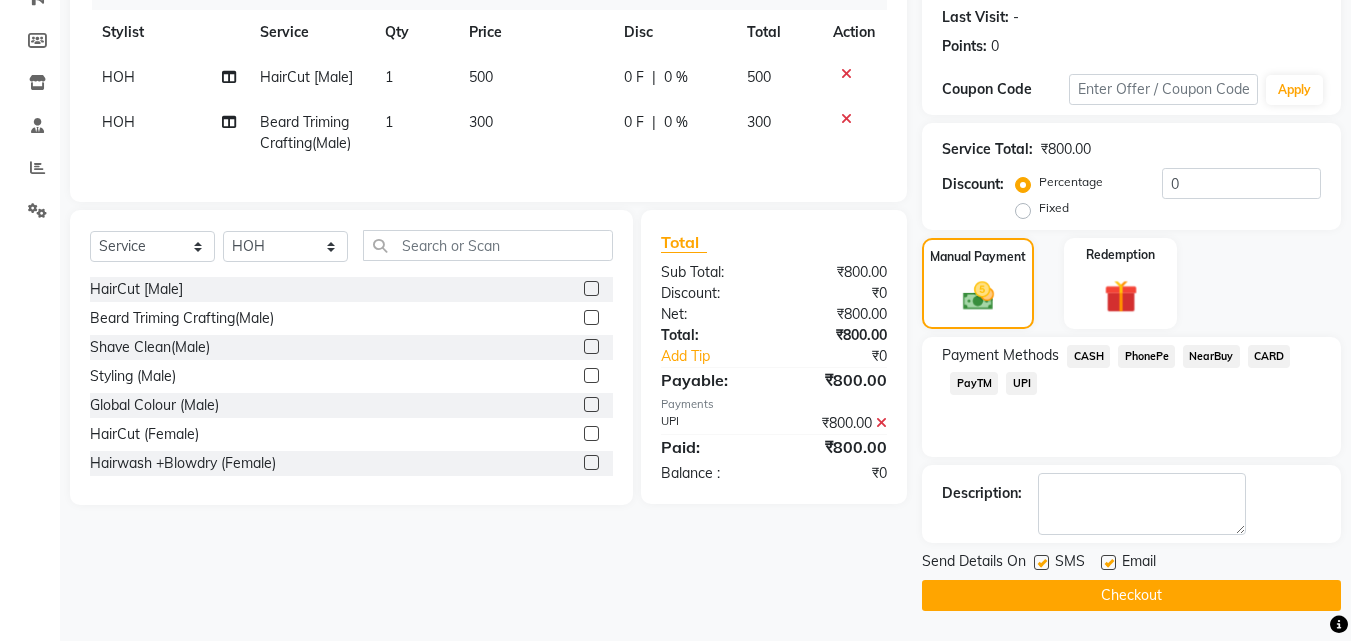 click on "Checkout" 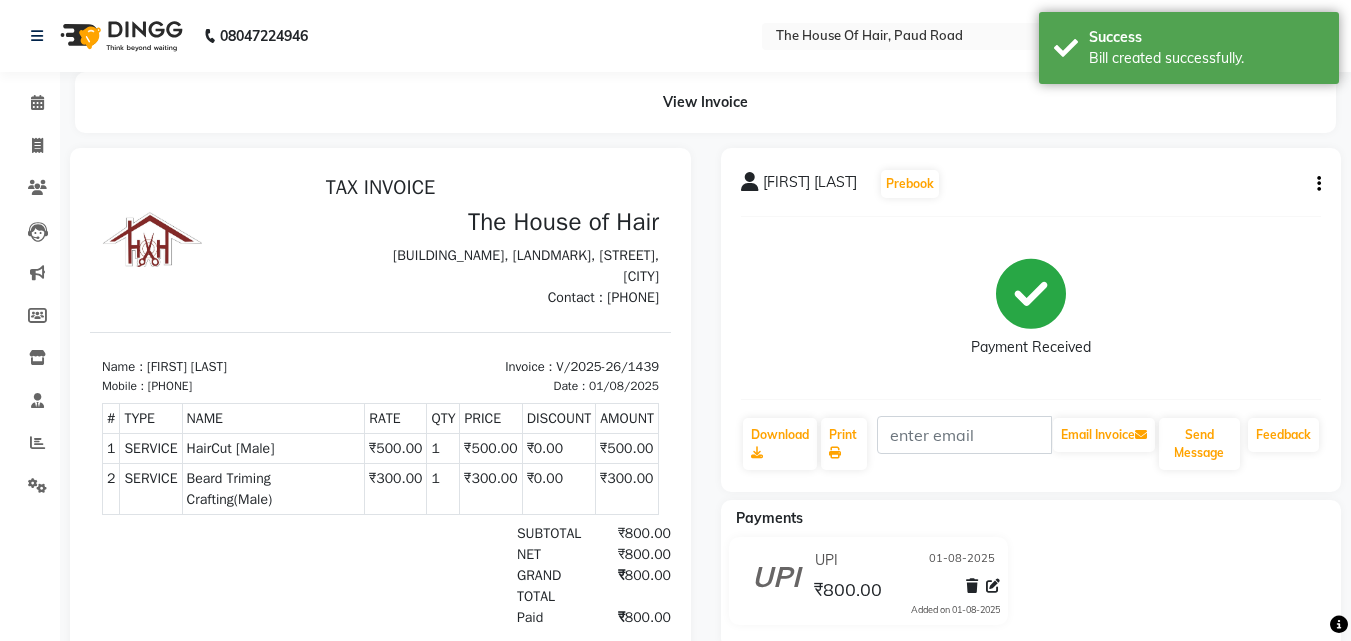 scroll, scrollTop: 0, scrollLeft: 0, axis: both 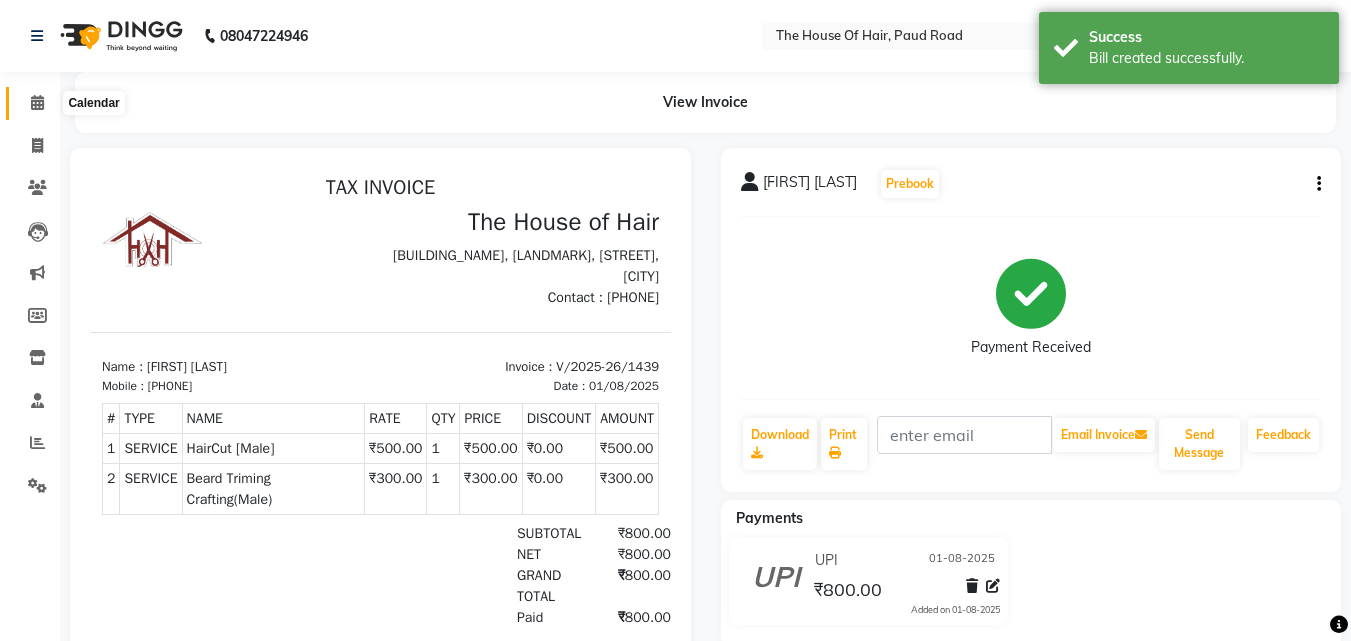 click 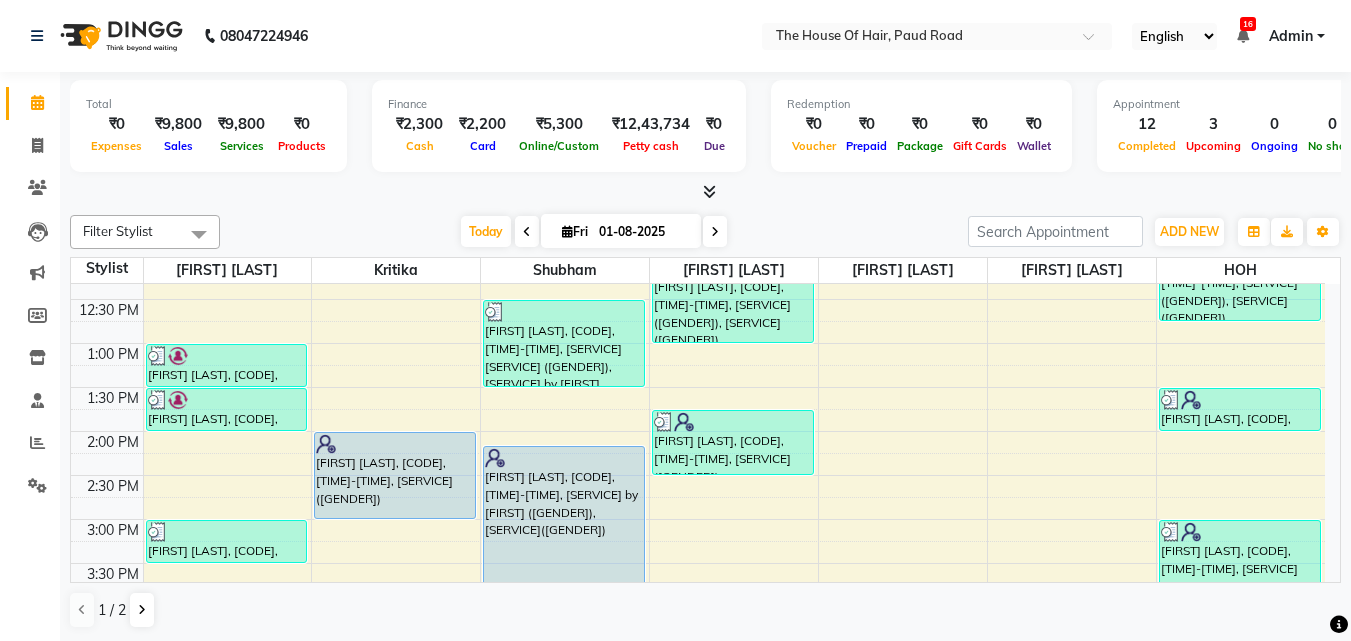 scroll, scrollTop: 379, scrollLeft: 0, axis: vertical 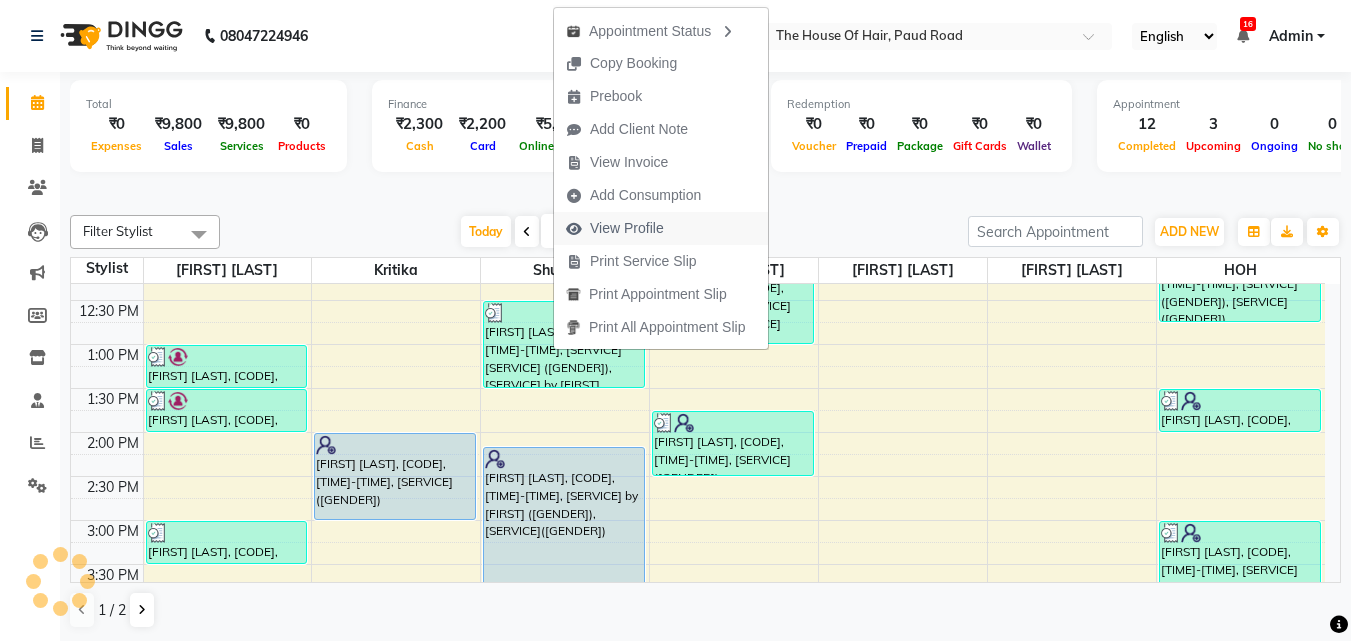 click on "View Profile" at bounding box center [627, 228] 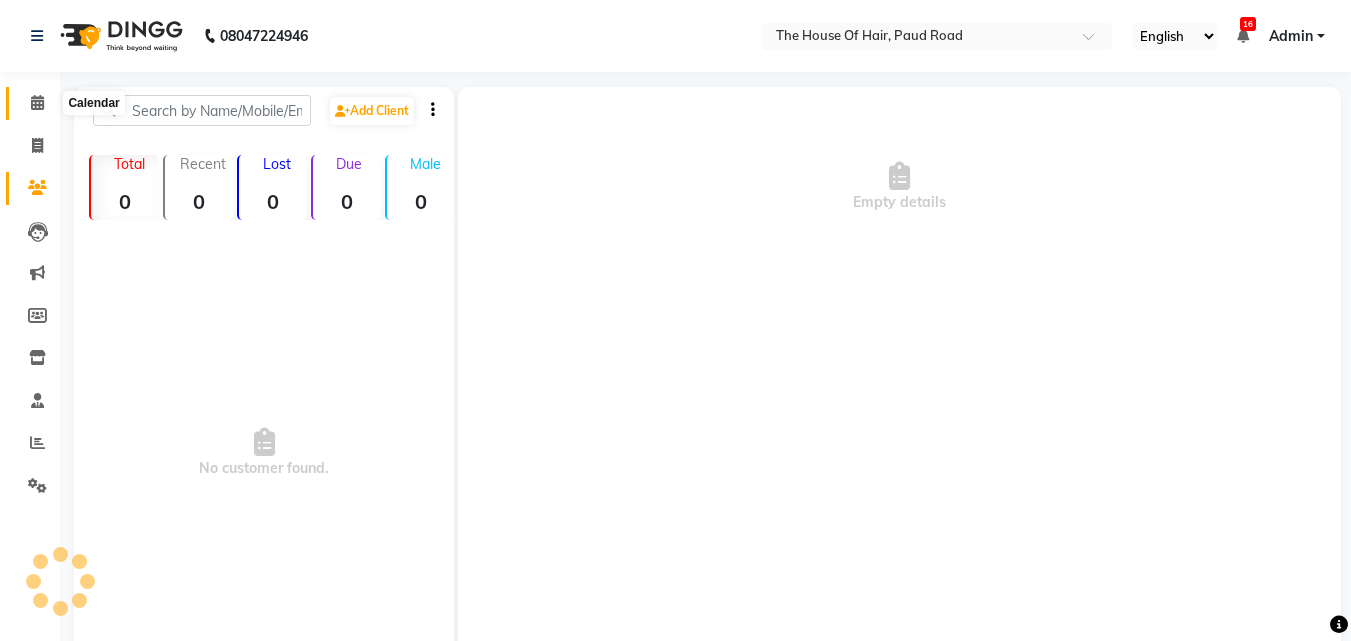 click 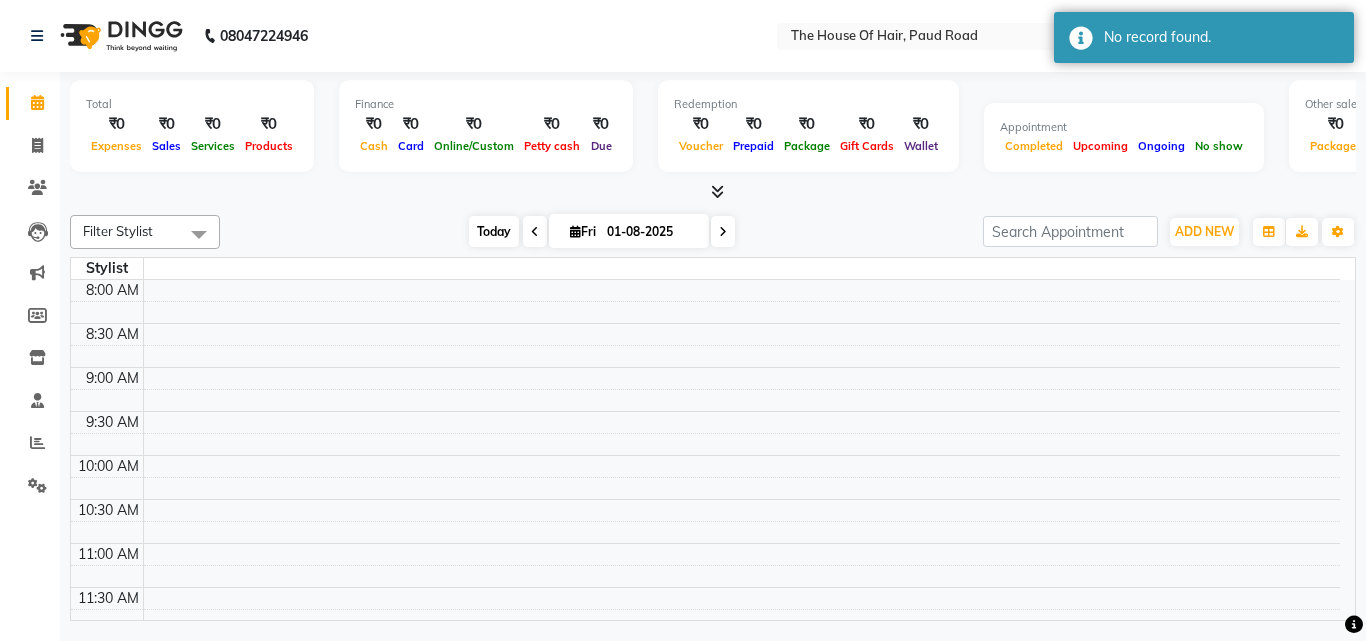 click on "Today" at bounding box center (494, 231) 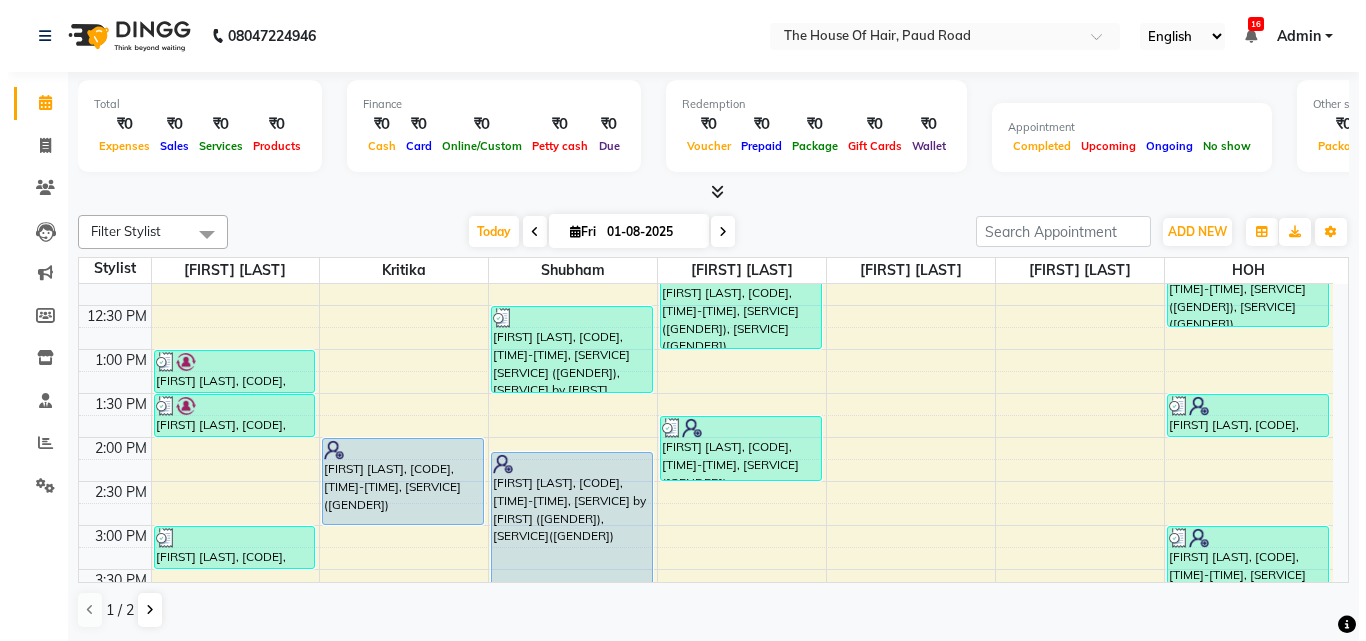 scroll, scrollTop: 372, scrollLeft: 0, axis: vertical 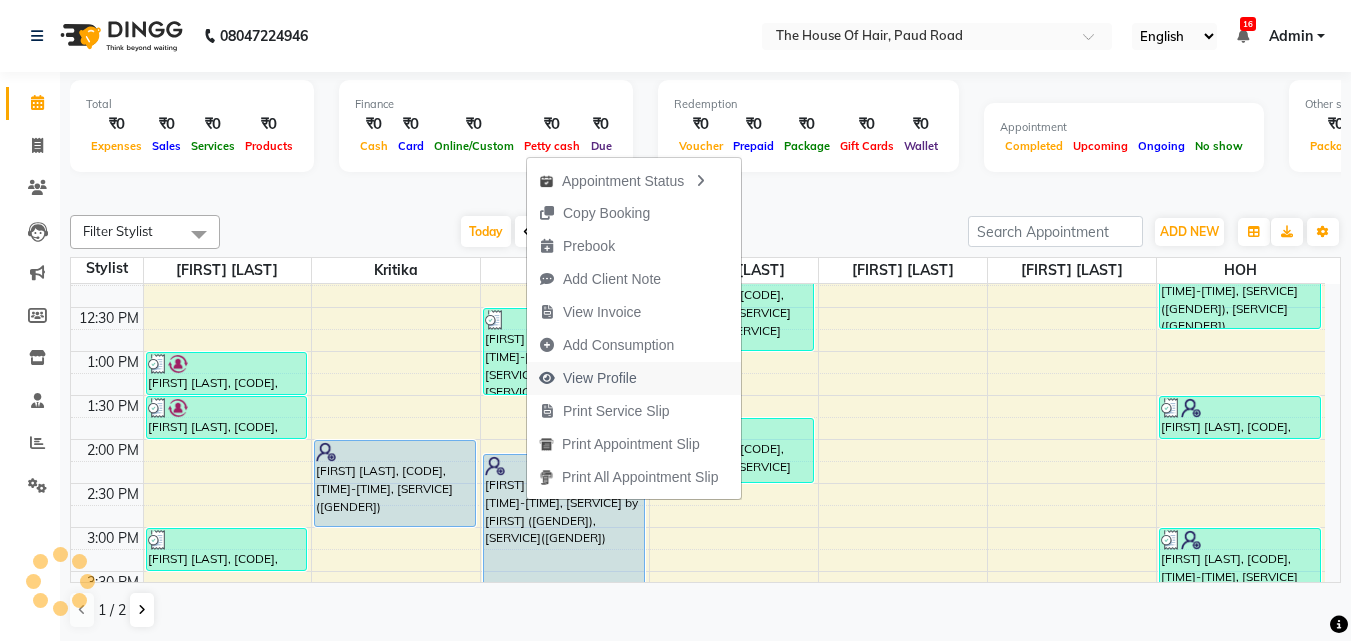click on "View Profile" at bounding box center (600, 378) 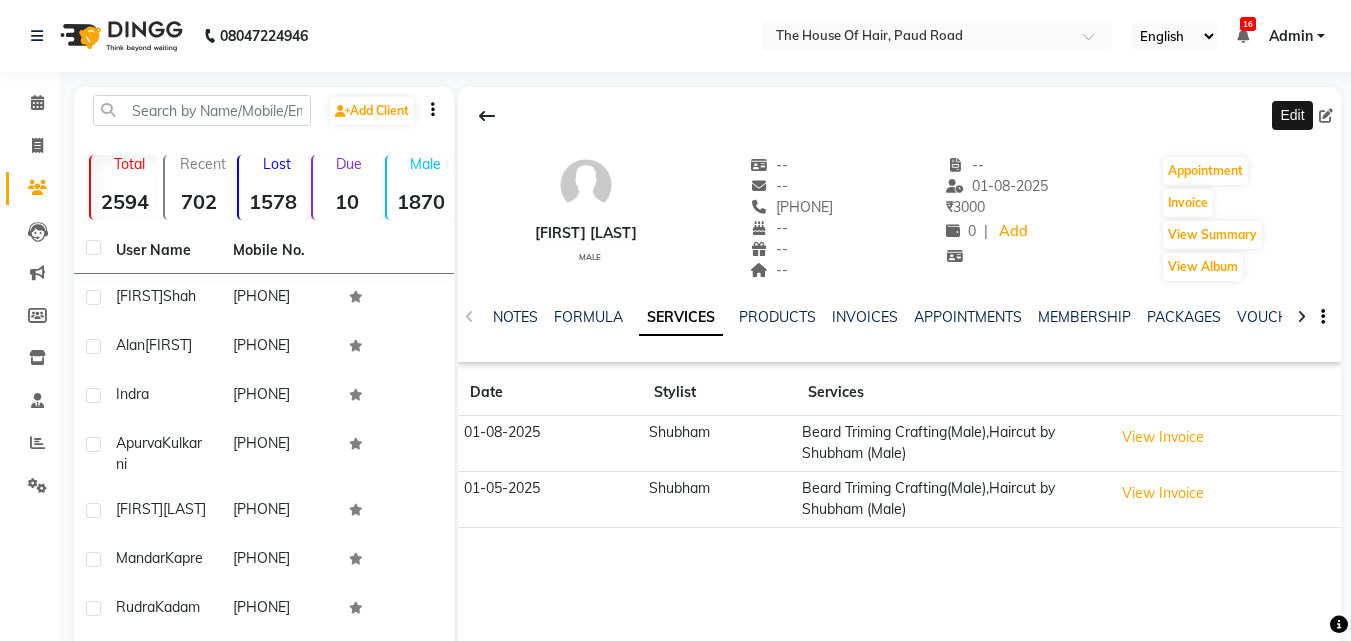 click 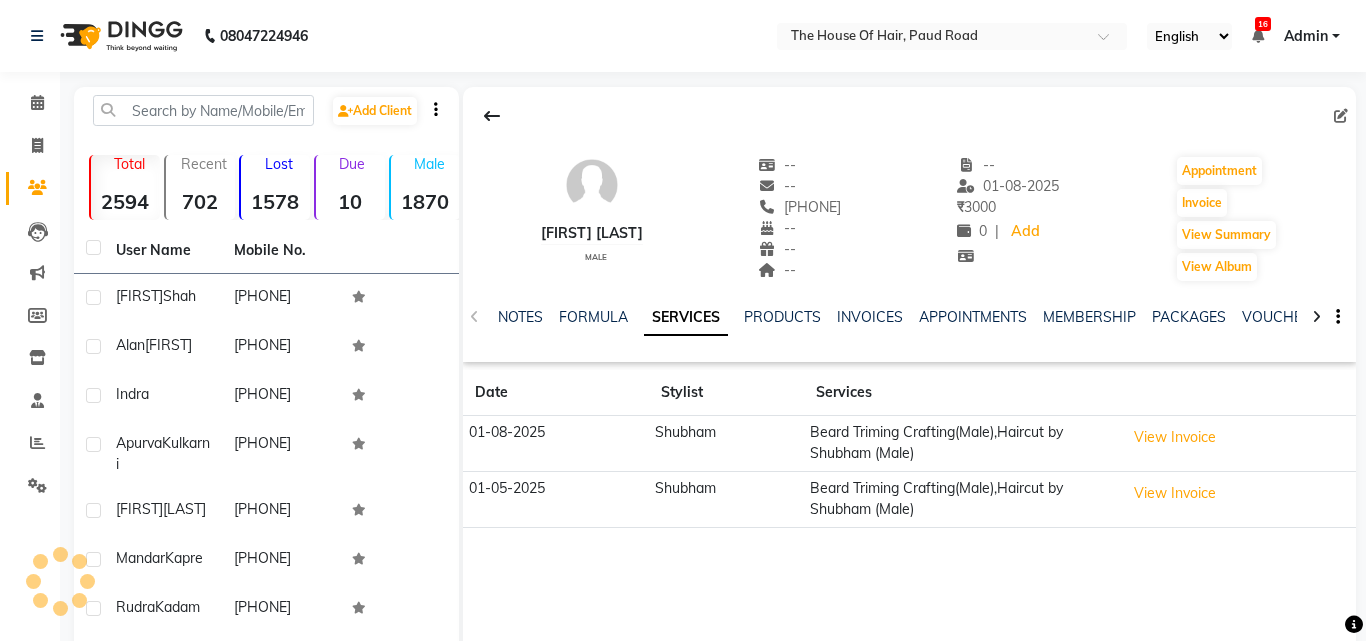 select on "22" 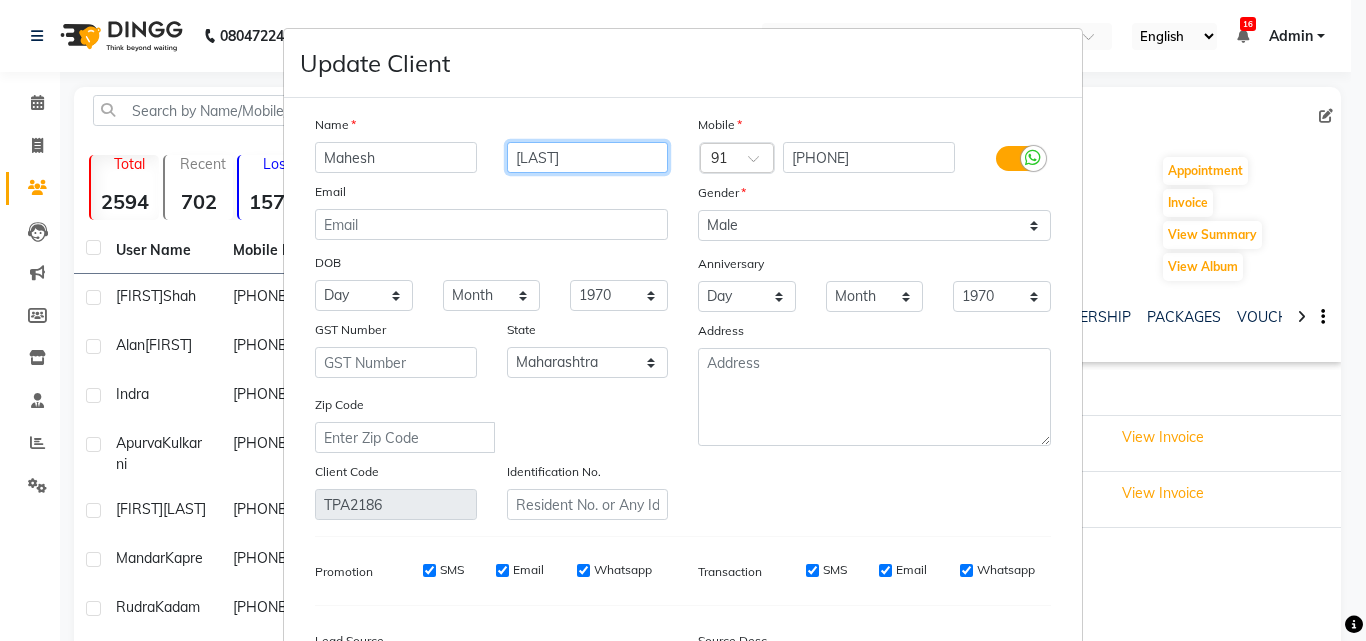 click on "Ravat" at bounding box center (588, 157) 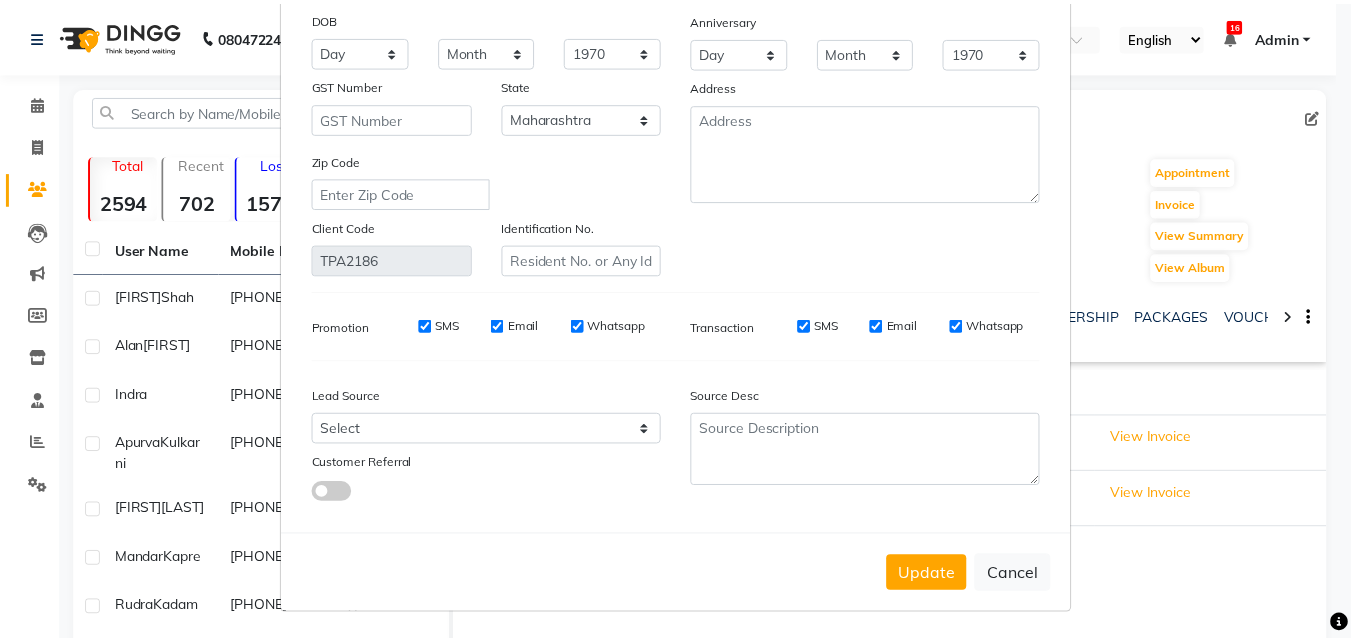 scroll, scrollTop: 246, scrollLeft: 0, axis: vertical 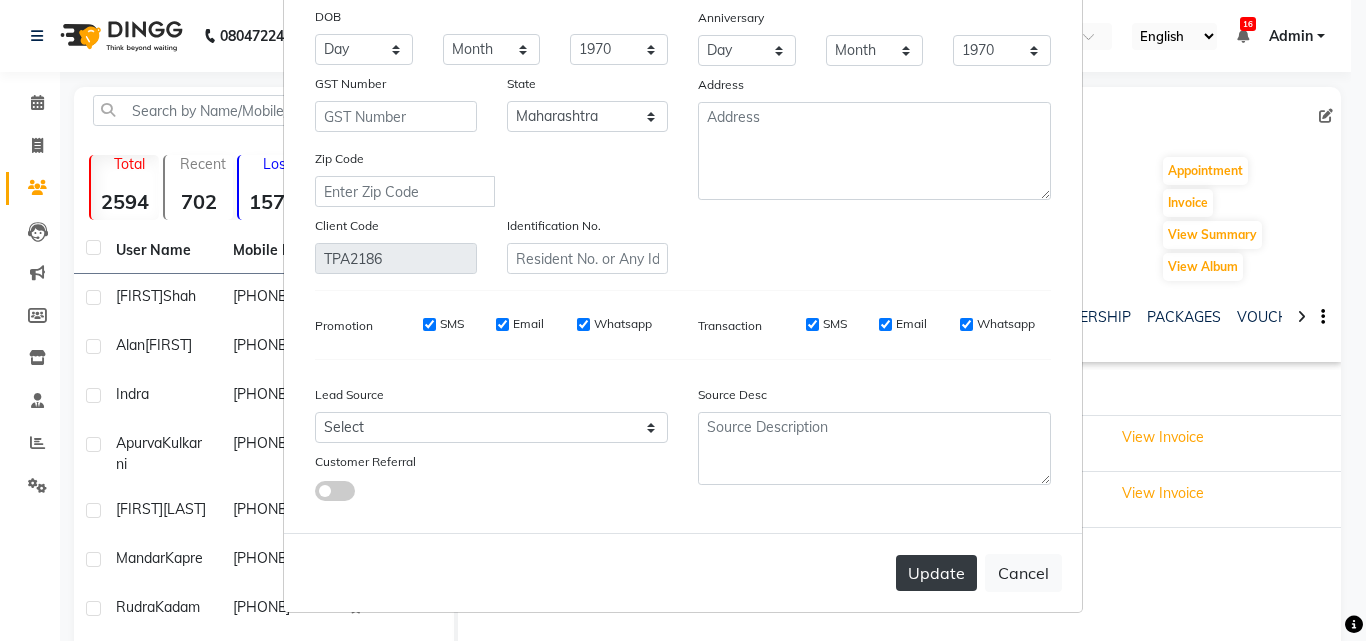 type on "Raval" 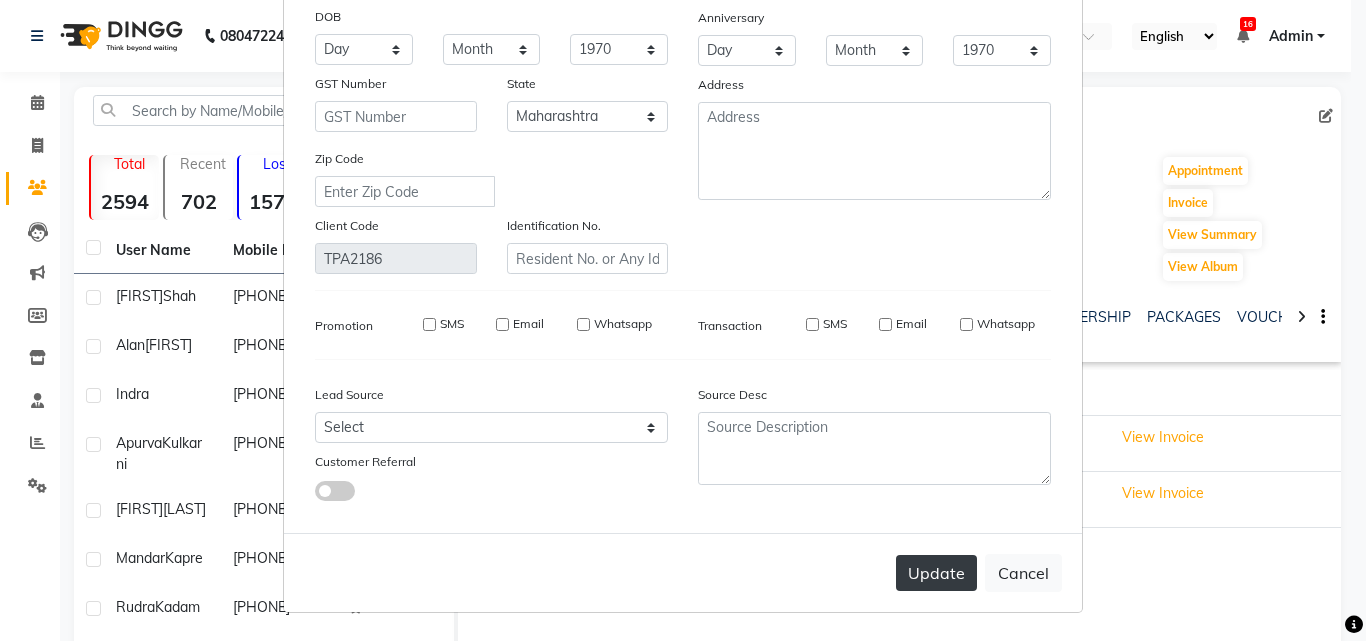 type 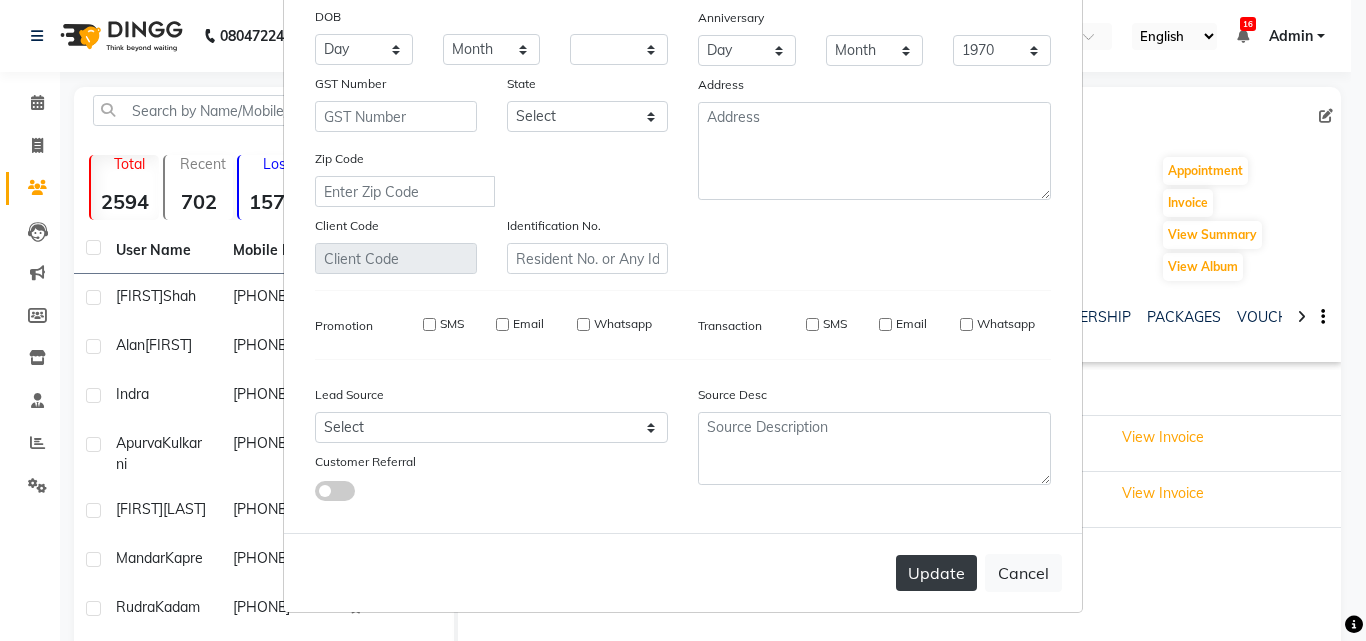 select 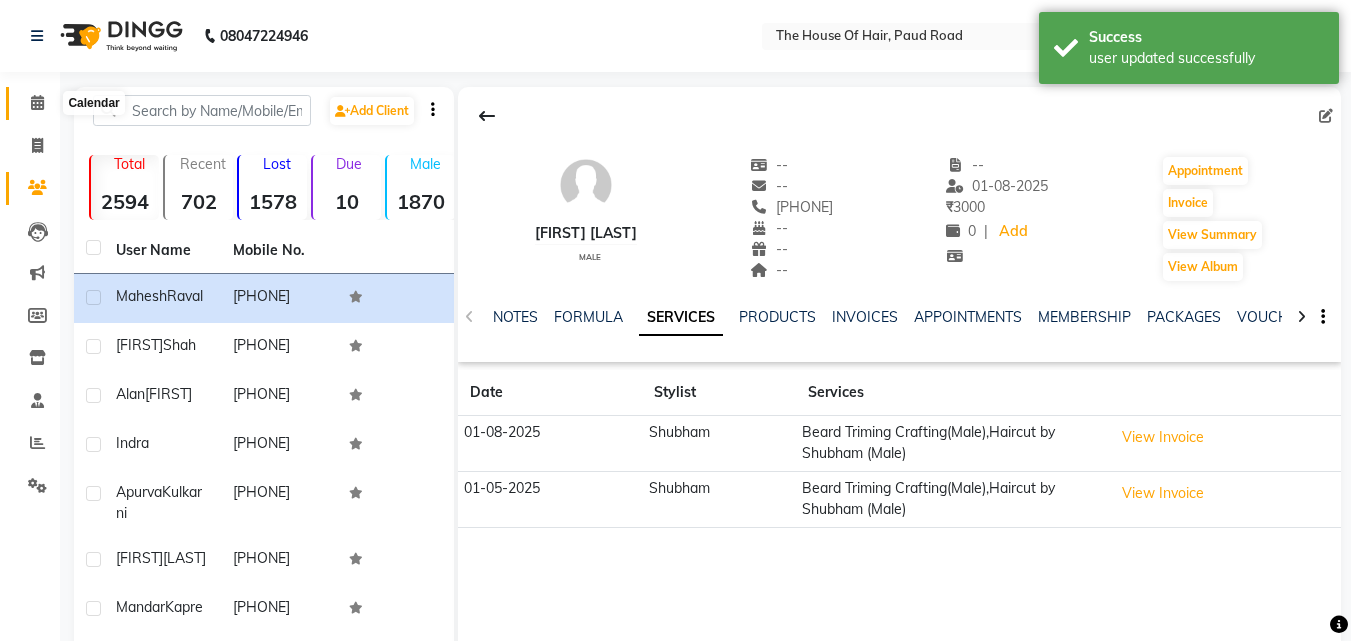 click 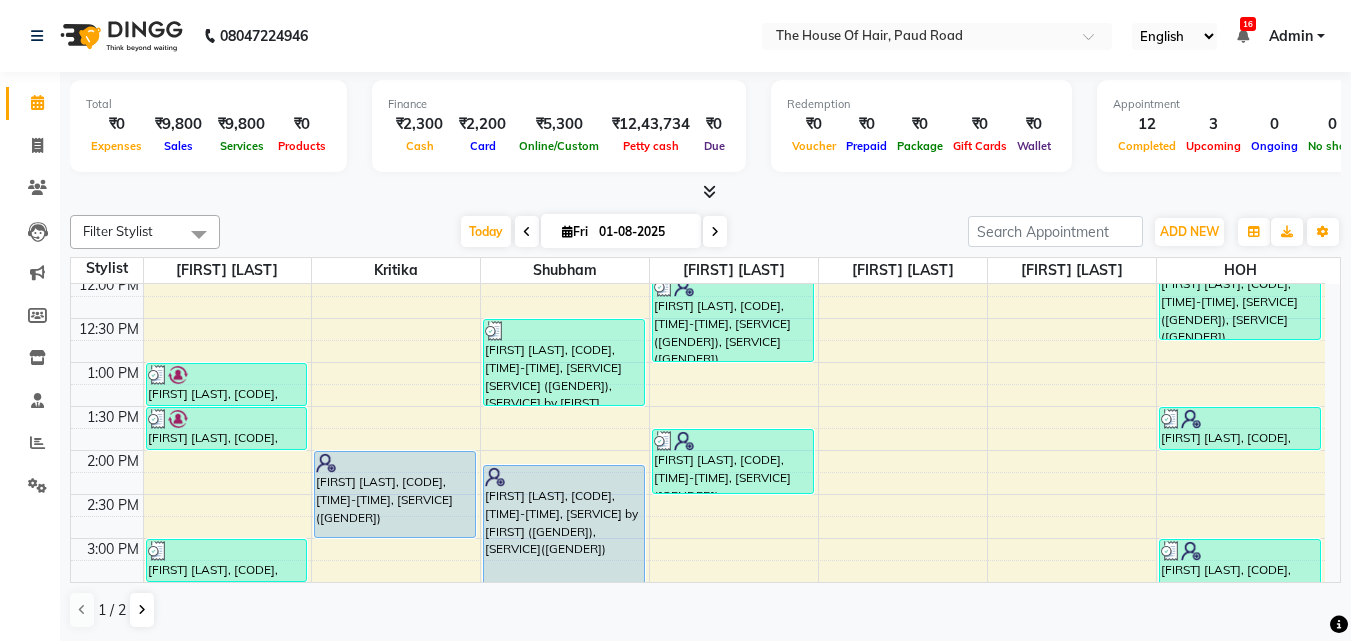 scroll, scrollTop: 370, scrollLeft: 0, axis: vertical 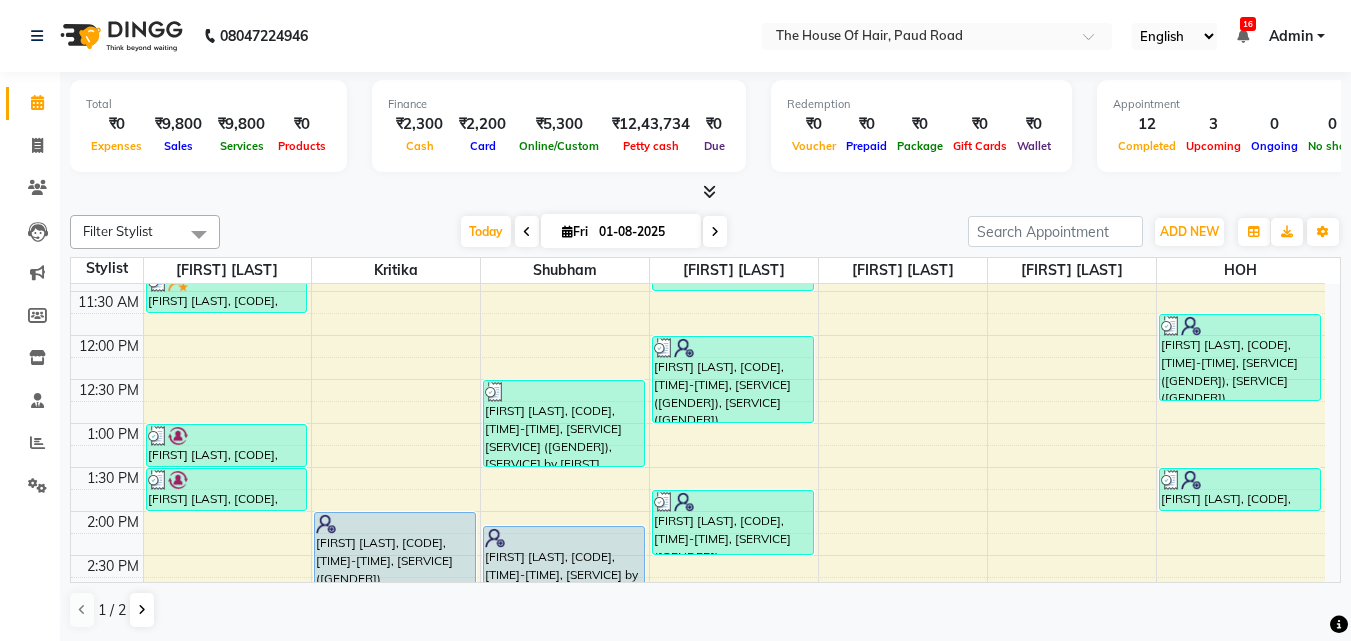 click at bounding box center (715, 232) 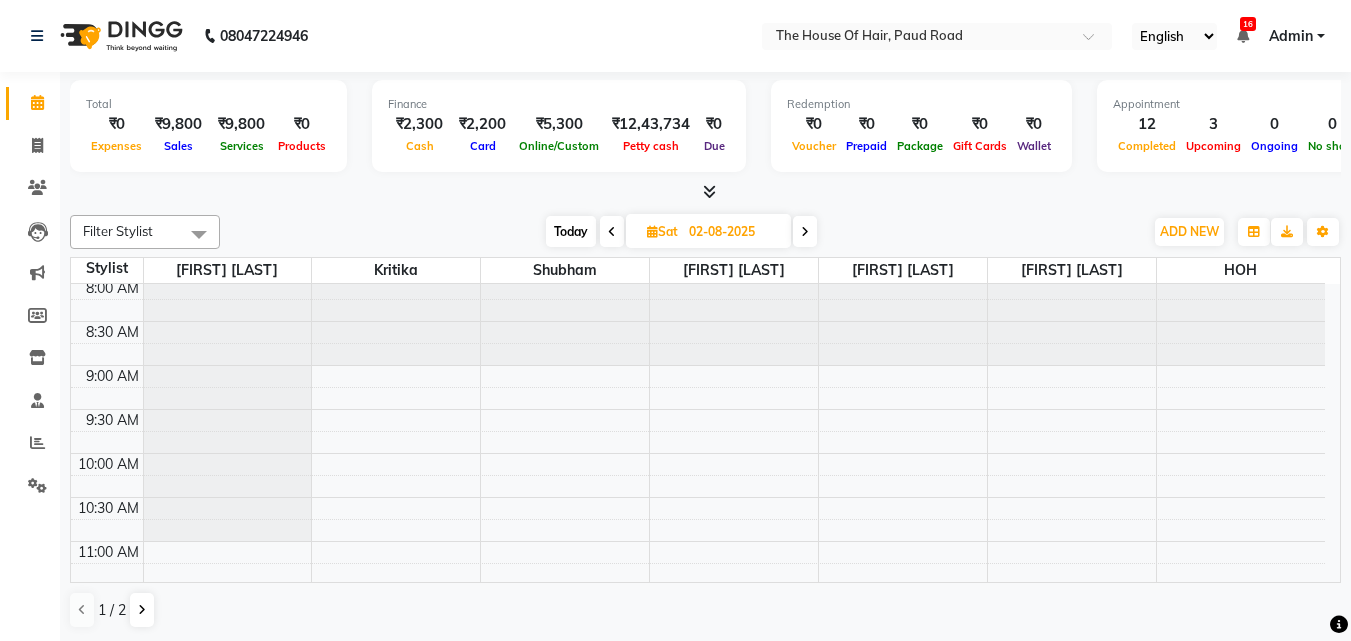 scroll, scrollTop: 0, scrollLeft: 0, axis: both 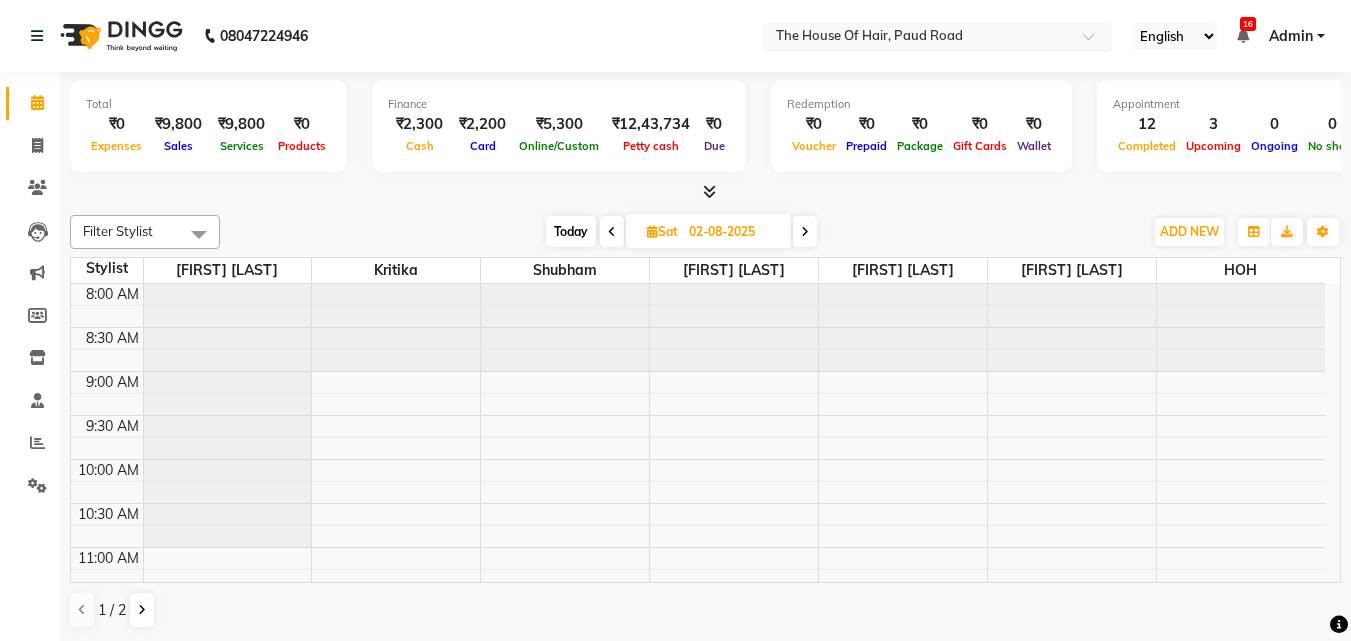 click at bounding box center [917, 38] 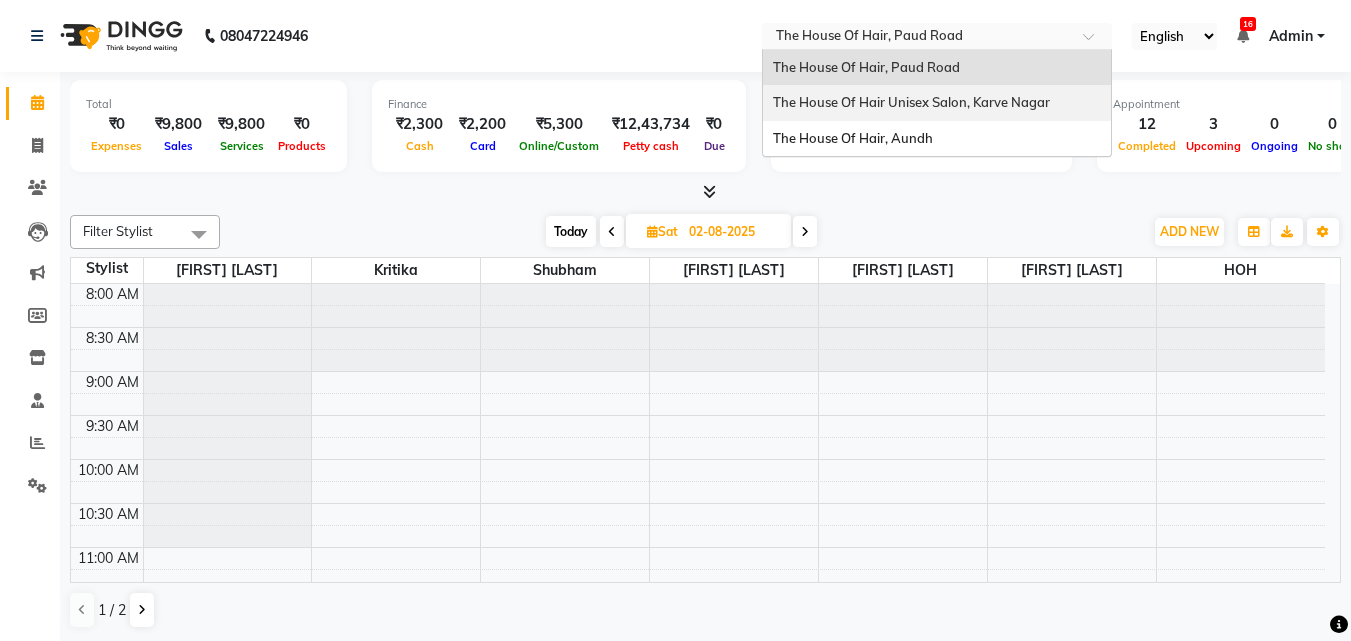 click on "The House Of Hair Unisex Salon, Karve Nagar" at bounding box center (911, 102) 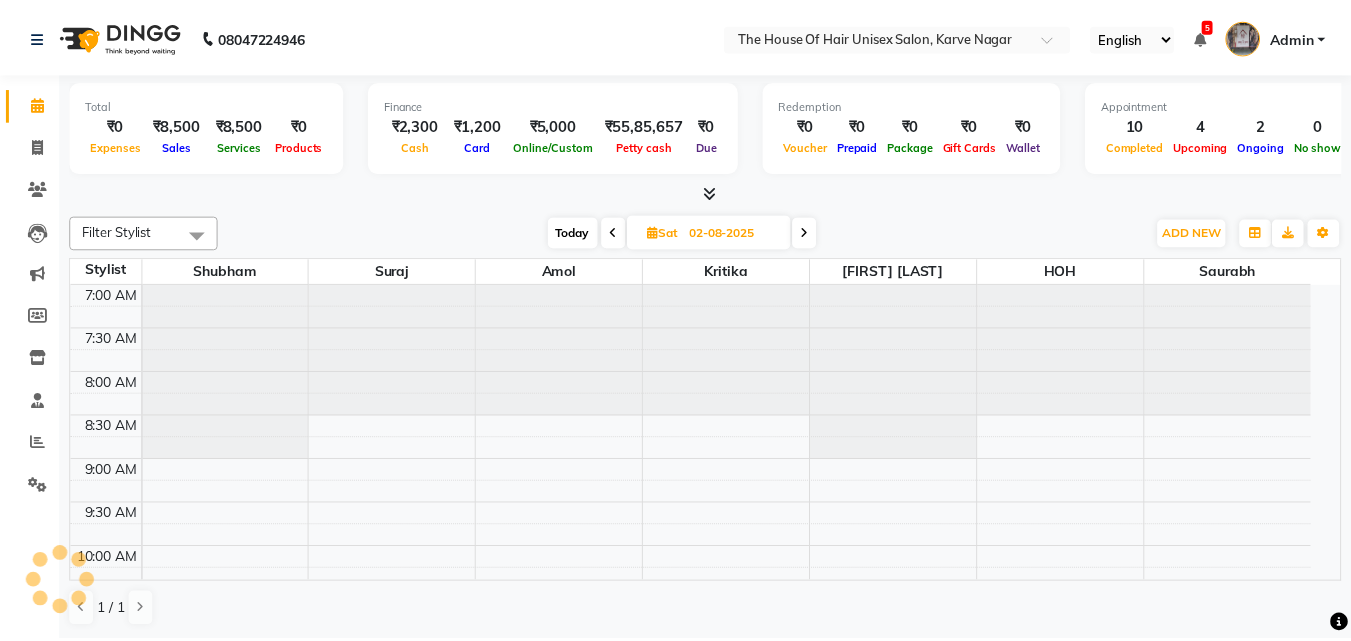 scroll, scrollTop: 0, scrollLeft: 0, axis: both 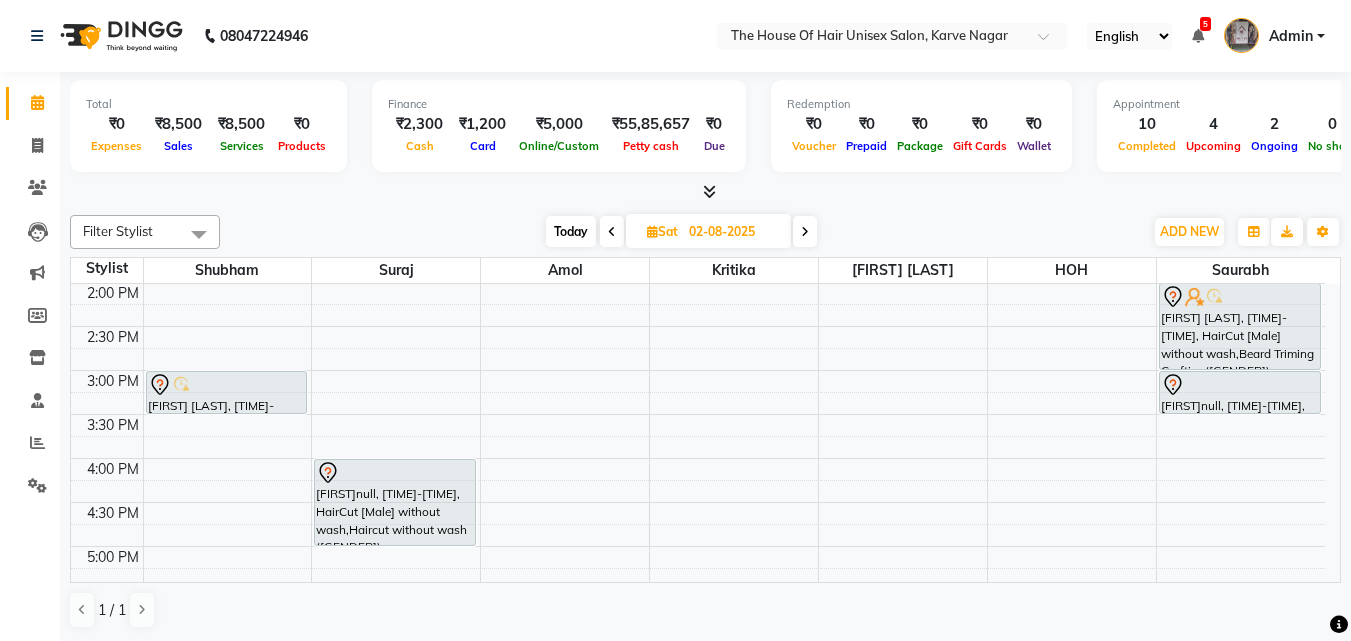 click on "Today" at bounding box center [571, 231] 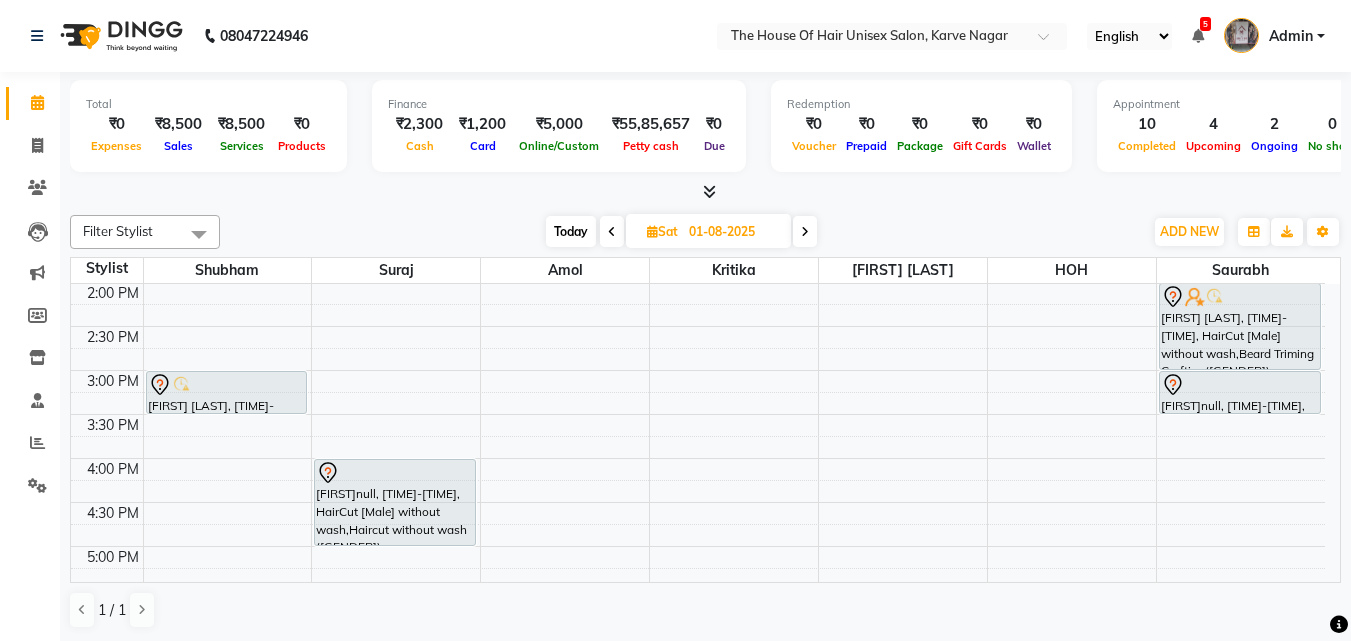 scroll, scrollTop: 881, scrollLeft: 0, axis: vertical 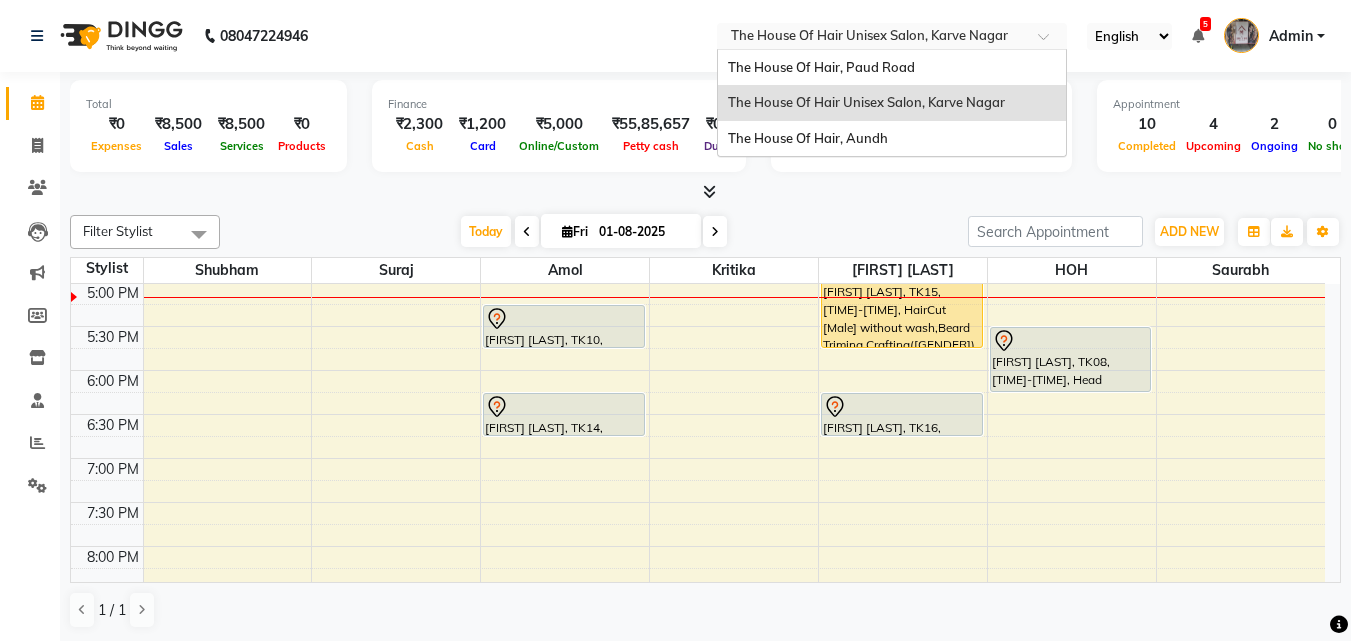 click on "Select Location × The House Of Hair Unisex Salon, [LOCATION]" at bounding box center [892, 36] 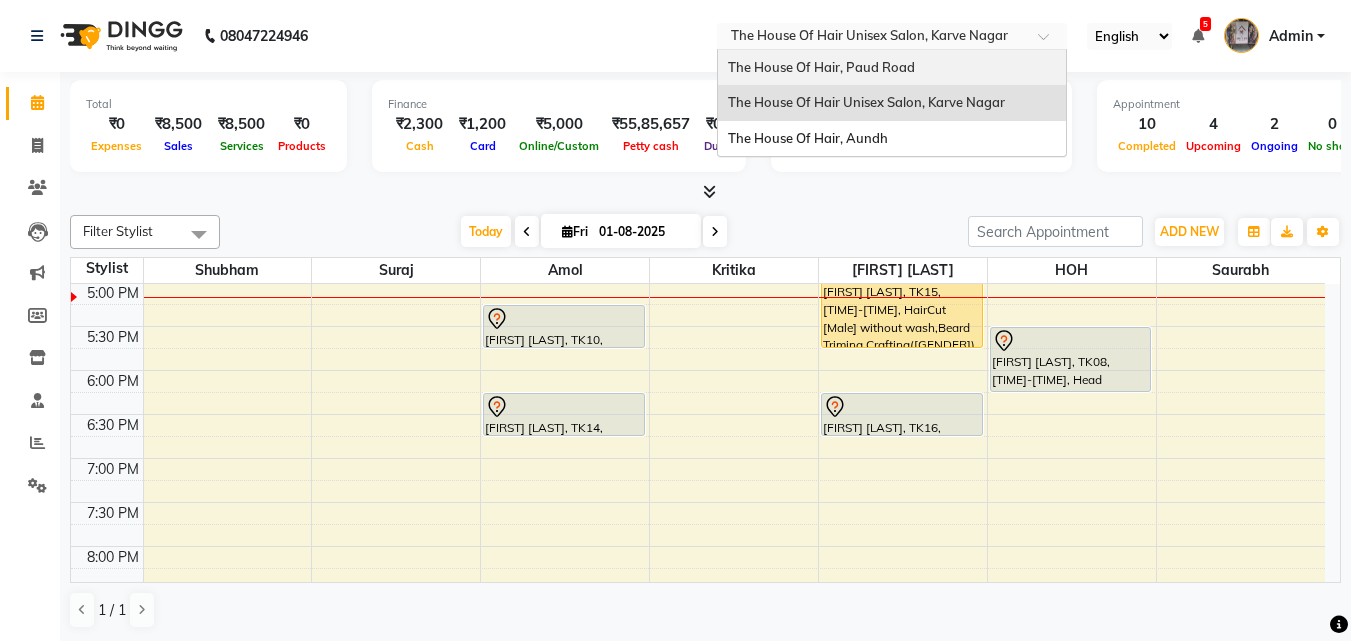 click on "The House Of Hair, Paud Road" at bounding box center (892, 68) 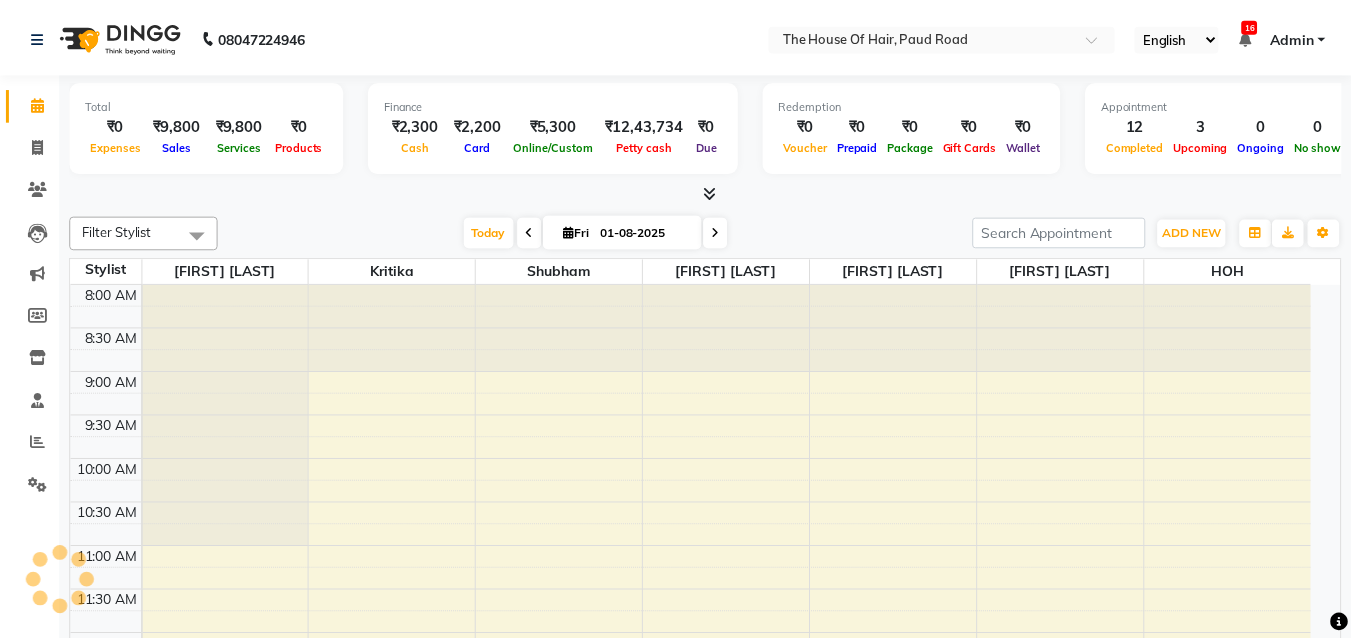 scroll, scrollTop: 0, scrollLeft: 0, axis: both 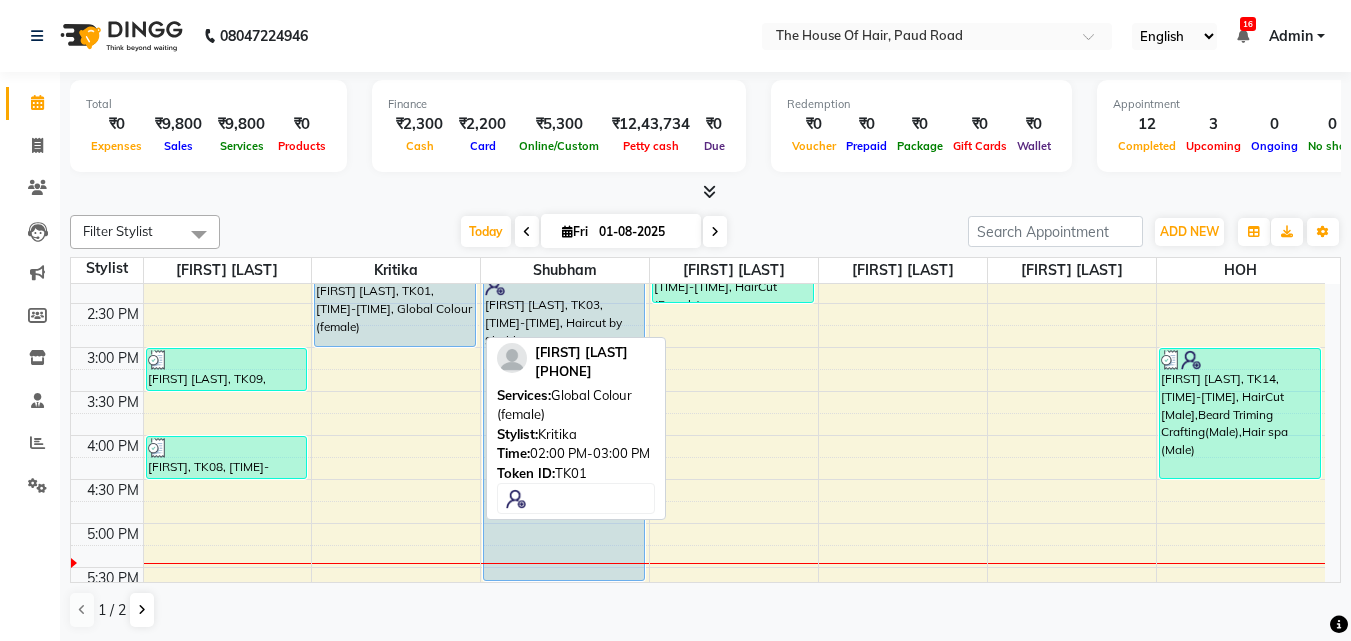 click on "[FIRST] [LAST], TK01, [TIME]-[TIME], Global Colour (female)" at bounding box center (395, 303) 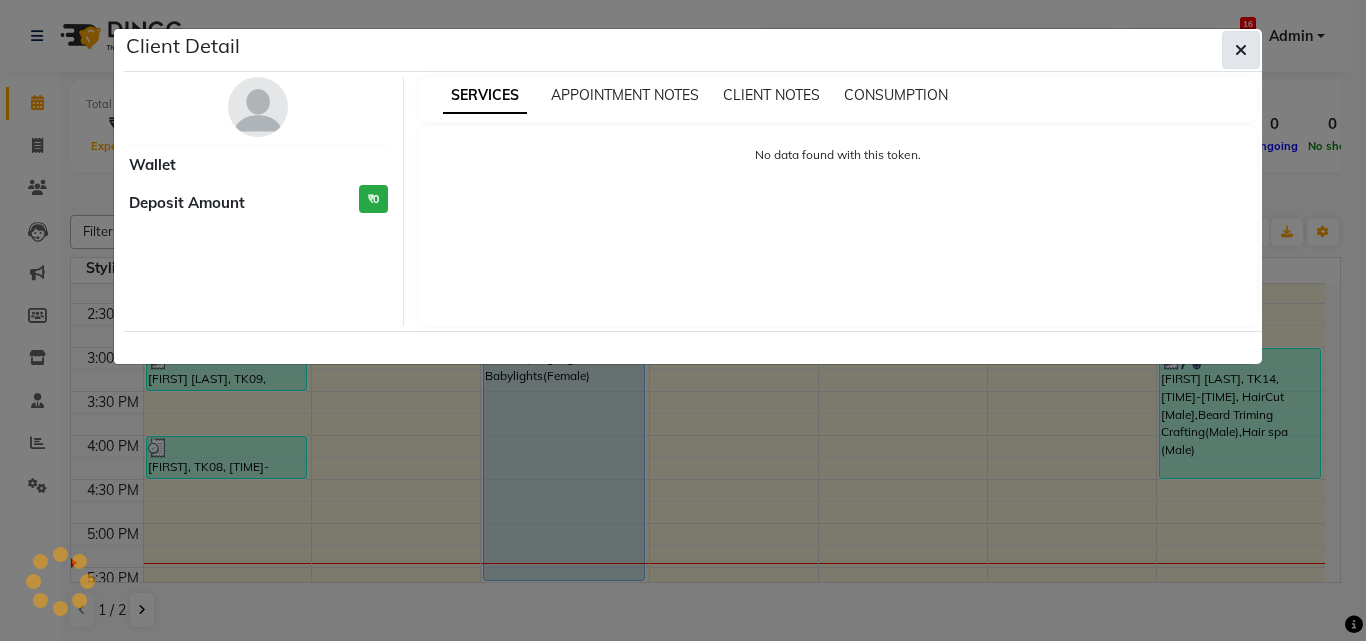 click 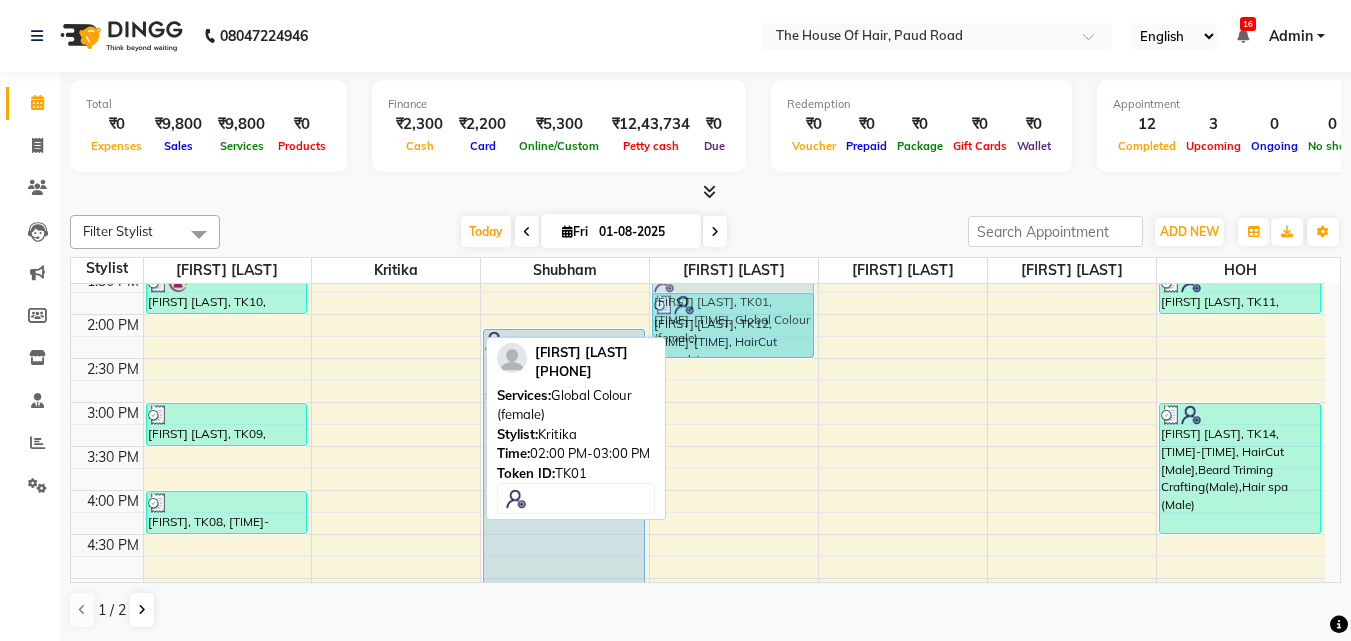 scroll, scrollTop: 489, scrollLeft: 0, axis: vertical 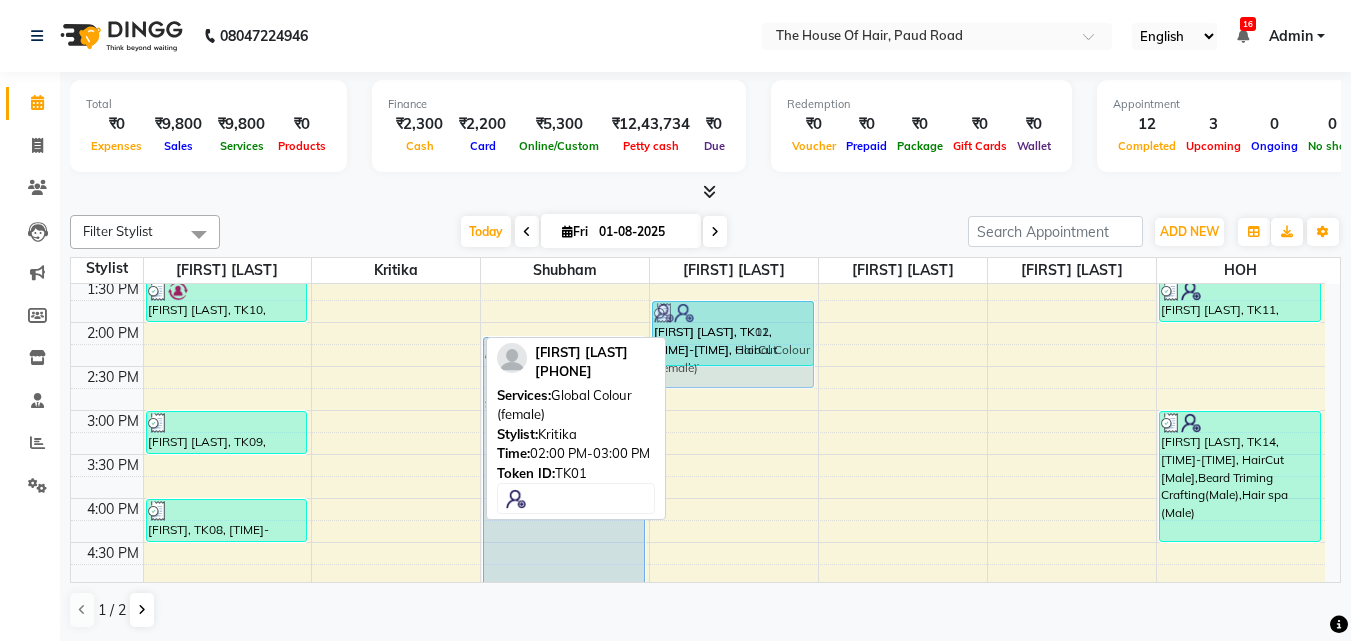 drag, startPoint x: 427, startPoint y: 315, endPoint x: 720, endPoint y: 361, distance: 296.58893 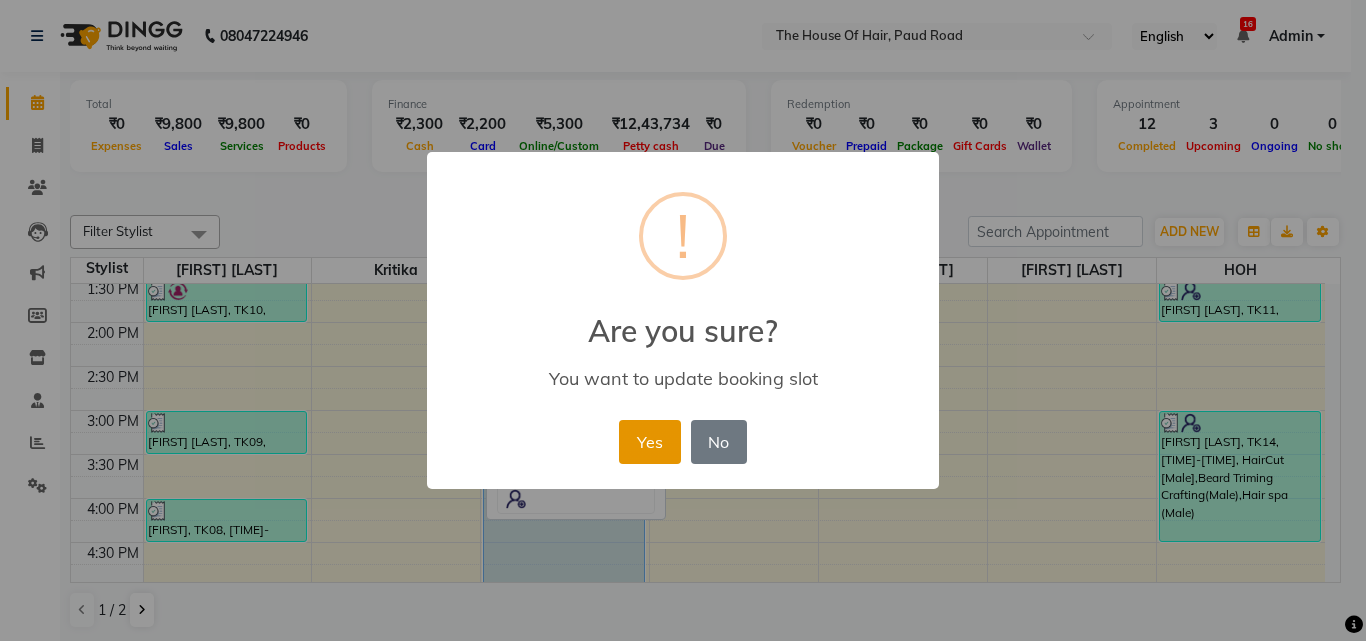 click on "Yes" at bounding box center [649, 442] 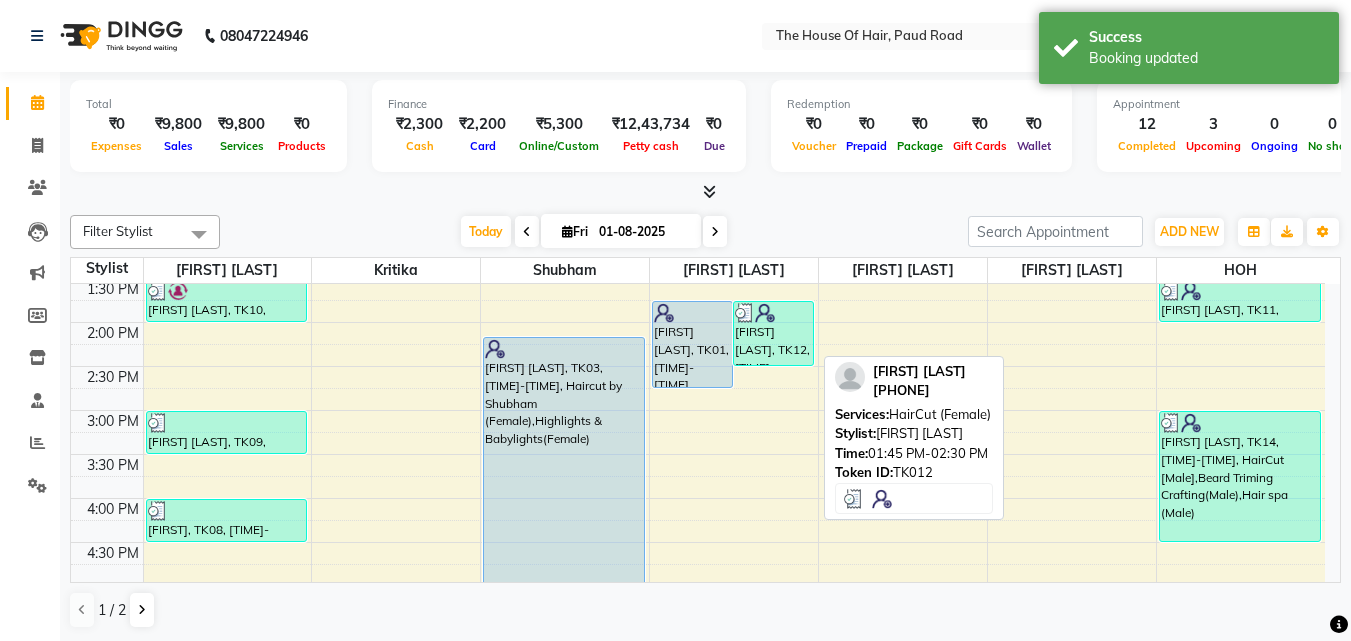 drag, startPoint x: 743, startPoint y: 319, endPoint x: 762, endPoint y: 338, distance: 26.870058 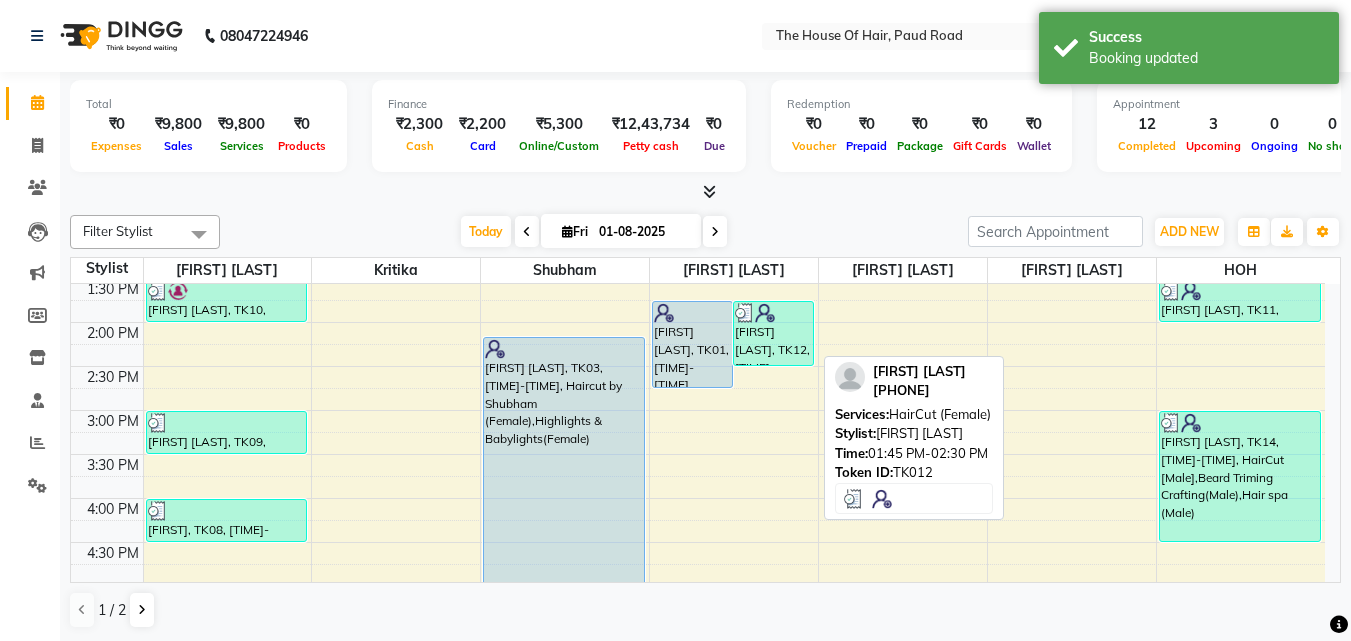 drag, startPoint x: 762, startPoint y: 338, endPoint x: 766, endPoint y: 365, distance: 27.294687 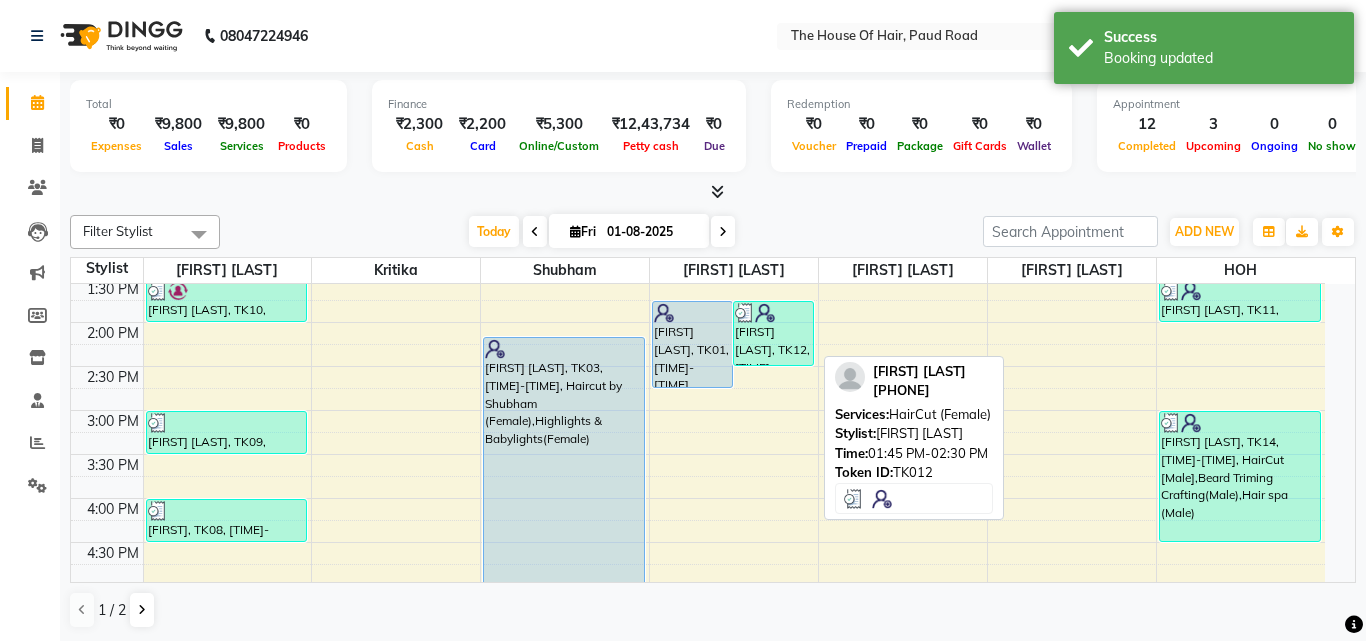 select on "3" 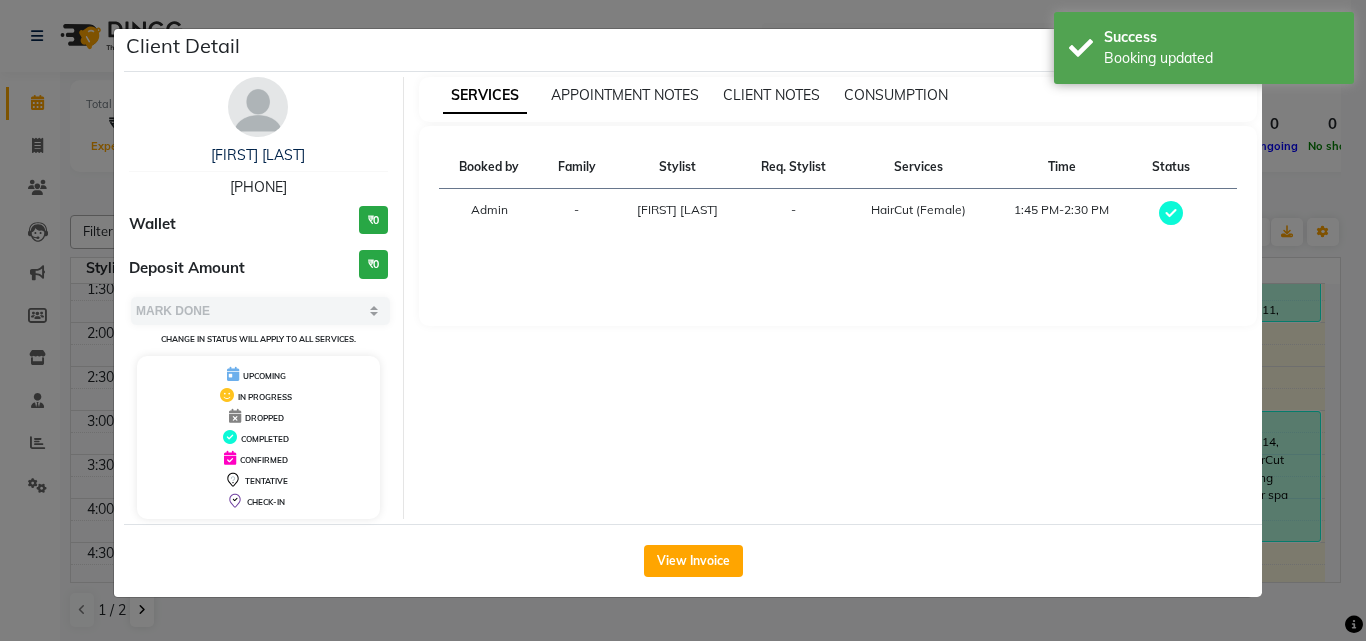 click on "Client Detail" 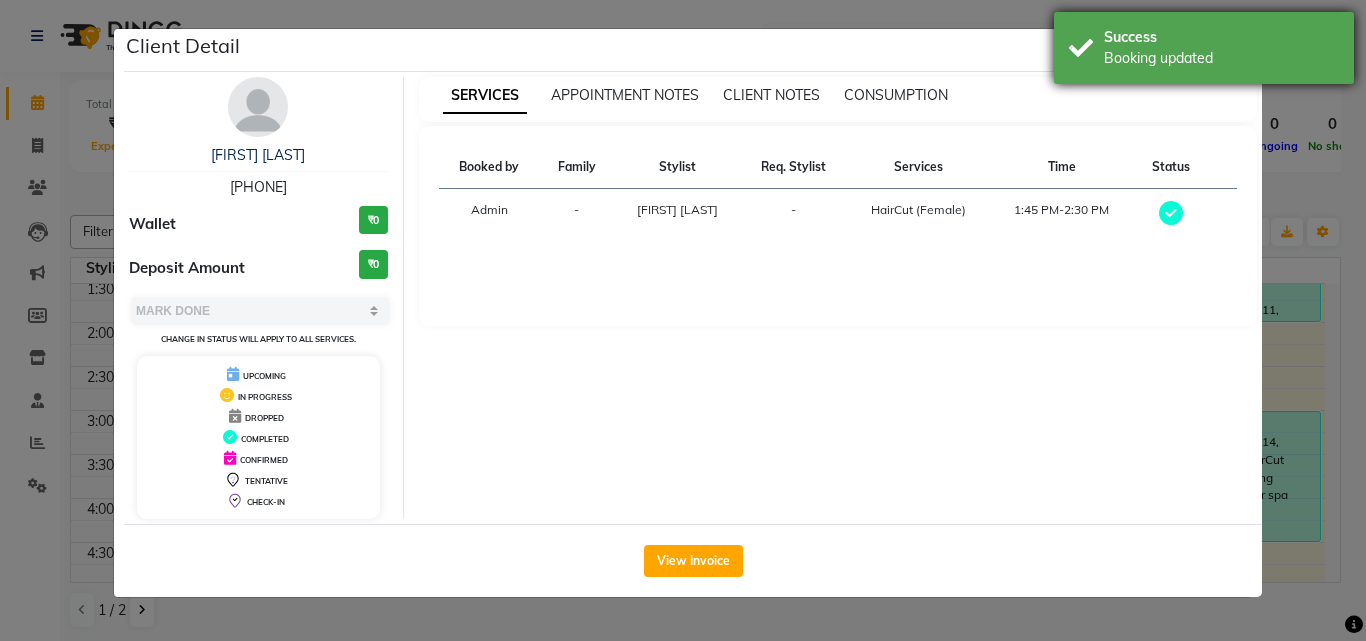 click on "Success   Booking updated" at bounding box center [1204, 48] 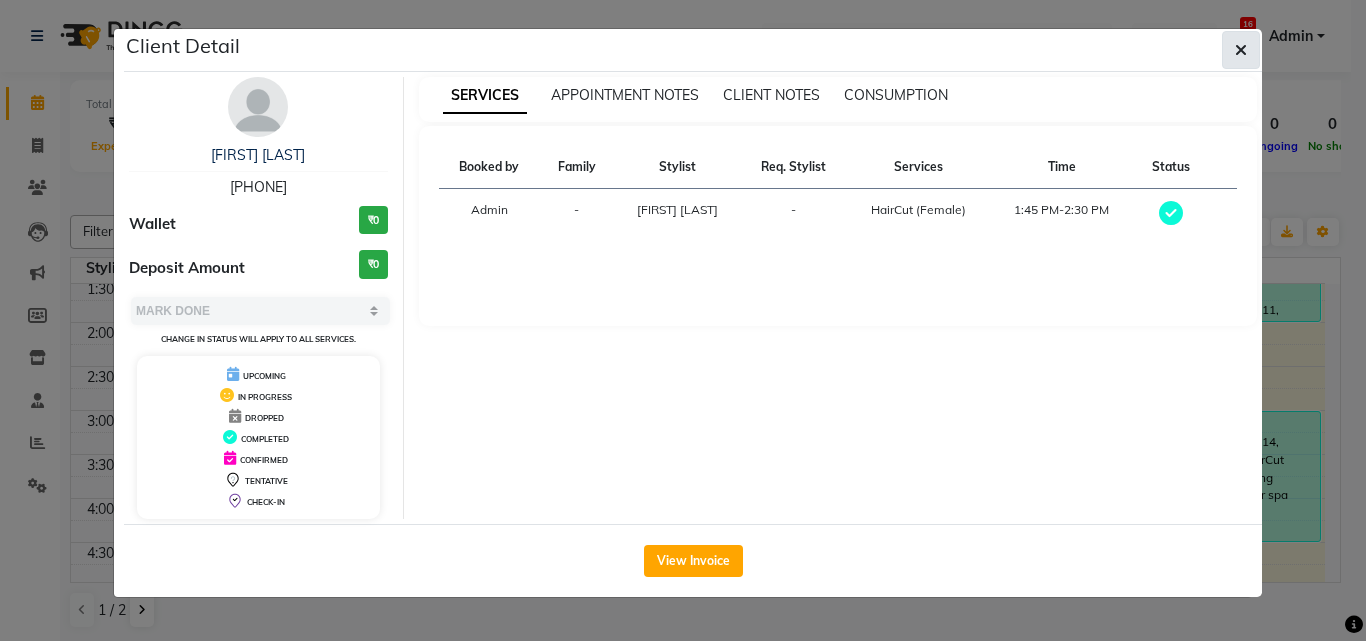click 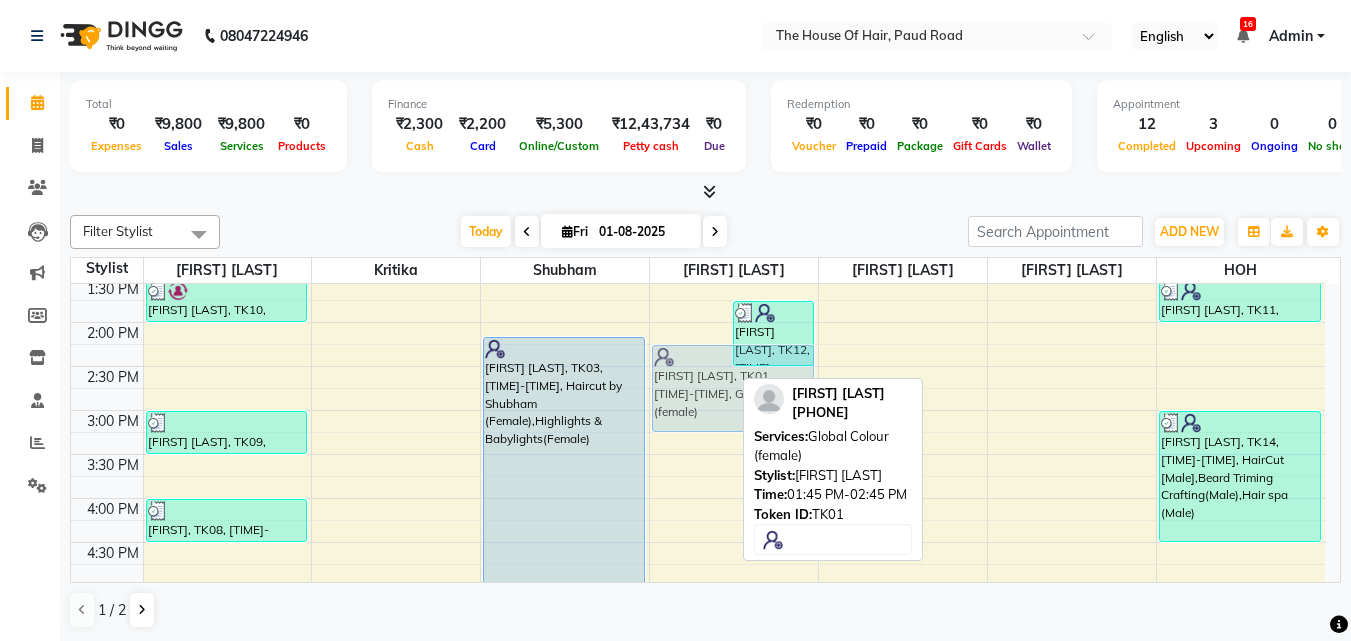 drag, startPoint x: 677, startPoint y: 341, endPoint x: 686, endPoint y: 383, distance: 42.953465 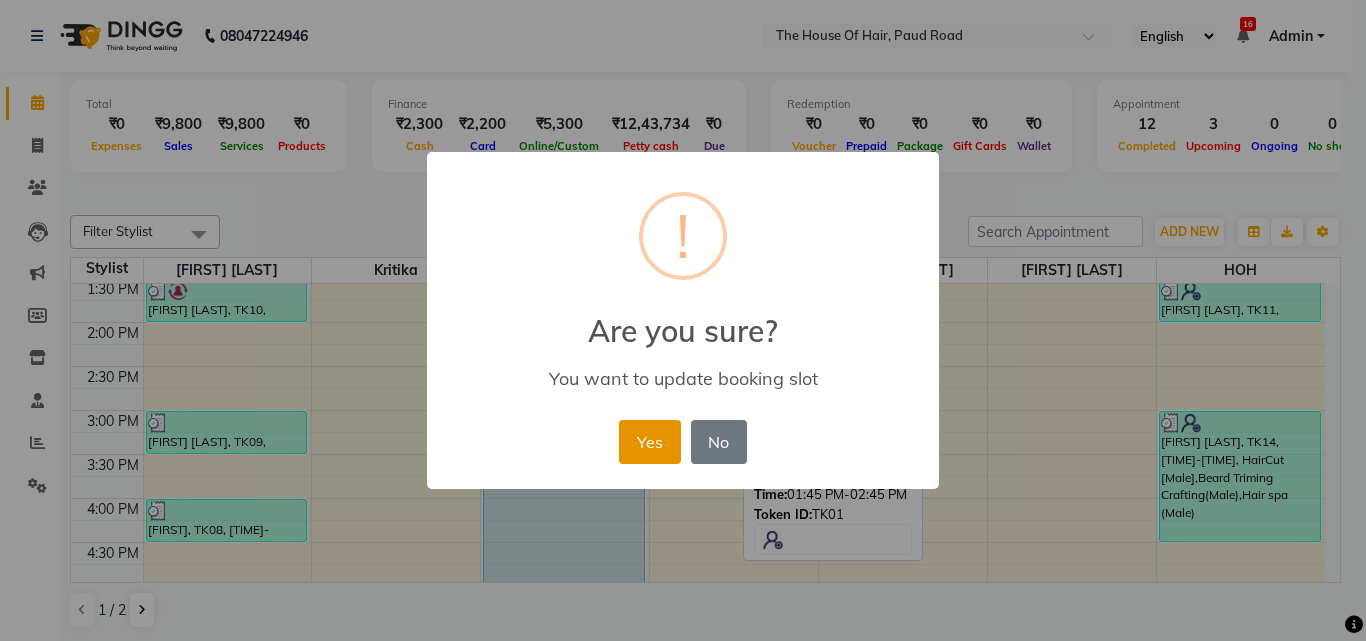 click on "Yes" at bounding box center [649, 442] 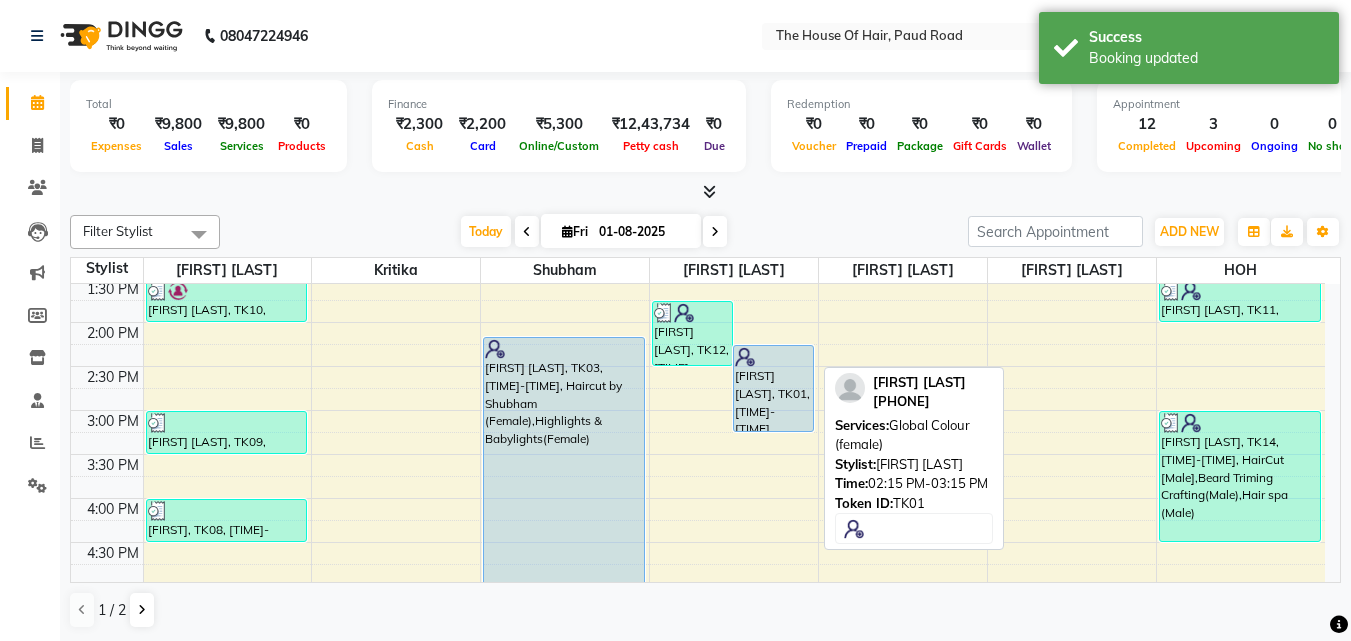 click on "[FIRST] [LAST], TK01, [TIME]-[TIME], Global Colour (female)" at bounding box center (773, 388) 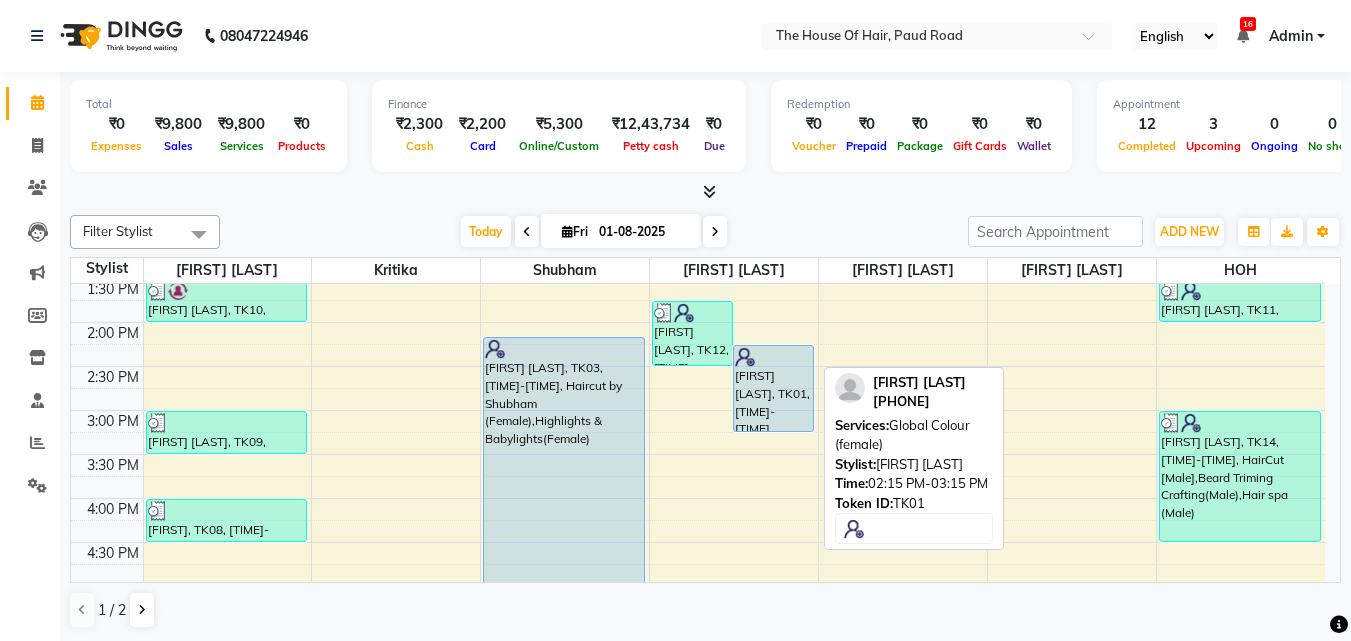 click on "[FIRST] [LAST], TK01, [TIME]-[TIME], Global Colour (female)" at bounding box center (773, 388) 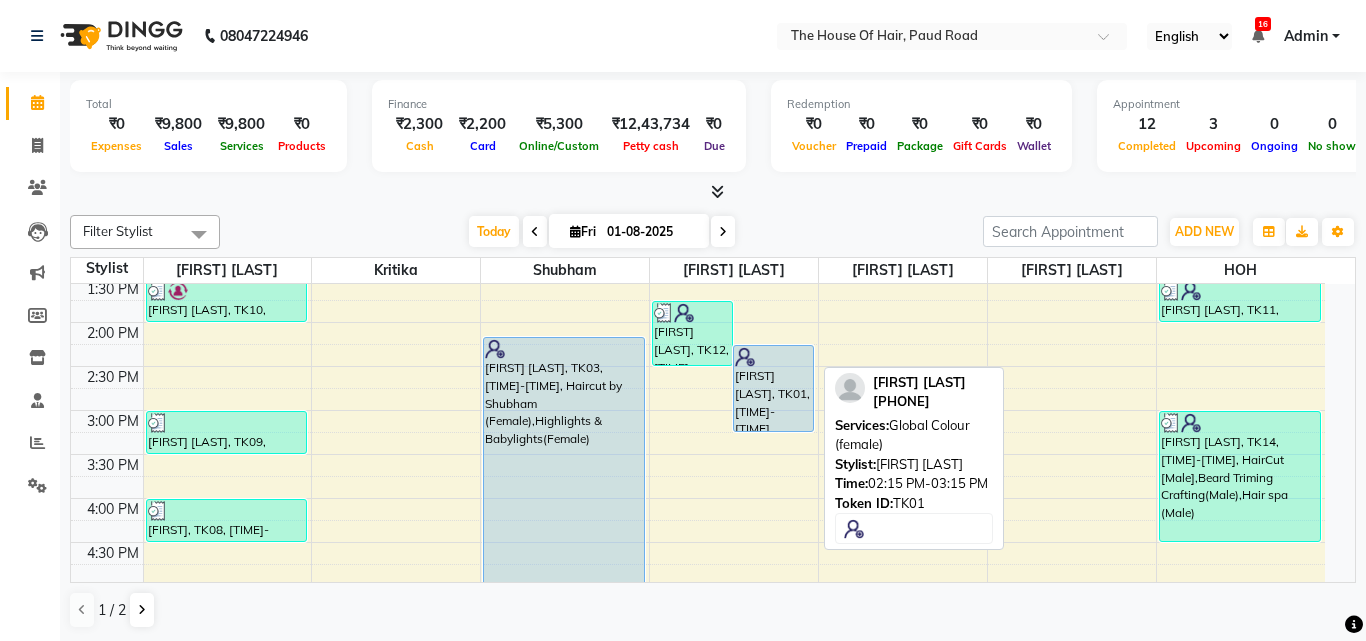 select on "5" 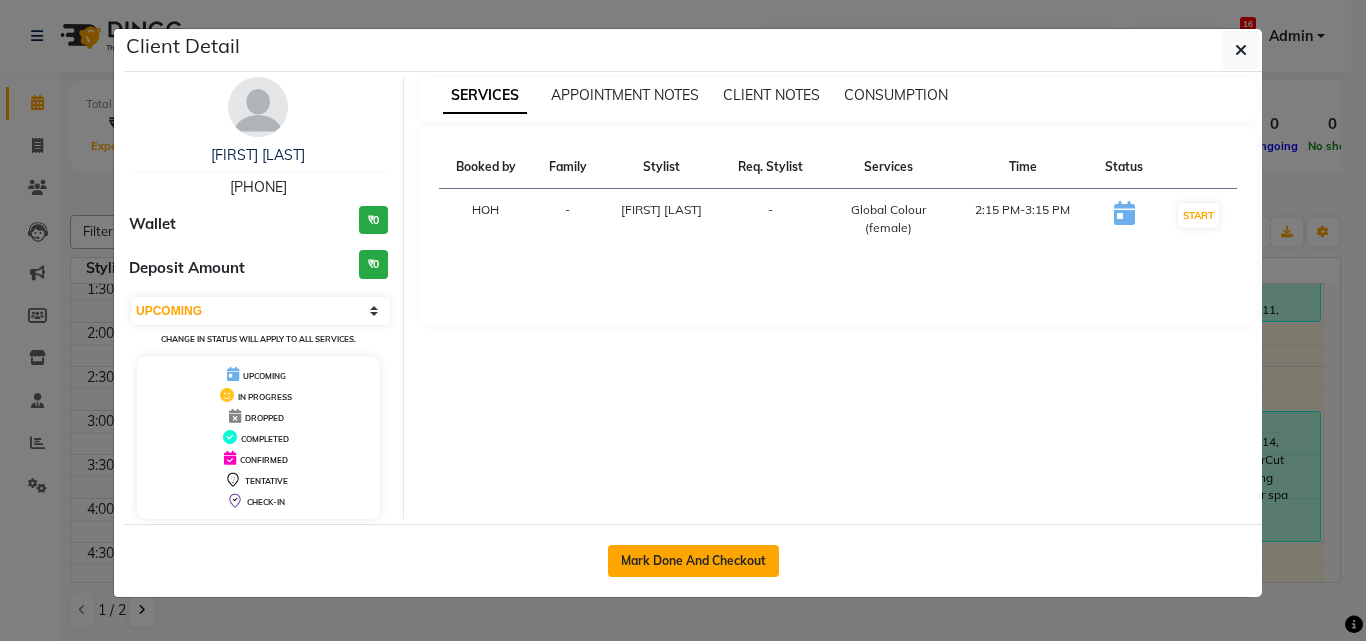 click on "Mark Done And Checkout" 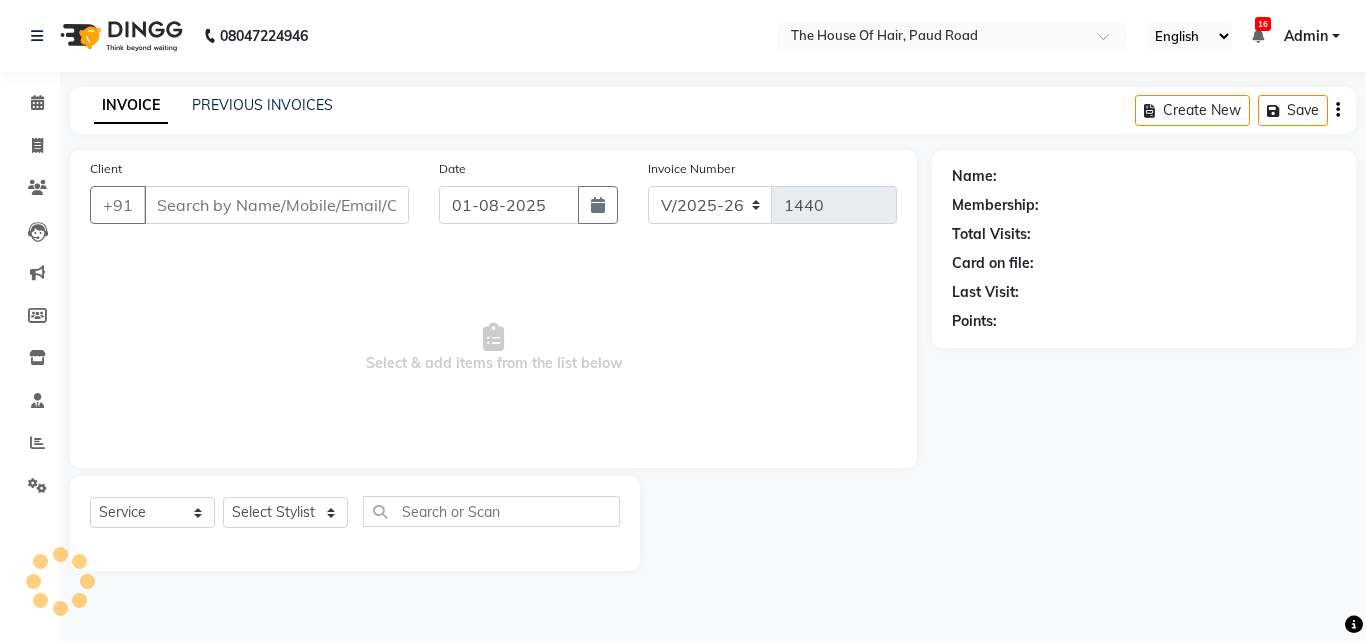 type on "[PHONE]" 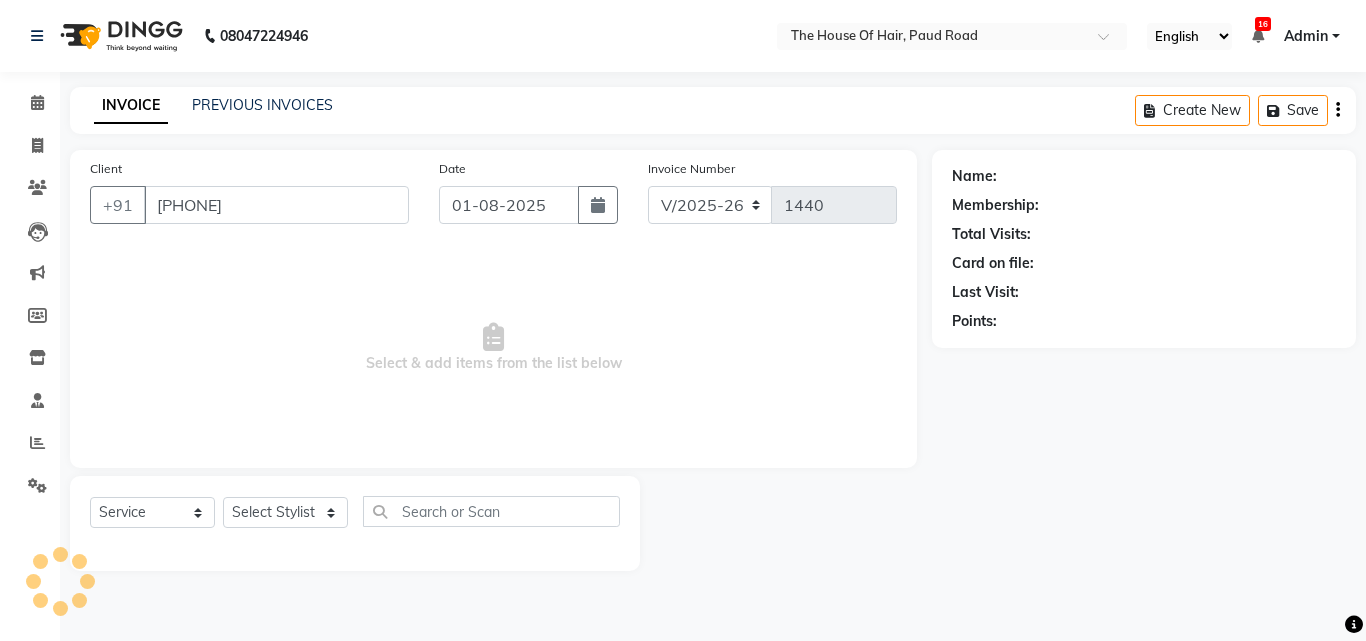 select on "57808" 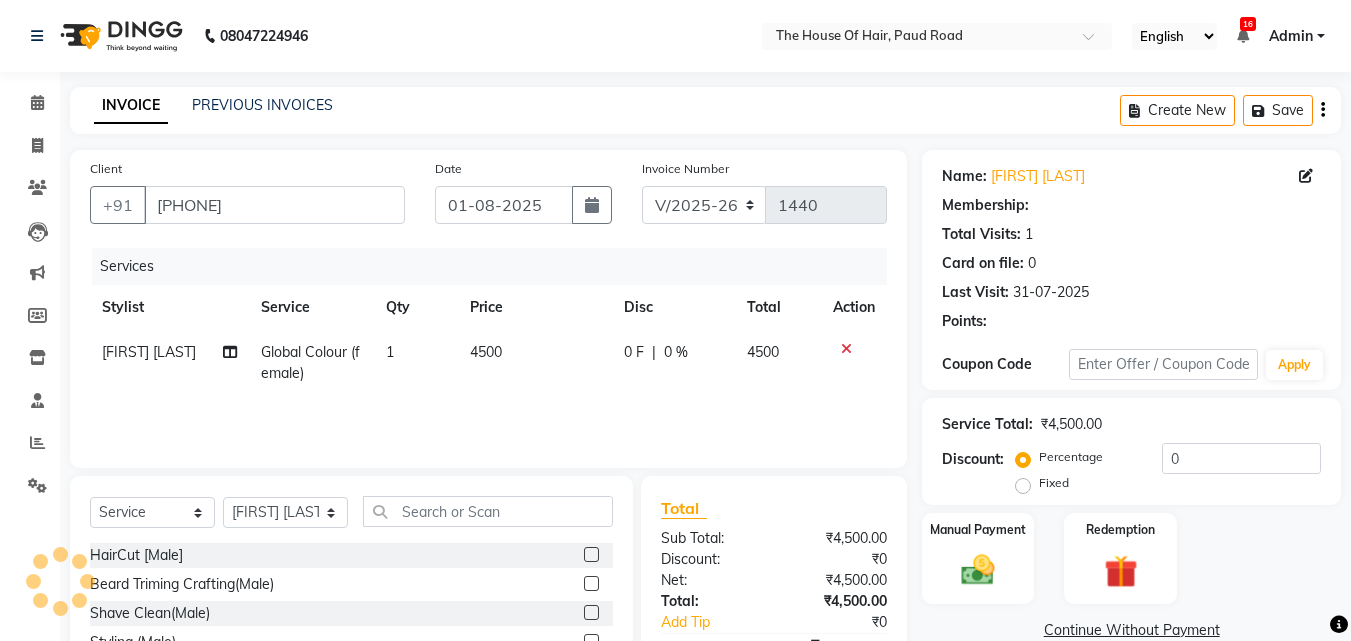 click on "4500" 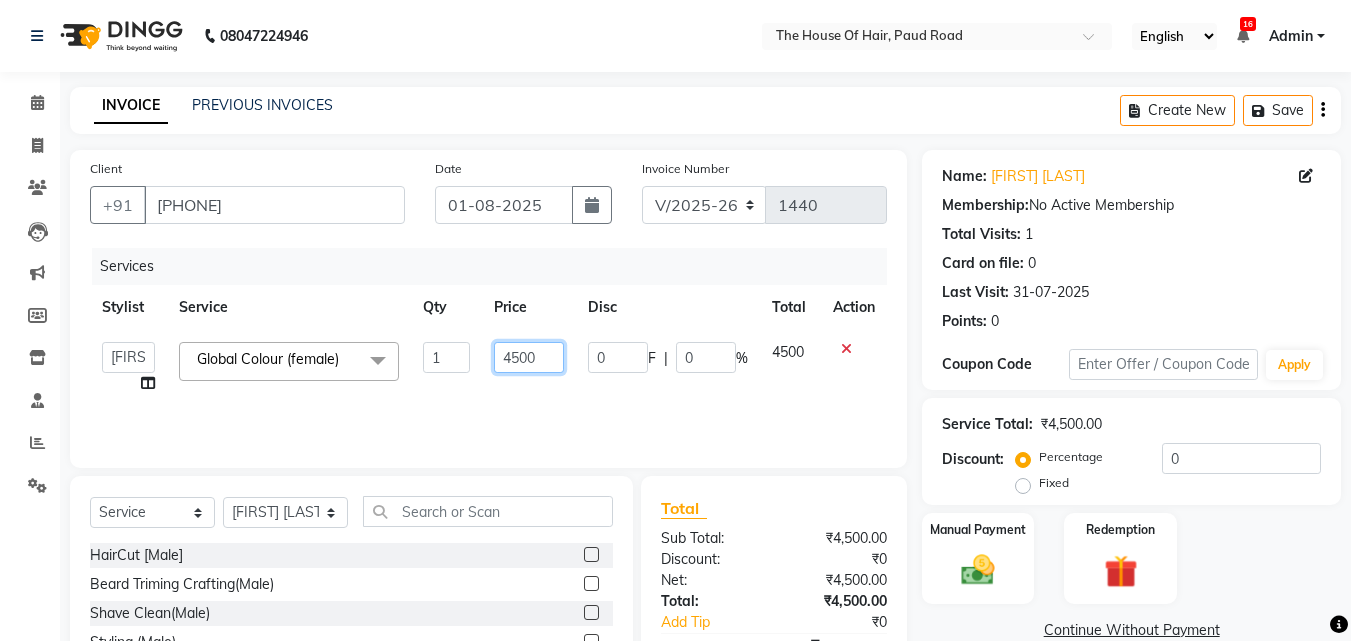 click on "4500" 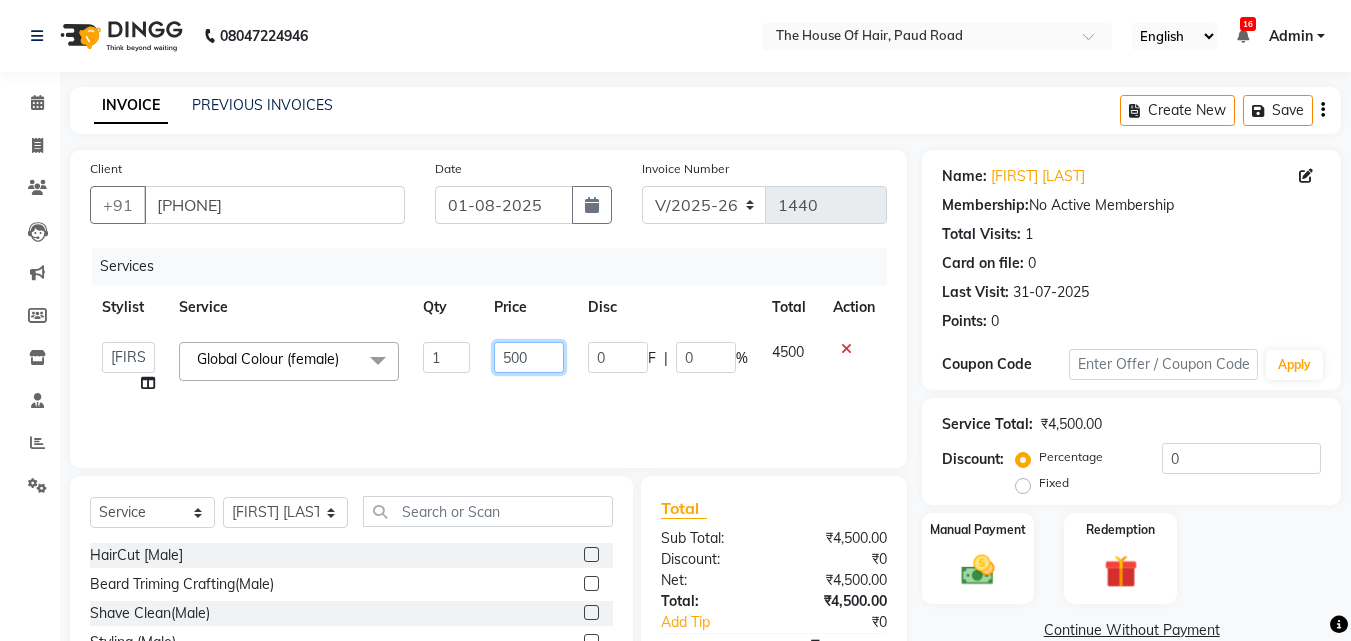 type on "5100" 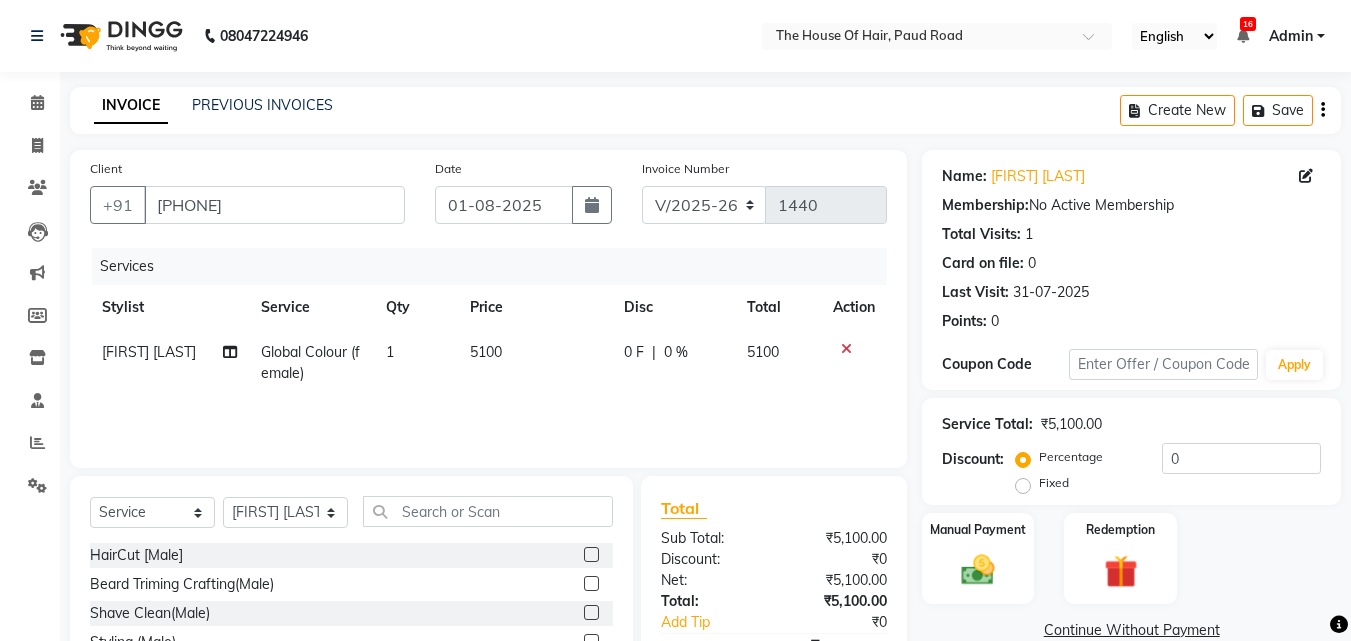 click on "Services Stylist Service Qty Price Disc Total Action [FIRST] [LAST] Global Colour (female) 1 5100 0 F | 0 % 5100" 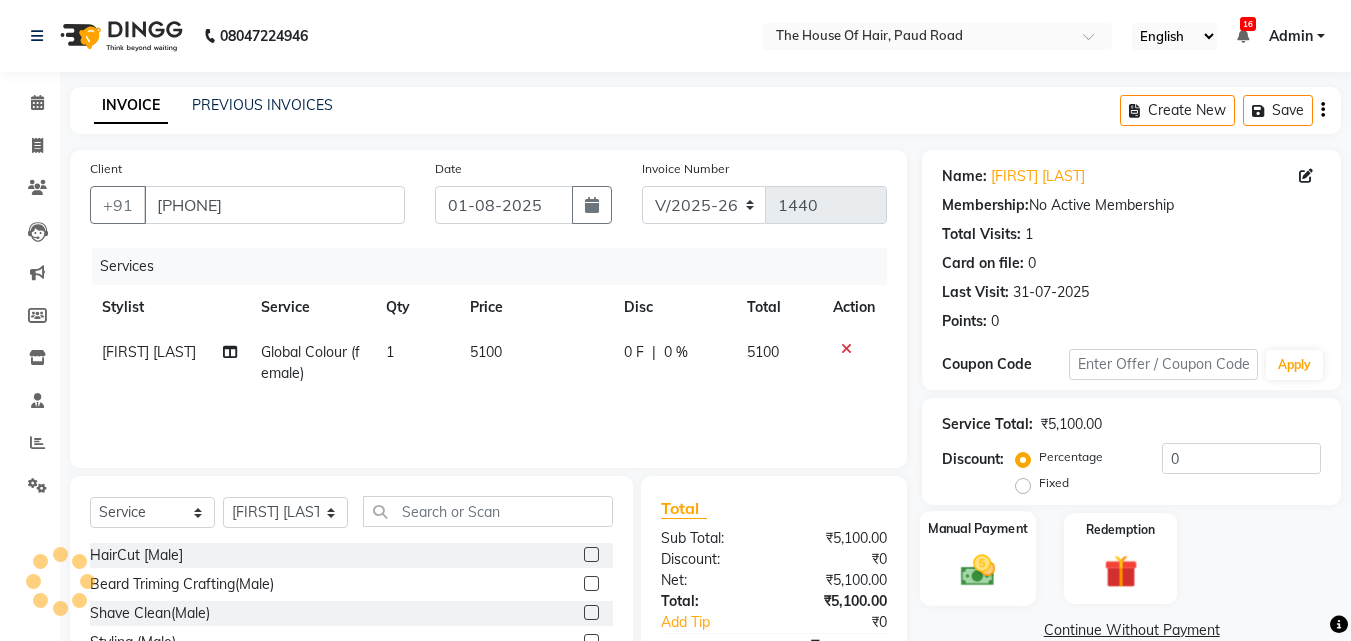 click 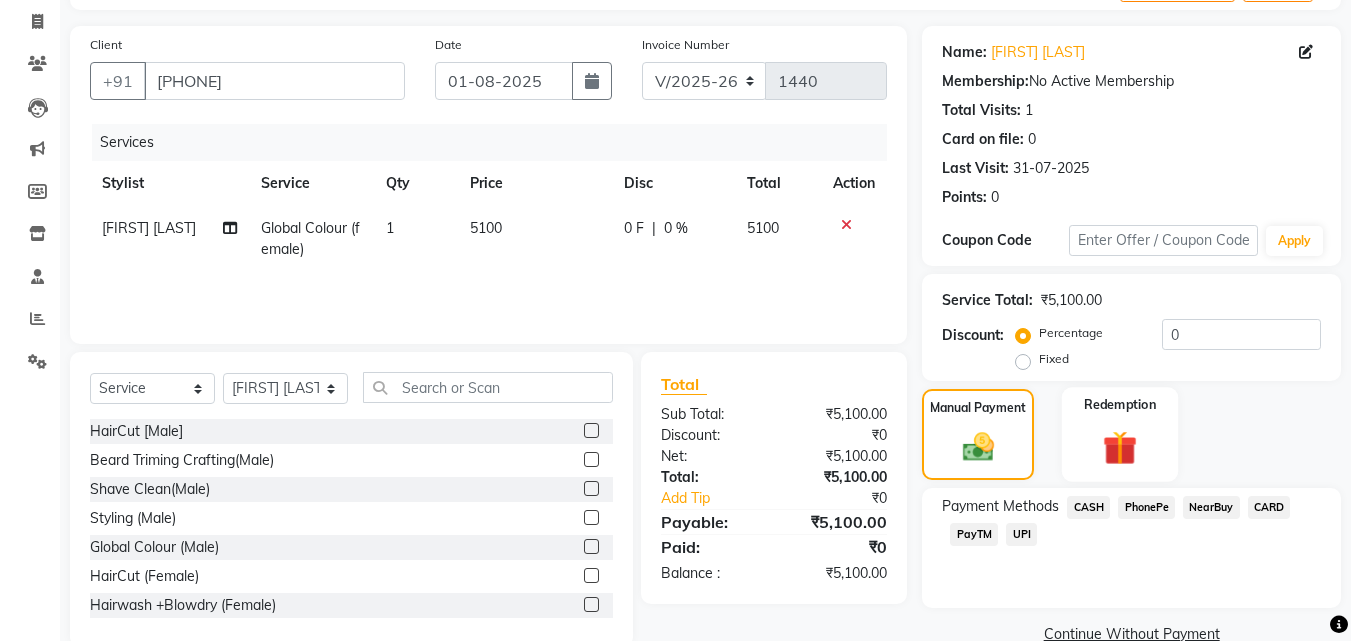 scroll, scrollTop: 127, scrollLeft: 0, axis: vertical 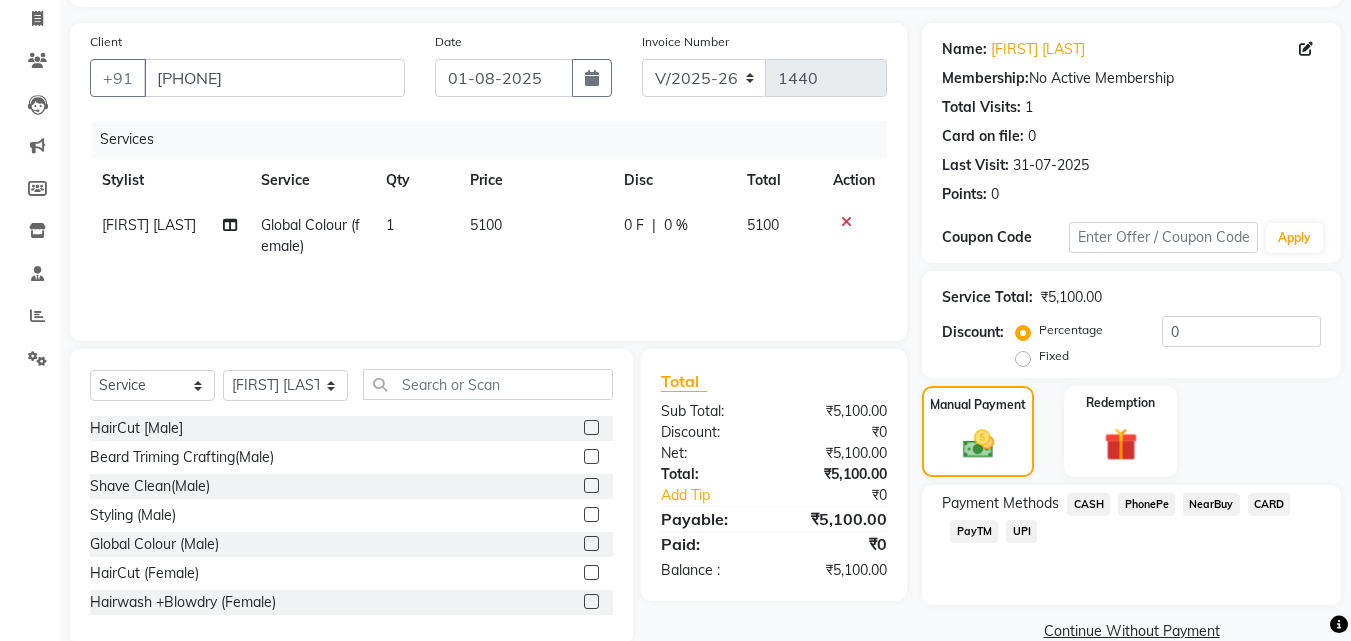 click on "CASH" 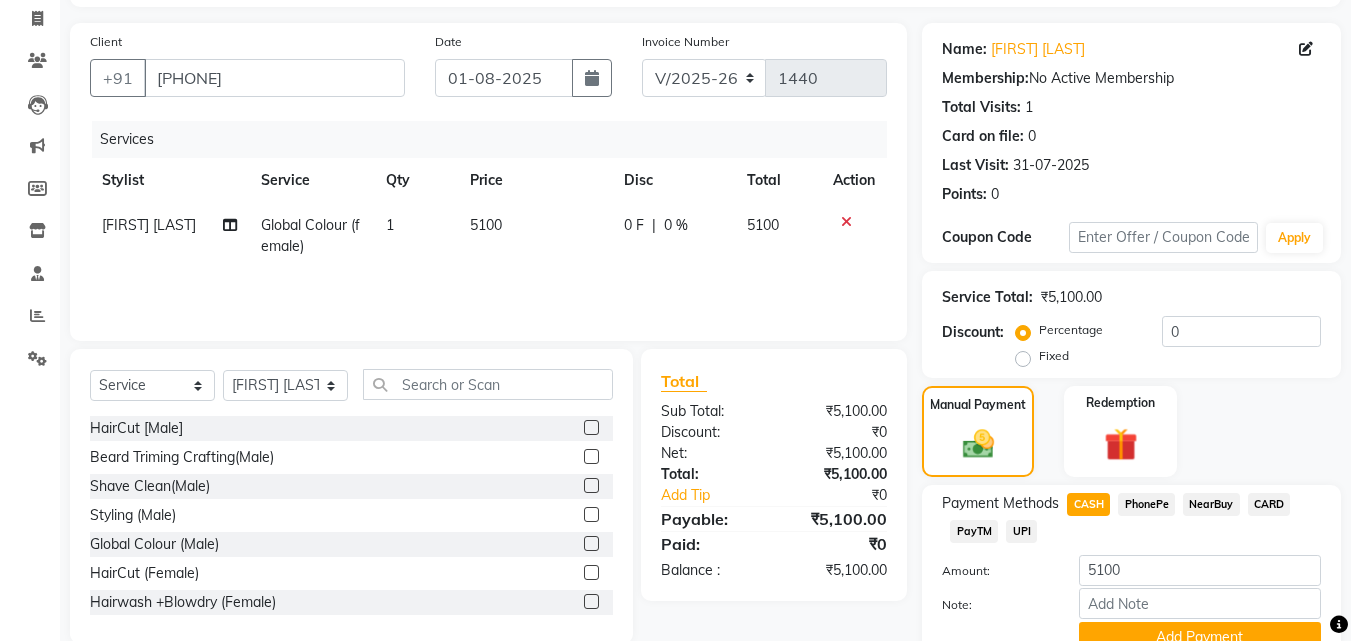 scroll, scrollTop: 218, scrollLeft: 0, axis: vertical 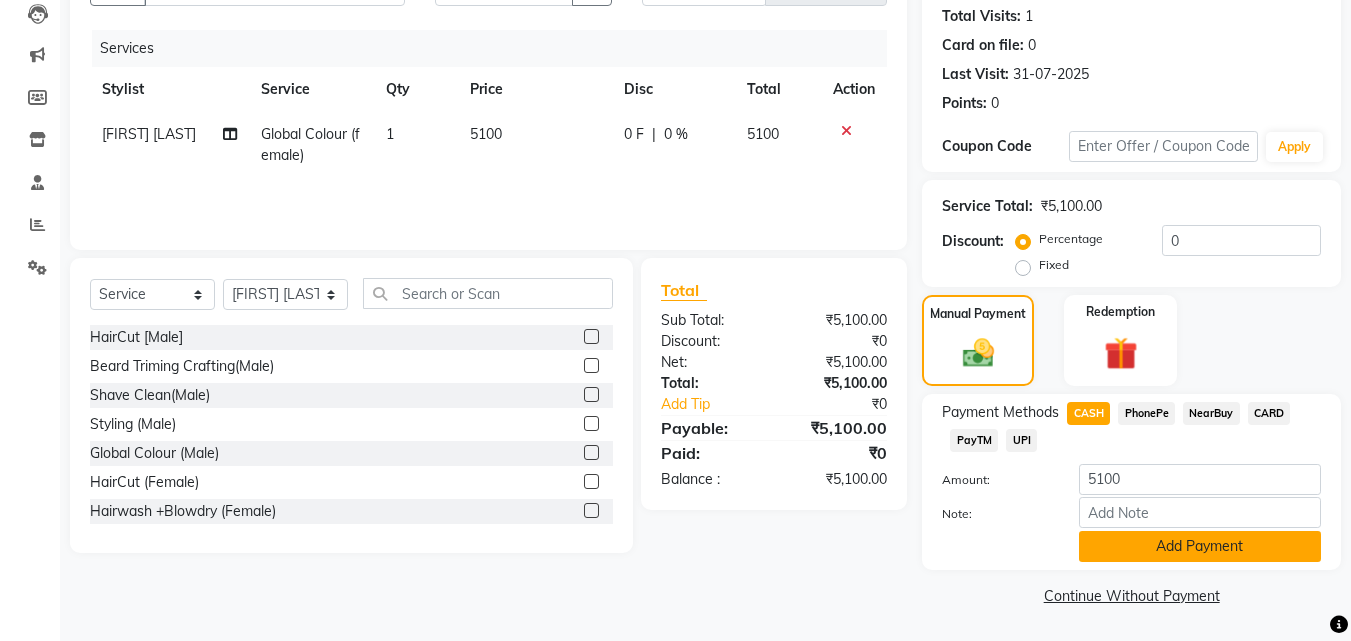 click on "Add Payment" 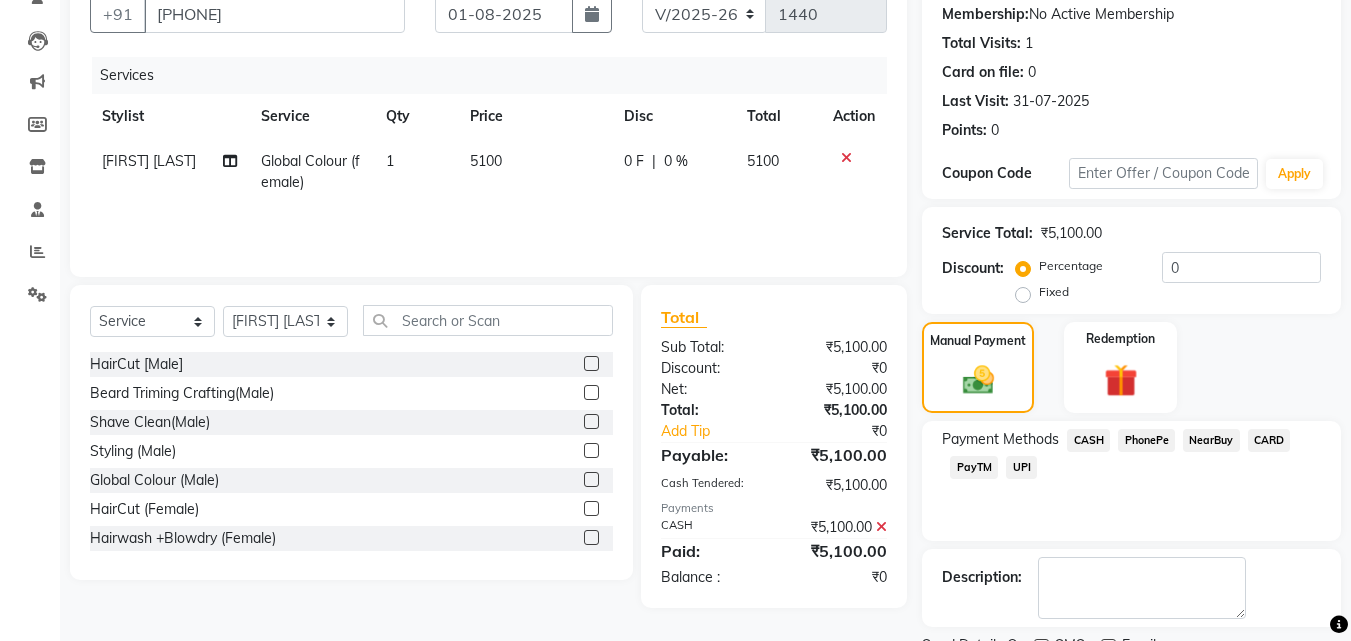 scroll, scrollTop: 275, scrollLeft: 0, axis: vertical 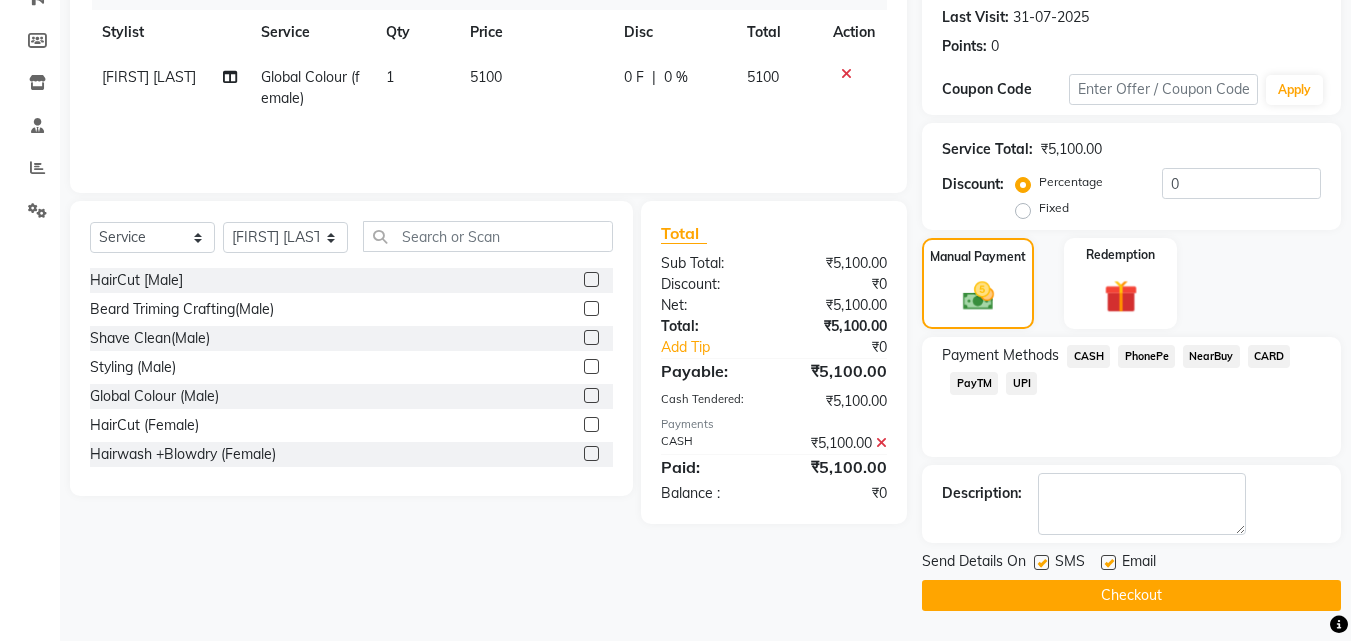click on "Checkout" 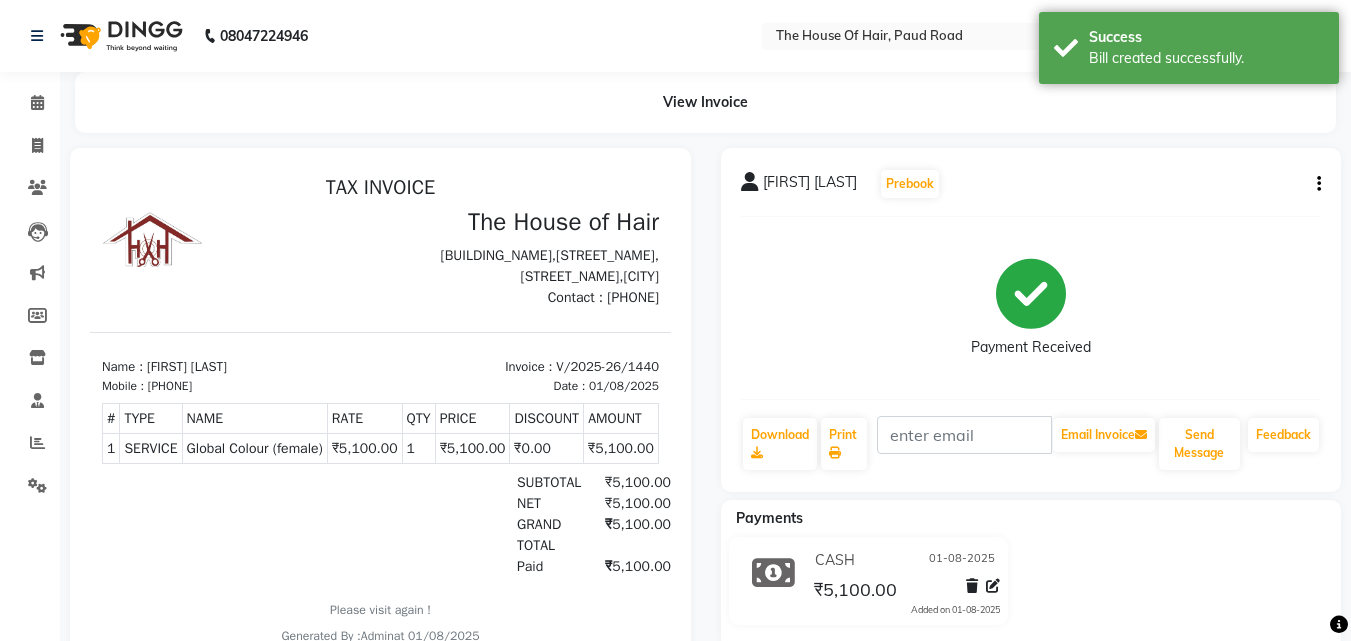 scroll, scrollTop: 0, scrollLeft: 0, axis: both 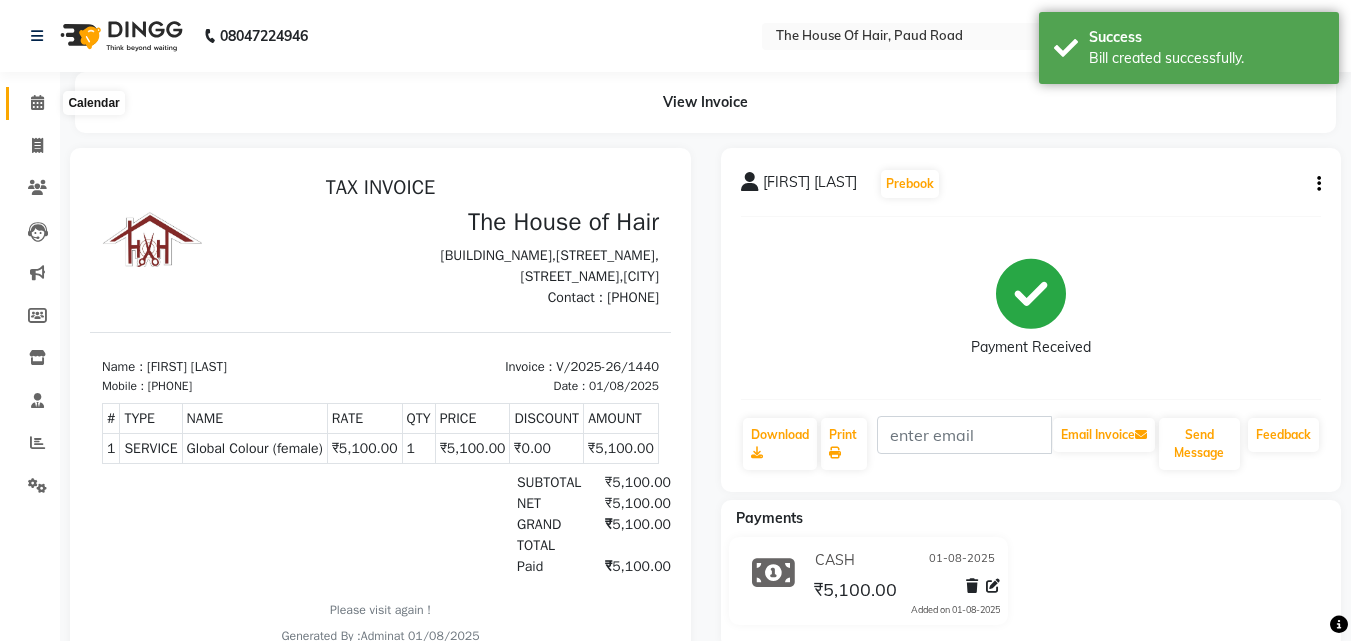 click 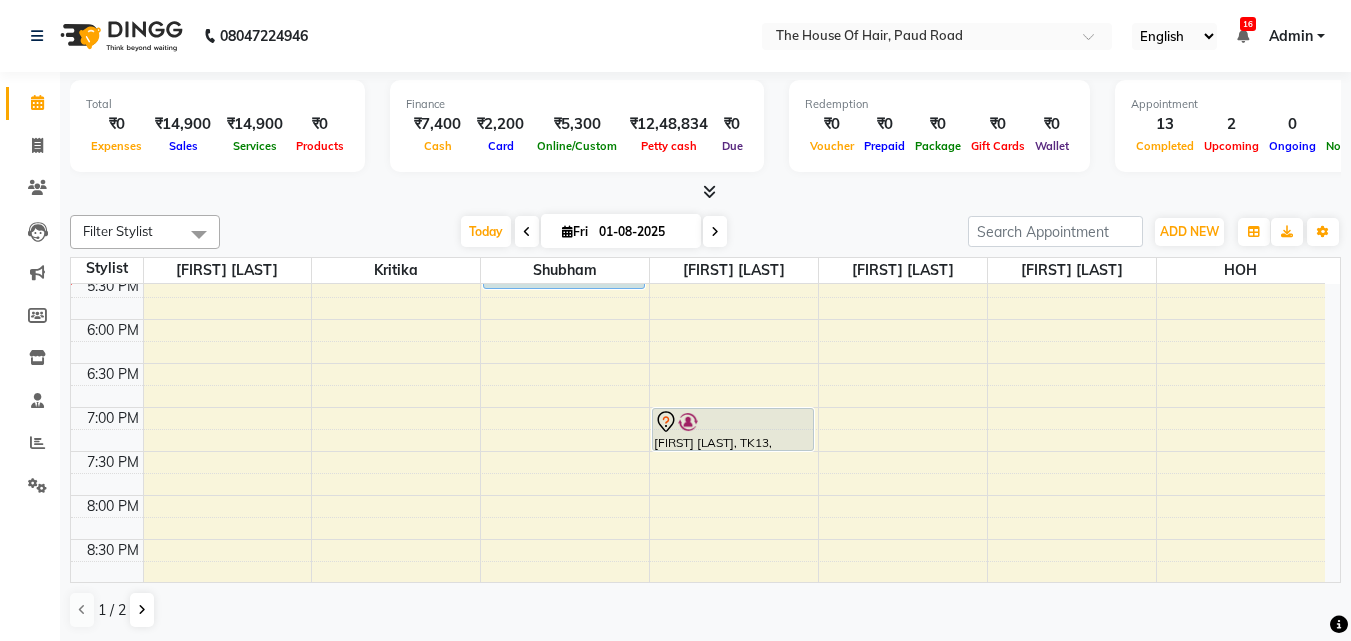 scroll, scrollTop: 846, scrollLeft: 0, axis: vertical 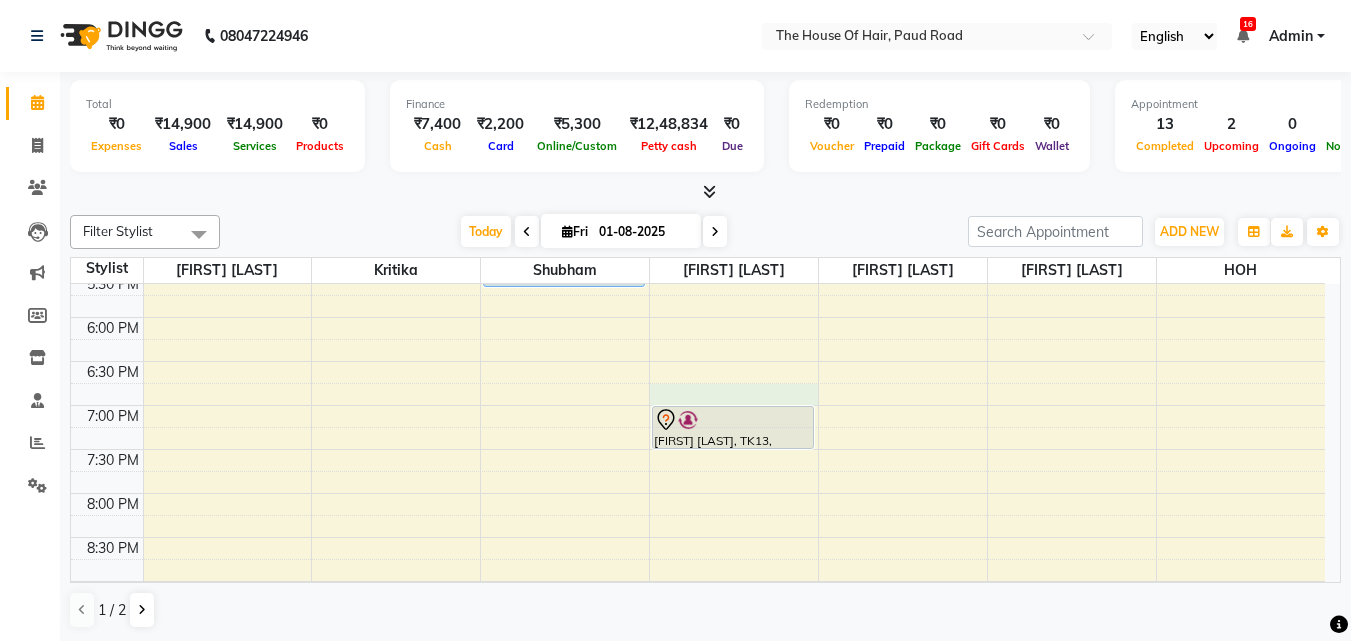 click on "[TIME] [TIME] [TIME] [TIME] [TIME] [TIME] [TIME] [TIME] [TIME] [TIME] [TIME] [TIME] [TIME] [TIME] [TIME] [TIME] [TIME] [TIME] [TIME] [TIME] [TIME] [TIME] [TIME] [TIME] [TIME] [TIME] [TIME] [TIME]     [FIRST] [LAST], TK07, [TIME]-[TIME], Beard Triming Crafting(Male)     [FIRST] [LAST], TK10, [TIME]-[TIME], HairCut  [Male]     [FIRST] [LAST], TK10, [TIME]-[TIME], Beard Triming Crafting(Male)     [FIRST] [LAST], TK09, [TIME]-[TIME], HairCut  [Male]     [FIRST], TK08, [TIME]-[TIME], HairCut  [Male]     [FIRST] [LAST], TK02, [TIME]-[TIME], Beard Triming Crafting(Male),Haircut by Shubham (Male)     [FIRST] [LAST], TK03, [TIME]-[TIME], Haircut by Shubham (Female),Highlights & Babylights(Female)     [FIRST] [LAST], TK12, [TIME]-[TIME], HairCut (Female)     [FIRST] [LAST], TK01, [TIME]-[TIME], Global Colour (female)     sunil -, TK04, [TIME]-[TIME], Beard Triming Crafting(Male),HairCut (Female)" at bounding box center [698, 53] 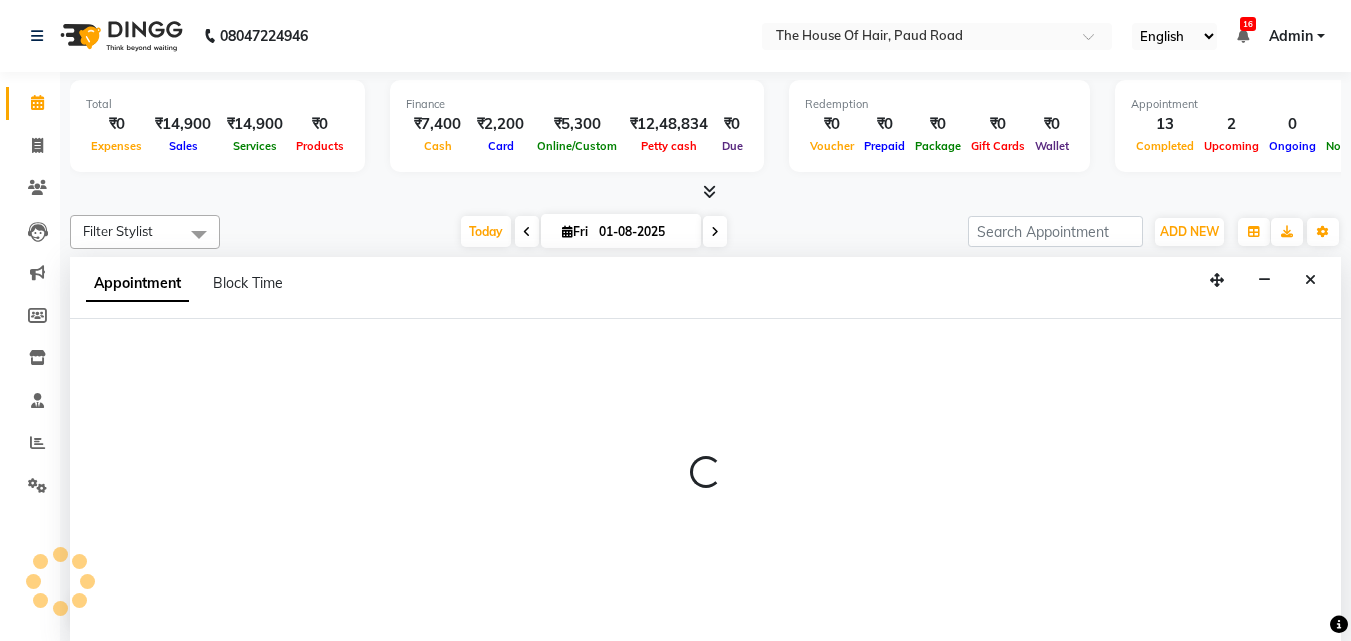 scroll, scrollTop: 1, scrollLeft: 0, axis: vertical 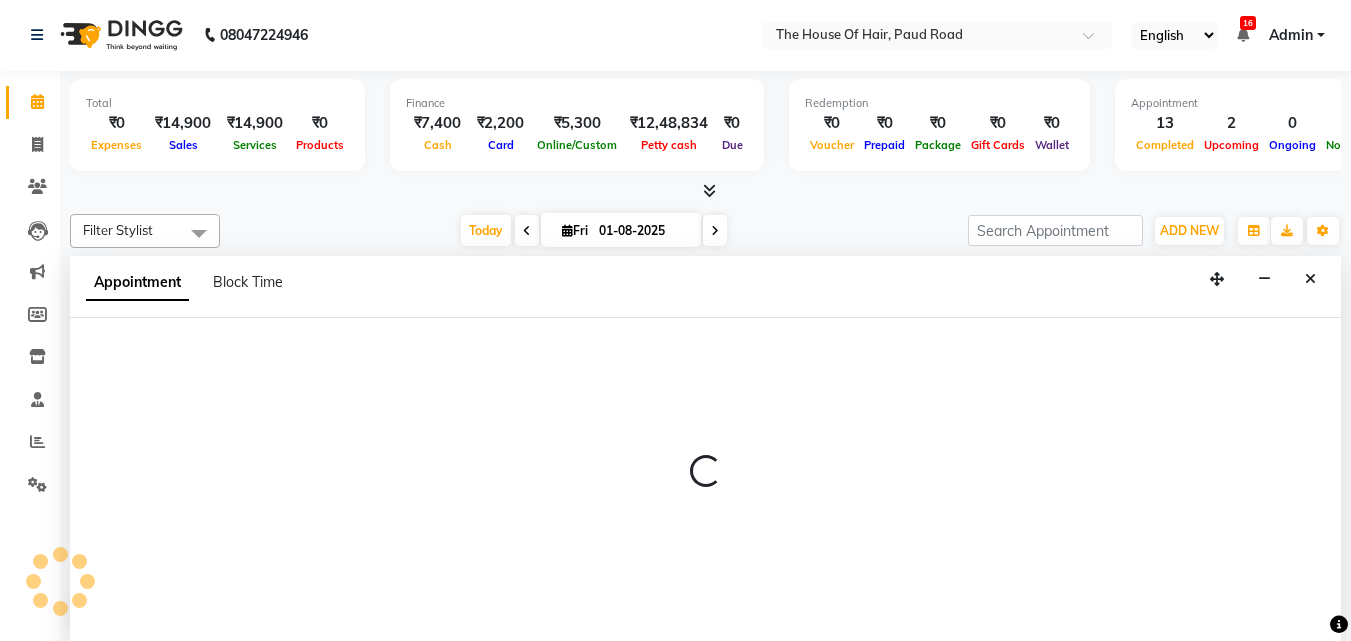 select on "57808" 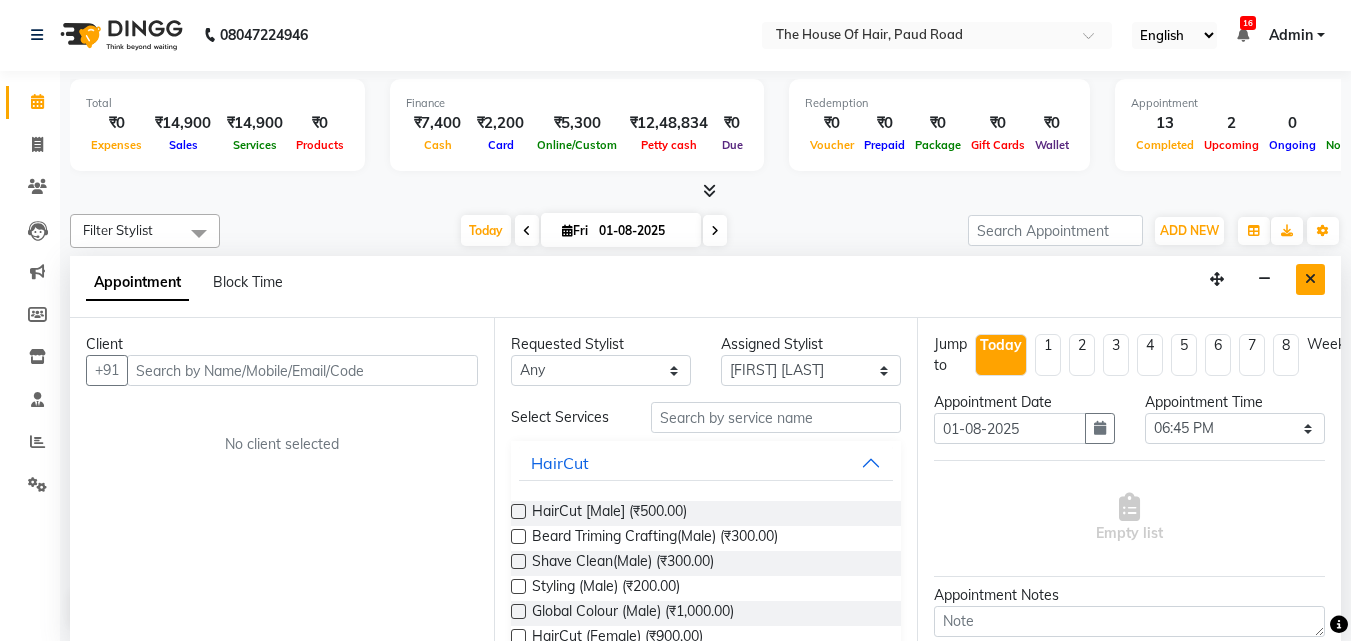 click at bounding box center [1310, 279] 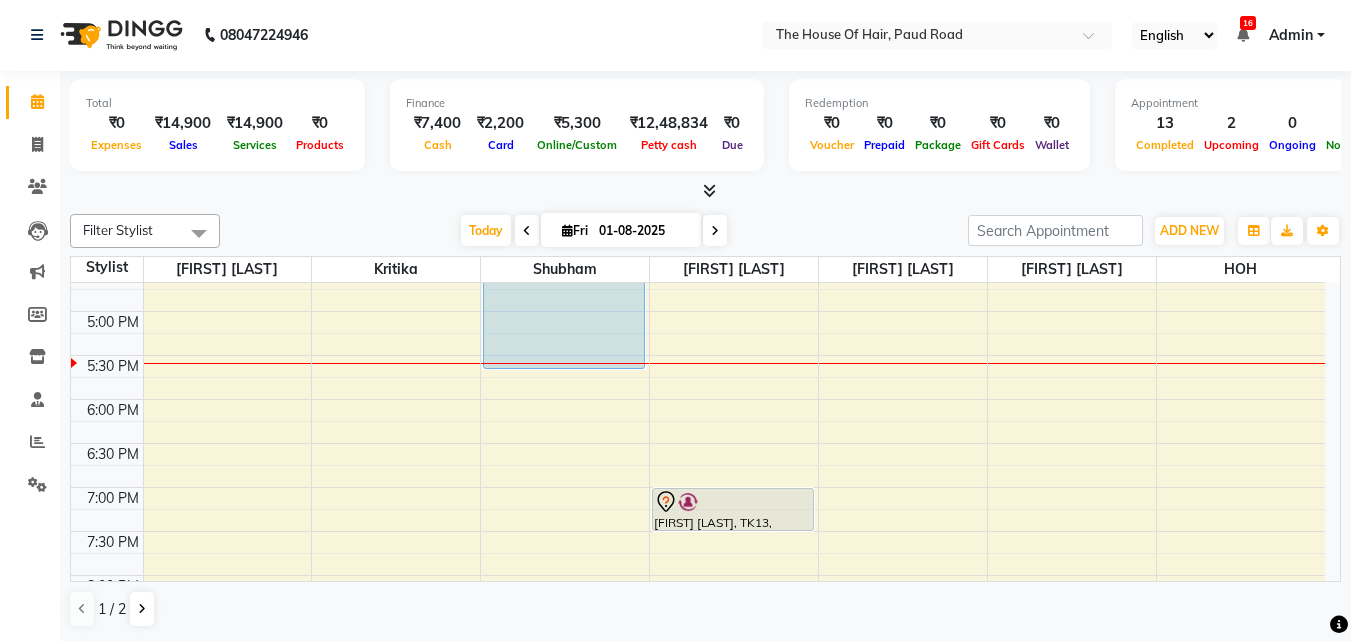 scroll, scrollTop: 761, scrollLeft: 0, axis: vertical 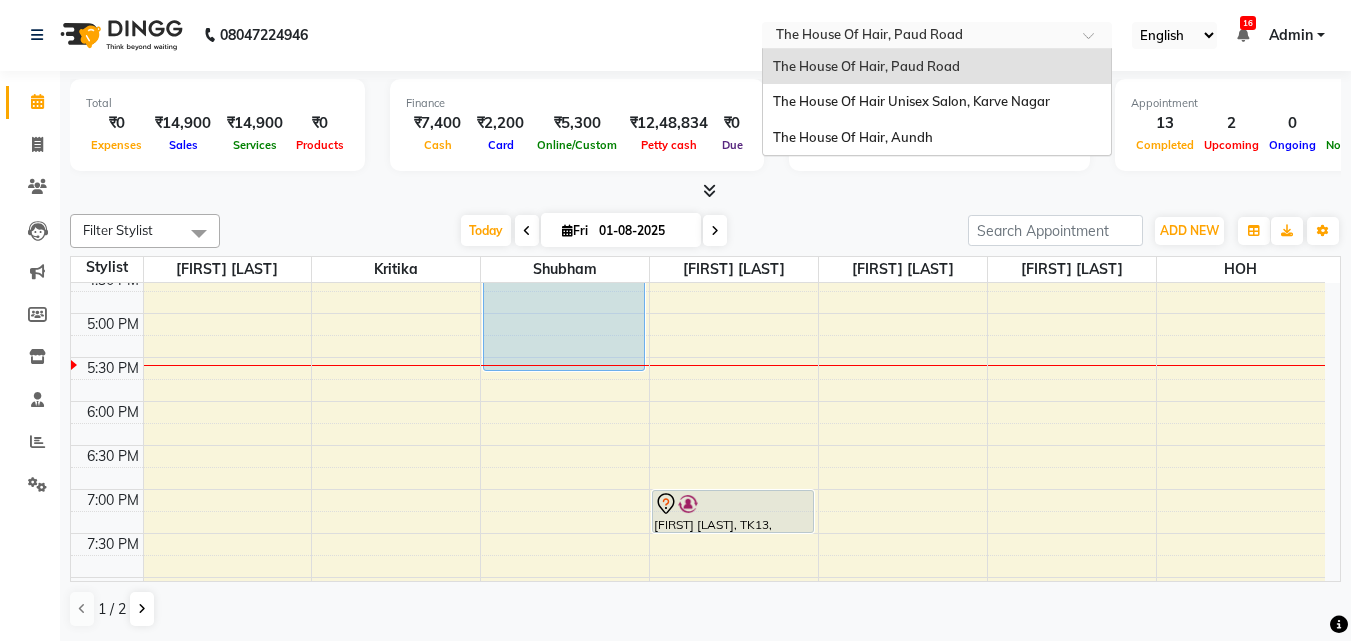 click at bounding box center (917, 37) 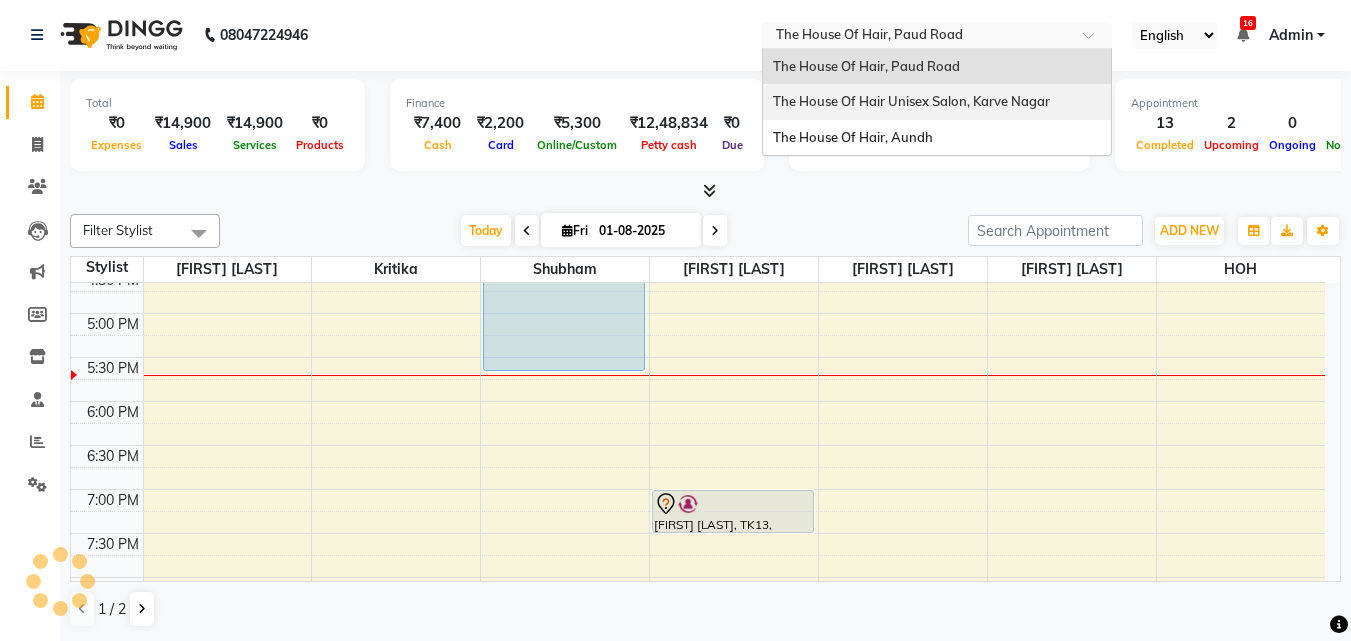 click on "The House Of Hair Unisex Salon, Karve Nagar" at bounding box center [937, 102] 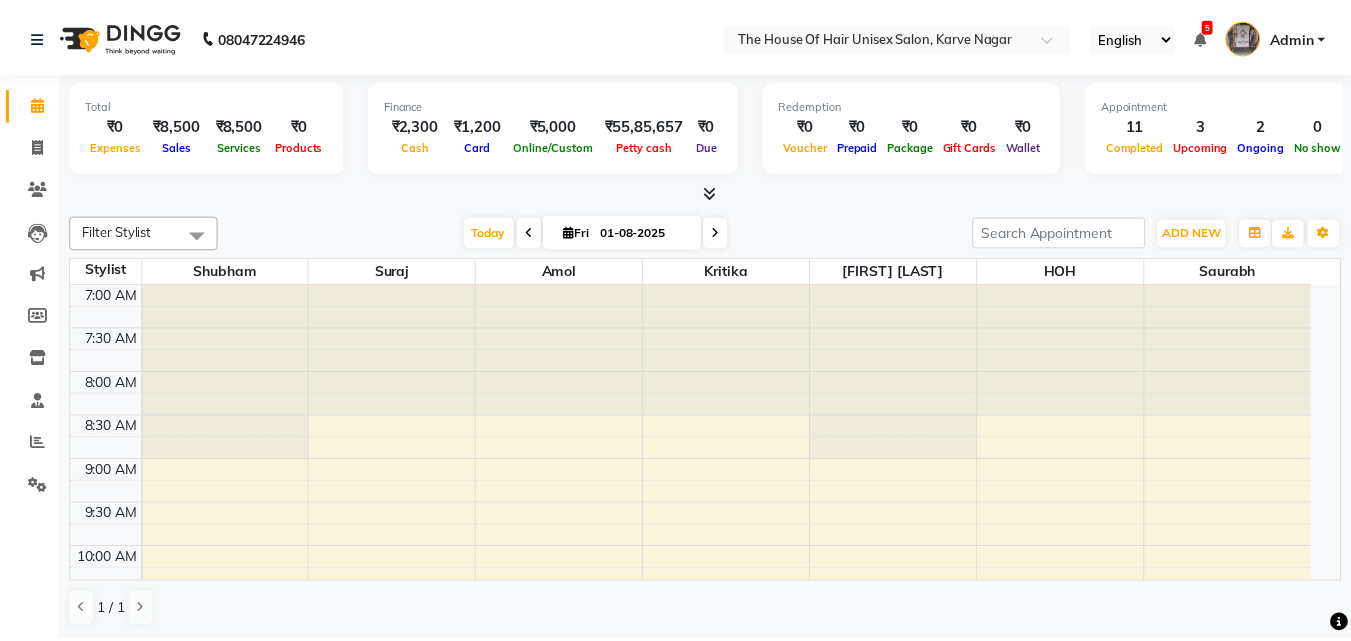 scroll, scrollTop: 0, scrollLeft: 0, axis: both 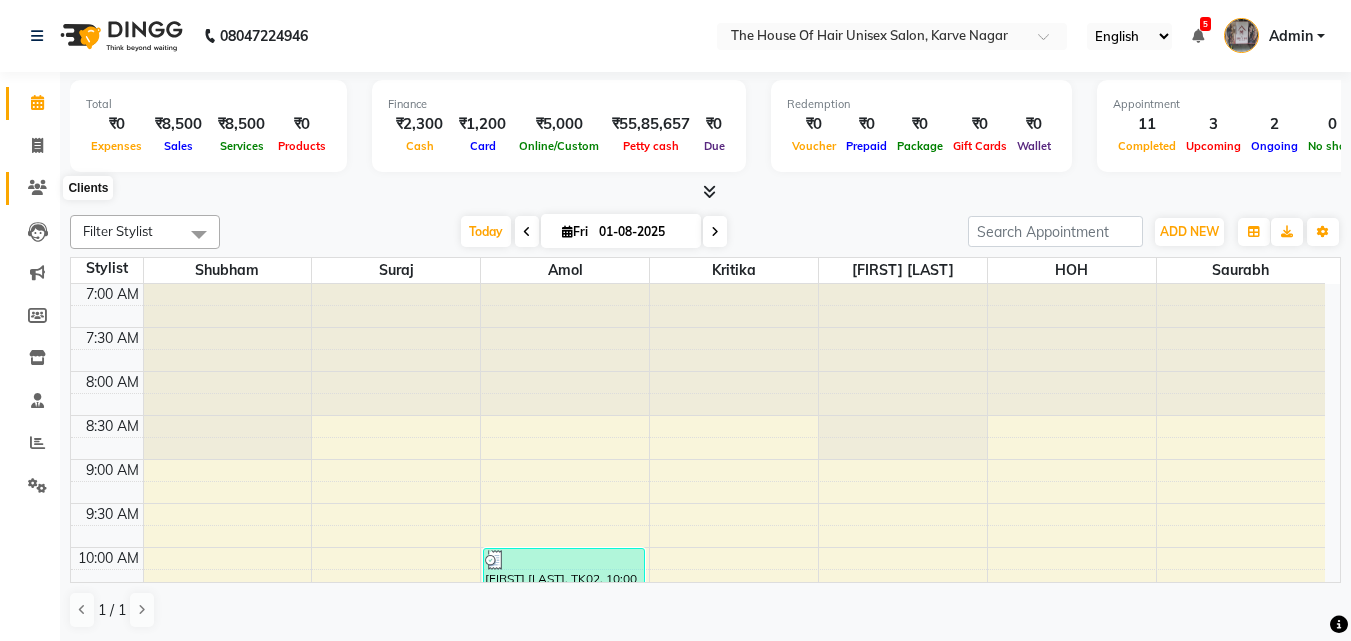 click 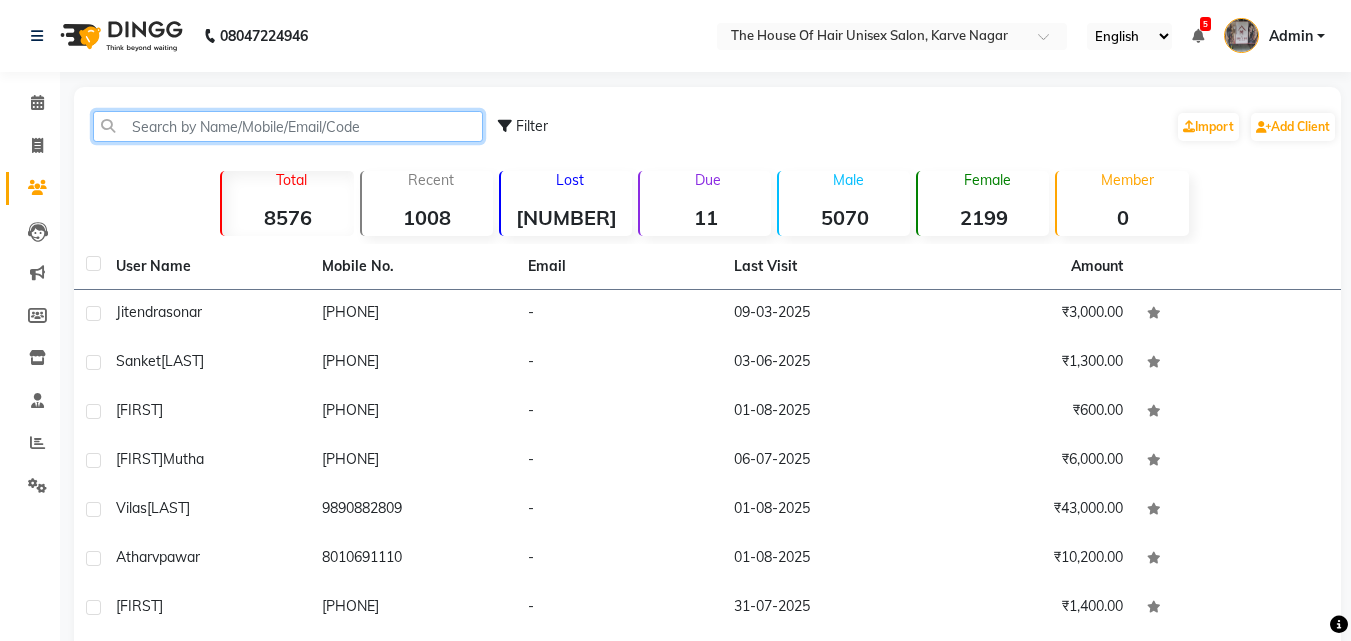 click 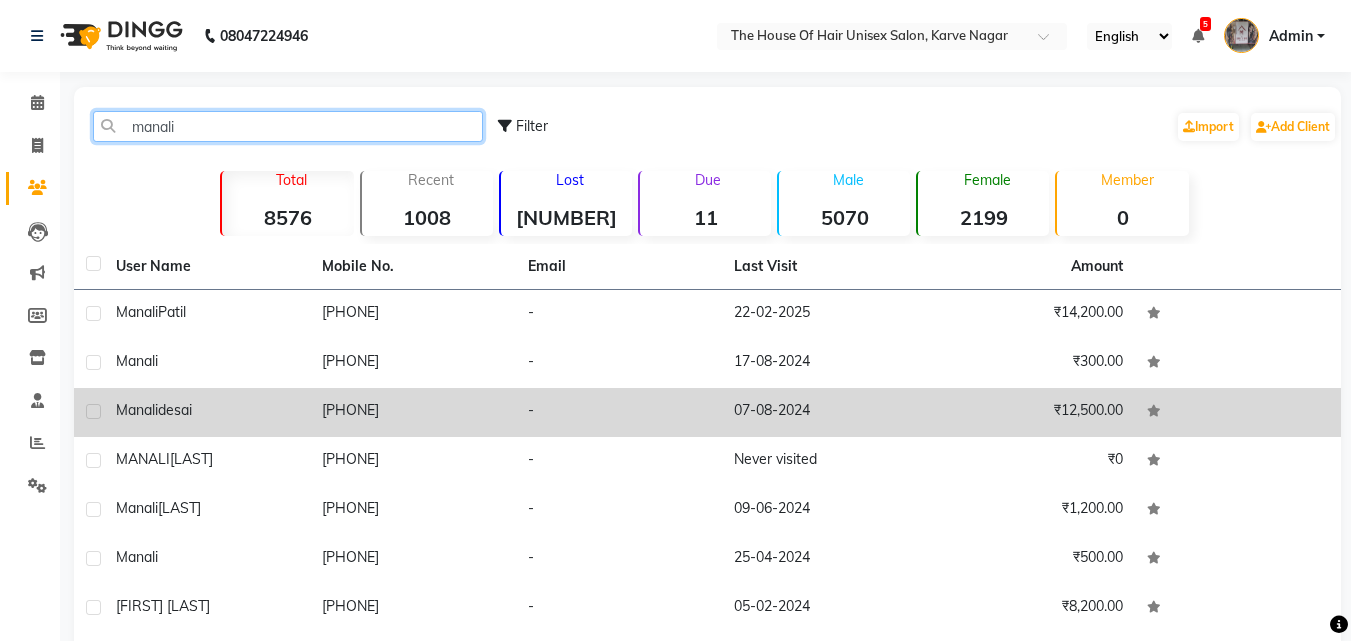 type on "manali" 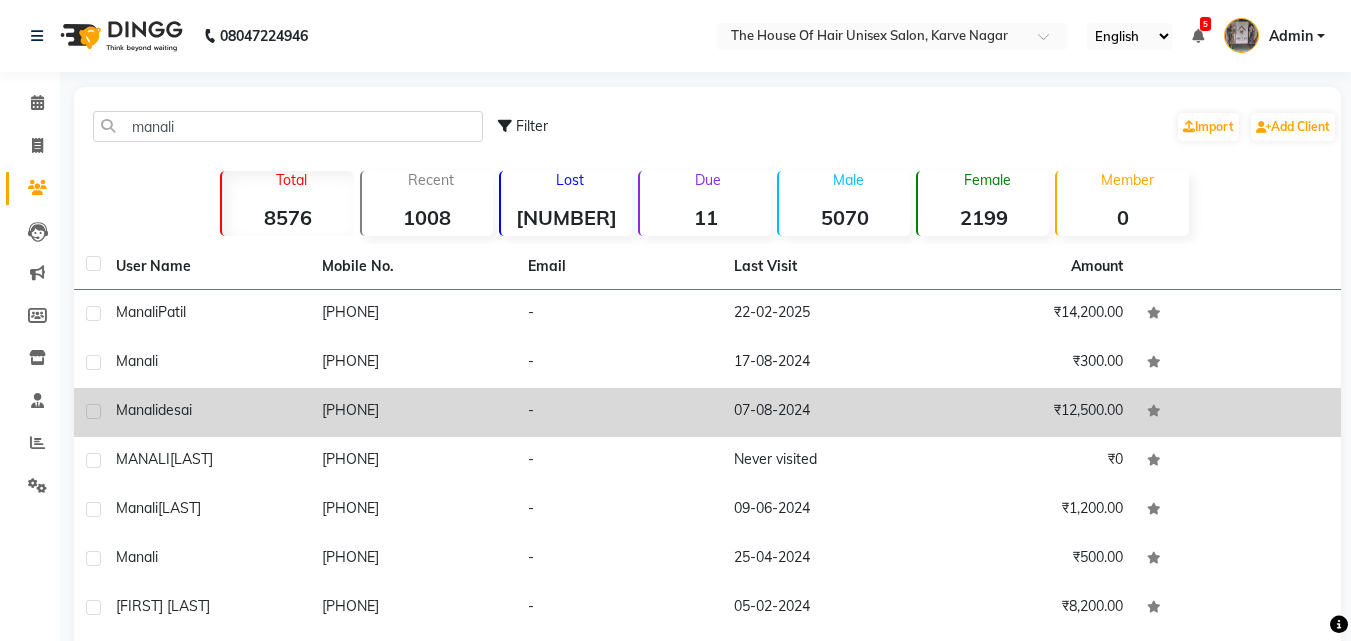 click on "[PHONE]" 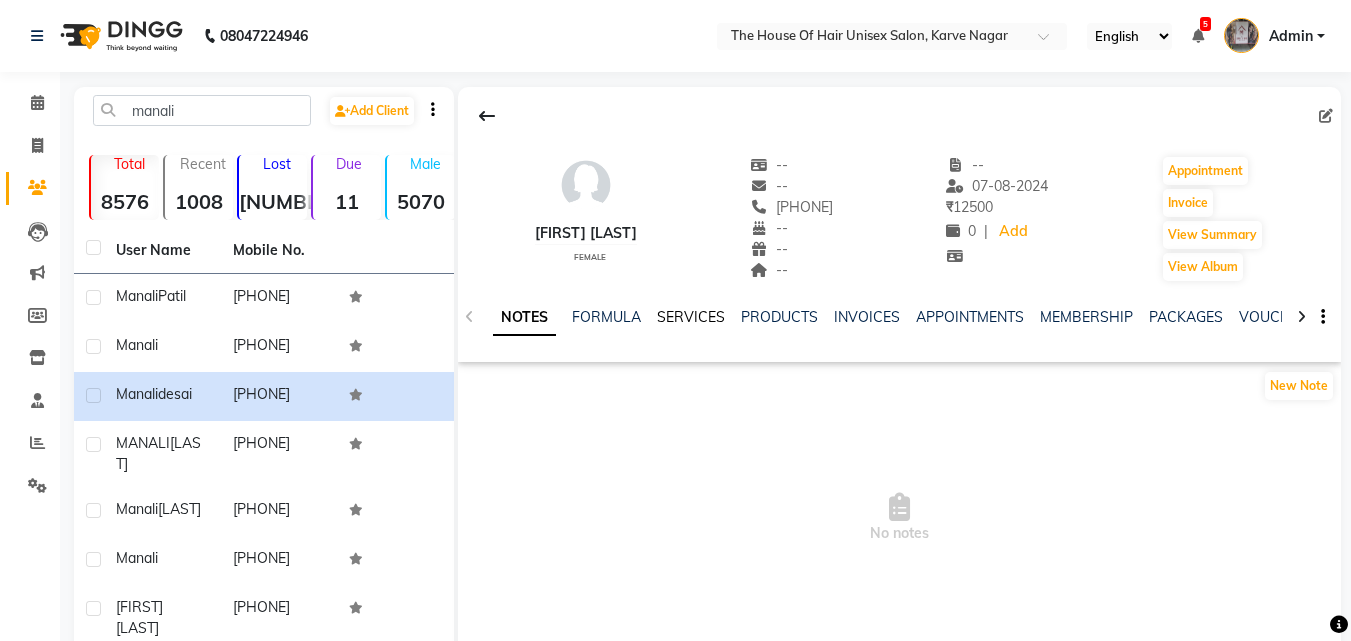 click on "SERVICES" 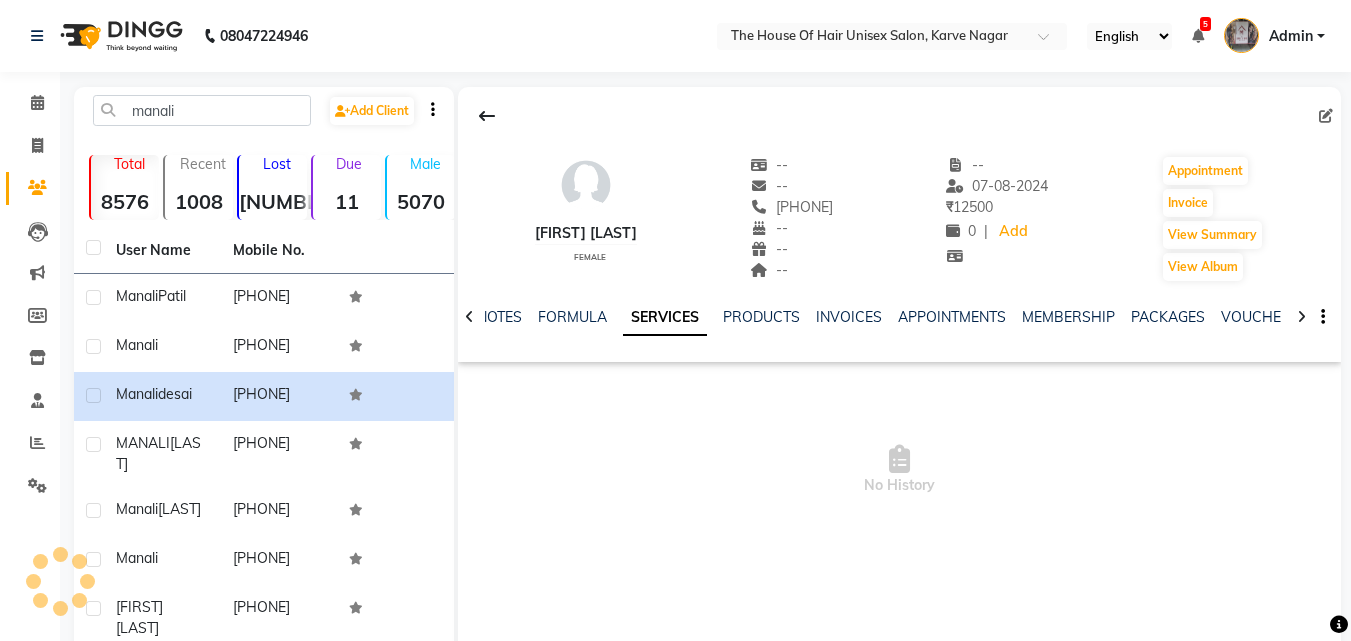 click on "NOTES FORMULA SERVICES PRODUCTS INVOICES APPOINTMENTS MEMBERSHIP PACKAGES VOUCHERS GIFTCARDS POINTS FORMS FAMILY CARDS WALLET" 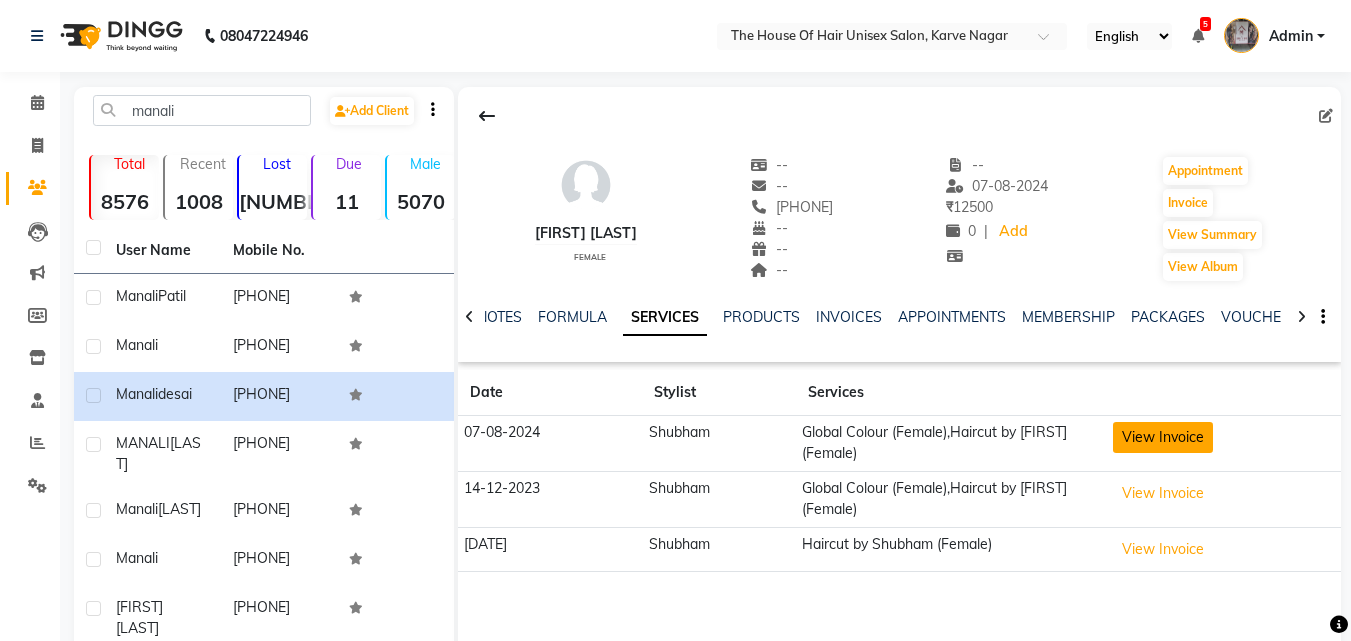 click on "View Invoice" 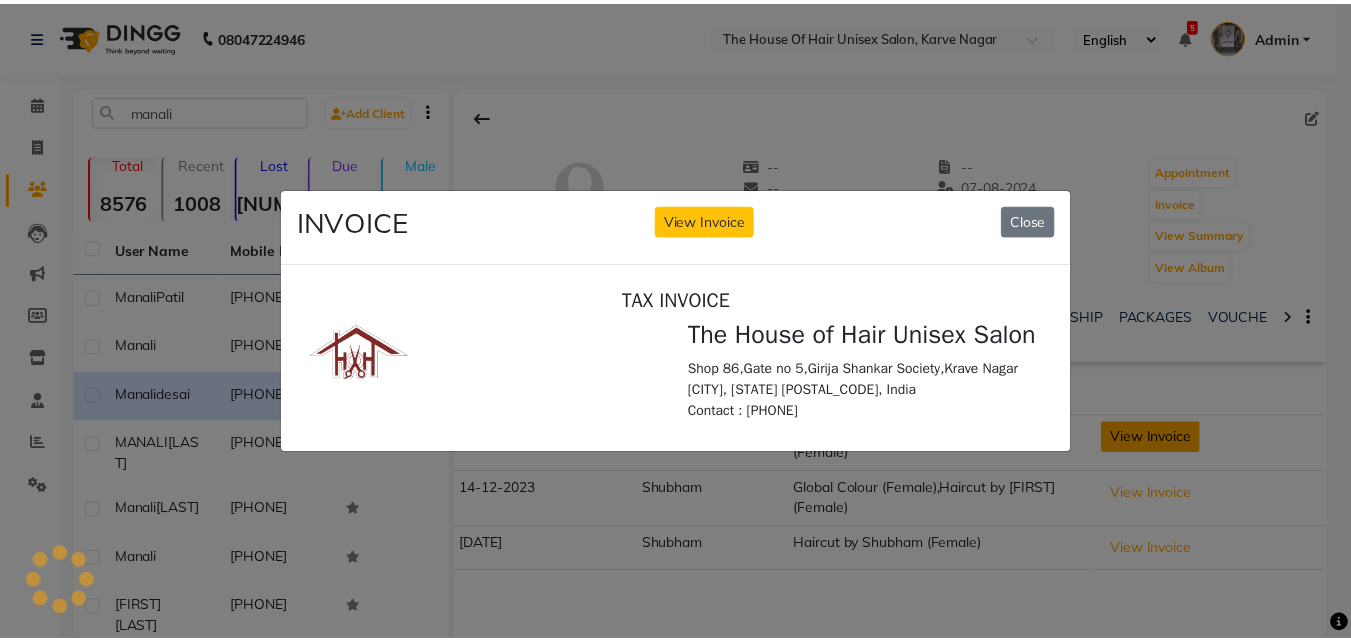 scroll, scrollTop: 0, scrollLeft: 0, axis: both 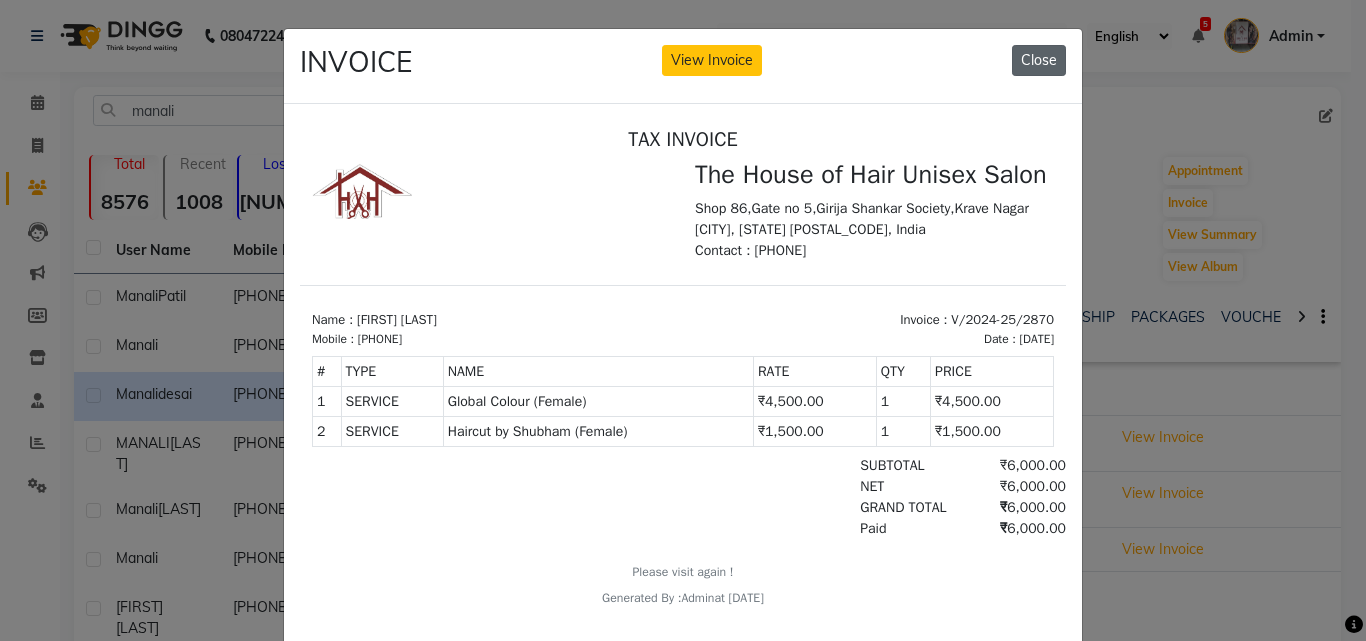 click on "Close" 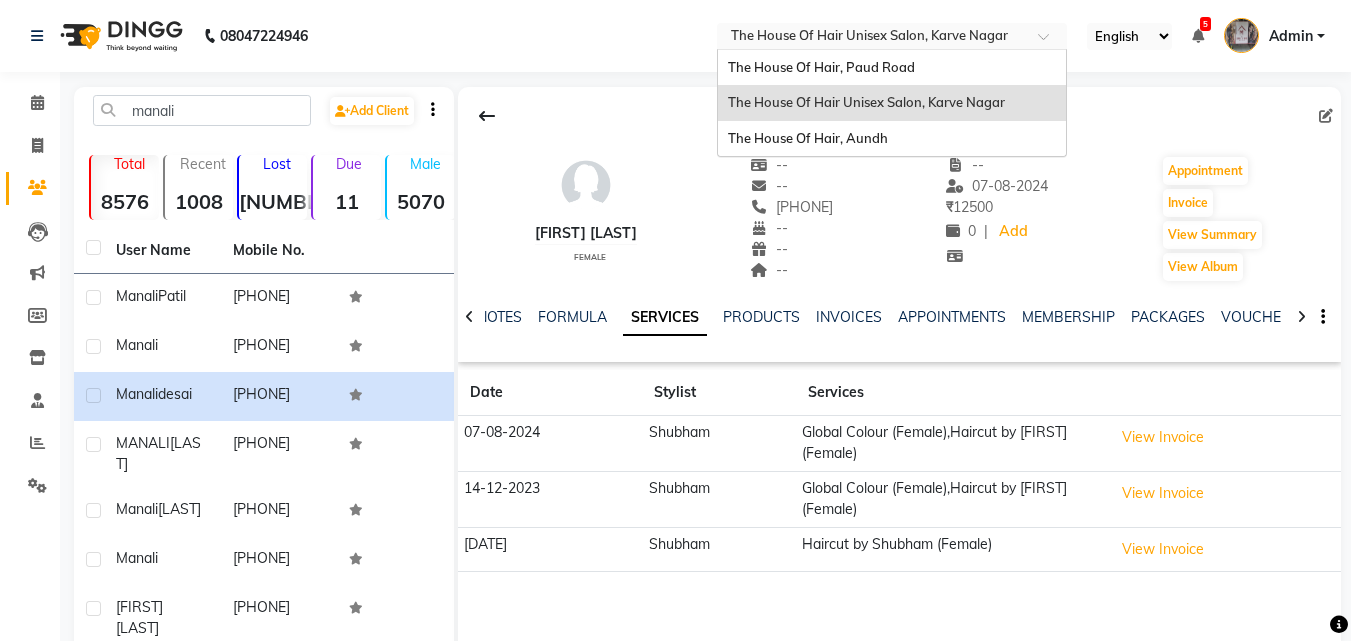 click at bounding box center [872, 38] 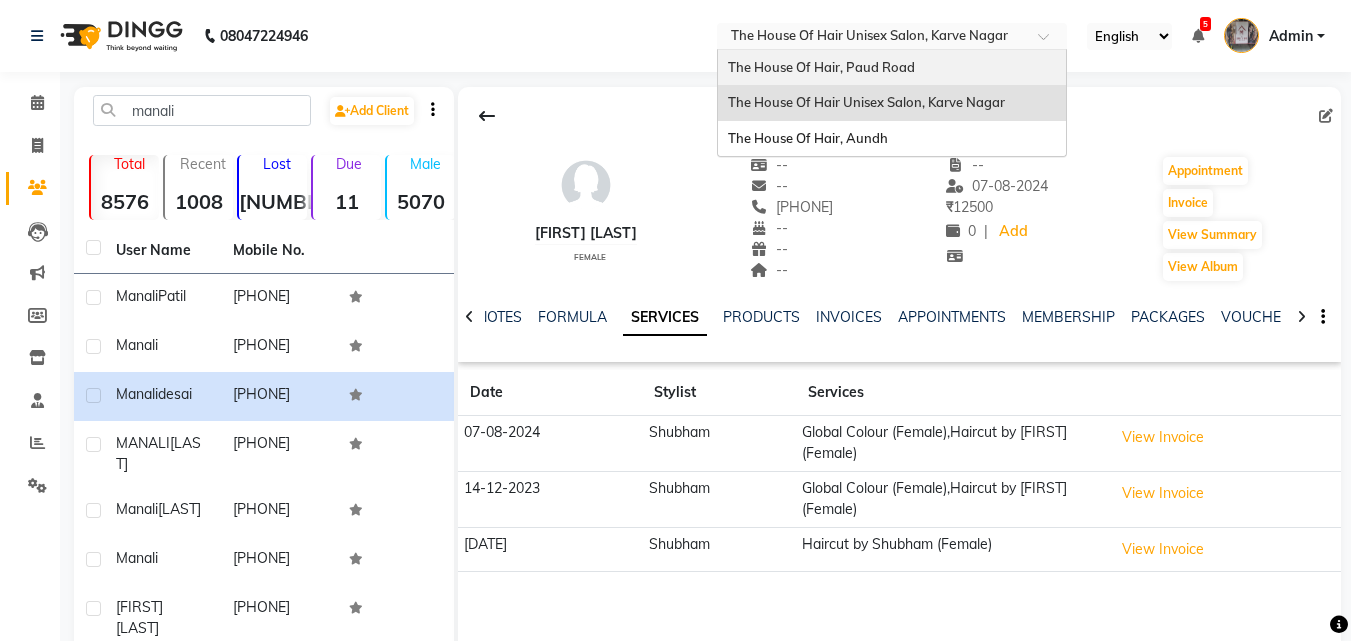 click on "The House Of Hair, Paud Road" at bounding box center (821, 67) 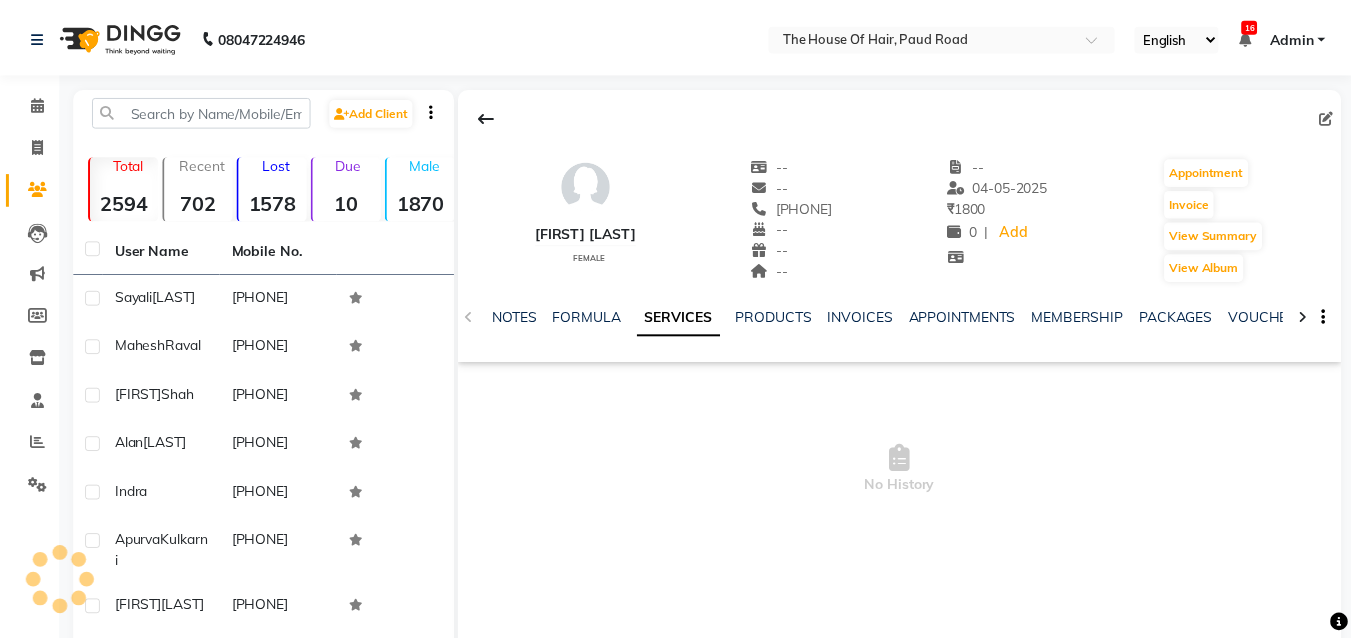 scroll, scrollTop: 0, scrollLeft: 0, axis: both 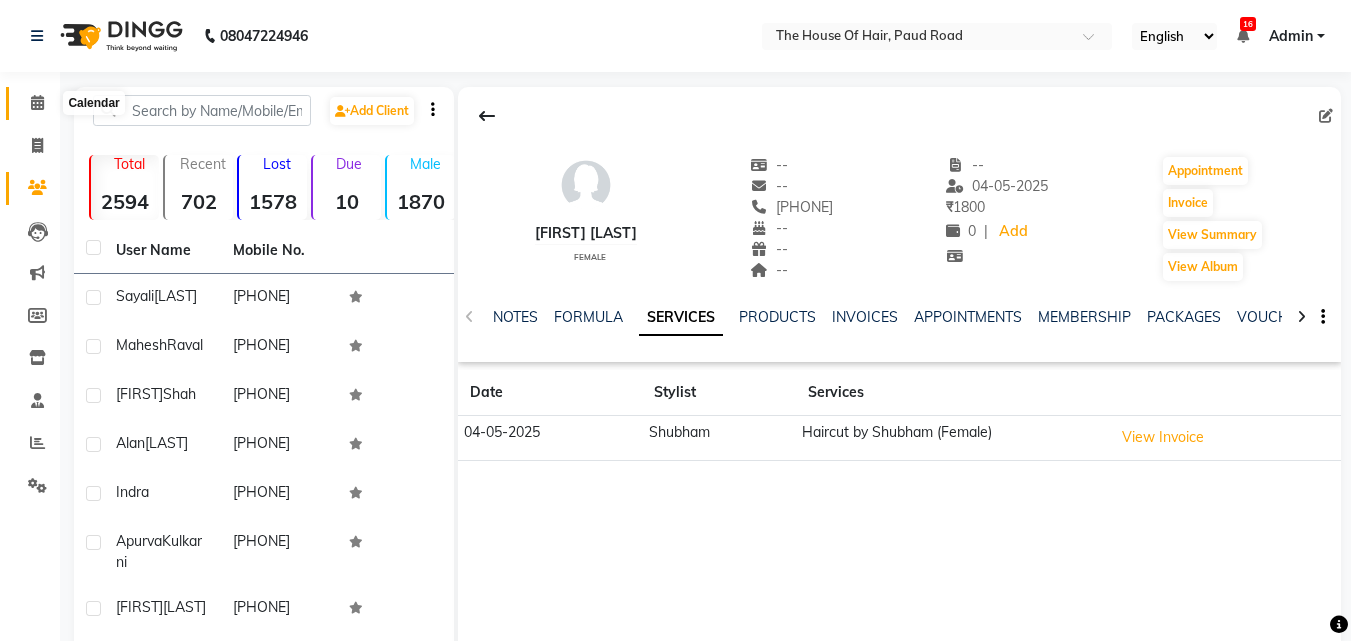 click 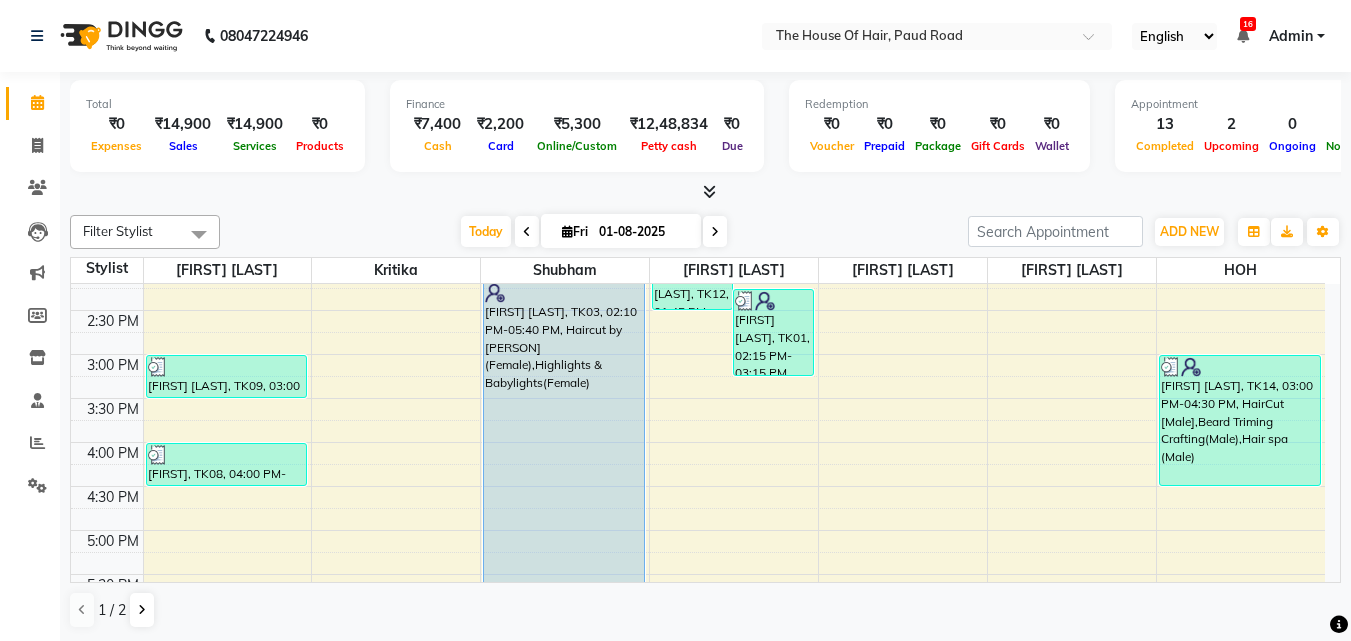 scroll, scrollTop: 556, scrollLeft: 0, axis: vertical 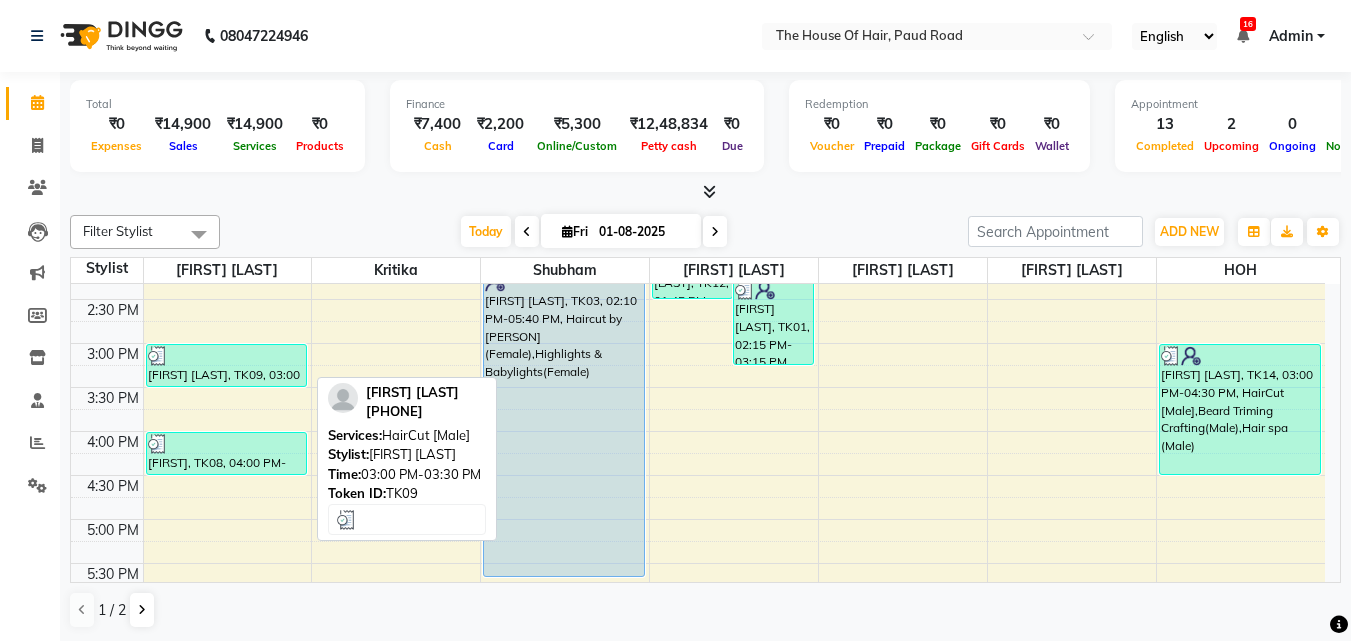 click on "Calendar" 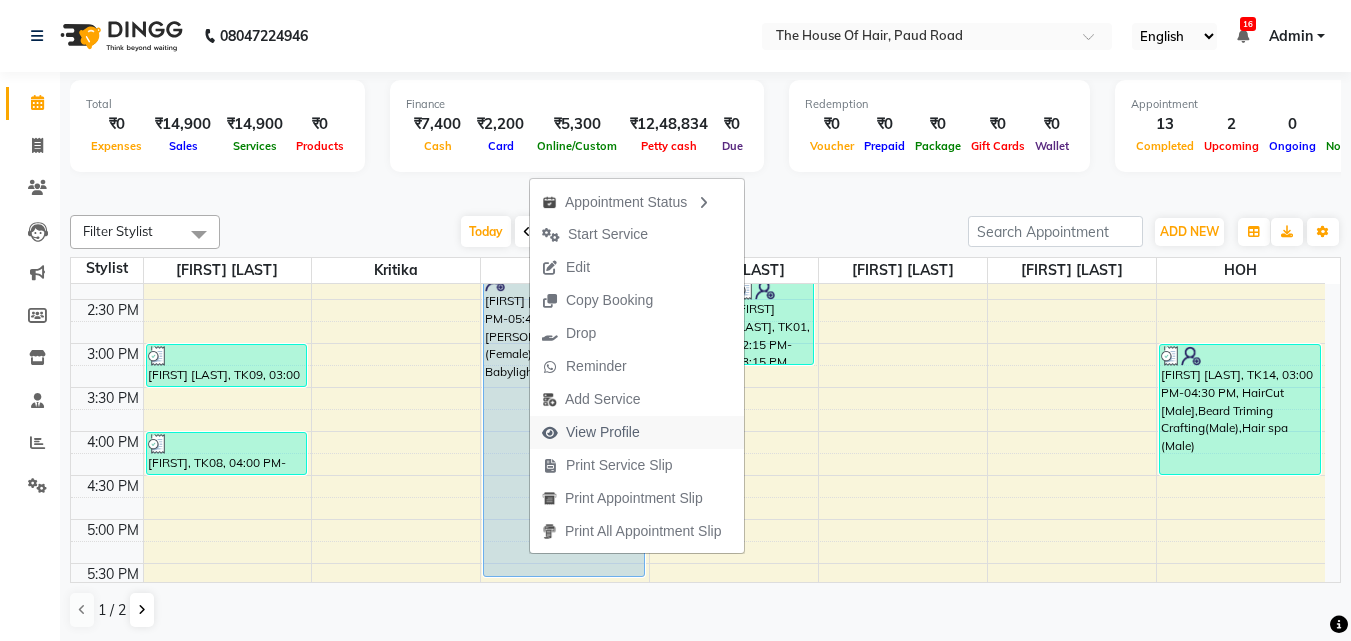 click on "View Profile" at bounding box center [603, 432] 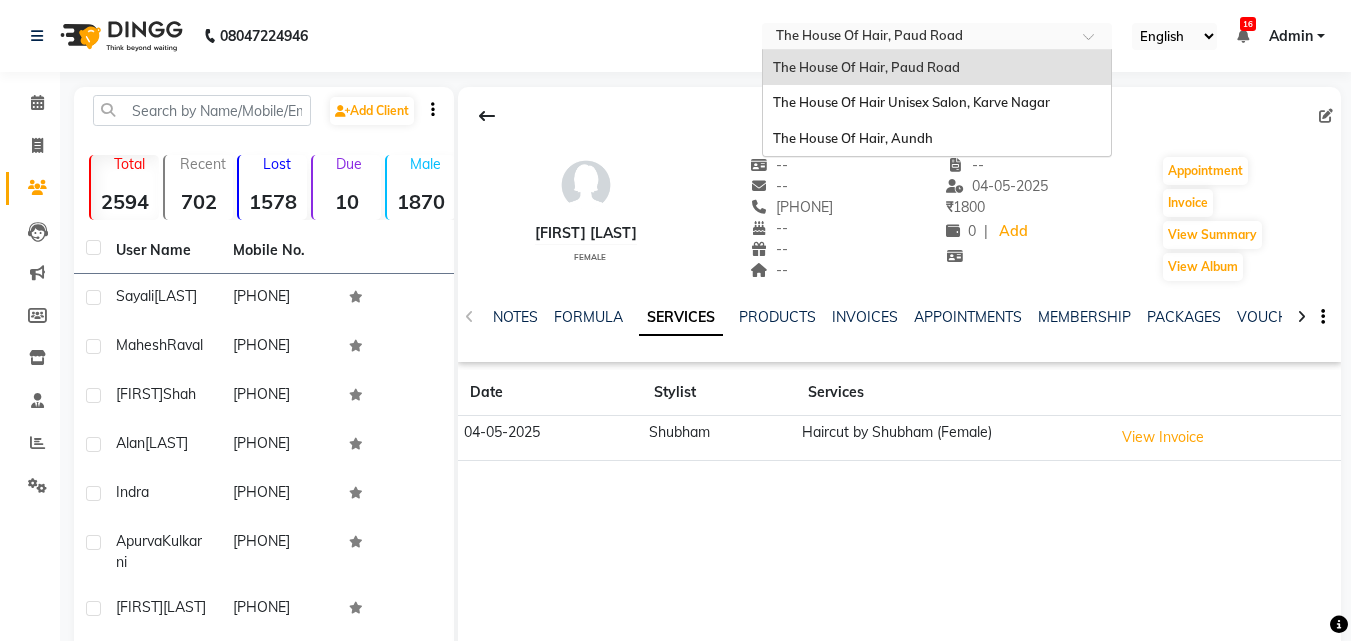 click at bounding box center [917, 38] 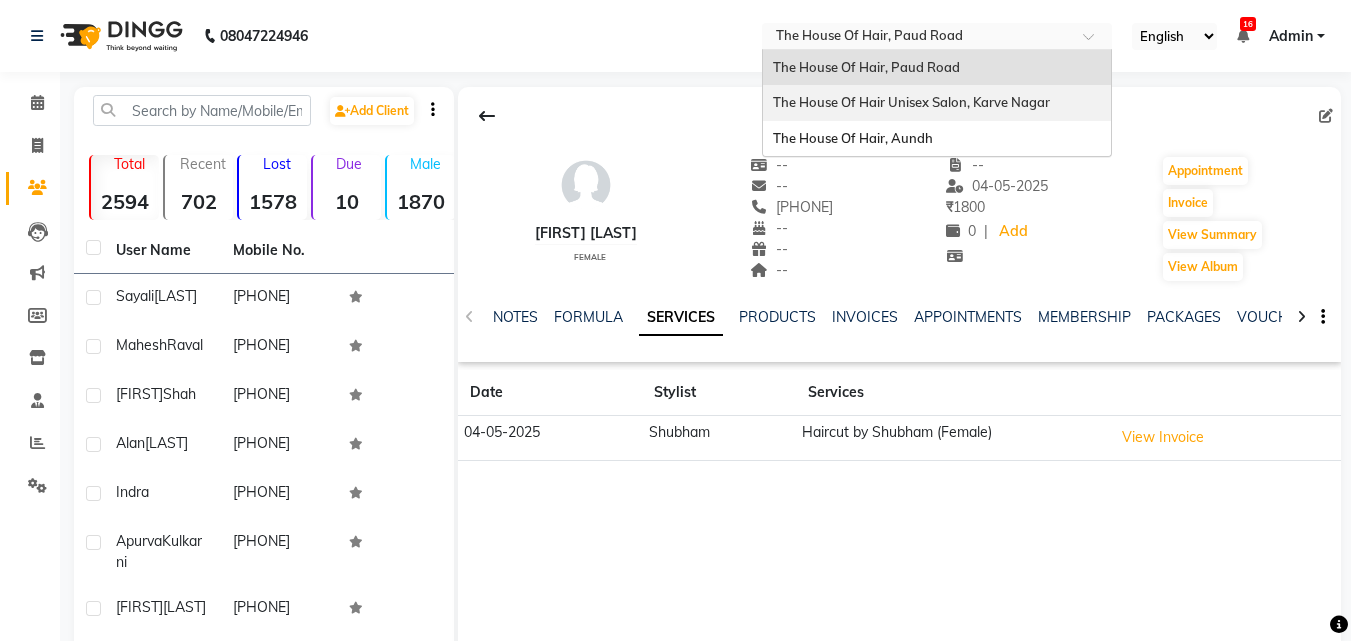 click on "The House Of Hair Unisex Salon, Karve Nagar" at bounding box center [911, 102] 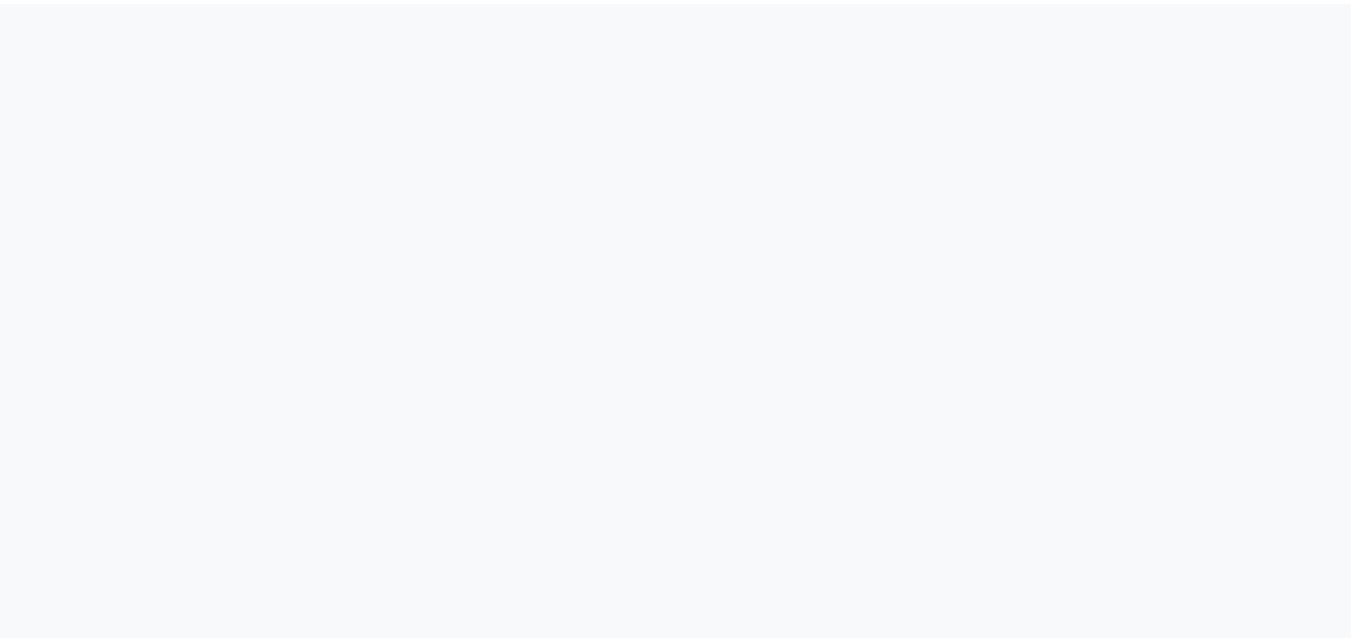 scroll, scrollTop: 0, scrollLeft: 0, axis: both 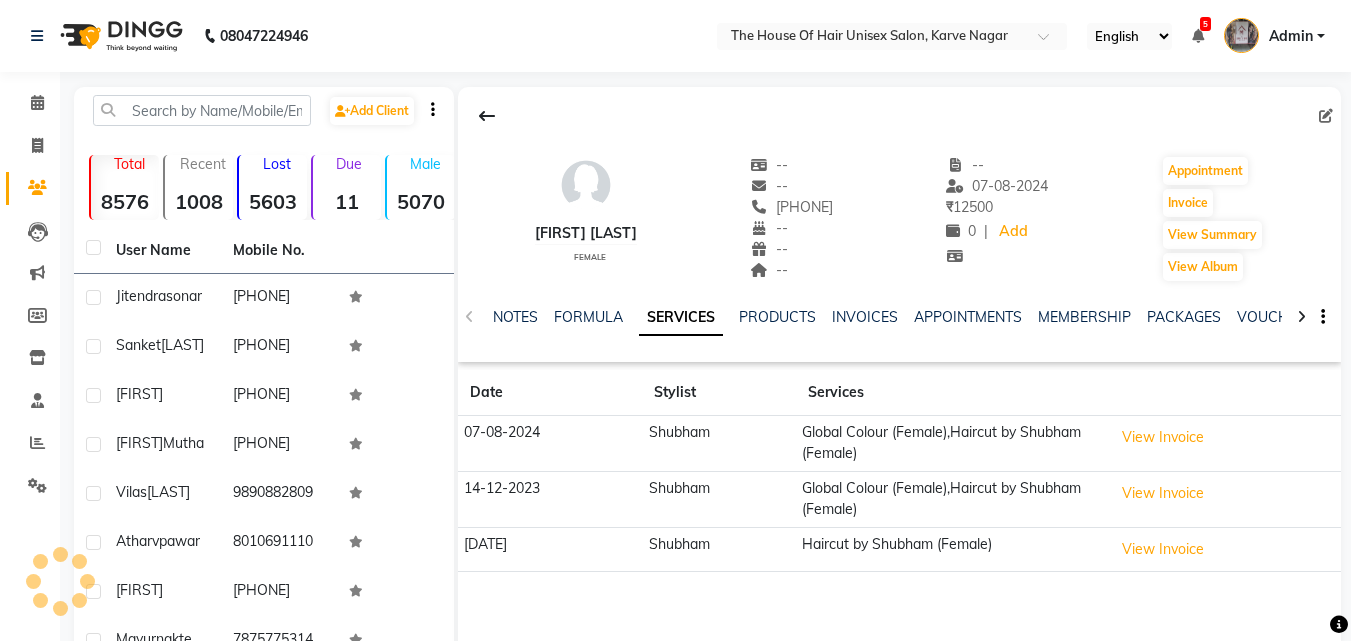 select on "en" 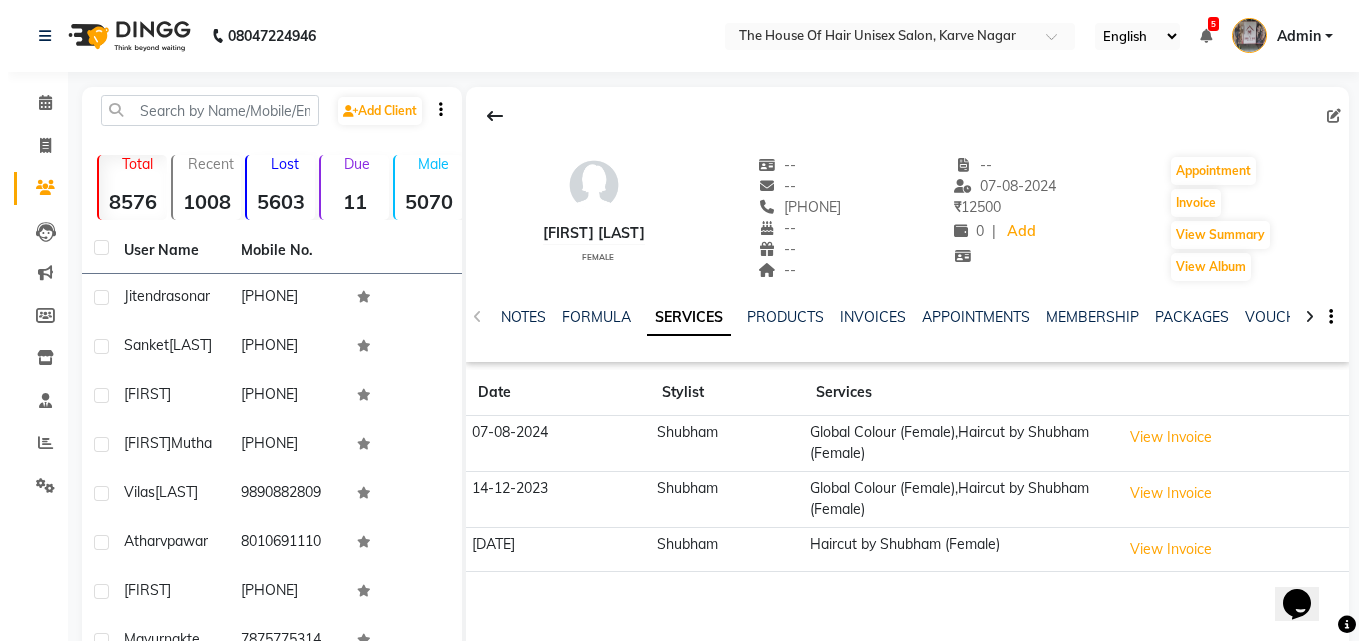 scroll, scrollTop: 0, scrollLeft: 0, axis: both 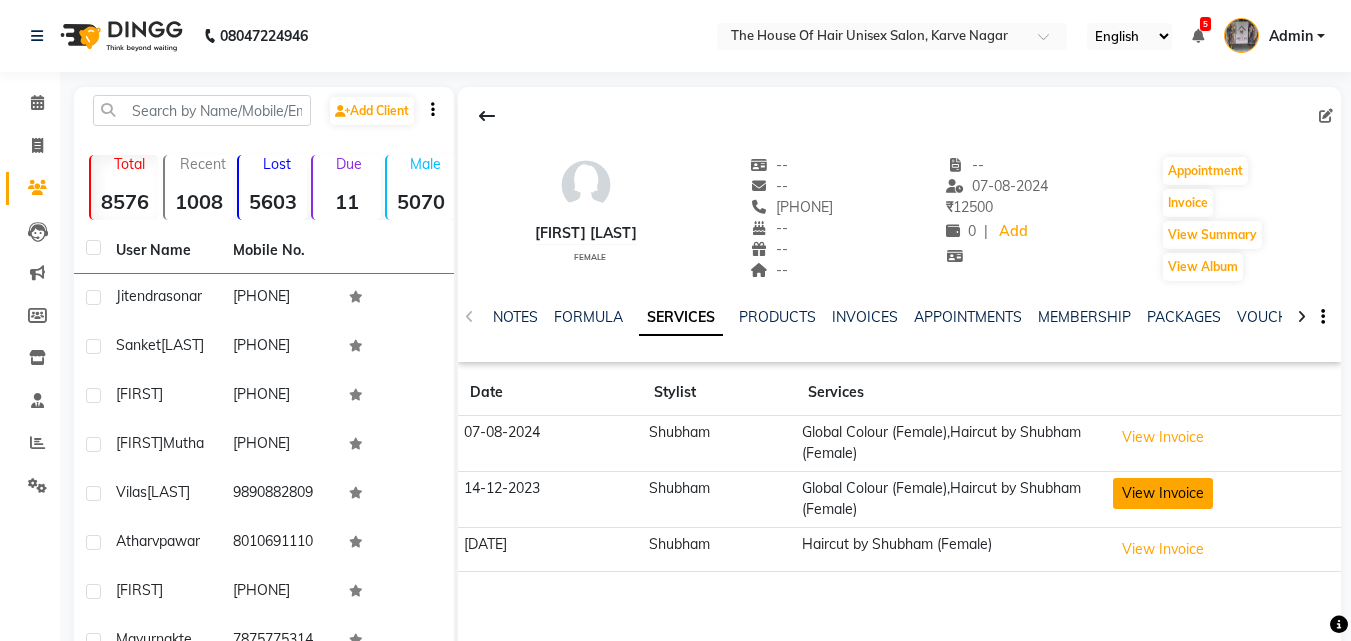 click on "View Invoice" 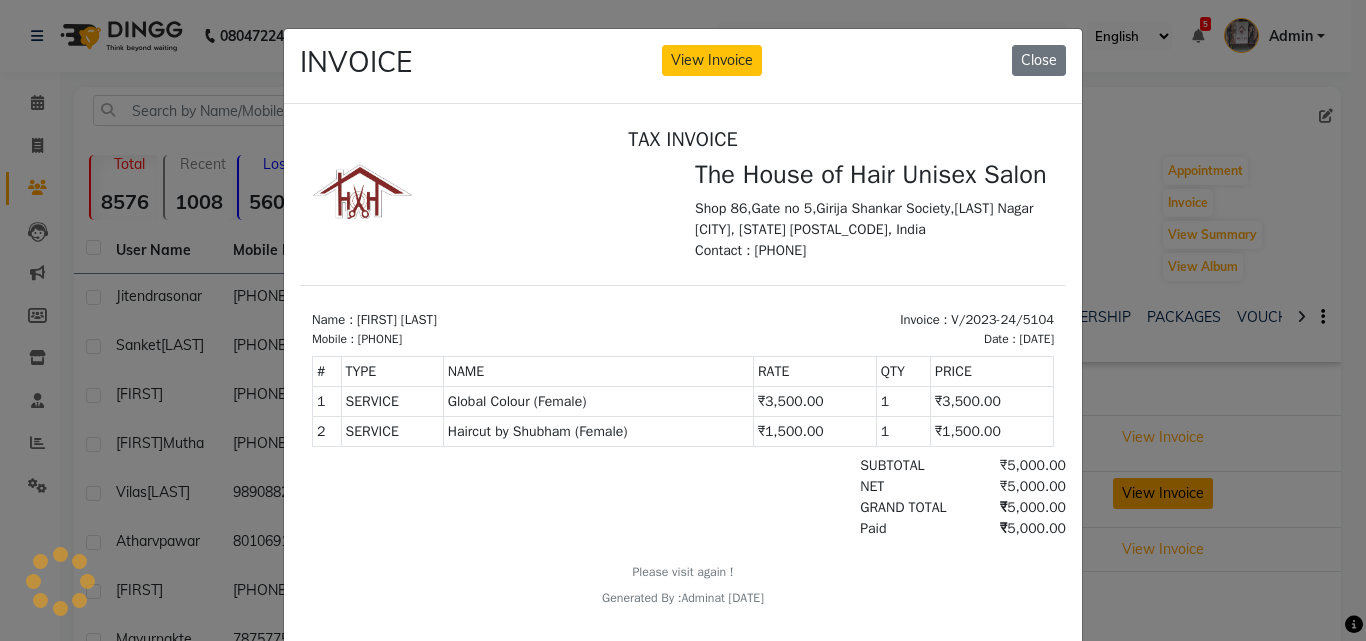 scroll, scrollTop: 0, scrollLeft: 0, axis: both 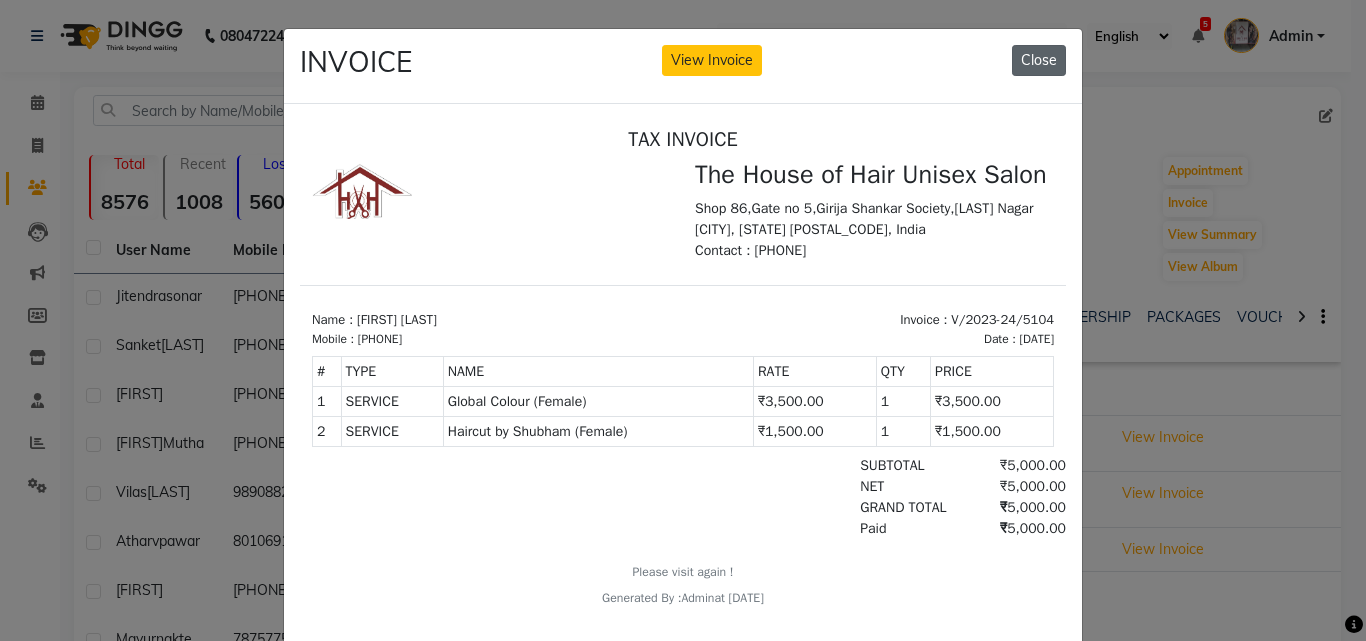 click on "Close" 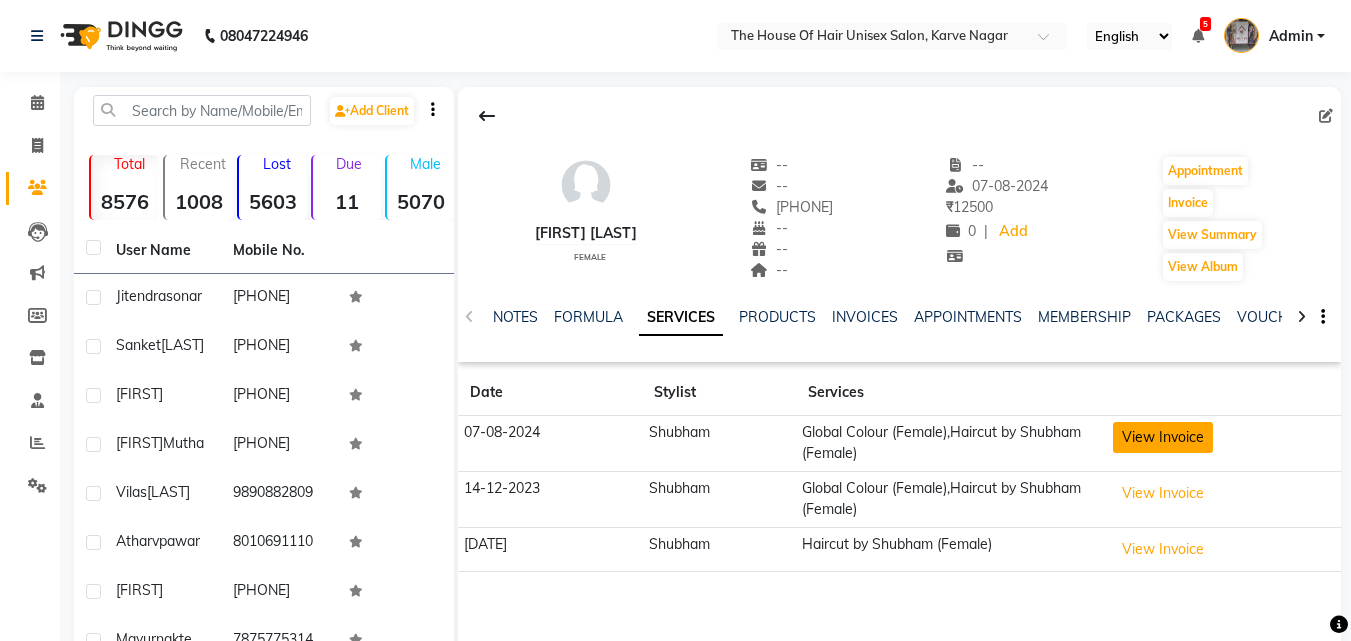 click on "View Invoice" 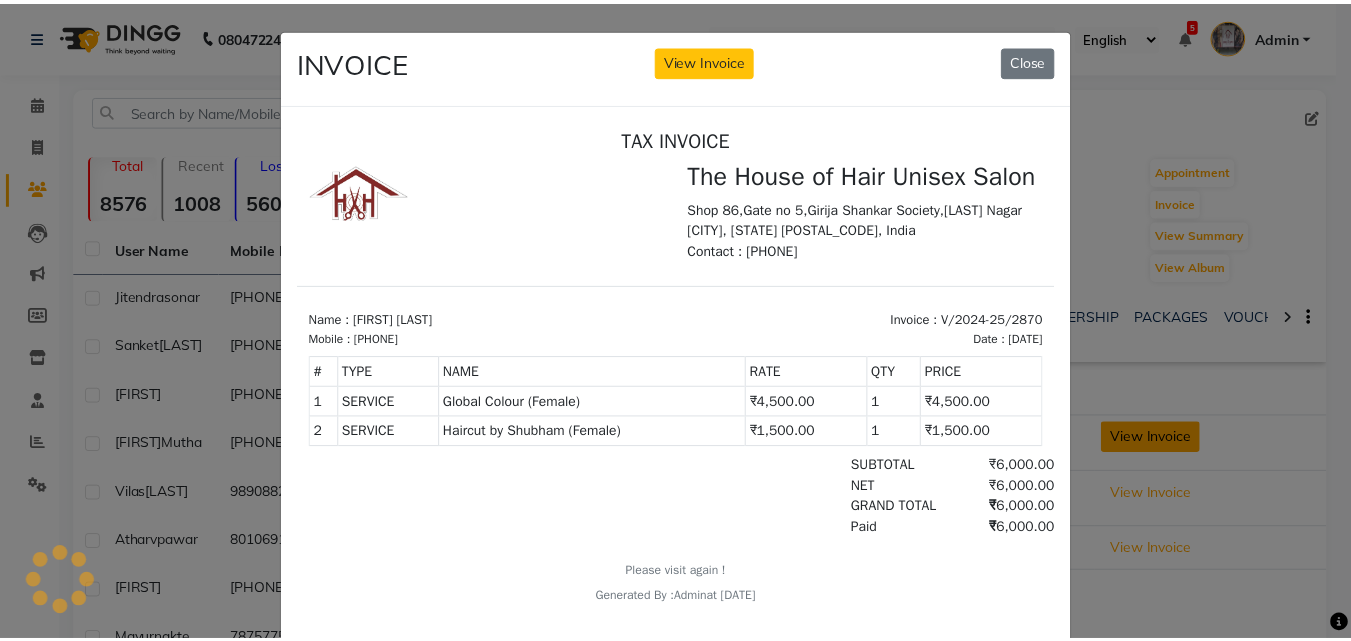 scroll, scrollTop: 0, scrollLeft: 0, axis: both 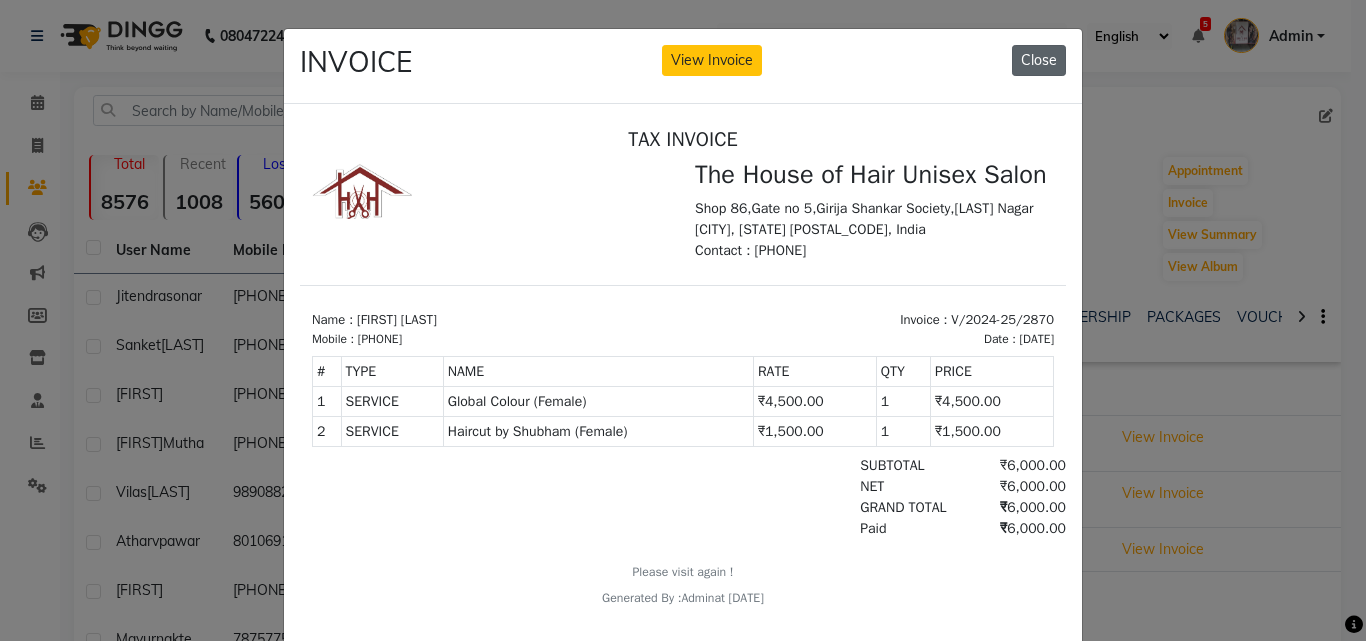 click on "Close" 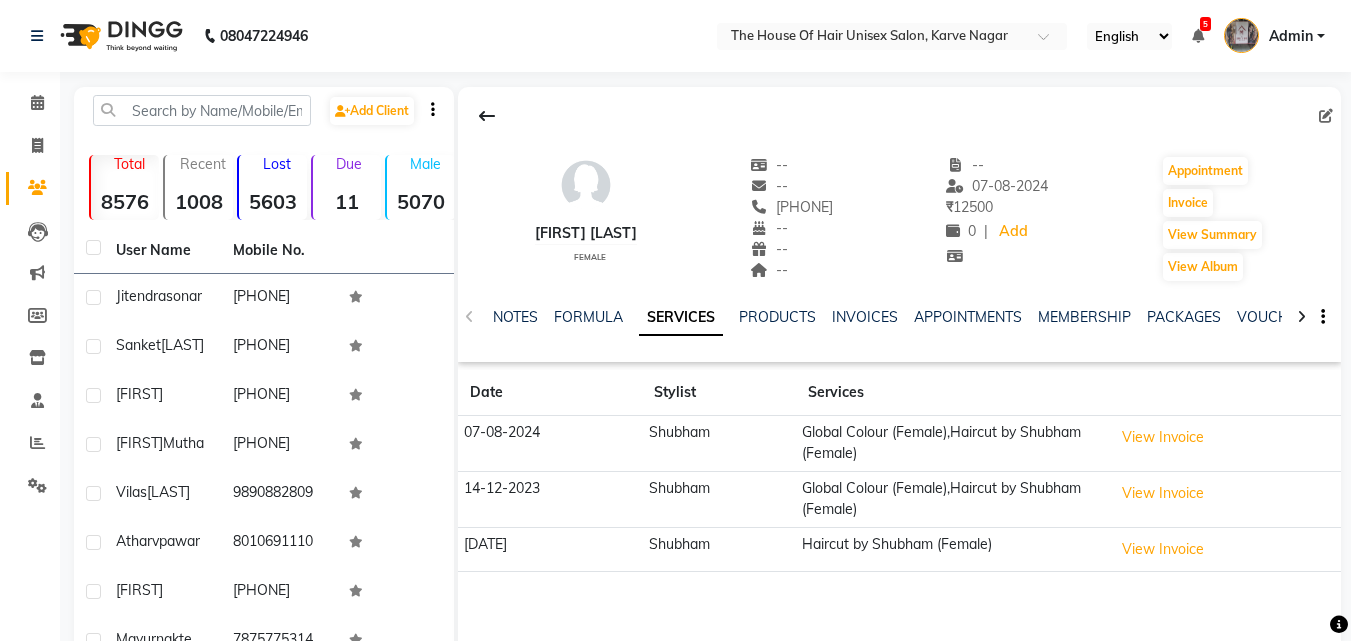 click 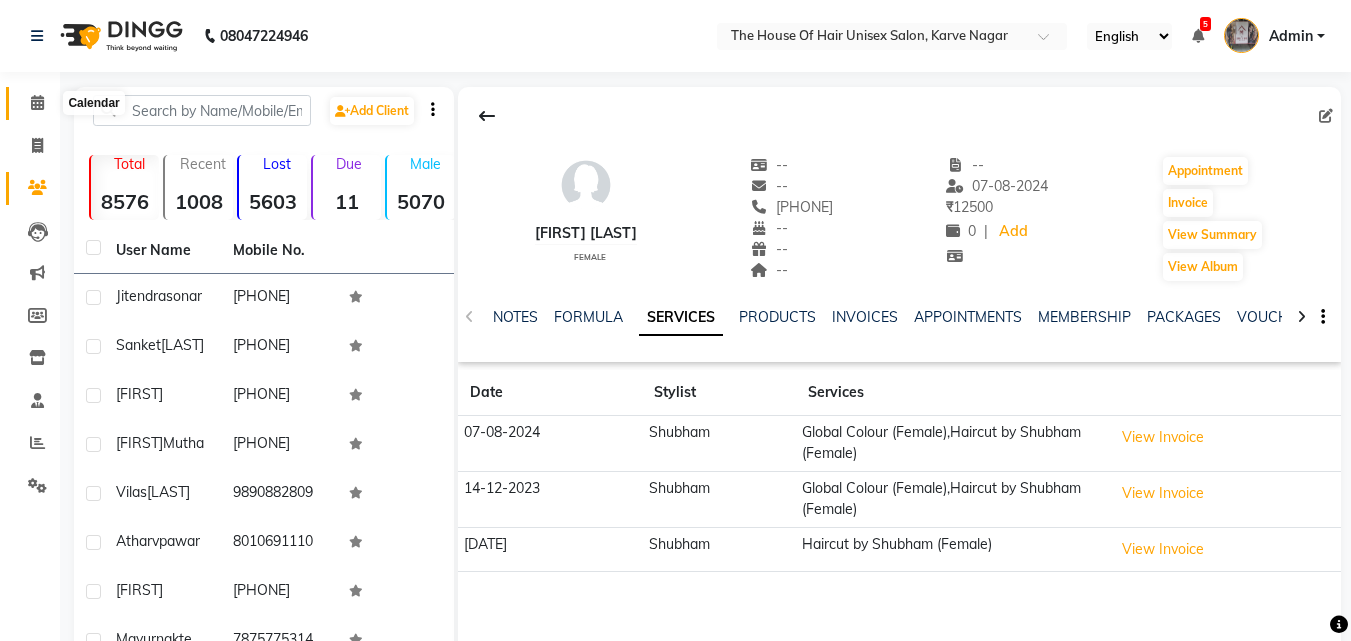 click 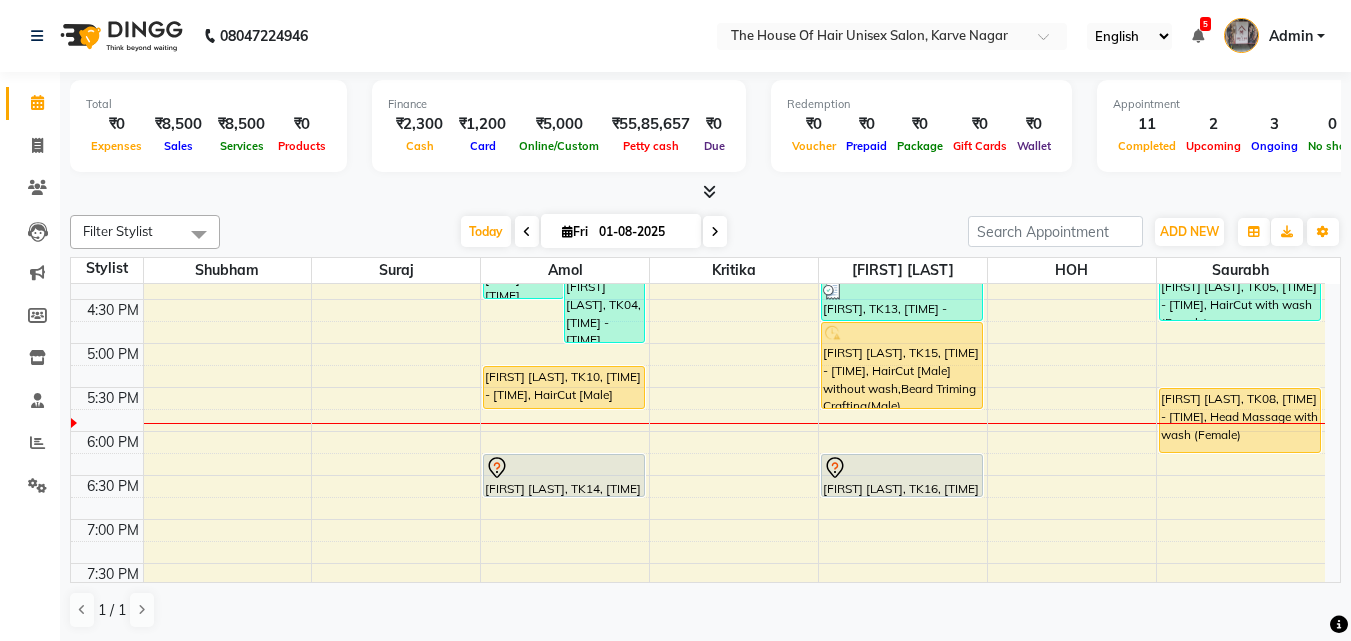 scroll, scrollTop: 826, scrollLeft: 0, axis: vertical 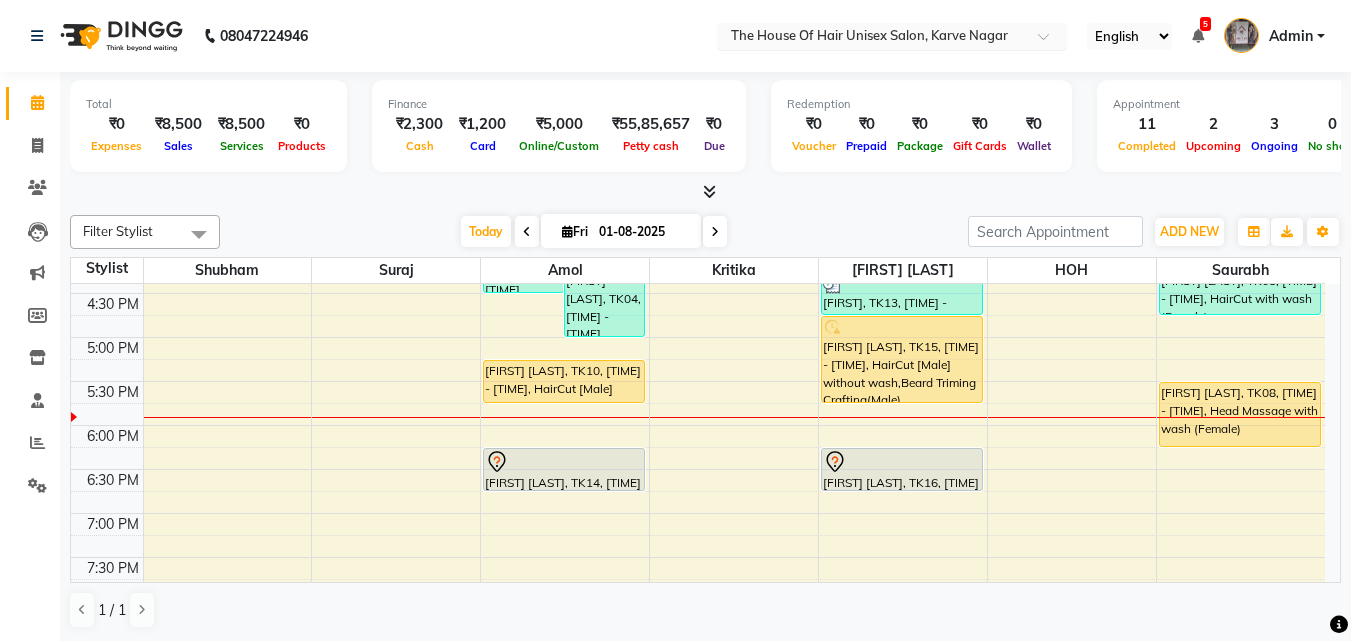 click at bounding box center [872, 38] 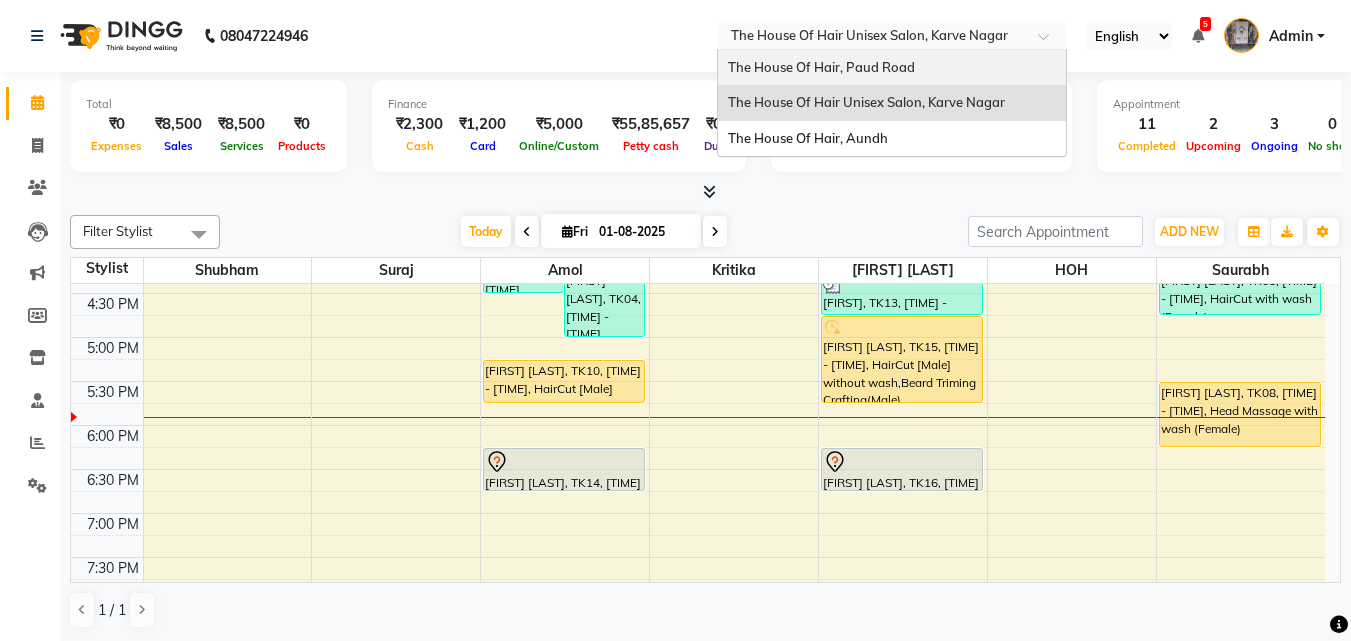 click on "The House Of Hair, Paud Road" at bounding box center [892, 68] 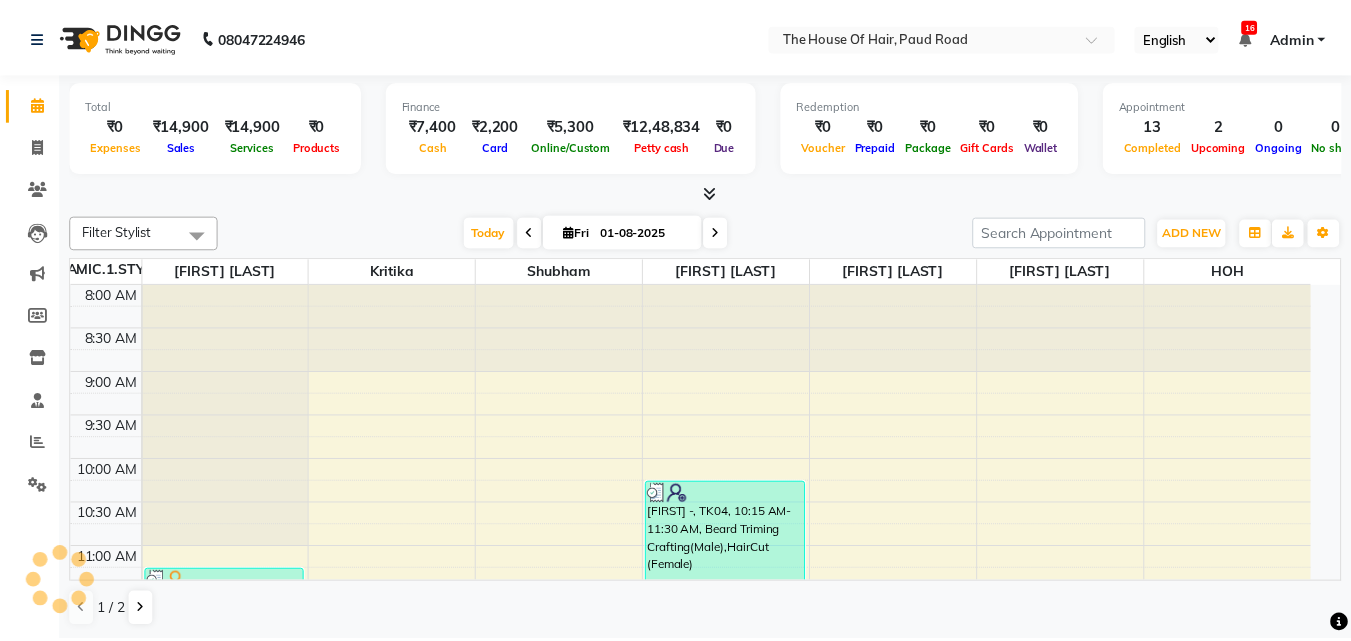 scroll, scrollTop: 0, scrollLeft: 0, axis: both 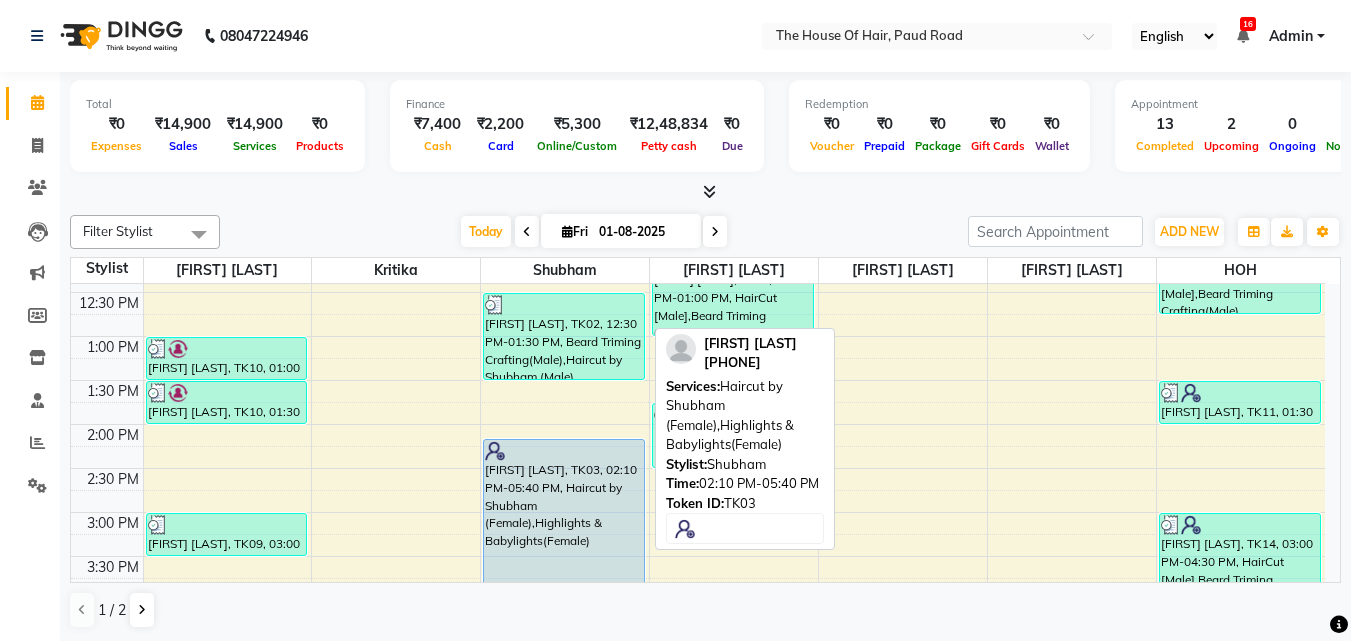 click on "[FIRST] [LAST], TK03, 02:10 PM-05:40 PM, Haircut by Shubham (Female),Highlights & Babylights(Female)" at bounding box center (564, 592) 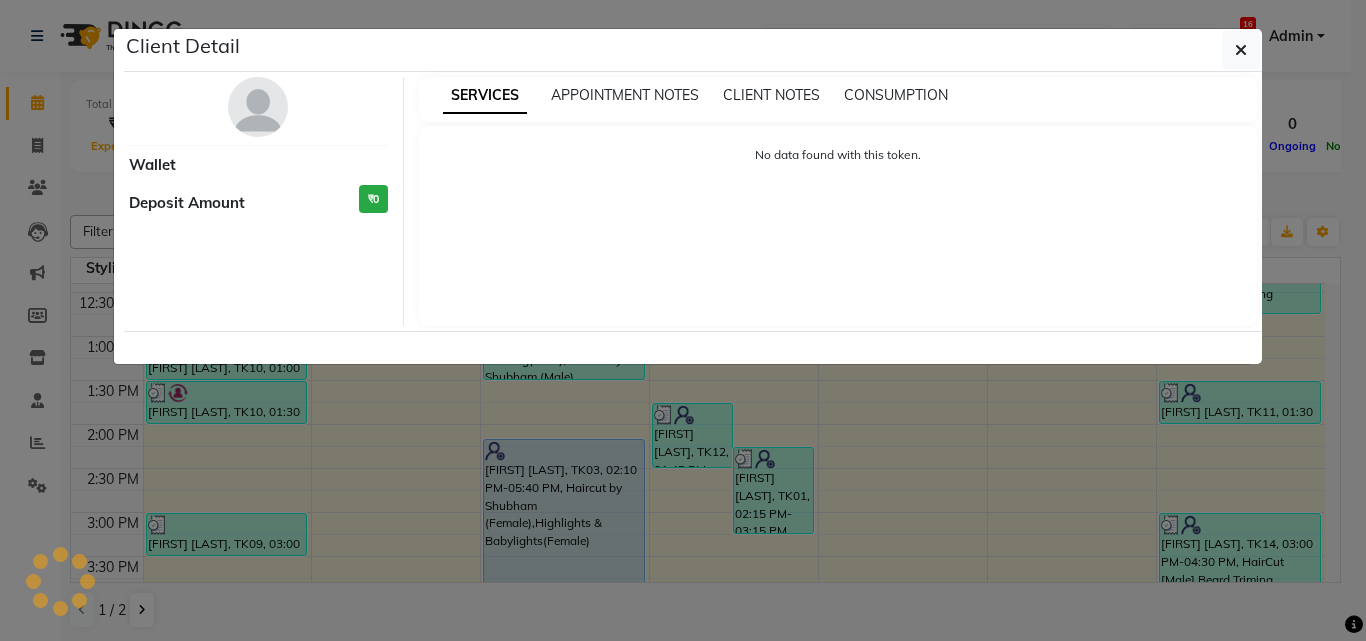 select on "5" 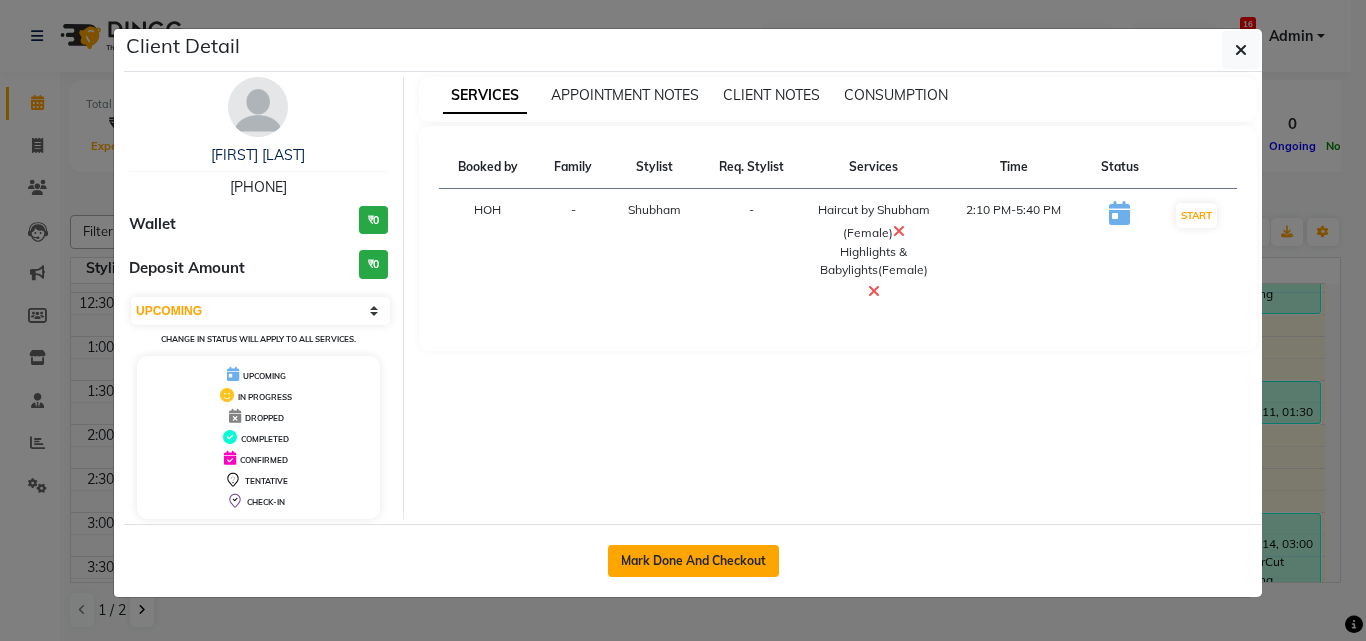 click on "Mark Done And Checkout" 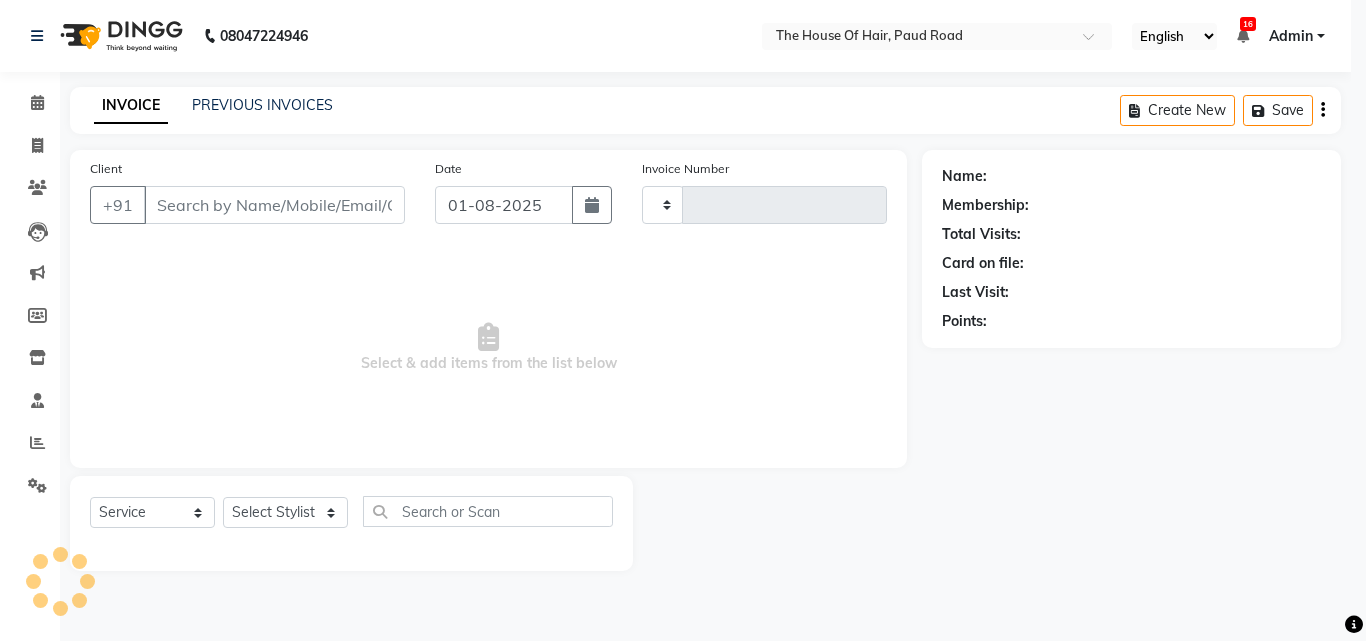 type on "1441" 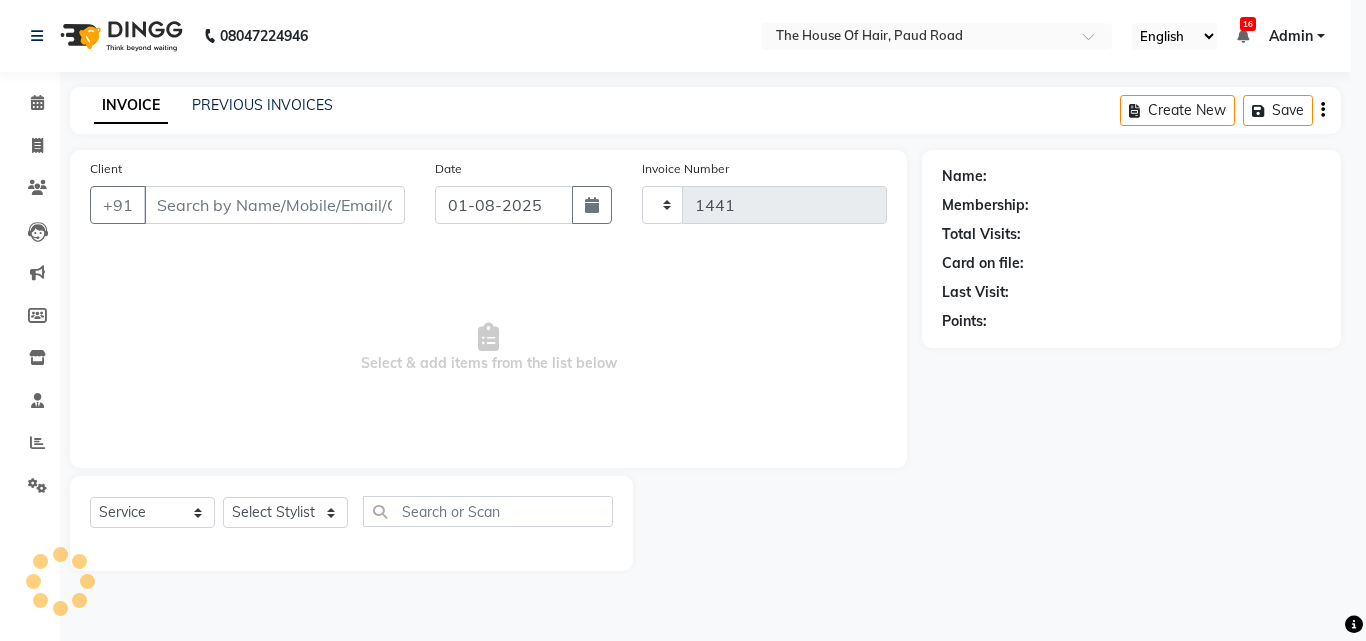 select on "5992" 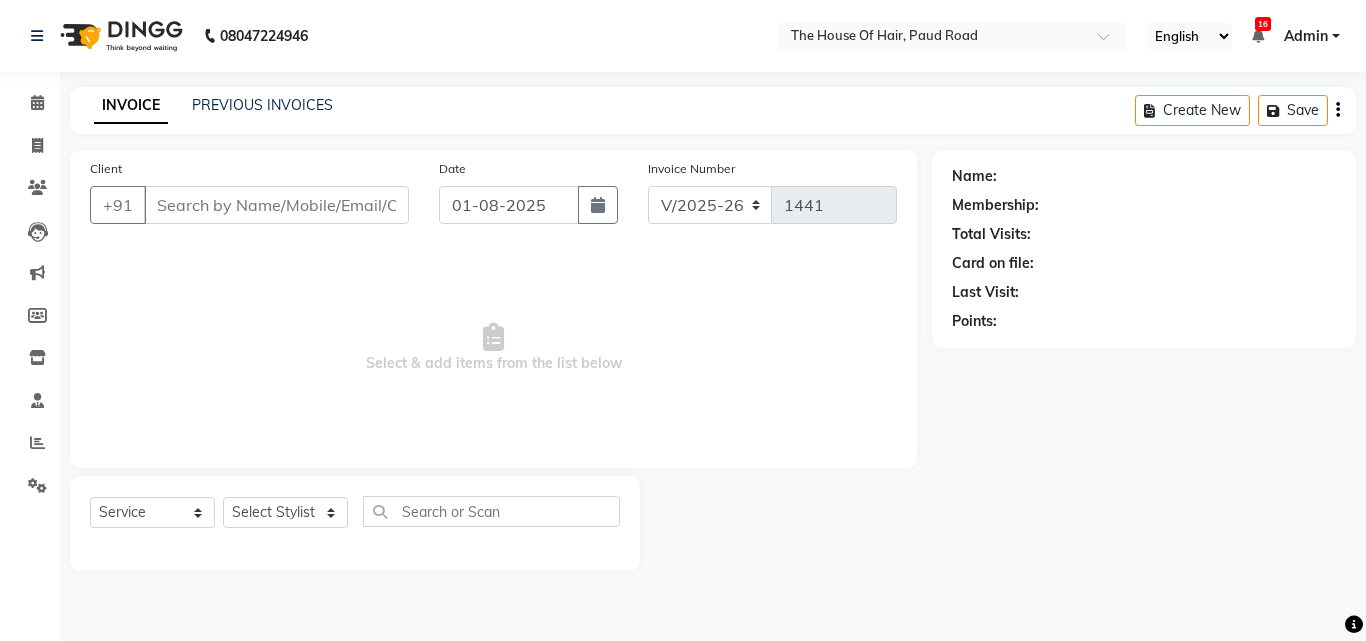 type on "[PHONE]" 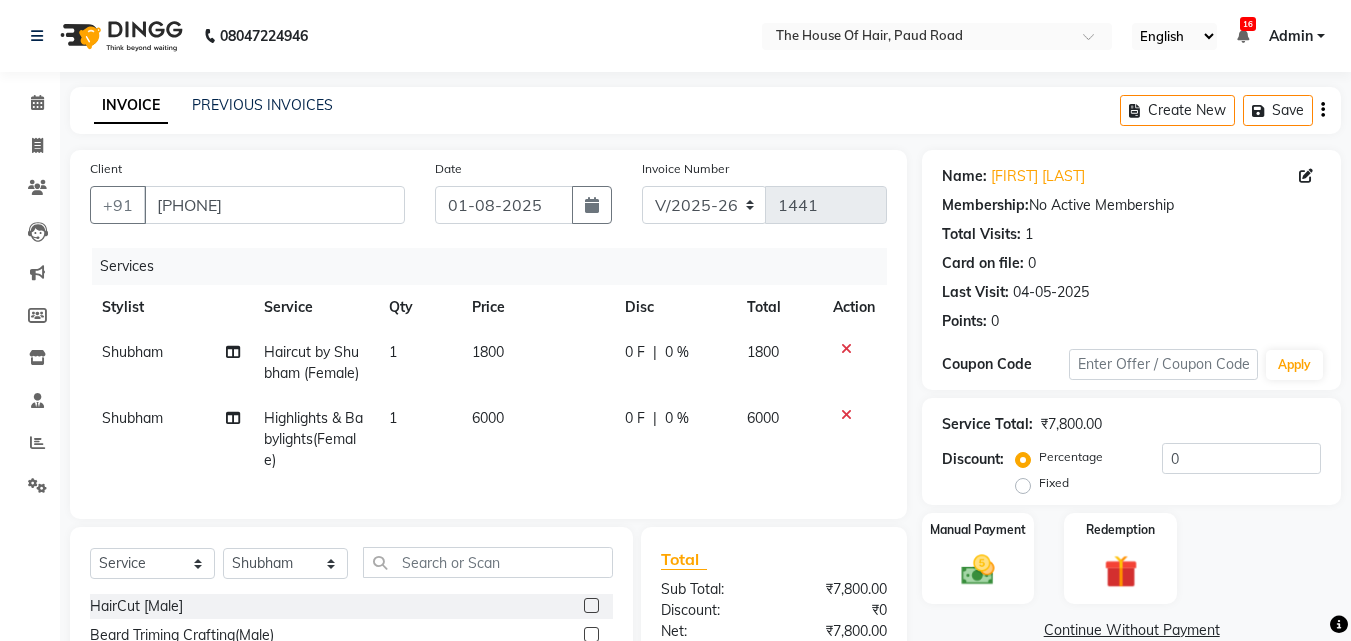 click on "6000" 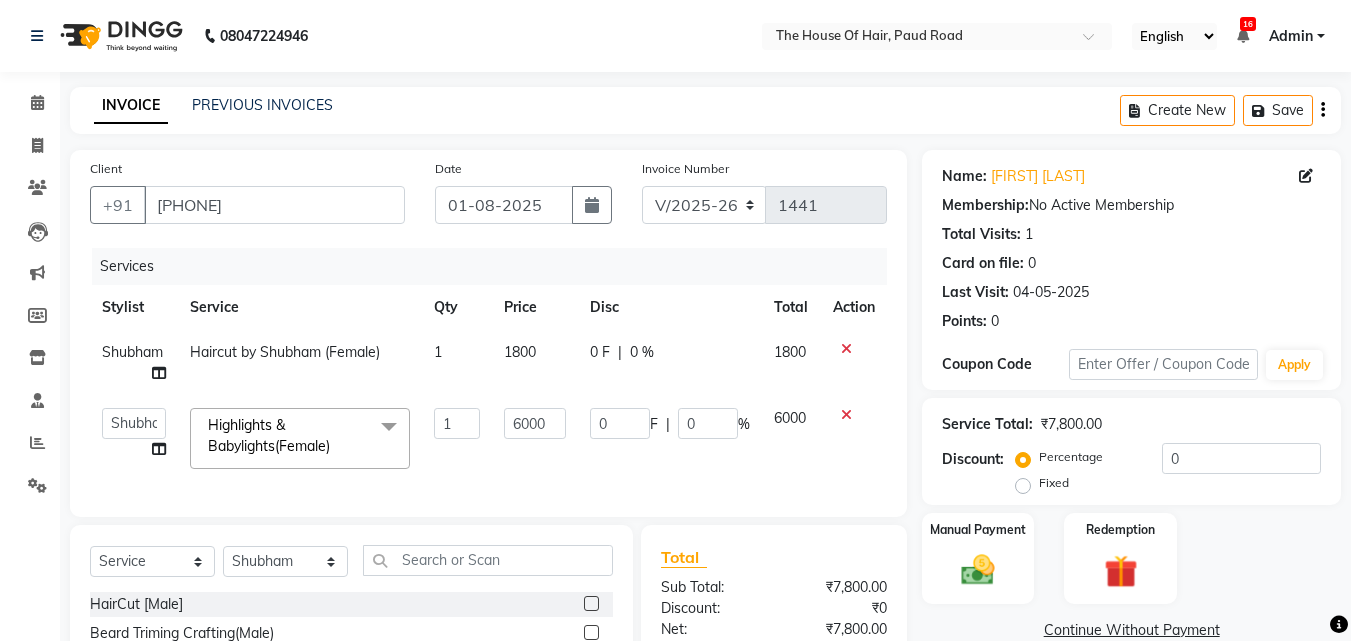 click on "6000" 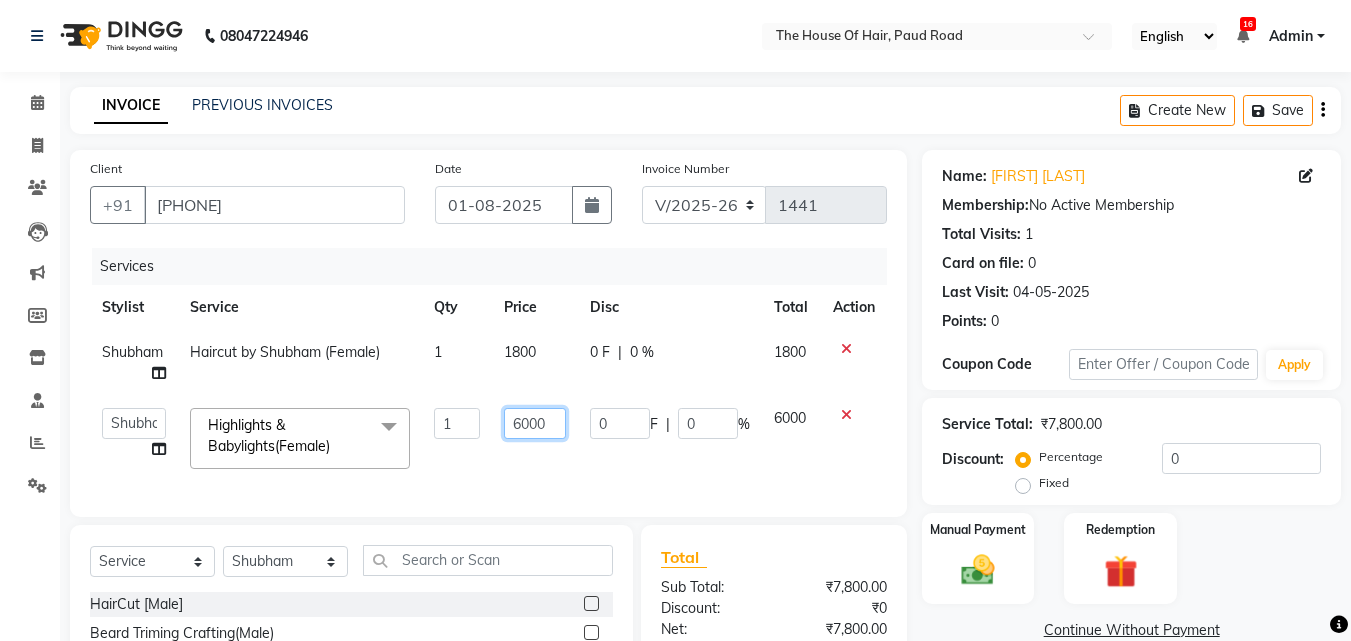 click on "6000" 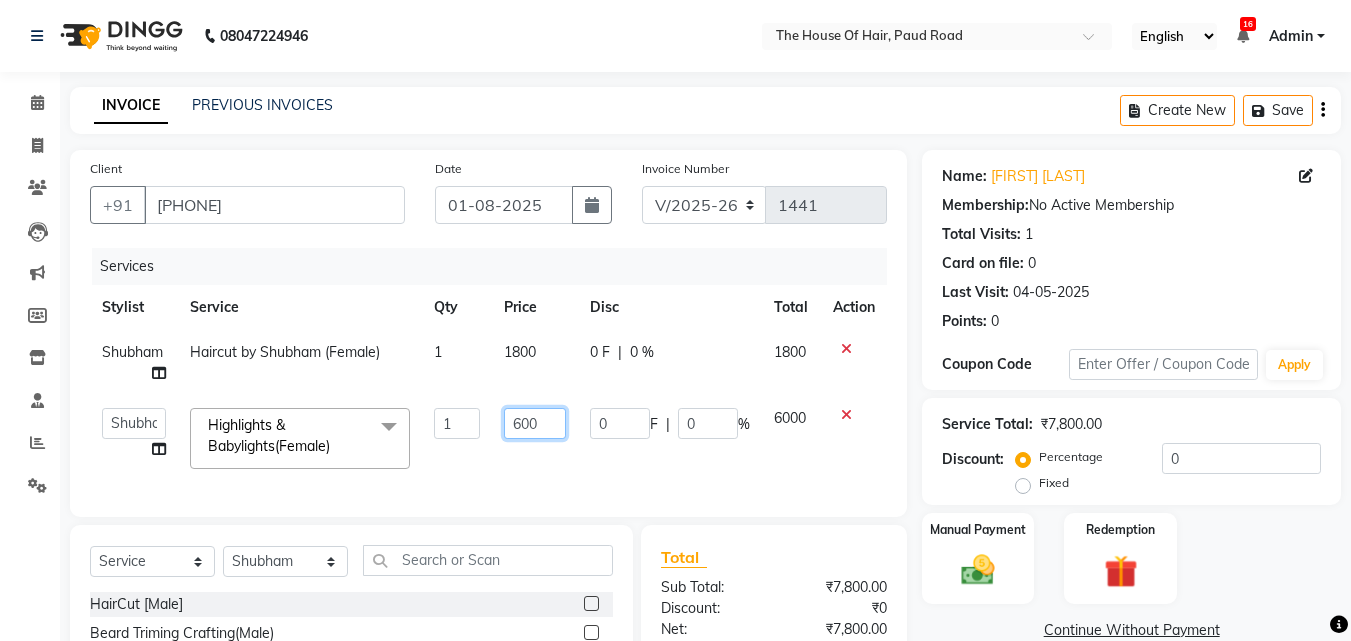 type on "6500" 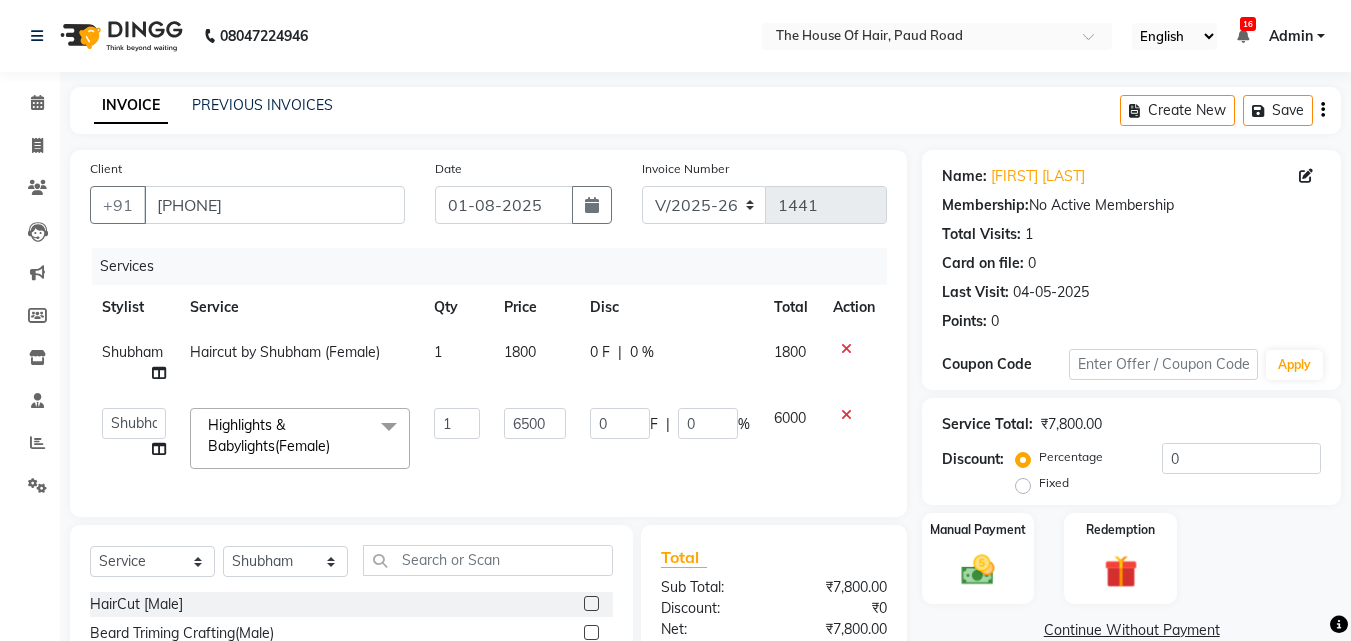 click on "6500" 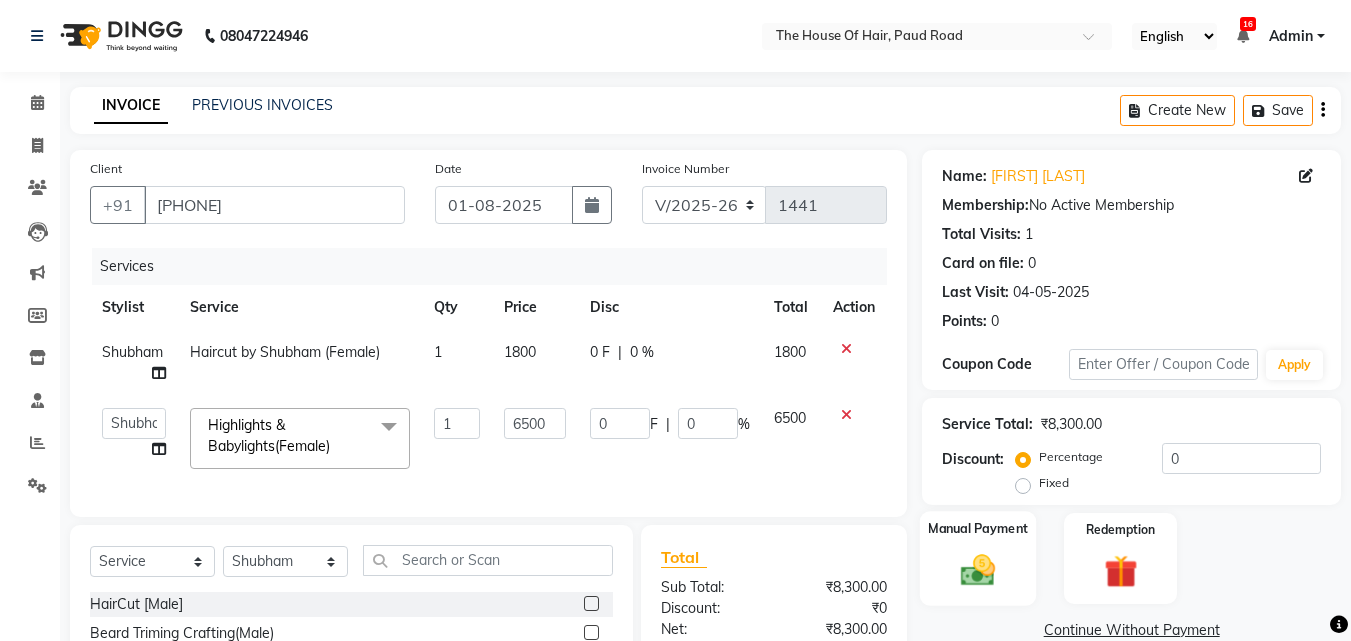click on "Manual Payment" 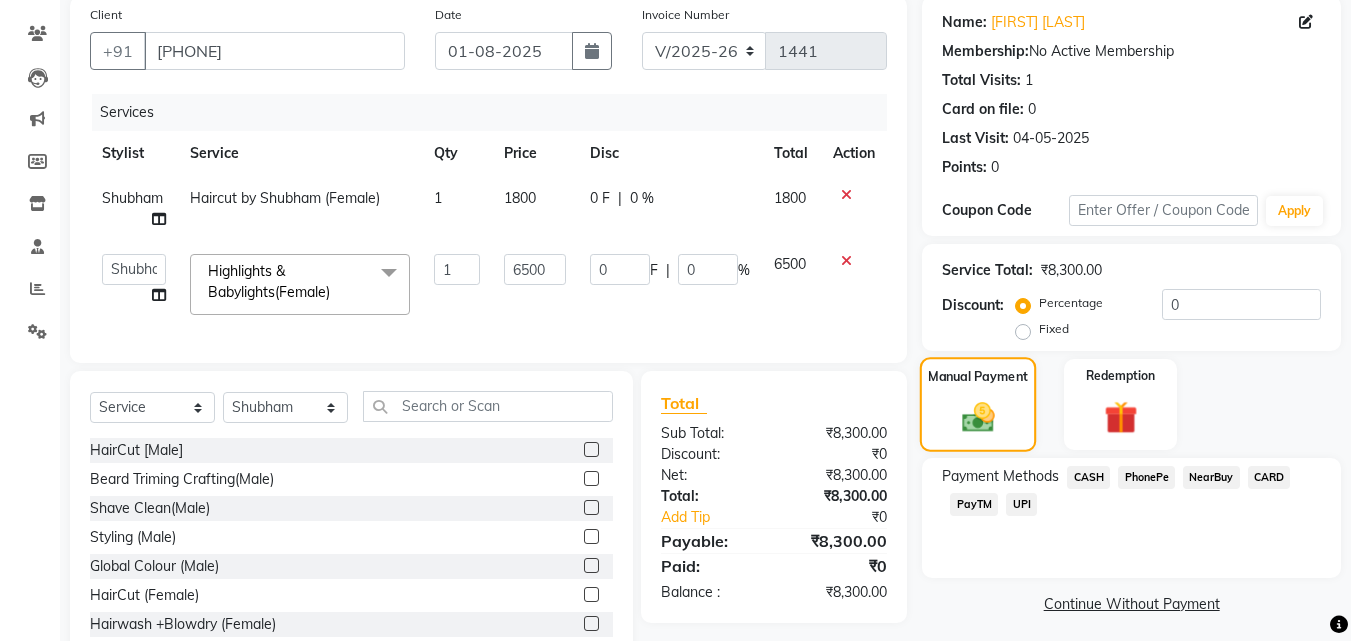 scroll, scrollTop: 155, scrollLeft: 0, axis: vertical 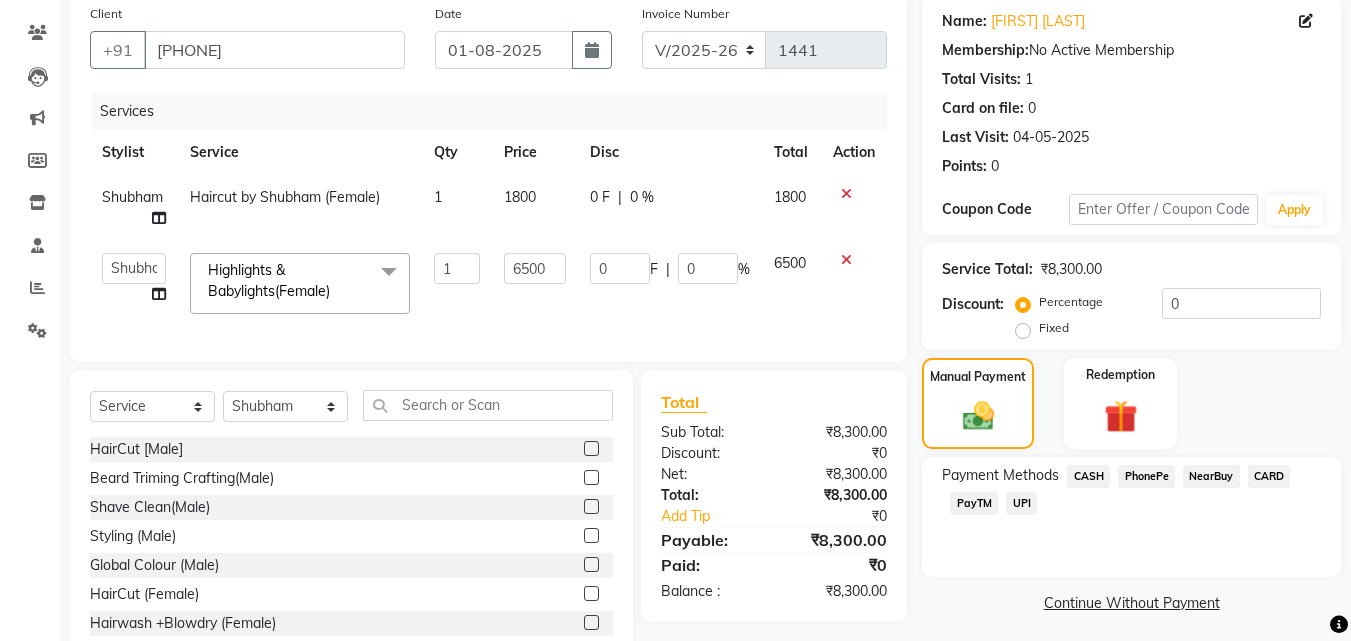 click on "UPI" 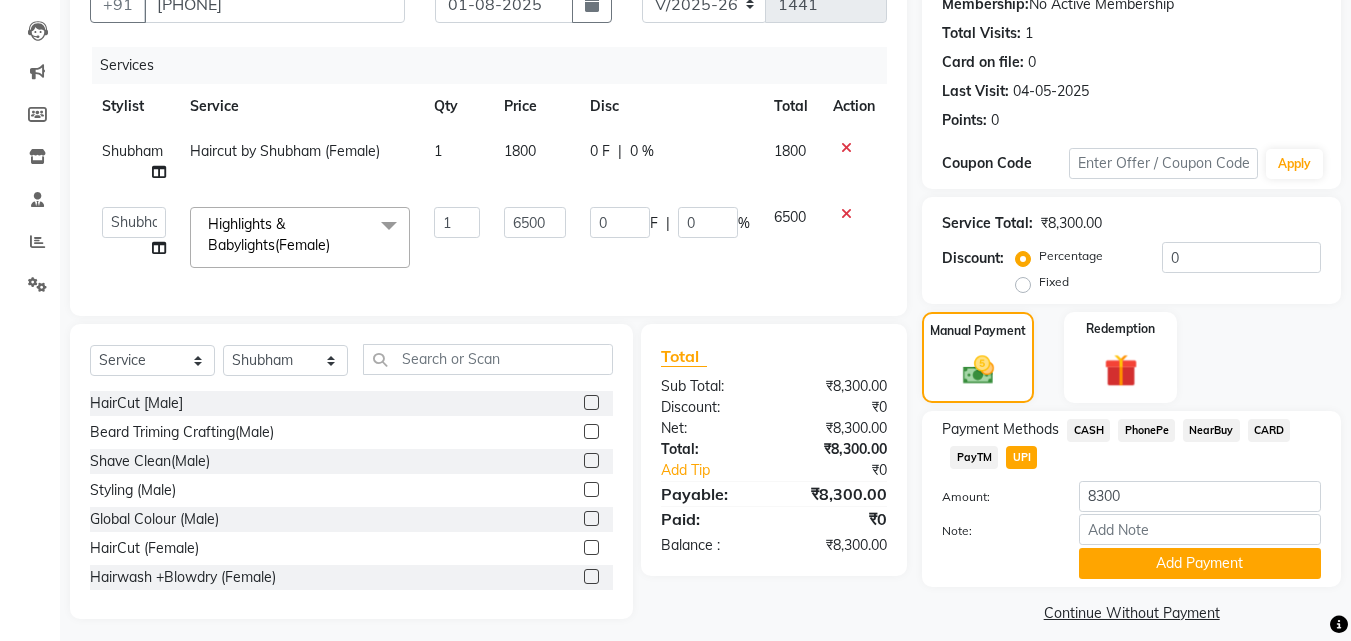 scroll, scrollTop: 224, scrollLeft: 0, axis: vertical 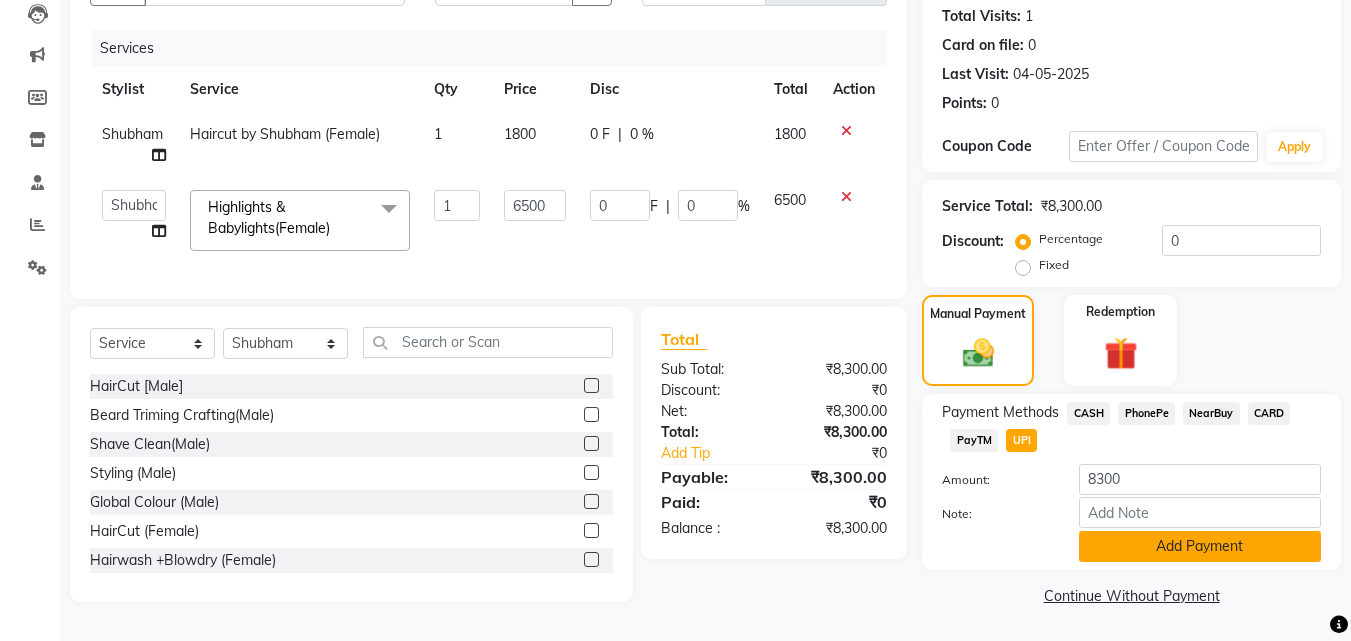 click on "Add Payment" 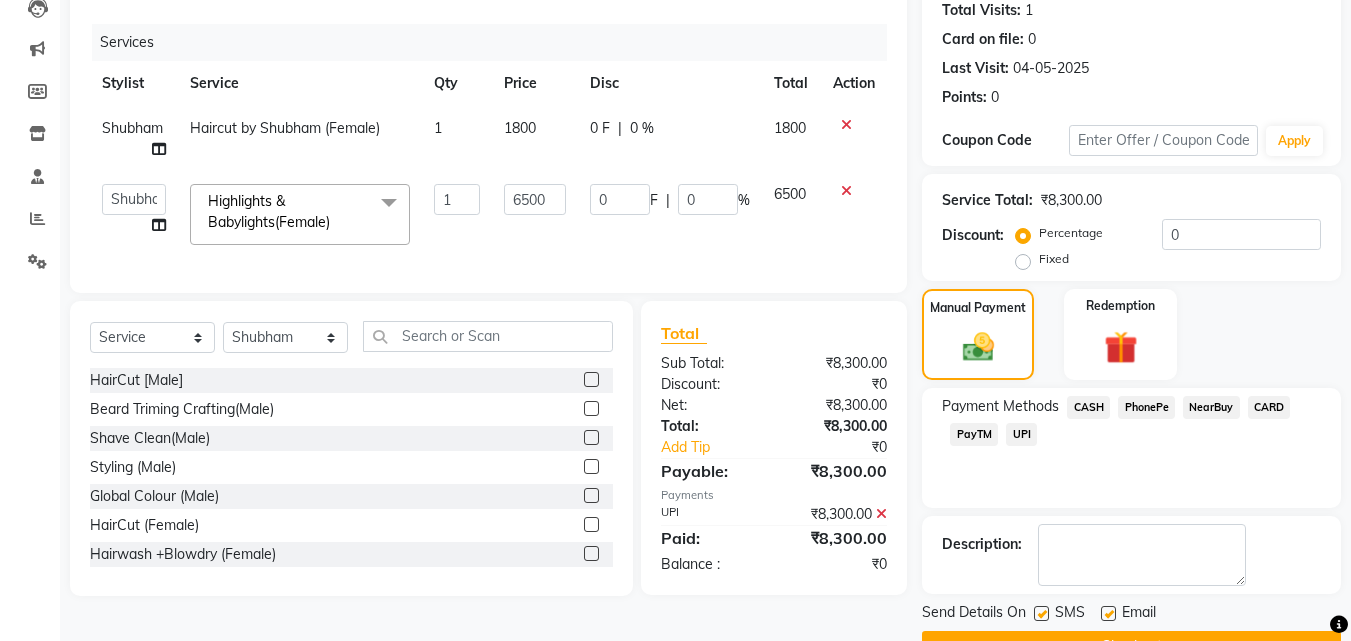 click on "Checkout" 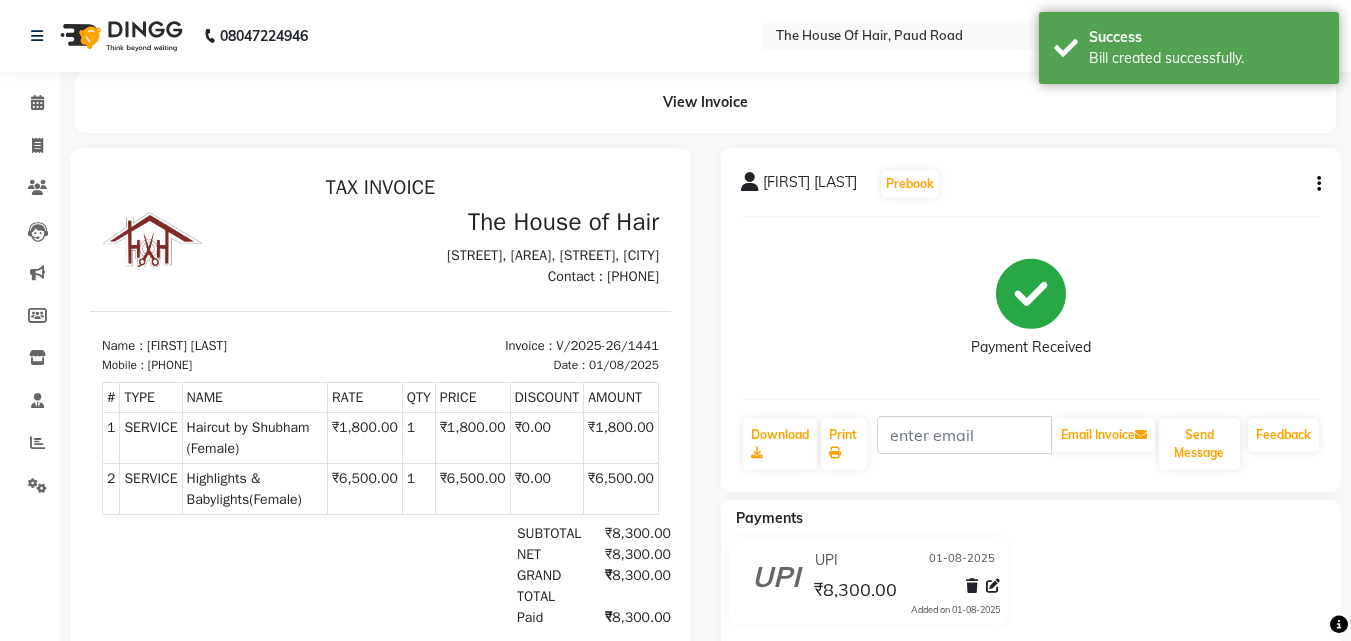 scroll, scrollTop: 0, scrollLeft: 0, axis: both 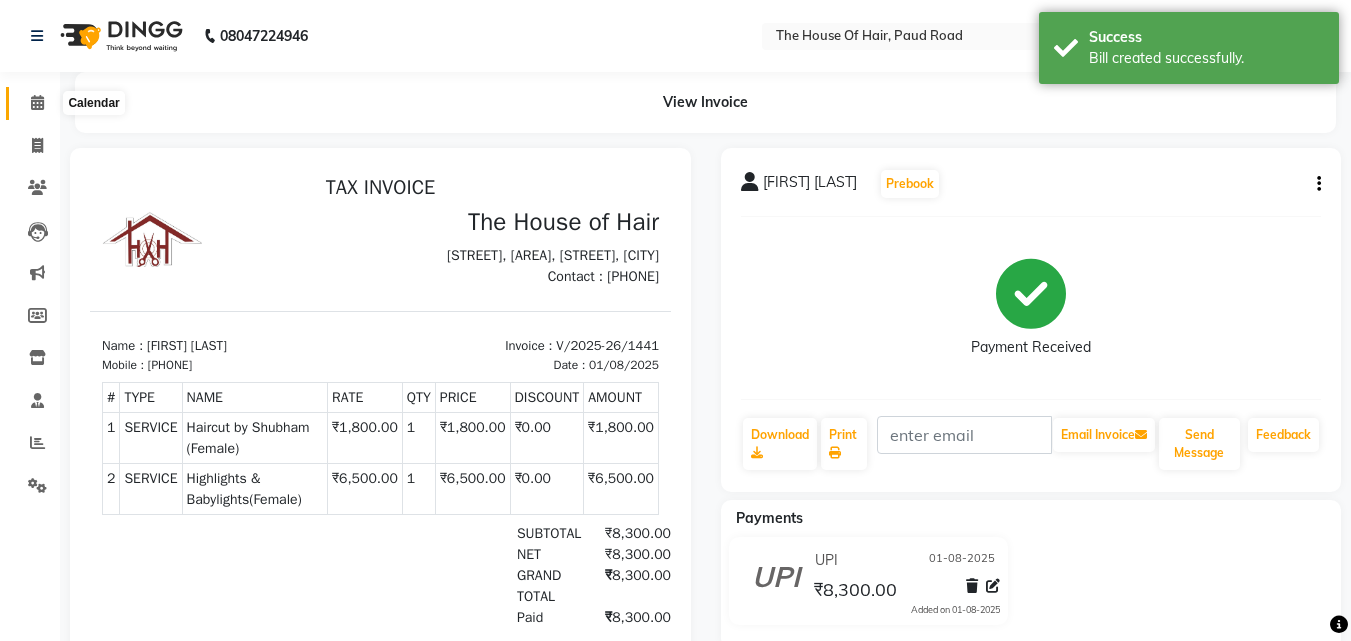 click 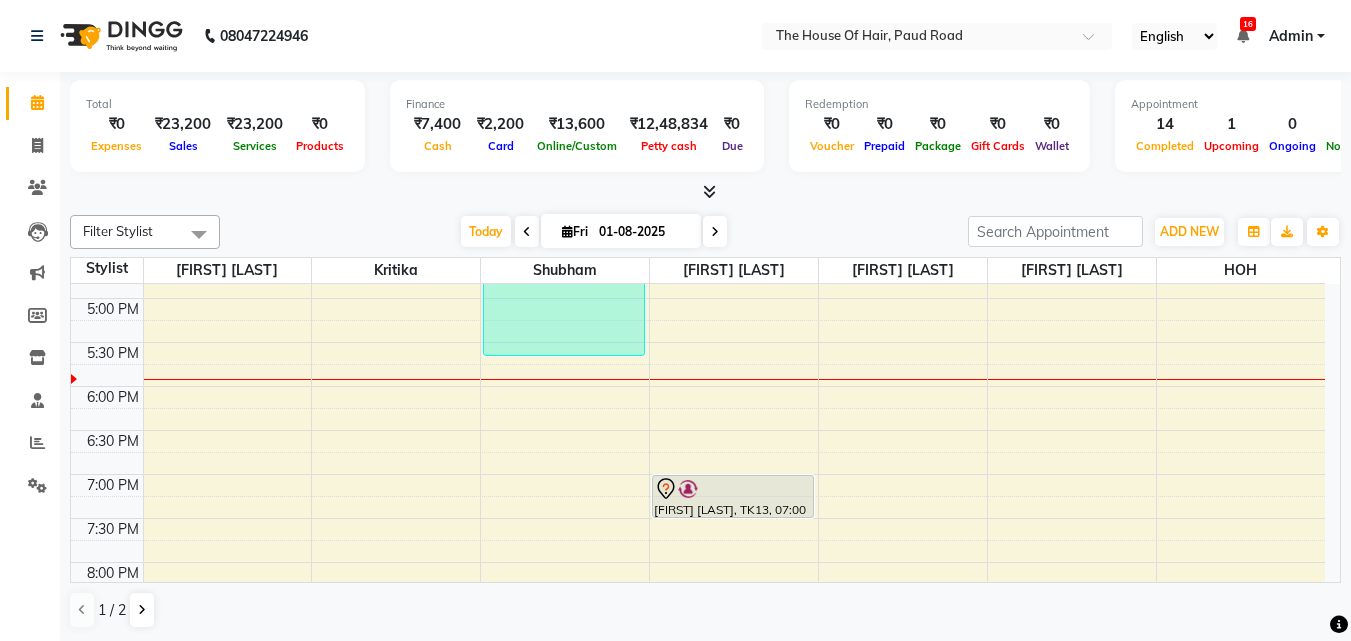scroll, scrollTop: 773, scrollLeft: 0, axis: vertical 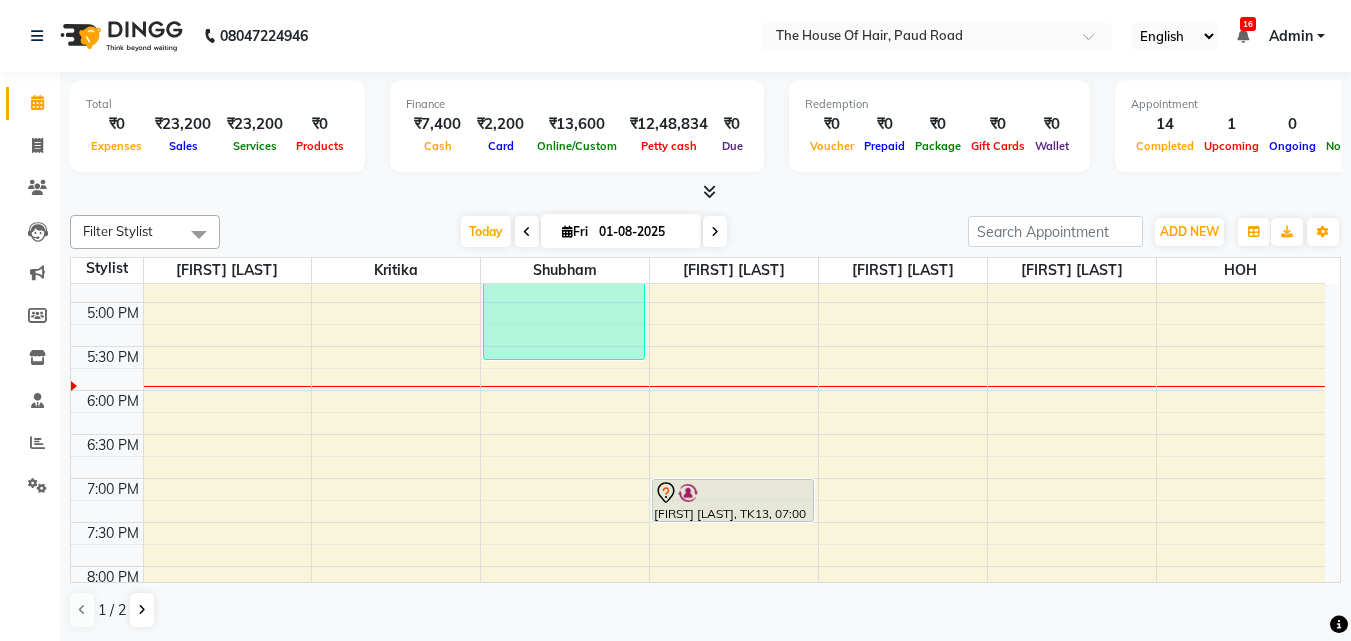 click at bounding box center (705, 192) 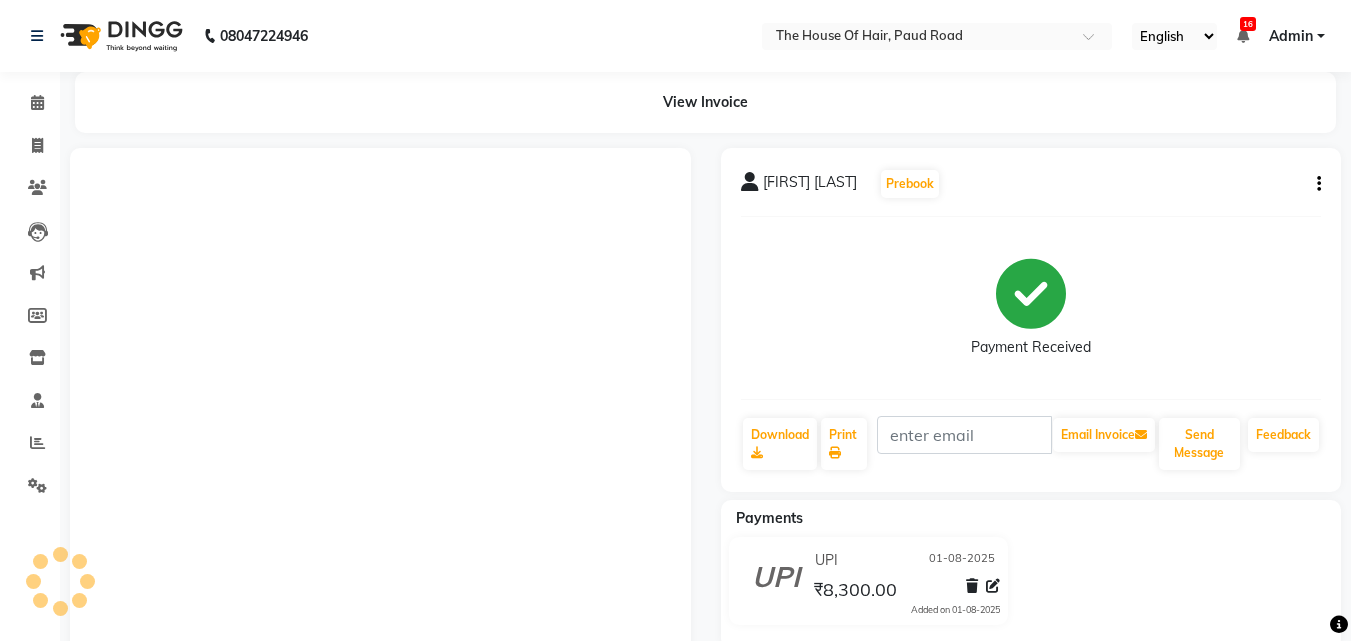 select on "service" 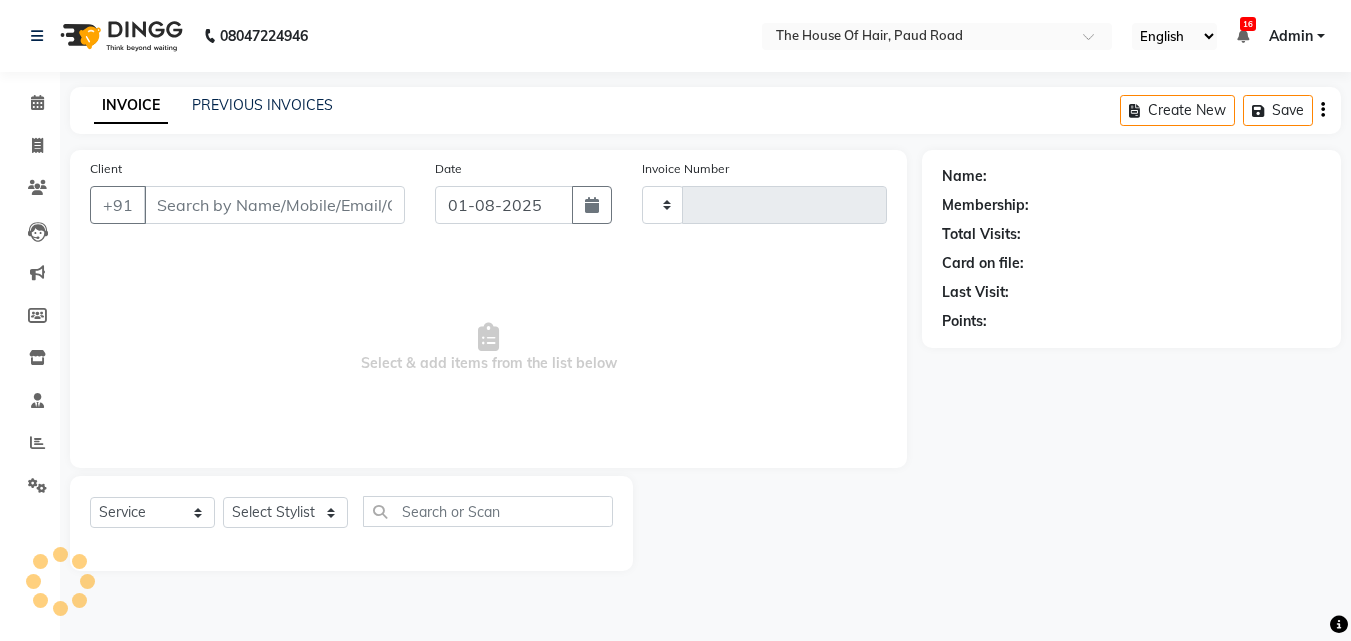type on "1442" 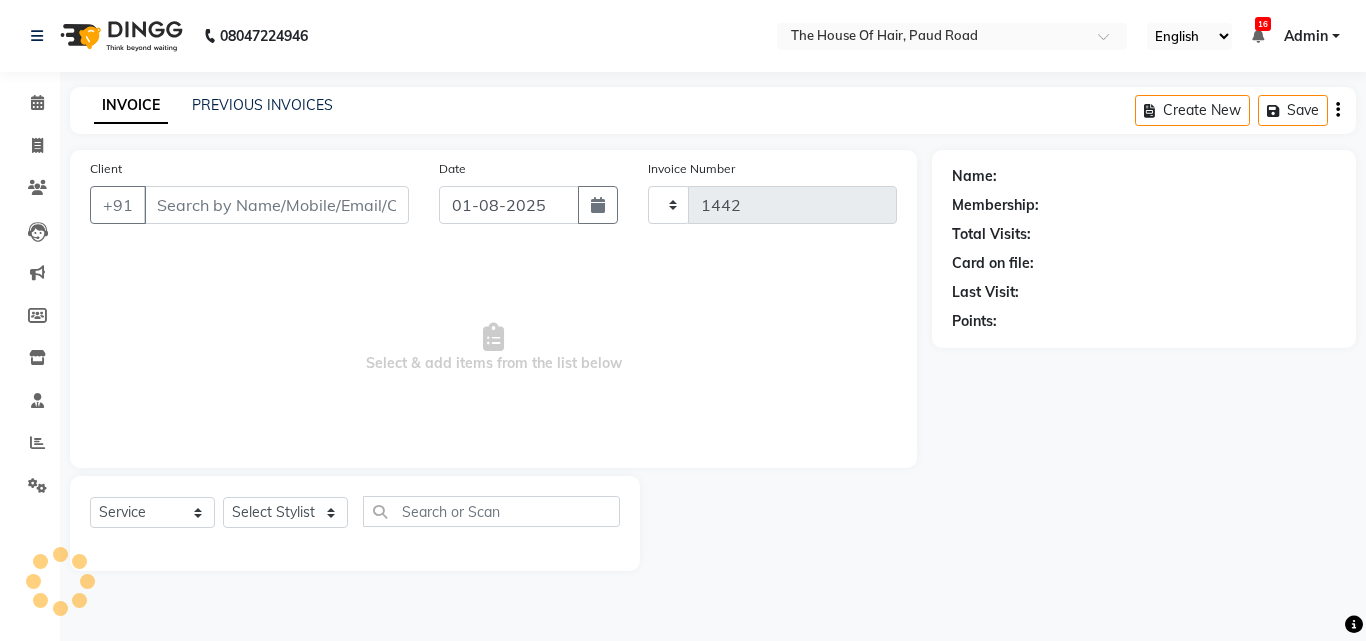 select on "5992" 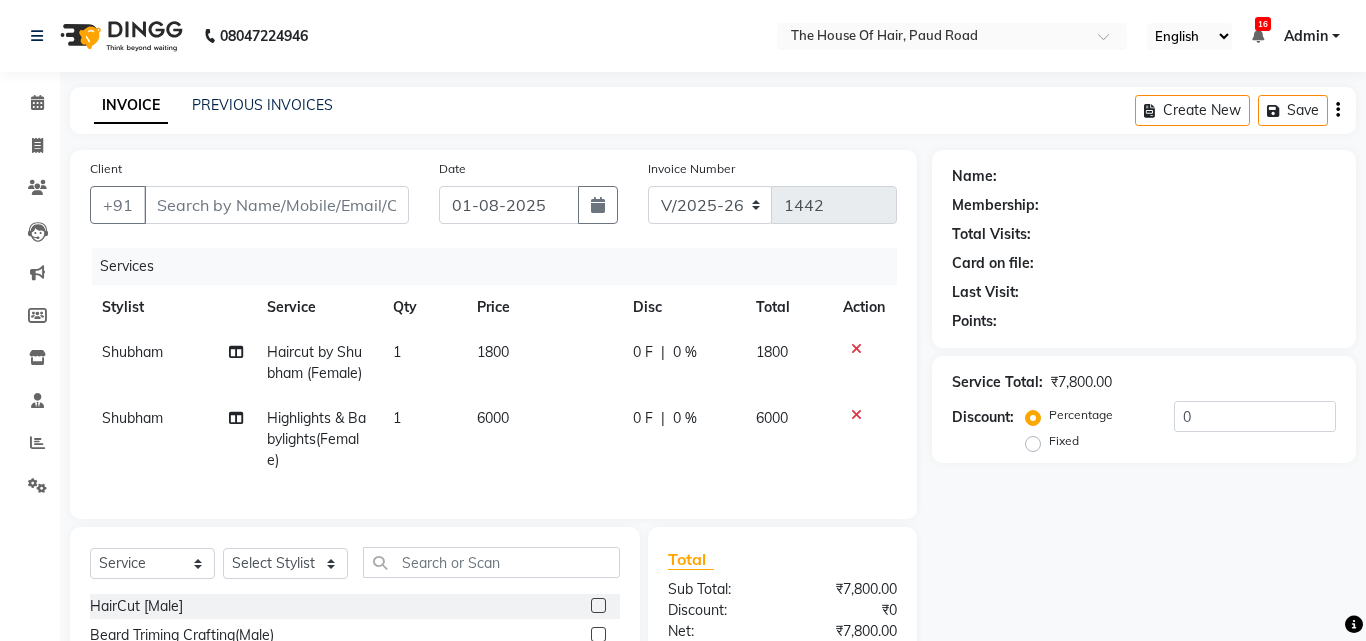 type on "9057432125" 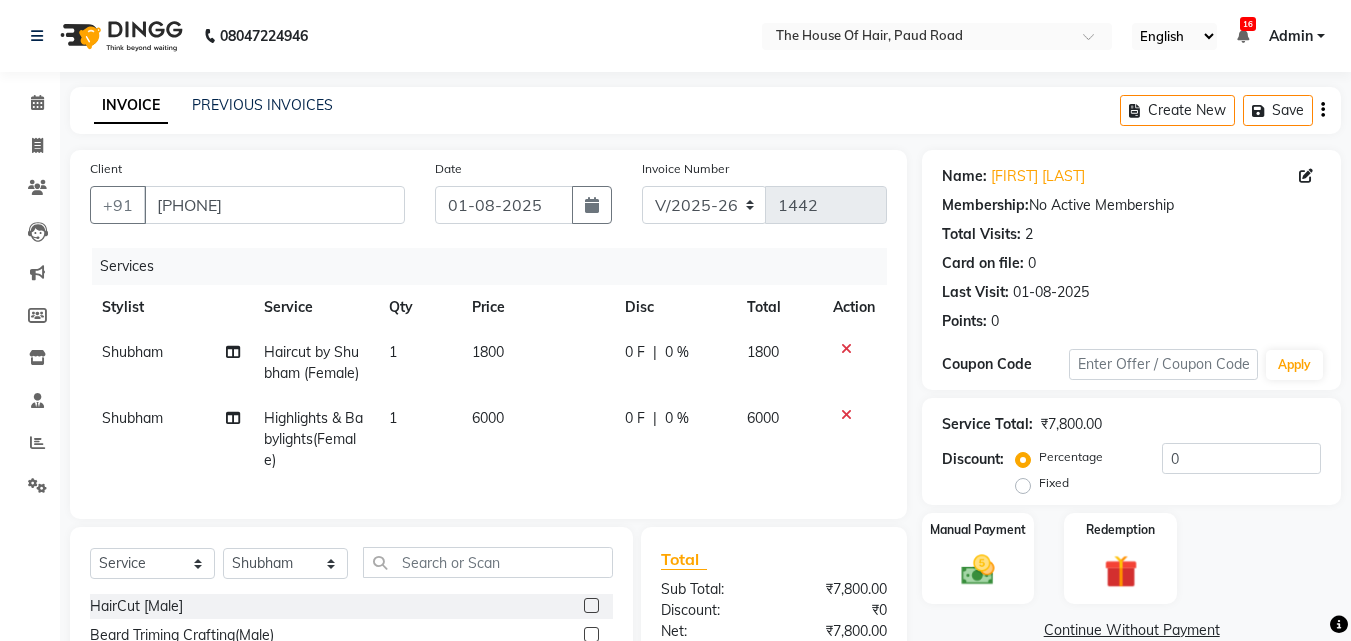 click on "6000" 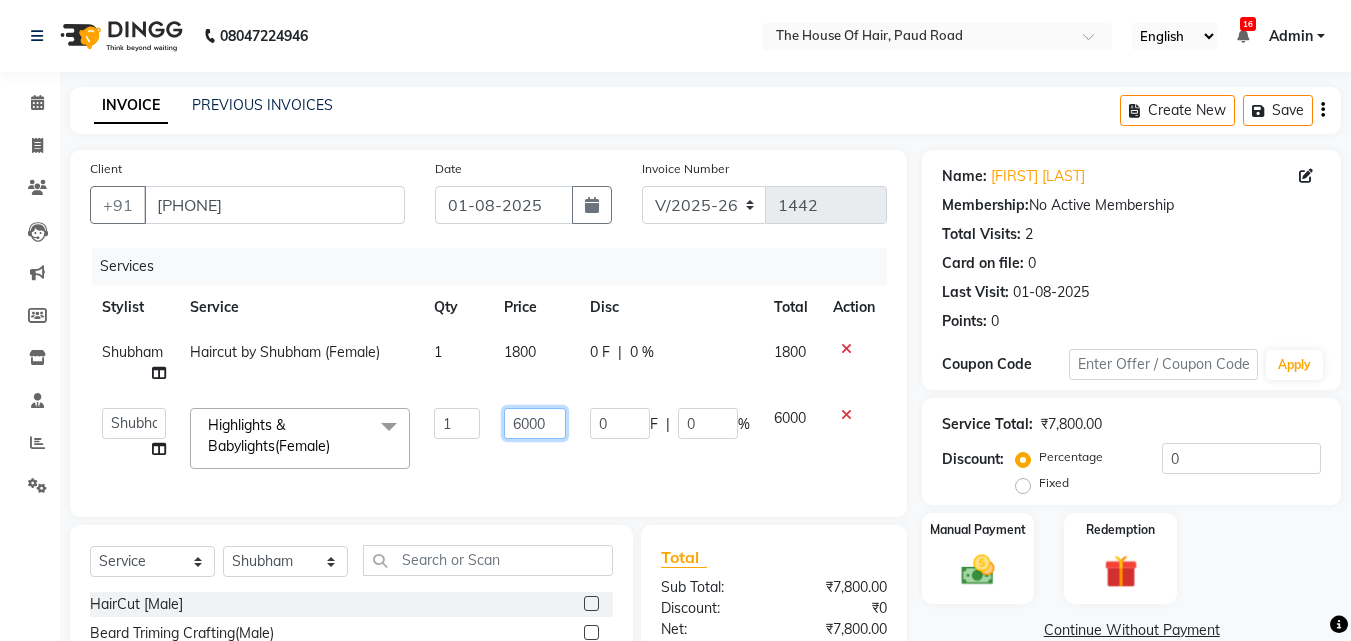 click on "6000" 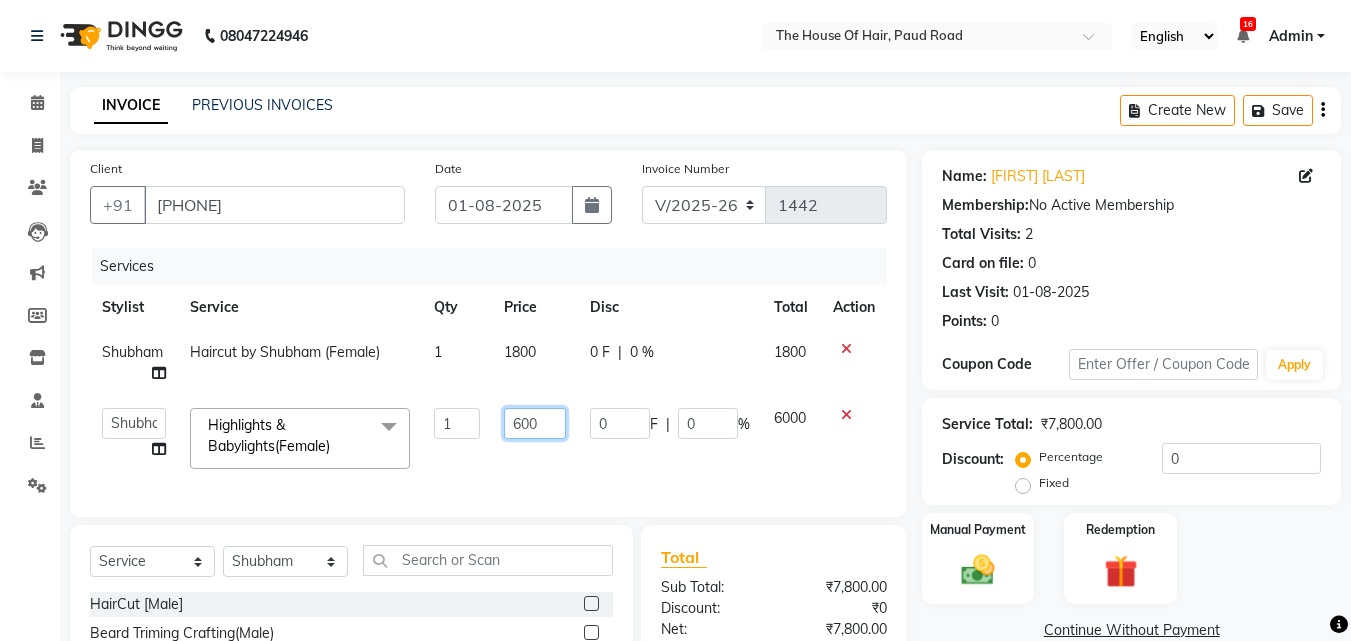 type on "6500" 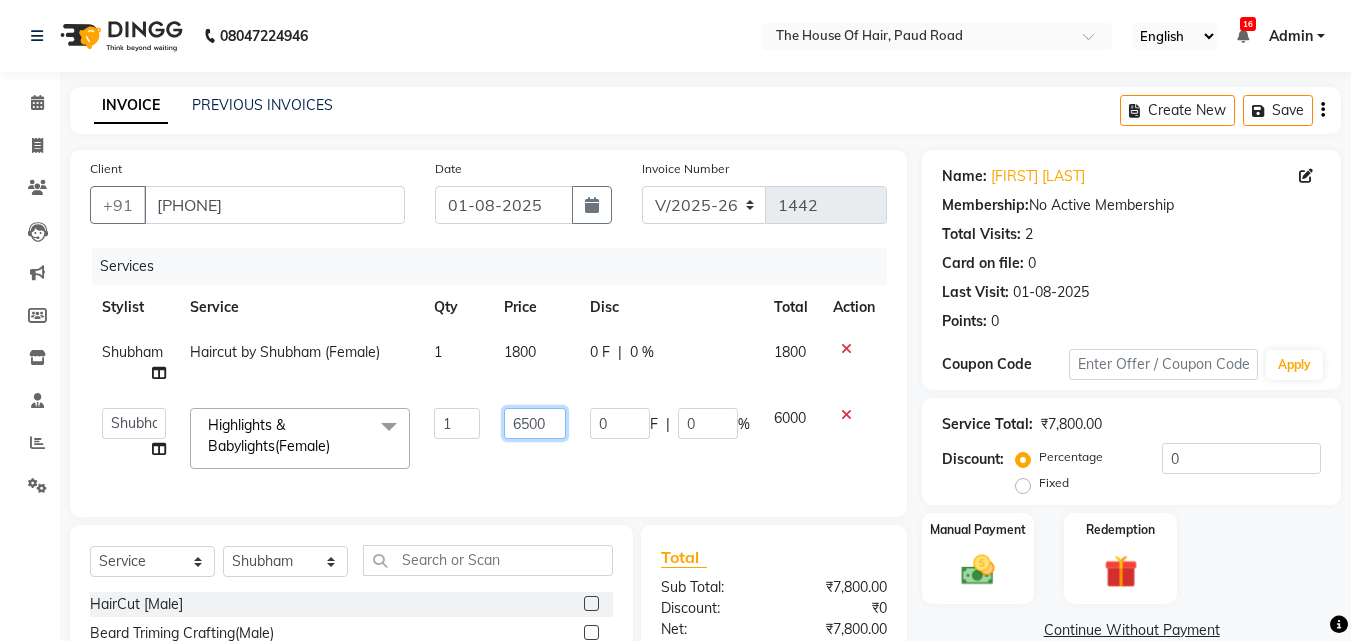 click on "6500" 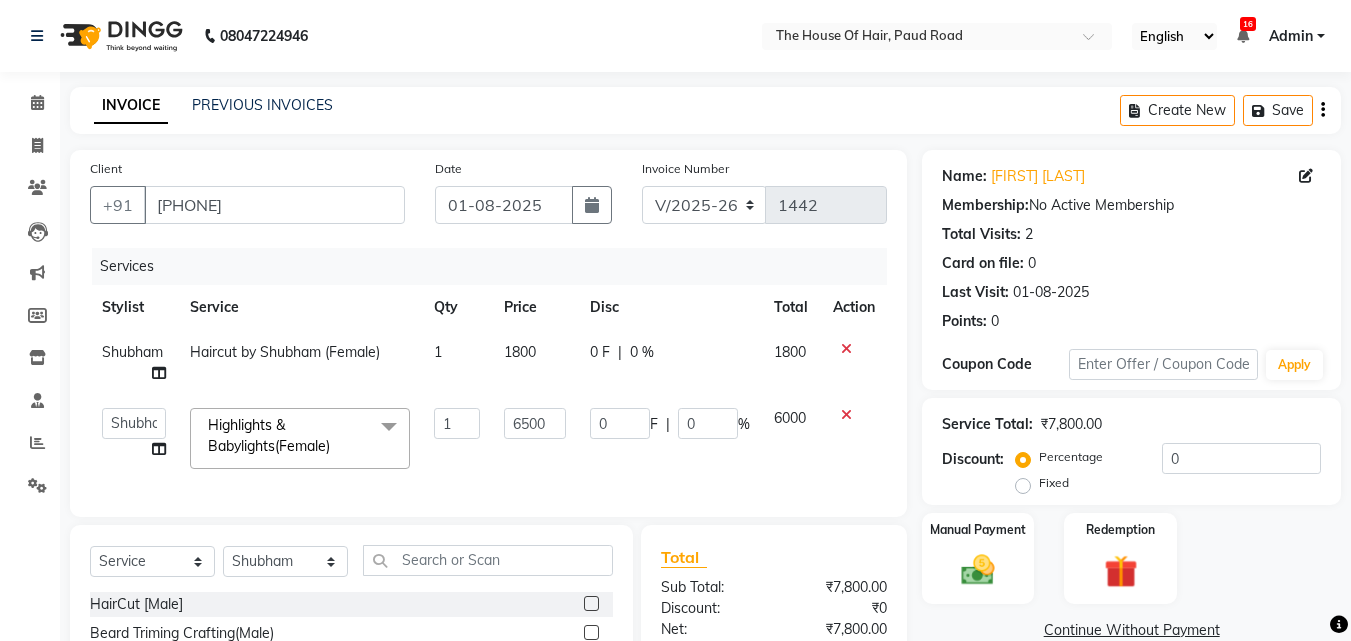click on "6500" 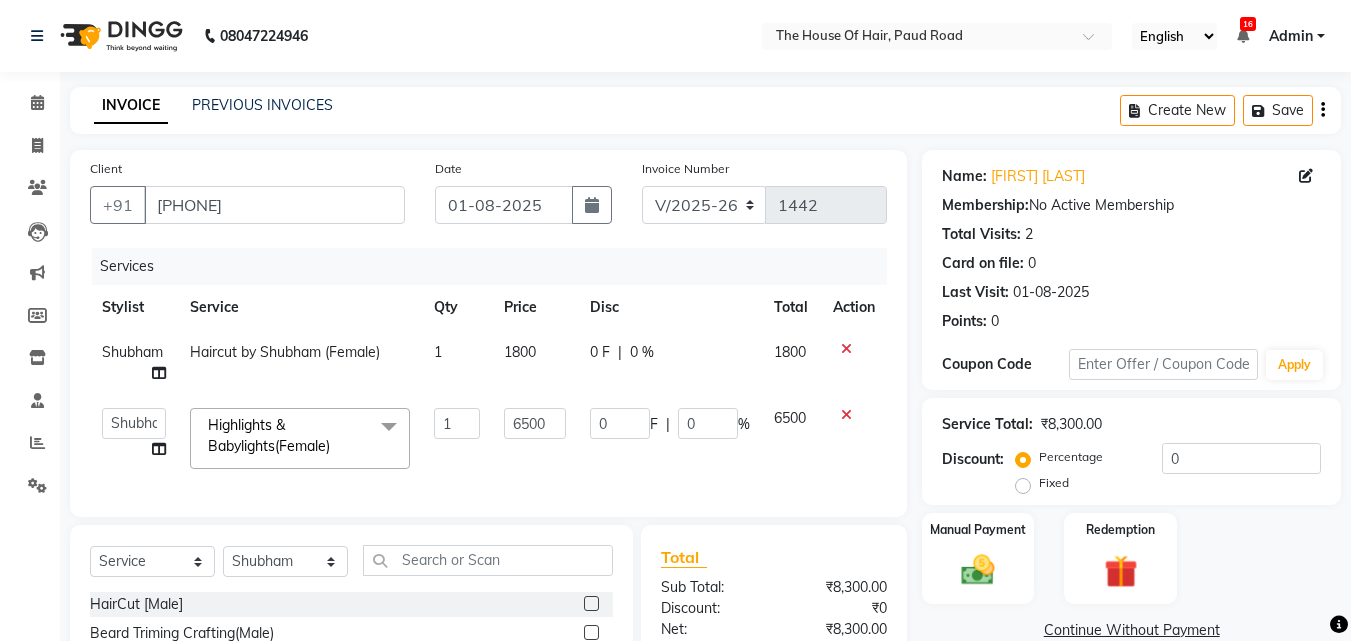 scroll, scrollTop: 224, scrollLeft: 0, axis: vertical 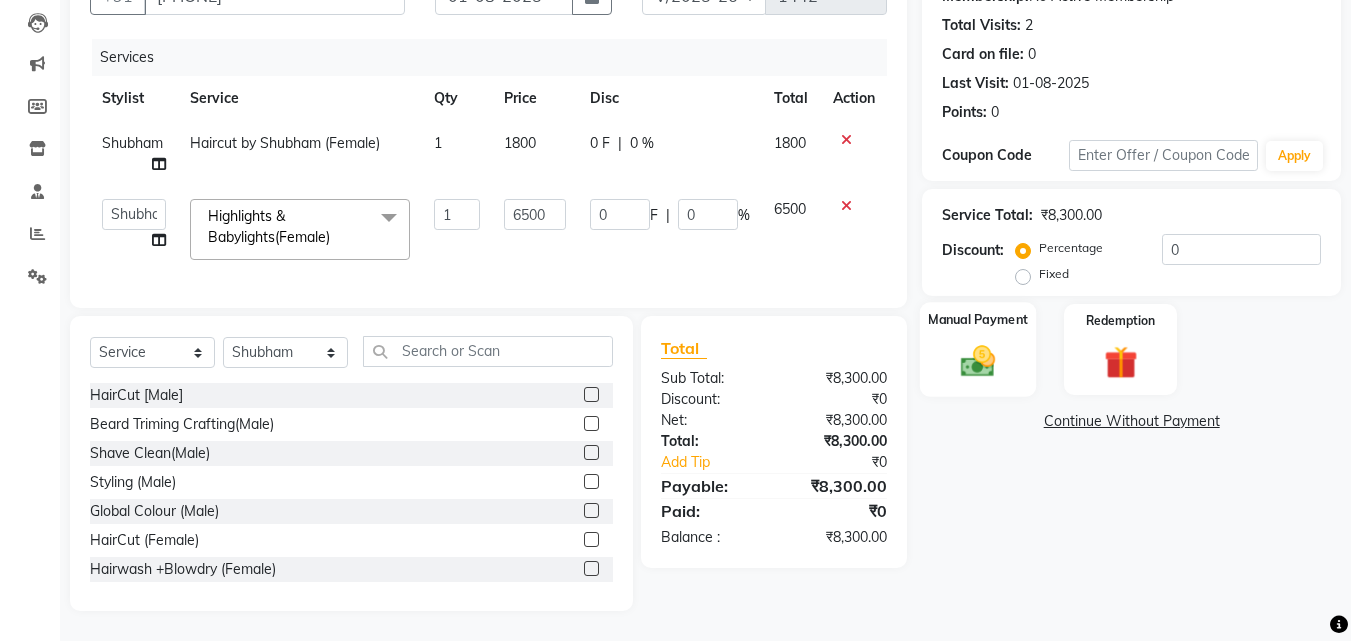 click 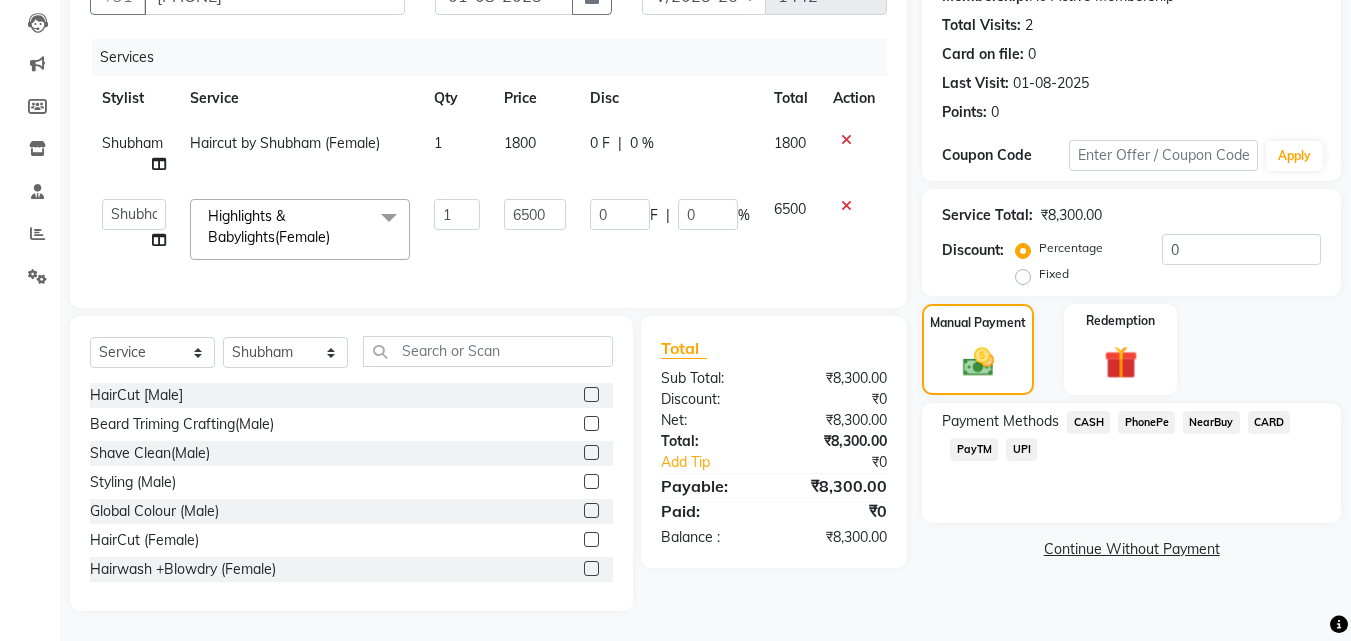 click on "UPI" 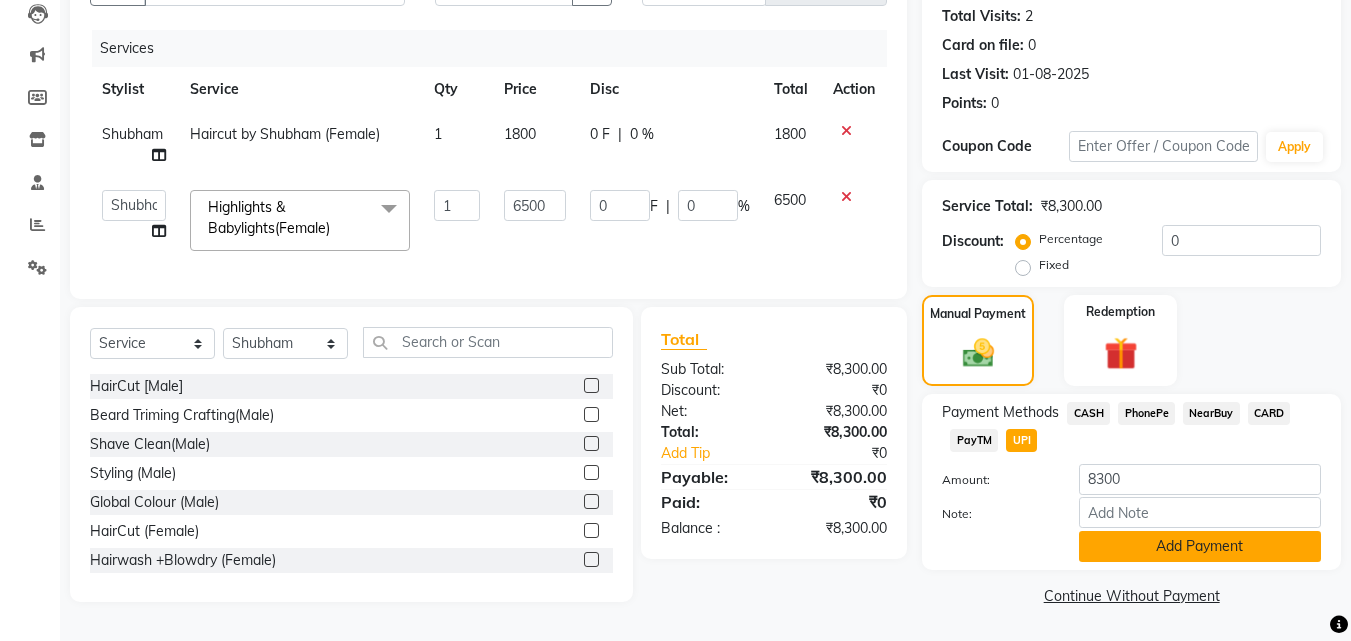 click on "Add Payment" 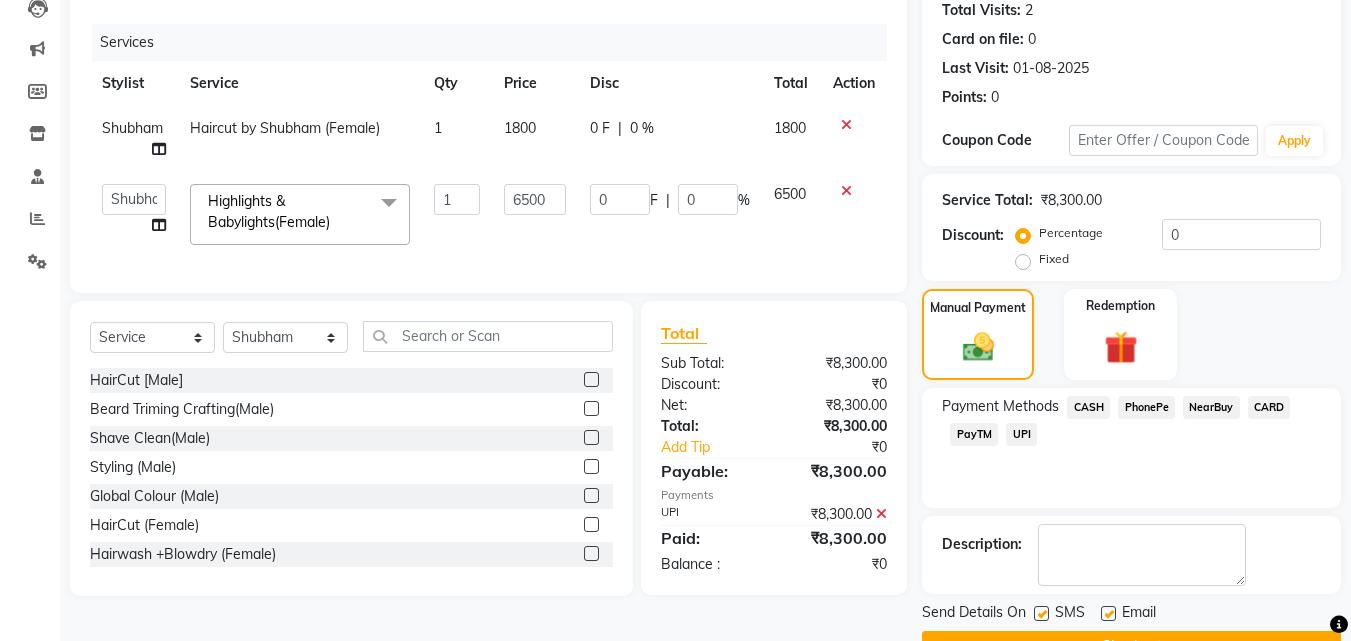 scroll, scrollTop: 275, scrollLeft: 0, axis: vertical 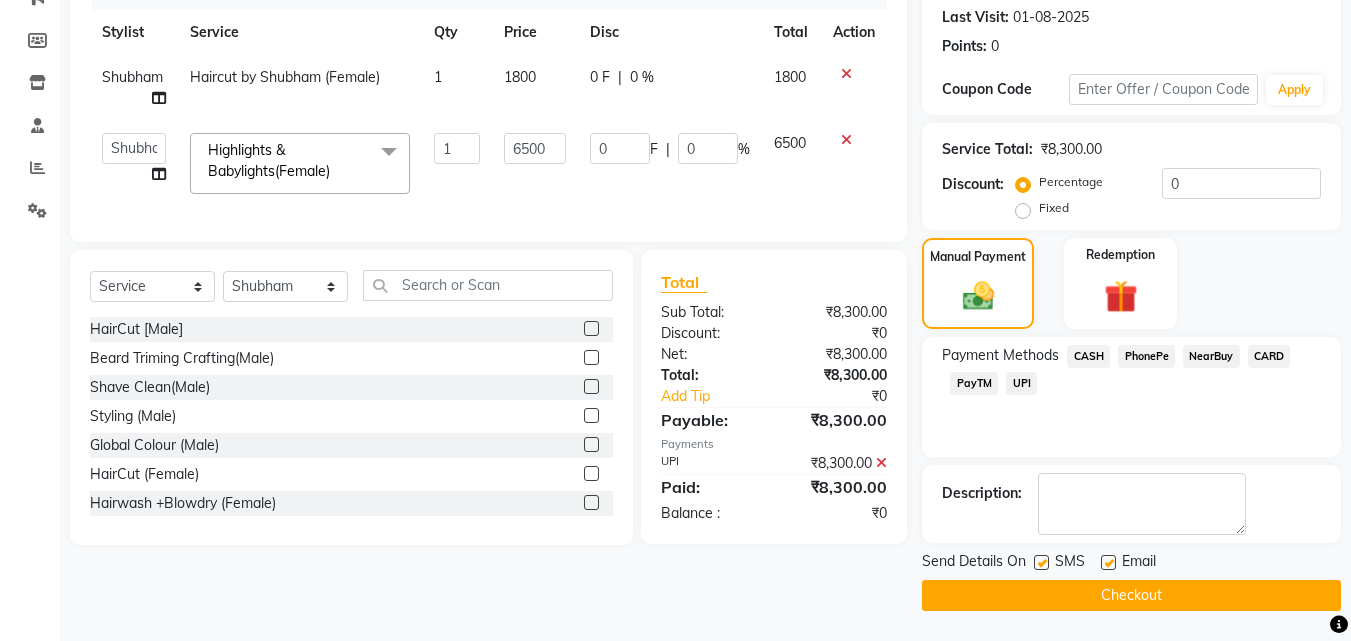 click on "Checkout" 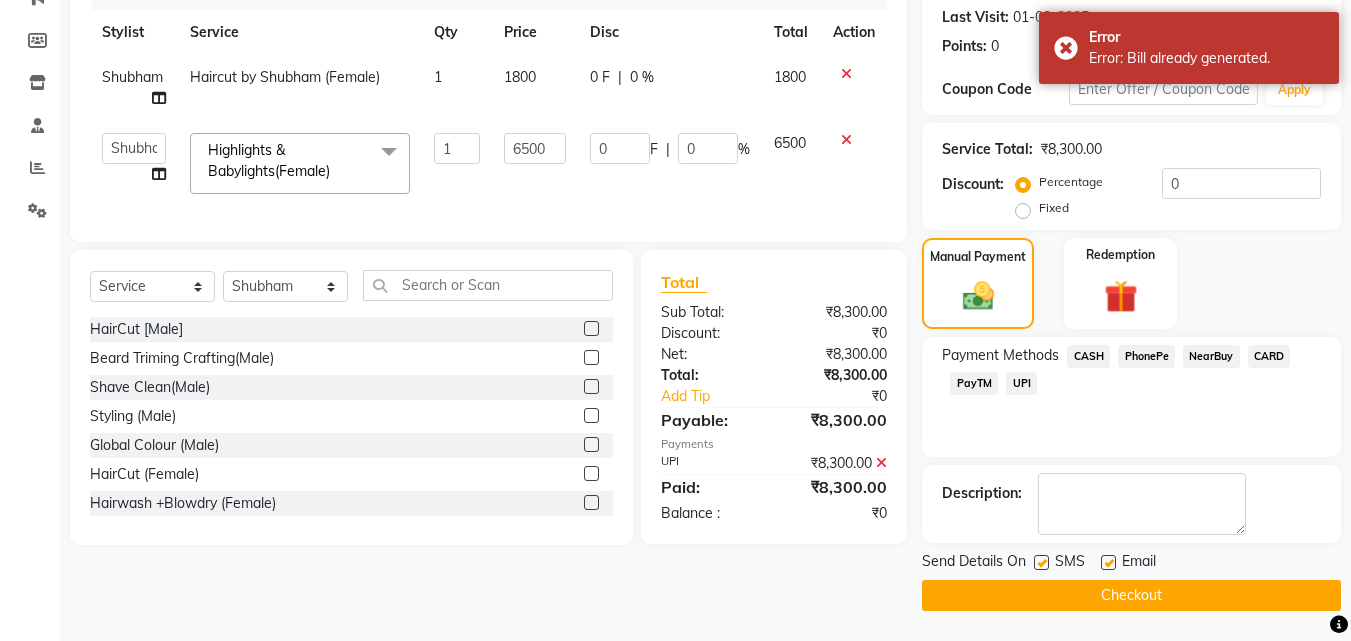 scroll, scrollTop: 0, scrollLeft: 0, axis: both 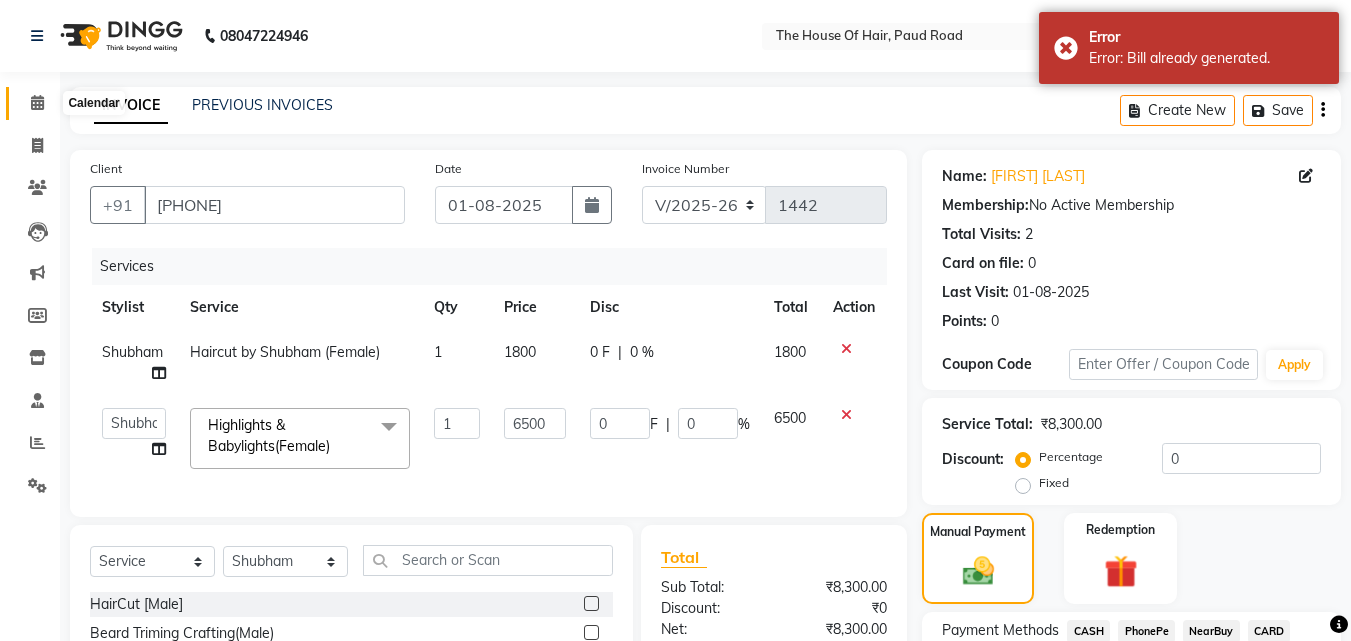 click 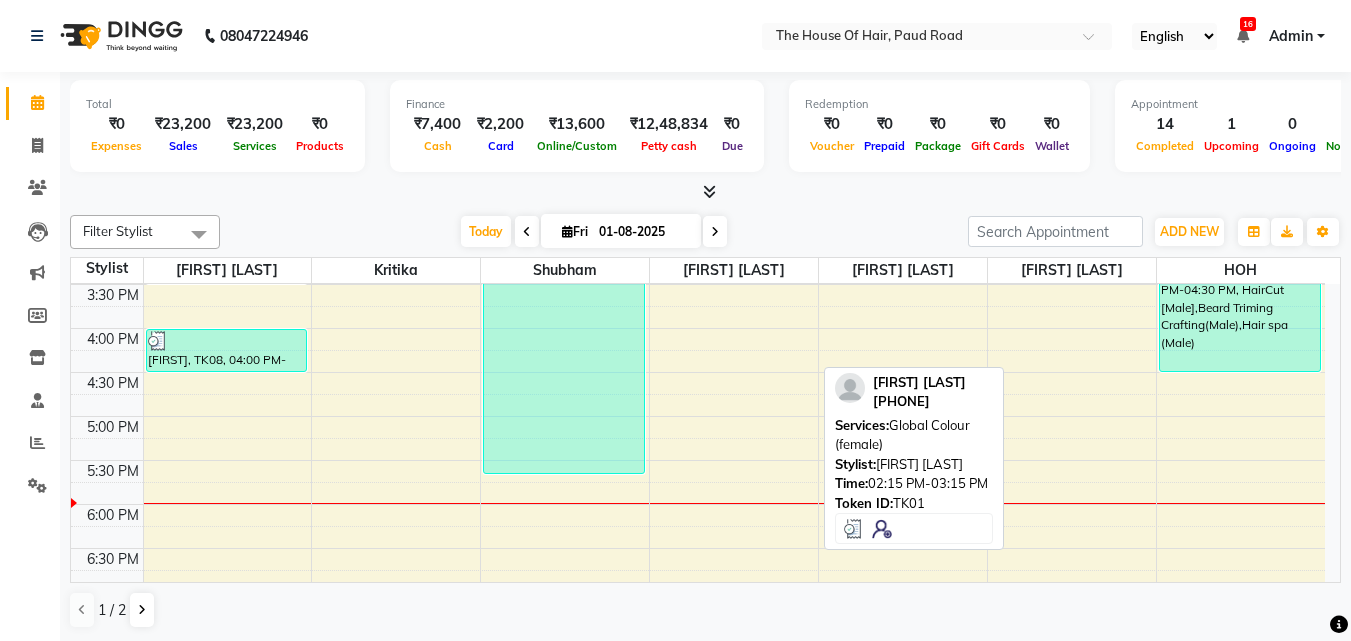 scroll, scrollTop: 655, scrollLeft: 0, axis: vertical 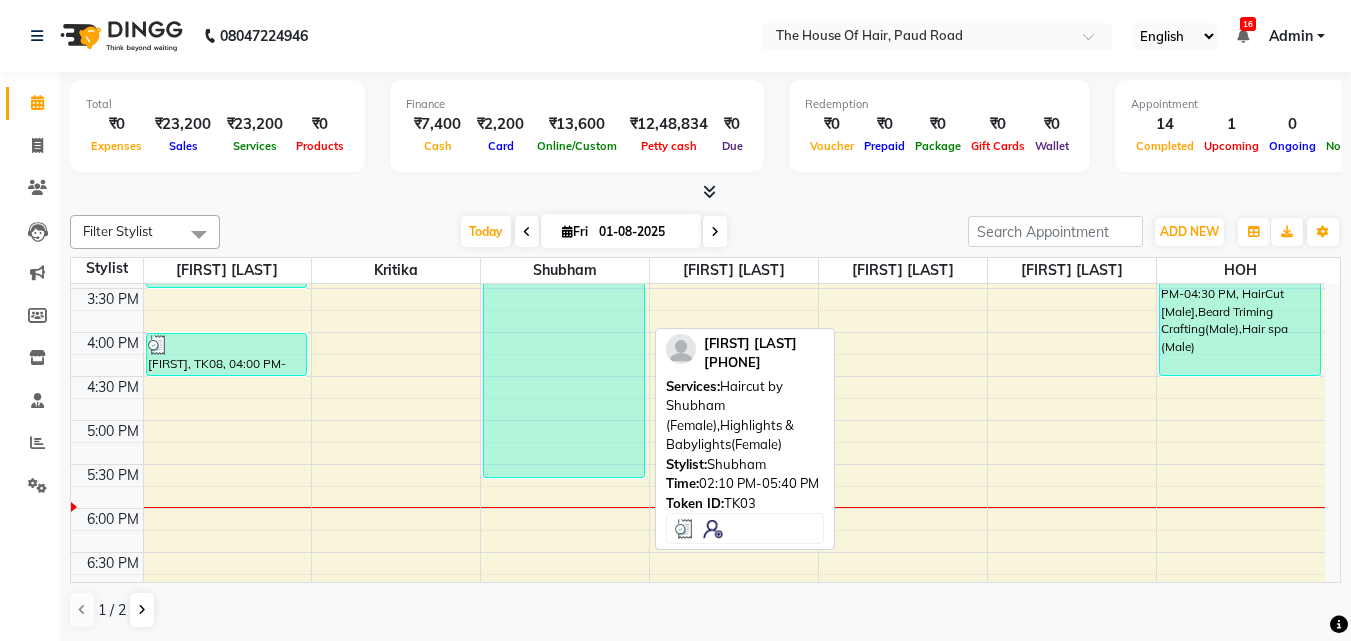 click on "Manali Desai, TK03, 02:10 PM-05:40 PM, Haircut by Shubham (Female),Highlights & Babylights(Female)" at bounding box center (564, 324) 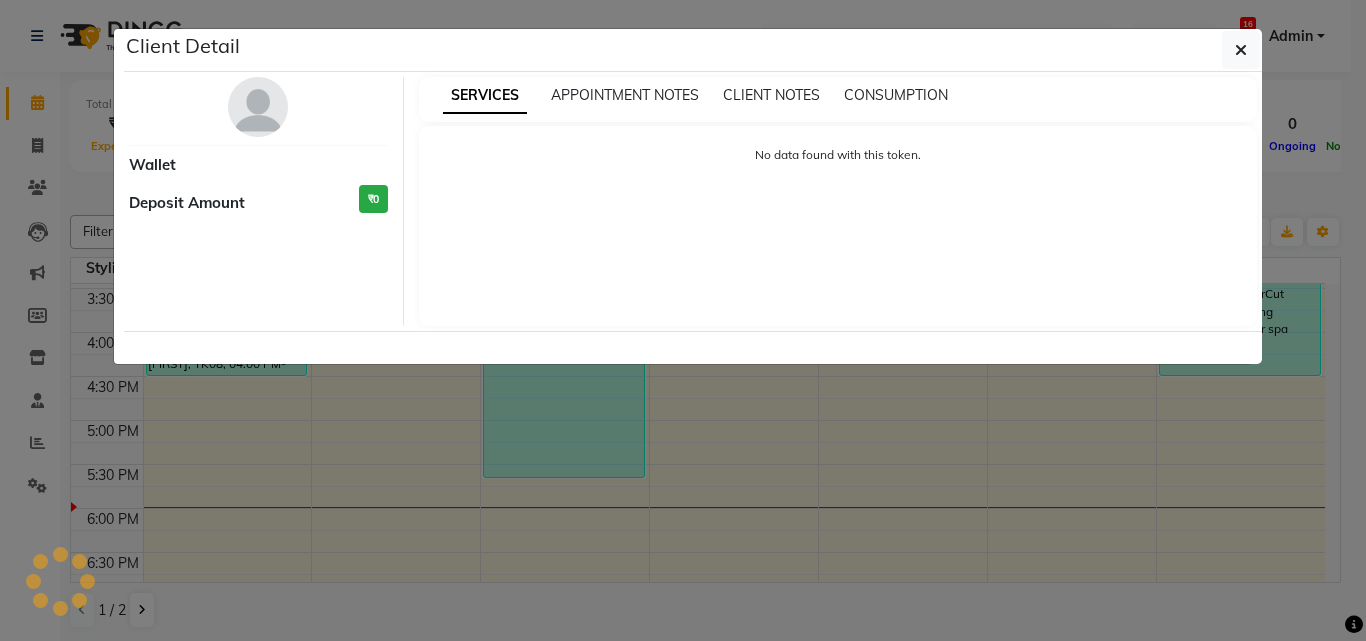 select on "3" 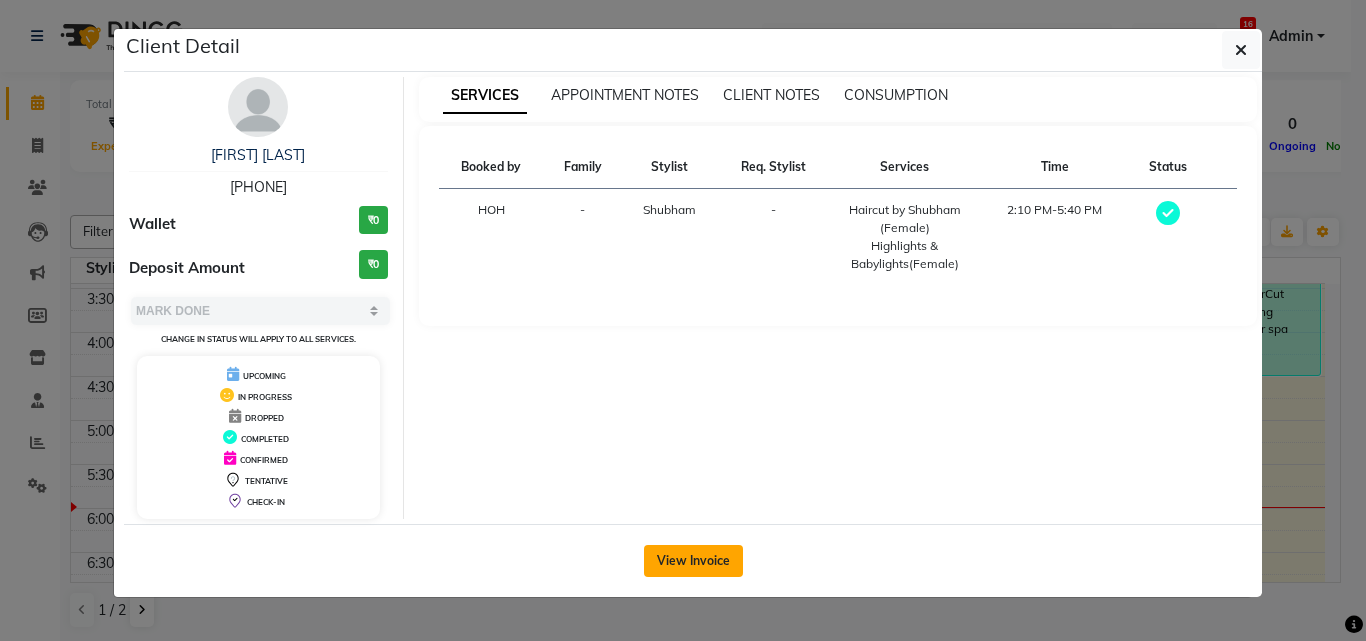 click on "View Invoice" 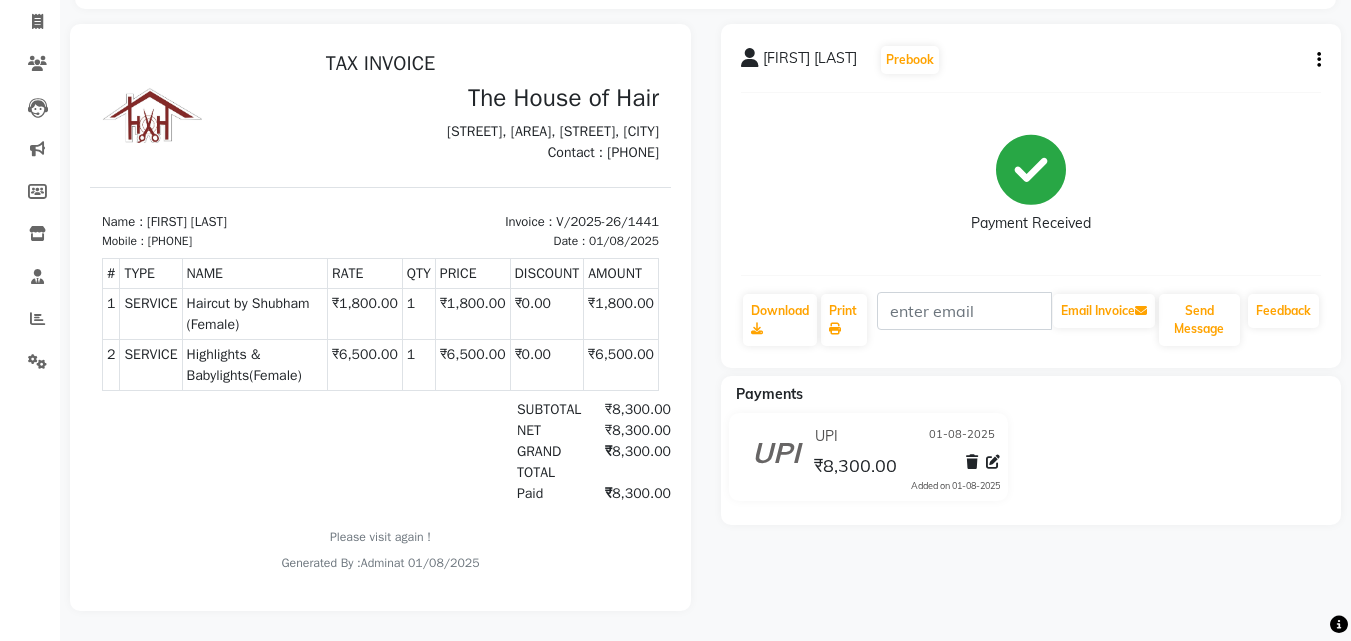scroll, scrollTop: 0, scrollLeft: 0, axis: both 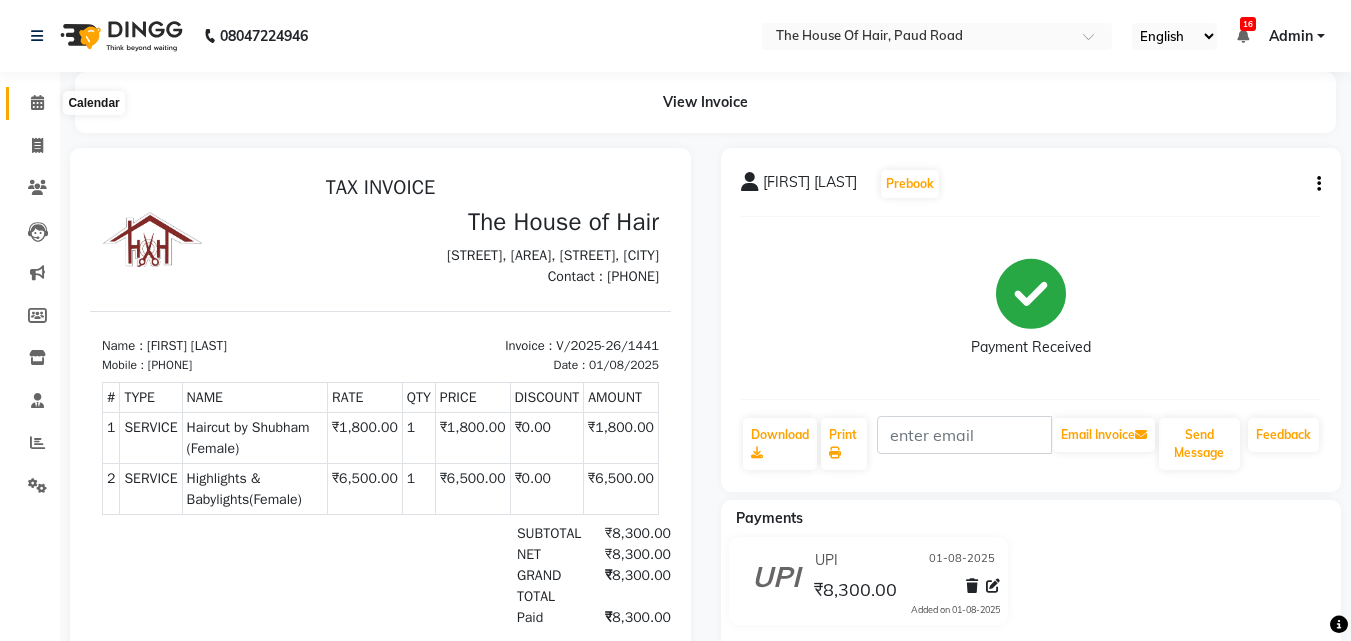 click 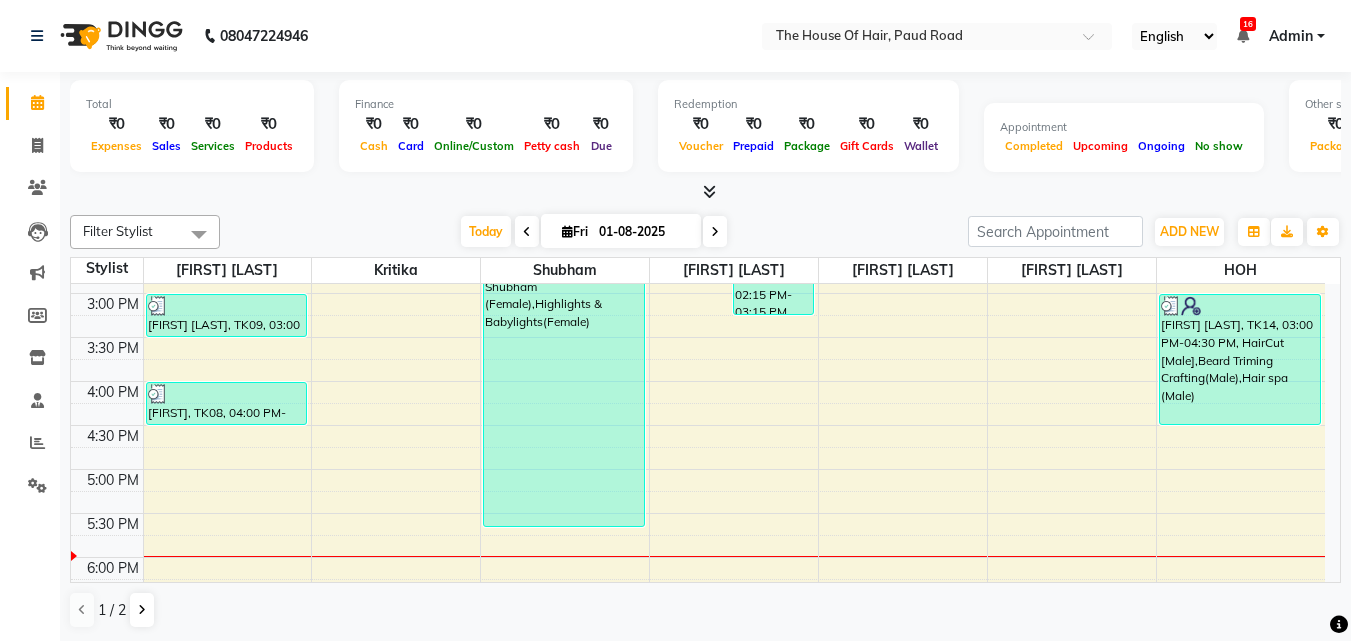 scroll, scrollTop: 603, scrollLeft: 0, axis: vertical 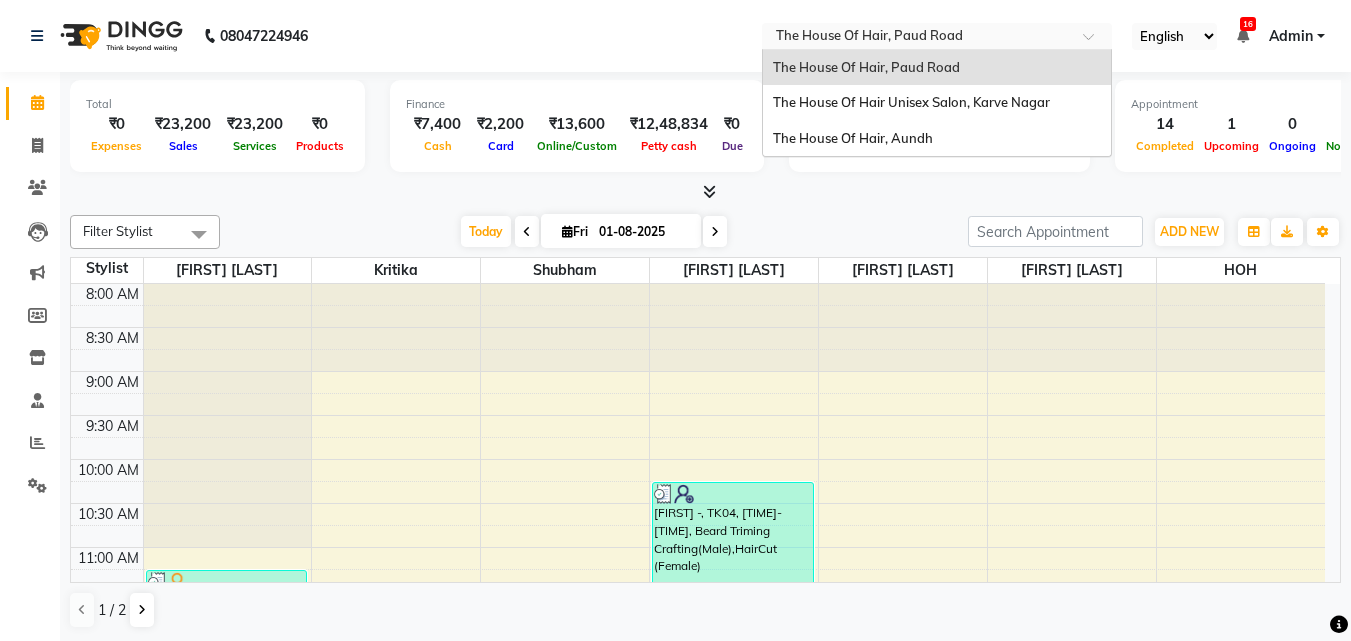 click at bounding box center [917, 38] 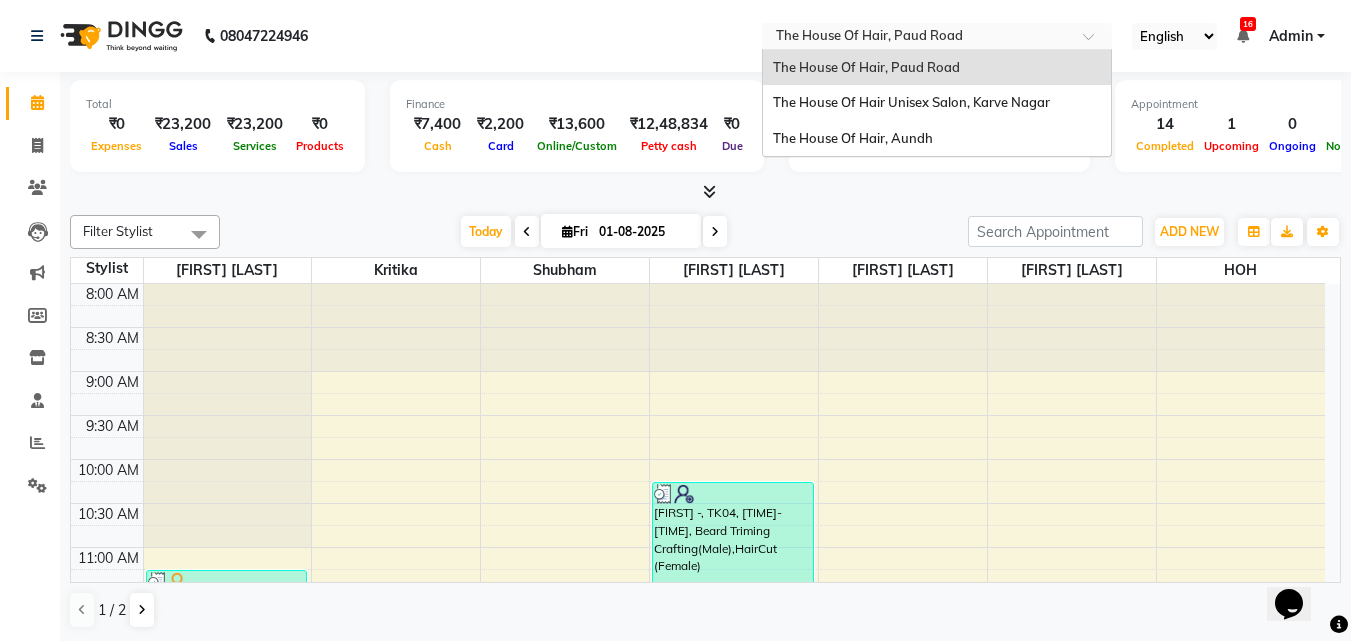 scroll, scrollTop: 0, scrollLeft: 0, axis: both 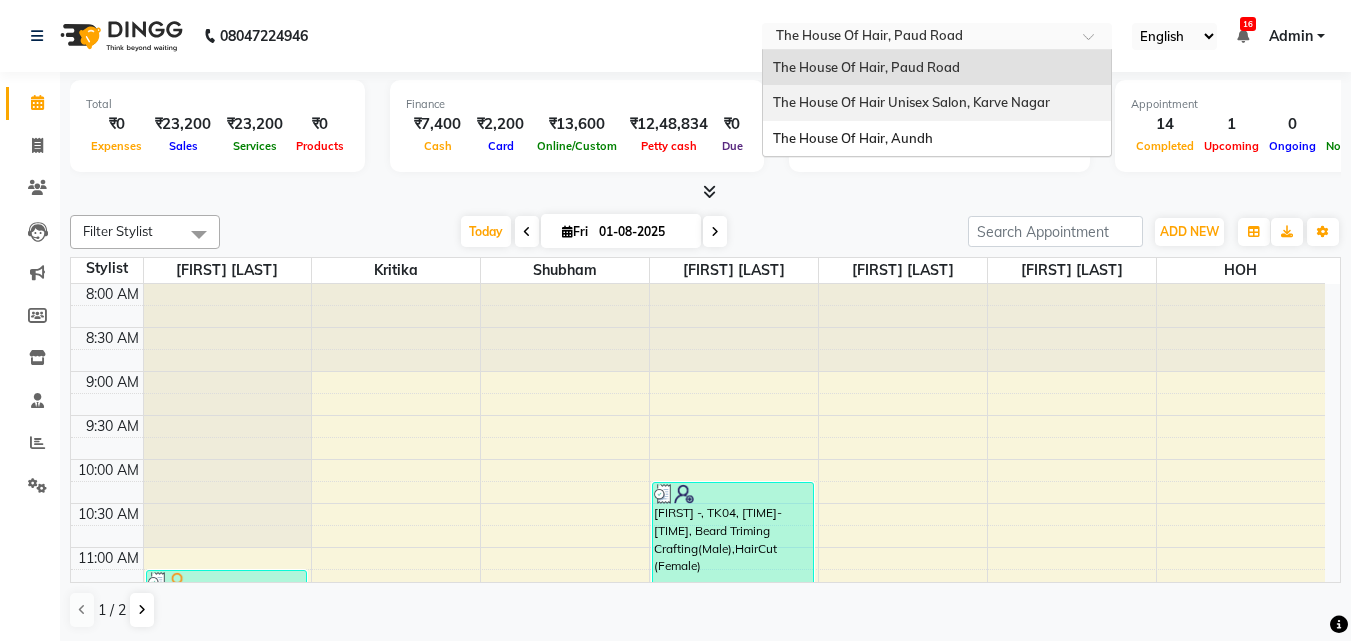 click on "The House Of Hair Unisex Salon, Karve Nagar" at bounding box center [937, 103] 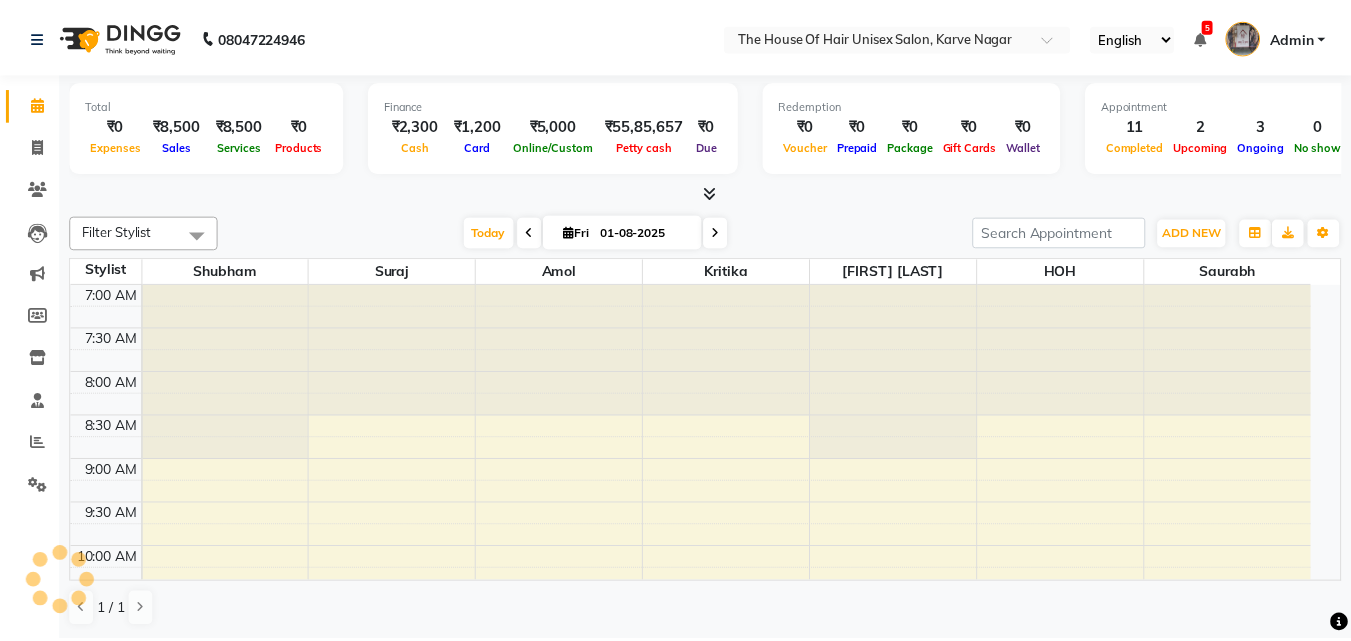 scroll, scrollTop: 0, scrollLeft: 0, axis: both 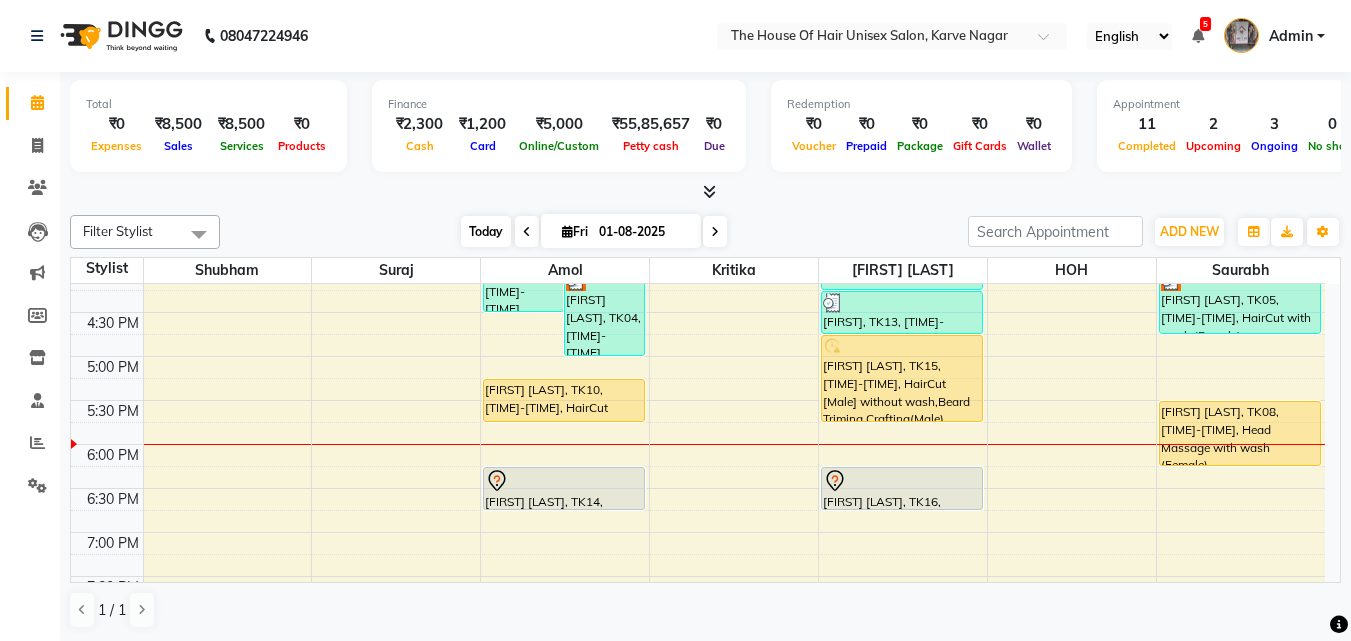 click on "Today" at bounding box center (486, 231) 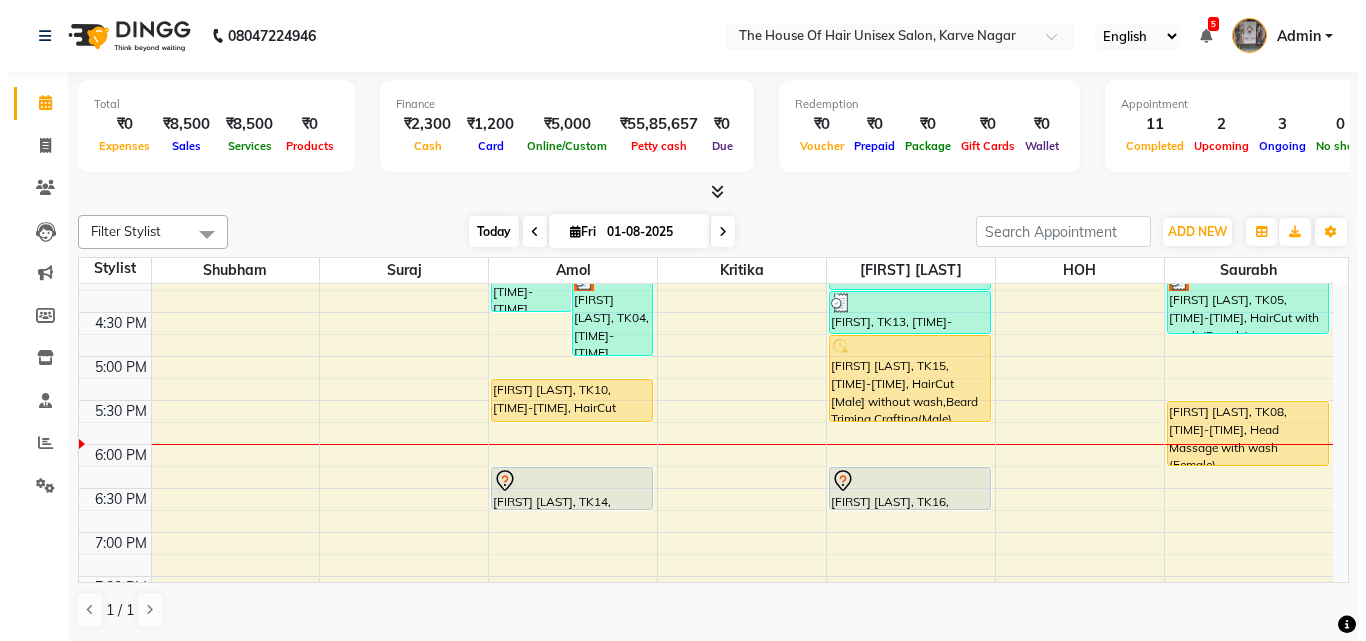 scroll, scrollTop: 969, scrollLeft: 0, axis: vertical 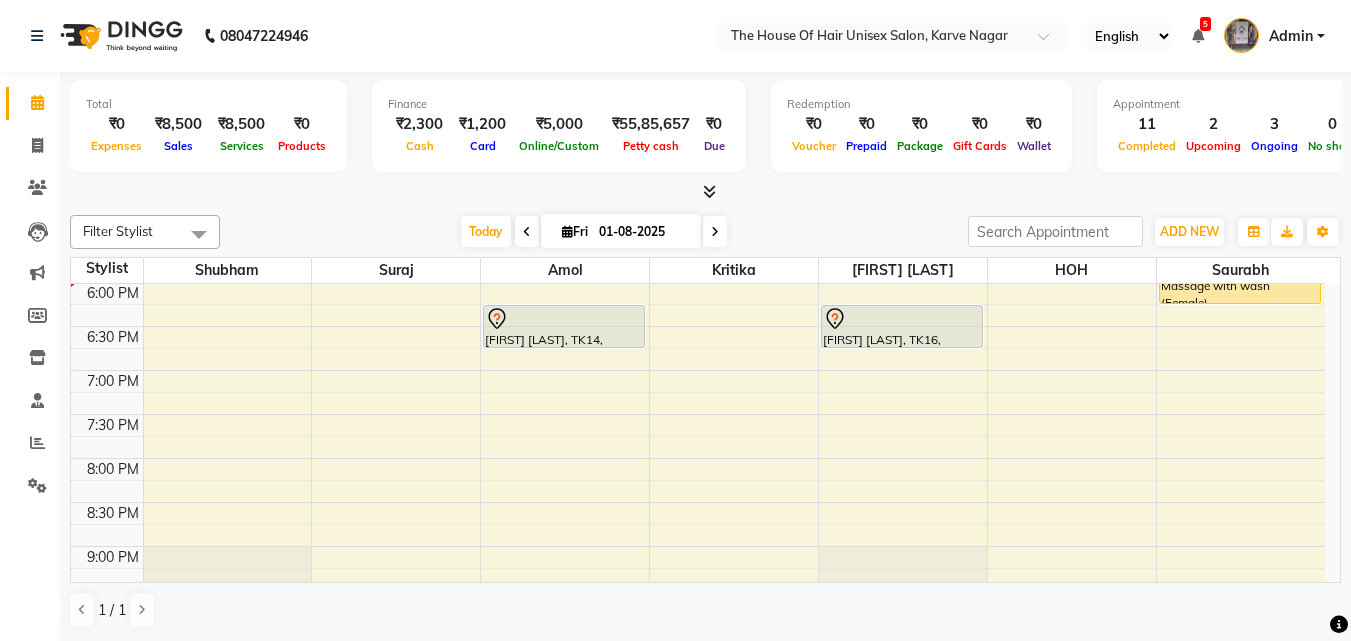 click on "Admin" at bounding box center (1274, 36) 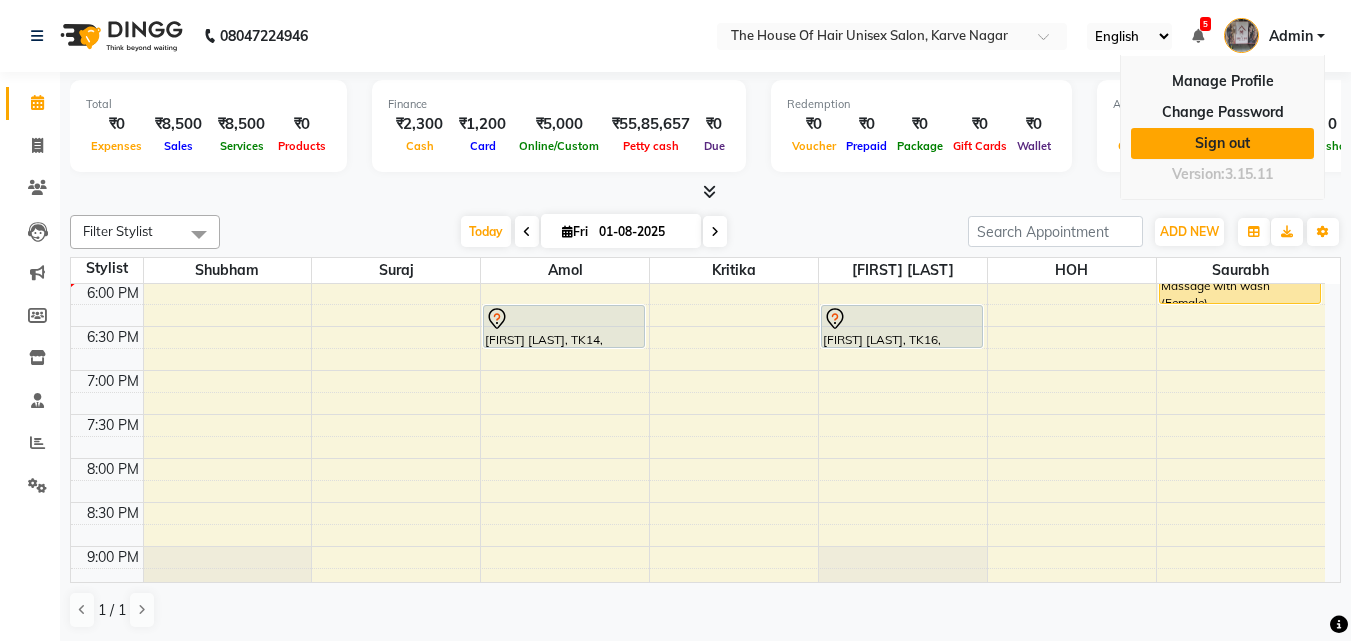 click on "Sign out" at bounding box center [1222, 143] 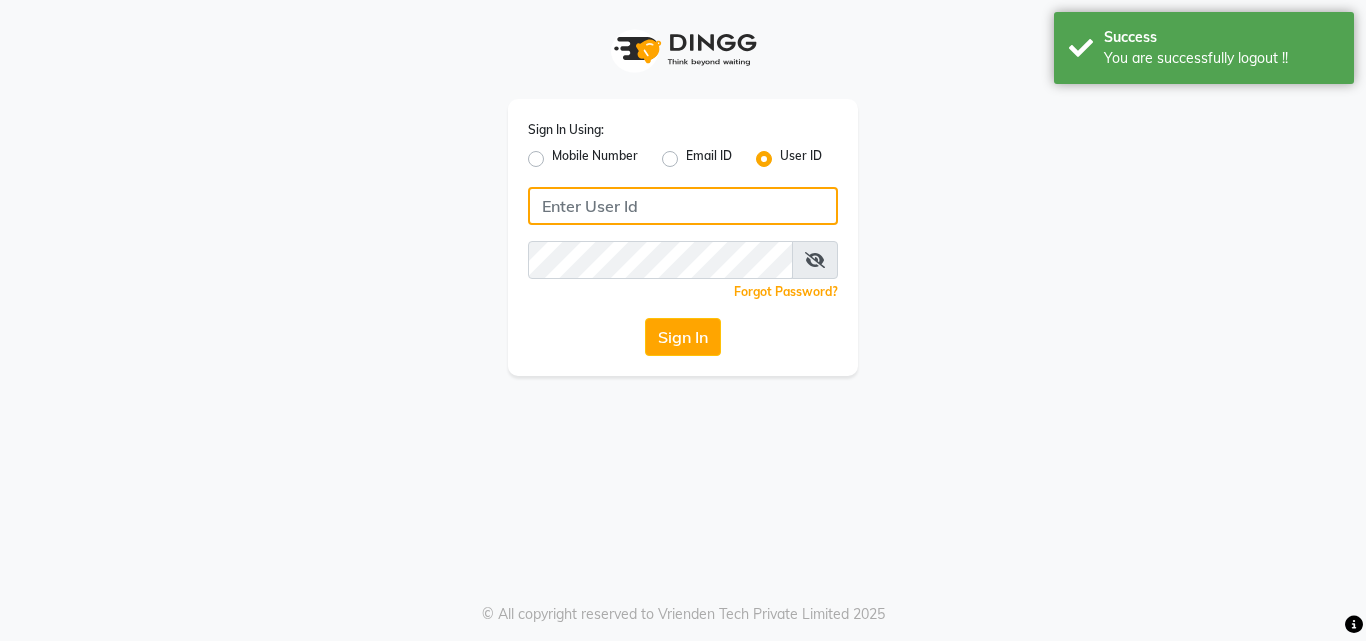 type on "8263956805" 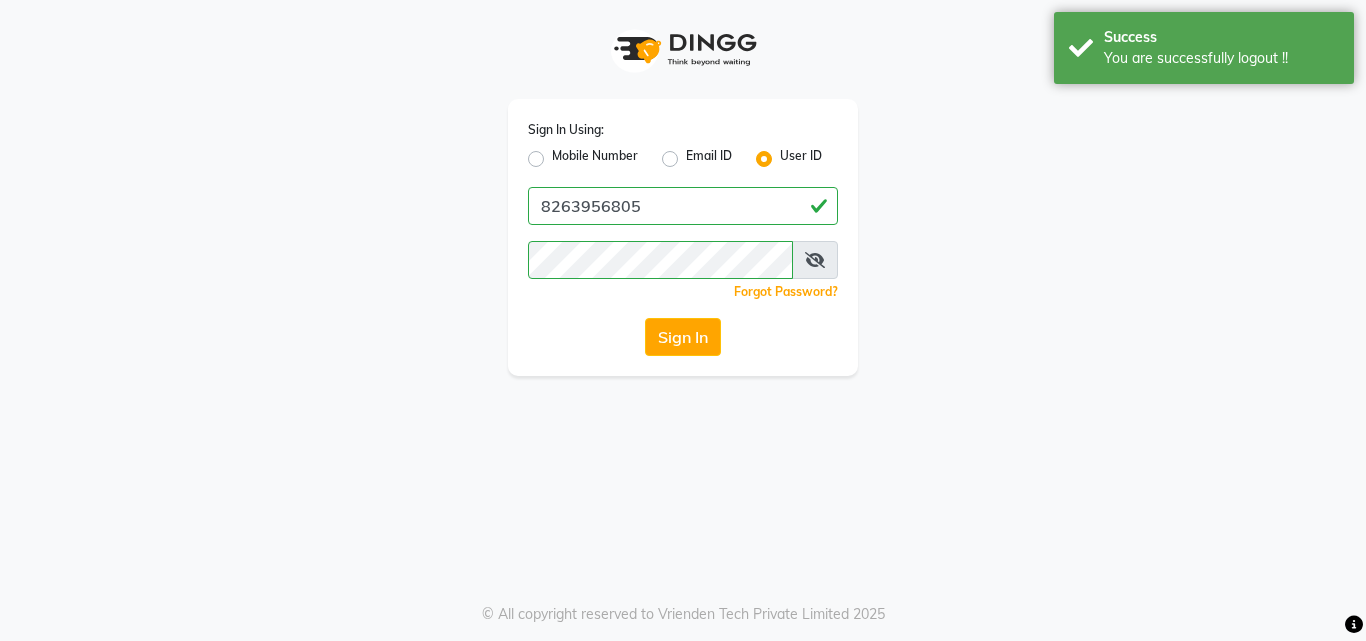click on "Mobile Number" 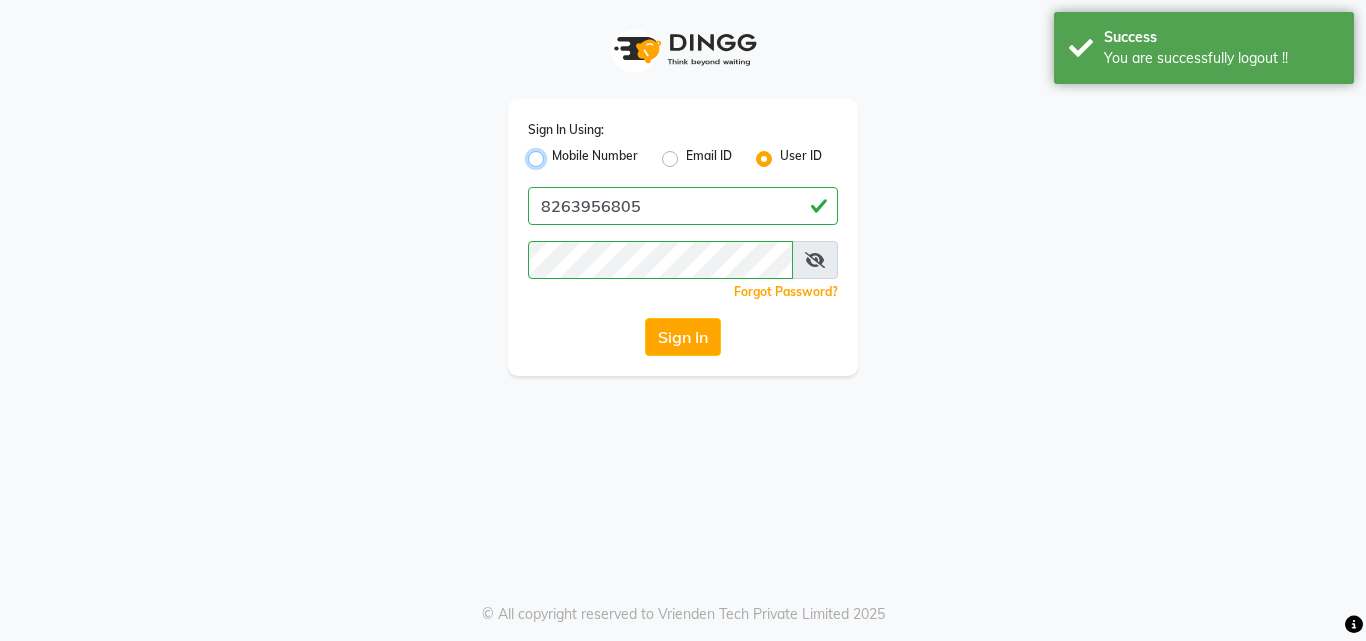 click on "Mobile Number" at bounding box center (558, 153) 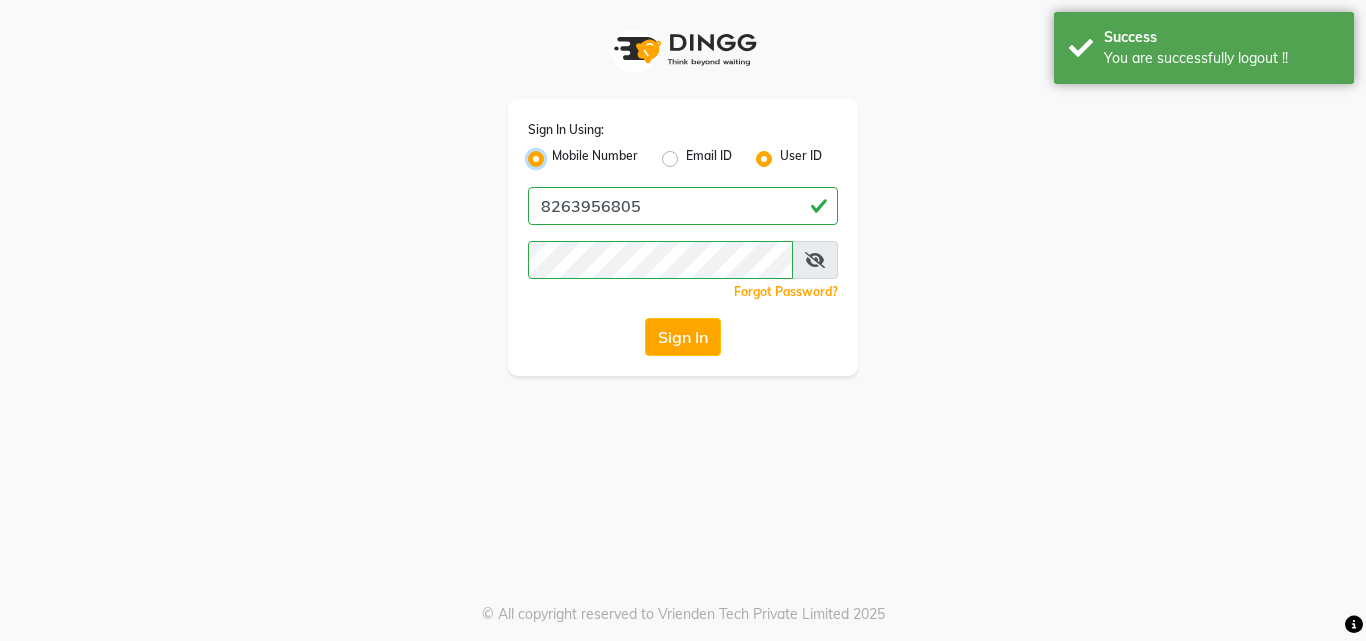 radio on "false" 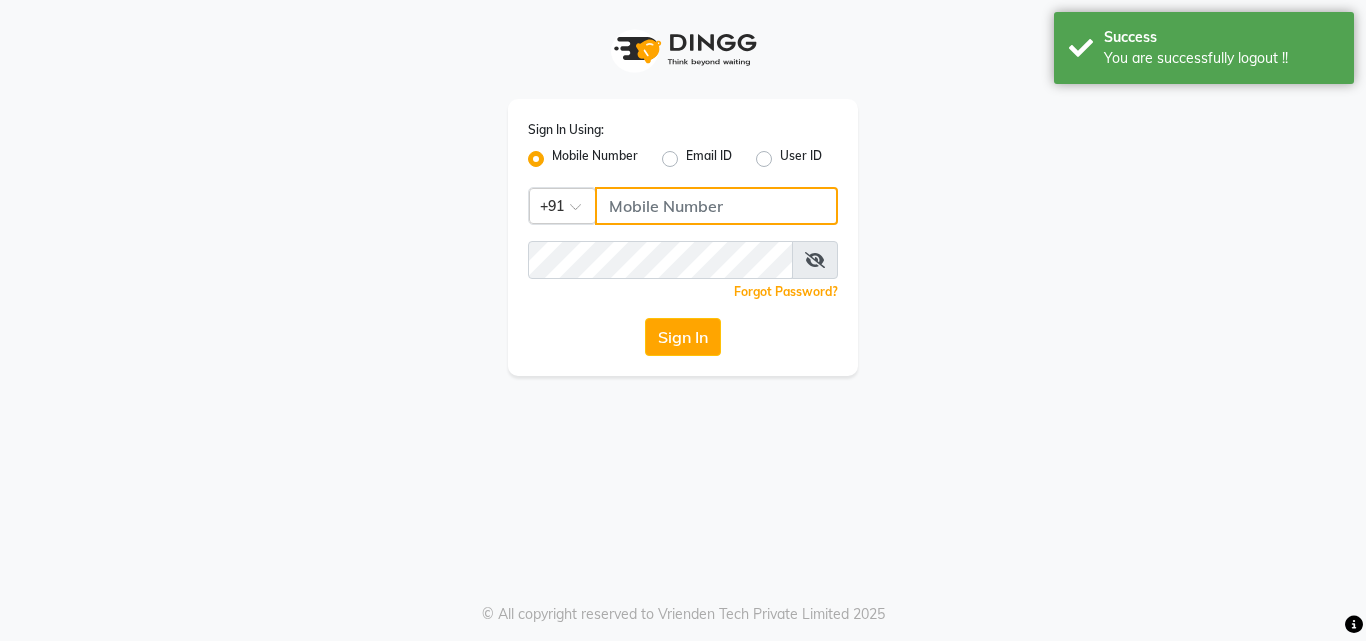 click 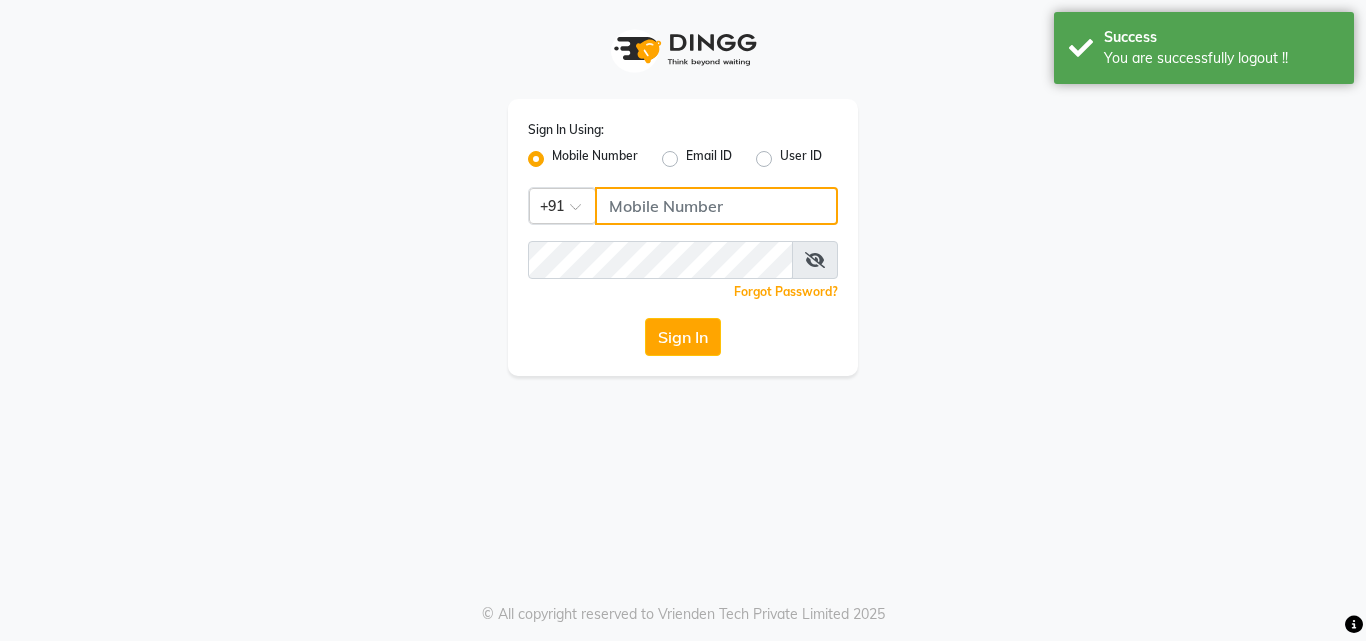 type on "8263956805" 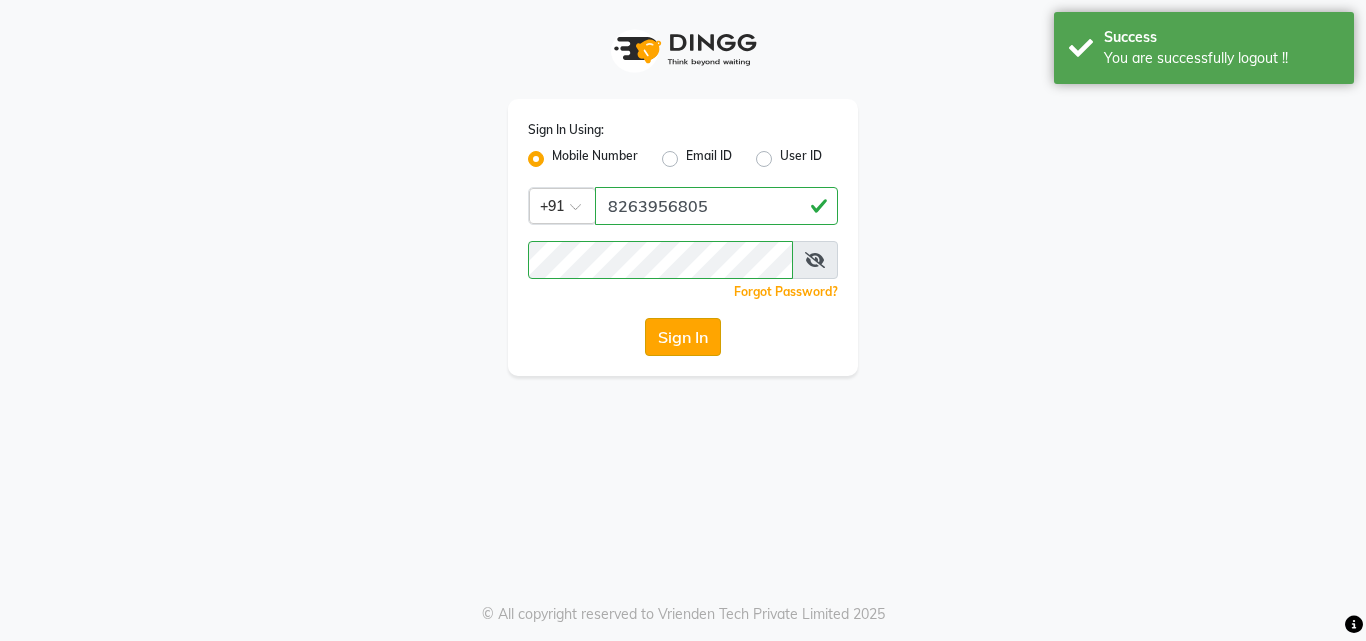 click on "Sign In" 